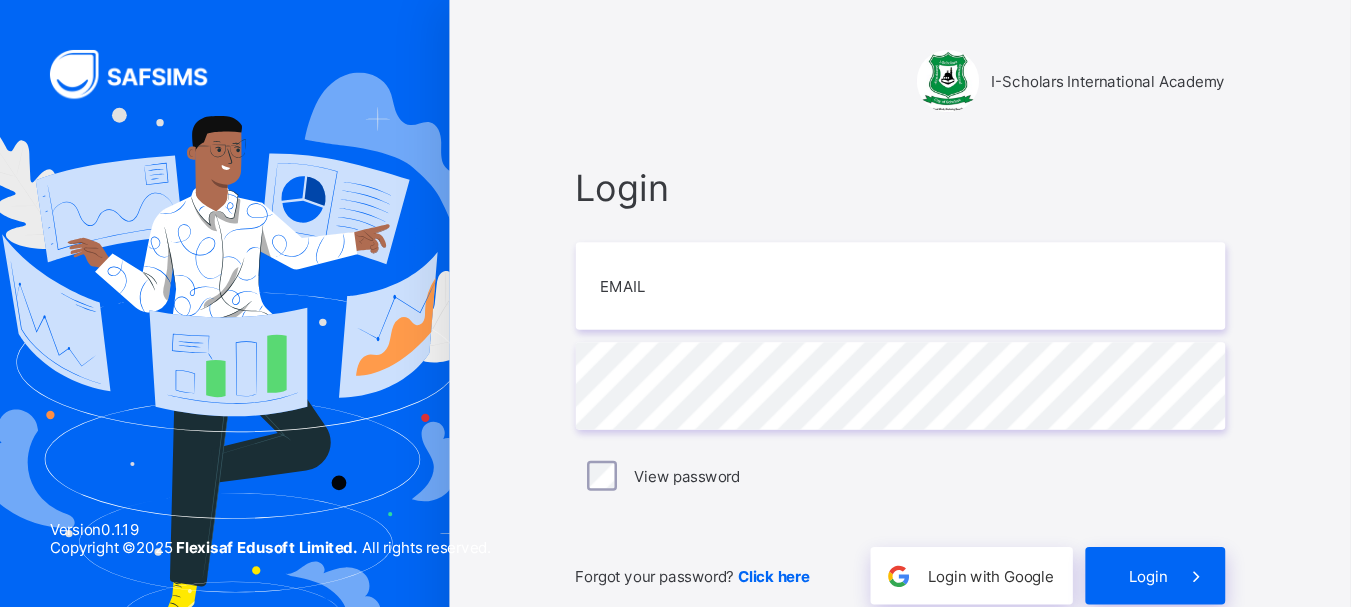 scroll, scrollTop: 0, scrollLeft: 0, axis: both 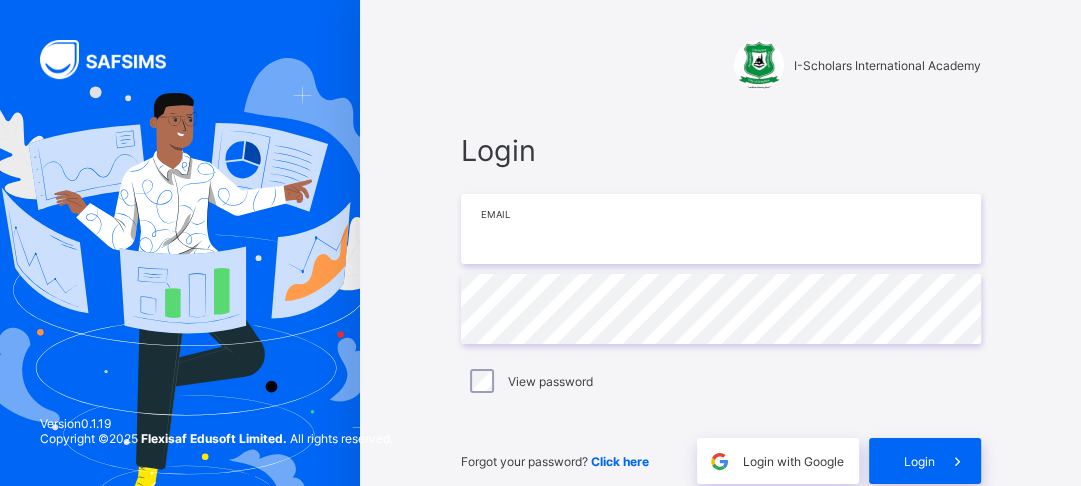 type on "**********" 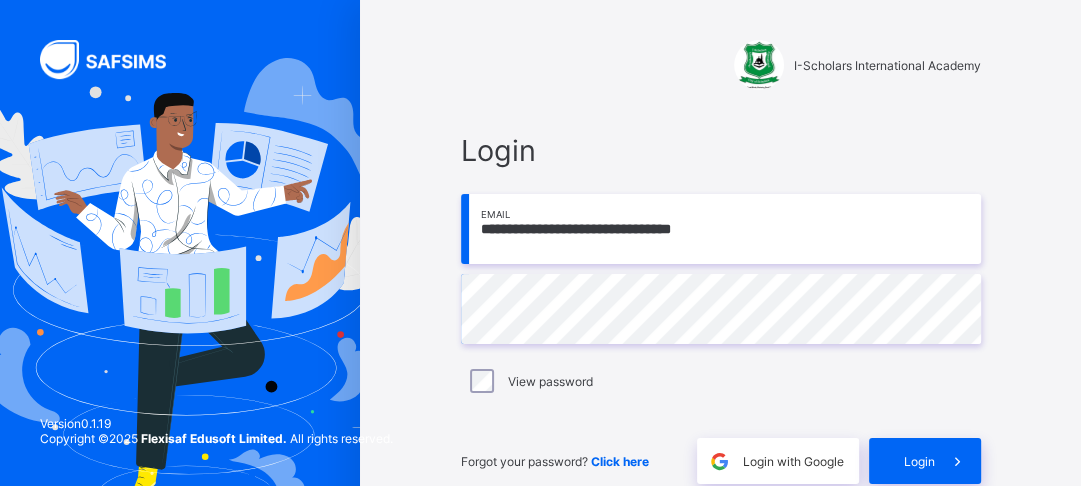 click on "Login" at bounding box center [919, 461] 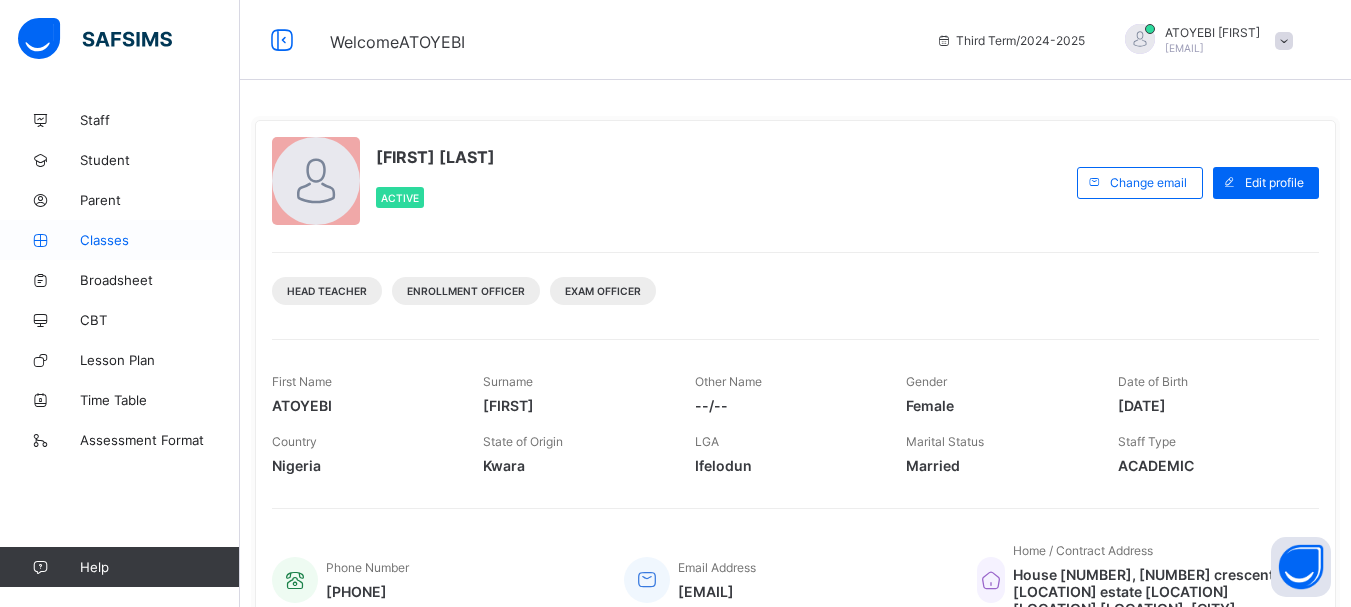 click on "Classes" at bounding box center (160, 240) 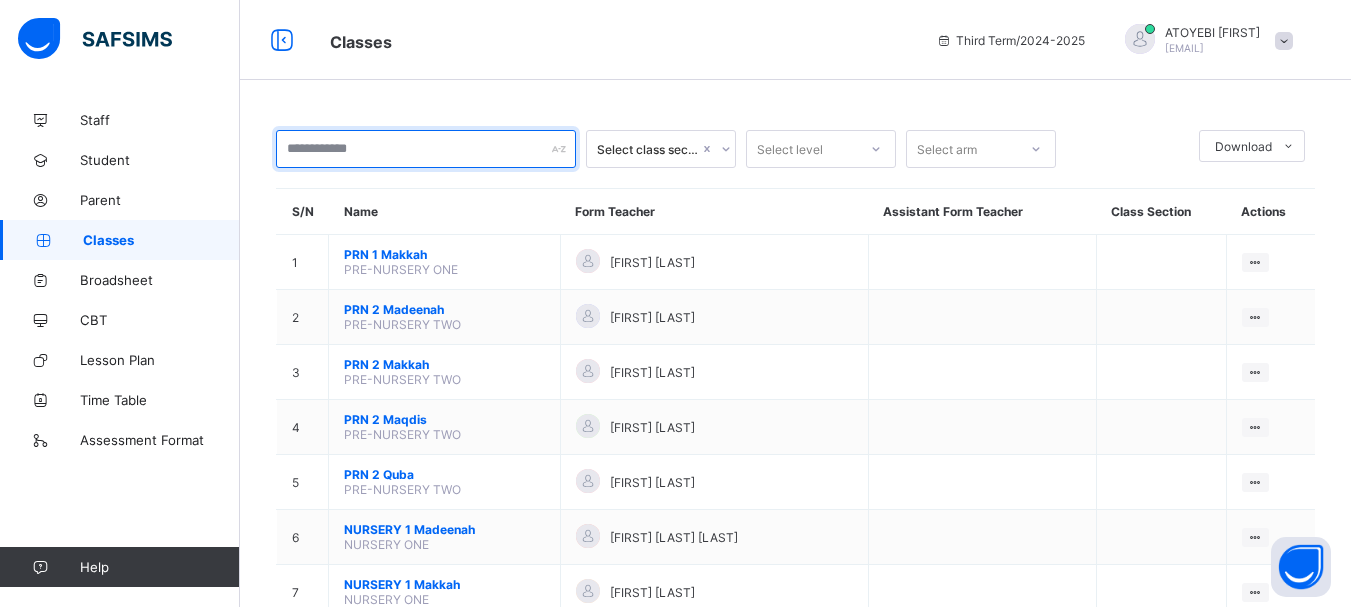 click at bounding box center [426, 149] 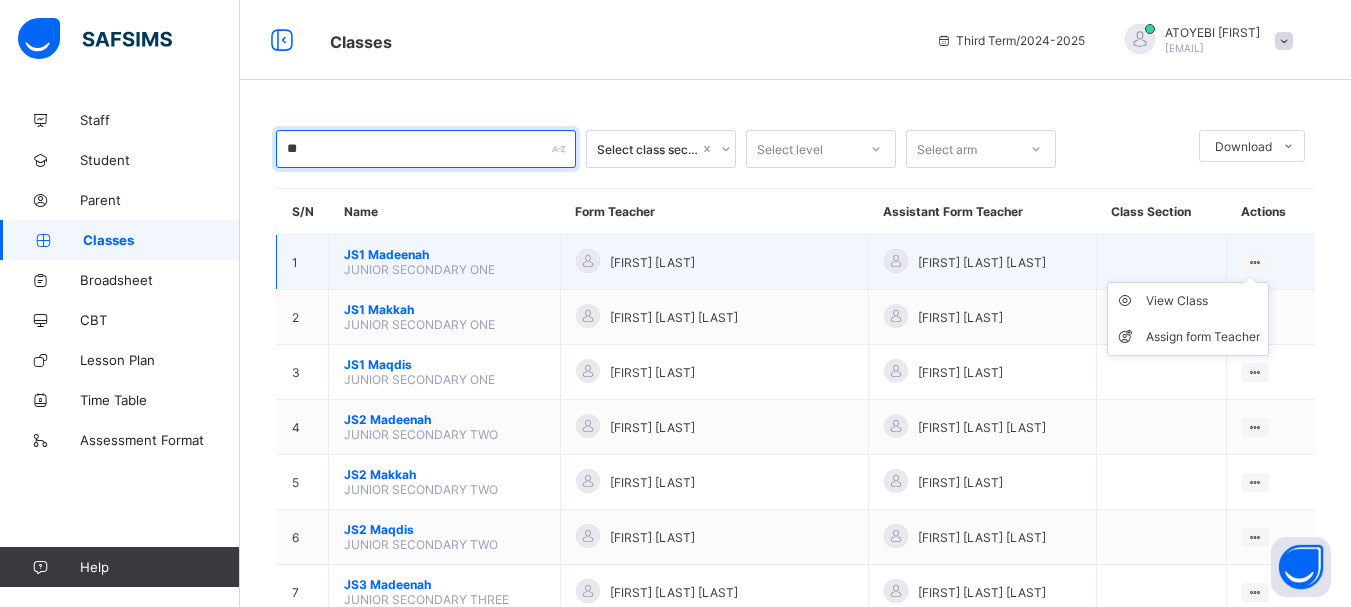 type on "**" 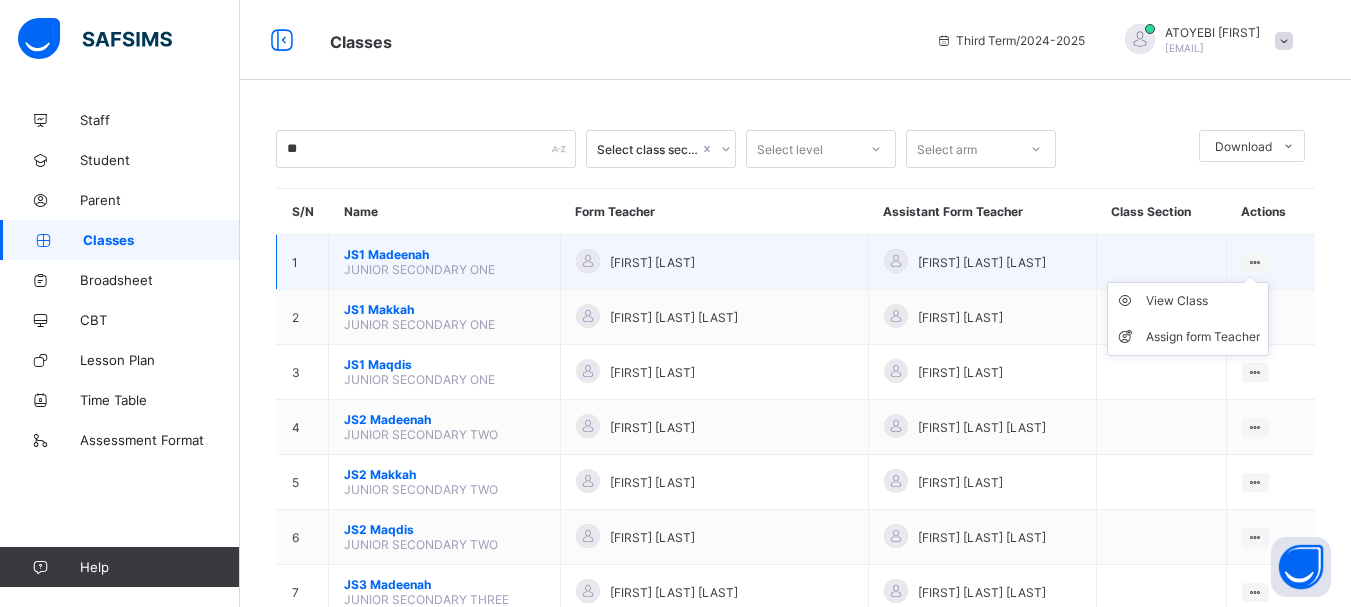 click on "View Class Assign form Teacher" at bounding box center (1188, 319) 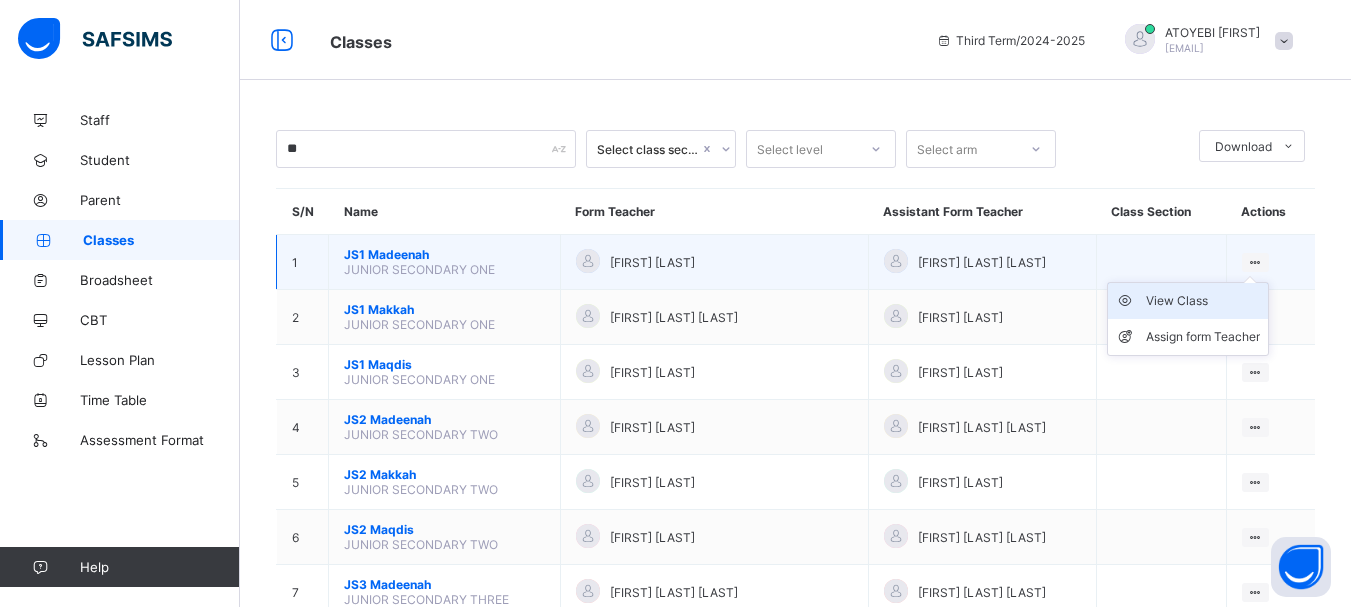 click on "View Class" at bounding box center (1203, 301) 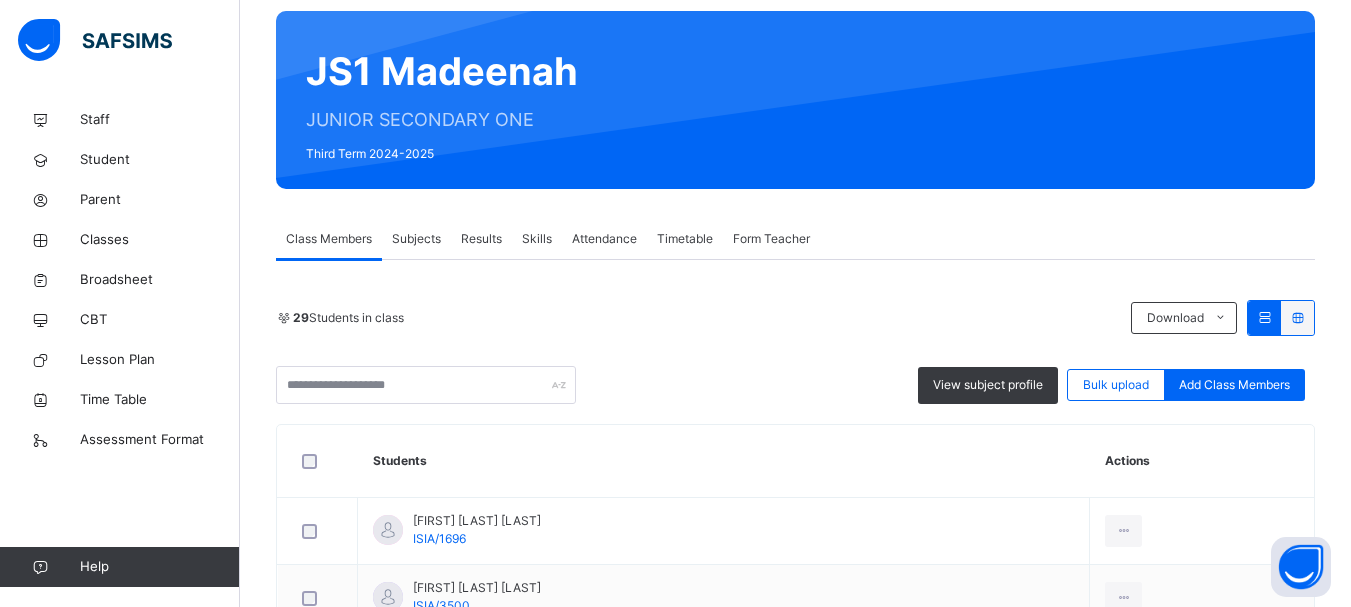 scroll, scrollTop: 160, scrollLeft: 0, axis: vertical 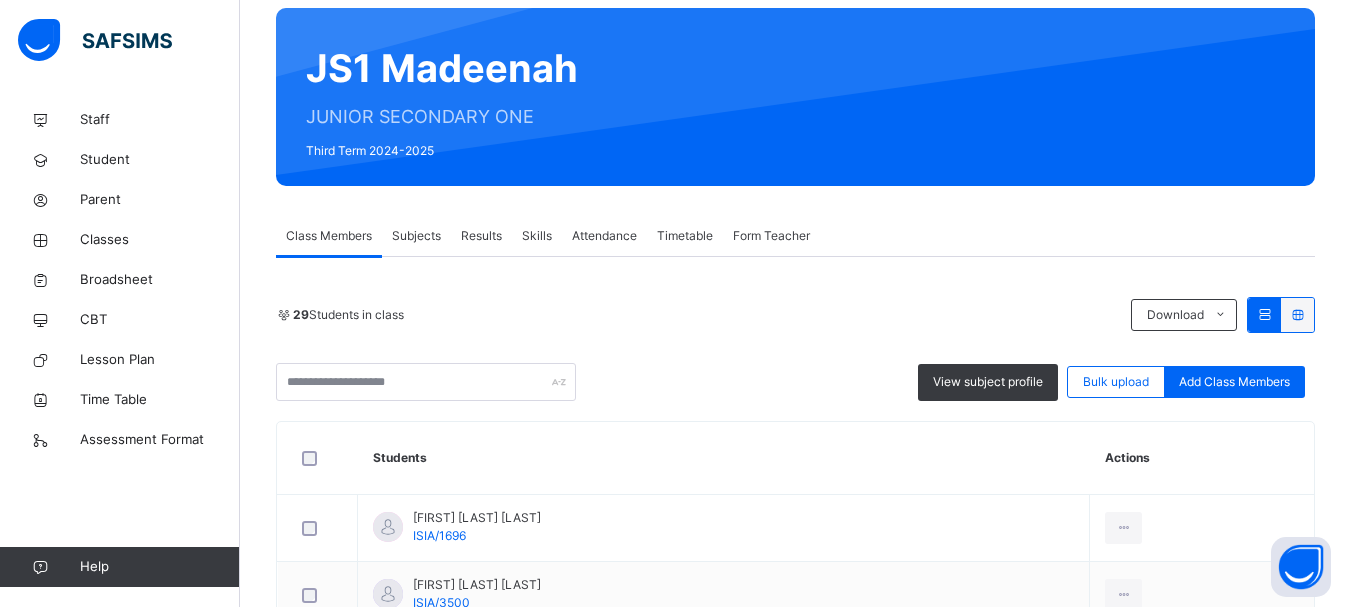 click on "Results" at bounding box center [481, 236] 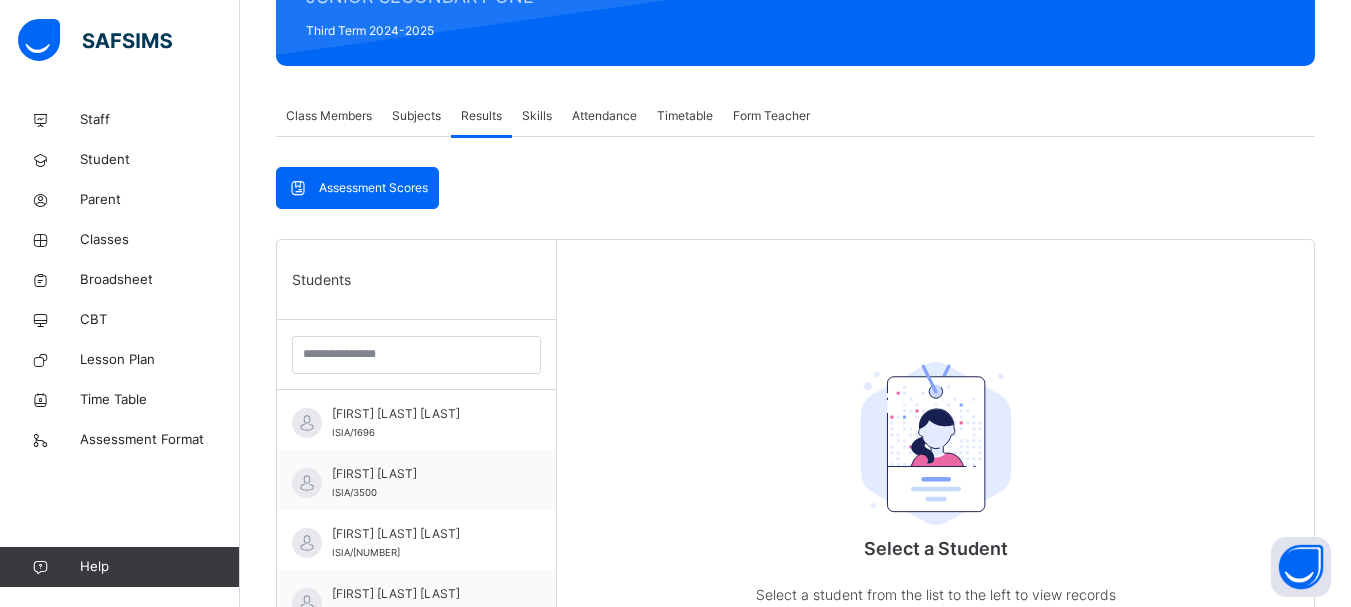 scroll, scrollTop: 320, scrollLeft: 0, axis: vertical 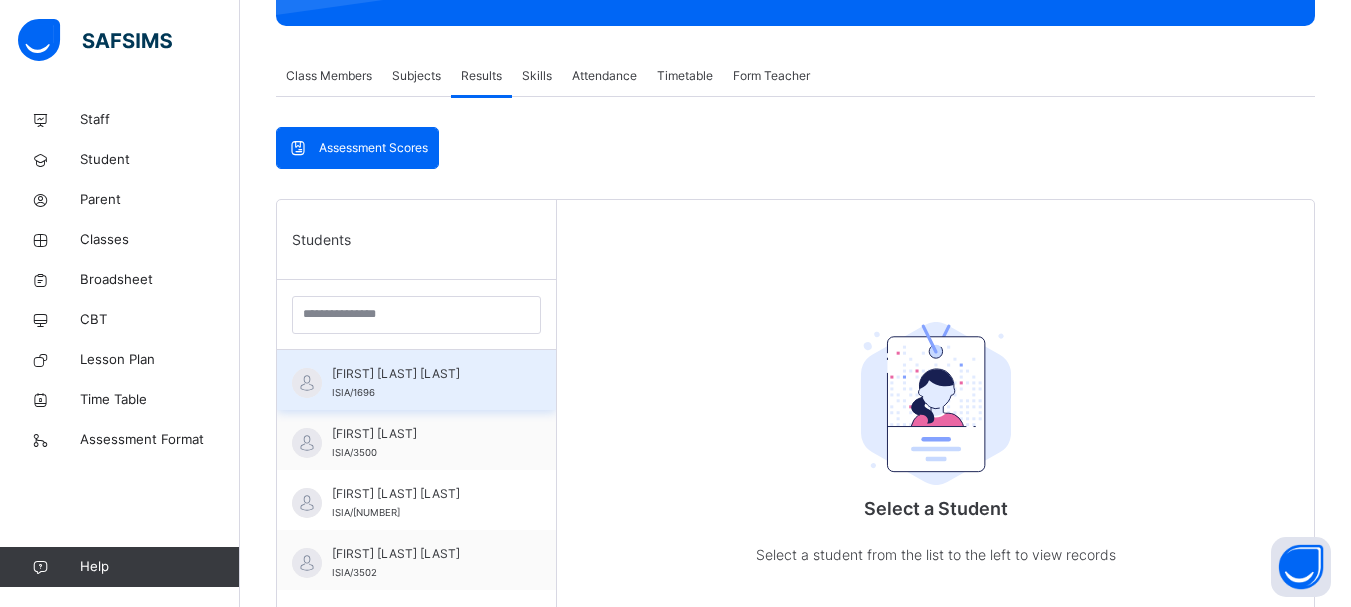 click on "[FIRST] [LAST]" at bounding box center [421, 374] 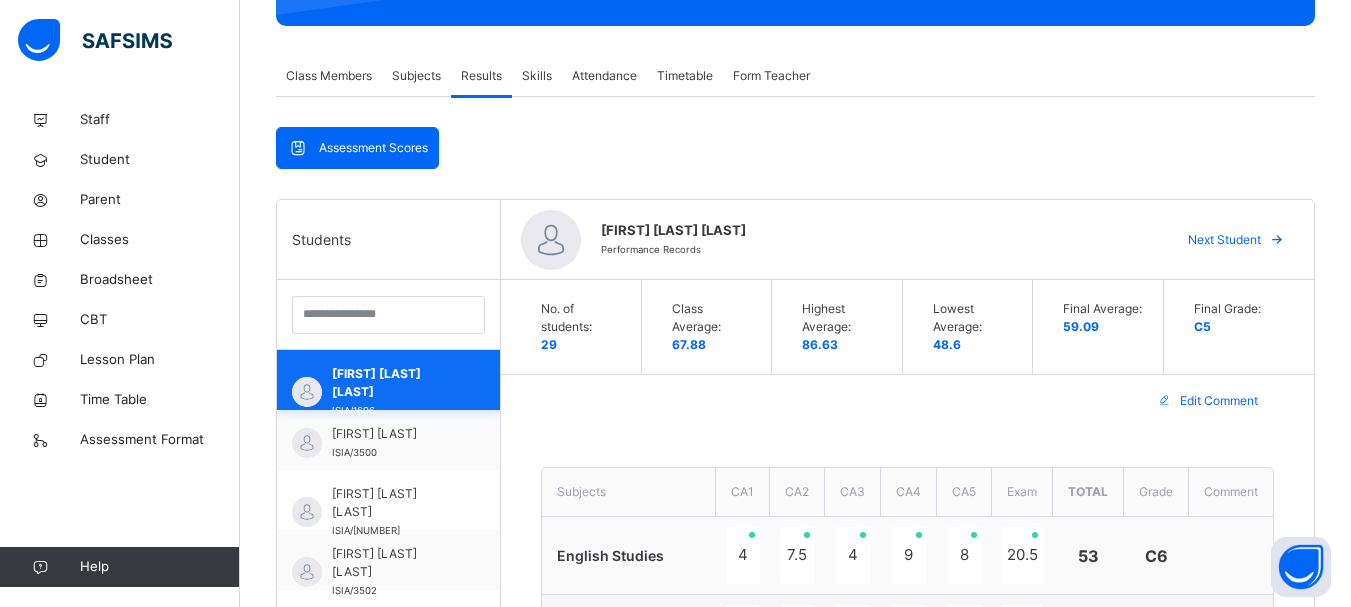 scroll, scrollTop: 40, scrollLeft: 0, axis: vertical 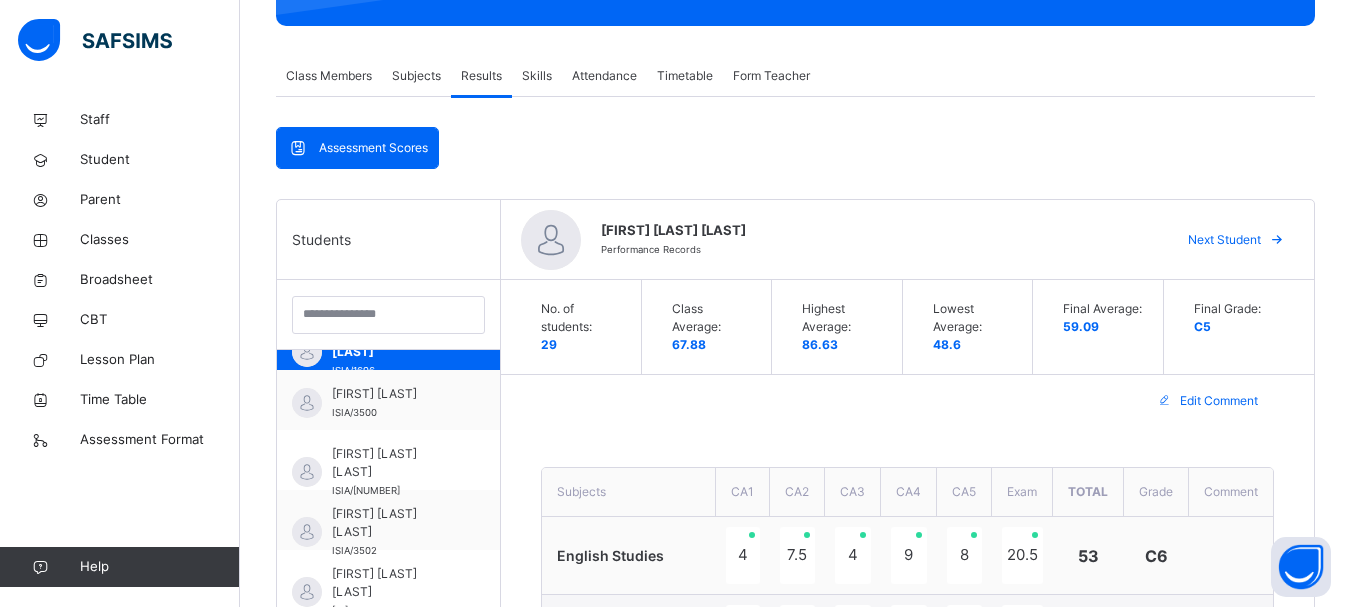 click on "No. of students:   29   Class Average:   67.88   Highest Average:   86.63   Lowest Average:   48.6   Final Average:   59.09   Final Grade:   C5 Edit Comment Subjects CA1 CA2 CA3 CA4 CA5 Exam Total Grade Comment English Studies 4 7.5 4 9 8 20.5 53 C6 History 8 12 5 6 8 25 64 C4 Mathematics 6 10 8 10 8 17 59 C5 Basic Science & Tech. 8 11 4 7 10 21 61 C4 Agricultural Science 5 10 5 8 5 13 46 D7 National Values 8 11 9 7 8 21 64 C4 IRS 5 14 6 9 8 22 64 C4 Computer Science 6 11.5 9 8 8 22 64.5 C4 Business Studies 9 12 5 8 4 11 49 D7 Home Economics 7 6 8 5 10 12.5 48.5 D7 Arabic 6 9 6 7 8 20 56 C5 French 6 12 6 8 8 13 53 C6 Hausa 7 13 5 8 9 18 60 C4 Creative Arts 7 10 7 8 8 14.3 54.3 C6 Quran 10 13 10 10 10 37 90 A1 Class teacher's comment Character Count:   301 / 640   Generate   Head teacher's comment Character Count:   0 / 640   Generate   Save Comment" at bounding box center (907, 1205) 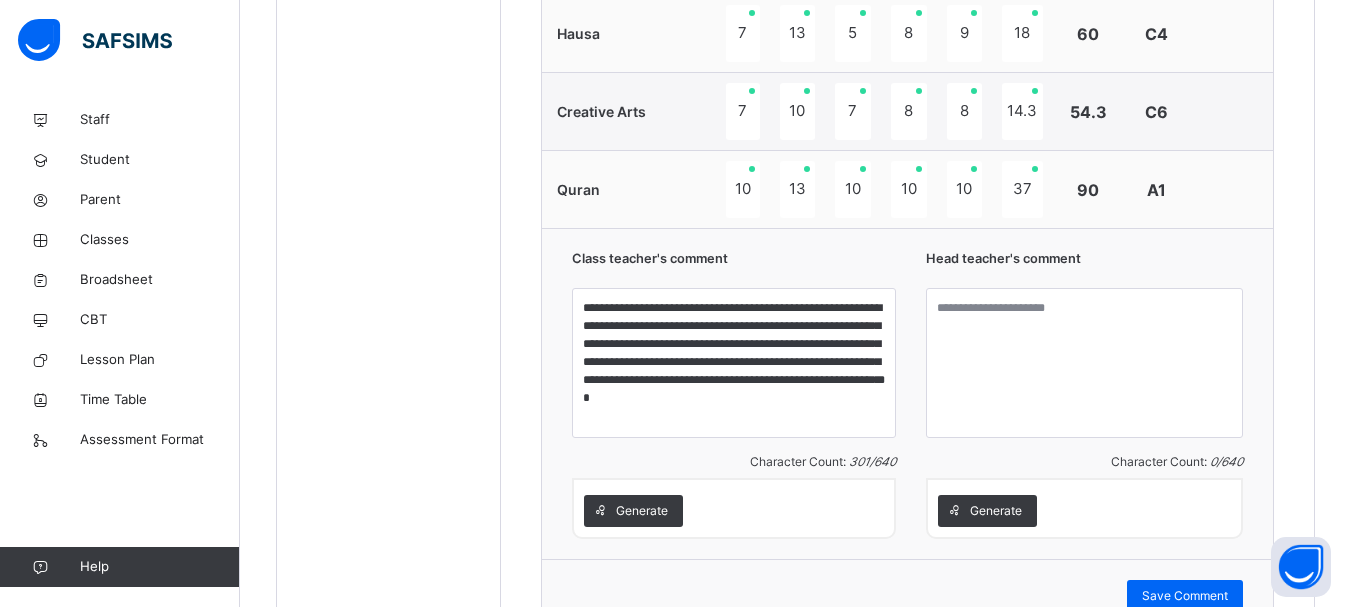 scroll, scrollTop: 1800, scrollLeft: 0, axis: vertical 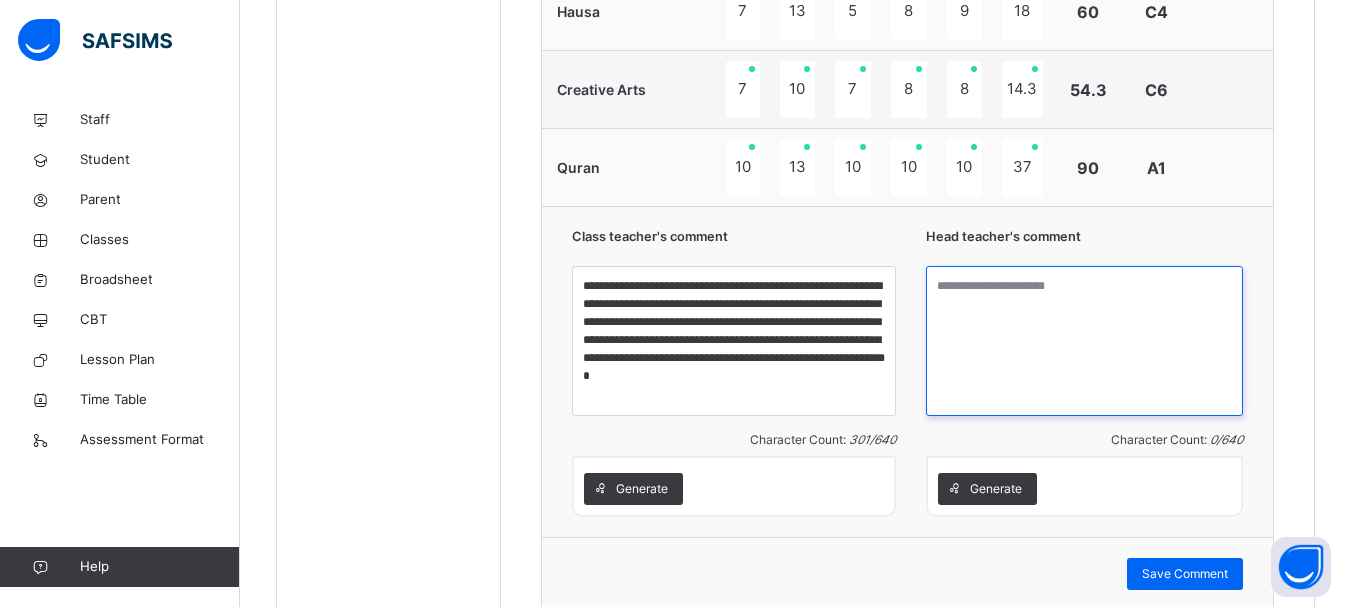 click at bounding box center [1084, 341] 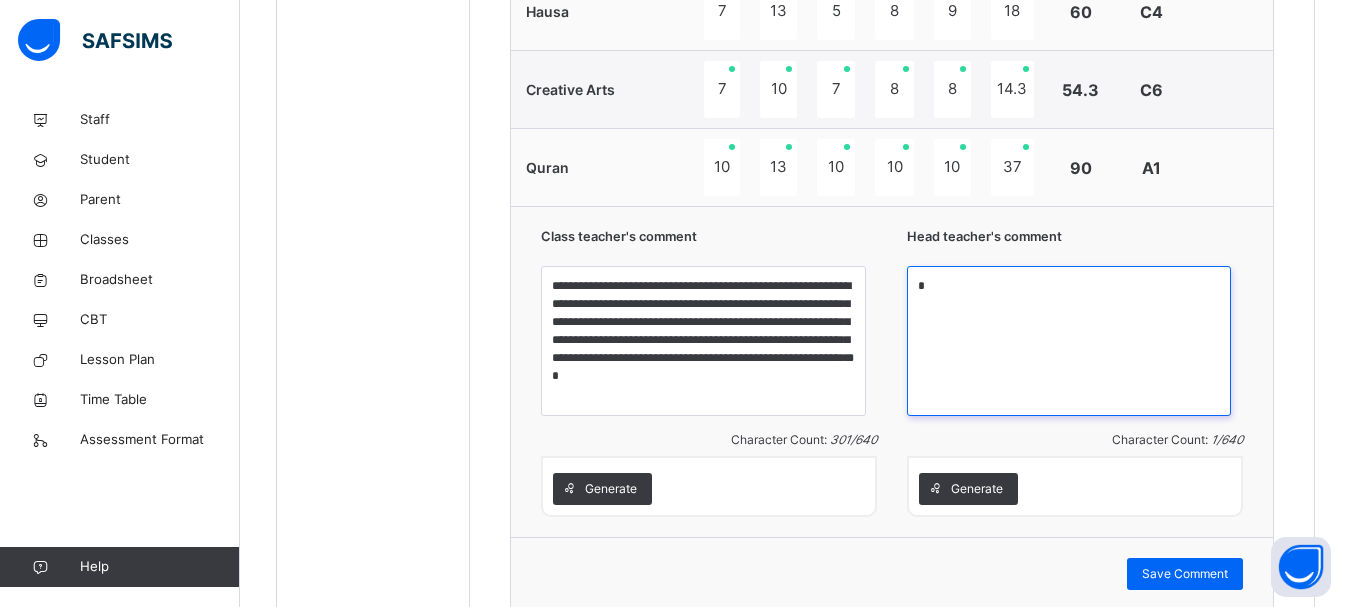 click on "*" at bounding box center [1069, 341] 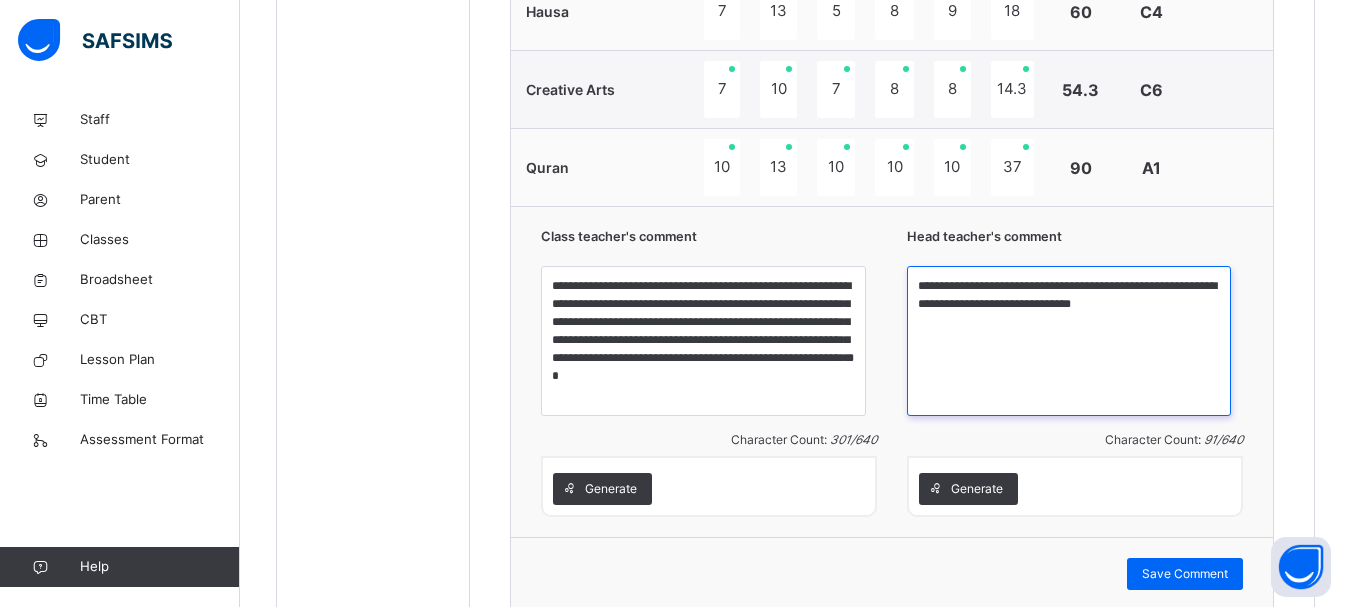 click on "**********" at bounding box center (1069, 341) 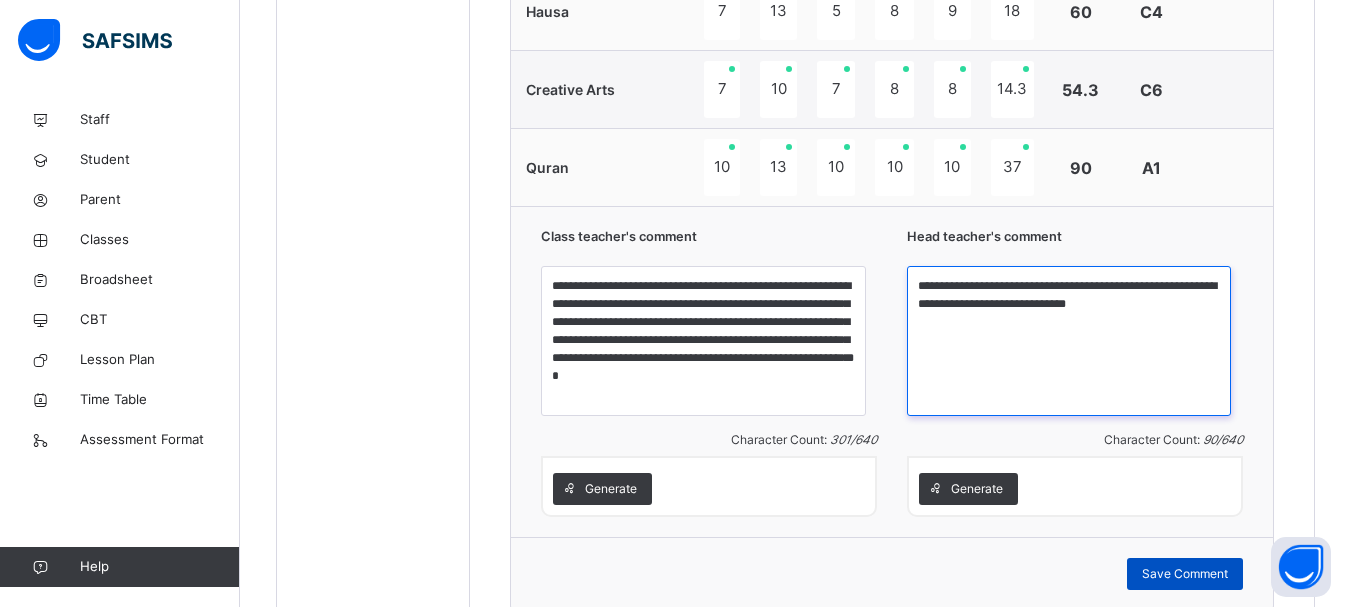 type on "**********" 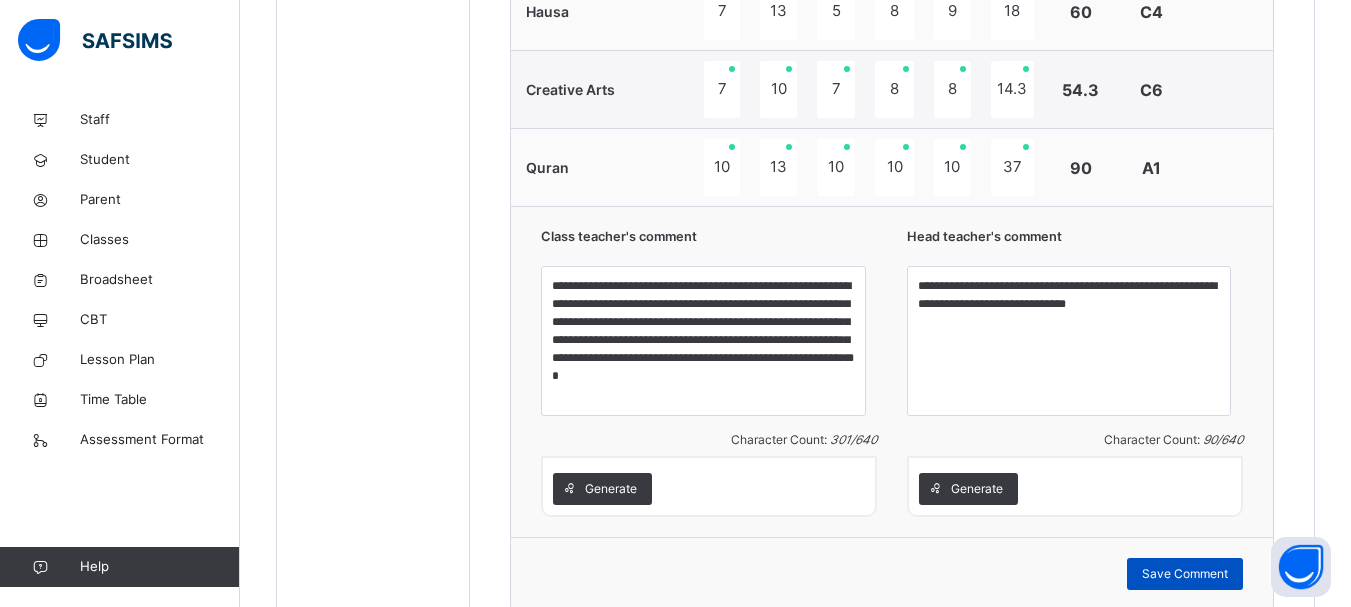 click on "Save Comment" at bounding box center (1185, 574) 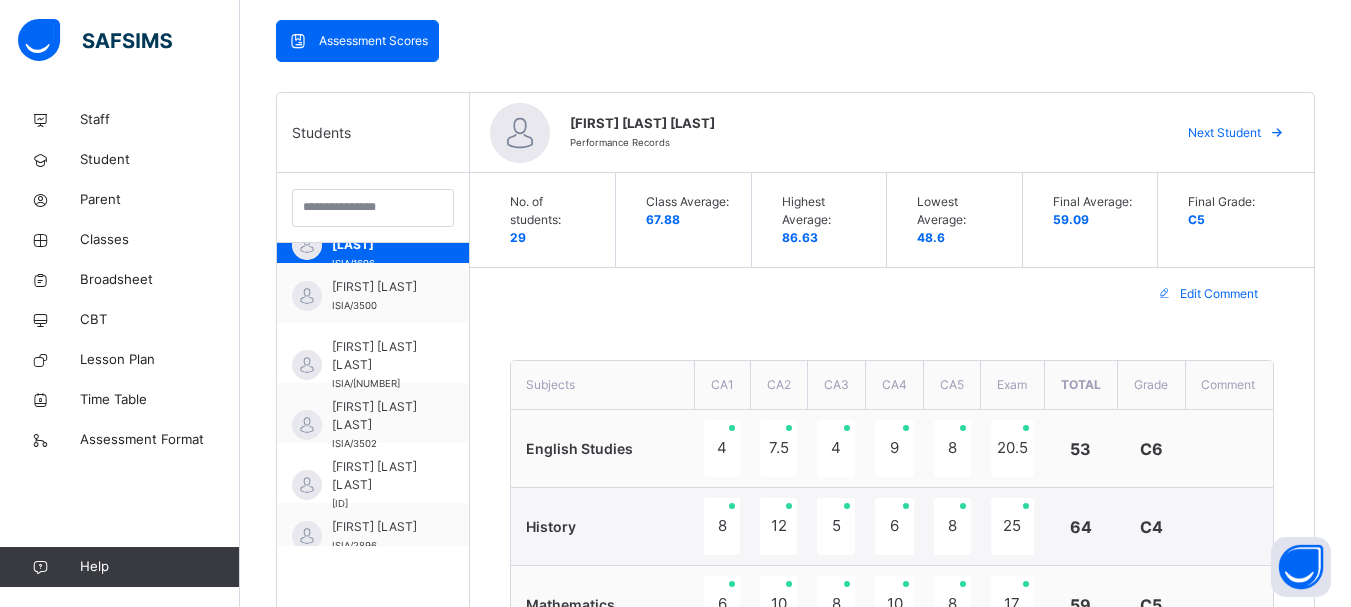 scroll, scrollTop: 425, scrollLeft: 0, axis: vertical 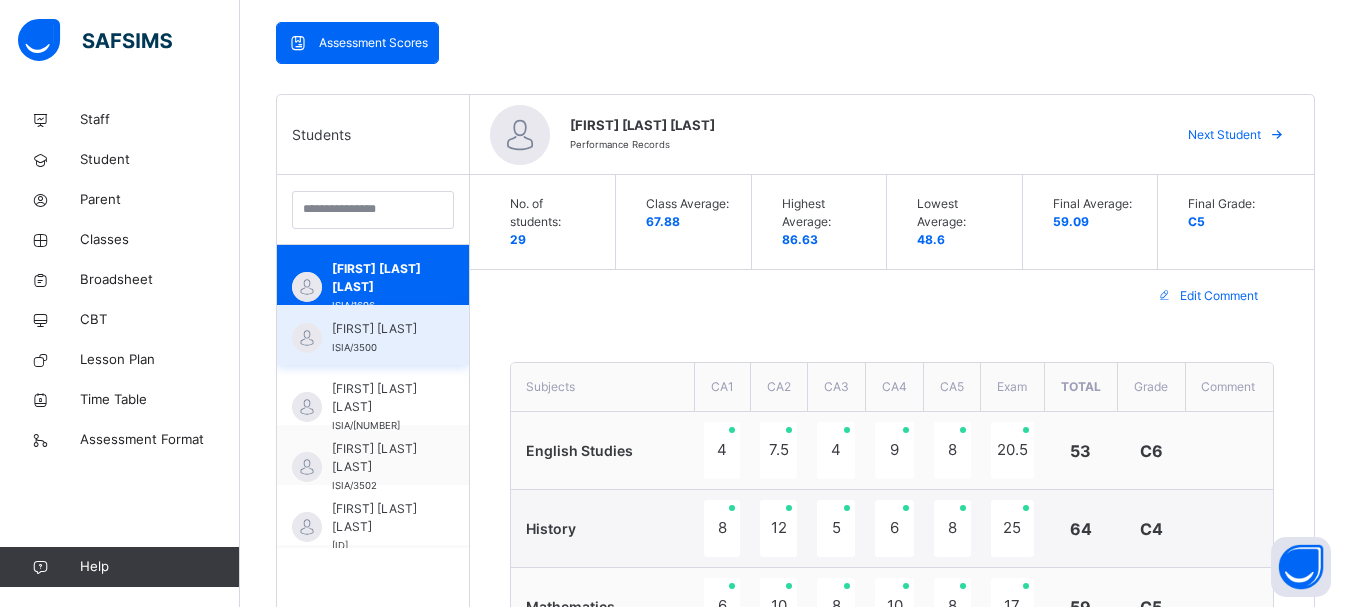 click on "[FIRST] [LAST] [LAST]" at bounding box center (378, 329) 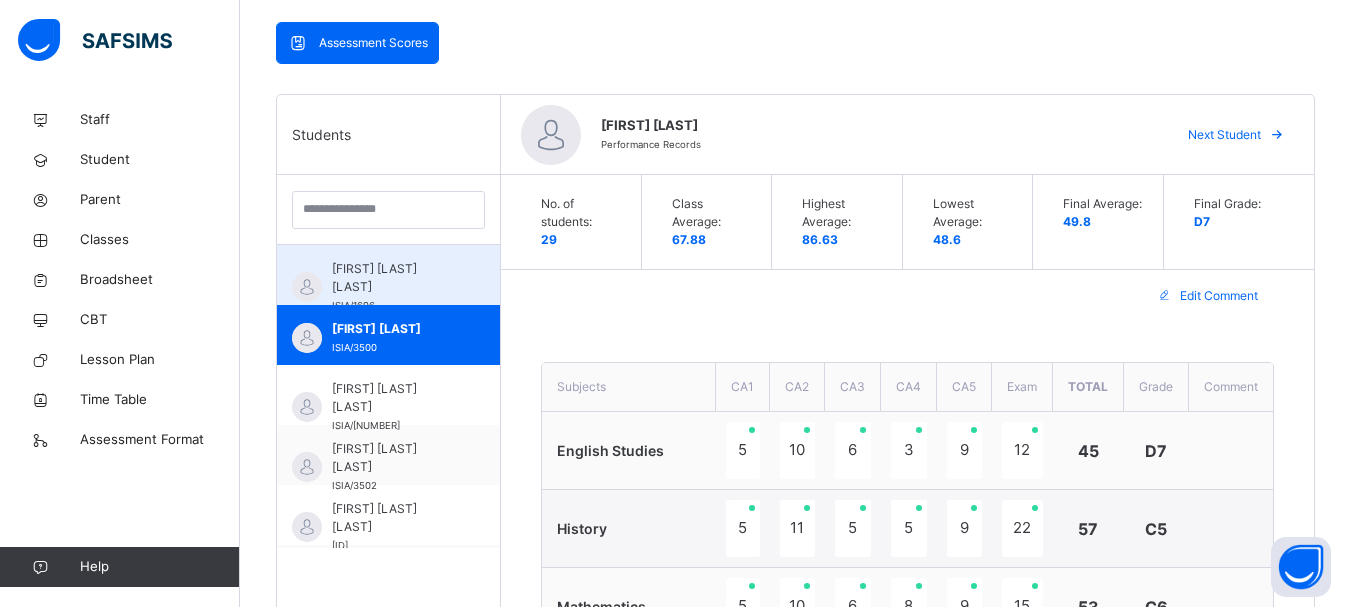 click on "[FIRST] [LAST]" at bounding box center [393, 278] 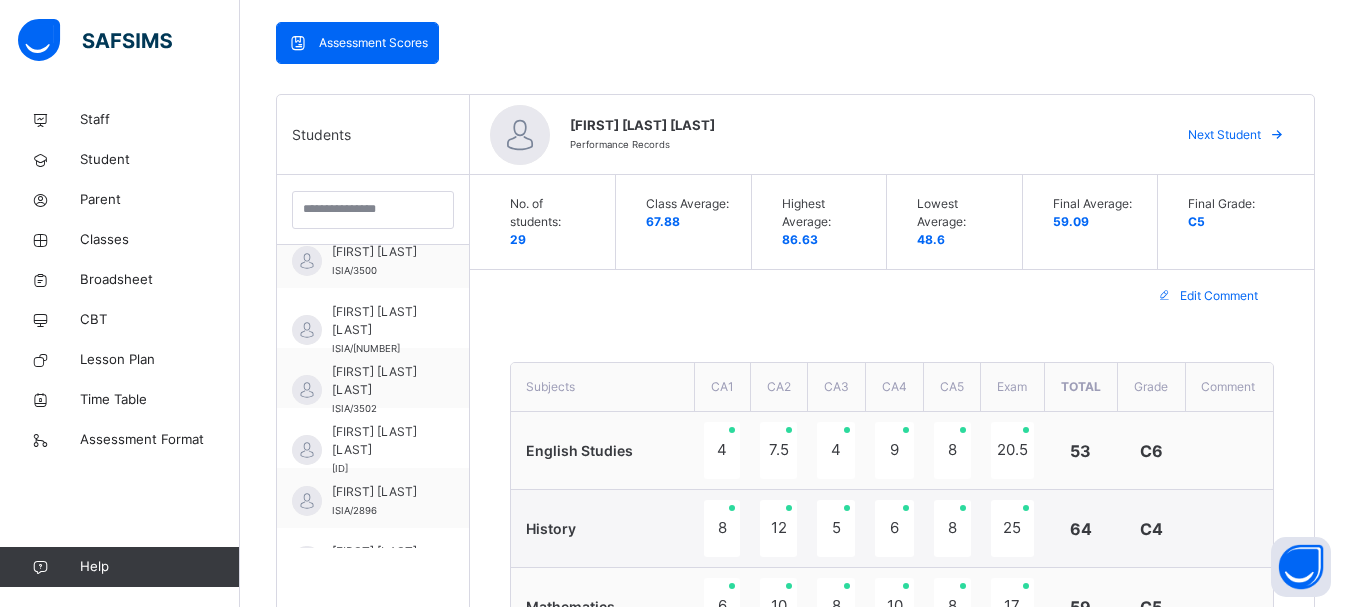 scroll, scrollTop: 80, scrollLeft: 0, axis: vertical 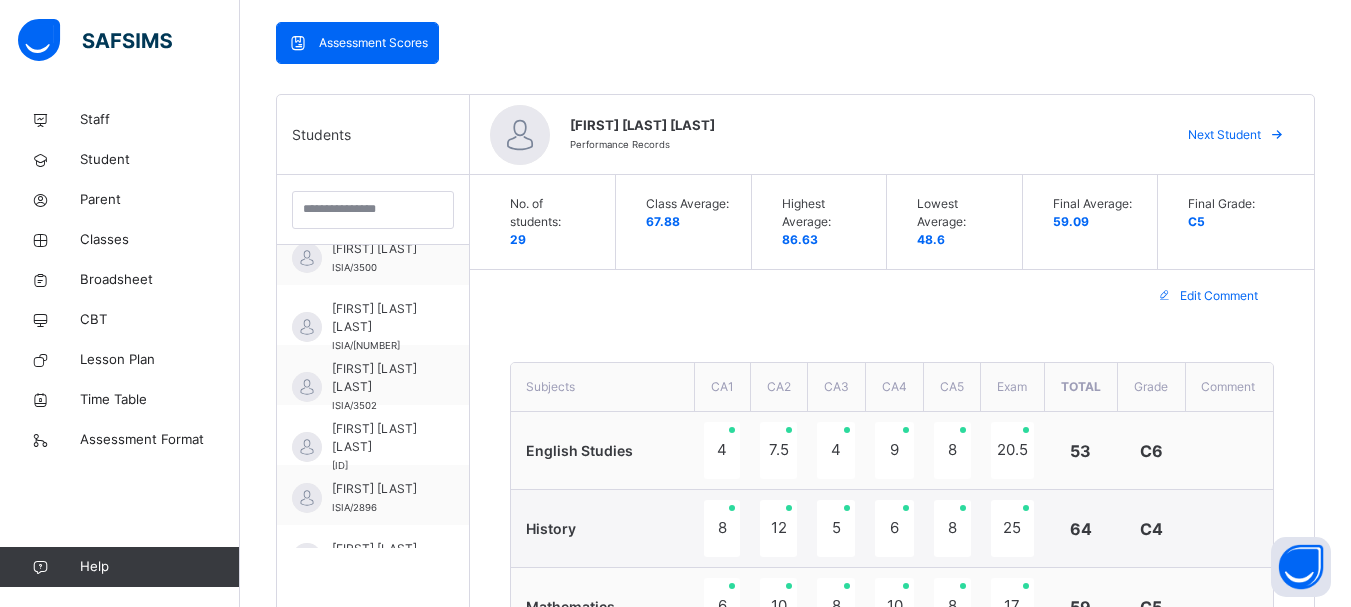 click on "Edit Comment" at bounding box center [892, 296] 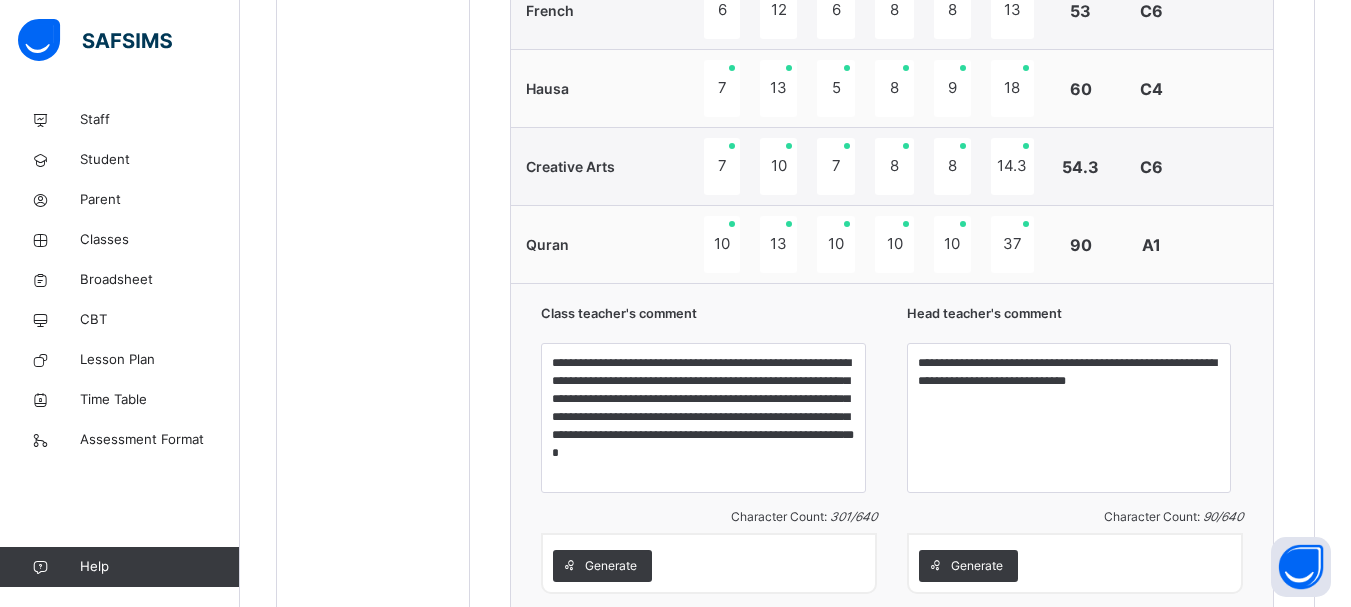 scroll, scrollTop: 1785, scrollLeft: 0, axis: vertical 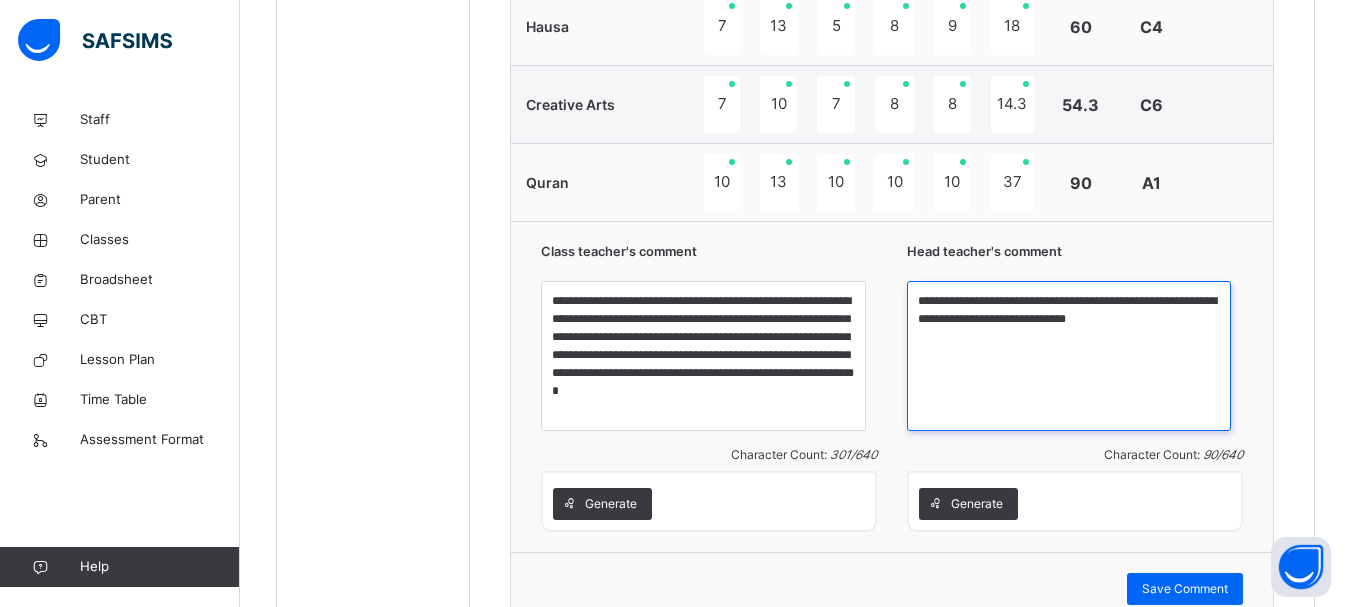 click on "**********" at bounding box center (1069, 356) 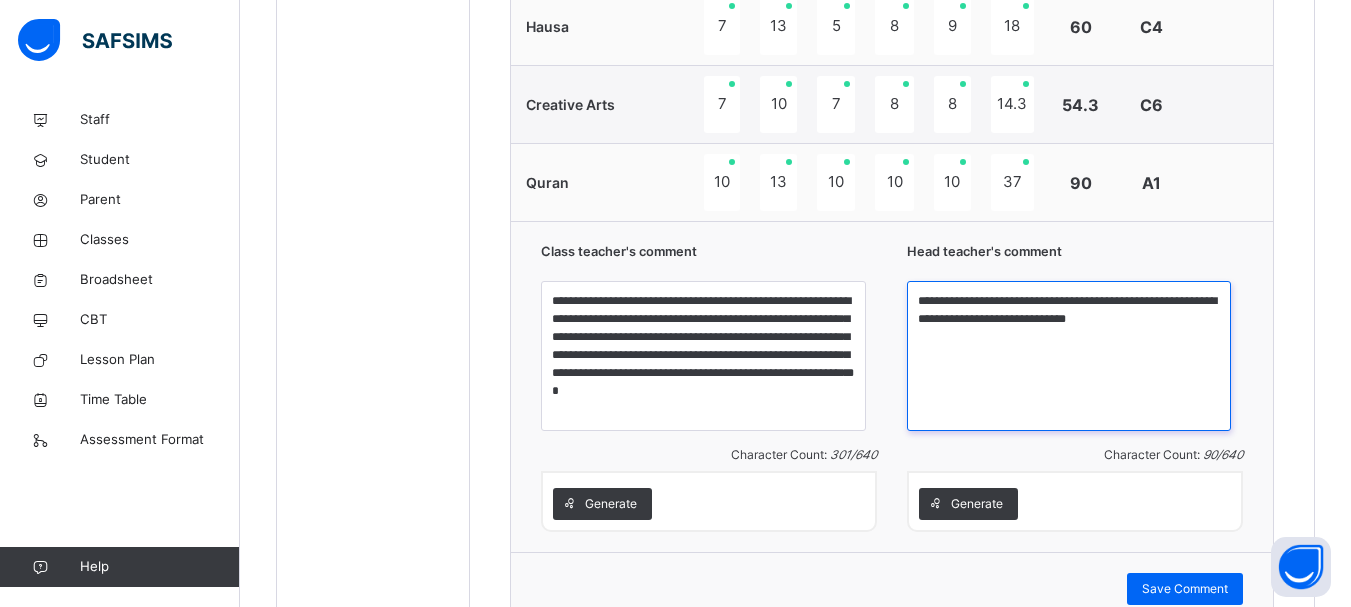 drag, startPoint x: 946, startPoint y: 298, endPoint x: 1178, endPoint y: 346, distance: 236.91348 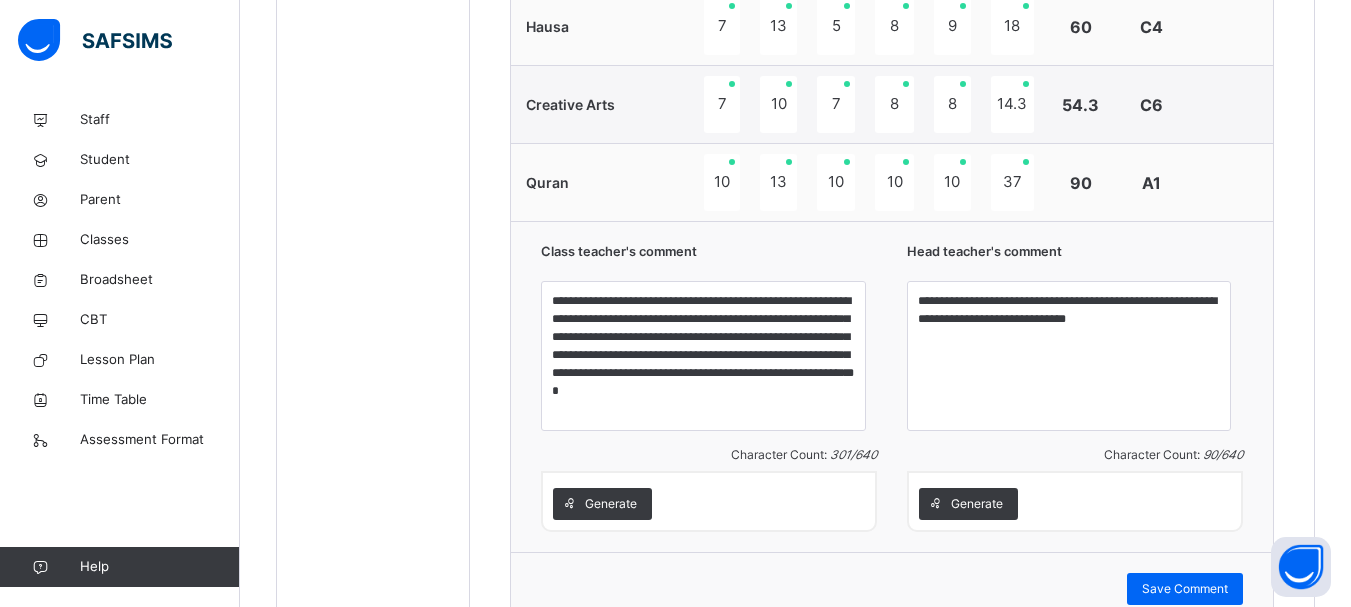 click on "10" at bounding box center [778, 105] 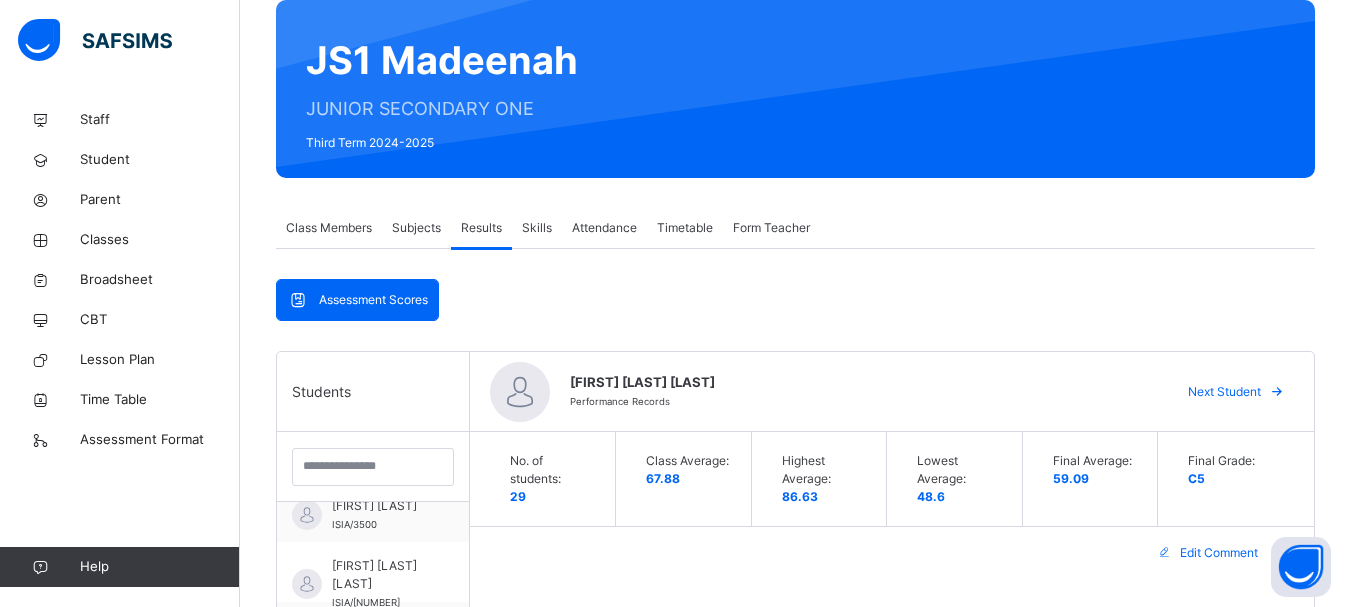 scroll, scrollTop: 145, scrollLeft: 0, axis: vertical 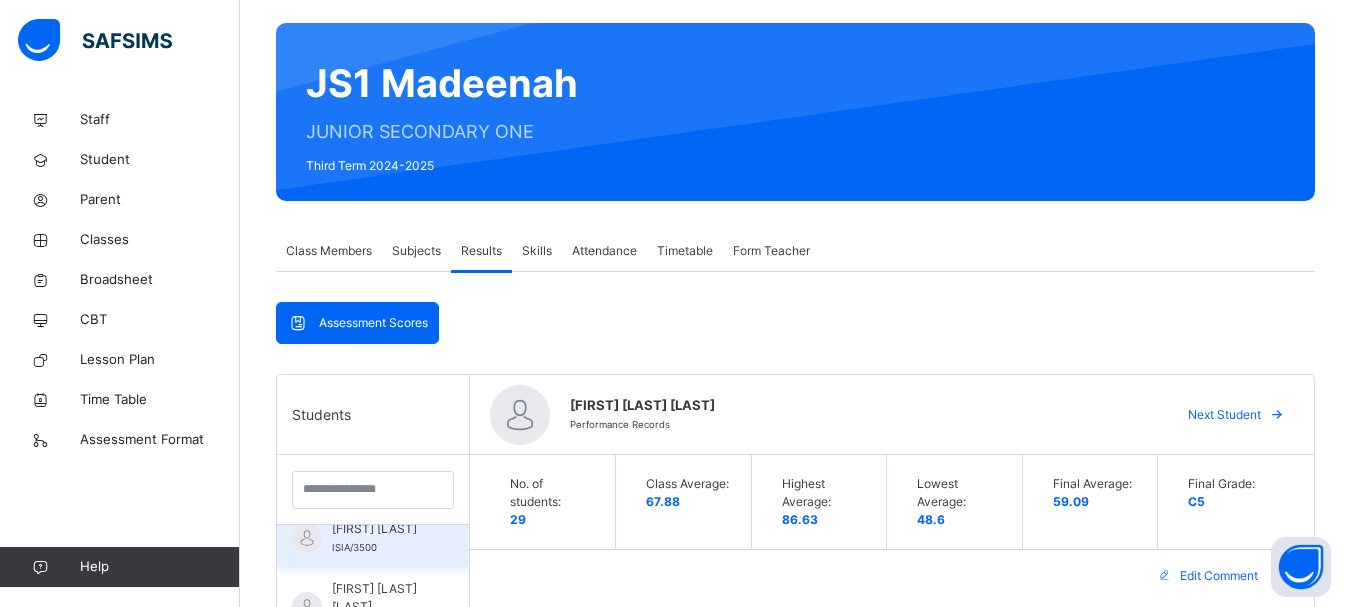 click on "[FIRST] [LAST] [LAST]" at bounding box center [378, 529] 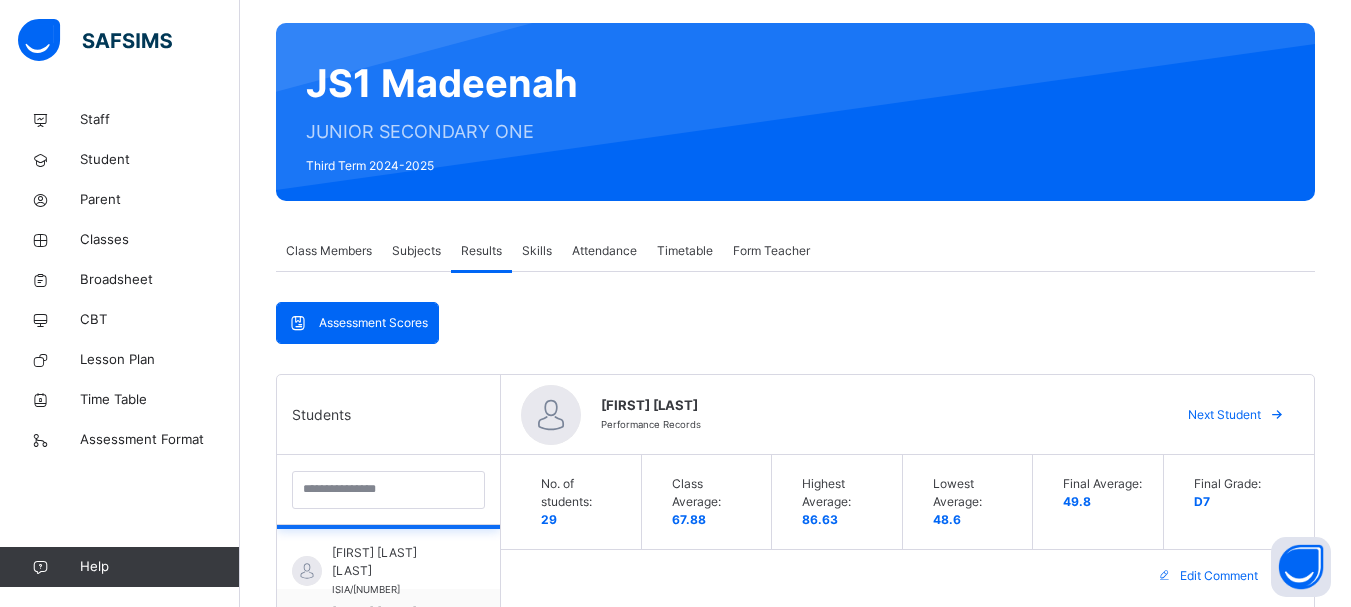 scroll, scrollTop: 120, scrollLeft: 0, axis: vertical 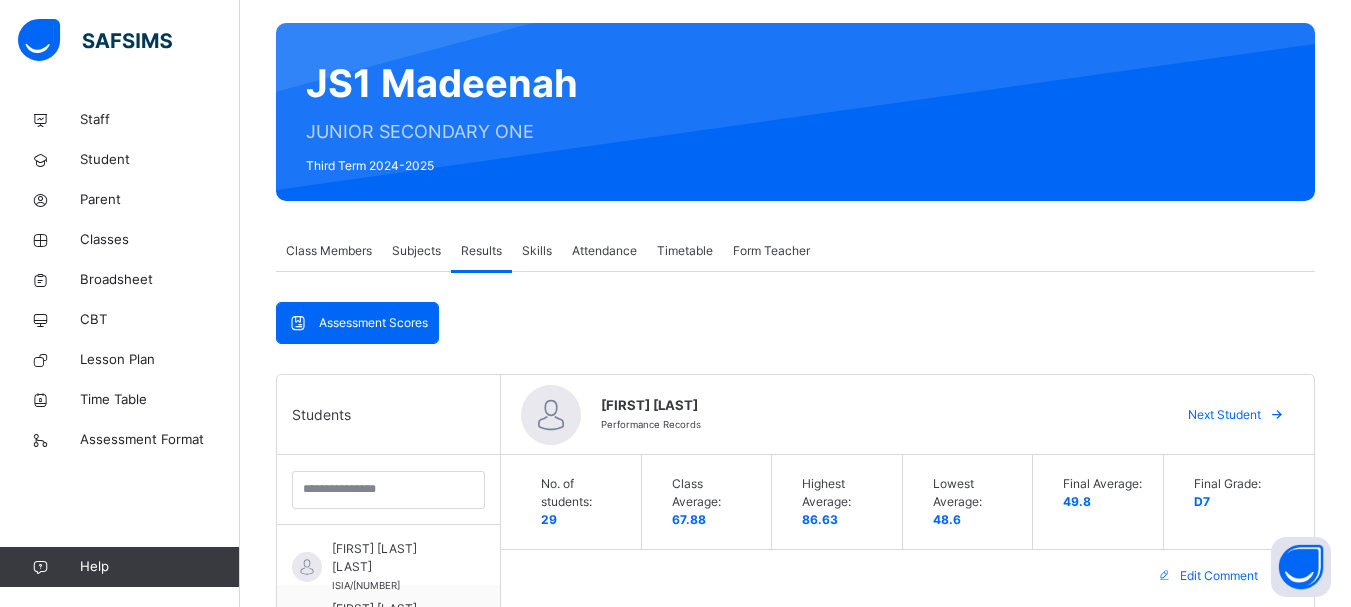 click on "ABDULSAMAD ALI BASHIR Performance Records" at bounding box center [876, 415] 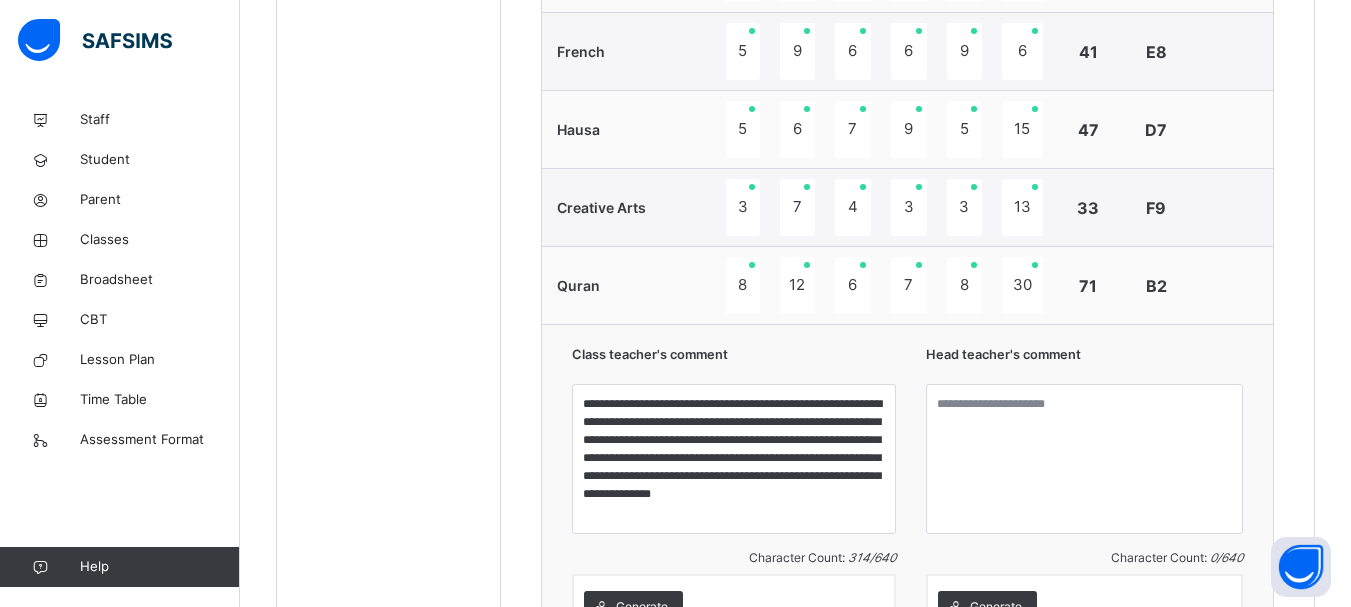 scroll, scrollTop: 1705, scrollLeft: 0, axis: vertical 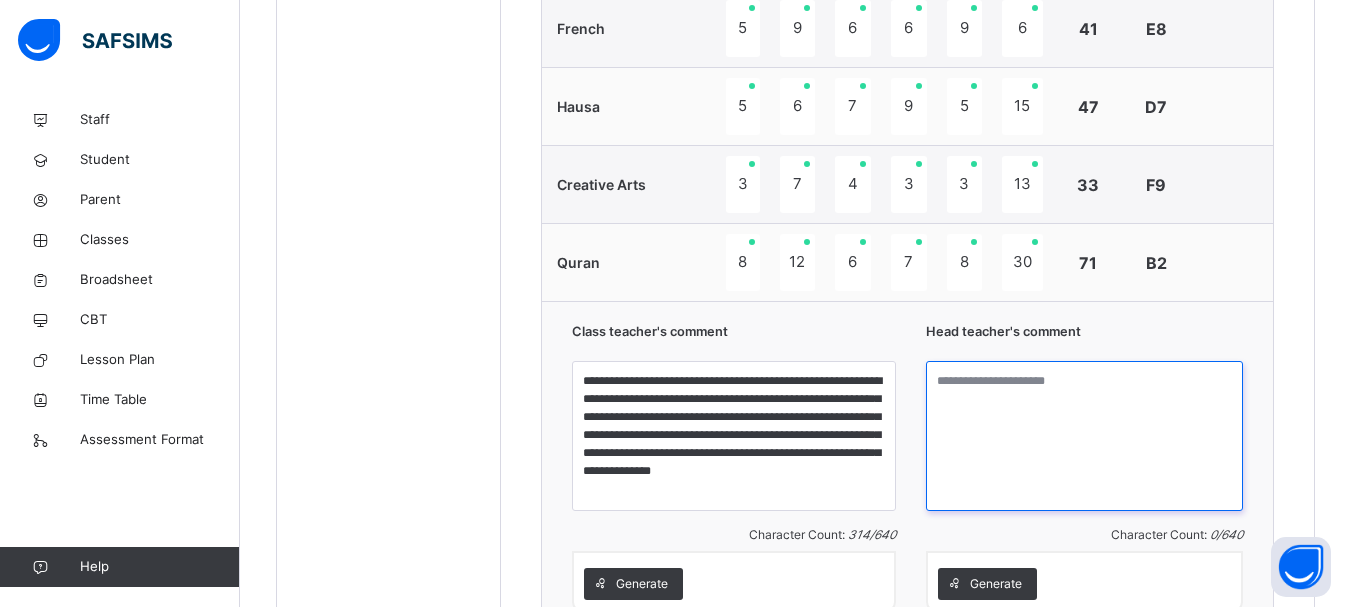 click at bounding box center [1084, 436] 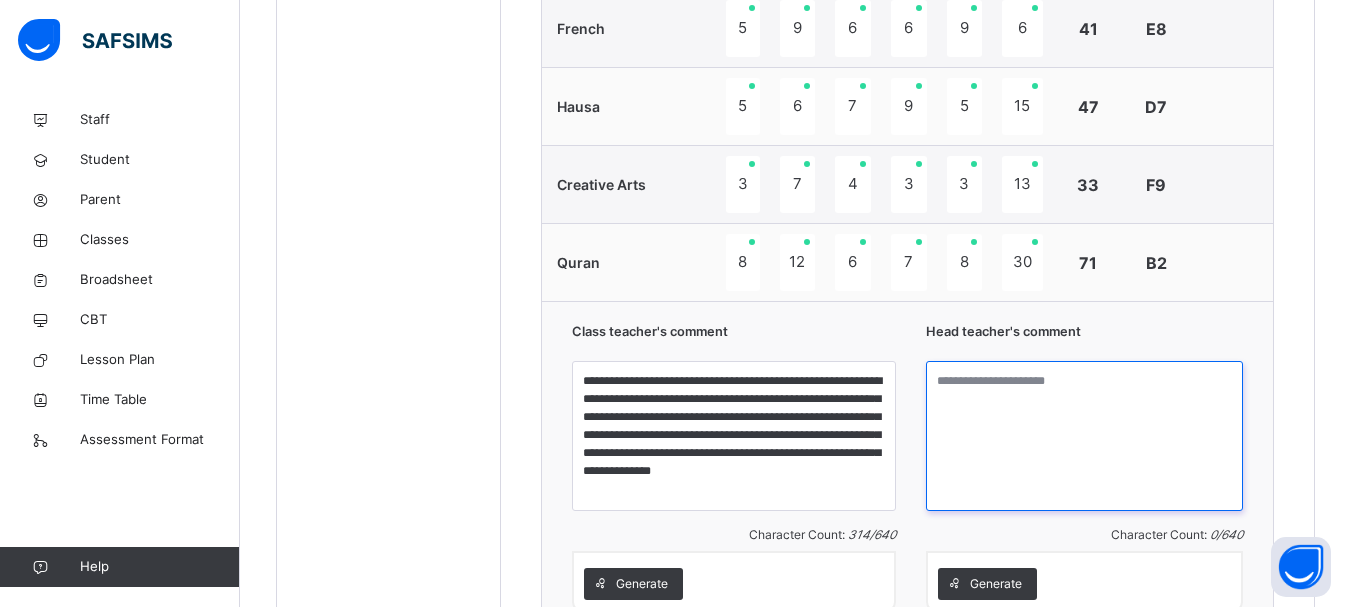 paste on "**********" 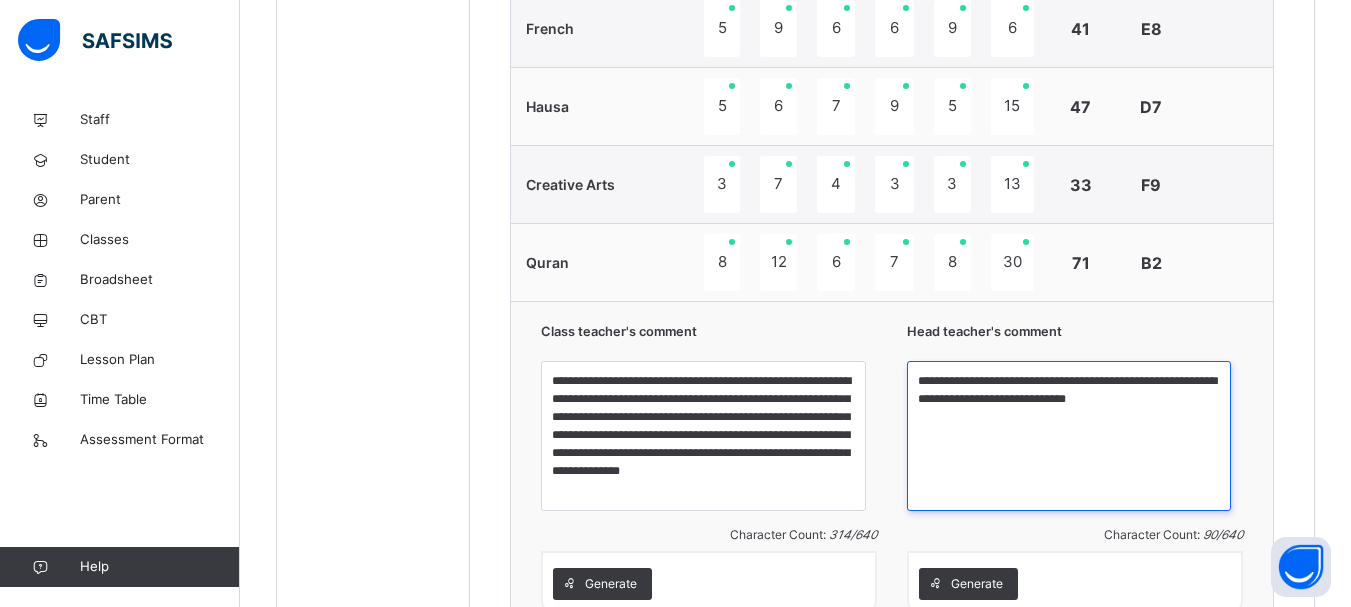 click on "**********" at bounding box center [1069, 436] 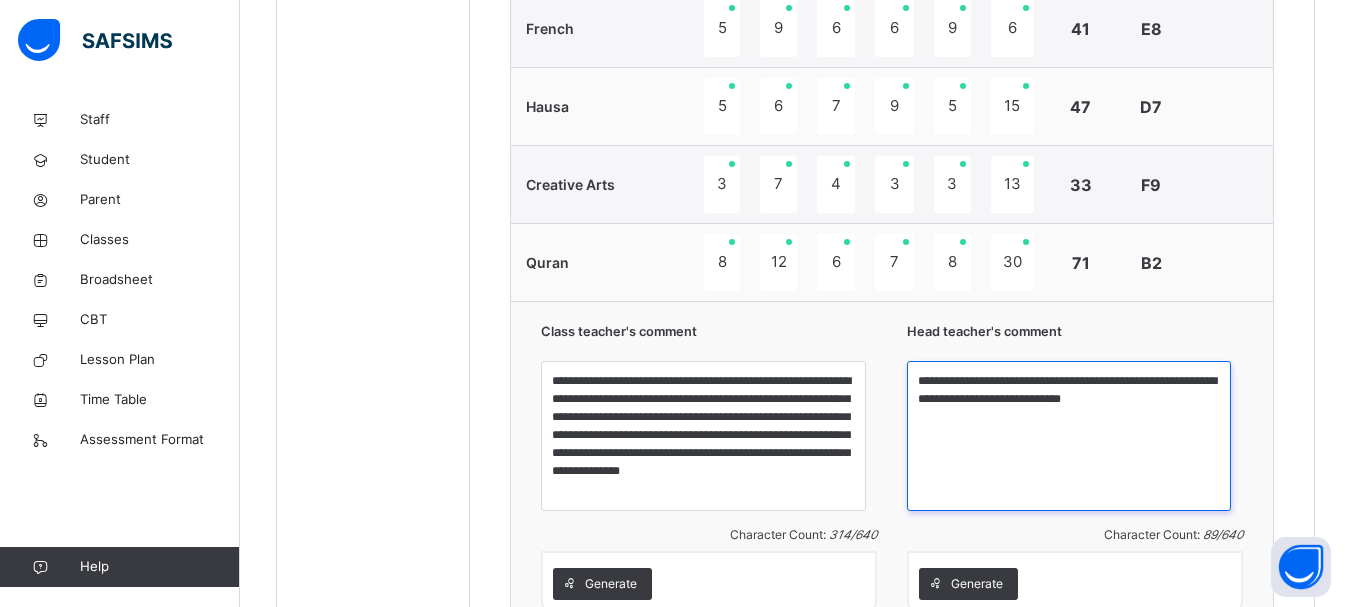 type on "**********" 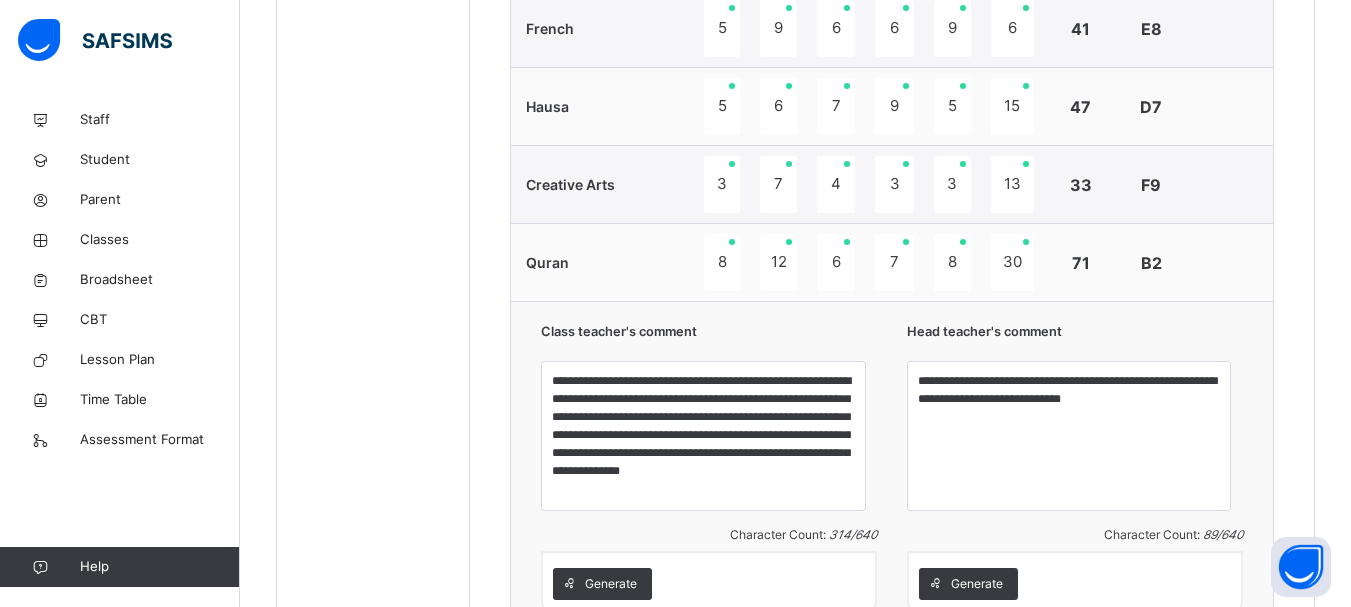 click on "Head teacher's comment" at bounding box center [1075, 336] 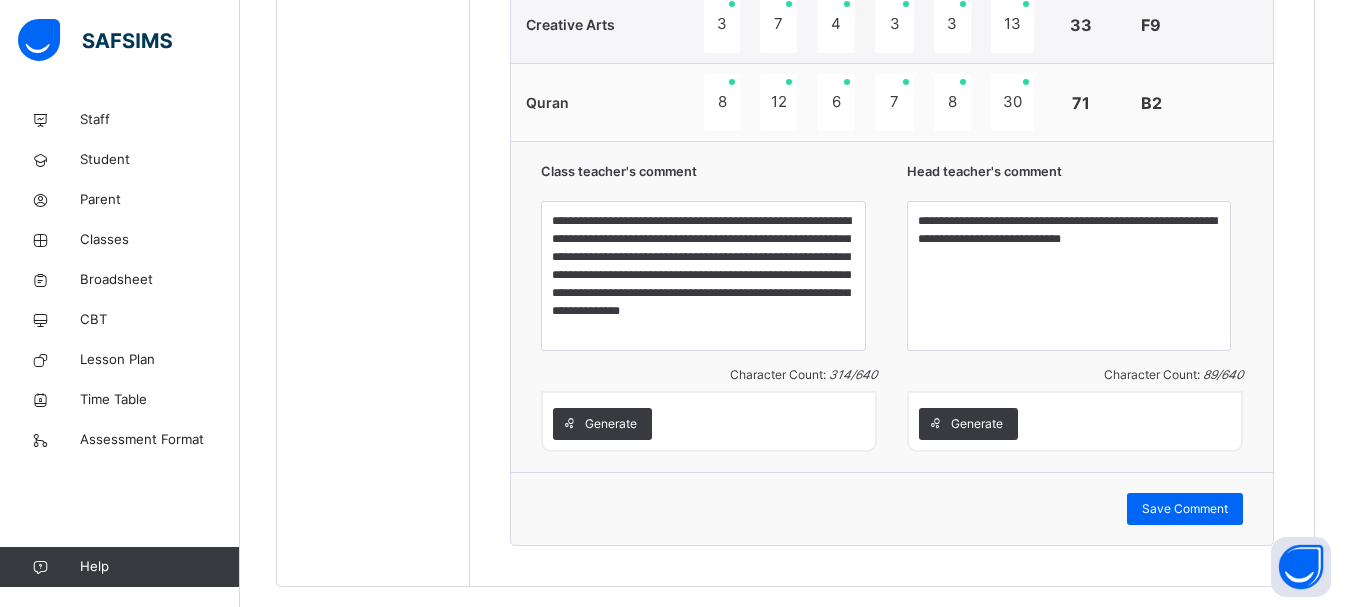 scroll, scrollTop: 1905, scrollLeft: 0, axis: vertical 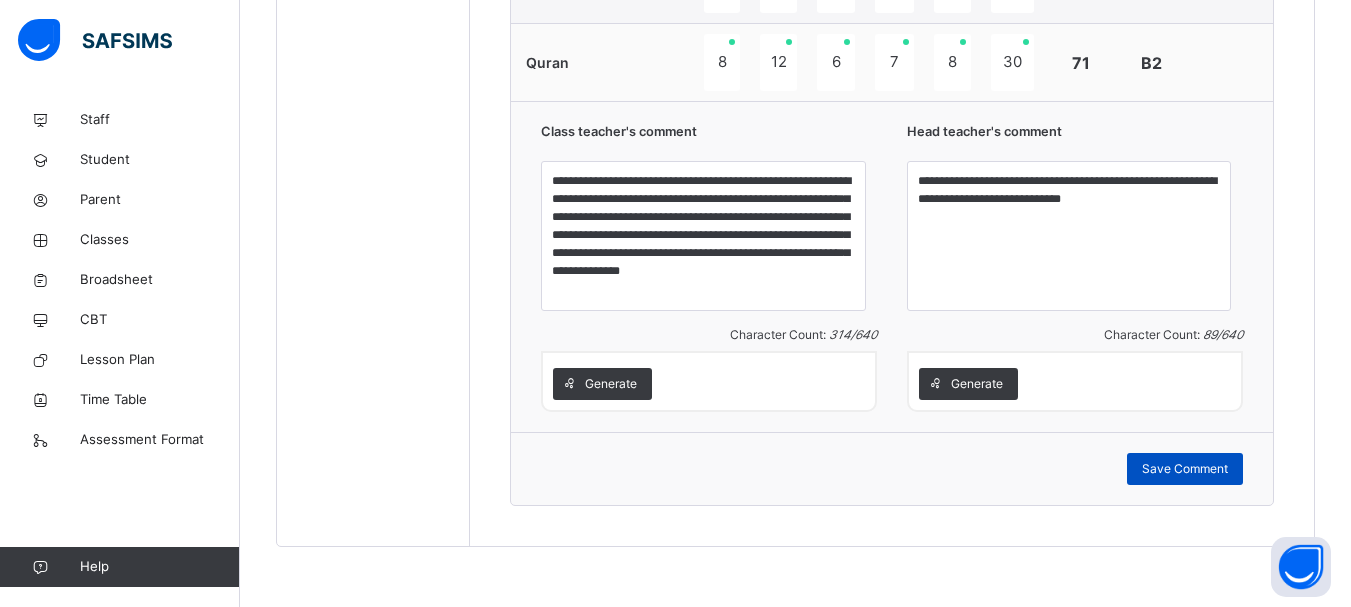 click on "Save Comment" at bounding box center (1185, 469) 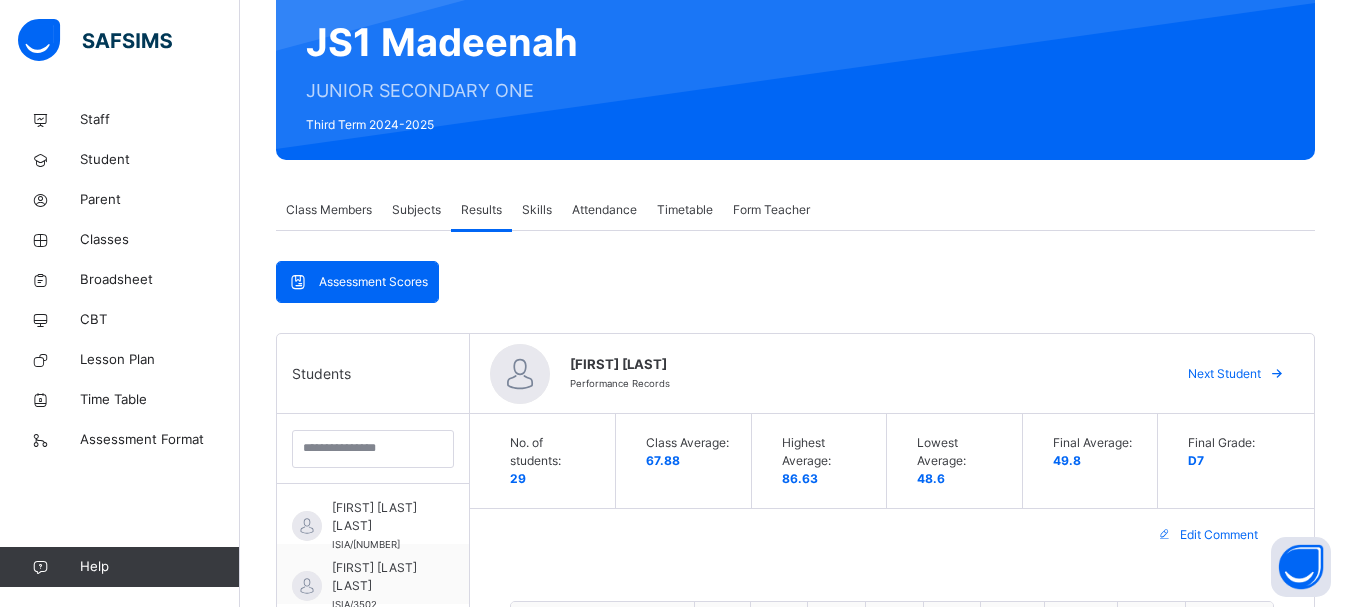 scroll, scrollTop: 185, scrollLeft: 0, axis: vertical 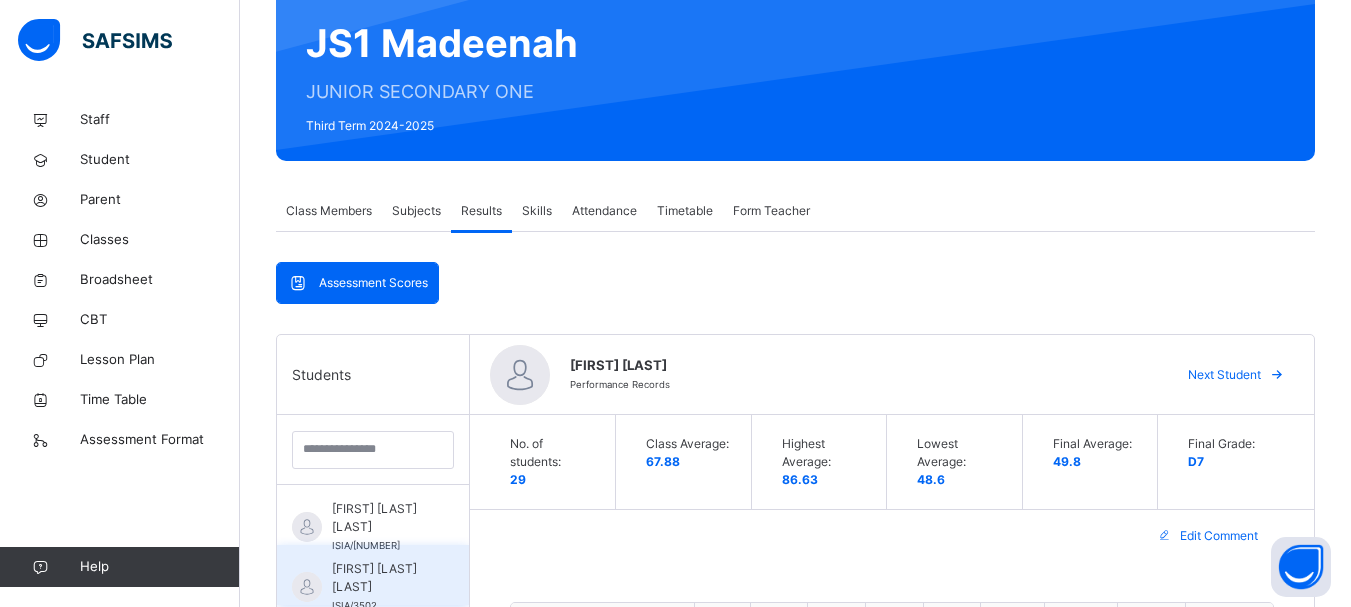 click on "[FIRST] [LAST] [FIRST]" at bounding box center (378, 578) 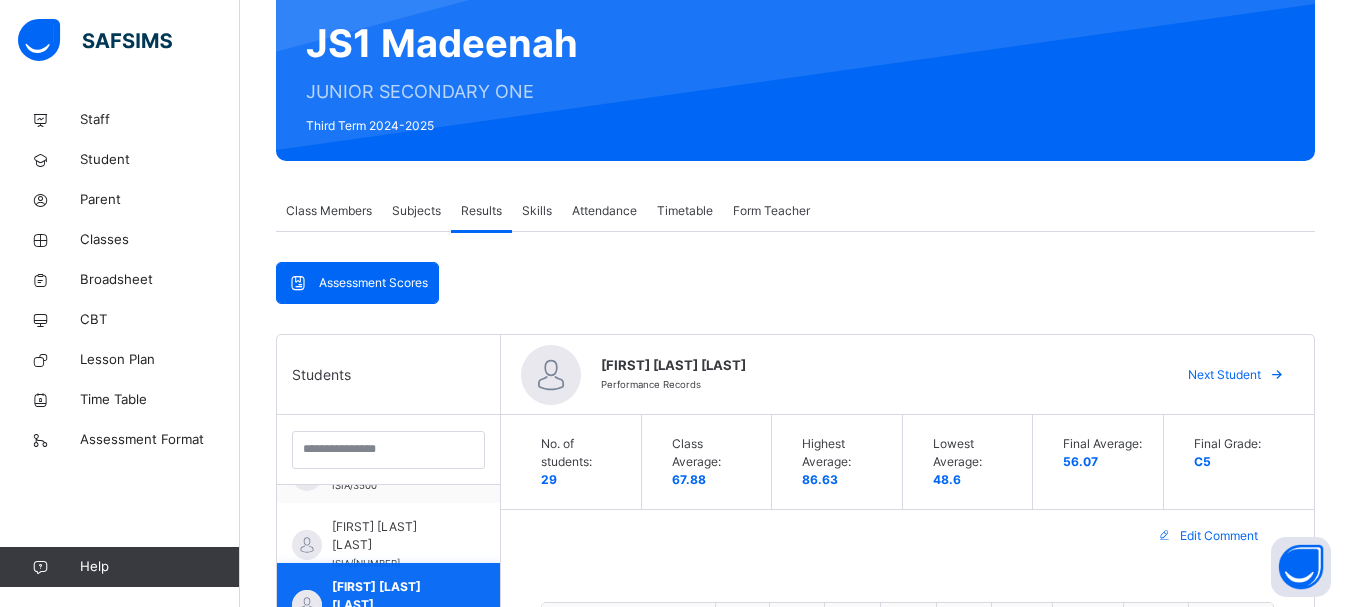 scroll, scrollTop: 120, scrollLeft: 0, axis: vertical 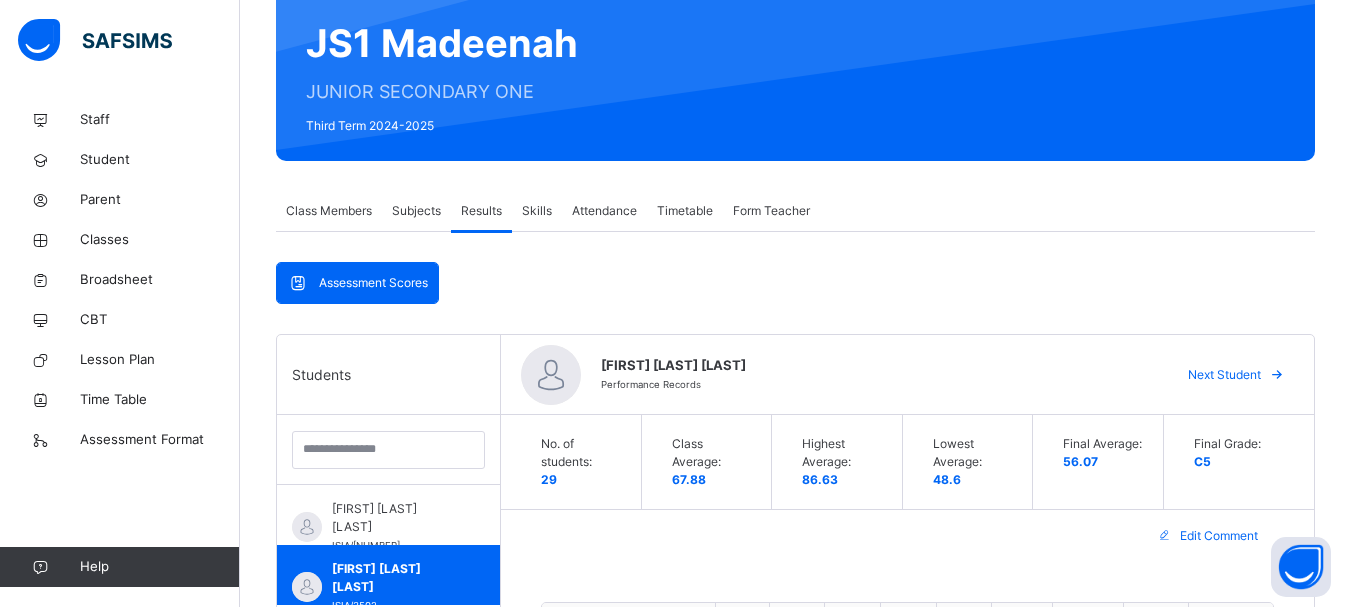 click on "Edit Comment" at bounding box center (907, 536) 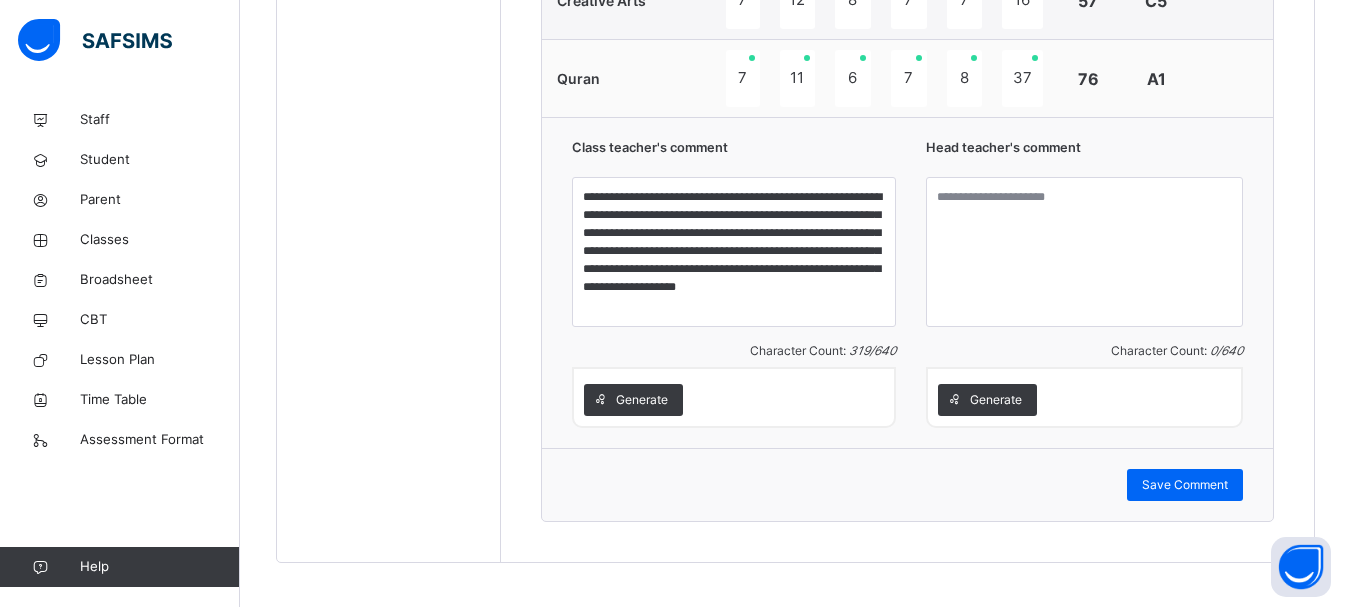 scroll, scrollTop: 1905, scrollLeft: 0, axis: vertical 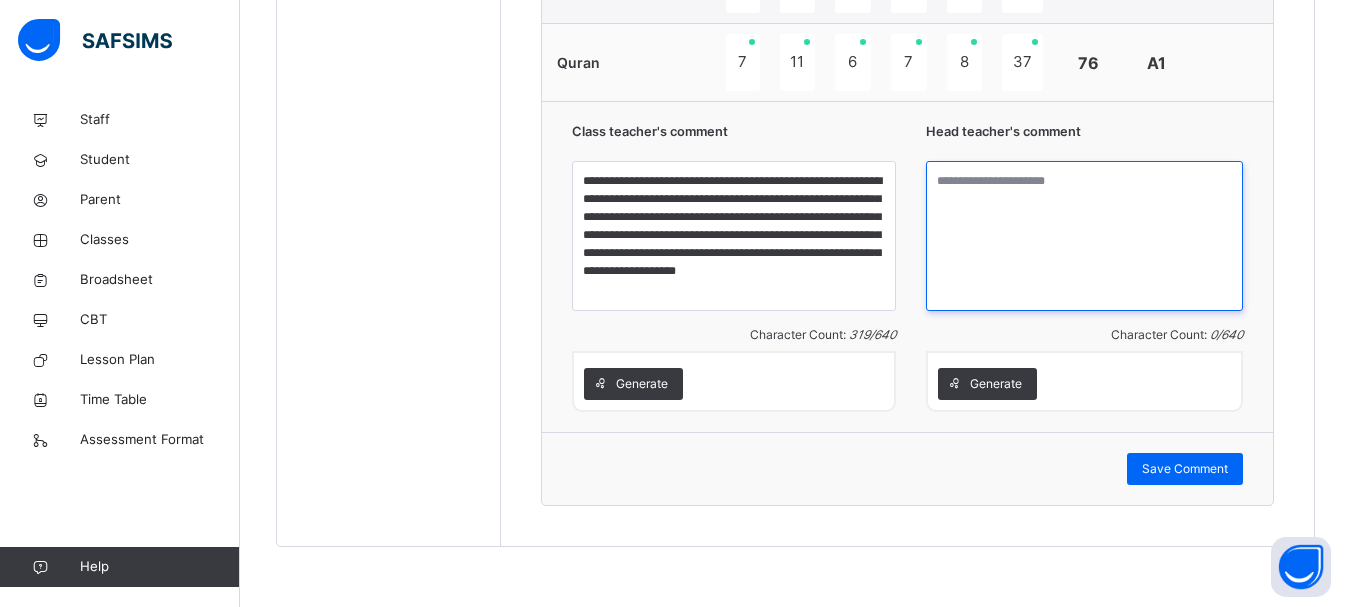 click at bounding box center (1084, 236) 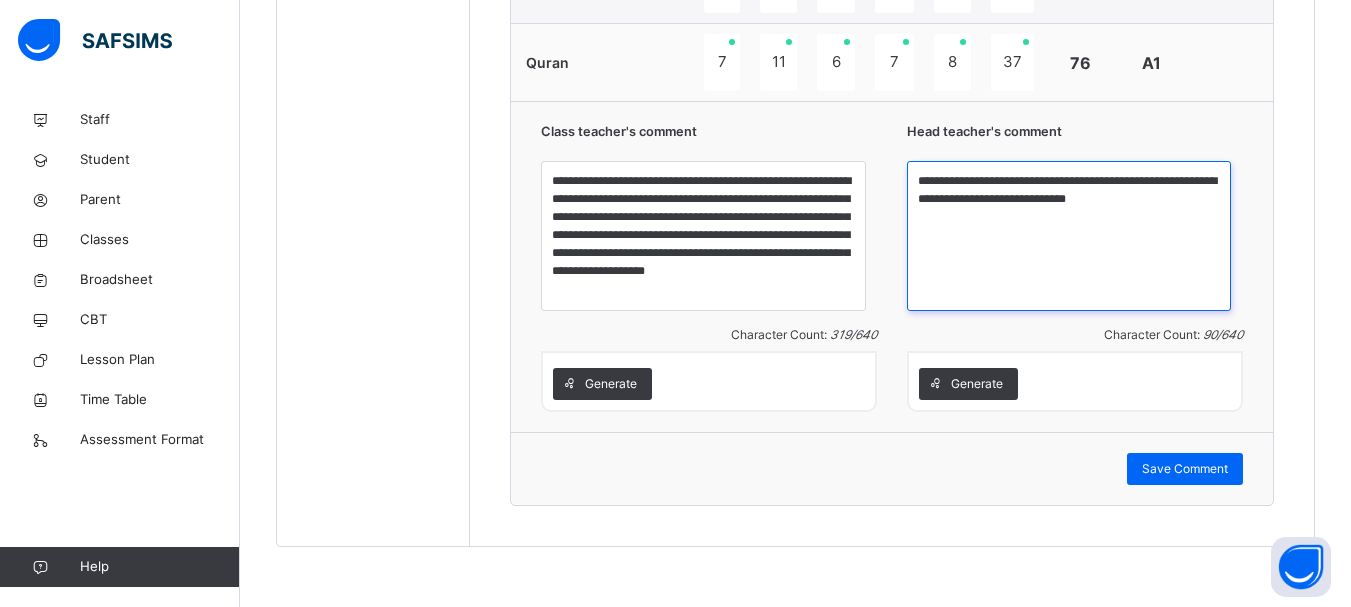 click on "**********" at bounding box center (1069, 236) 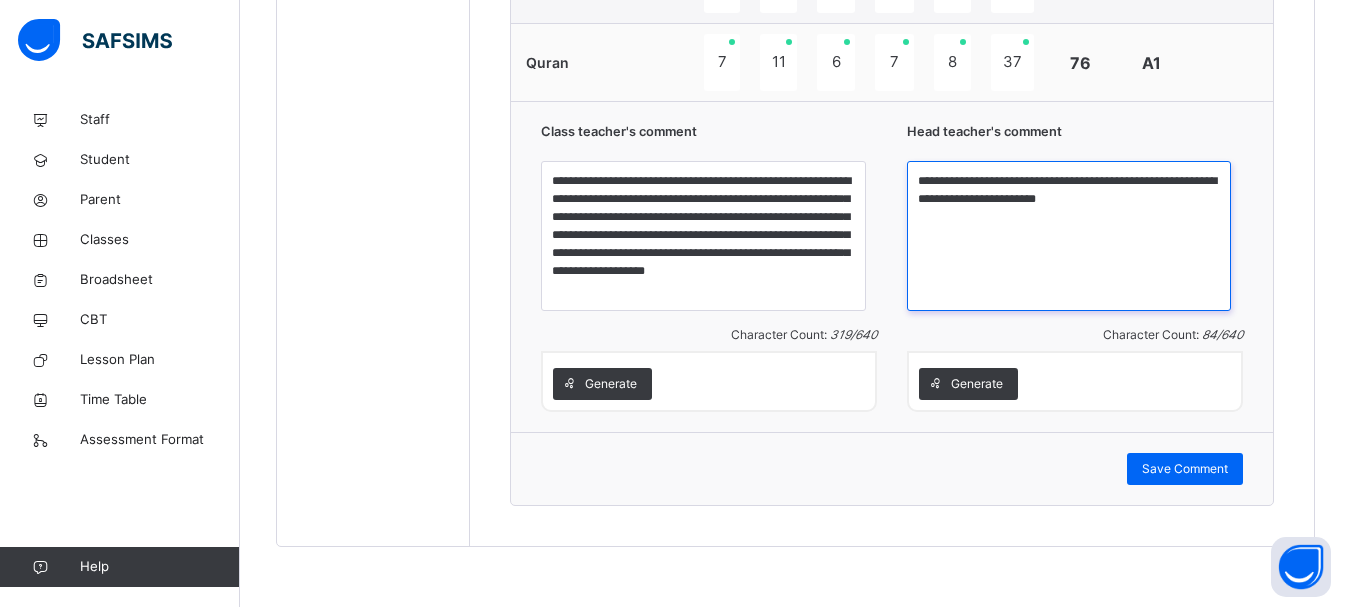 click on "**********" at bounding box center [1069, 236] 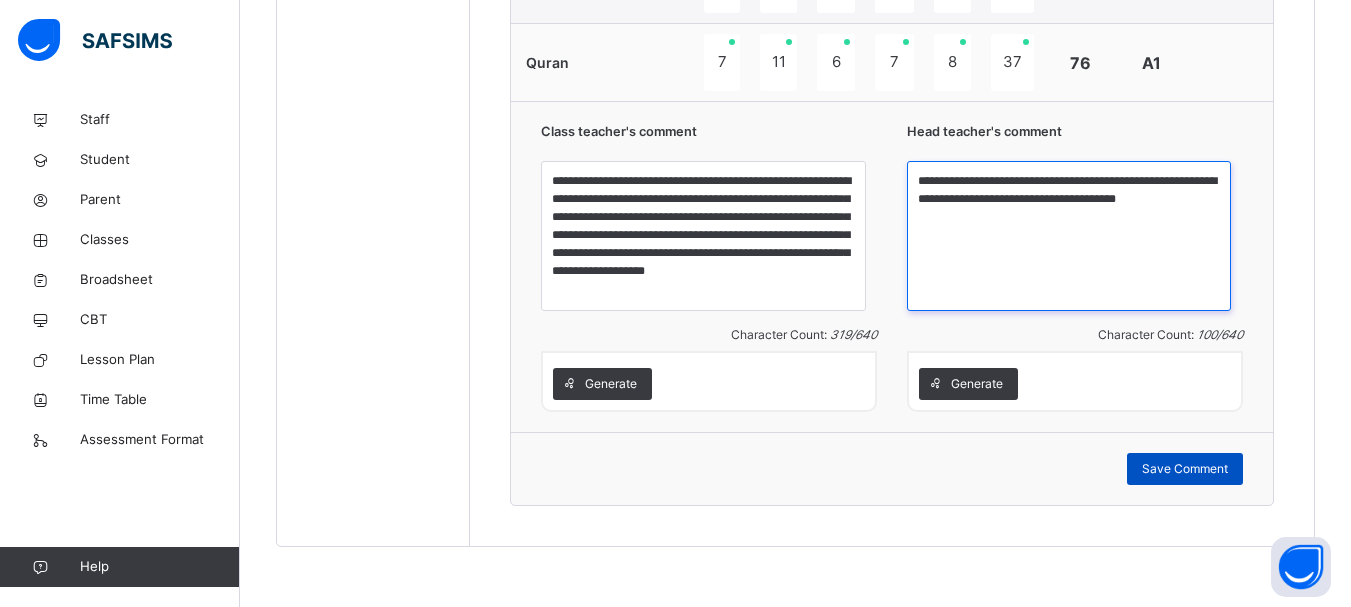 type on "**********" 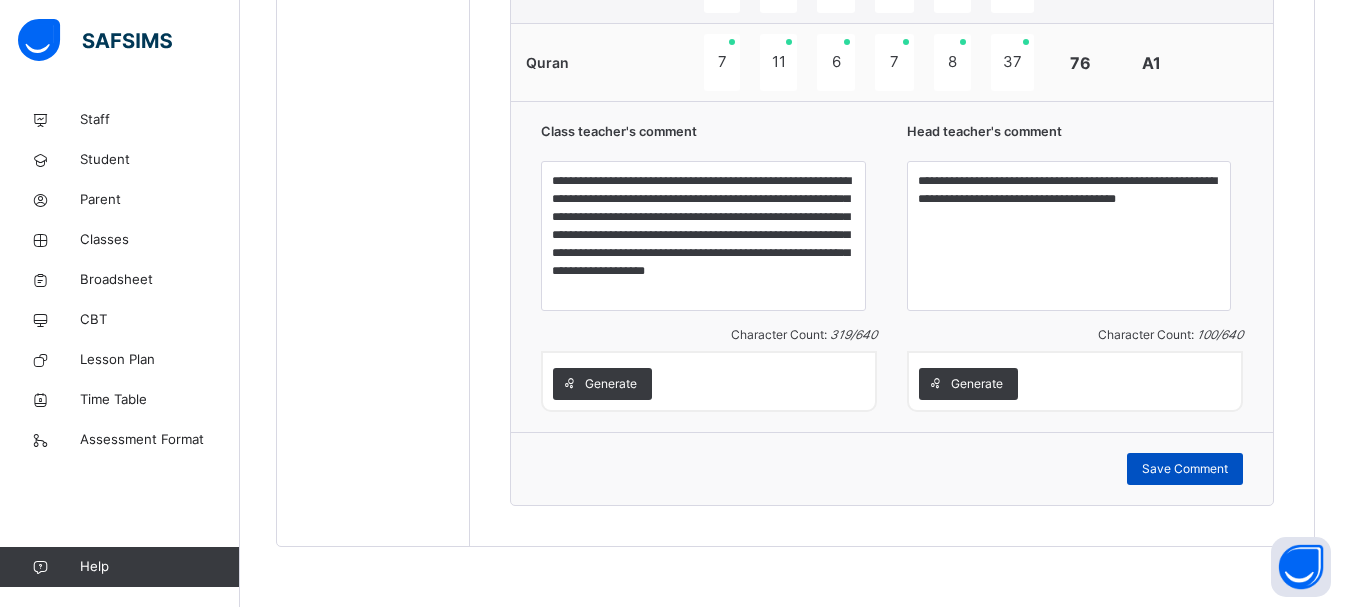 click on "Save Comment" at bounding box center [1185, 469] 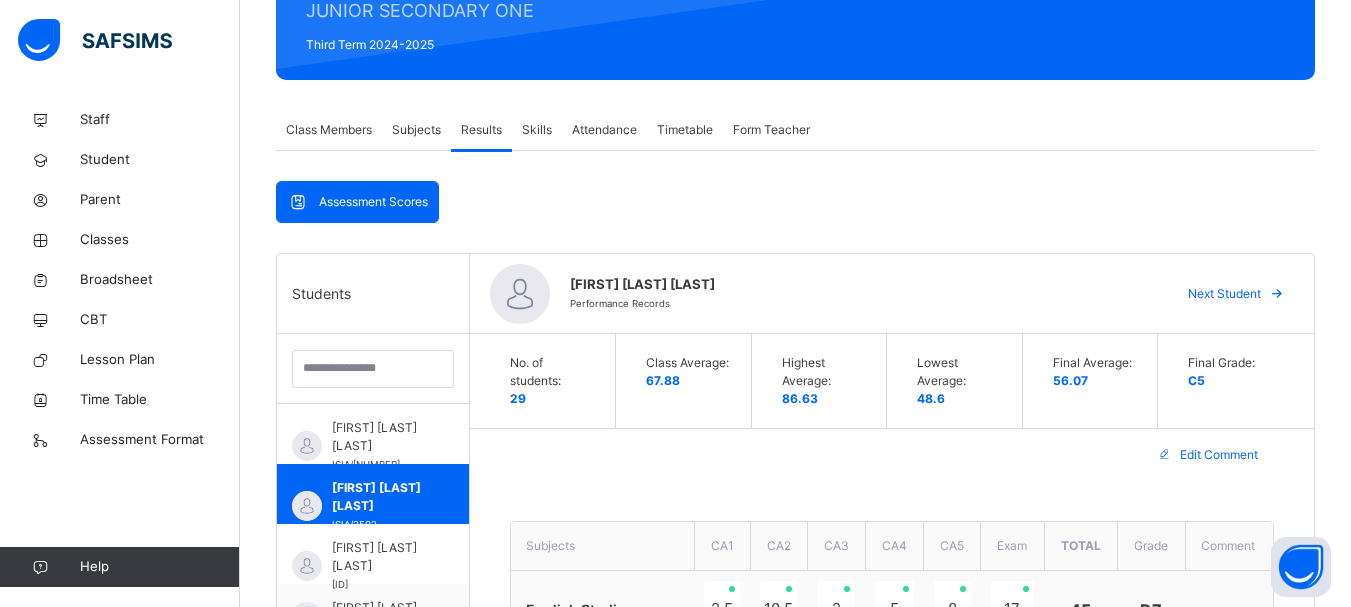 scroll, scrollTop: 265, scrollLeft: 0, axis: vertical 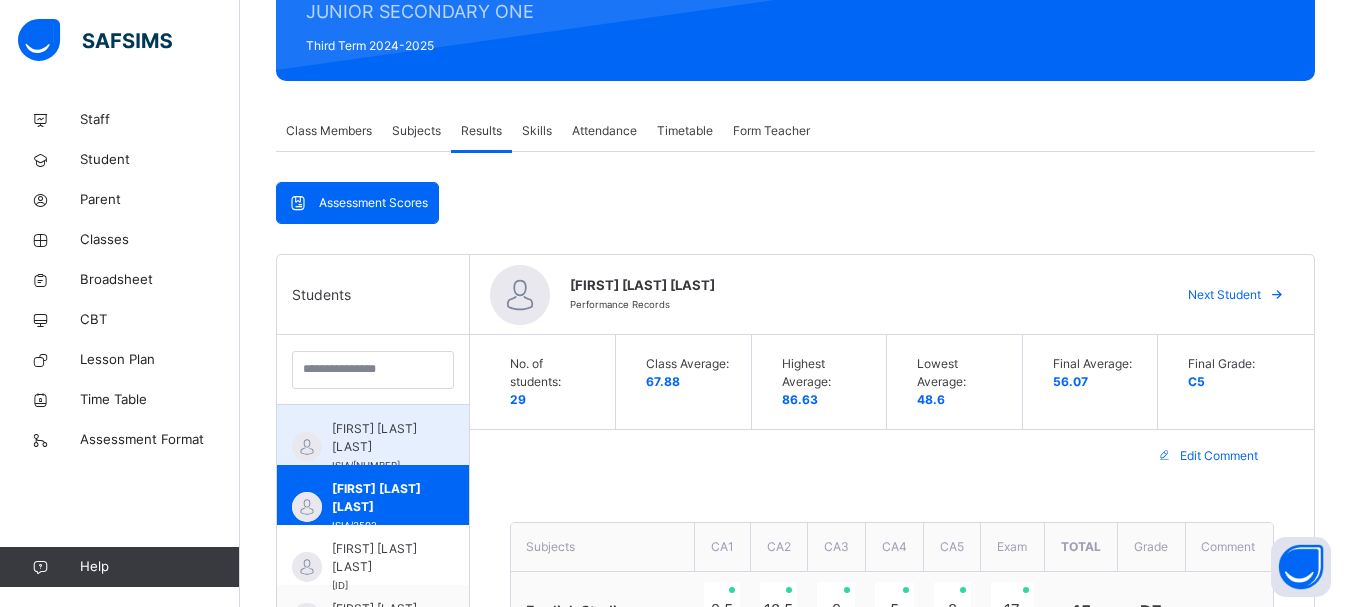 click on "AISHA IBRAHIM JARMA ISIA/1361" at bounding box center (378, 447) 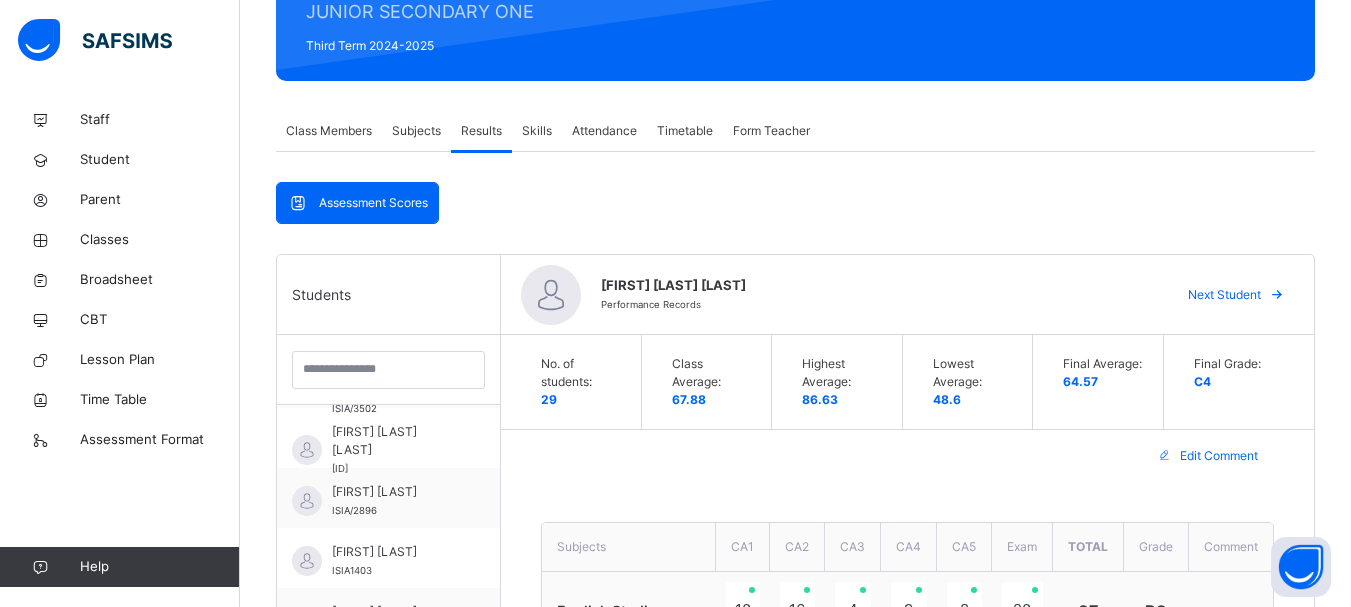 scroll, scrollTop: 240, scrollLeft: 0, axis: vertical 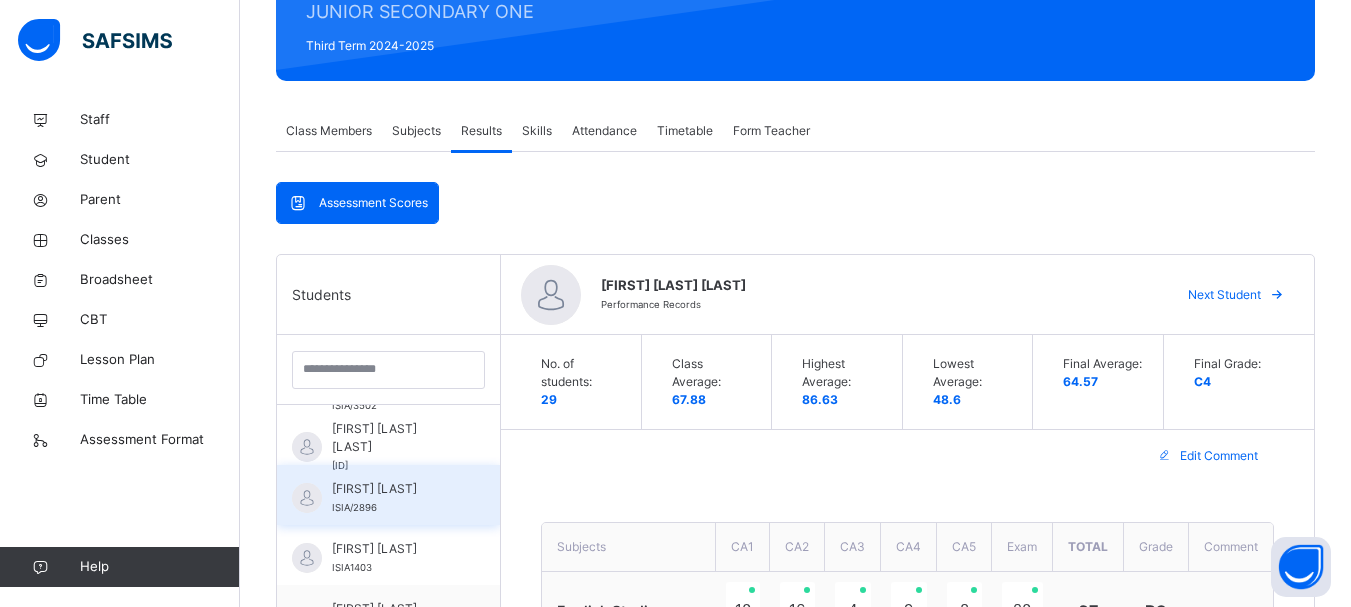 click on "[FIRST] [LAST] [LAST]" at bounding box center [393, 489] 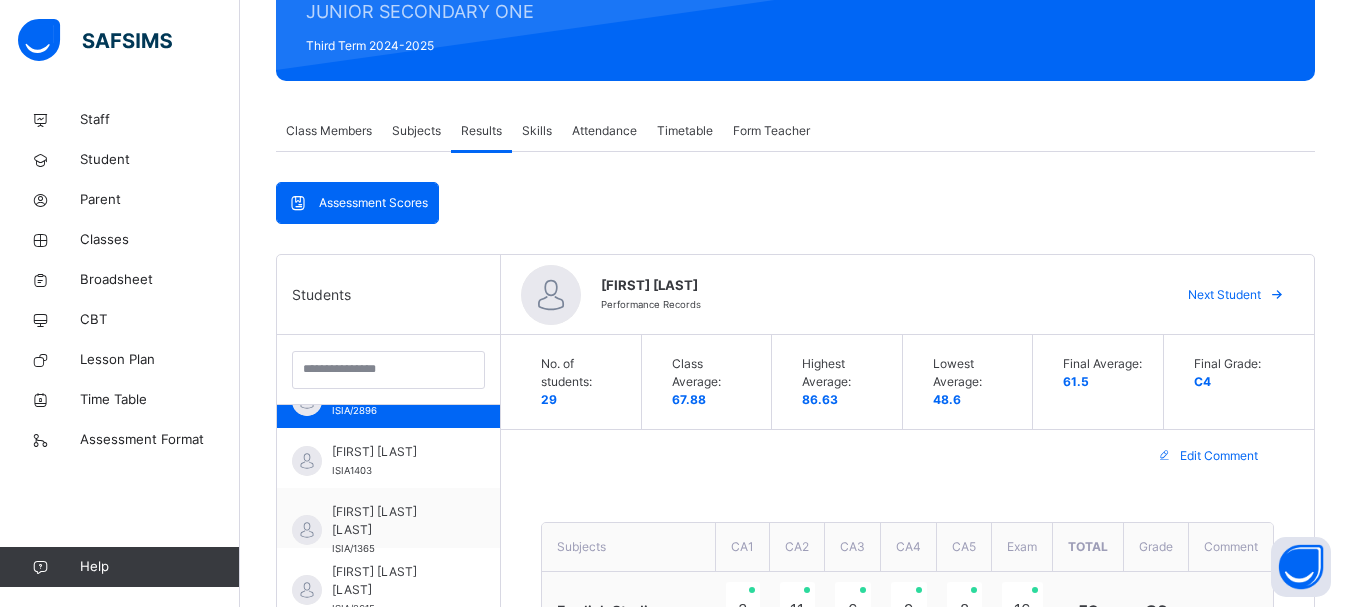 scroll, scrollTop: 400, scrollLeft: 0, axis: vertical 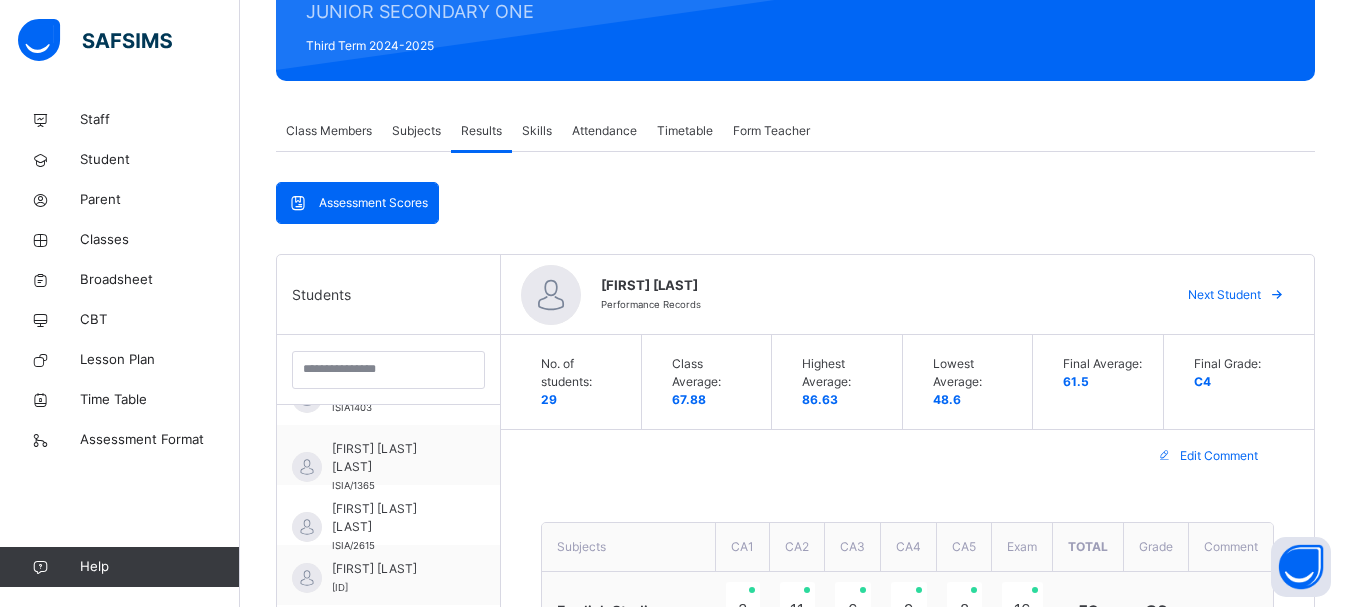 click on "Edit Comment" at bounding box center (907, 456) 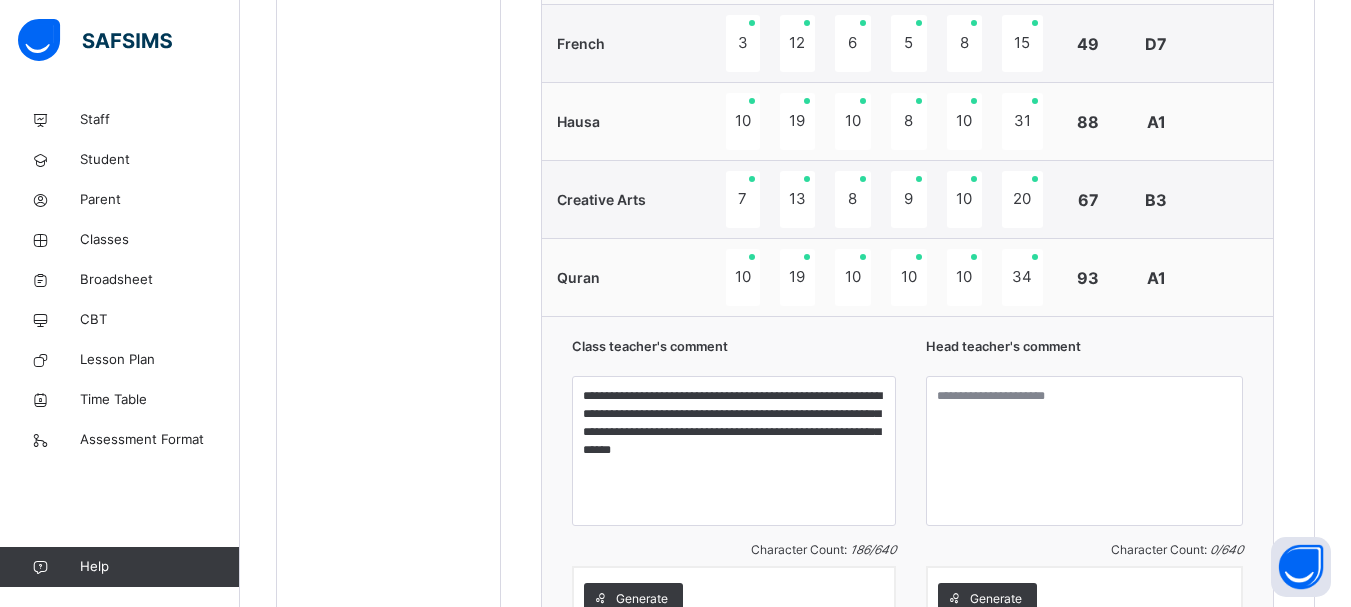 scroll, scrollTop: 1745, scrollLeft: 0, axis: vertical 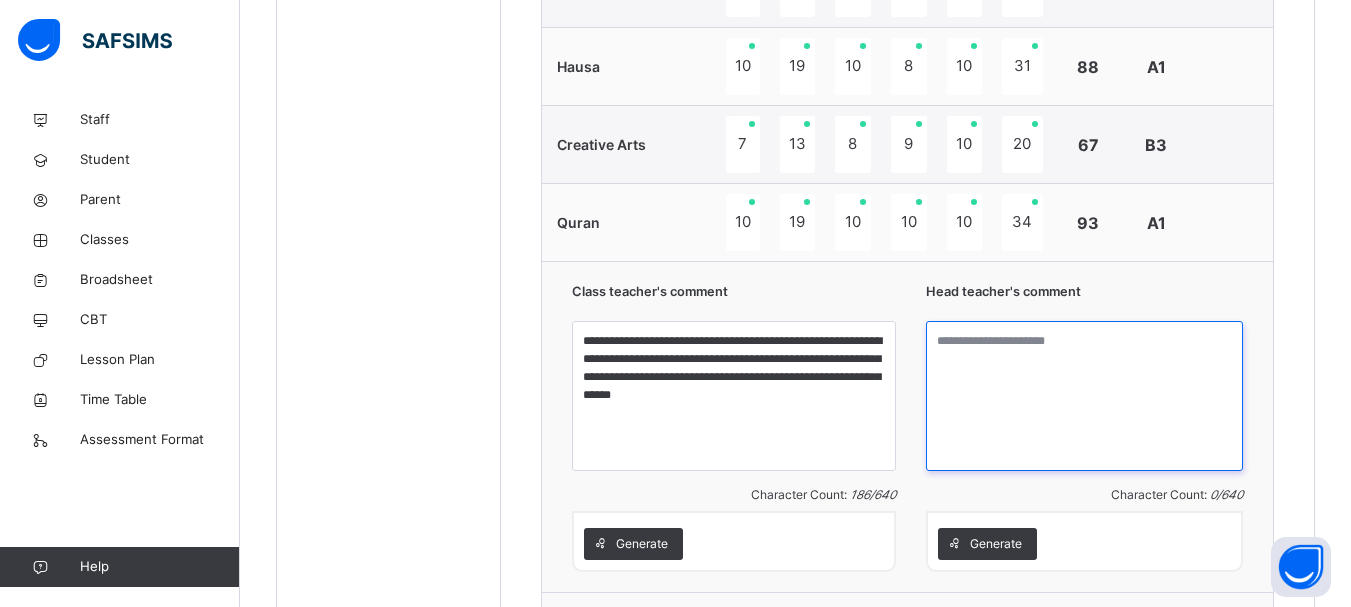 click at bounding box center [1084, 396] 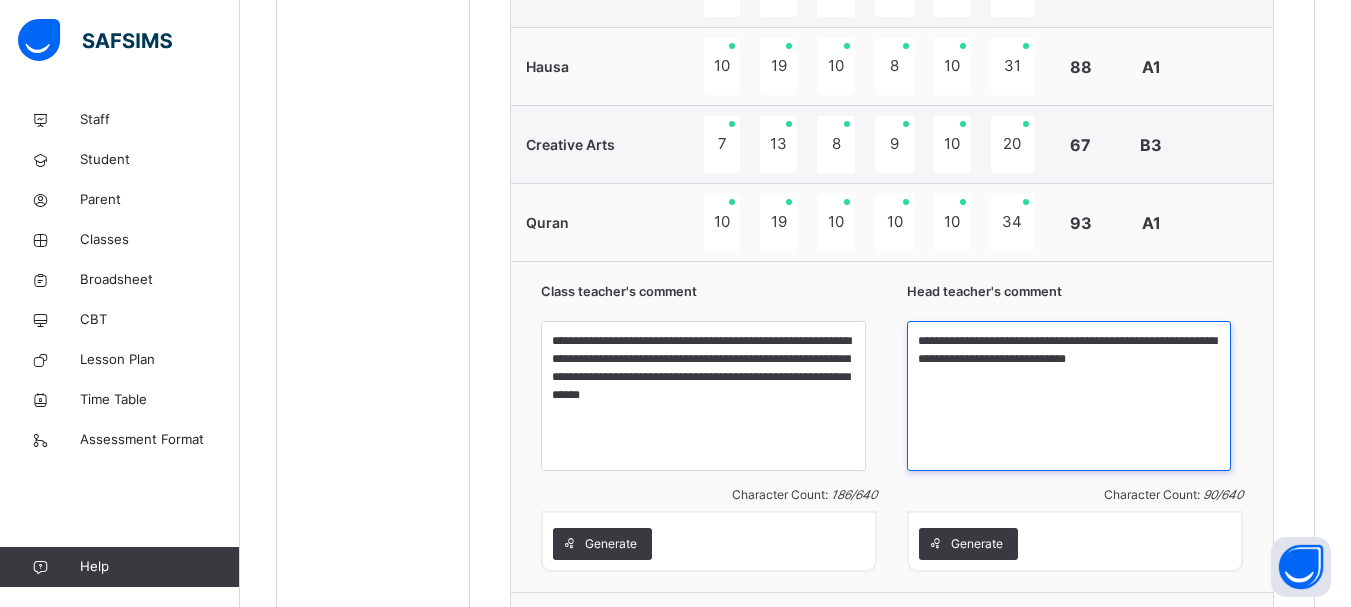 click on "**********" at bounding box center [1069, 396] 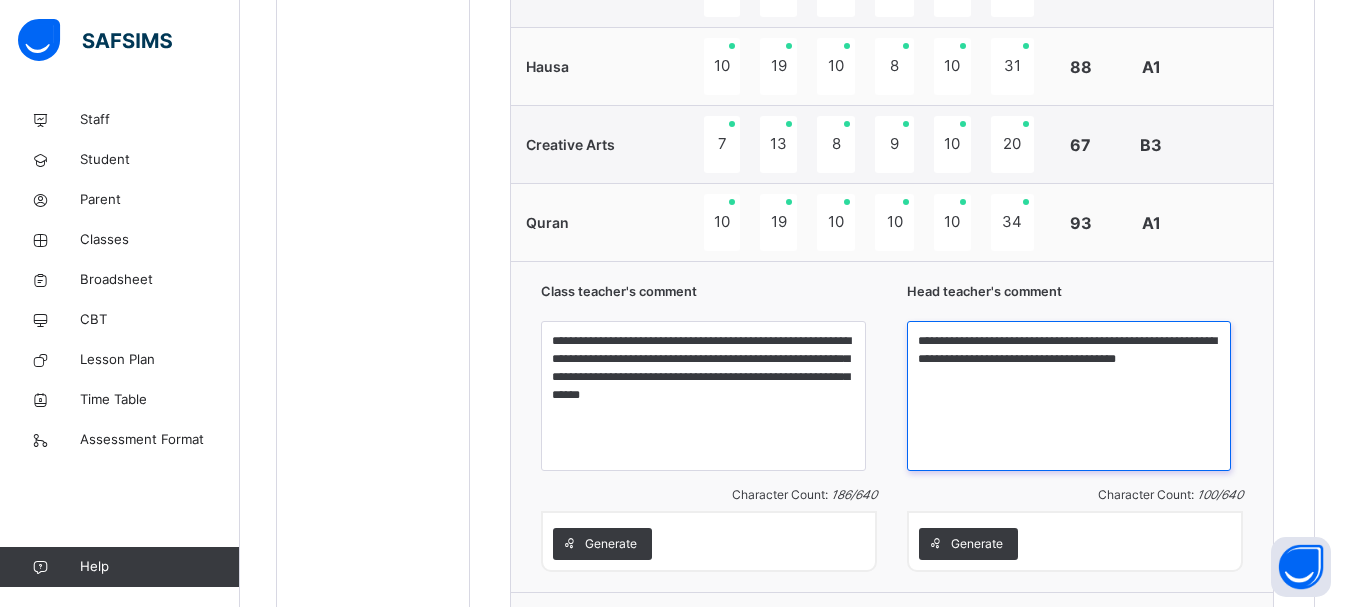 click on "**********" at bounding box center [1069, 396] 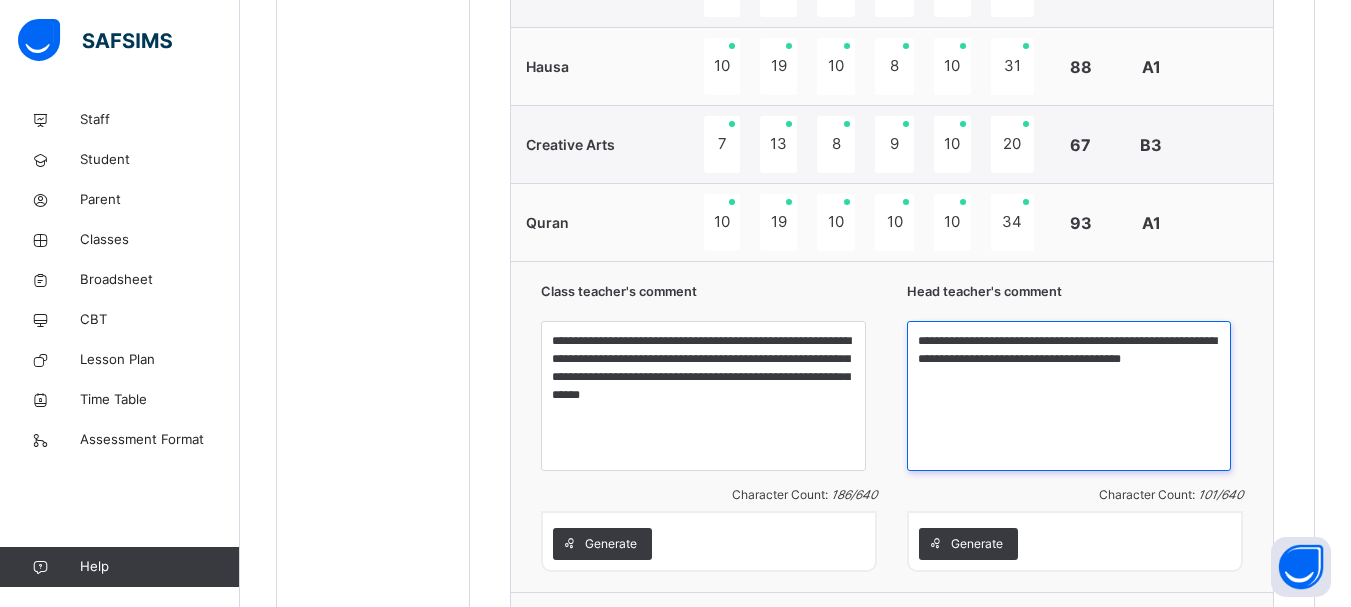 type on "**********" 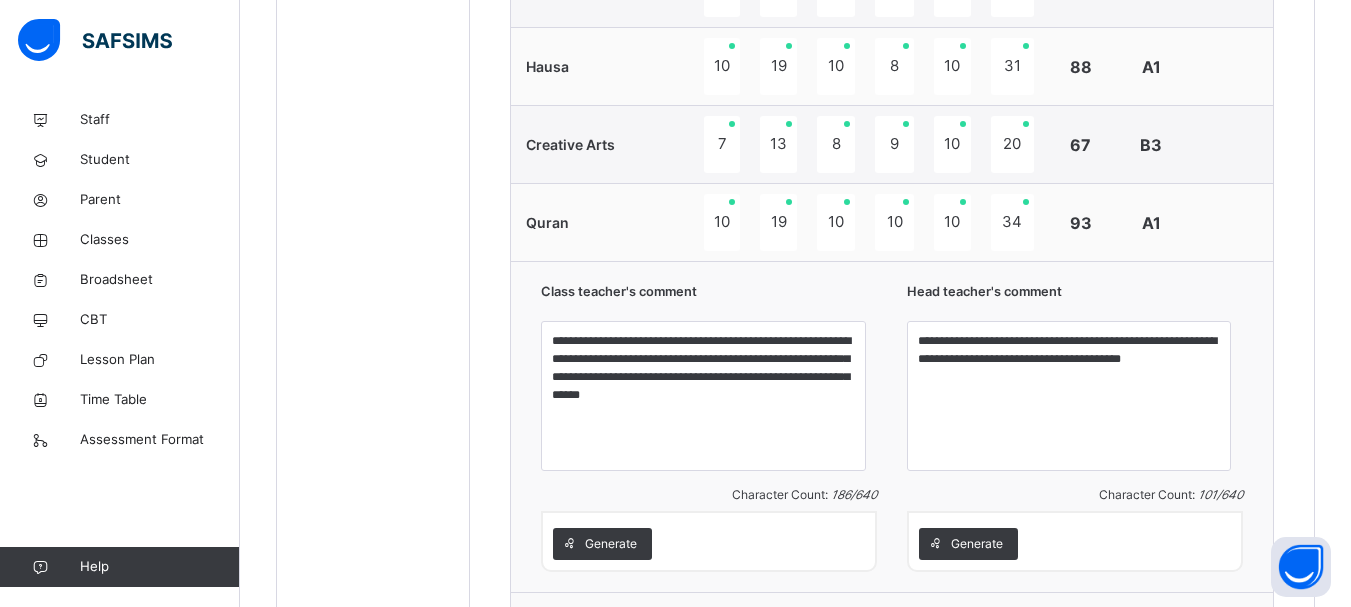 click on "Head teacher's comment" at bounding box center [1075, 296] 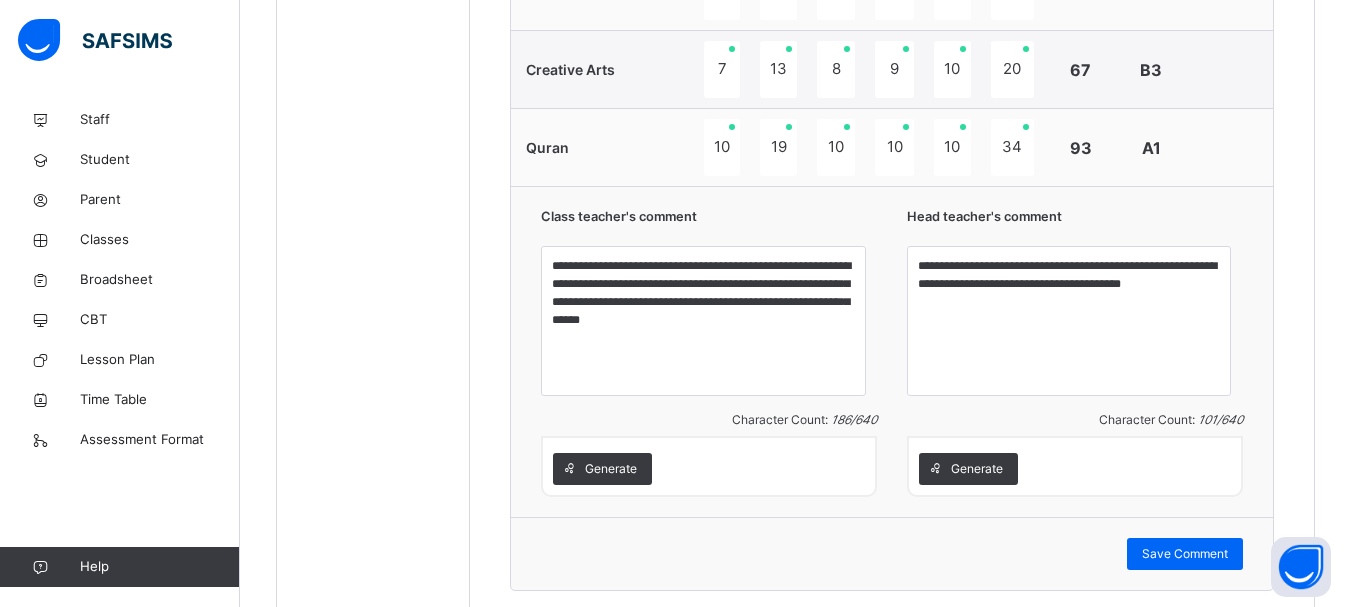 scroll, scrollTop: 1825, scrollLeft: 0, axis: vertical 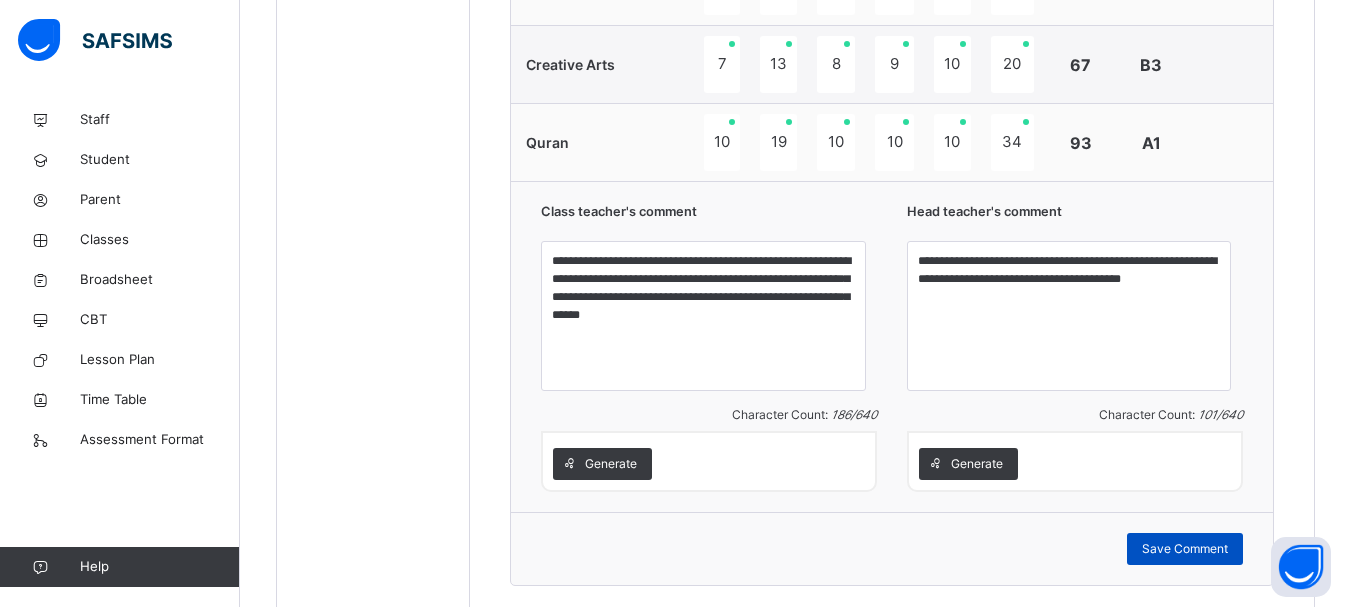 click on "Save Comment" at bounding box center (1185, 549) 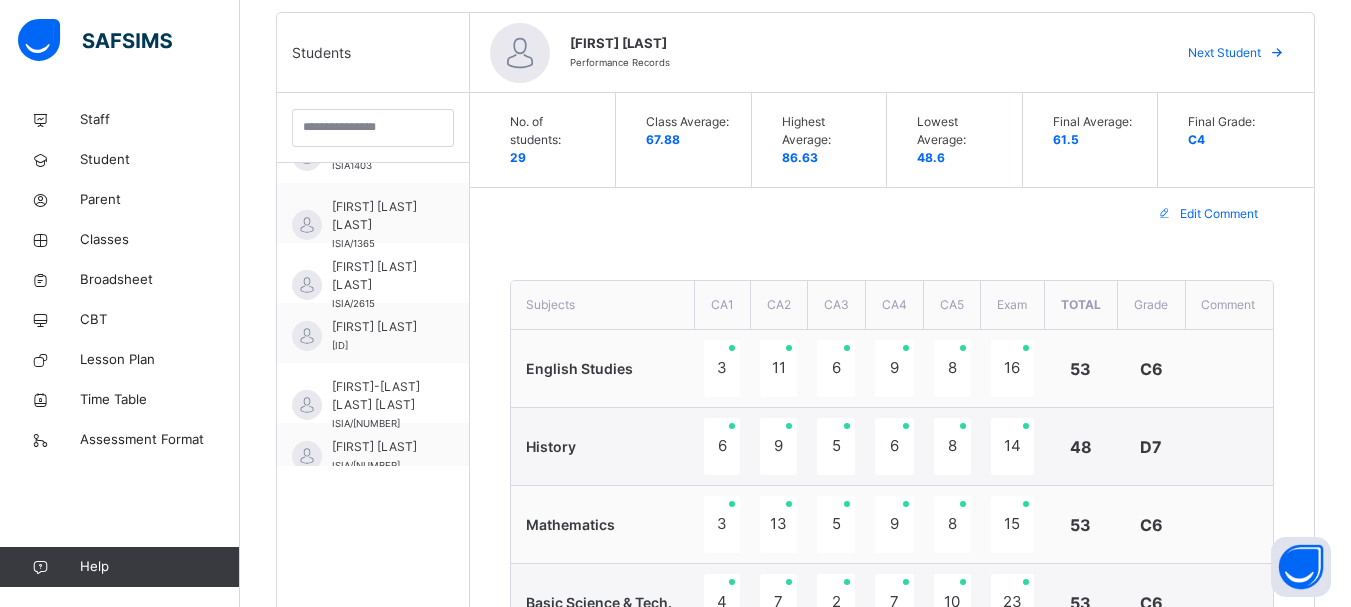 scroll, scrollTop: 505, scrollLeft: 0, axis: vertical 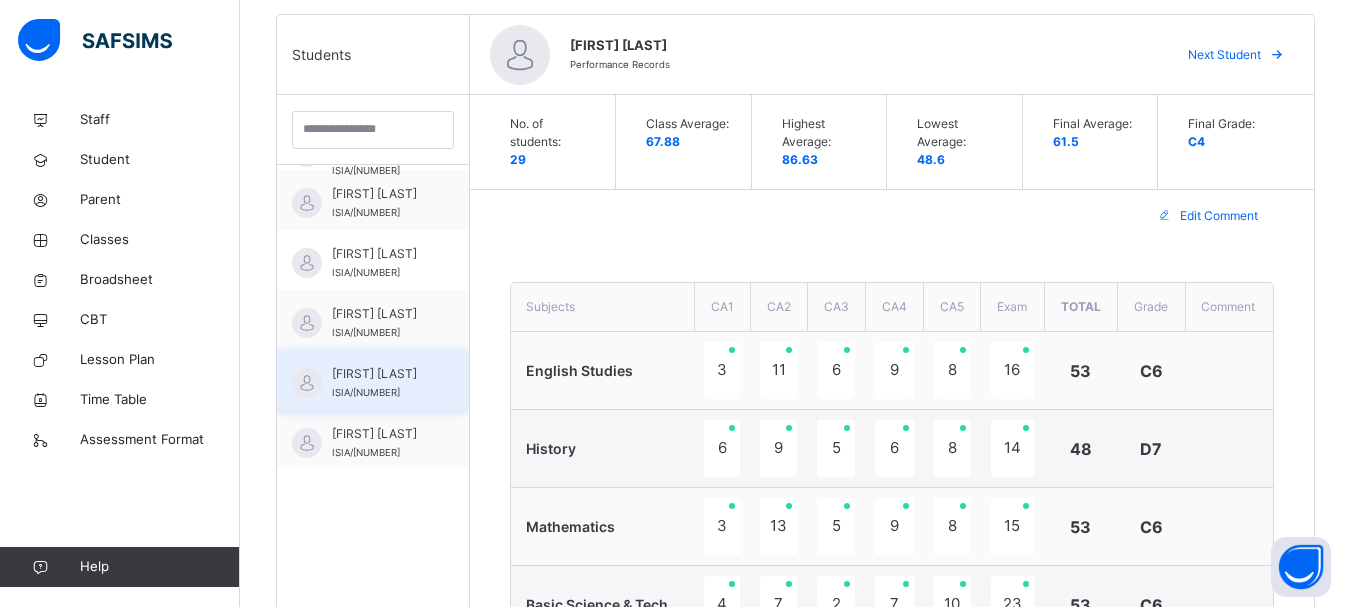 click on "[FIRST] [LAST] [LAST]" at bounding box center (378, 374) 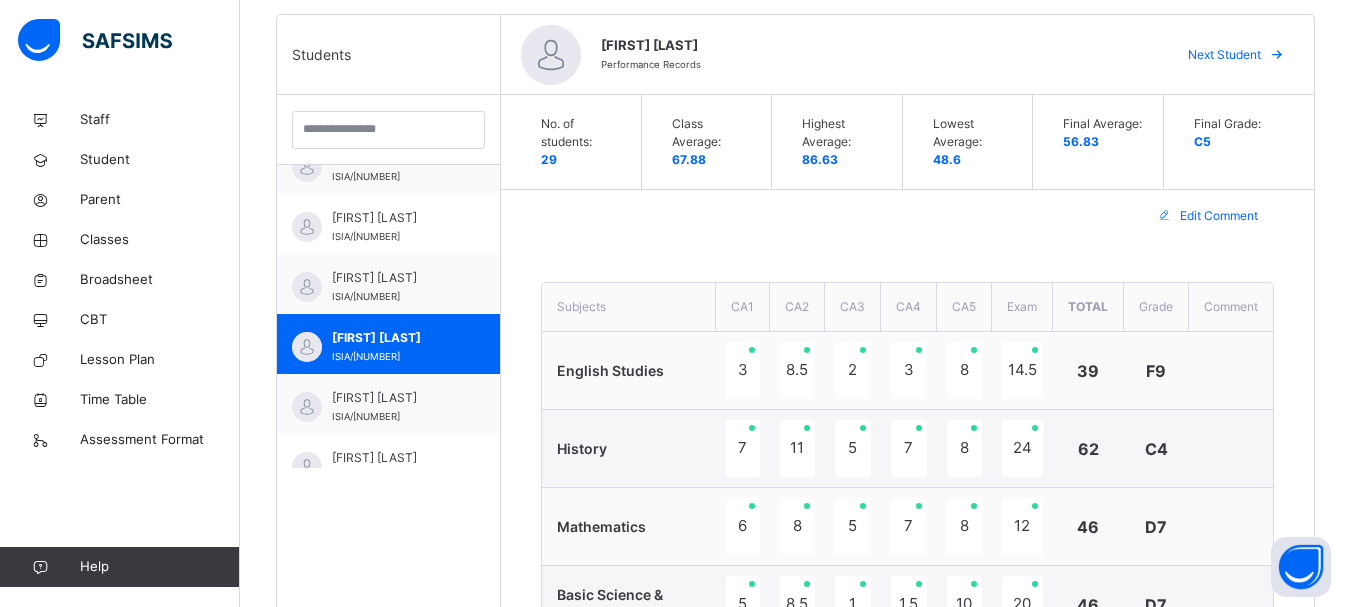 scroll, scrollTop: 695, scrollLeft: 0, axis: vertical 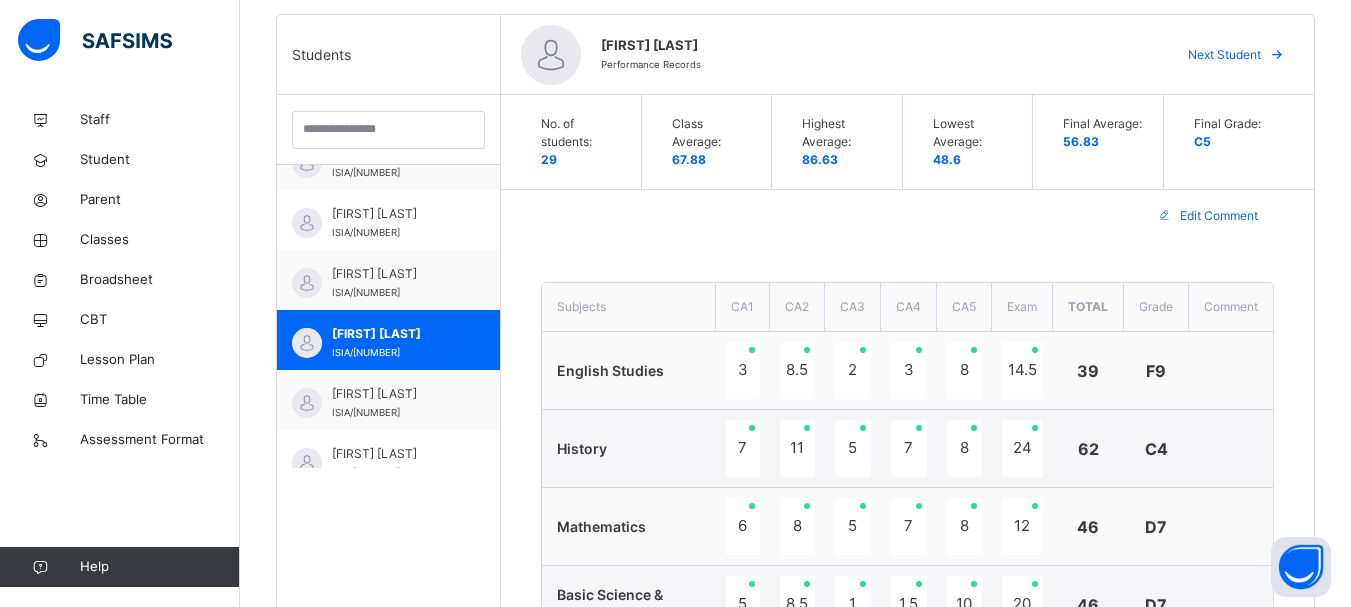 click on "Edit Comment" at bounding box center [907, 216] 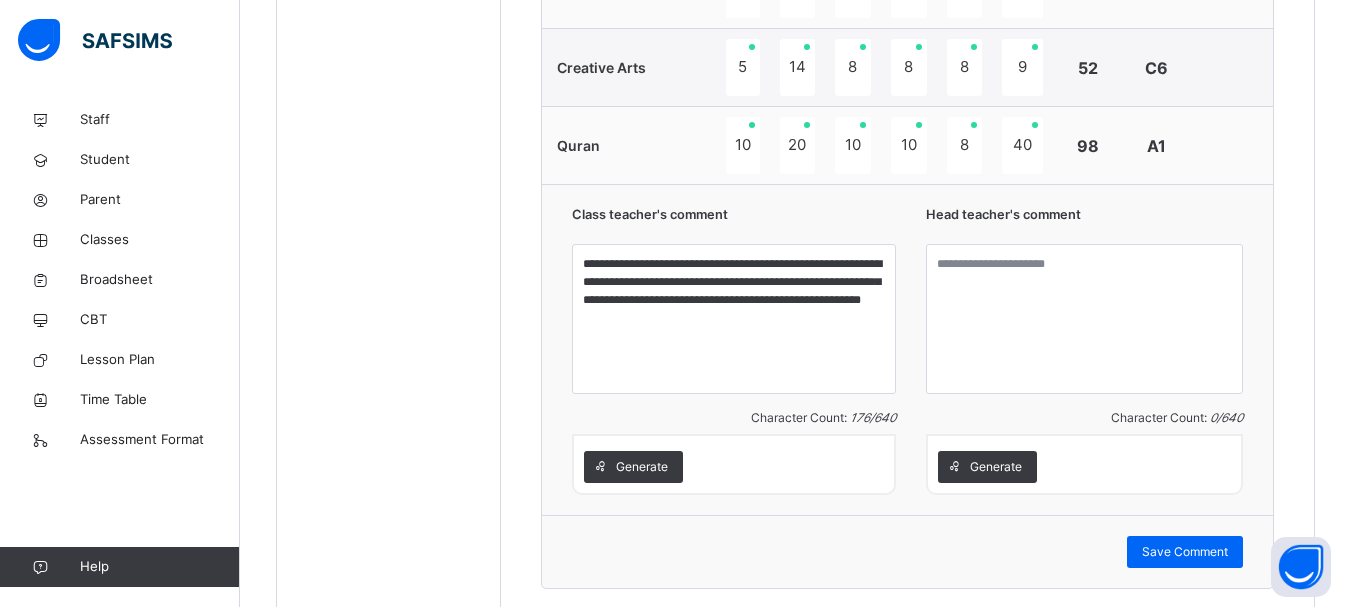 scroll, scrollTop: 1825, scrollLeft: 0, axis: vertical 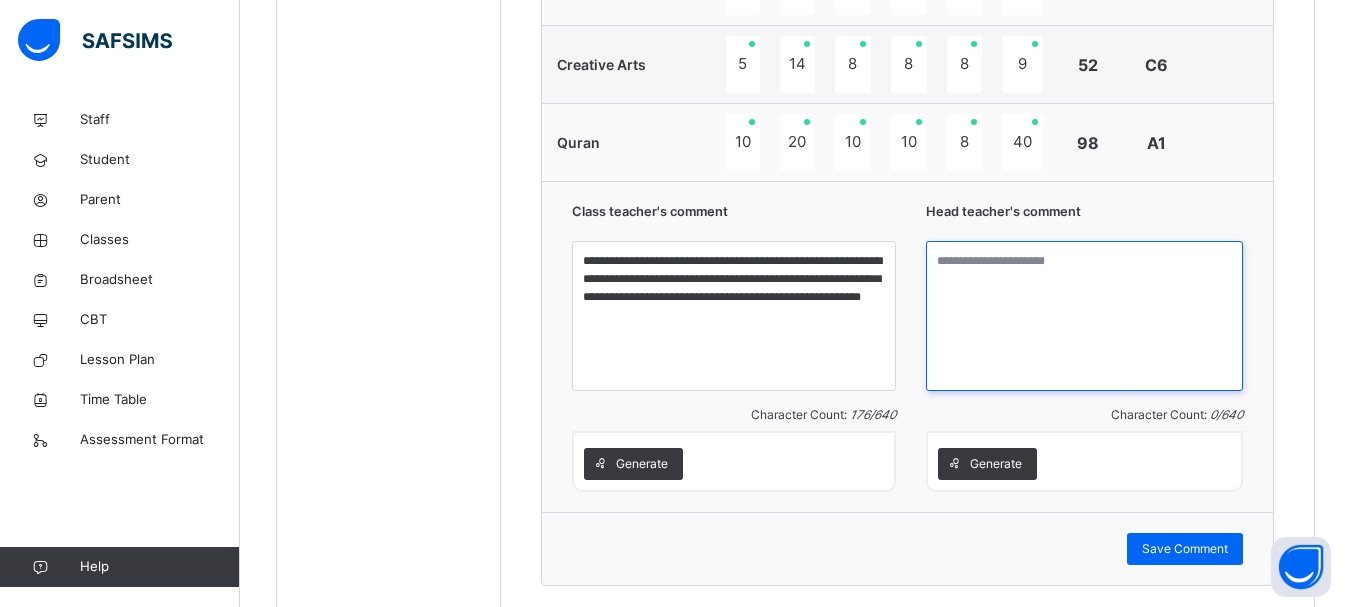 click at bounding box center [1084, 316] 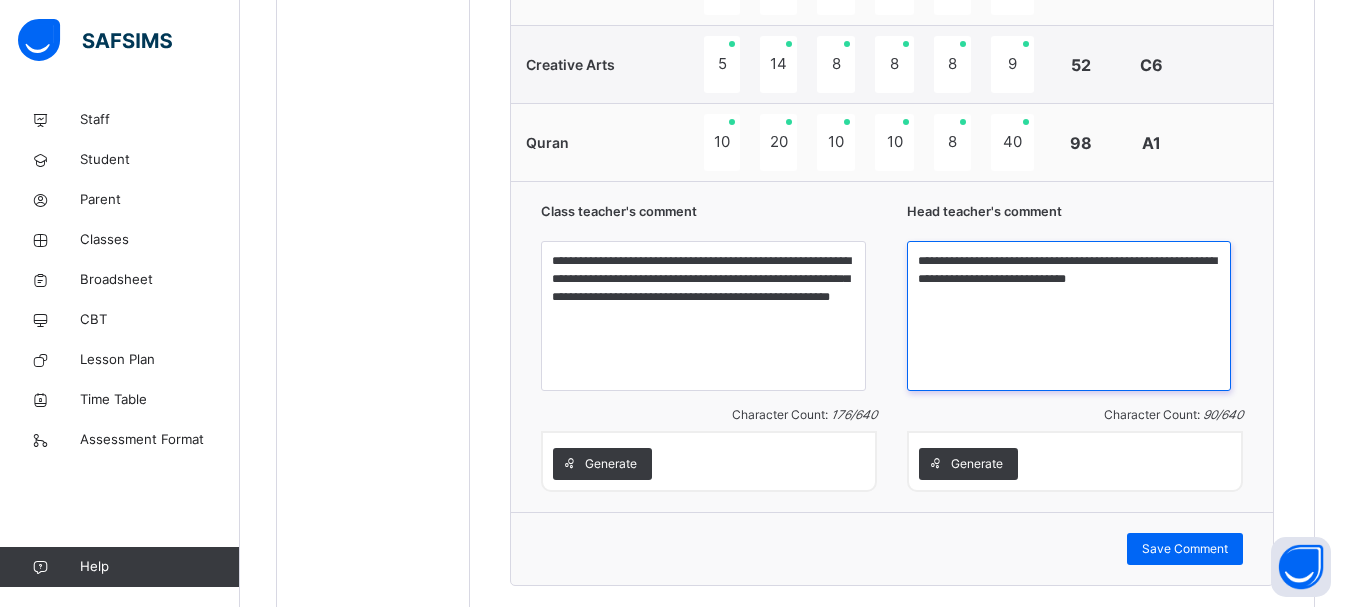 click on "**********" at bounding box center [1069, 316] 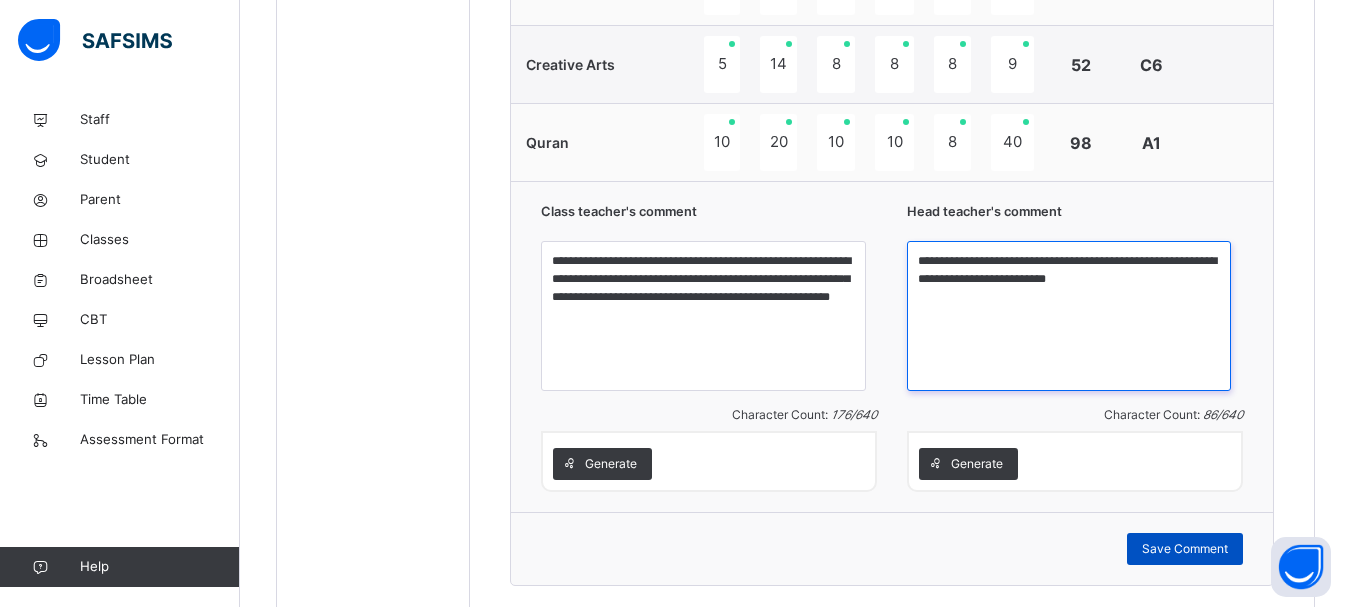 type on "**********" 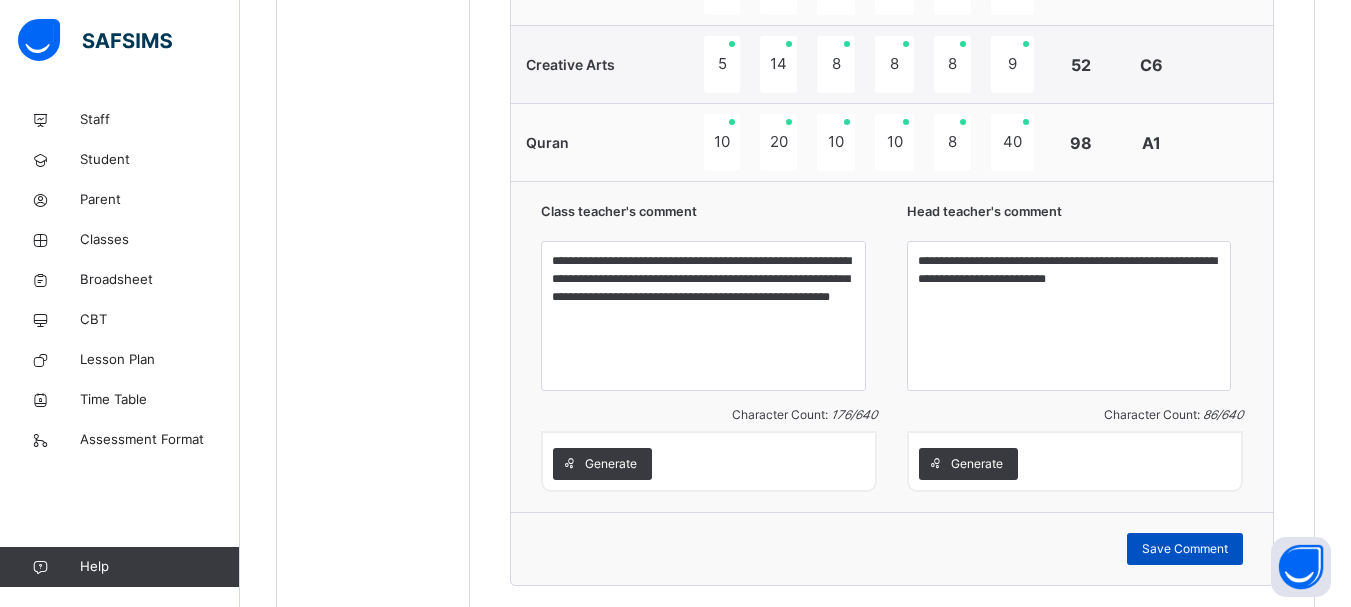 click on "Save Comment" at bounding box center (1185, 549) 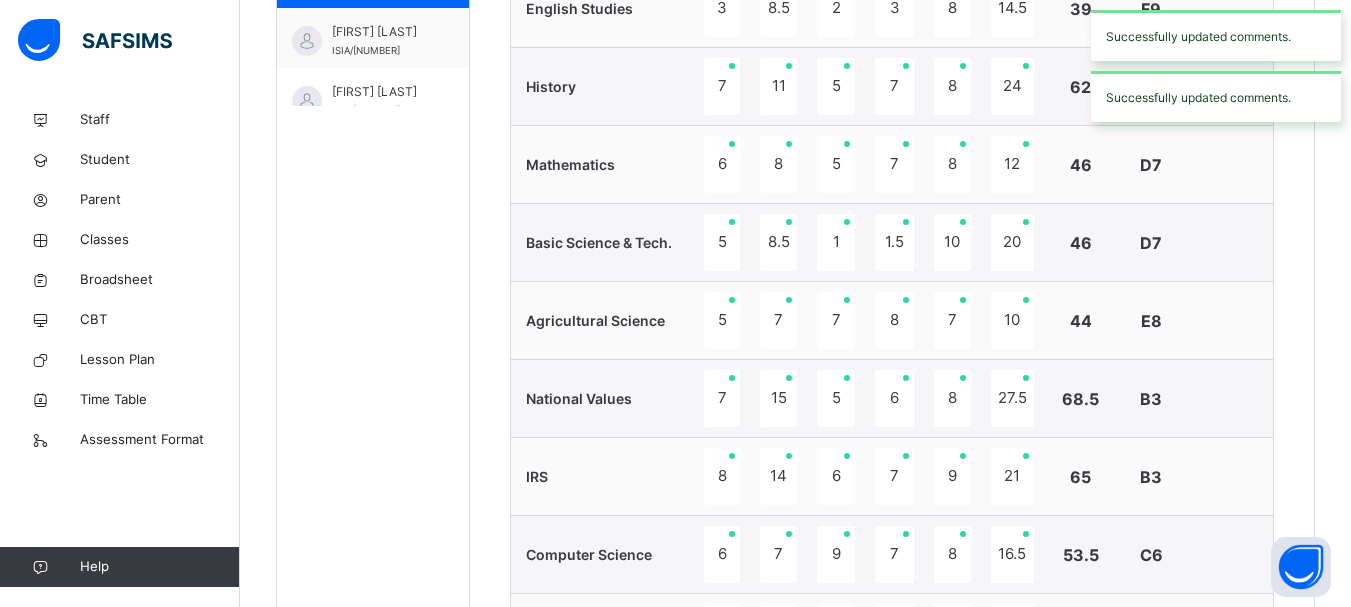 scroll, scrollTop: 785, scrollLeft: 0, axis: vertical 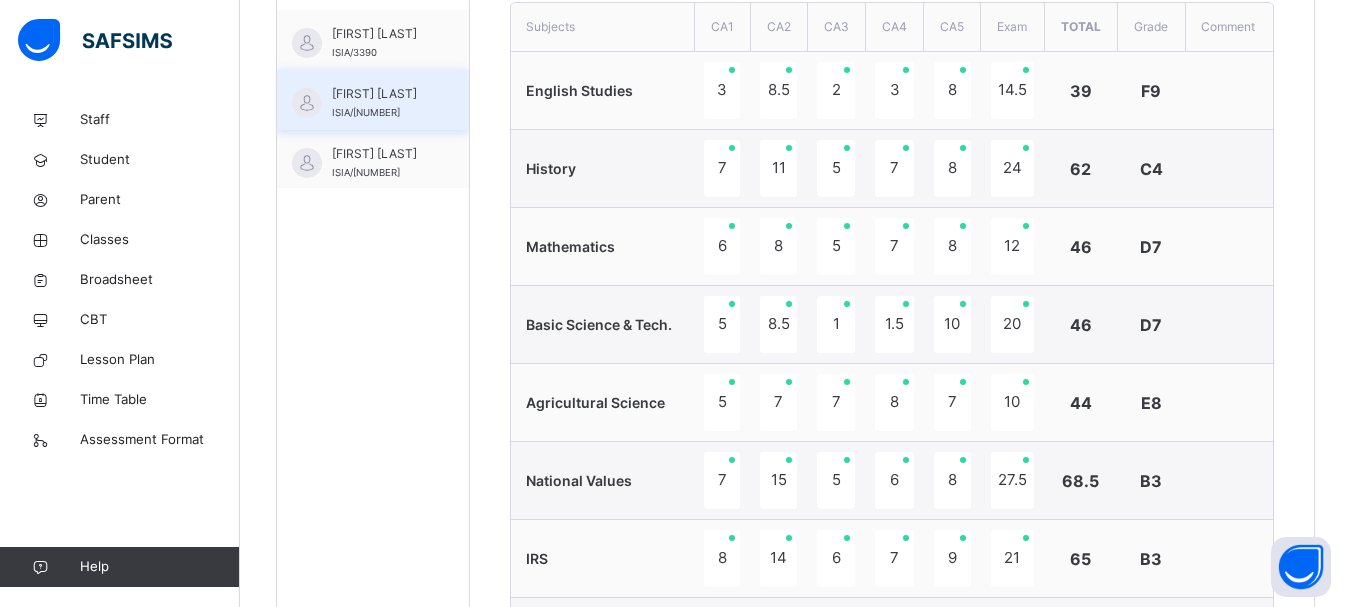 click on "[FIRST] [LAST]" at bounding box center (378, 94) 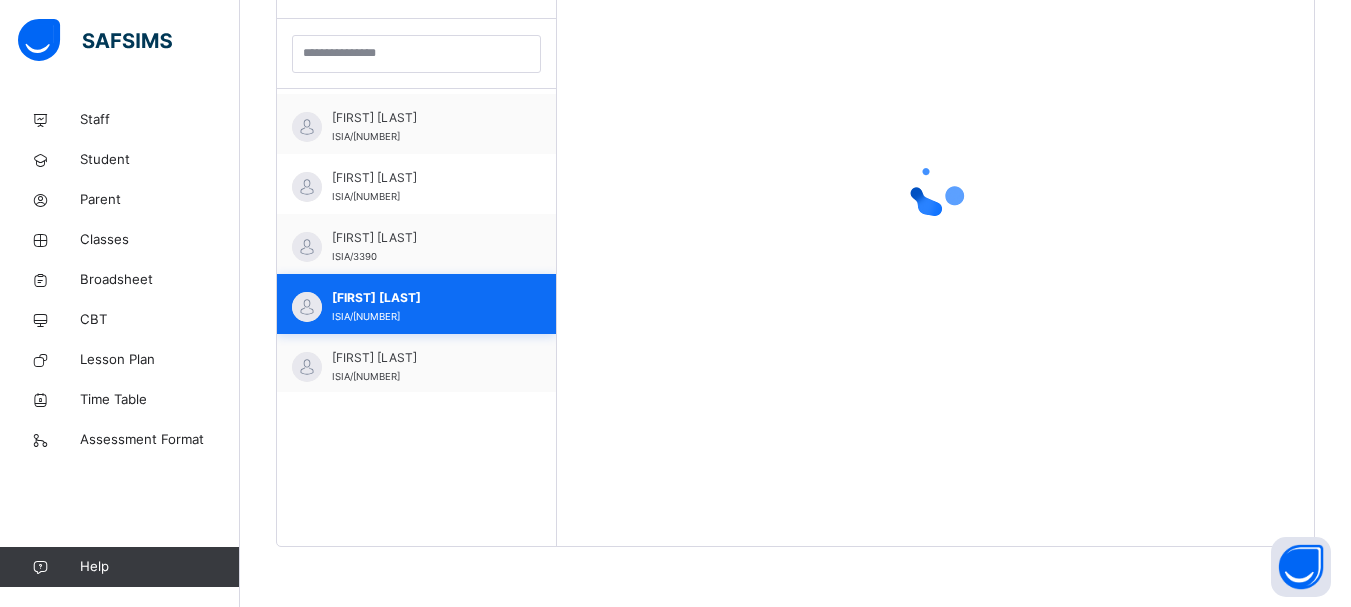 scroll, scrollTop: 581, scrollLeft: 0, axis: vertical 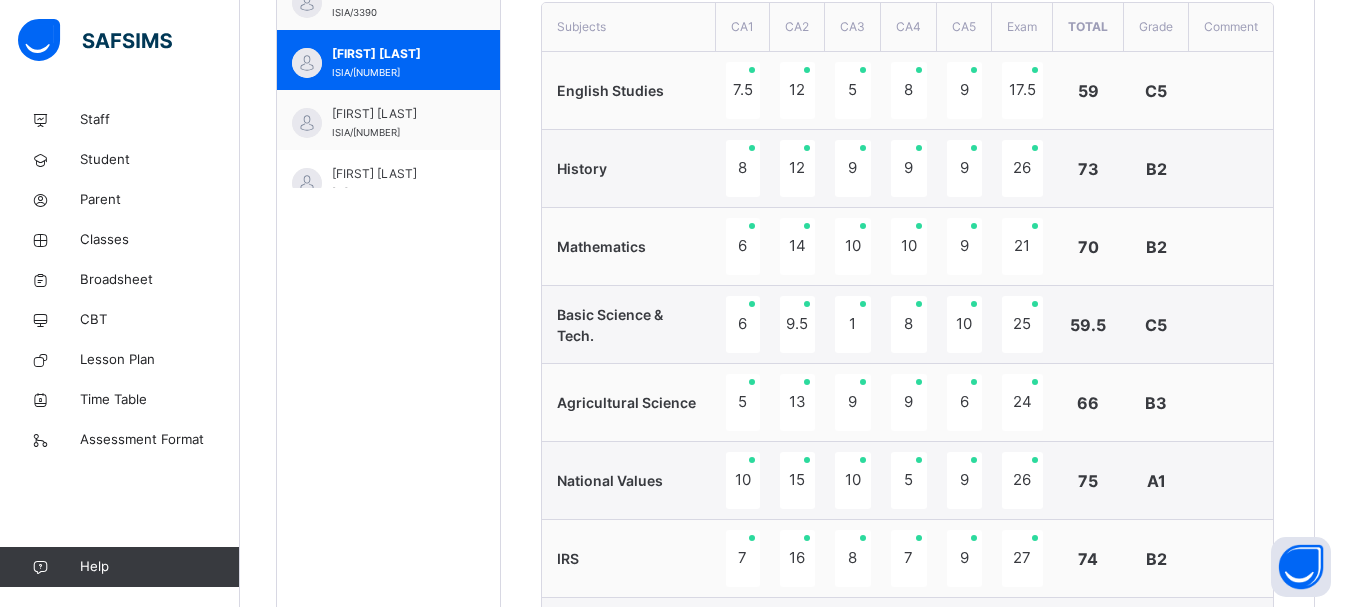 click at bounding box center [1231, 325] 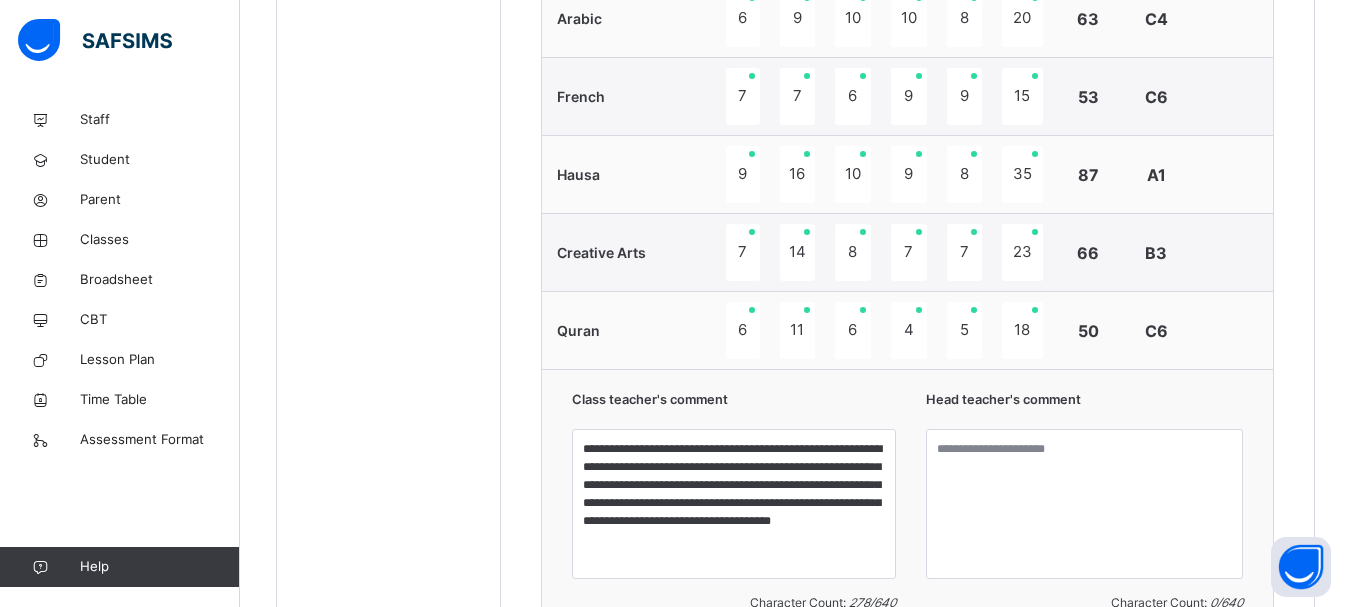scroll, scrollTop: 1745, scrollLeft: 0, axis: vertical 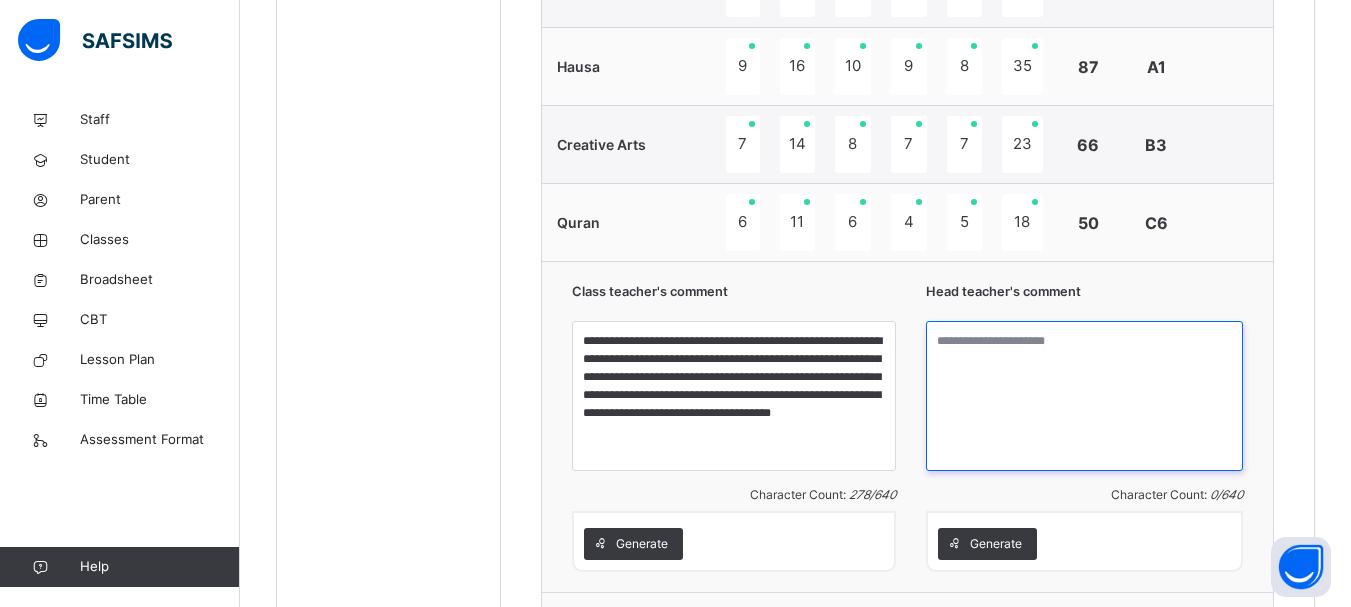 click at bounding box center (1084, 396) 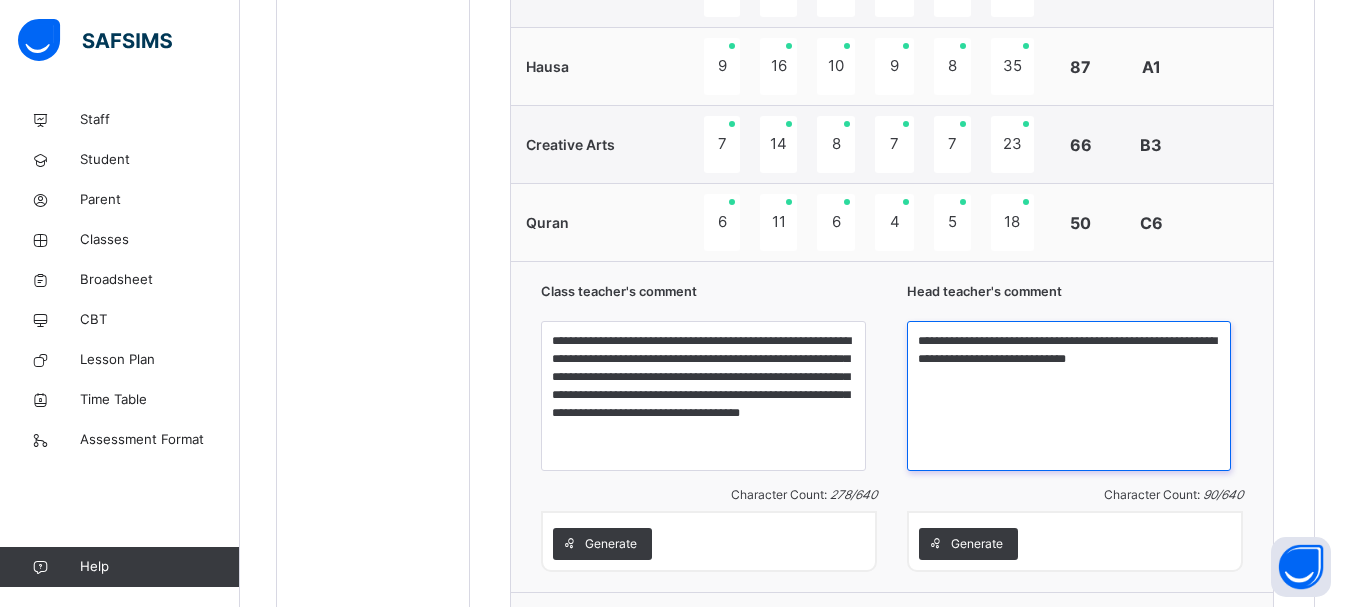 click on "**********" at bounding box center [1069, 396] 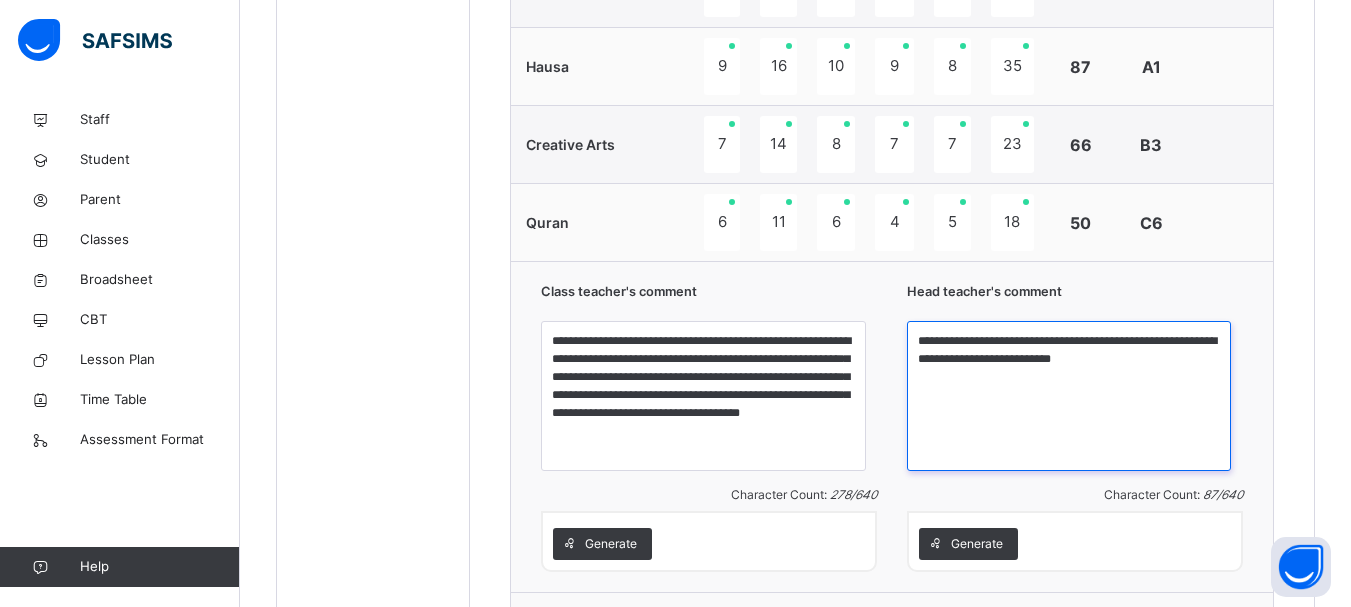 type on "**********" 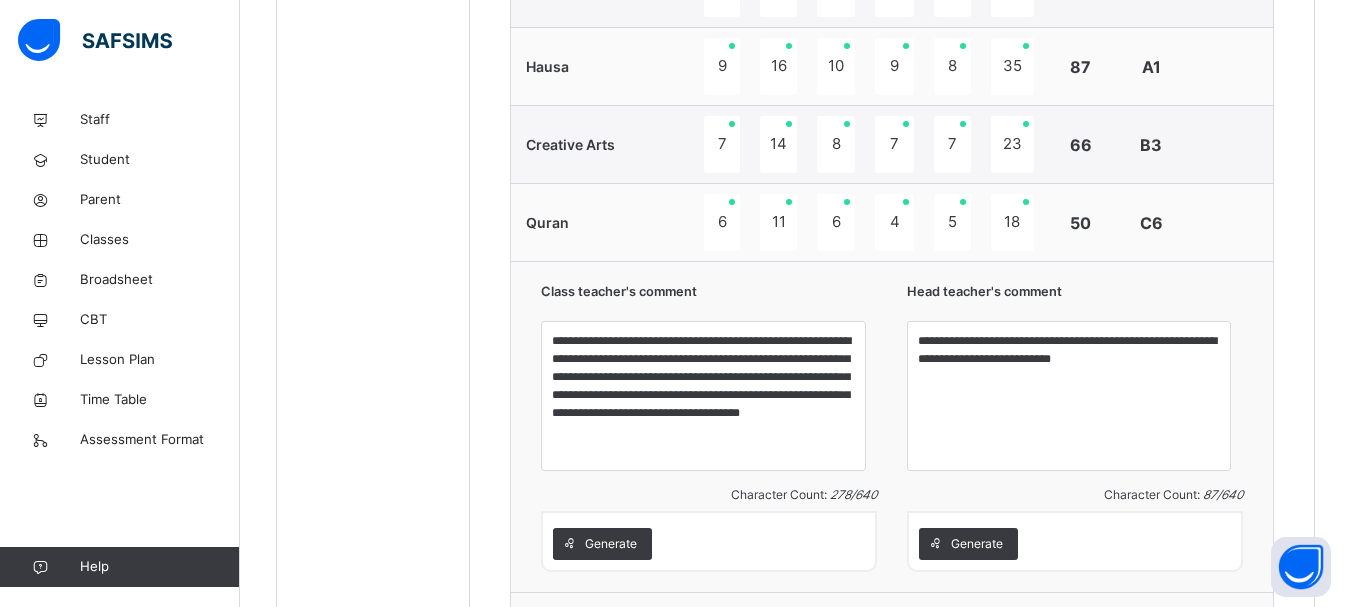 click on "Head teacher's comment" at bounding box center [1075, 296] 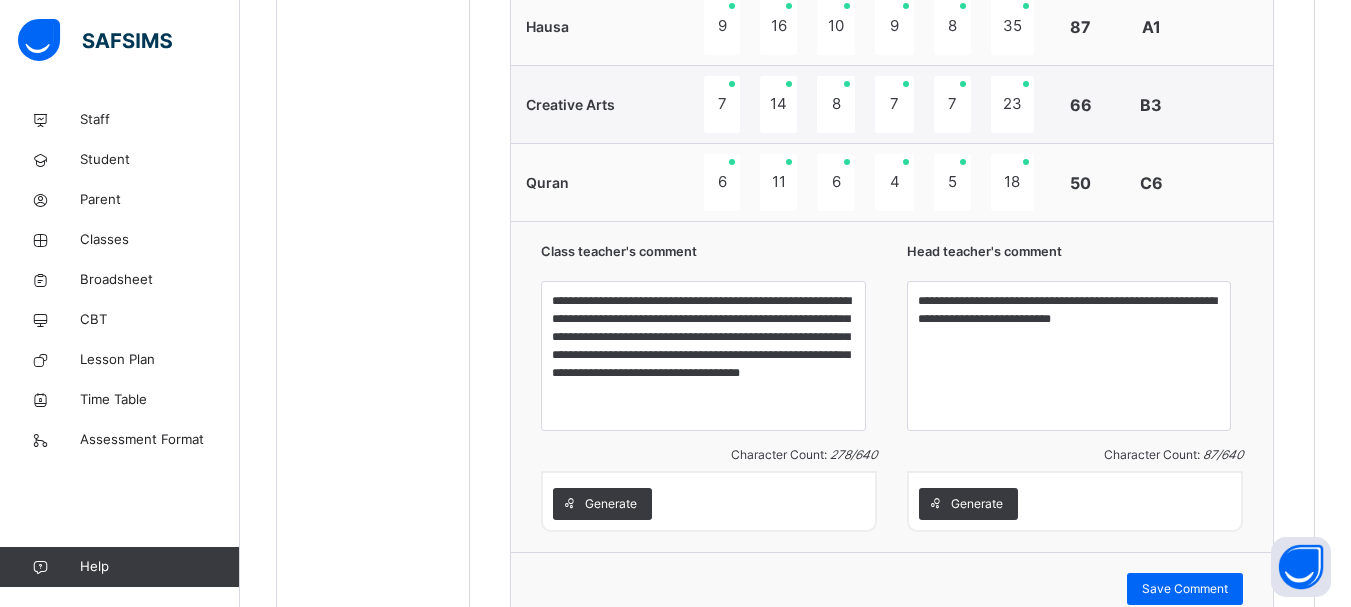 scroll, scrollTop: 1905, scrollLeft: 0, axis: vertical 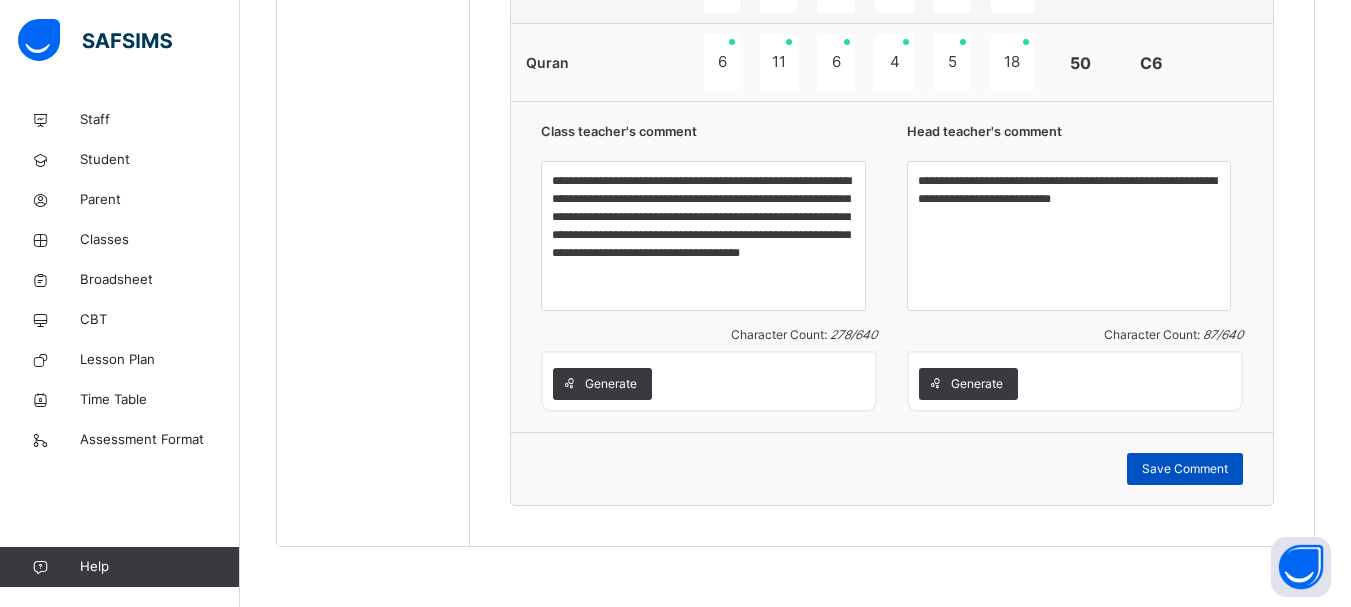 click on "Save Comment" at bounding box center [1185, 469] 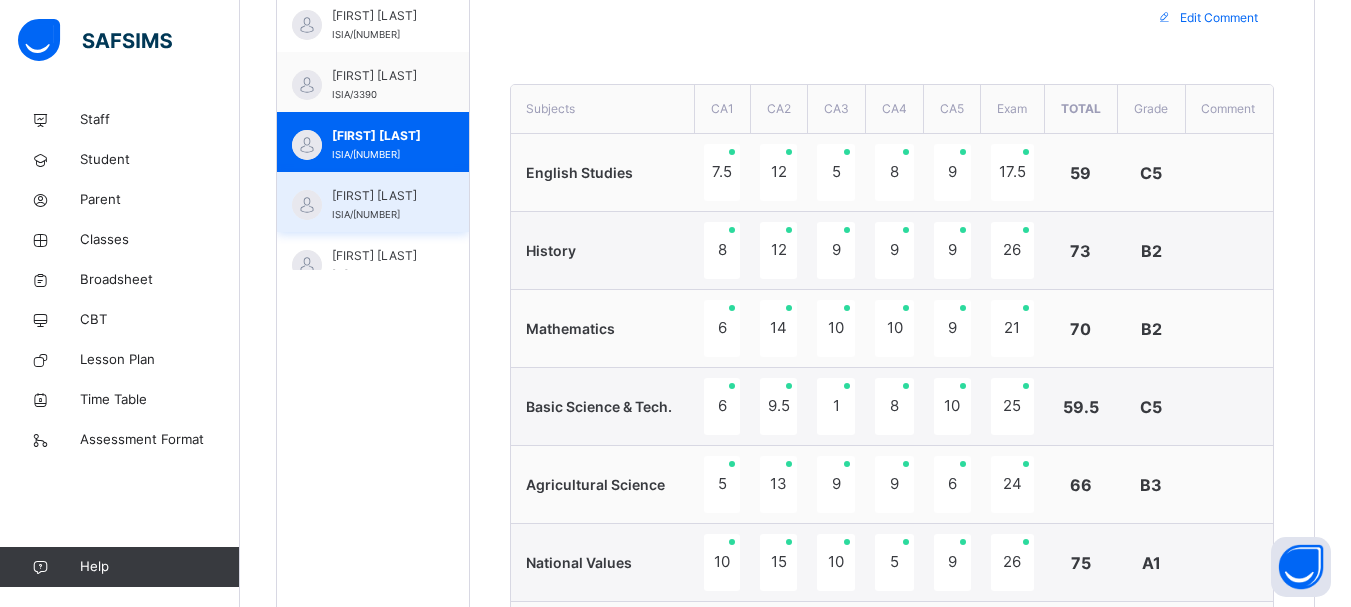 scroll, scrollTop: 705, scrollLeft: 0, axis: vertical 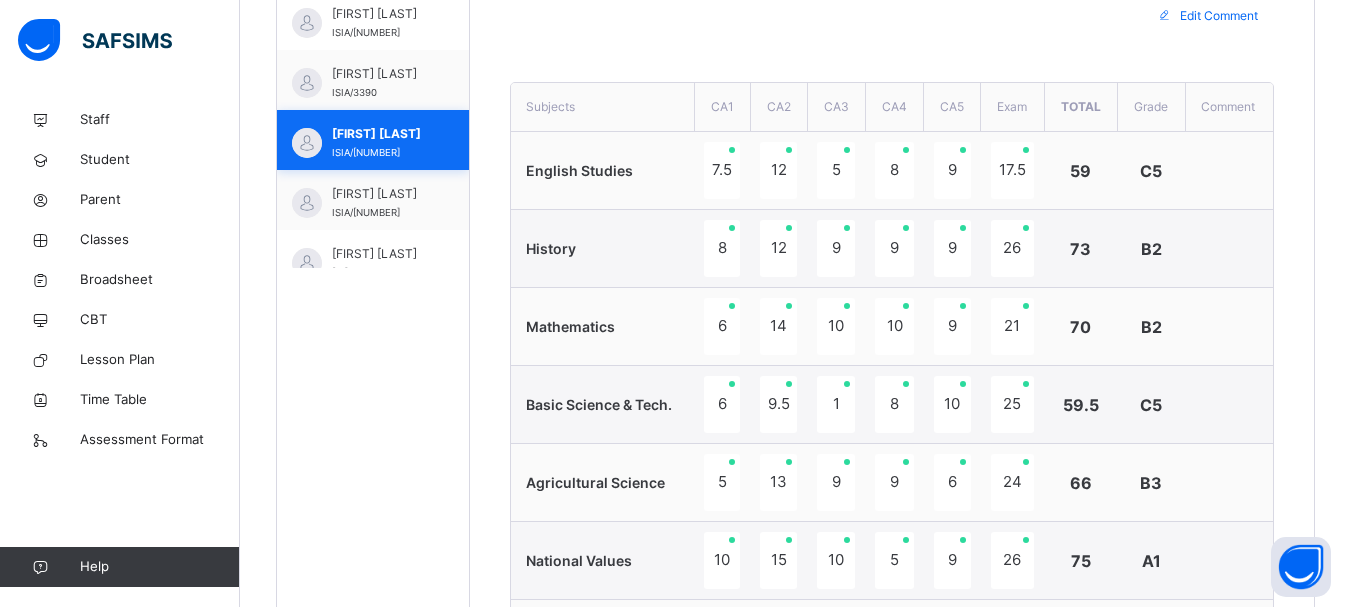 click on "MOHAMMED  ALIYU ISIA/3254" at bounding box center (373, 140) 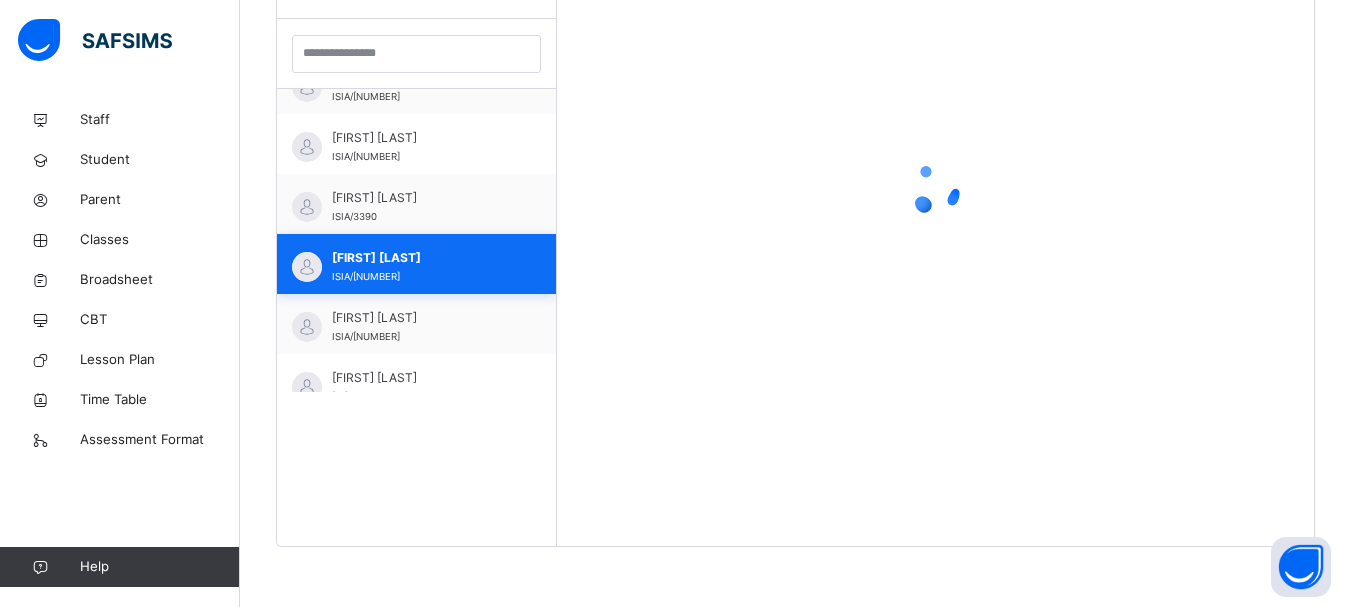 scroll, scrollTop: 581, scrollLeft: 0, axis: vertical 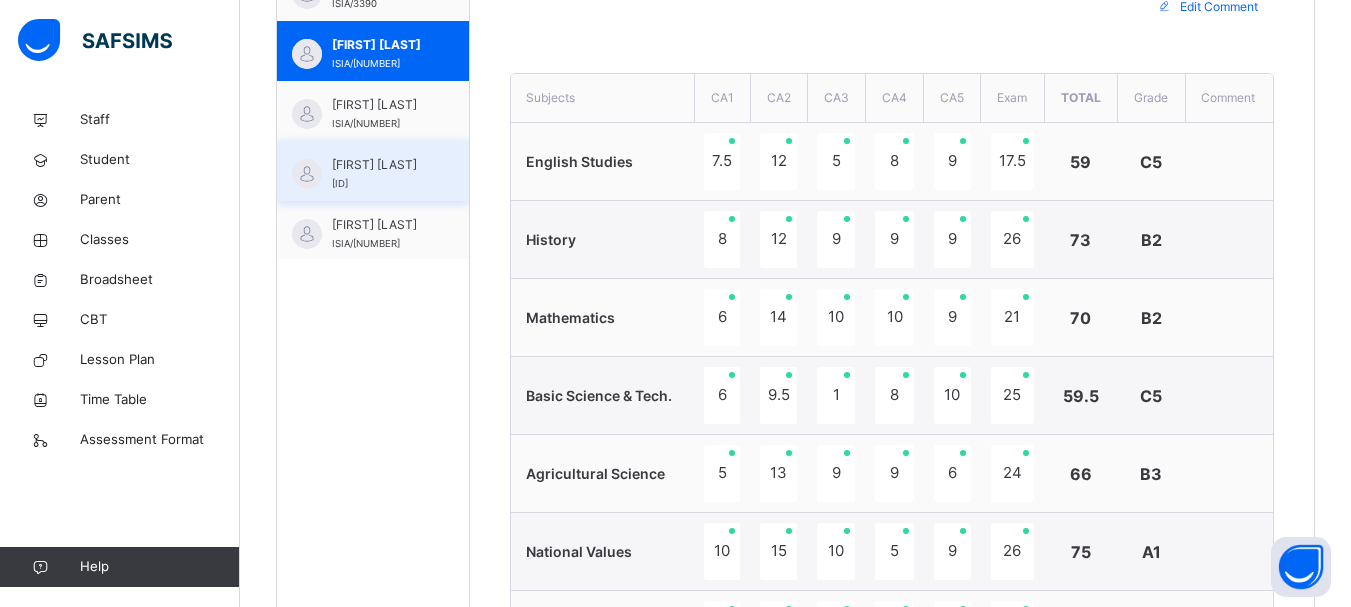 click on "MUBARAK  ALADEJANA ISIA/1942" at bounding box center [373, 171] 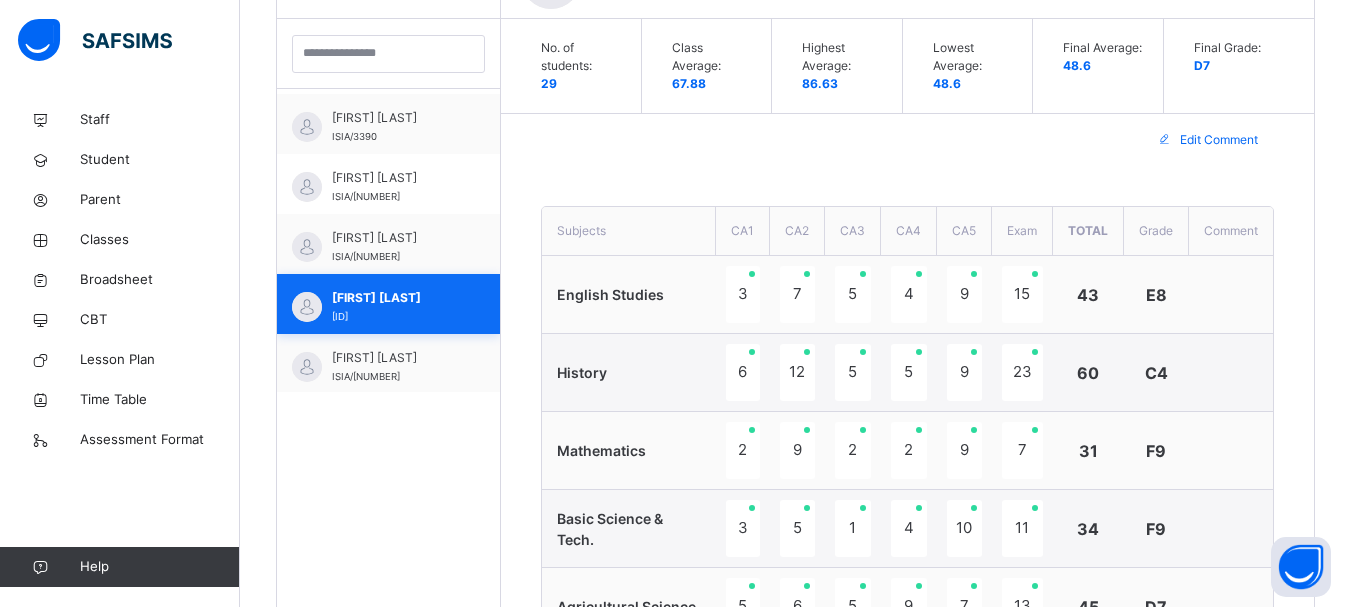 scroll, scrollTop: 714, scrollLeft: 0, axis: vertical 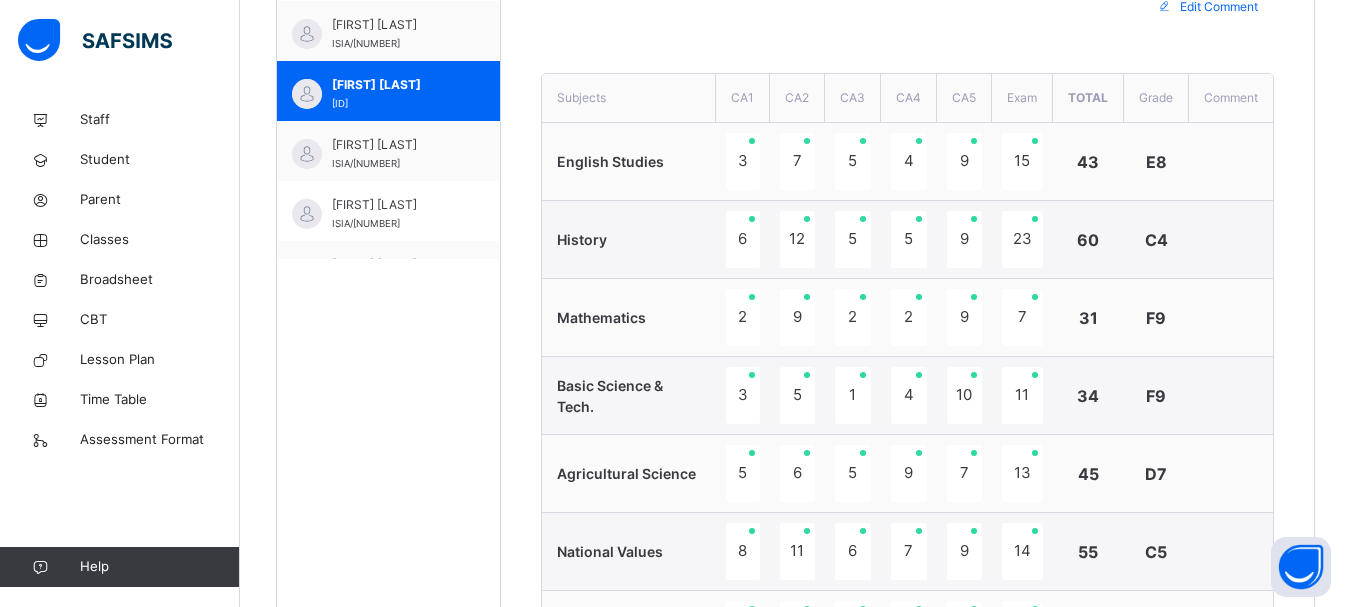 click at bounding box center [1231, 318] 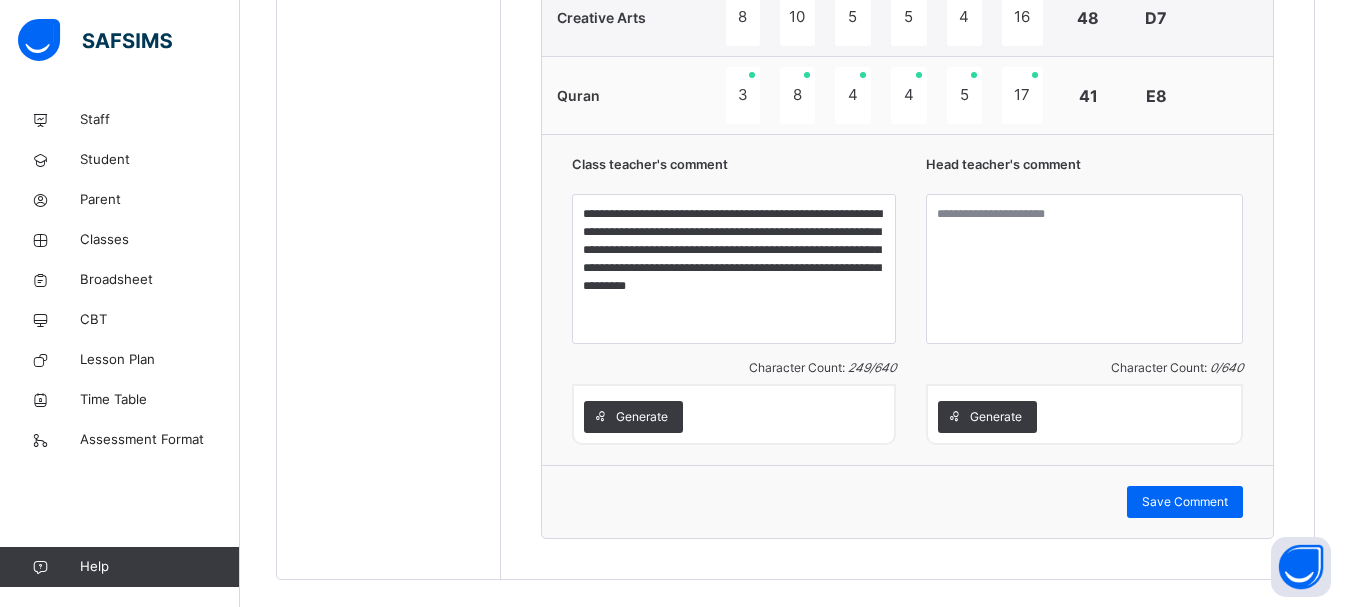 scroll, scrollTop: 1874, scrollLeft: 0, axis: vertical 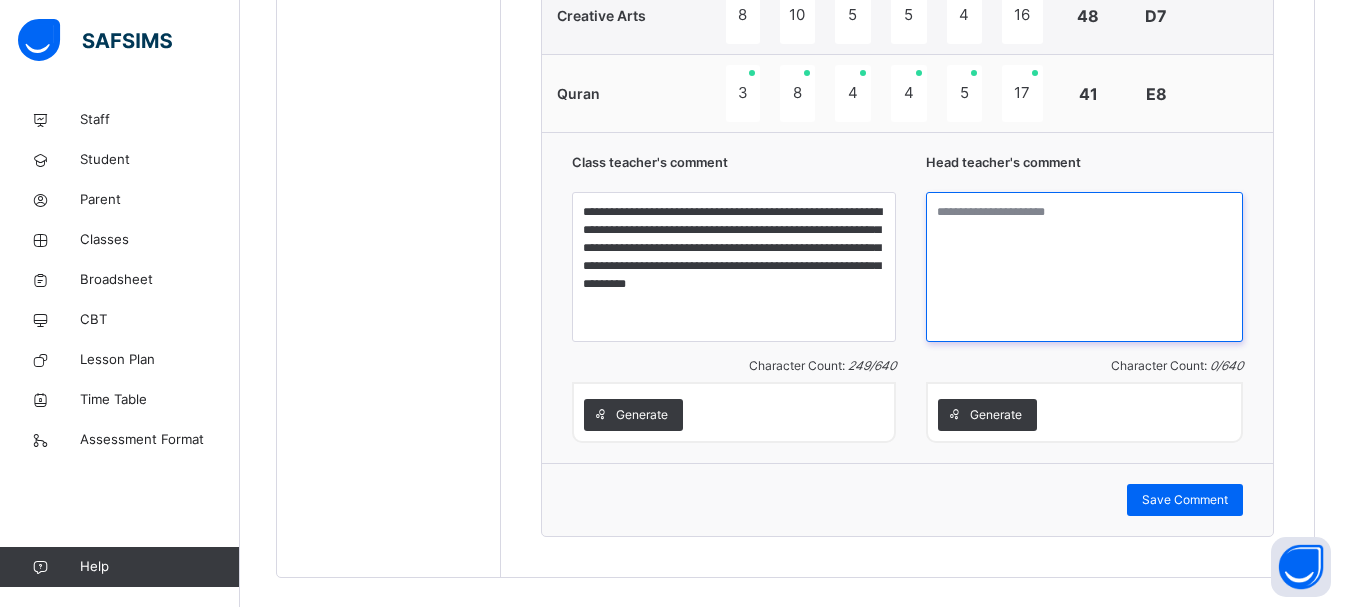 click at bounding box center [1084, 267] 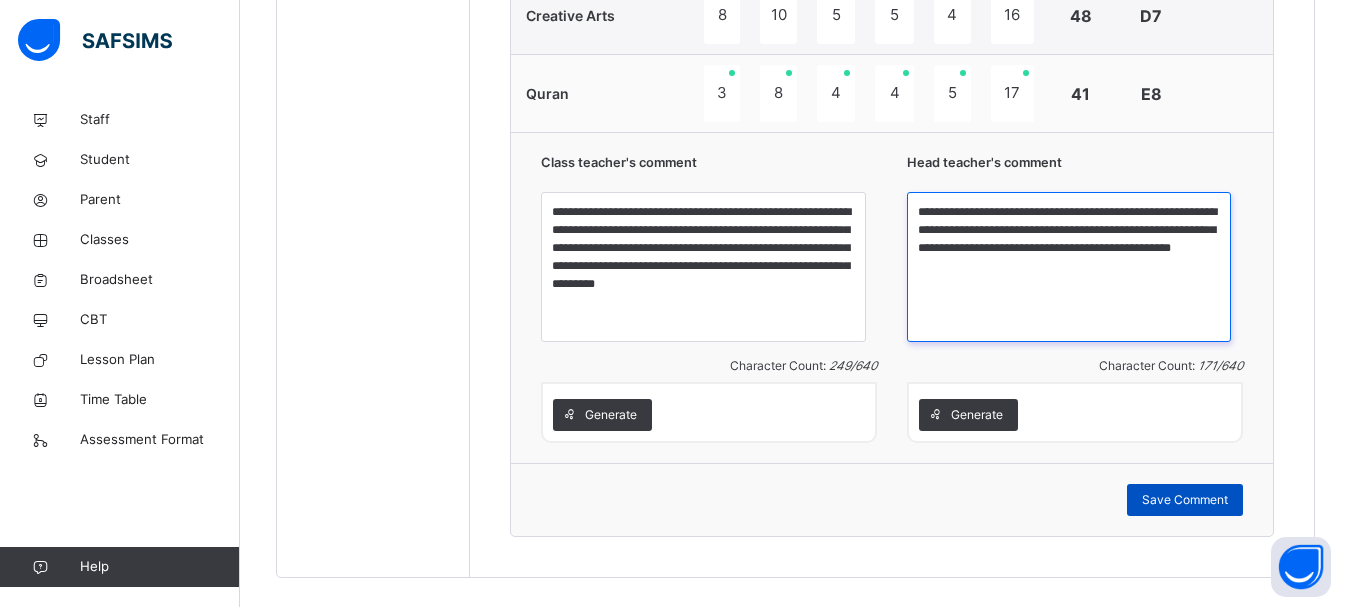 type on "**********" 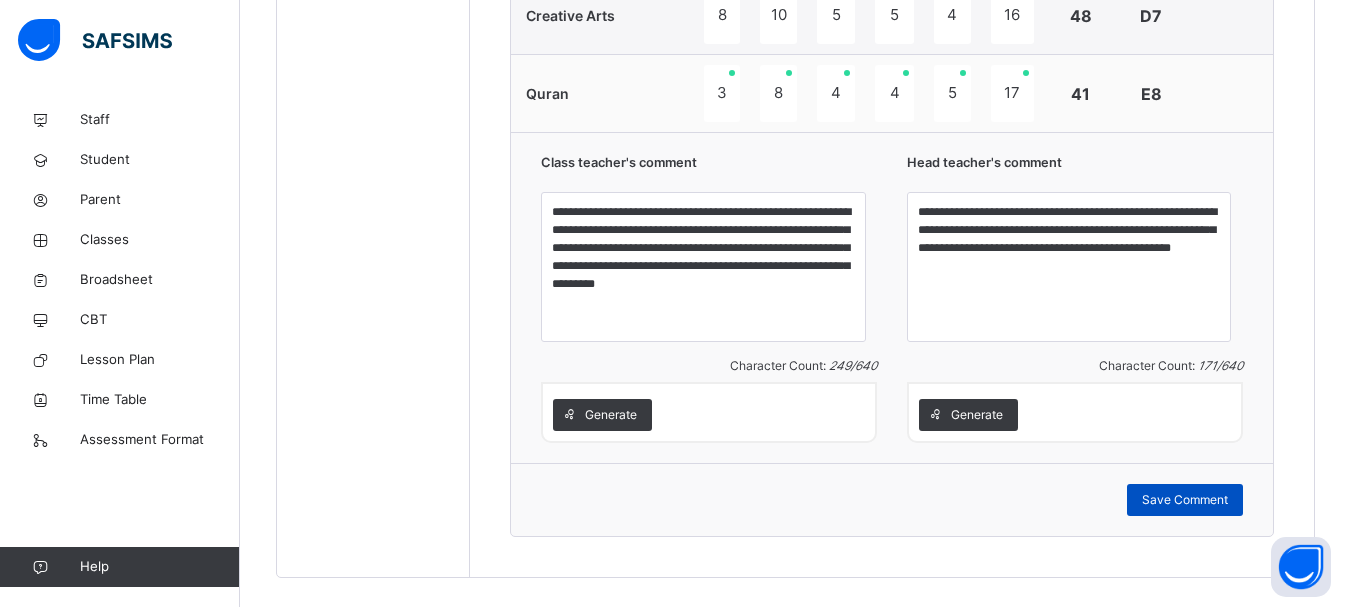 click on "Save Comment" at bounding box center (1185, 500) 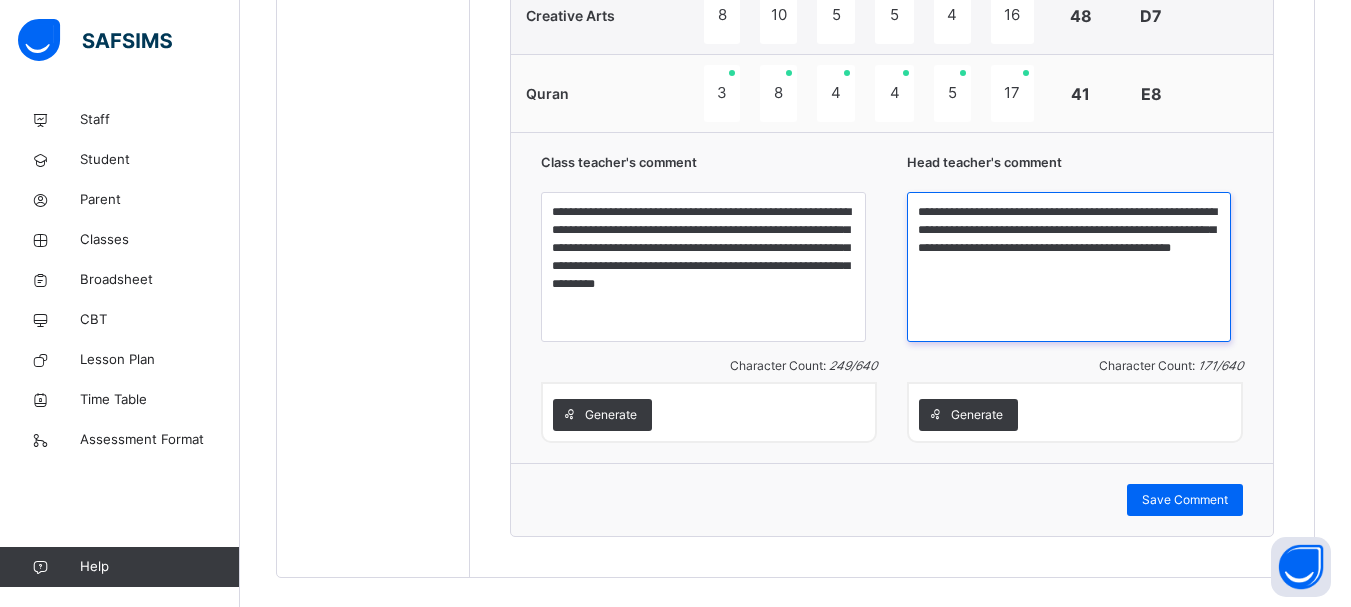 click on "**********" at bounding box center [1069, 267] 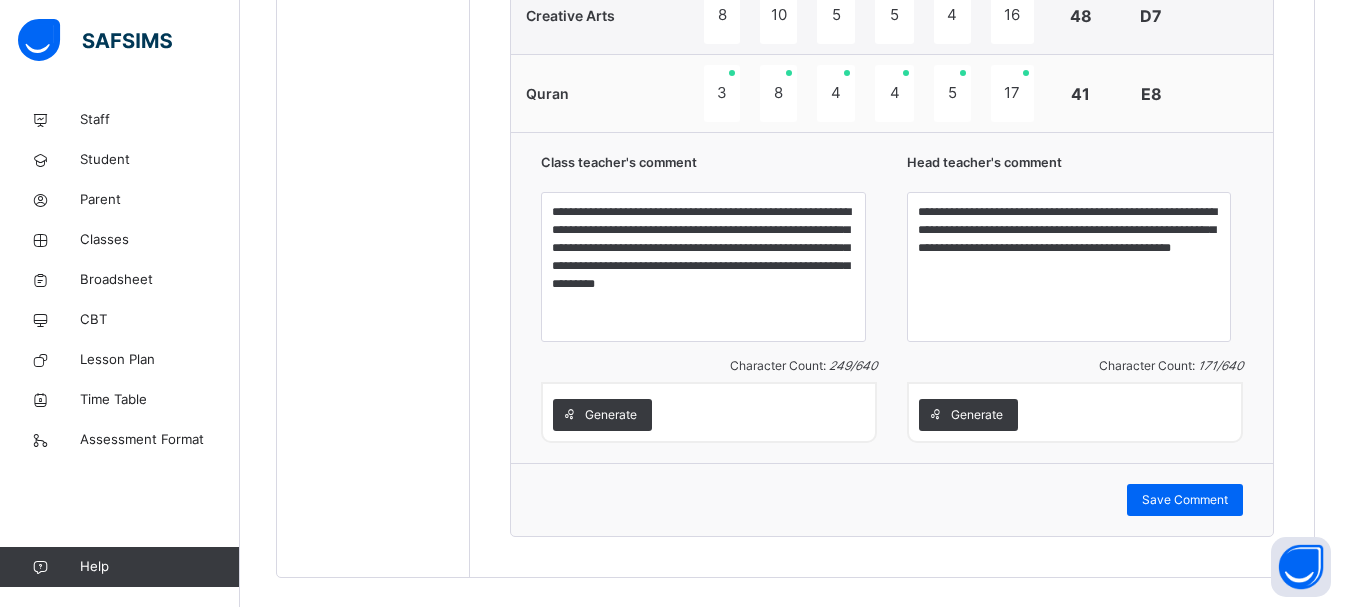 click on "Head teacher's comment" at bounding box center [1075, 167] 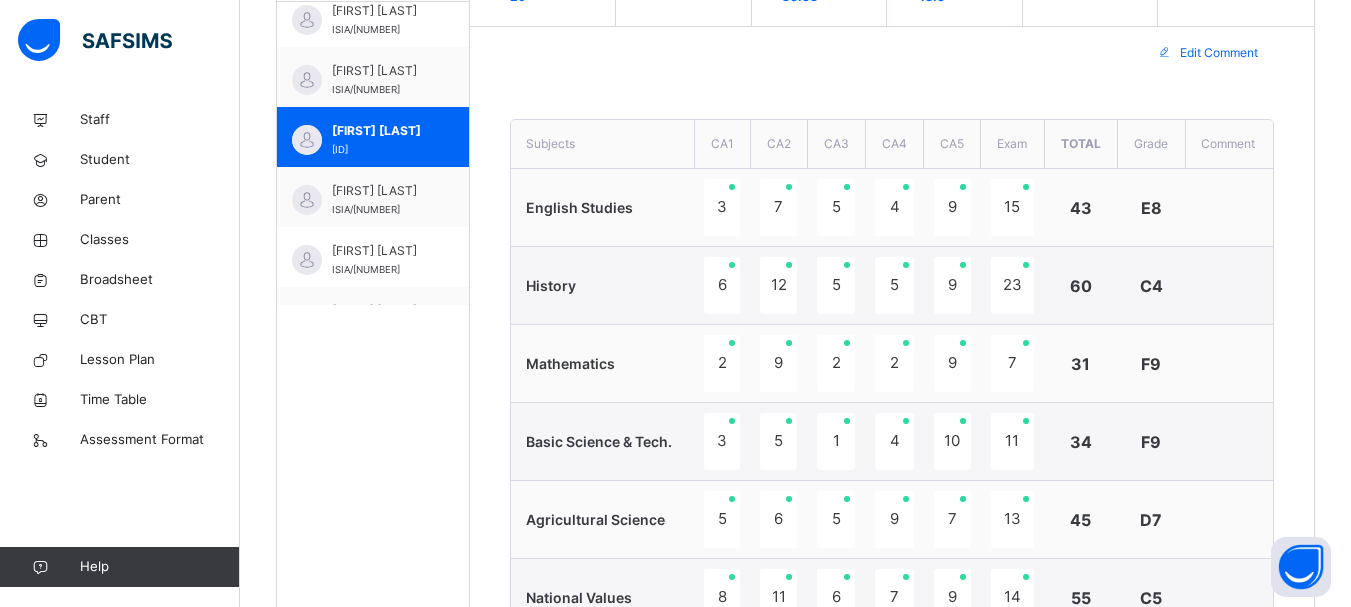 scroll, scrollTop: 474, scrollLeft: 0, axis: vertical 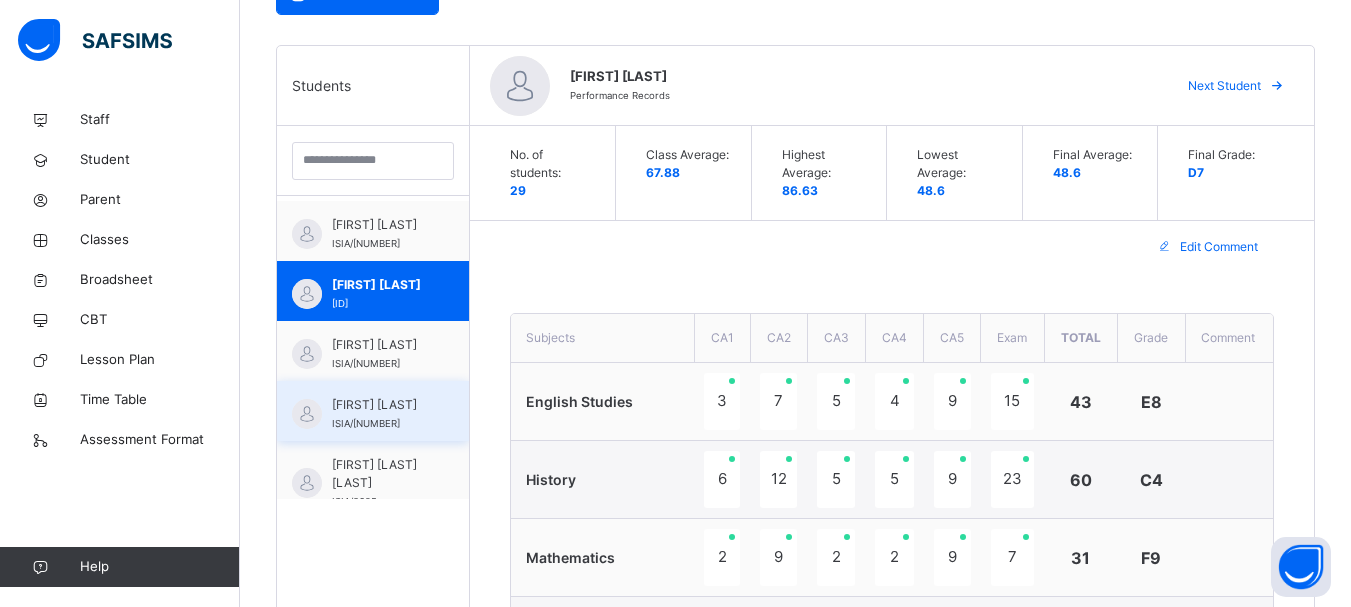 click on "[FIRST] [LAST] [LAST]" at bounding box center (378, 405) 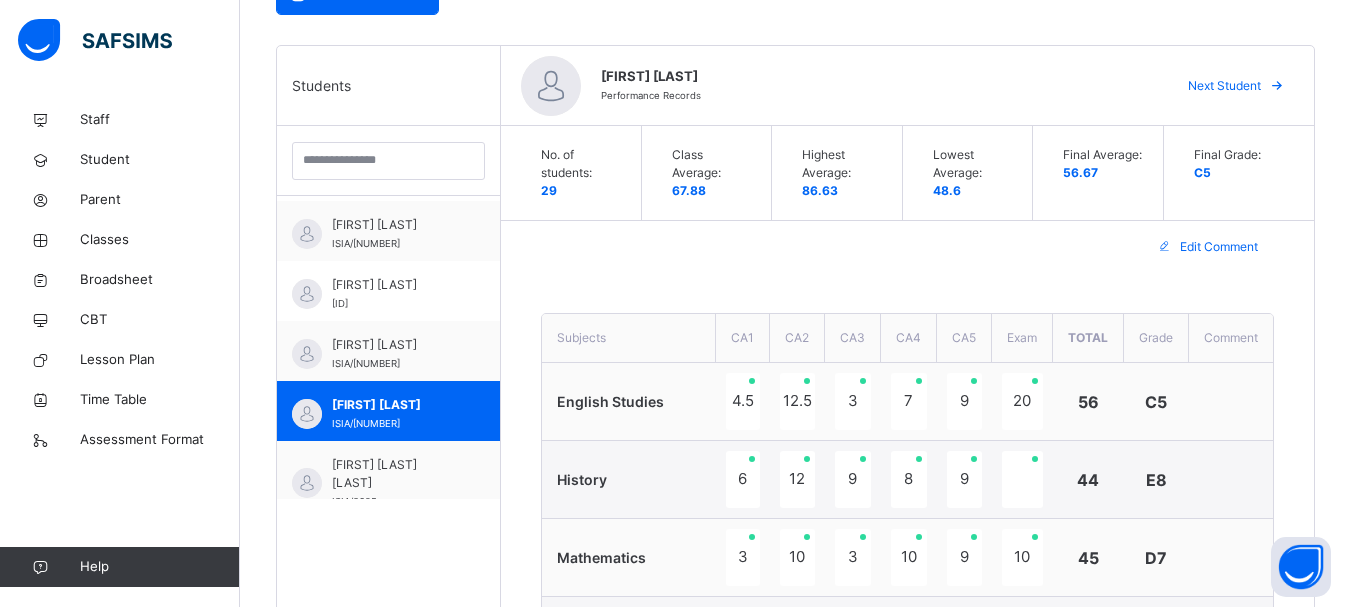 click on "9" at bounding box center (853, 480) 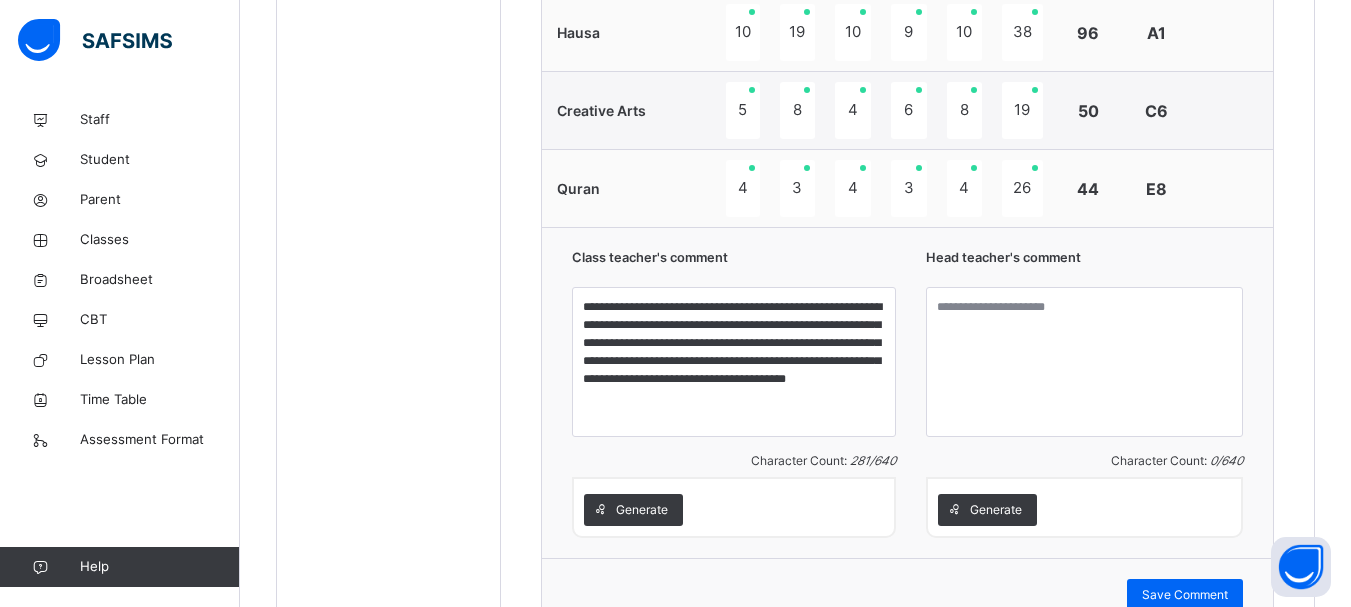 scroll, scrollTop: 1794, scrollLeft: 0, axis: vertical 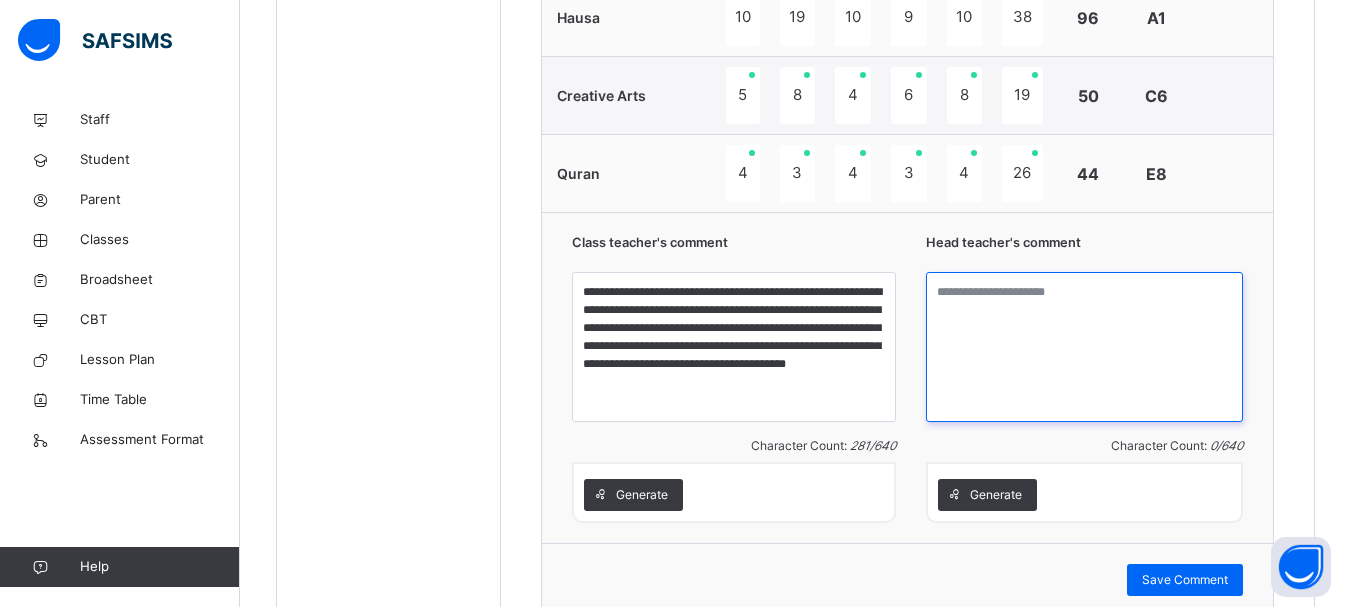 click at bounding box center (1084, 347) 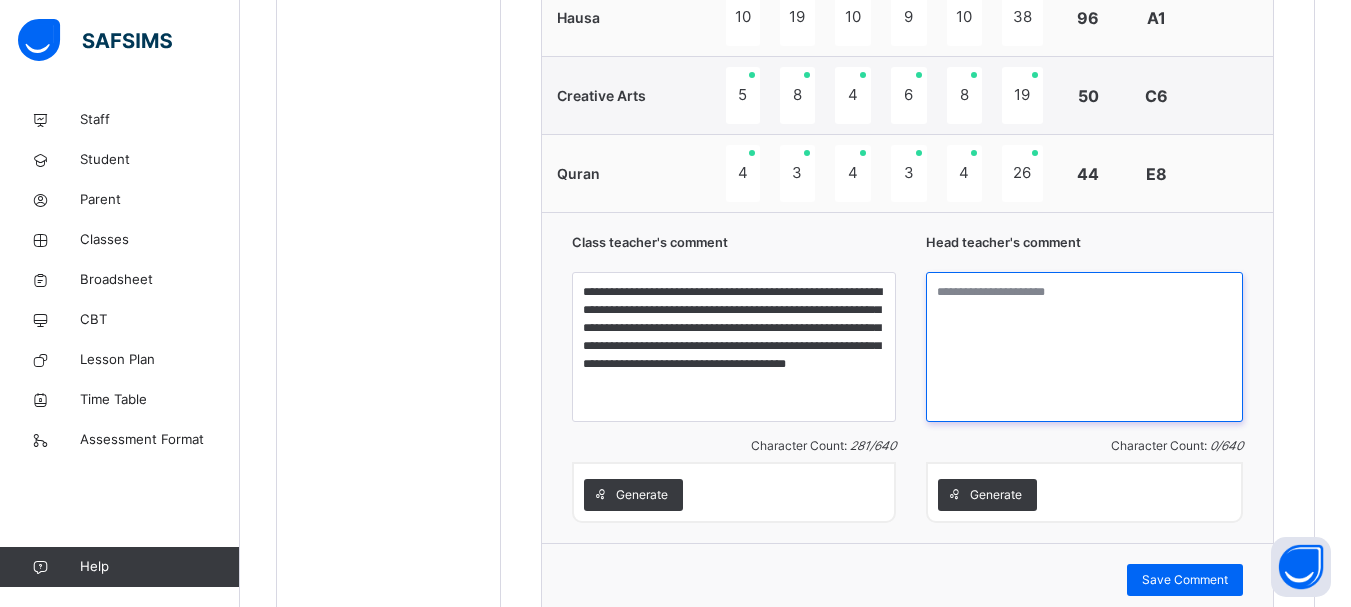 paste on "**********" 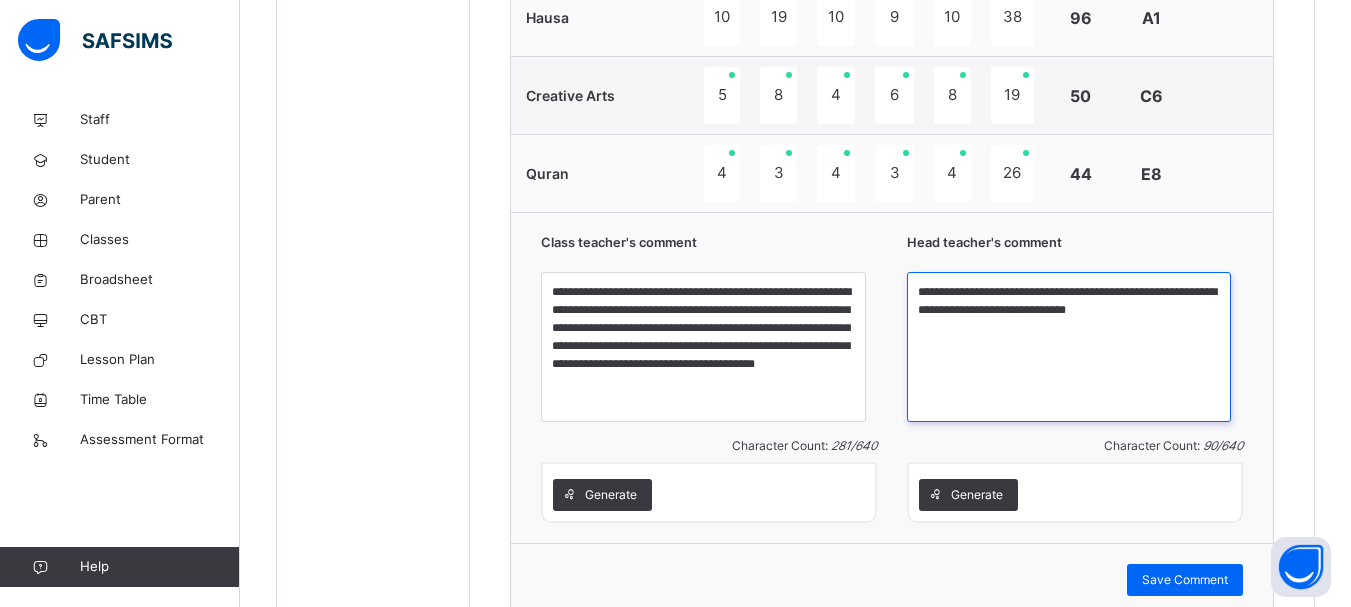 click on "**********" at bounding box center [1069, 347] 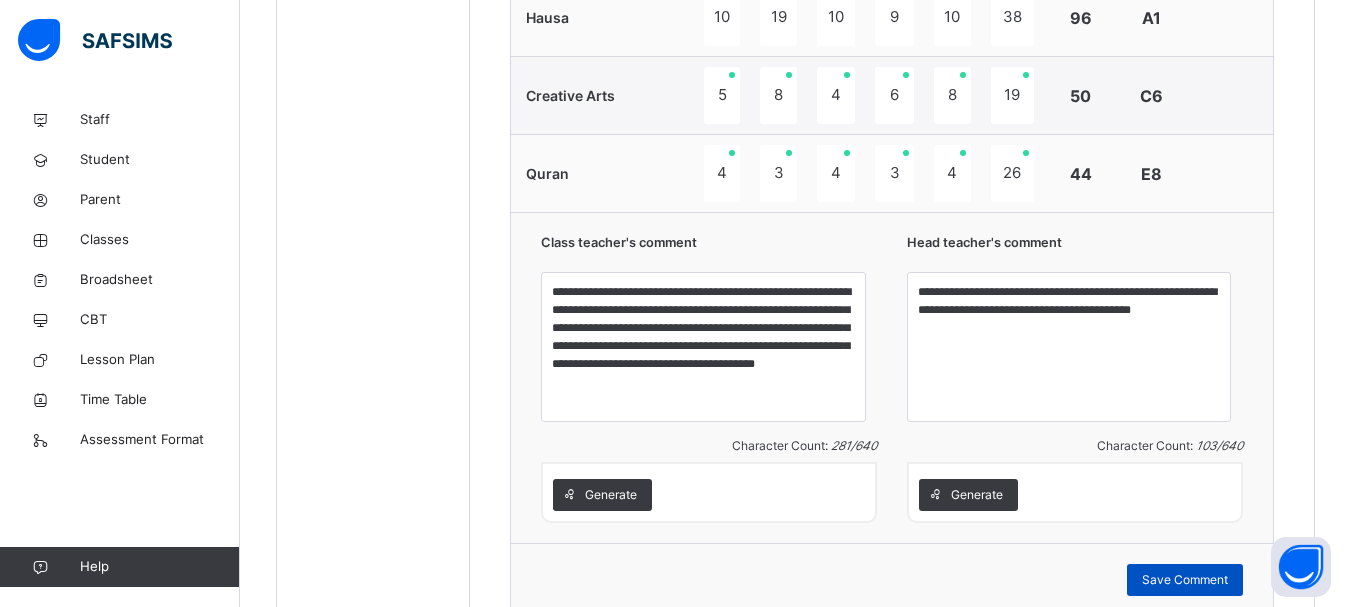 click on "Save Comment" at bounding box center [1185, 580] 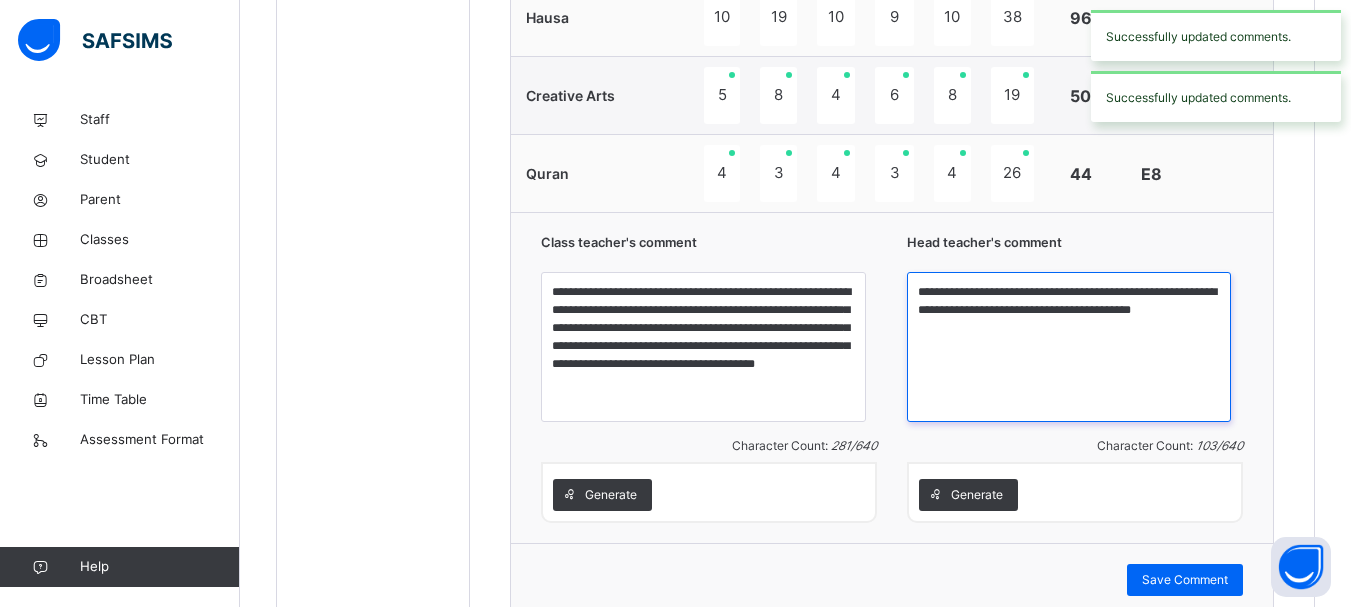 click on "**********" at bounding box center (1069, 347) 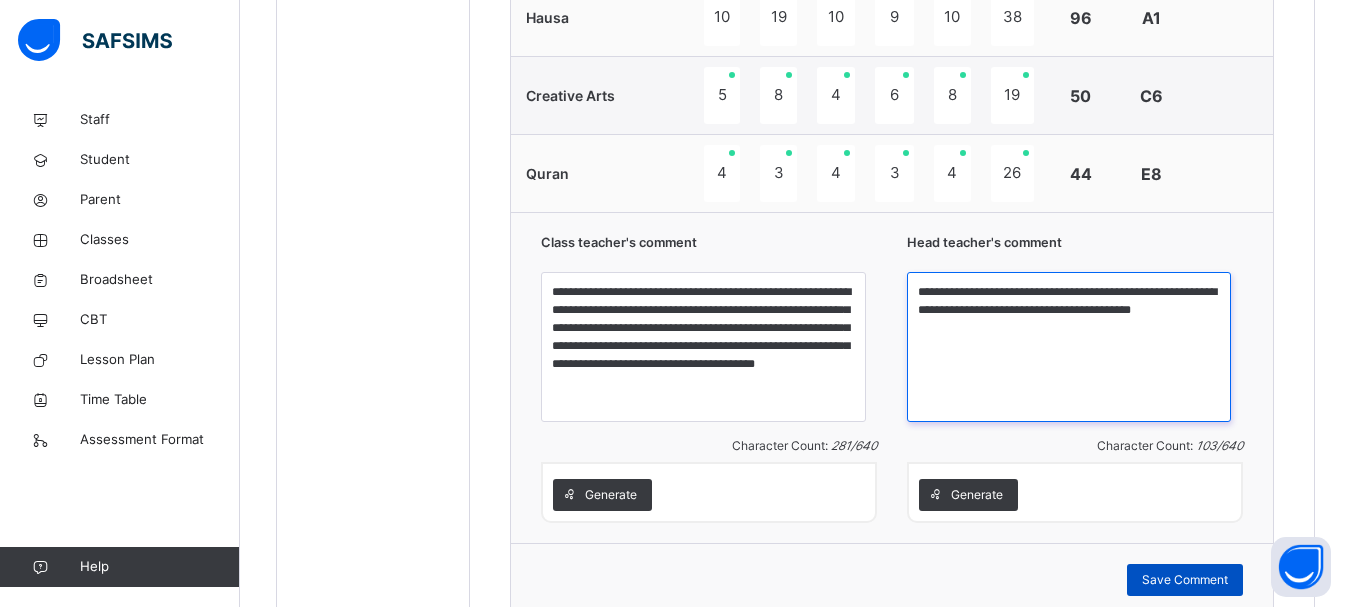 type on "**********" 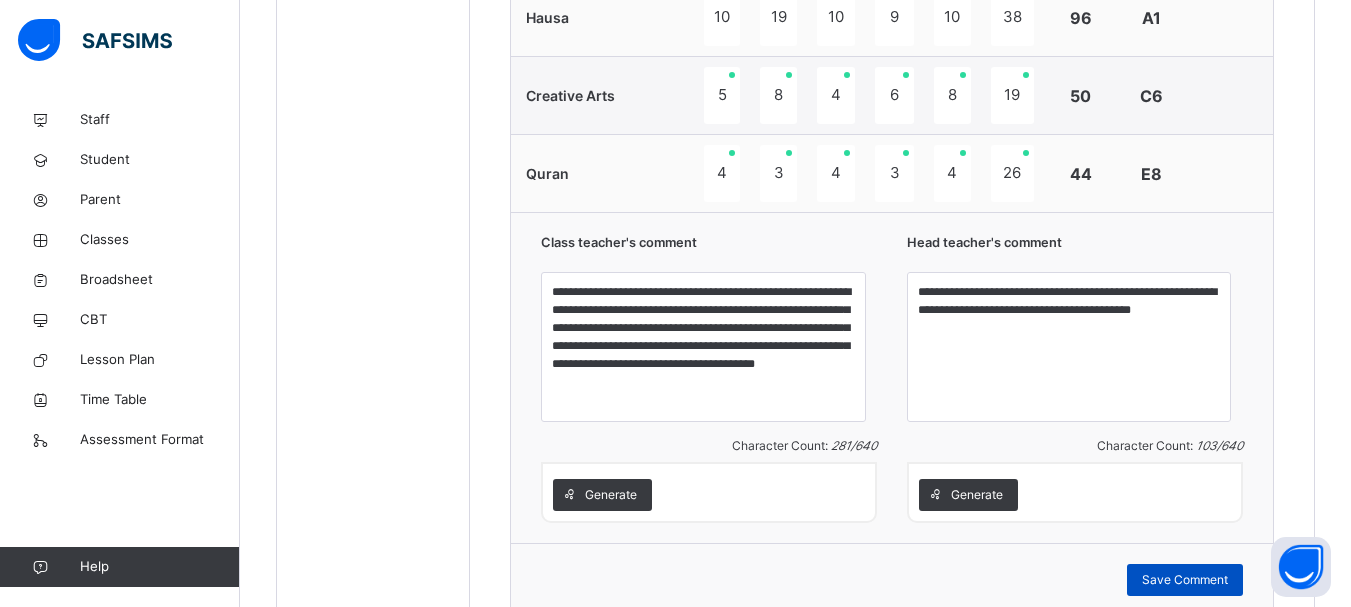 click on "Save Comment" at bounding box center (1185, 580) 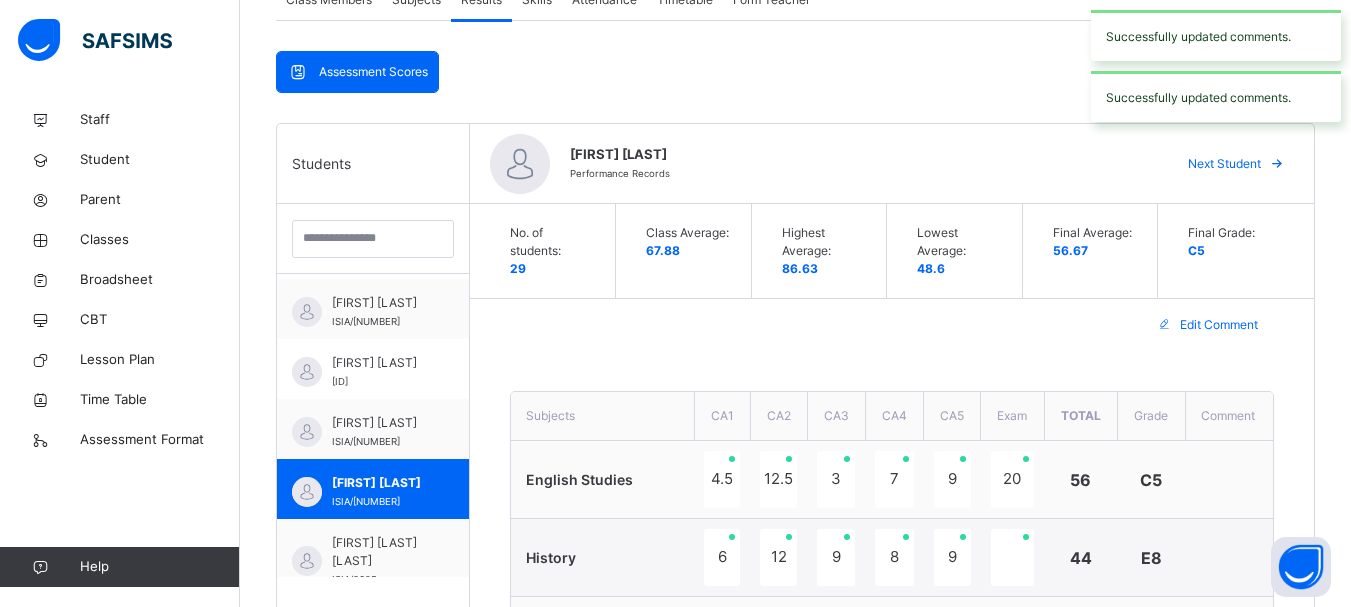 scroll, scrollTop: 394, scrollLeft: 0, axis: vertical 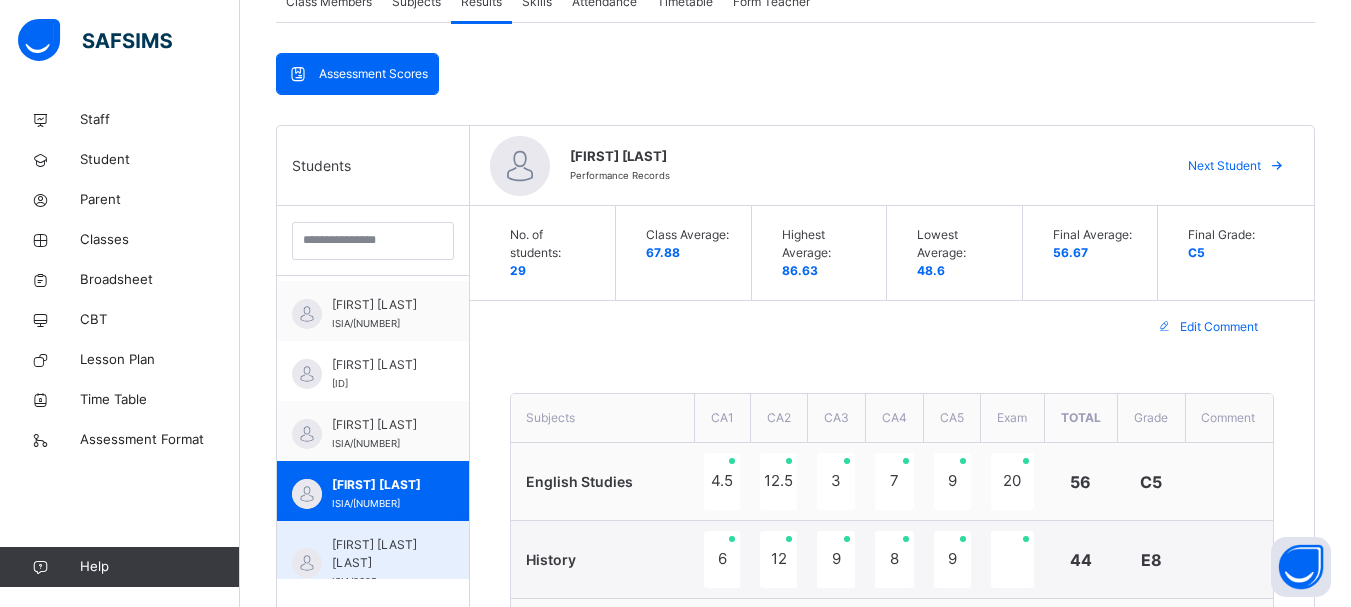 click on "[FIRST] [LAST]" at bounding box center [378, 554] 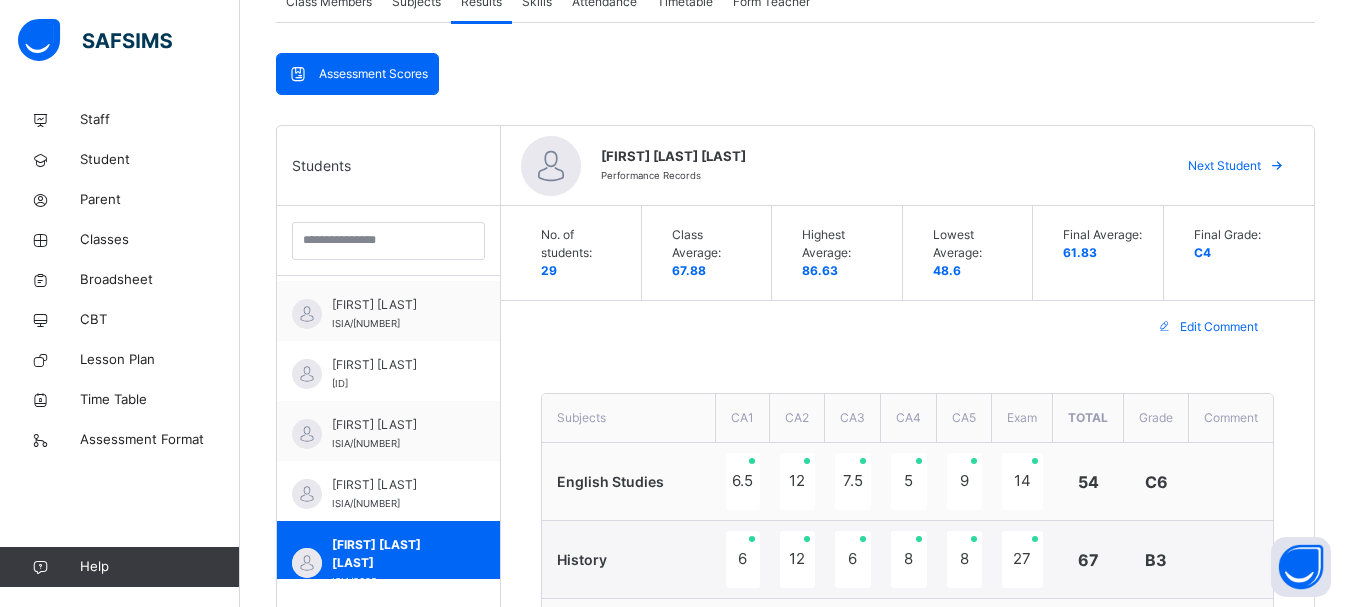click on "**********" at bounding box center (907, 1131) 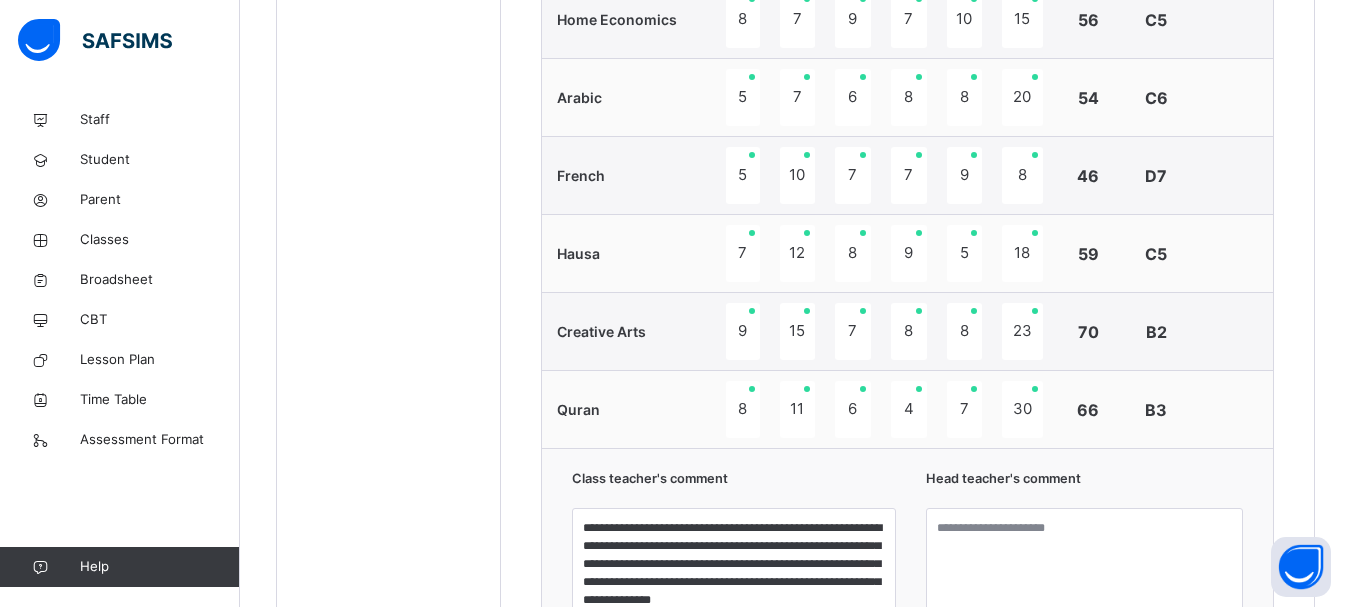 scroll, scrollTop: 1714, scrollLeft: 0, axis: vertical 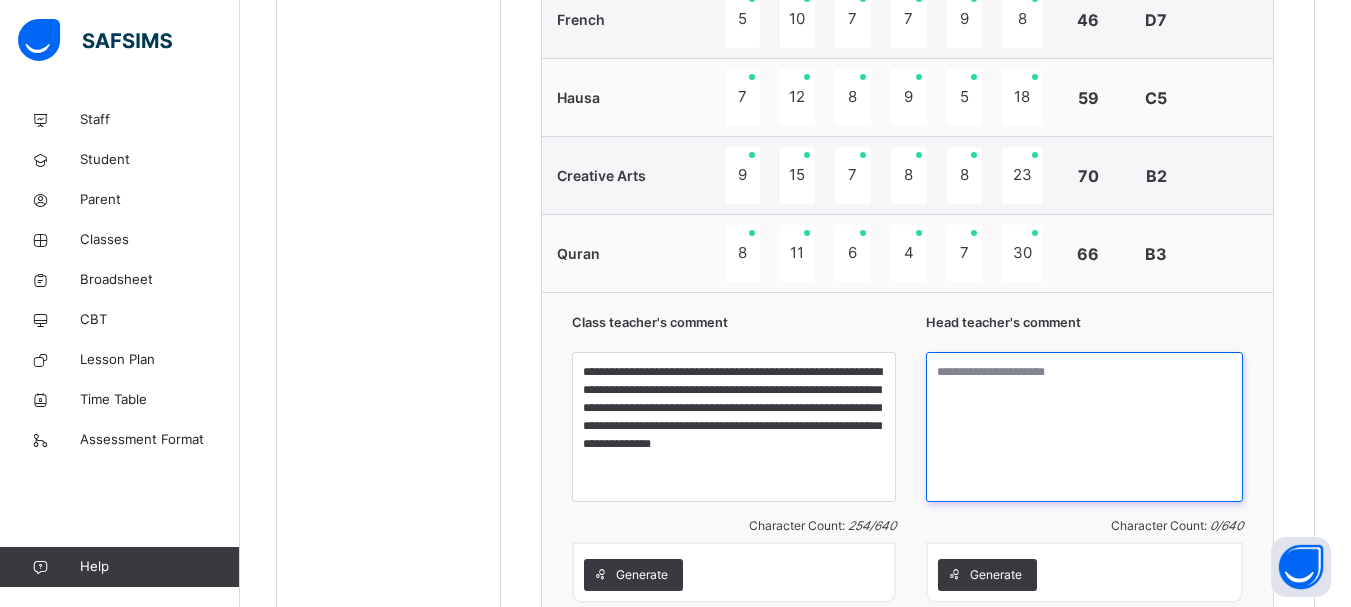 click at bounding box center [1084, 427] 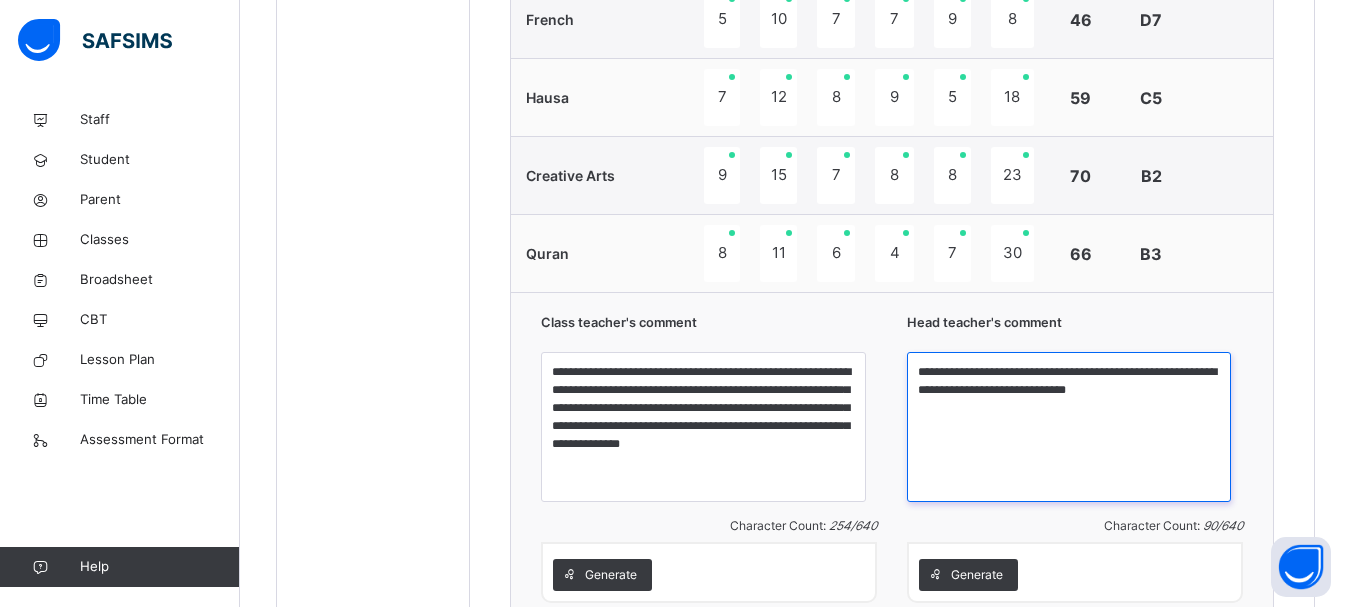 click on "**********" at bounding box center [1069, 427] 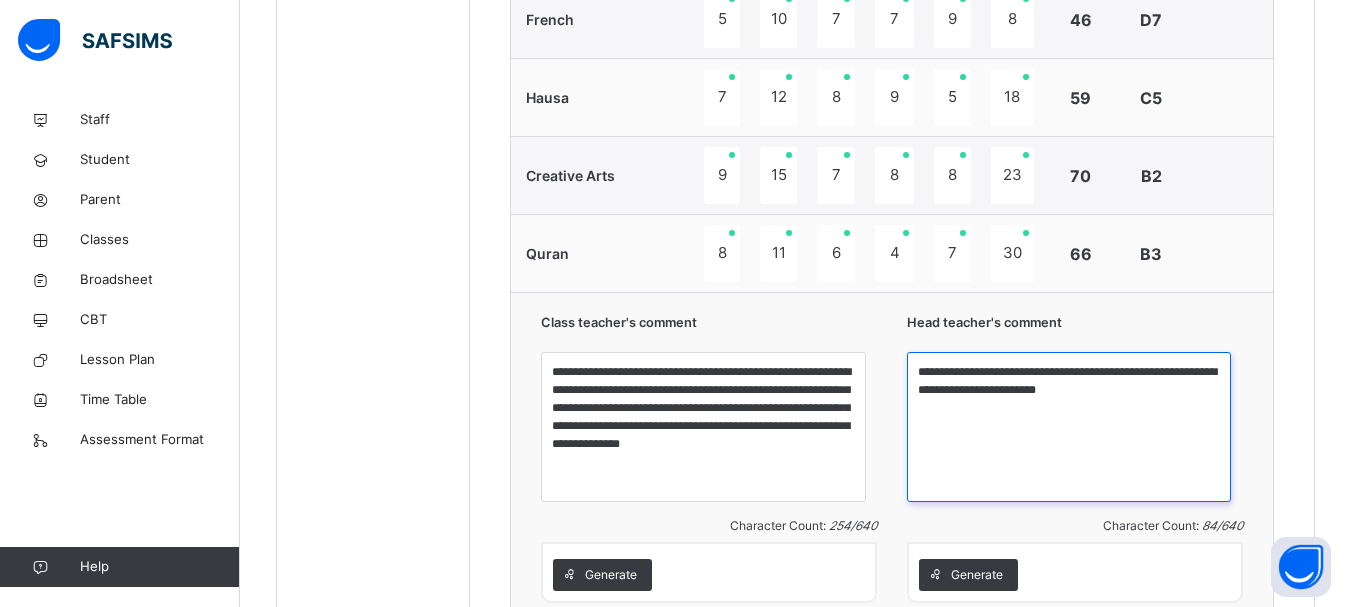 type on "**********" 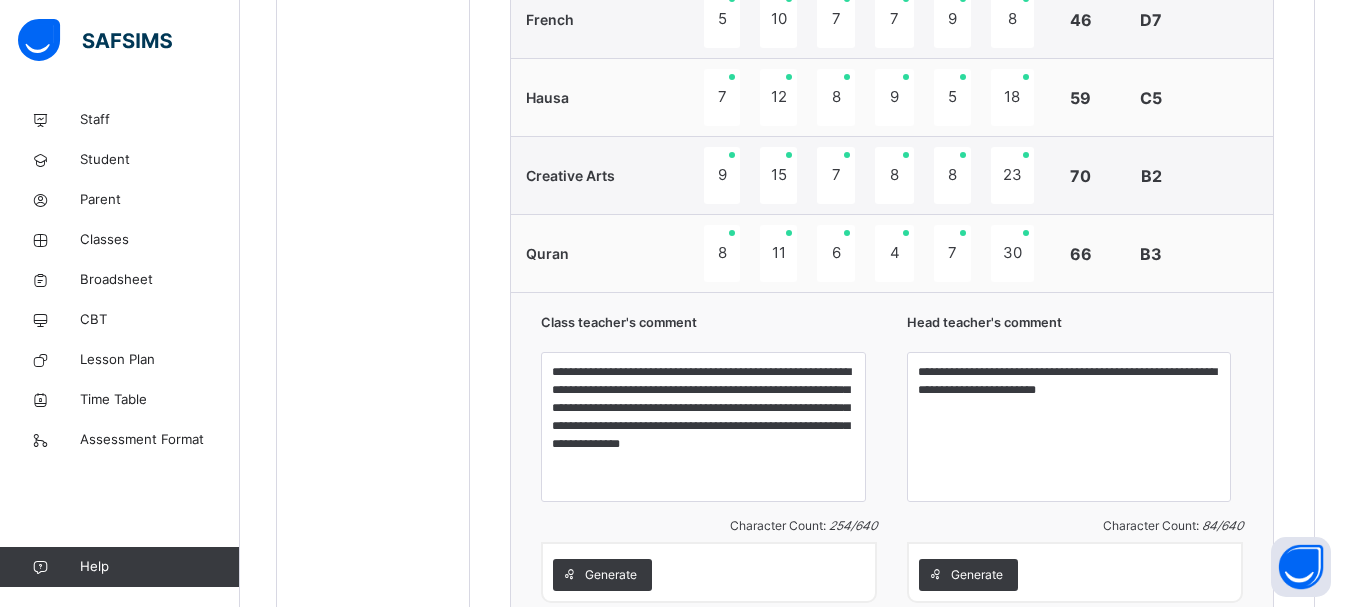 click on "**********" at bounding box center (892, 457) 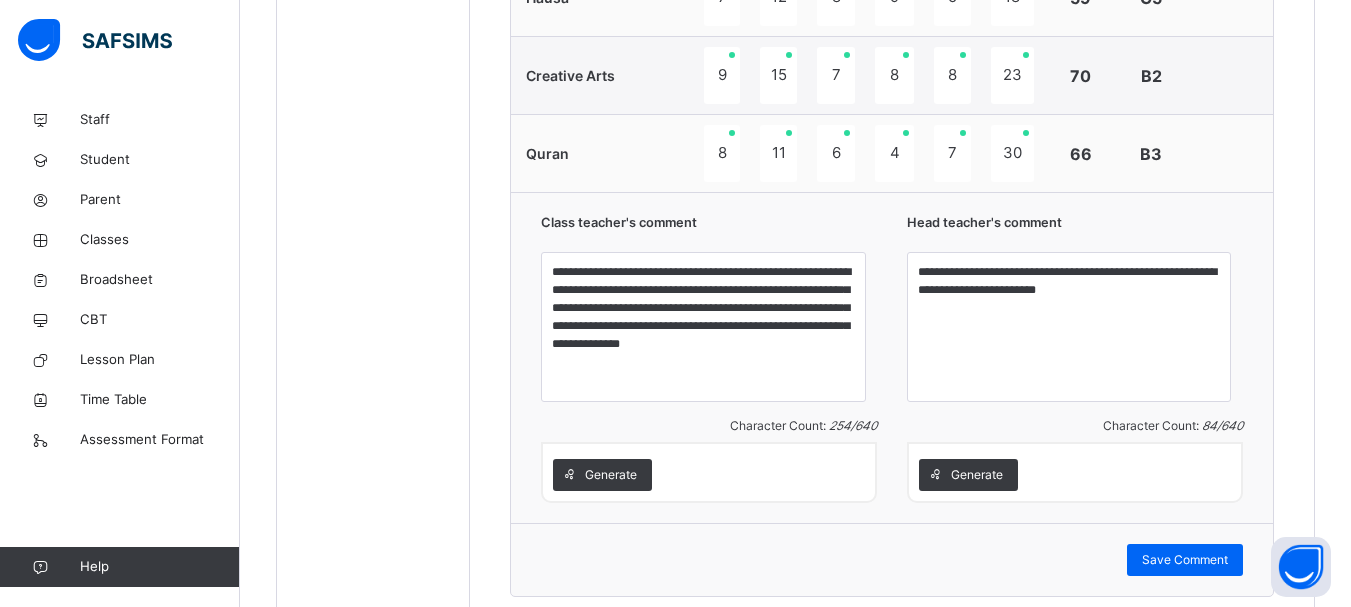 scroll, scrollTop: 1834, scrollLeft: 0, axis: vertical 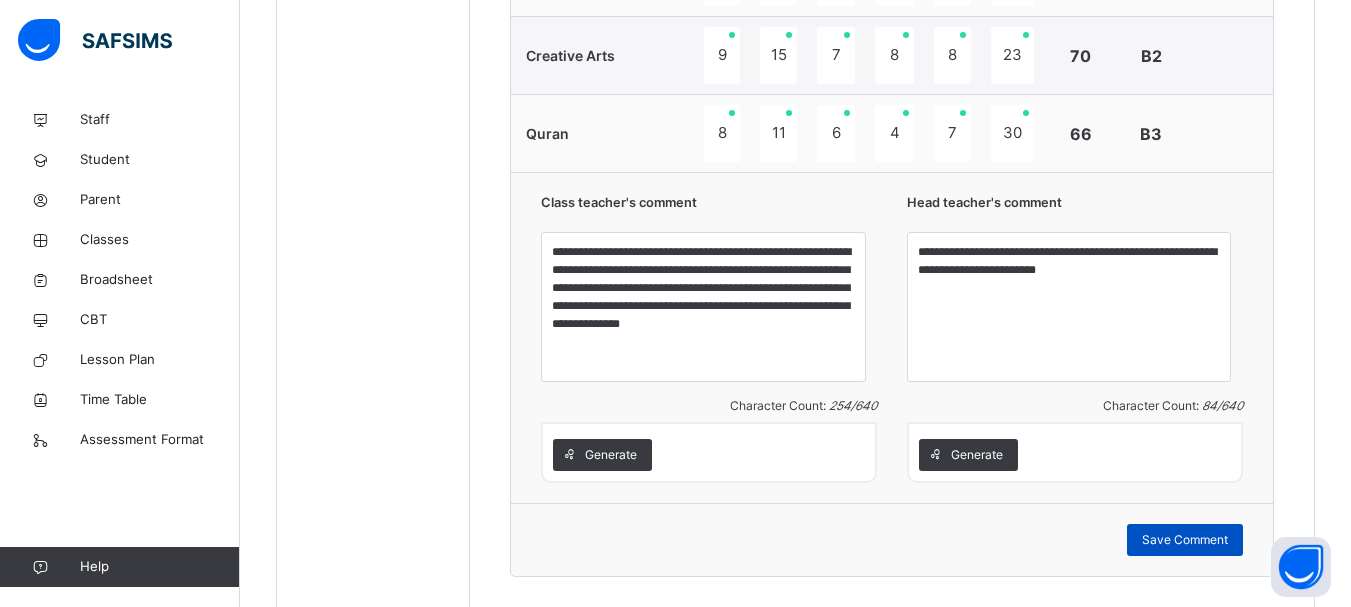 click on "Save Comment" at bounding box center [1185, 540] 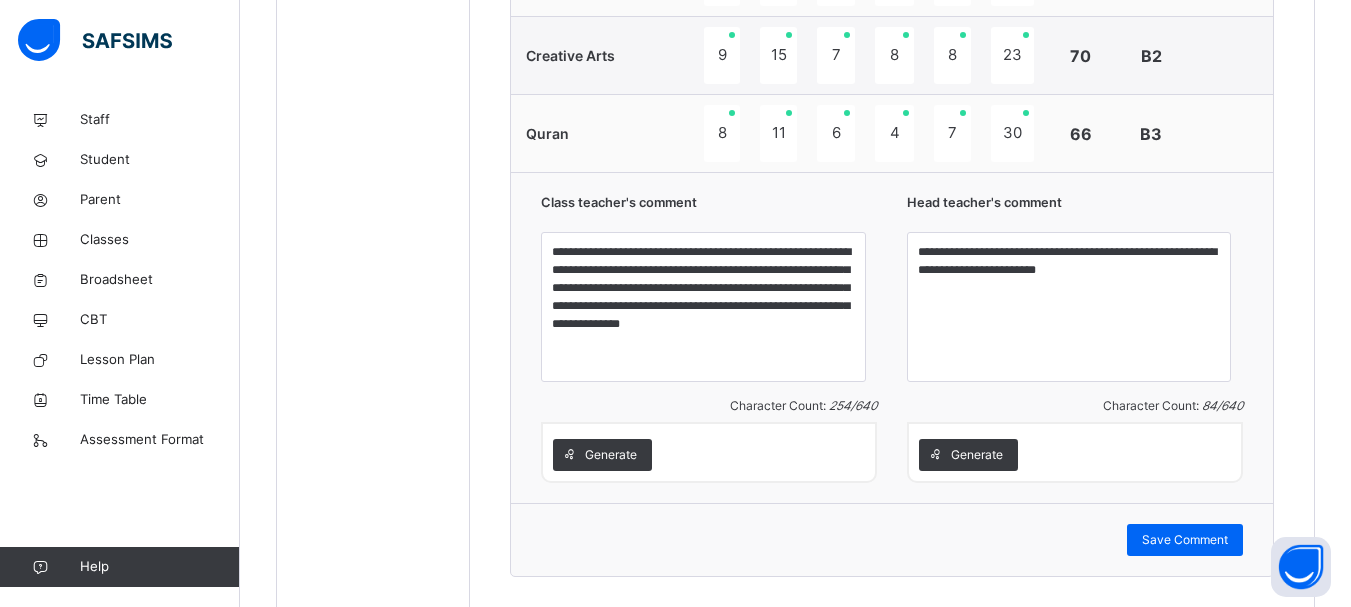 click on "Head teacher's comment" at bounding box center [1075, 207] 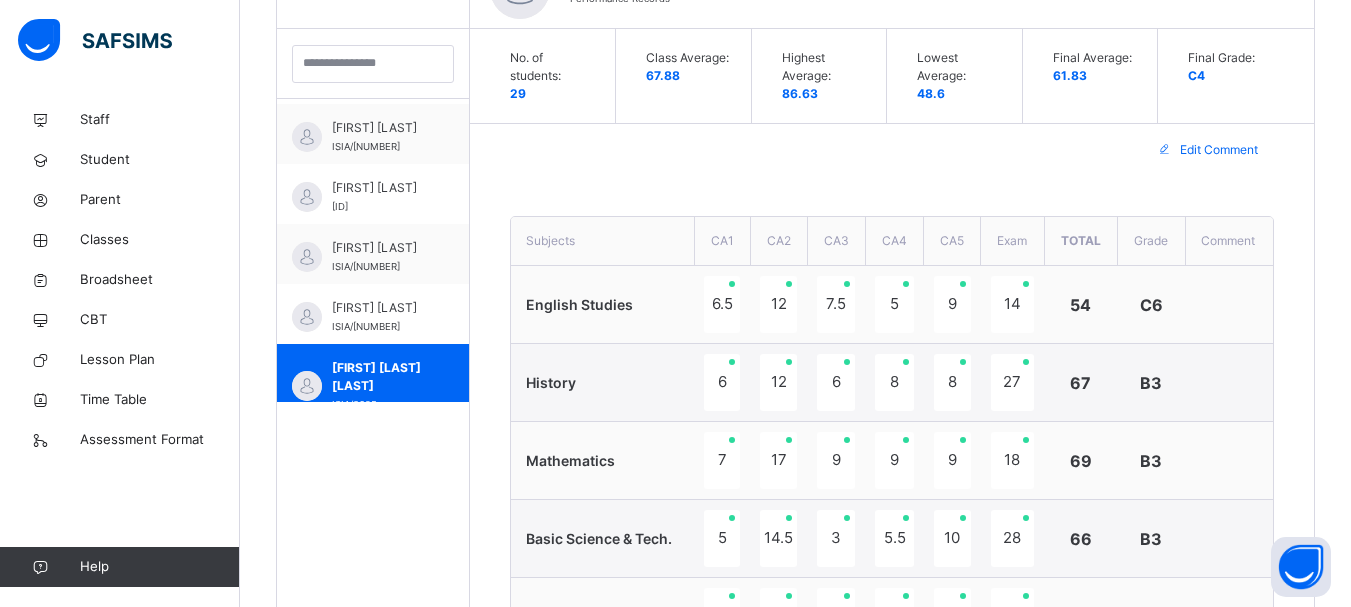 scroll, scrollTop: 474, scrollLeft: 0, axis: vertical 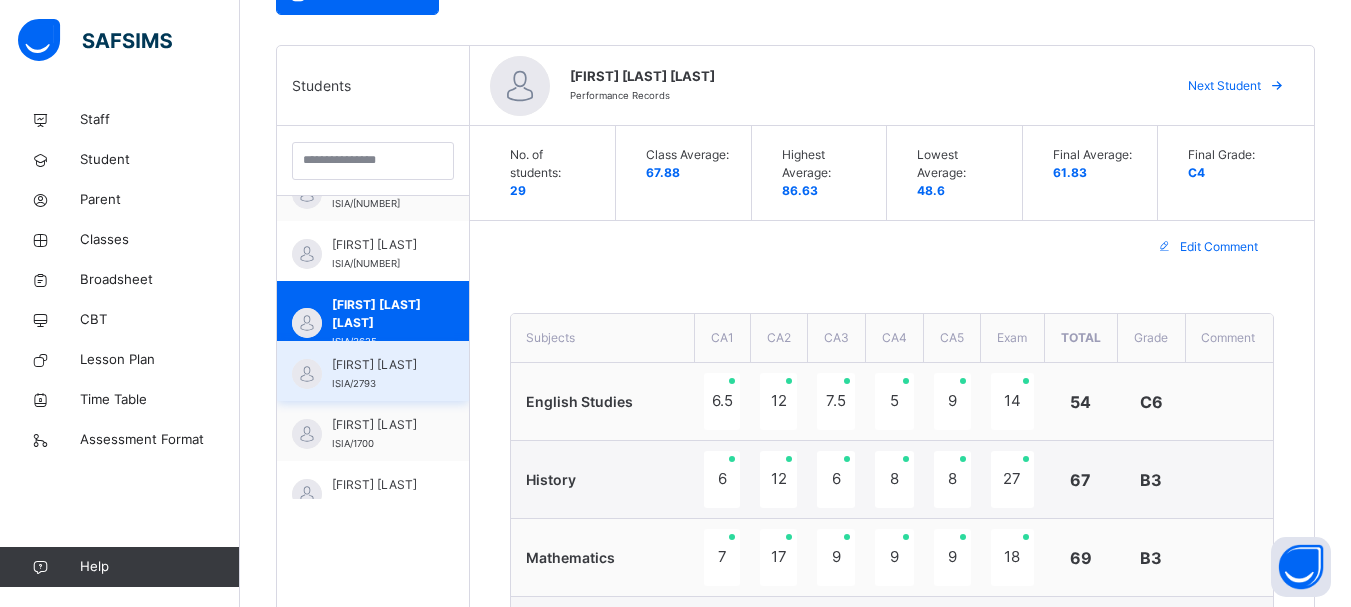 click on "[FIRST] [LAST]" at bounding box center (378, 365) 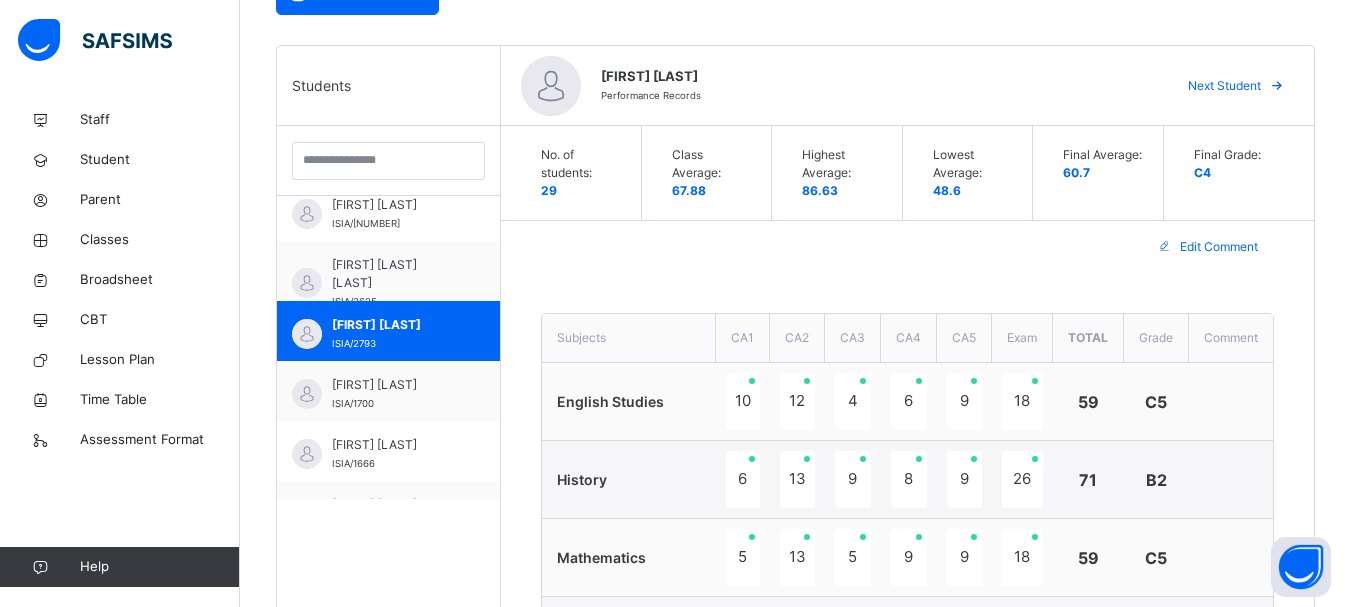 scroll, scrollTop: 1375, scrollLeft: 0, axis: vertical 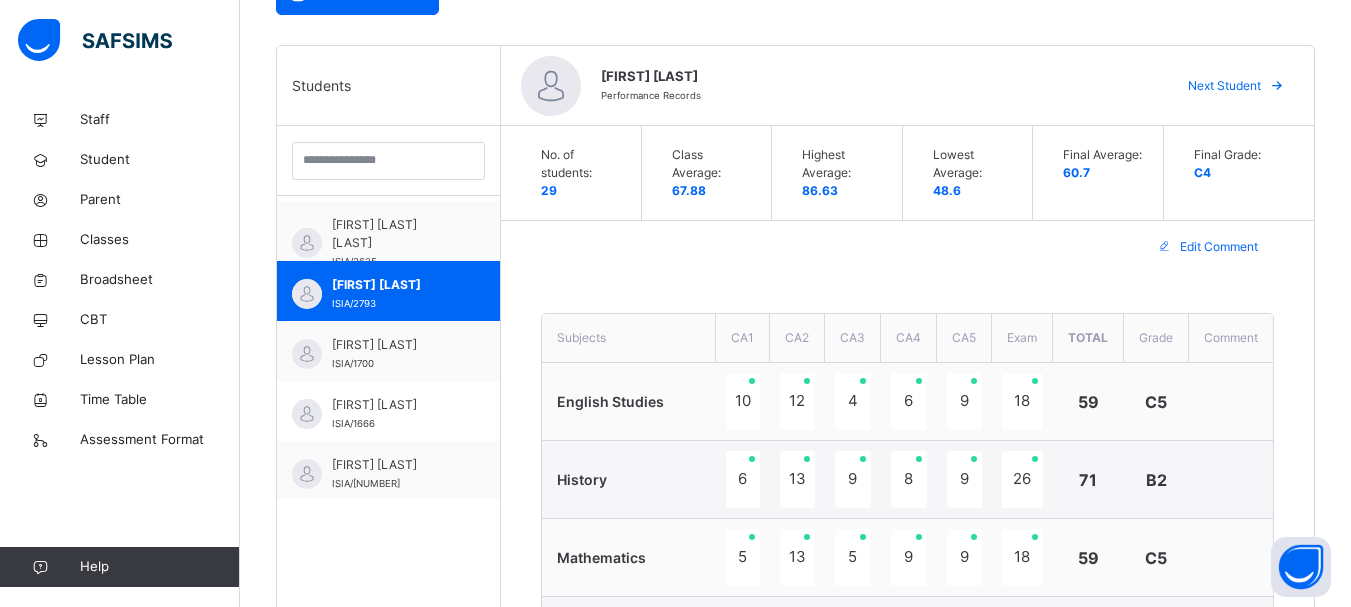 click on "Edit Comment" at bounding box center (907, 247) 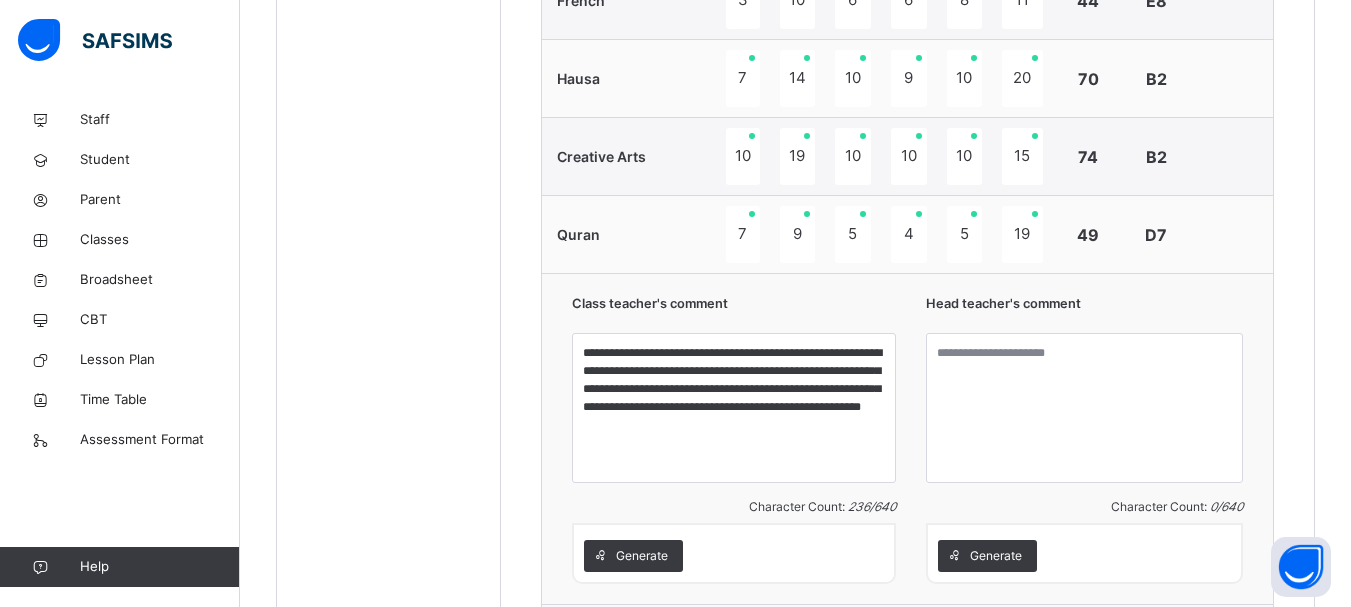 scroll, scrollTop: 1905, scrollLeft: 0, axis: vertical 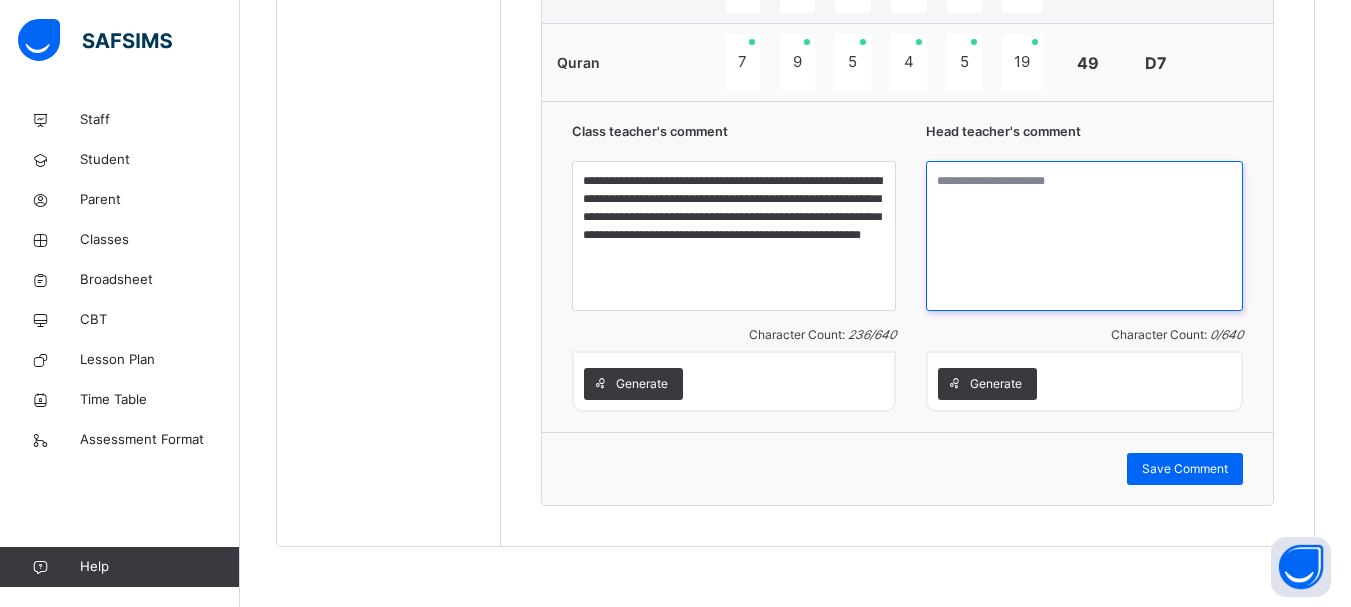 click at bounding box center (1084, 236) 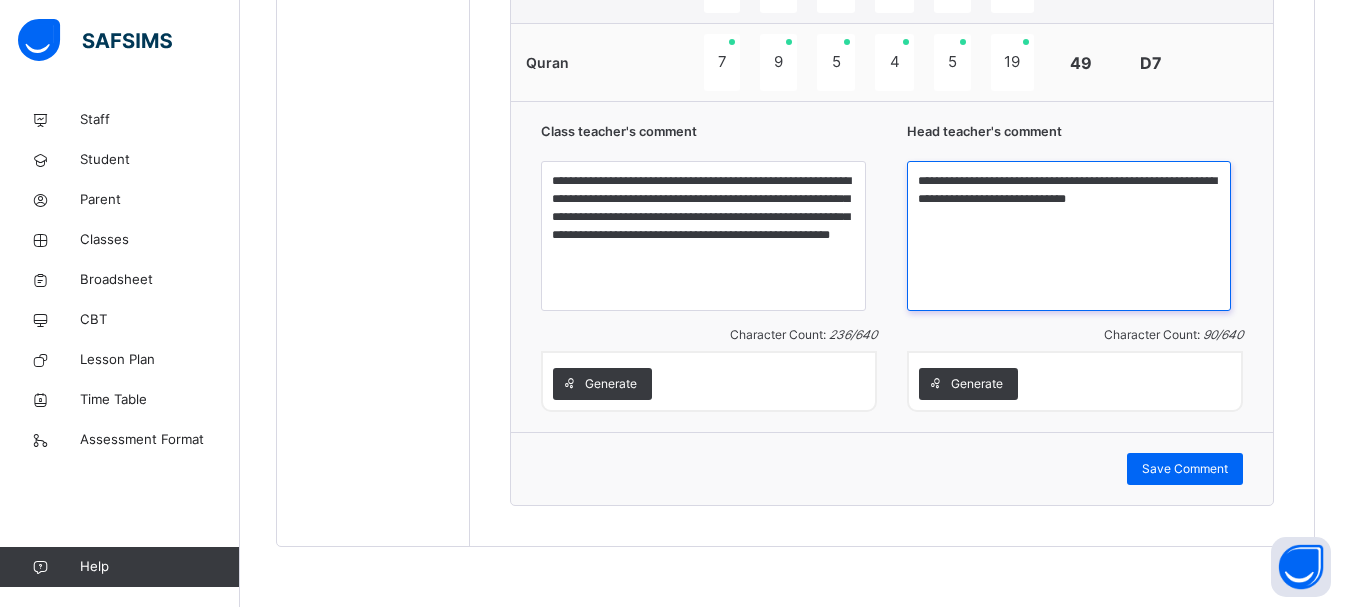 click on "**********" at bounding box center (1069, 236) 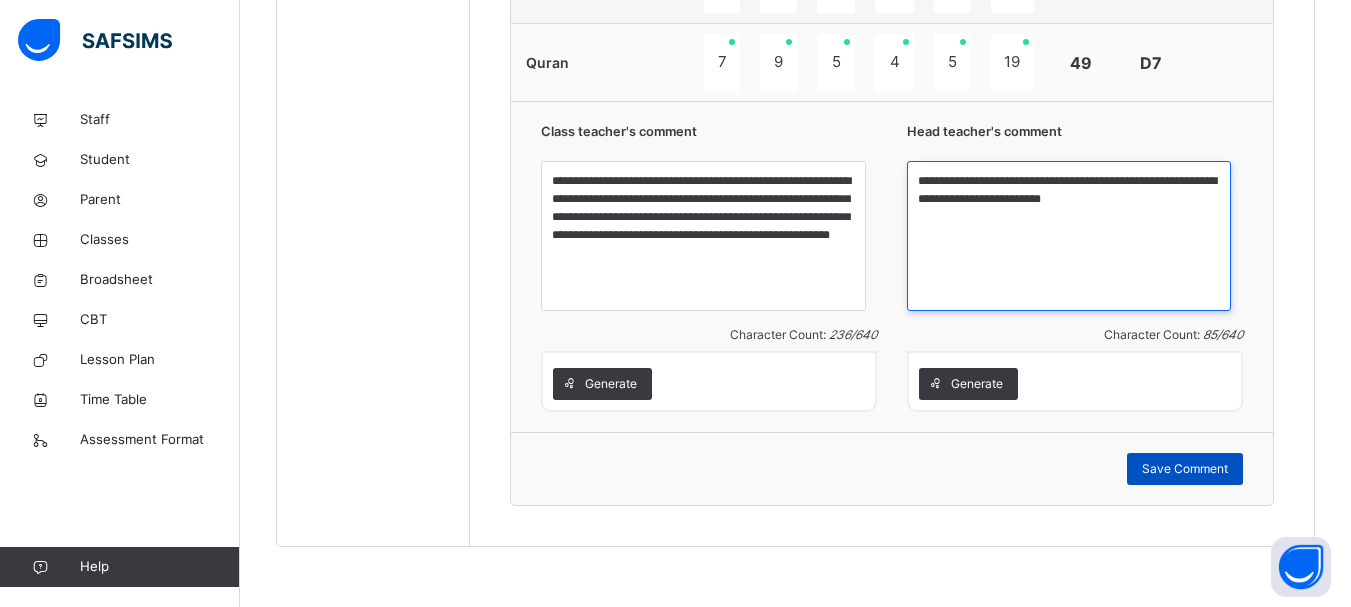 type on "**********" 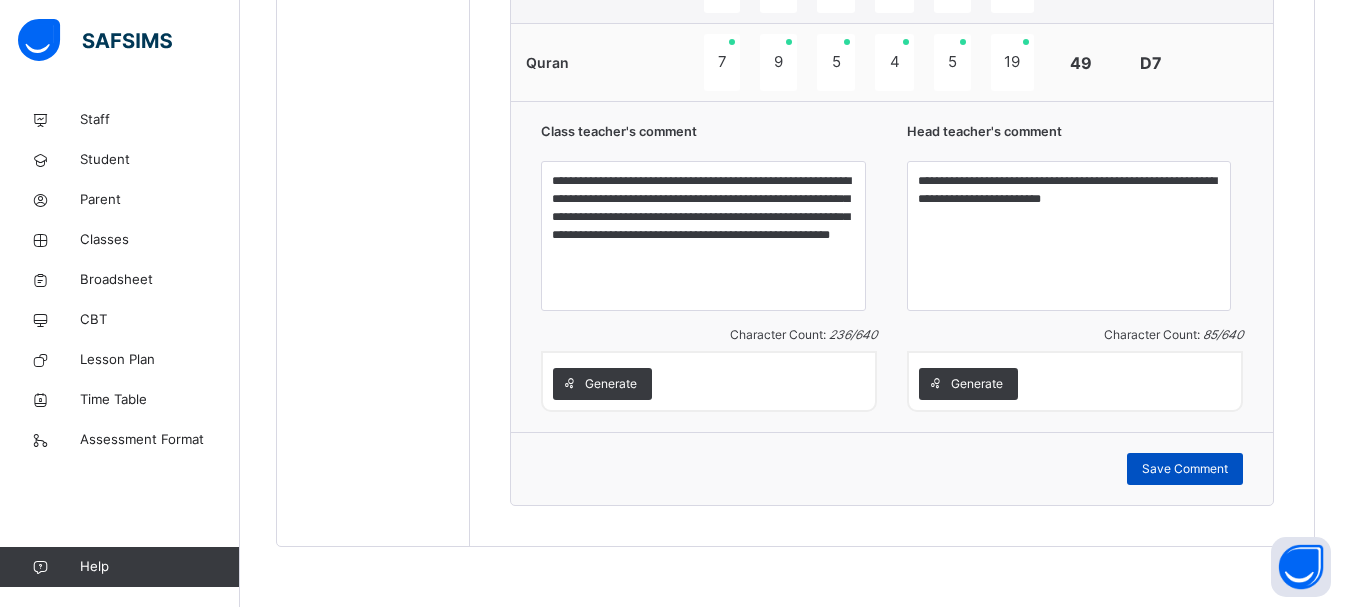click on "Save Comment" at bounding box center [1185, 469] 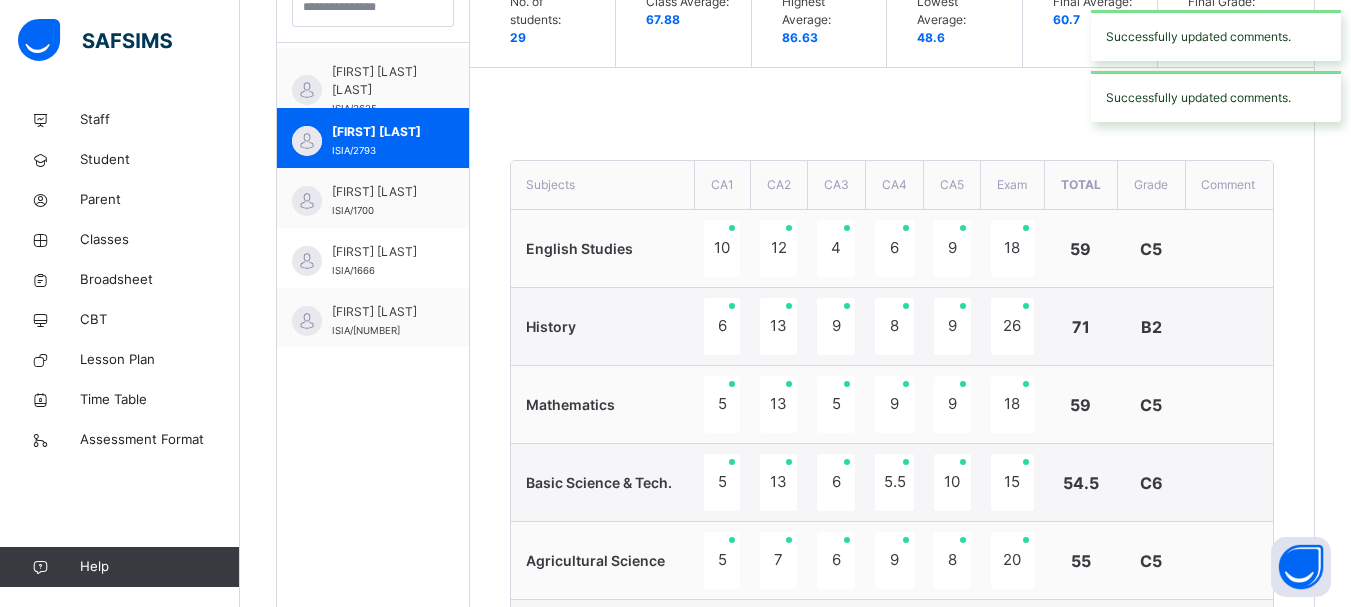 scroll, scrollTop: 625, scrollLeft: 0, axis: vertical 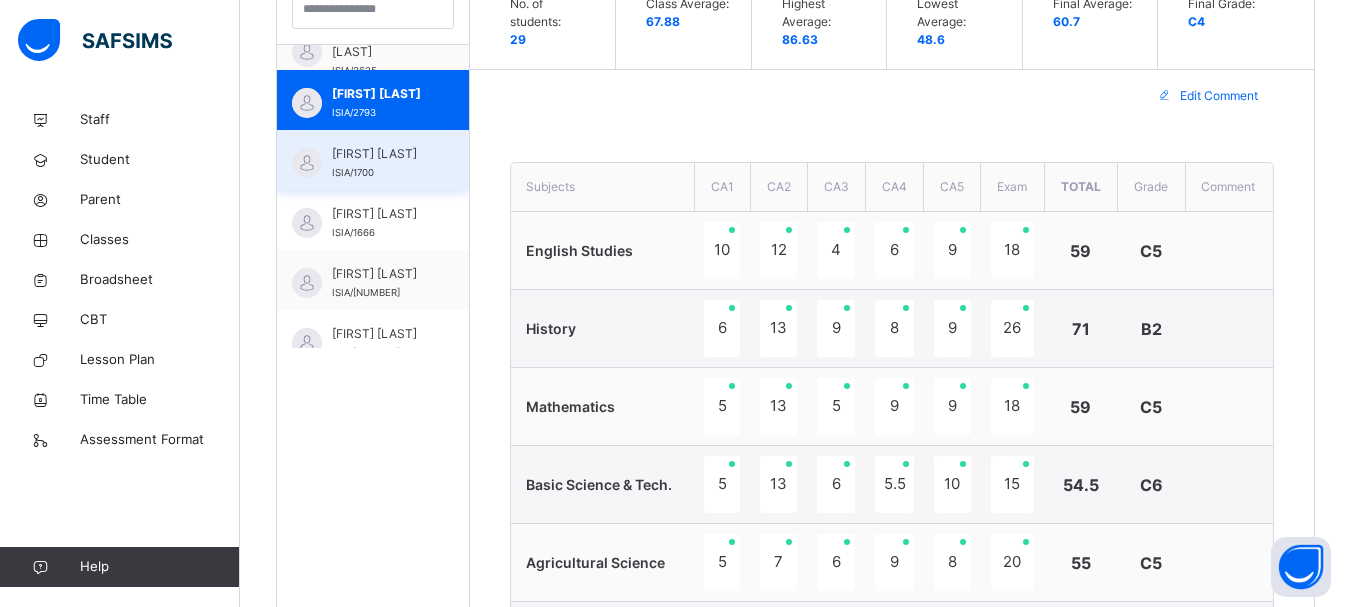 click on "ISIA/1700" at bounding box center (353, 172) 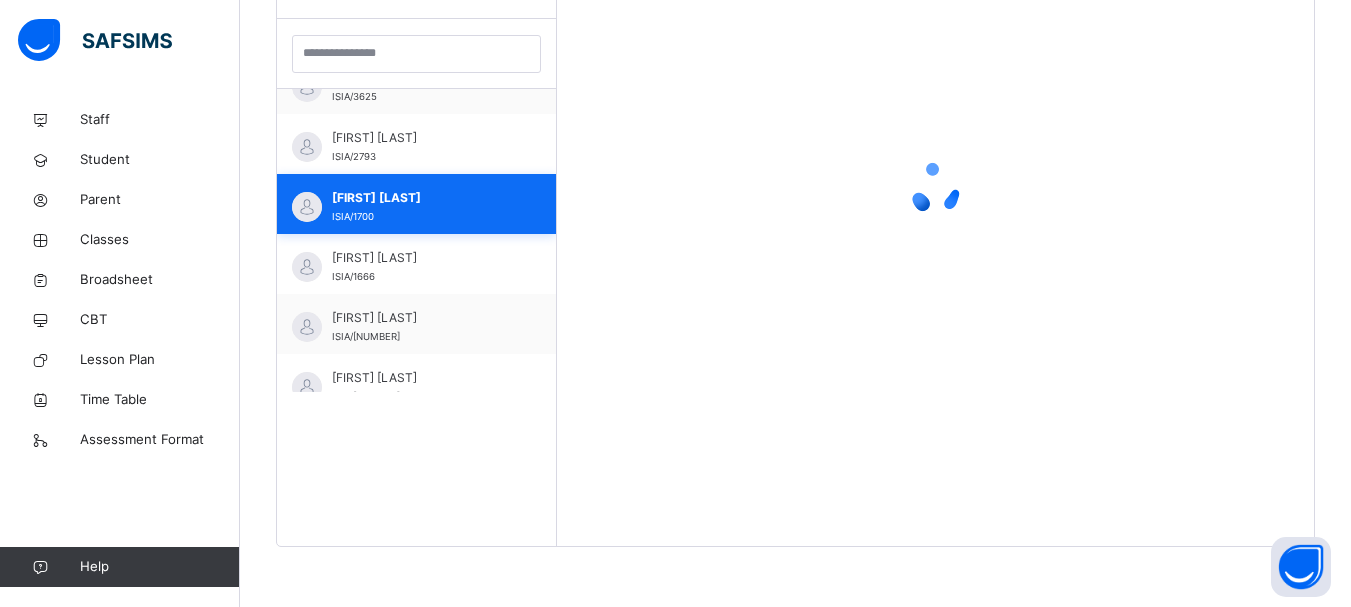 scroll, scrollTop: 581, scrollLeft: 0, axis: vertical 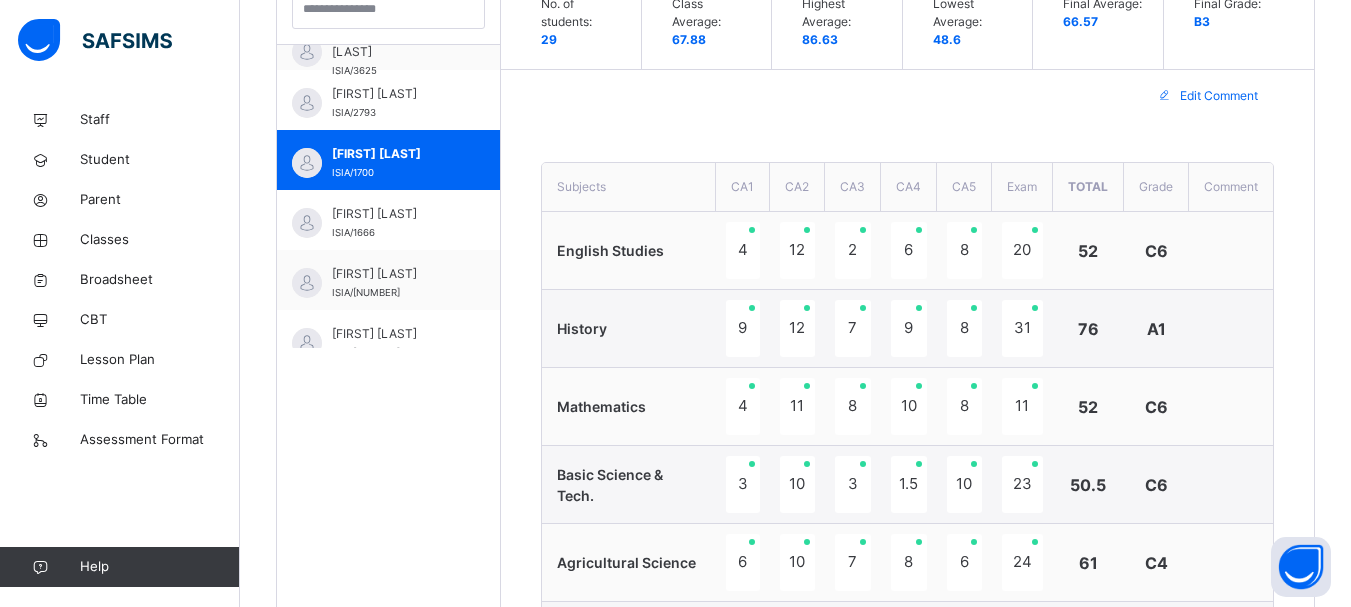 click on "Edit Comment" at bounding box center (907, 96) 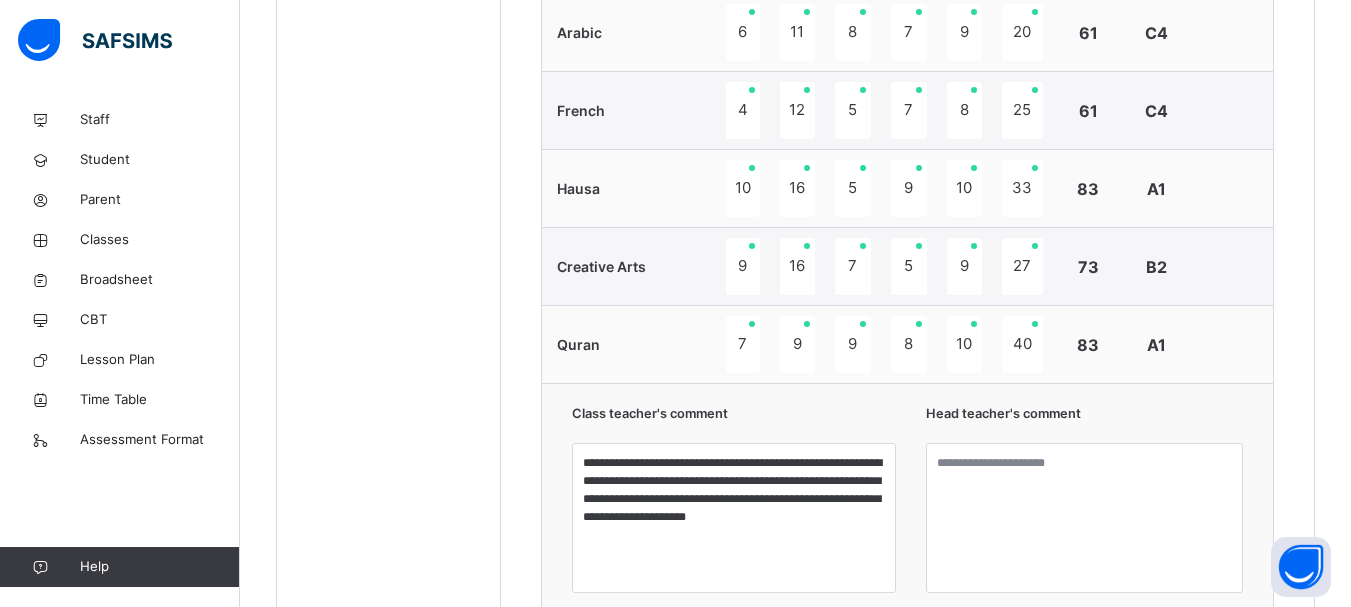 scroll, scrollTop: 1625, scrollLeft: 0, axis: vertical 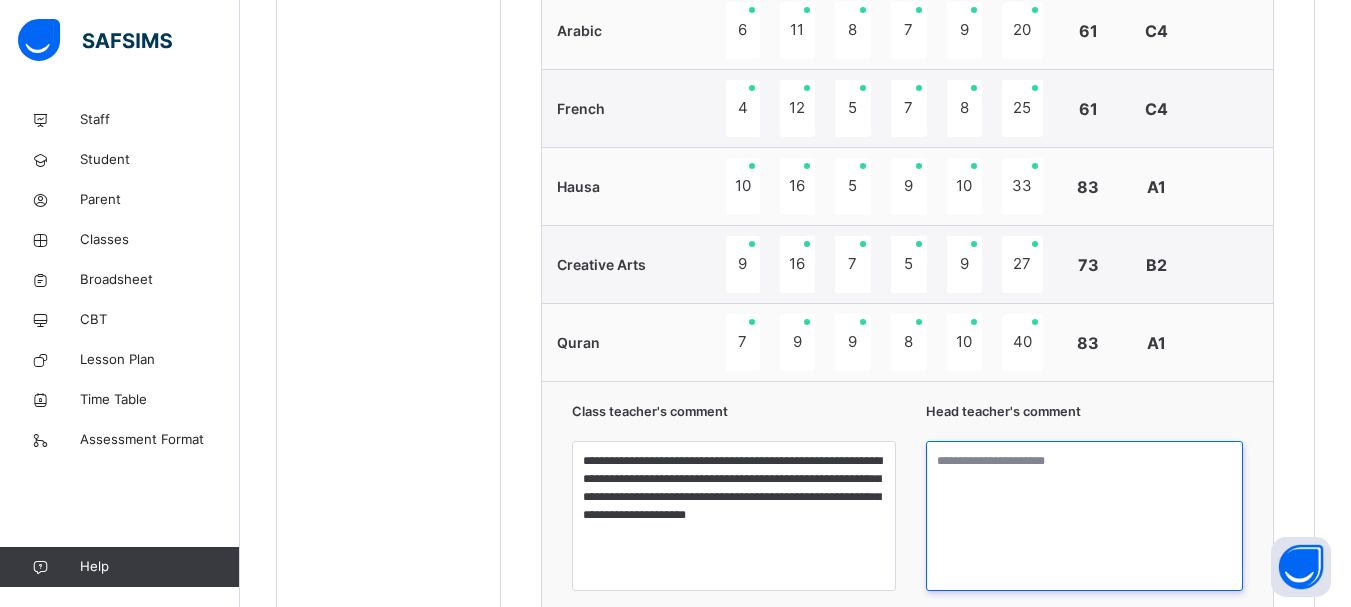 click at bounding box center (1084, 516) 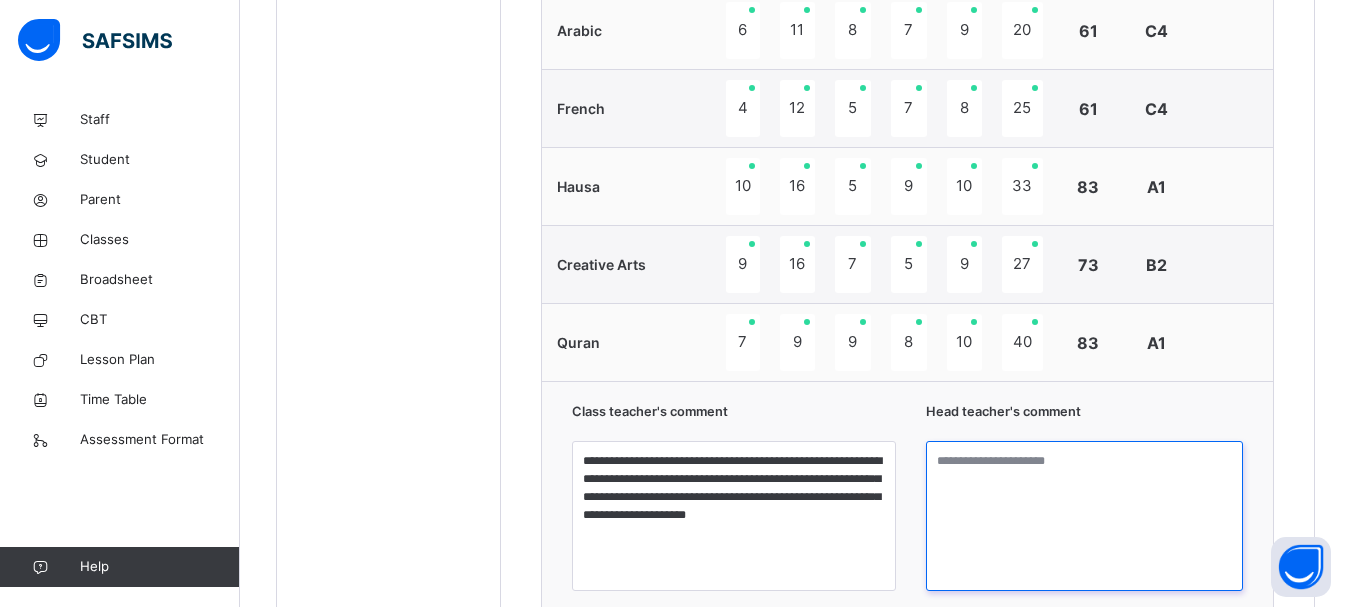 paste on "**********" 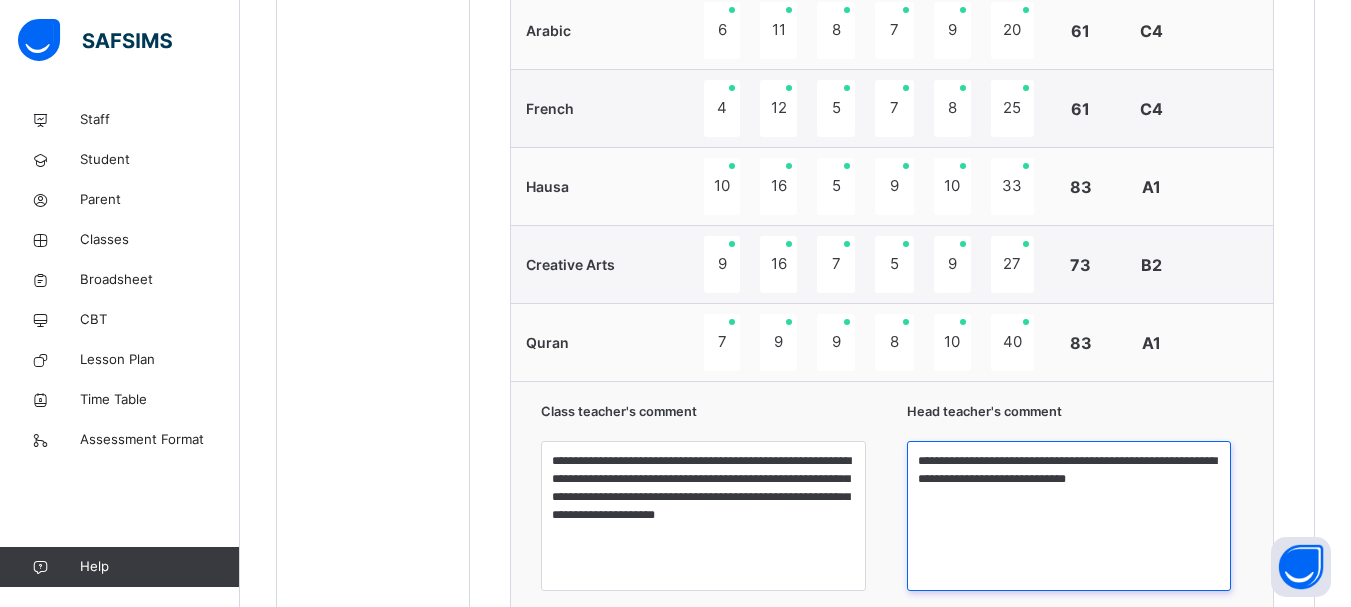 click on "**********" at bounding box center (1069, 516) 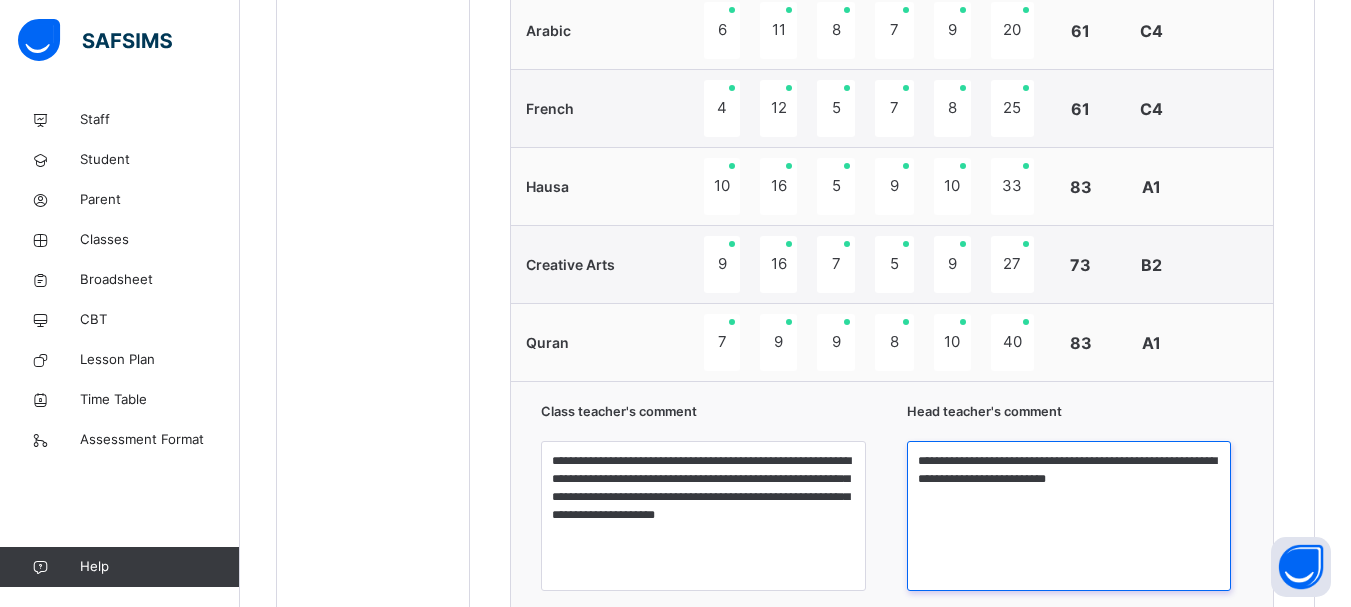 type on "**********" 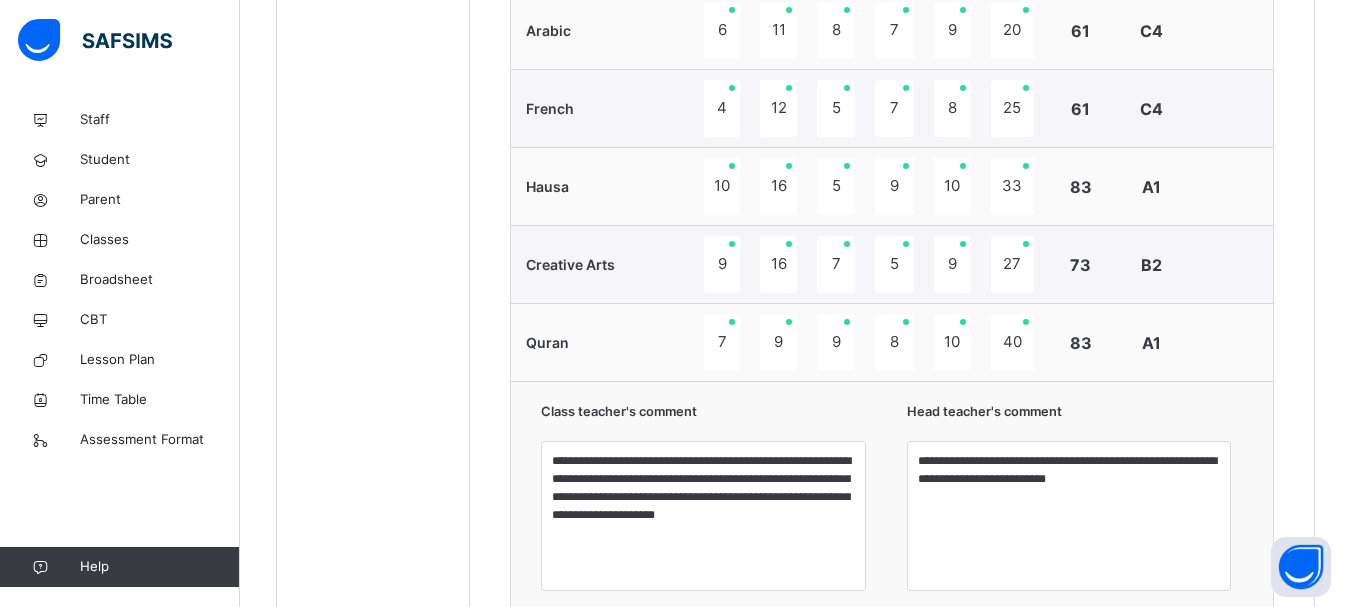 click on "Head teacher's comment" at bounding box center [1075, 416] 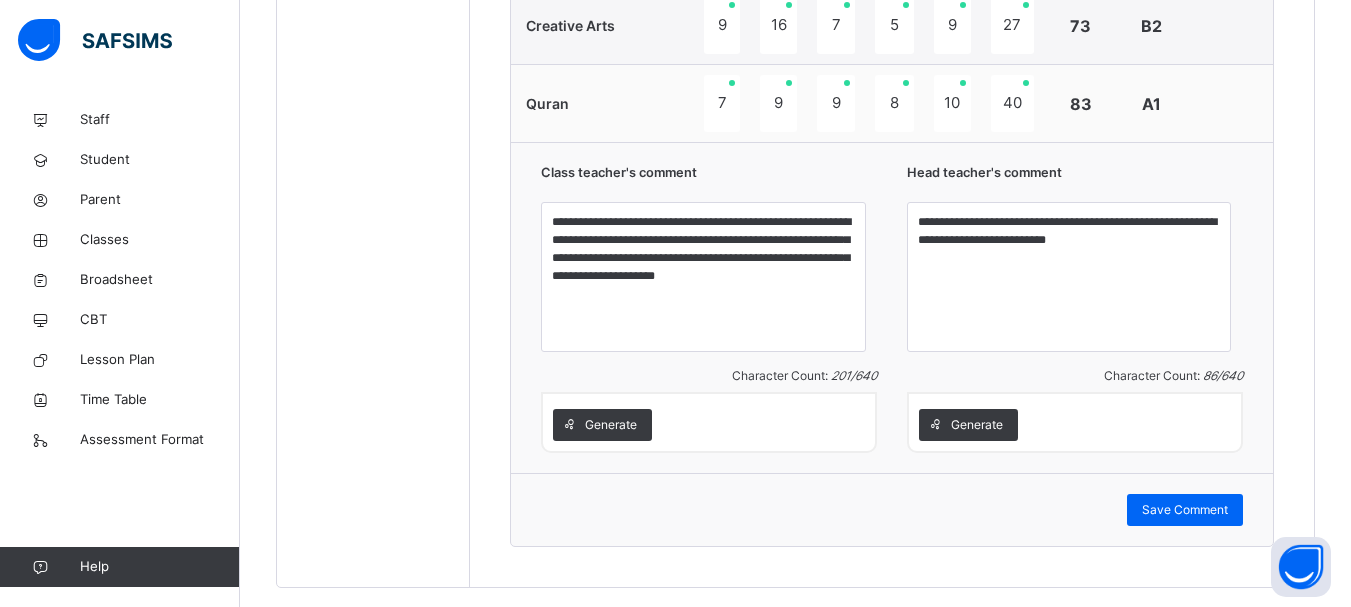 scroll, scrollTop: 1865, scrollLeft: 0, axis: vertical 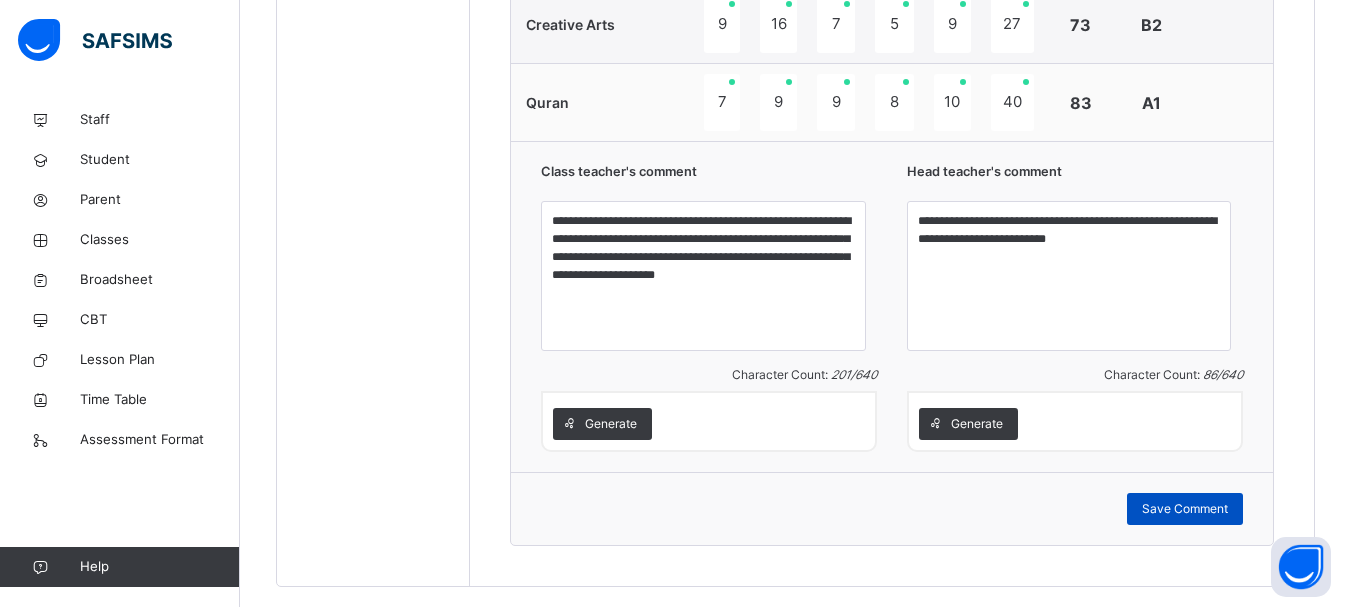 click on "Save Comment" at bounding box center (1185, 509) 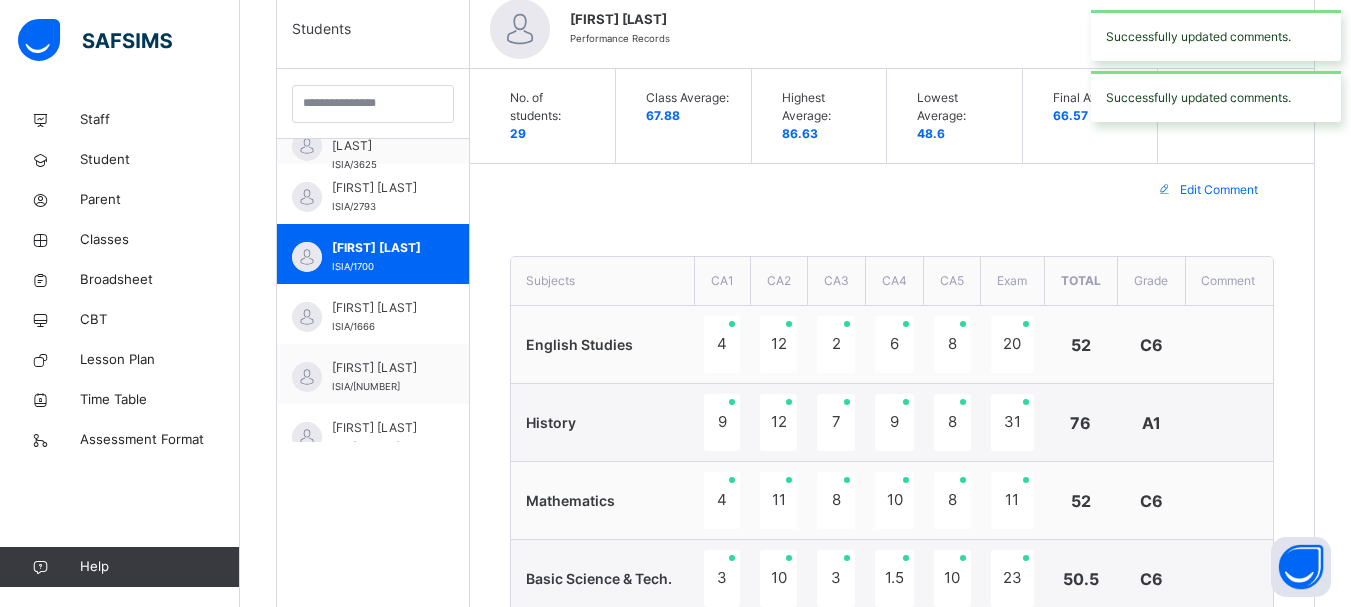 scroll, scrollTop: 505, scrollLeft: 0, axis: vertical 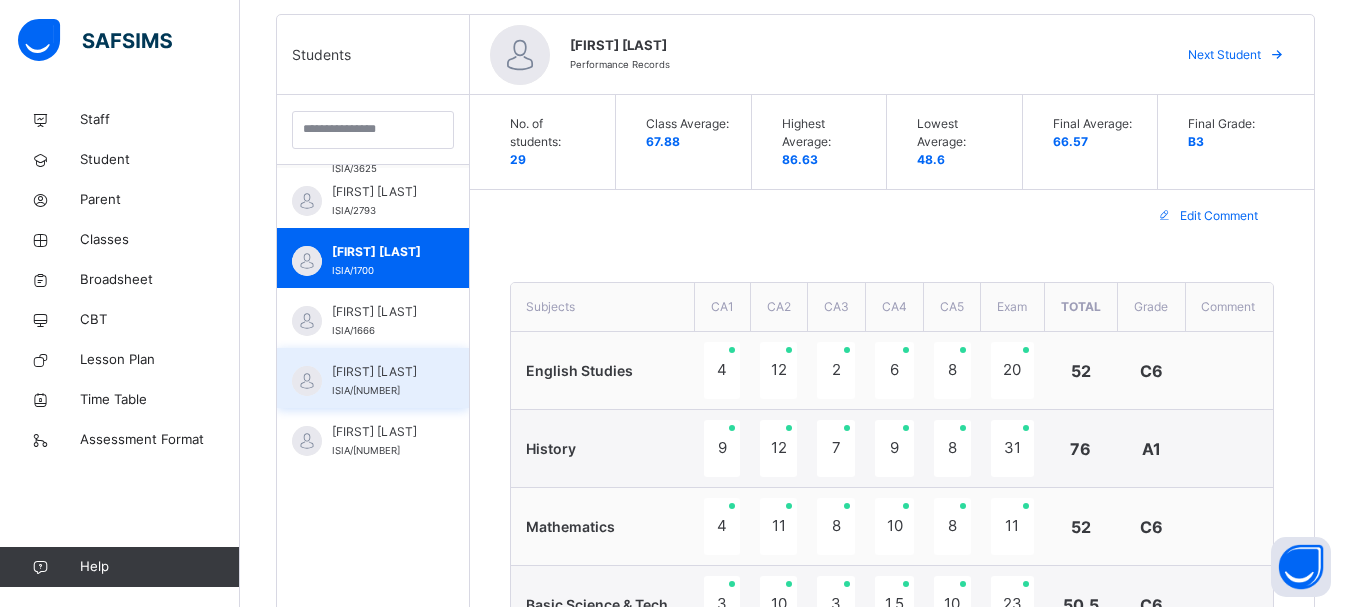 click on "[FIRST] [LAST] [LAST]" at bounding box center [378, 372] 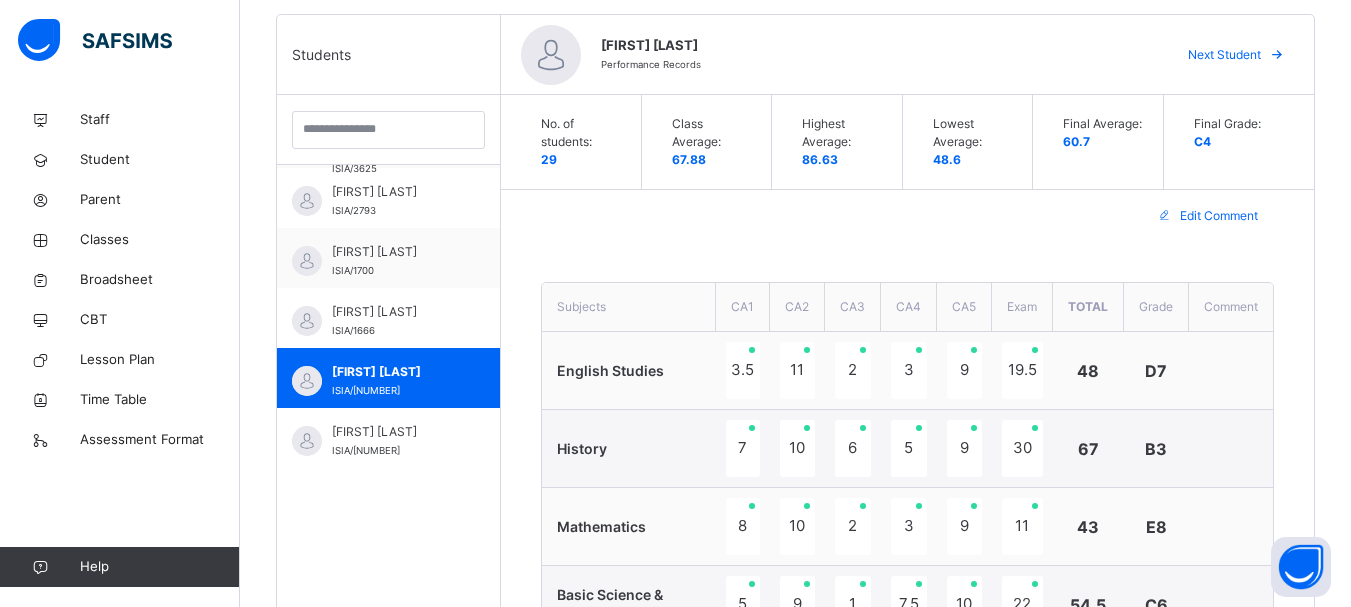 click on "**********" at bounding box center [907, 1020] 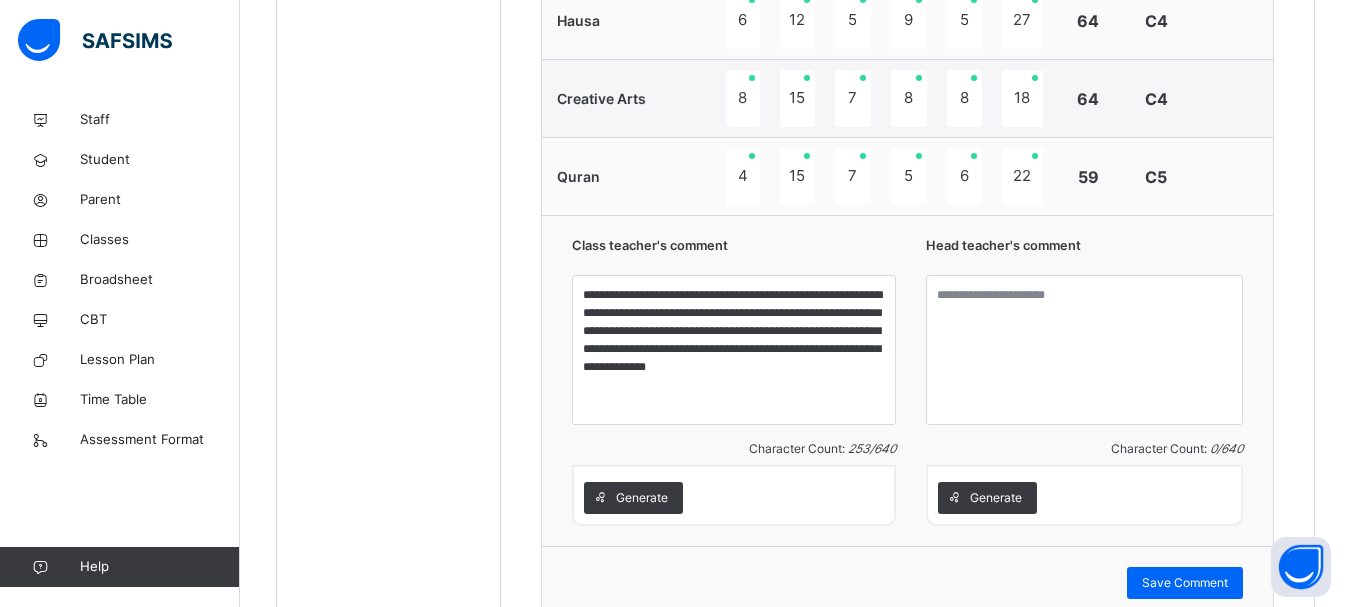 scroll, scrollTop: 1865, scrollLeft: 0, axis: vertical 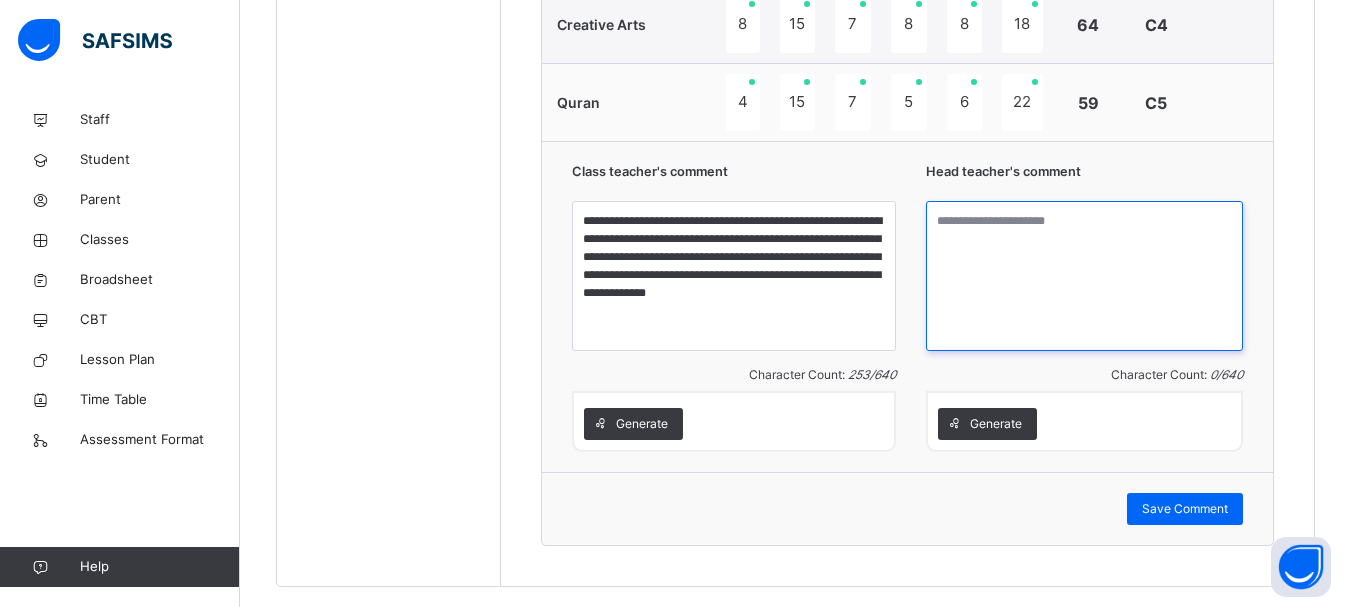 click at bounding box center [1084, 276] 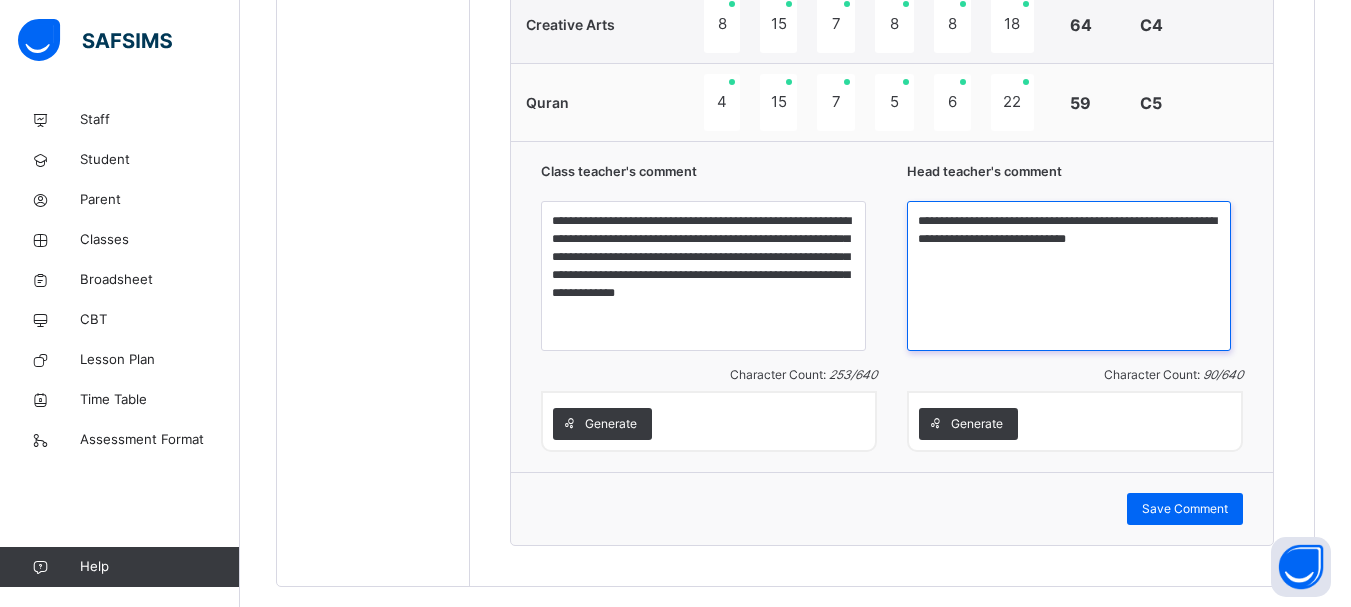 click on "**********" at bounding box center [1069, 276] 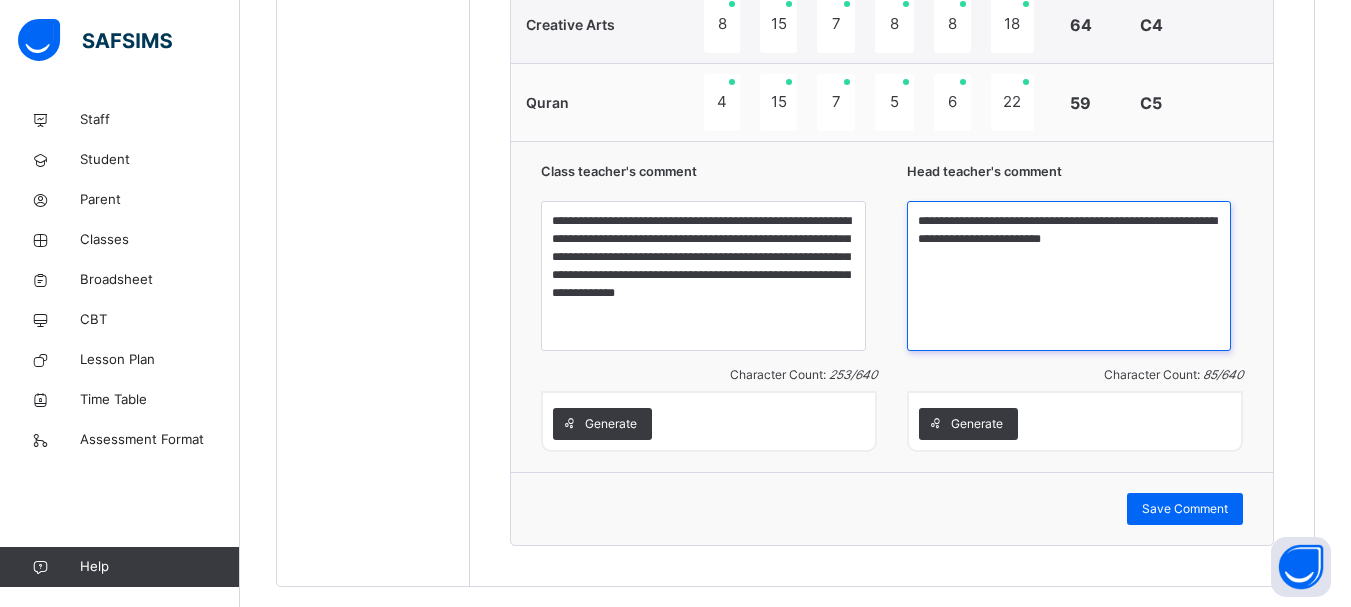 click on "**********" at bounding box center (1069, 276) 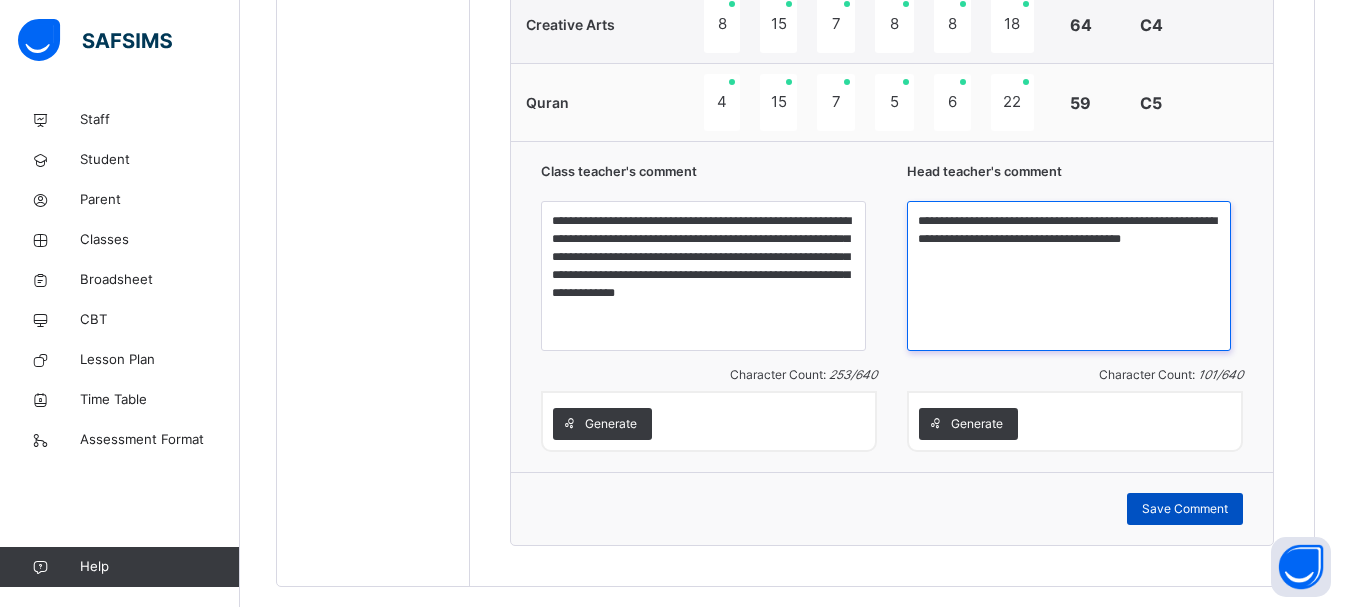 type on "**********" 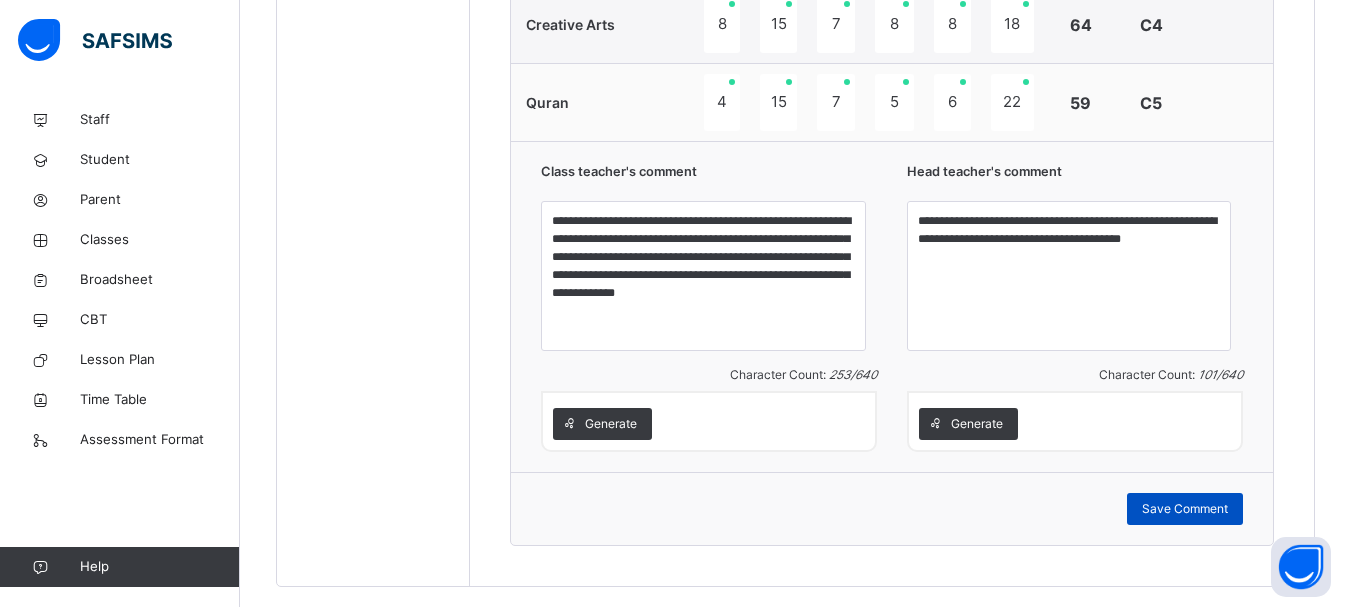 click on "Save Comment" at bounding box center (1185, 509) 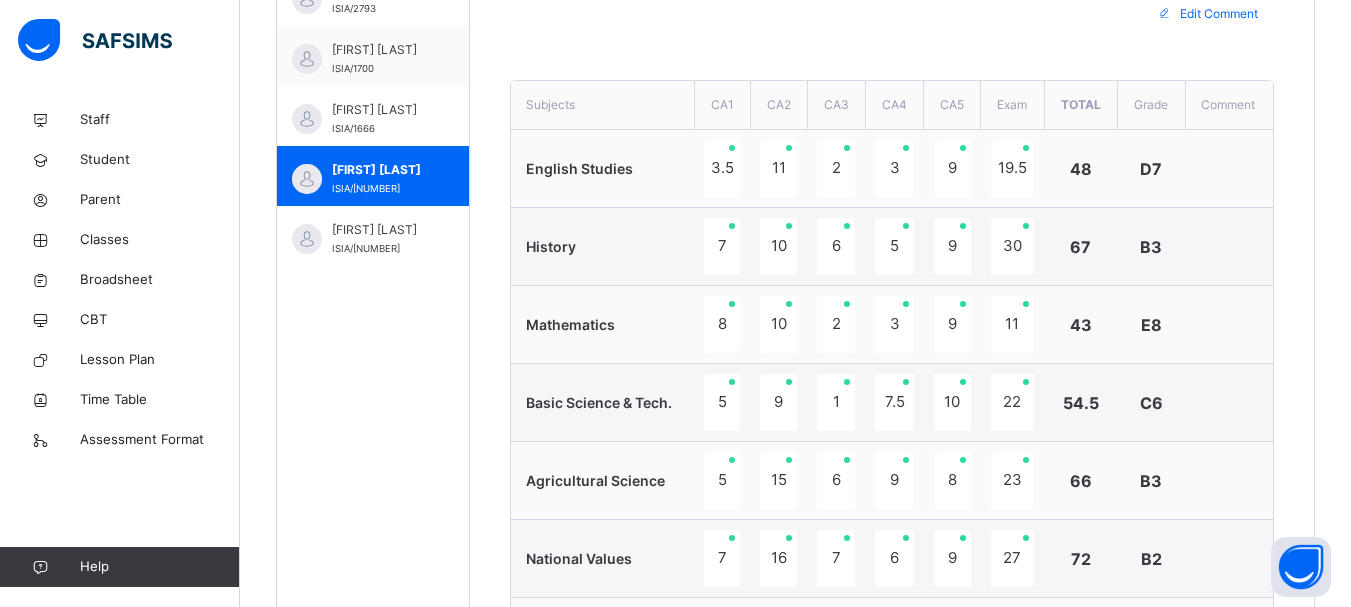 scroll, scrollTop: 705, scrollLeft: 0, axis: vertical 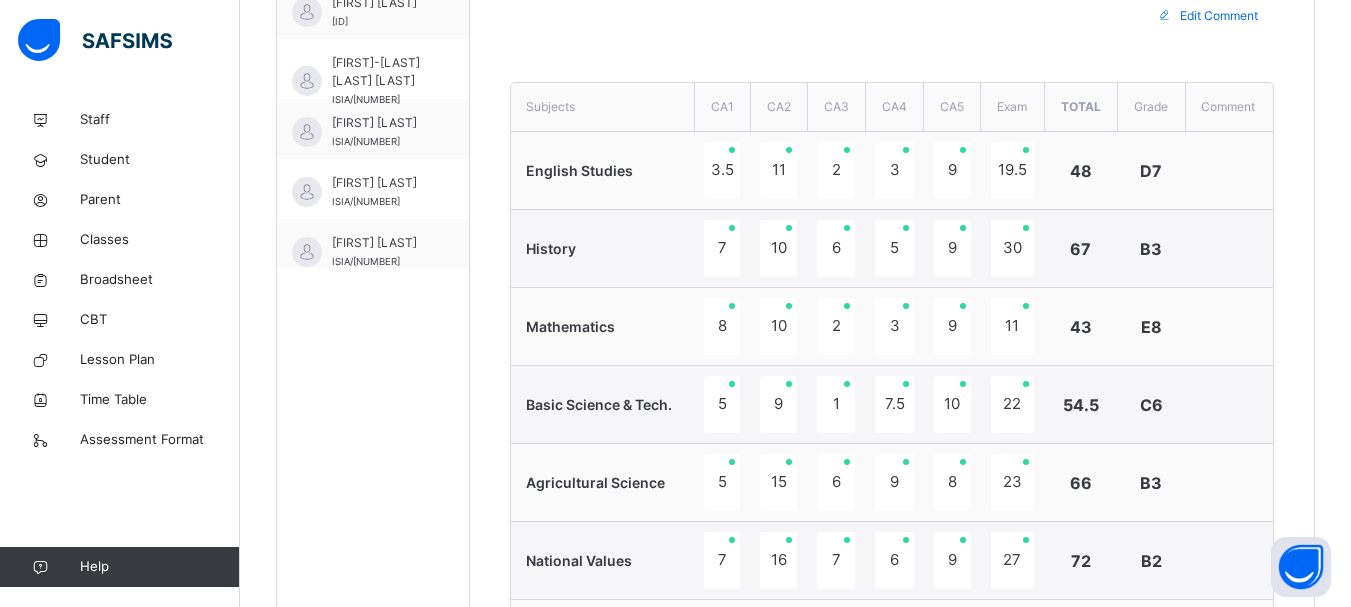 click on "Edit Comment" at bounding box center (892, 16) 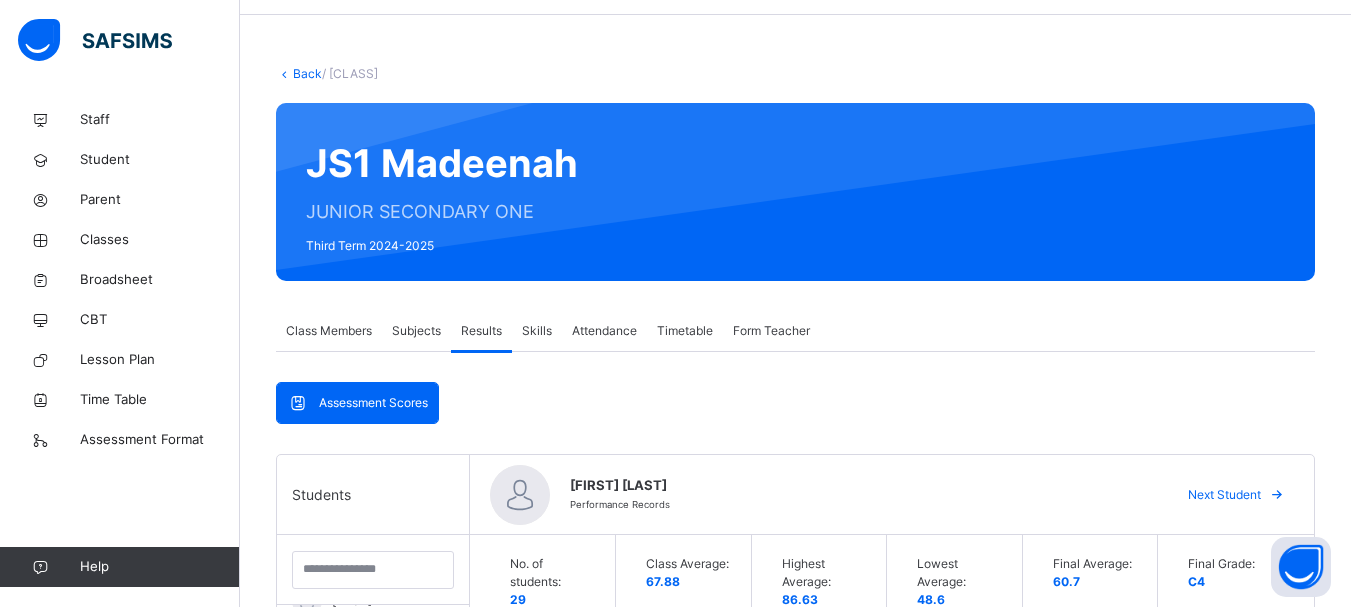 scroll, scrollTop: 0, scrollLeft: 0, axis: both 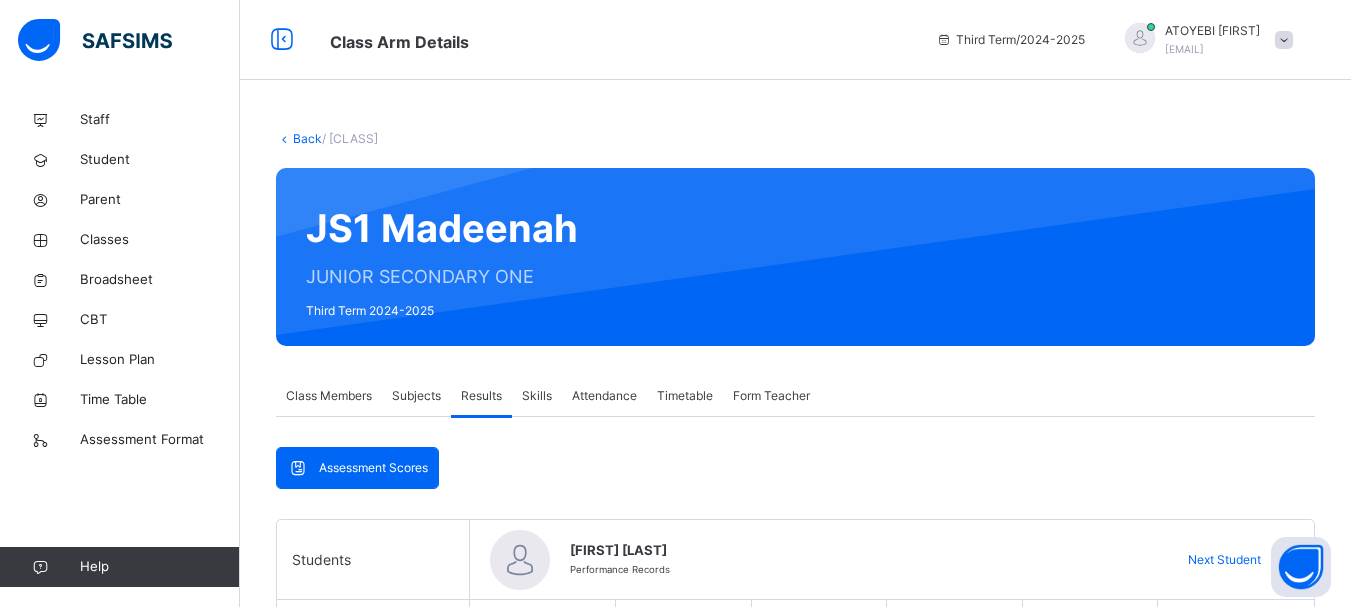 click on "Back" at bounding box center (307, 138) 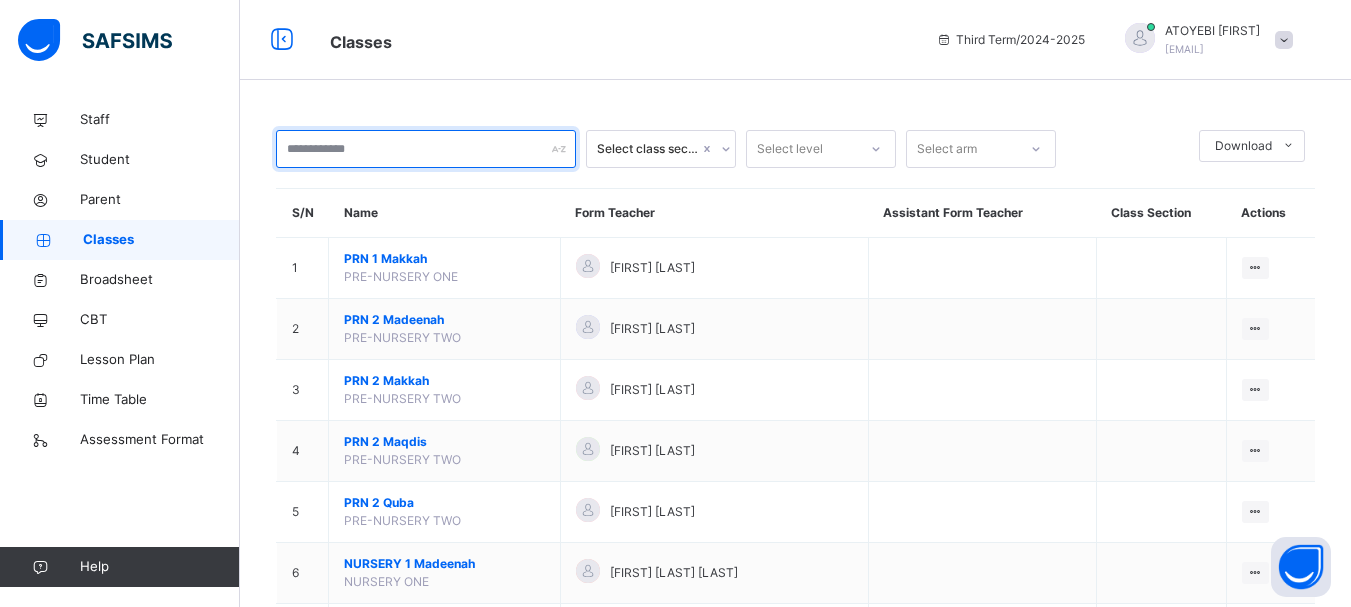click at bounding box center (426, 149) 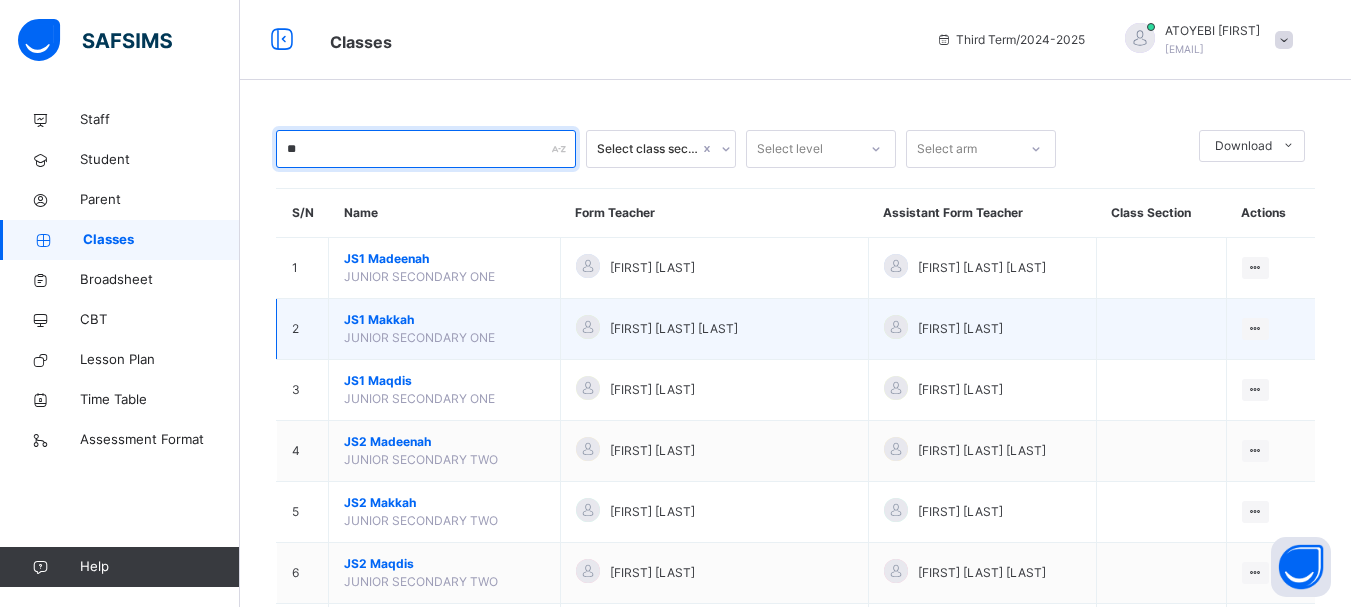 type on "**" 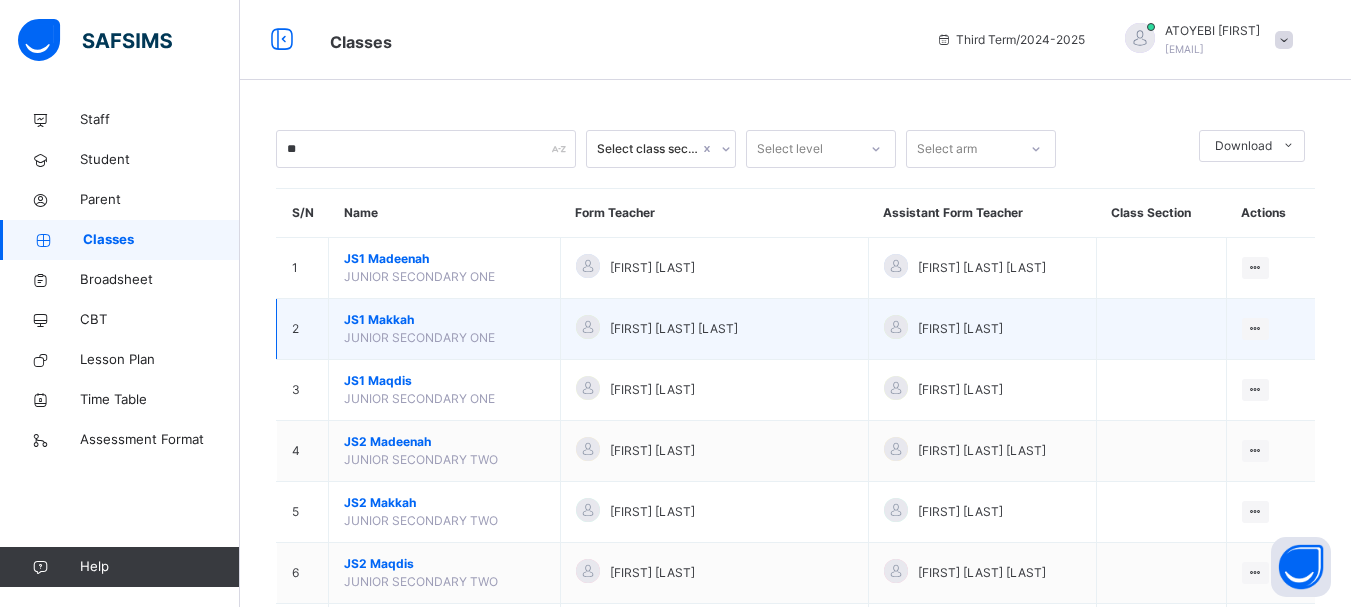click on "View Class Assign form Teacher" at bounding box center [1270, 329] 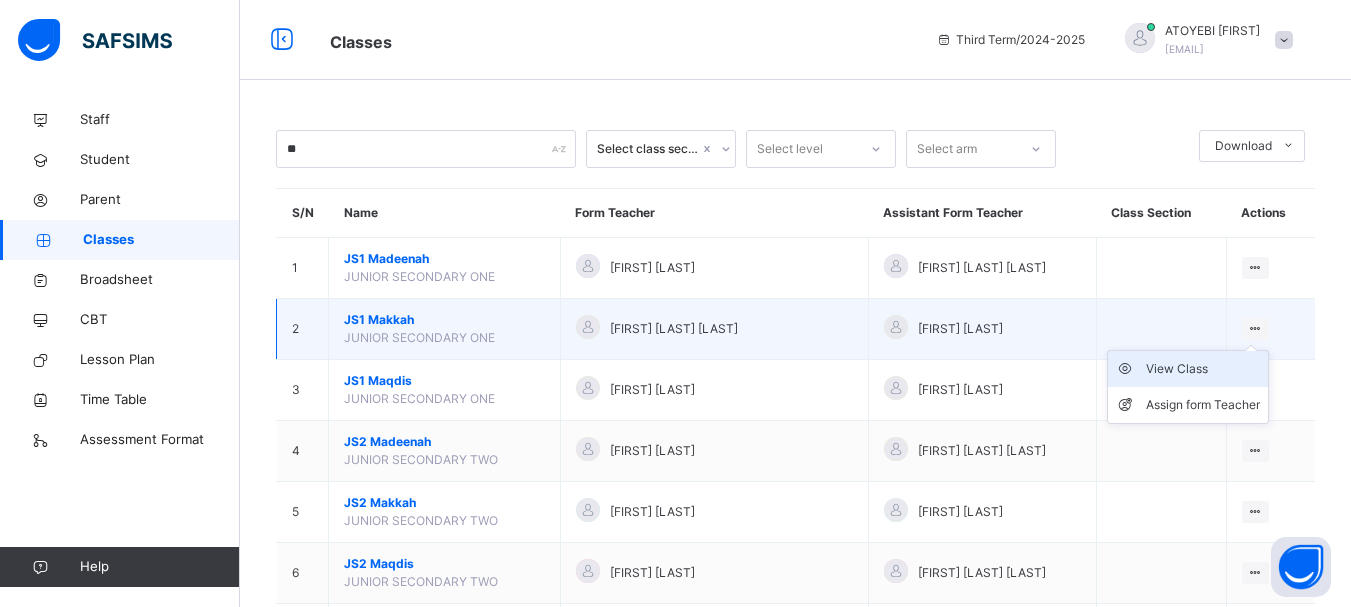 click on "View Class" at bounding box center (1203, 369) 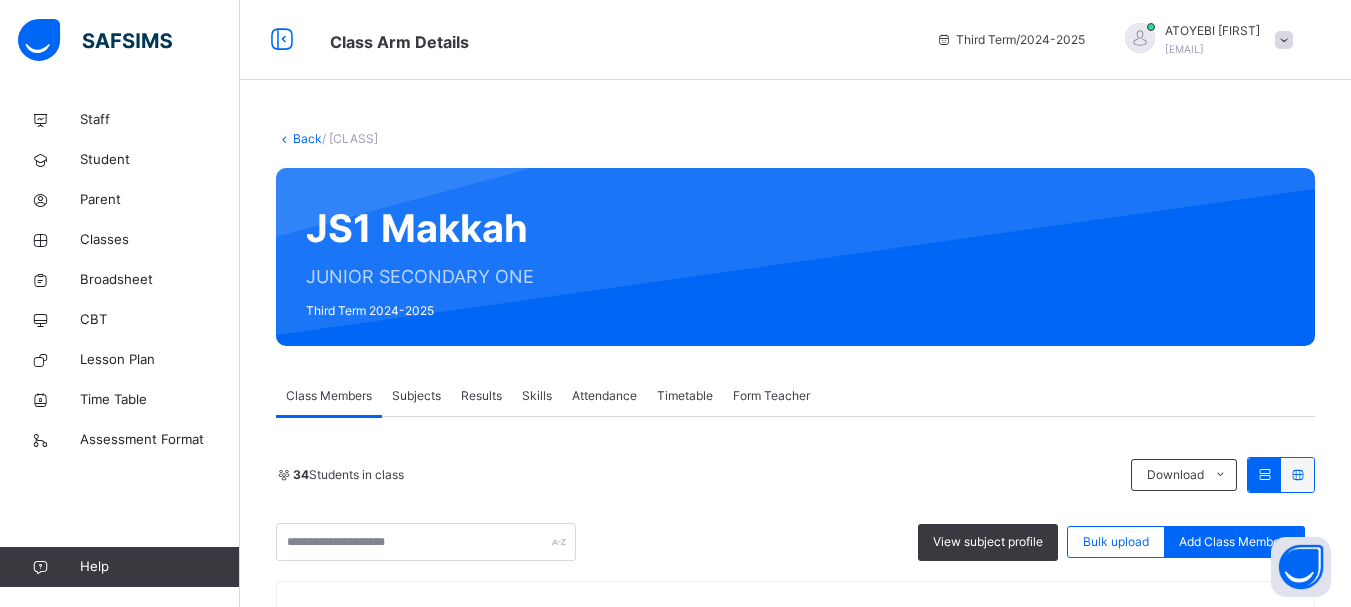 click on "Results" at bounding box center [481, 396] 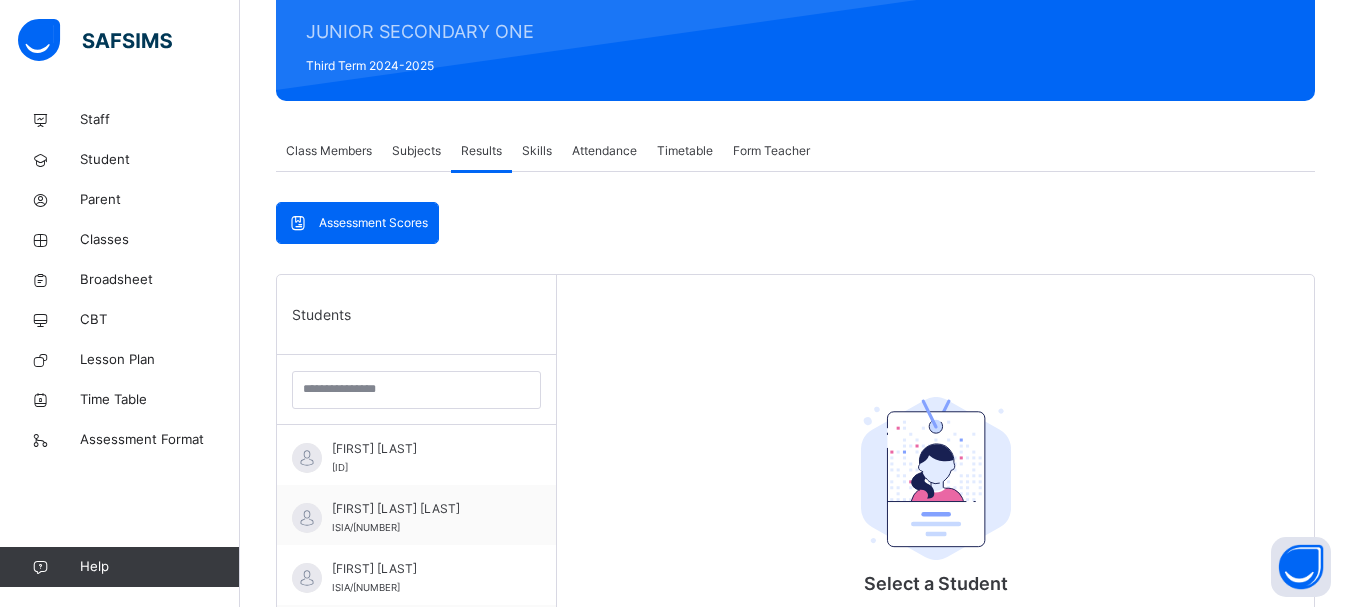 scroll, scrollTop: 280, scrollLeft: 0, axis: vertical 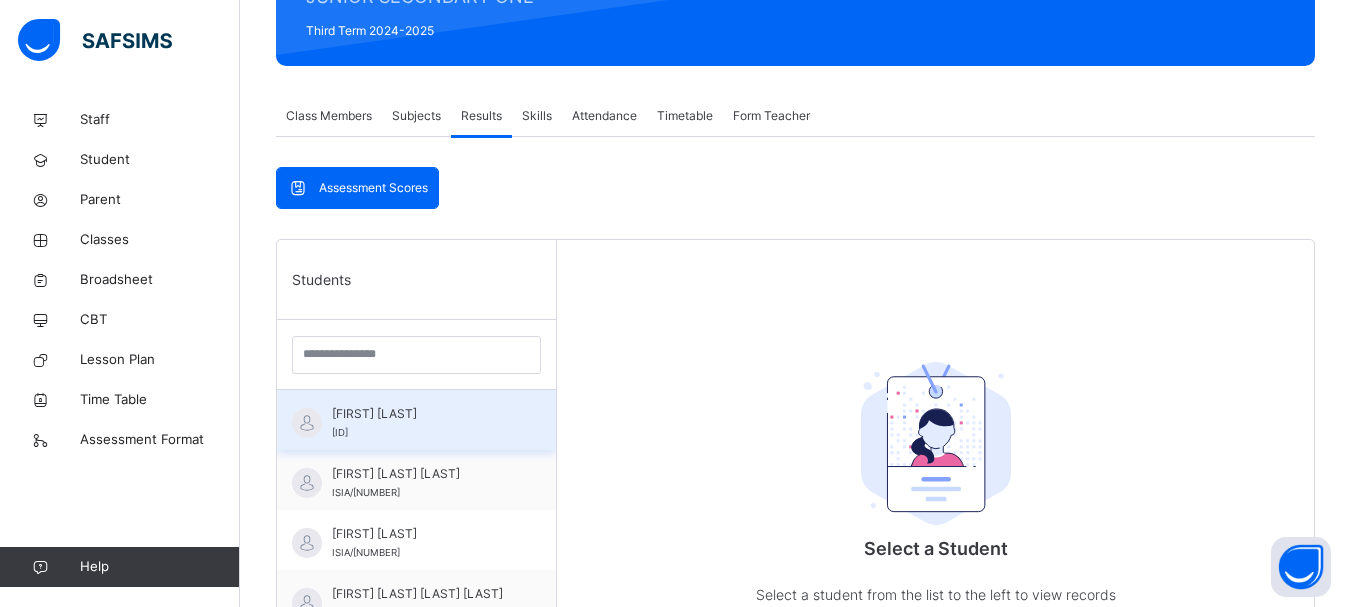 click on "ABDULLAHI SANNI MUHAMMAD" at bounding box center [421, 414] 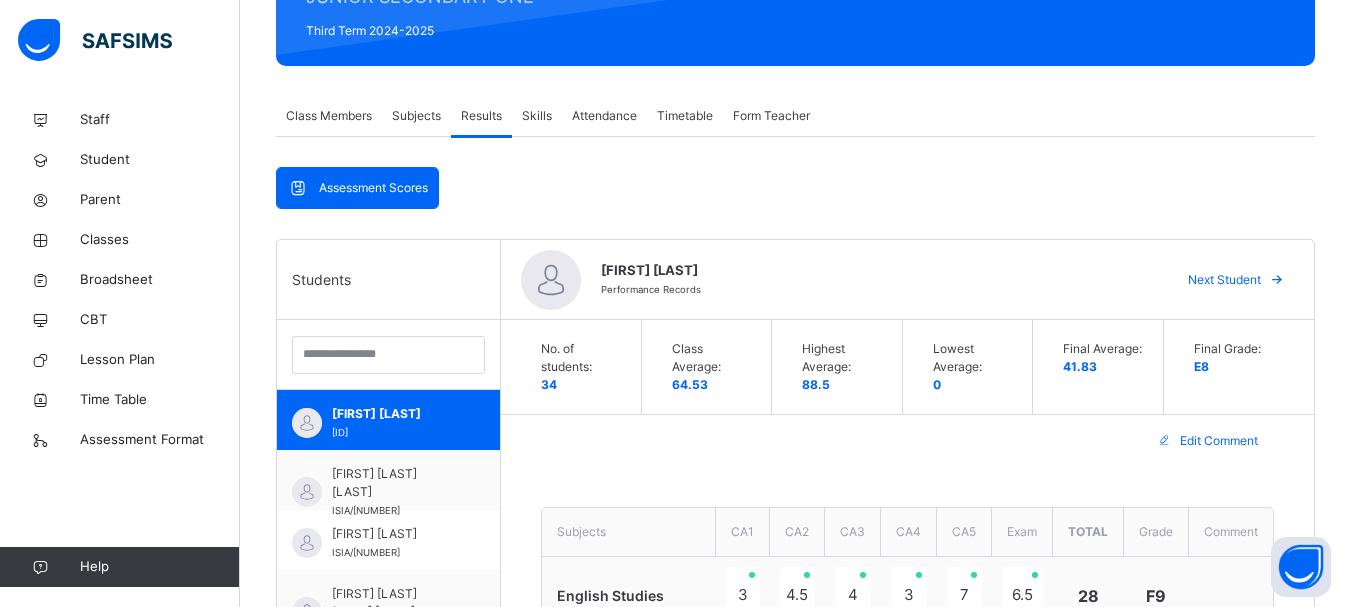 click on "Edit Comment" at bounding box center (907, 441) 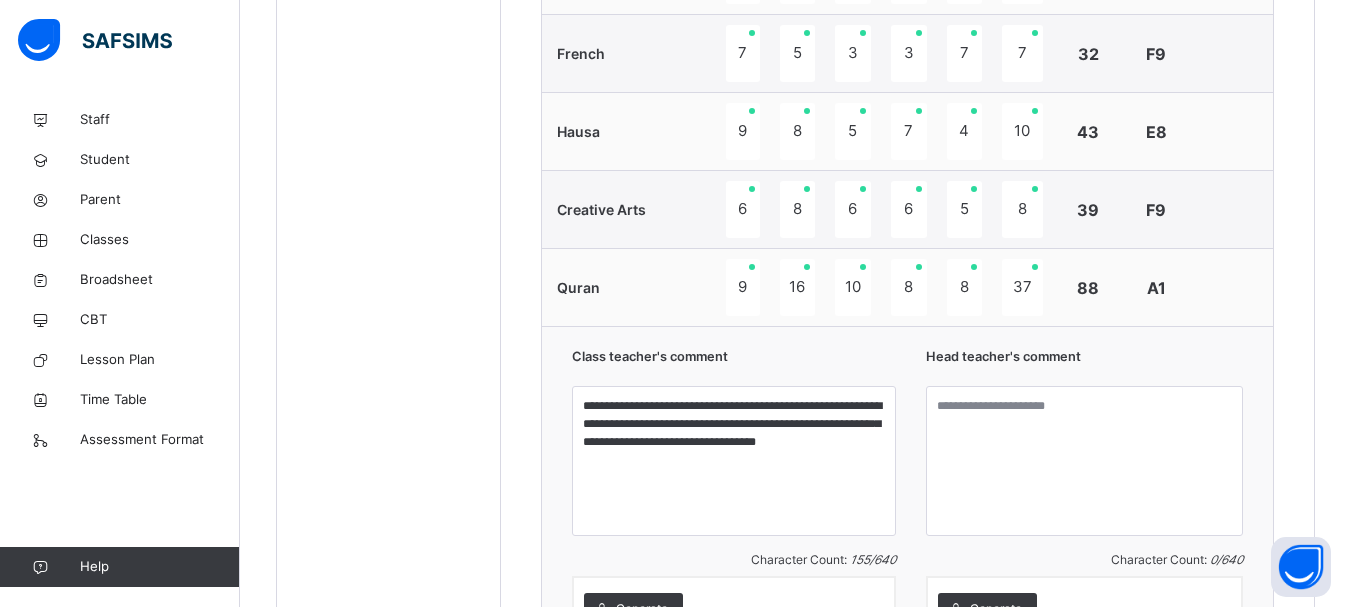 scroll, scrollTop: 1720, scrollLeft: 0, axis: vertical 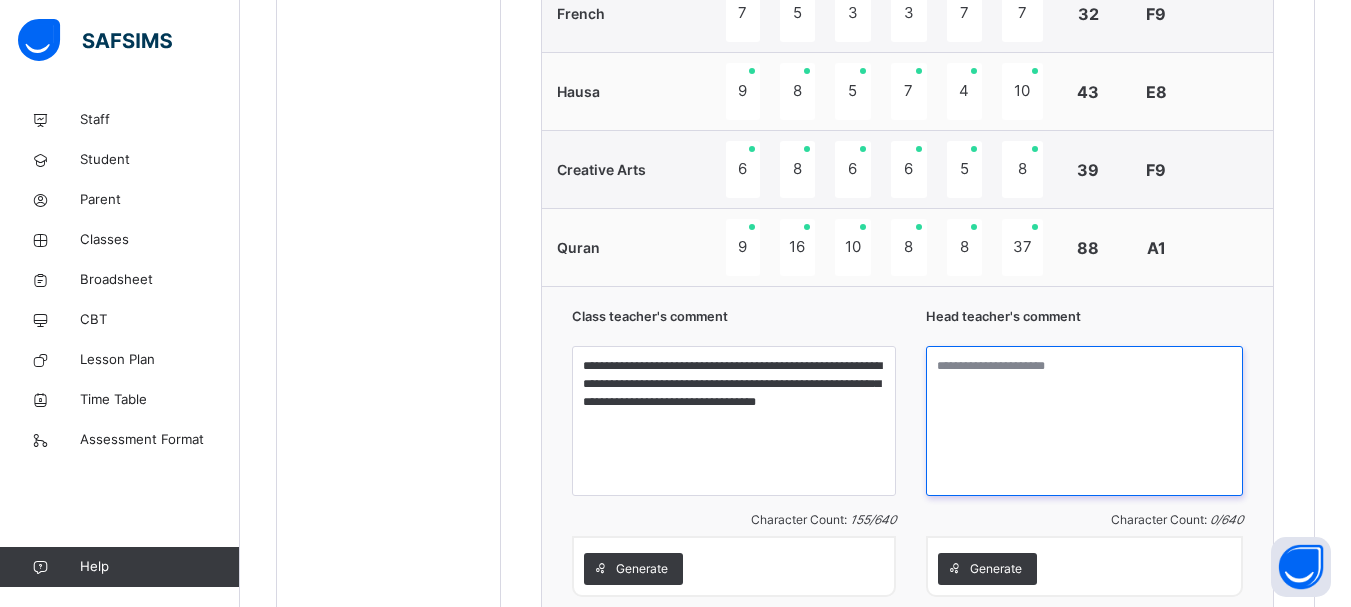 click at bounding box center [1084, 421] 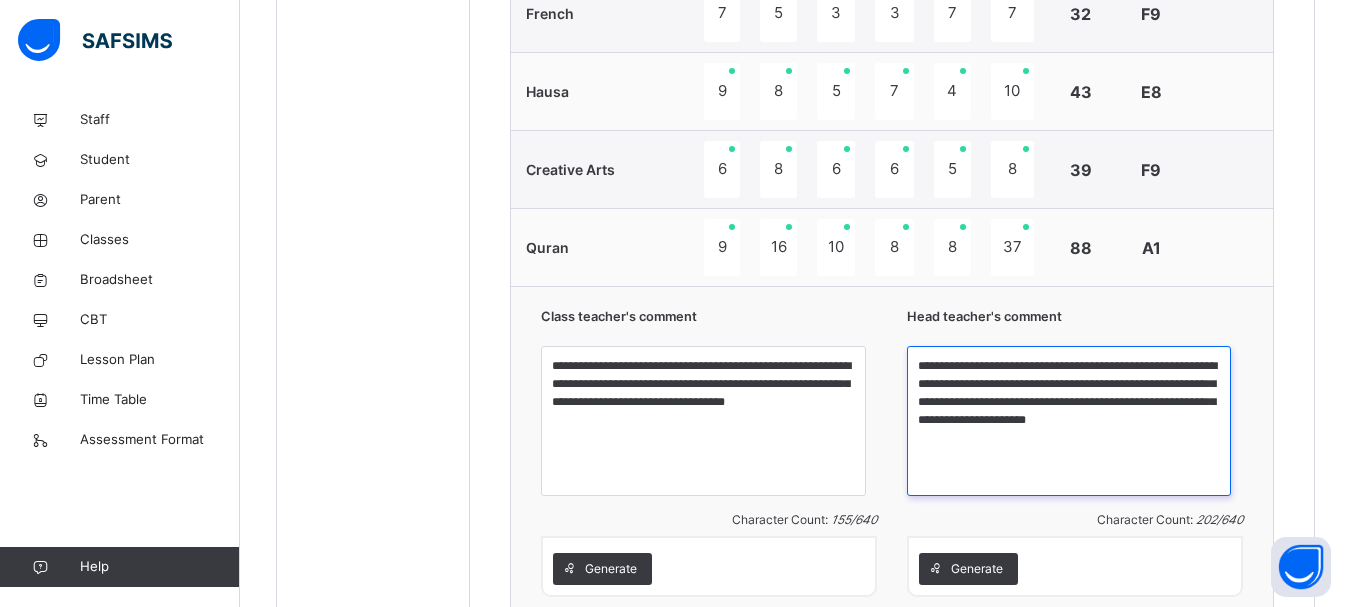 type on "**********" 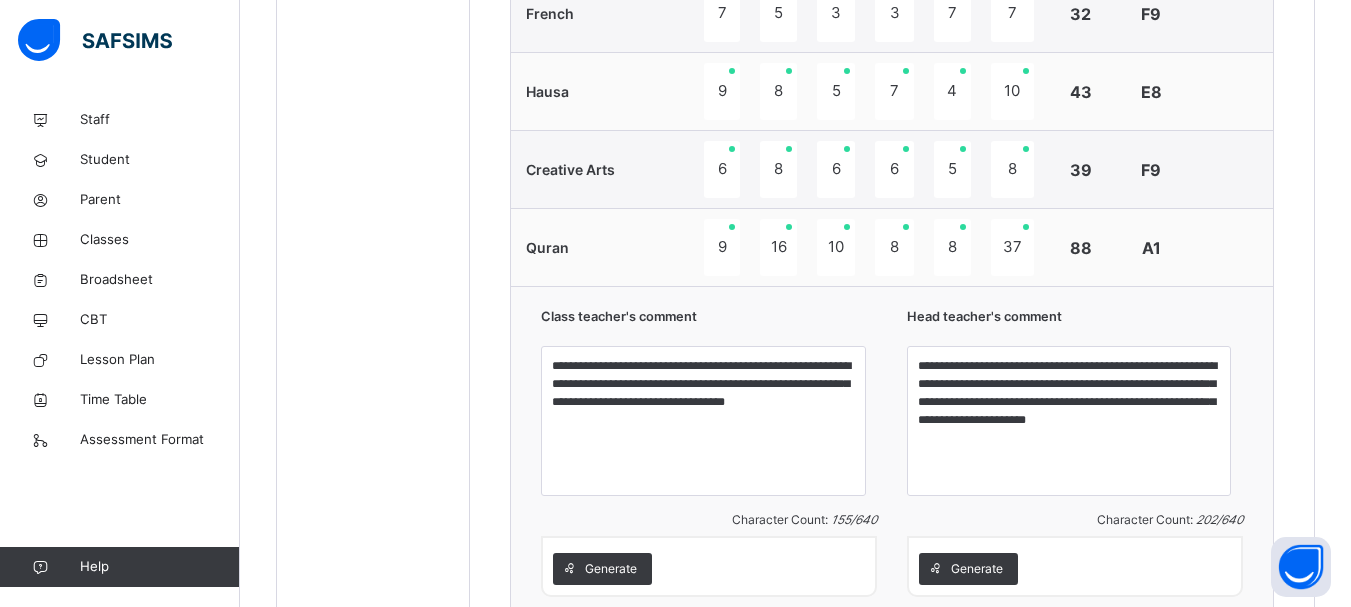 click on "Head teacher's comment" at bounding box center (1075, 321) 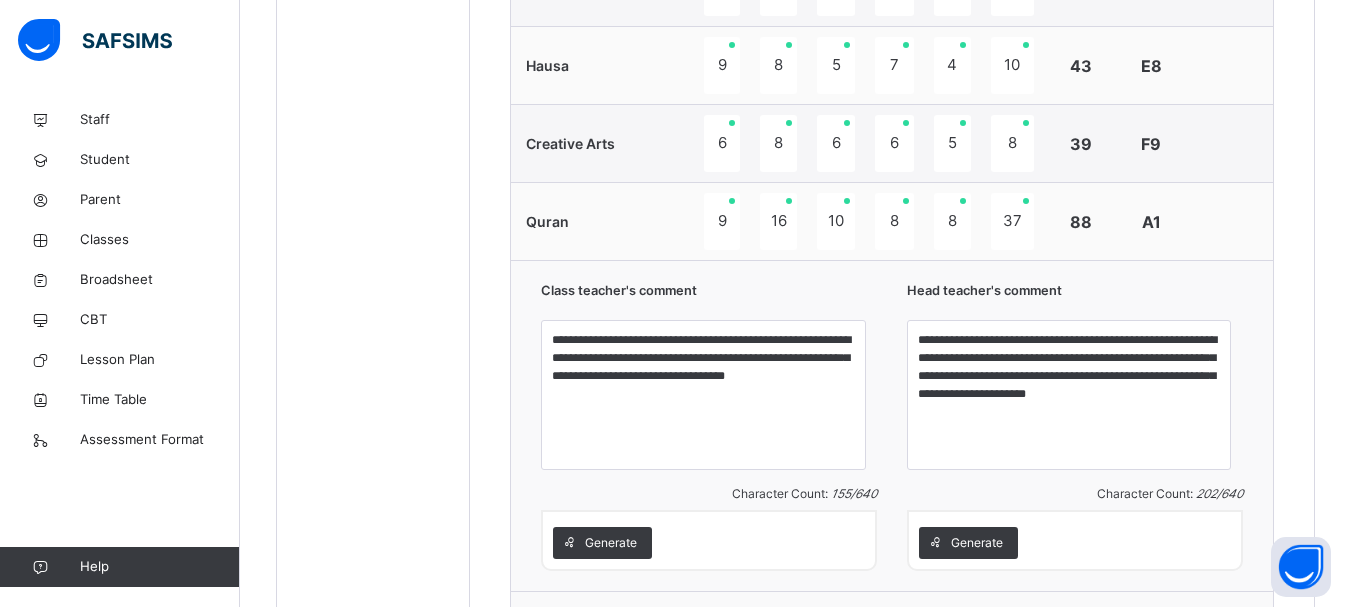 scroll, scrollTop: 1905, scrollLeft: 0, axis: vertical 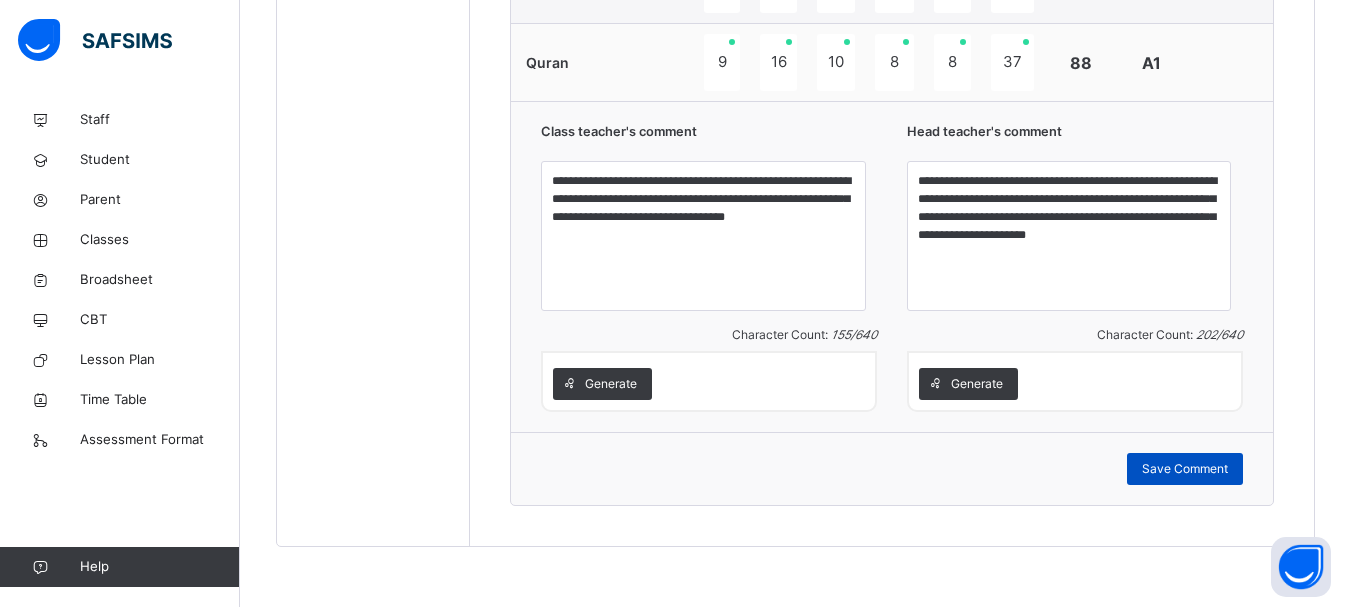 click on "Save Comment" at bounding box center [1185, 469] 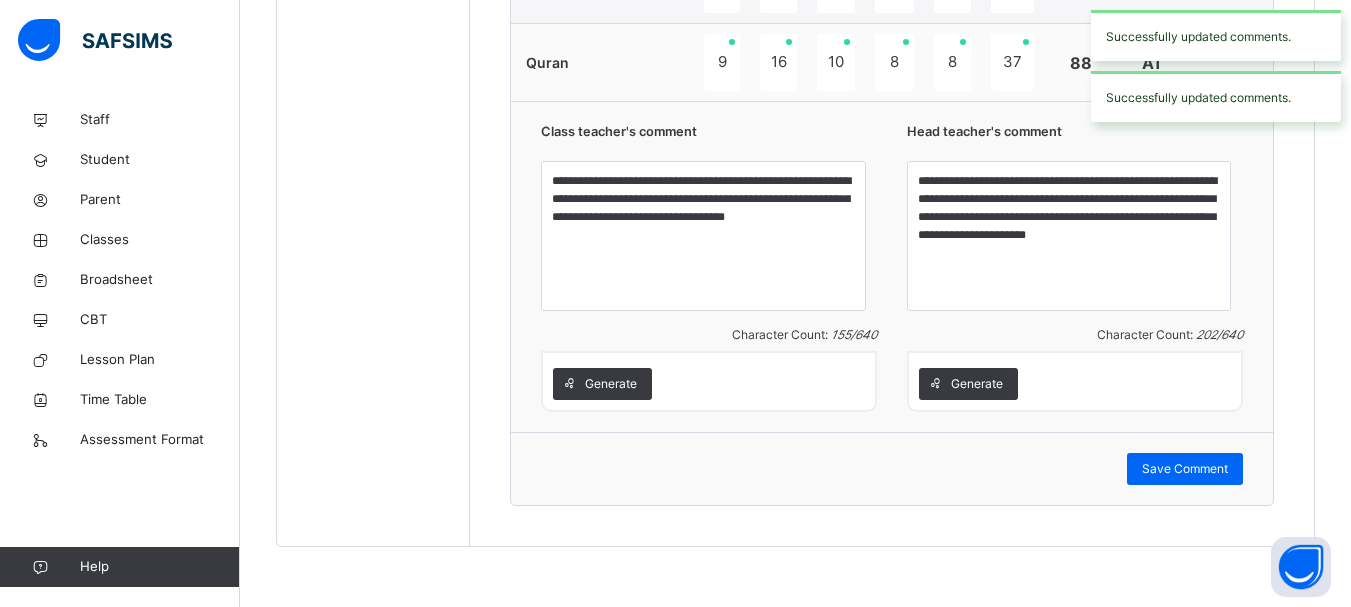 click on "10" at bounding box center [836, 63] 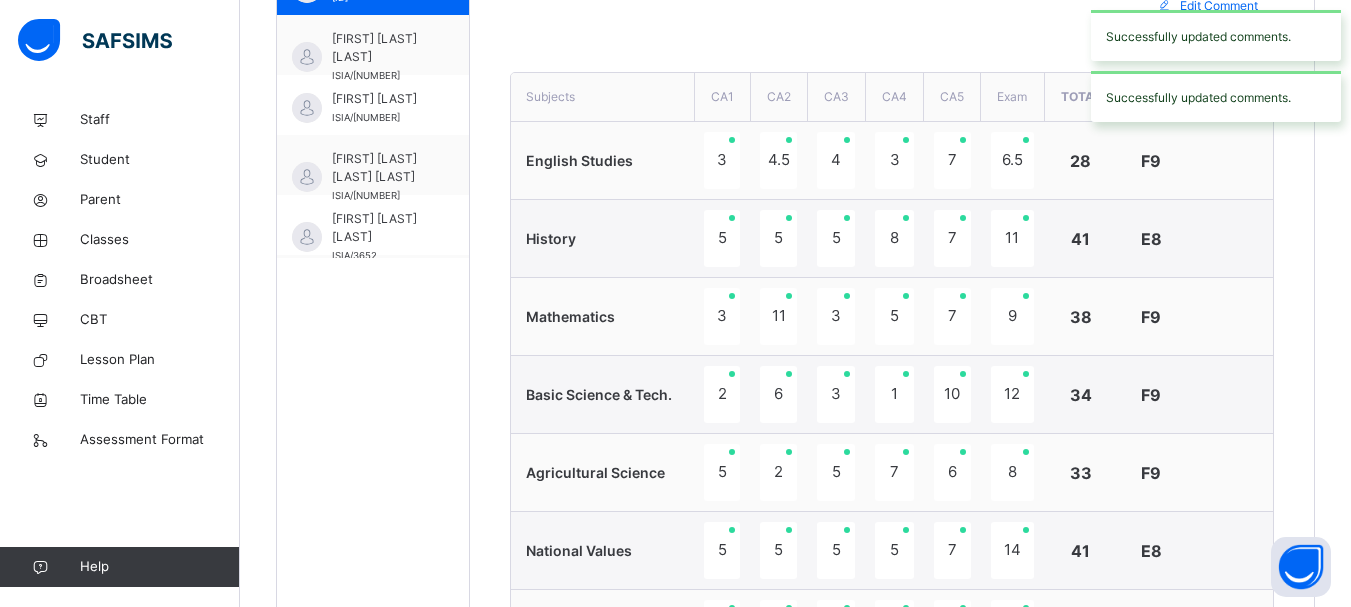 scroll, scrollTop: 465, scrollLeft: 0, axis: vertical 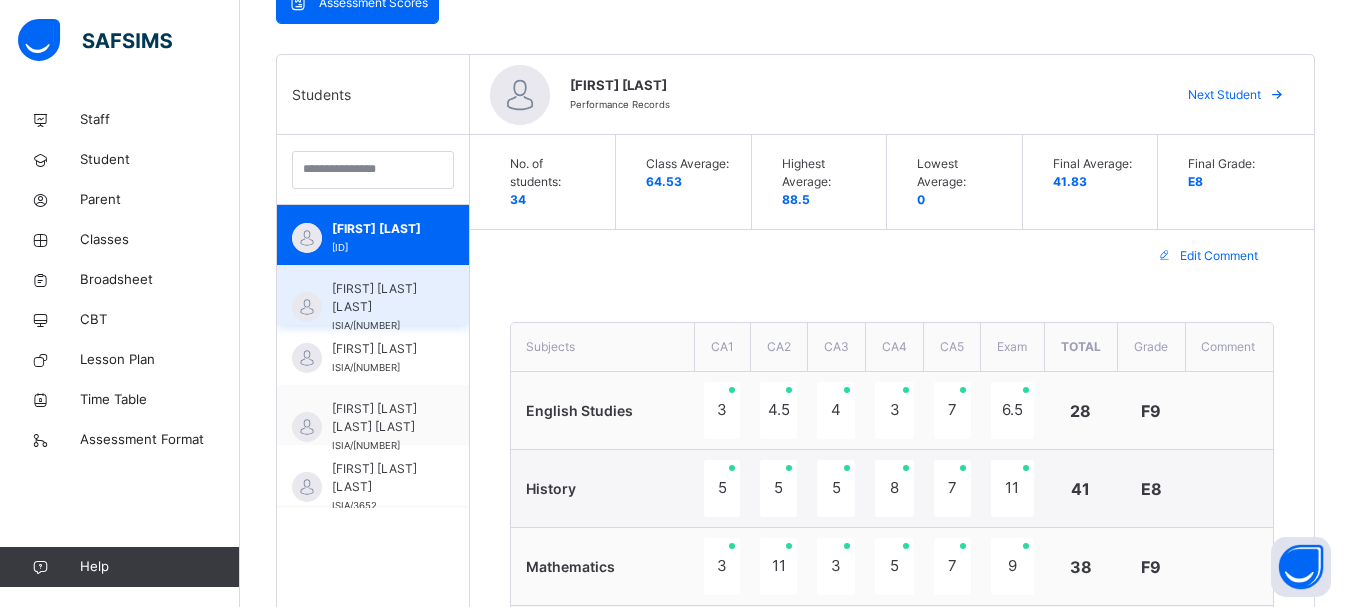 click on "ABDURRAHEEM  UMAR ZAKARI" at bounding box center [378, 298] 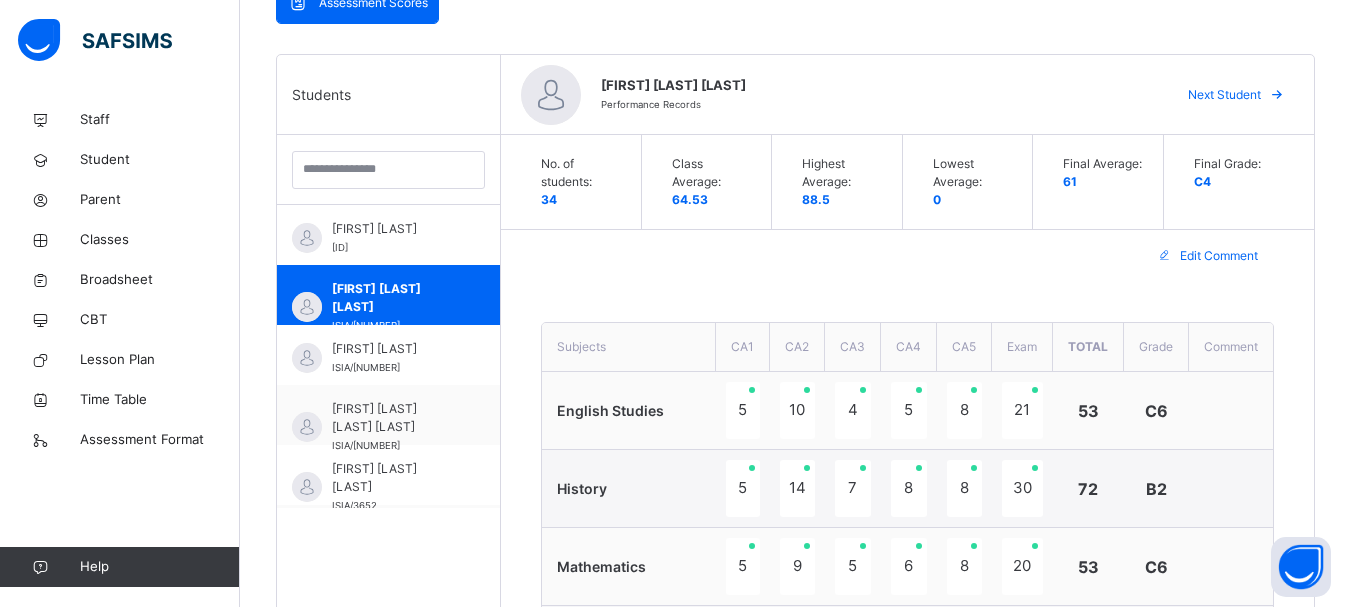 click on "Edit Comment" at bounding box center [907, 256] 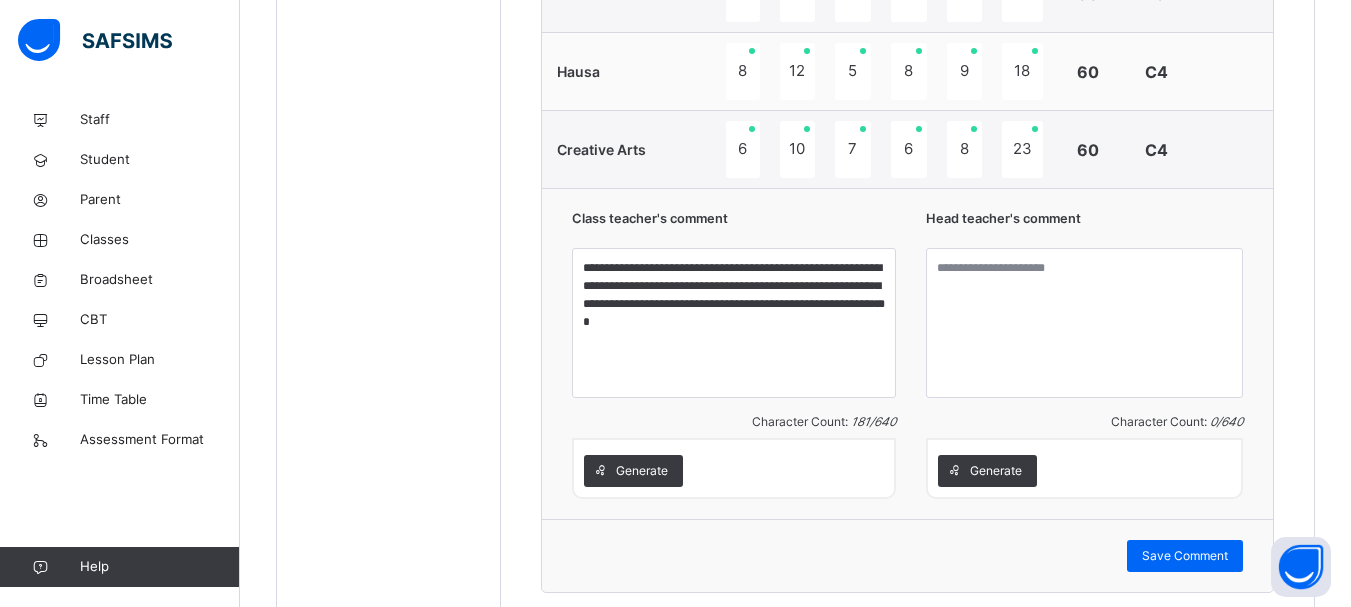 scroll, scrollTop: 1745, scrollLeft: 0, axis: vertical 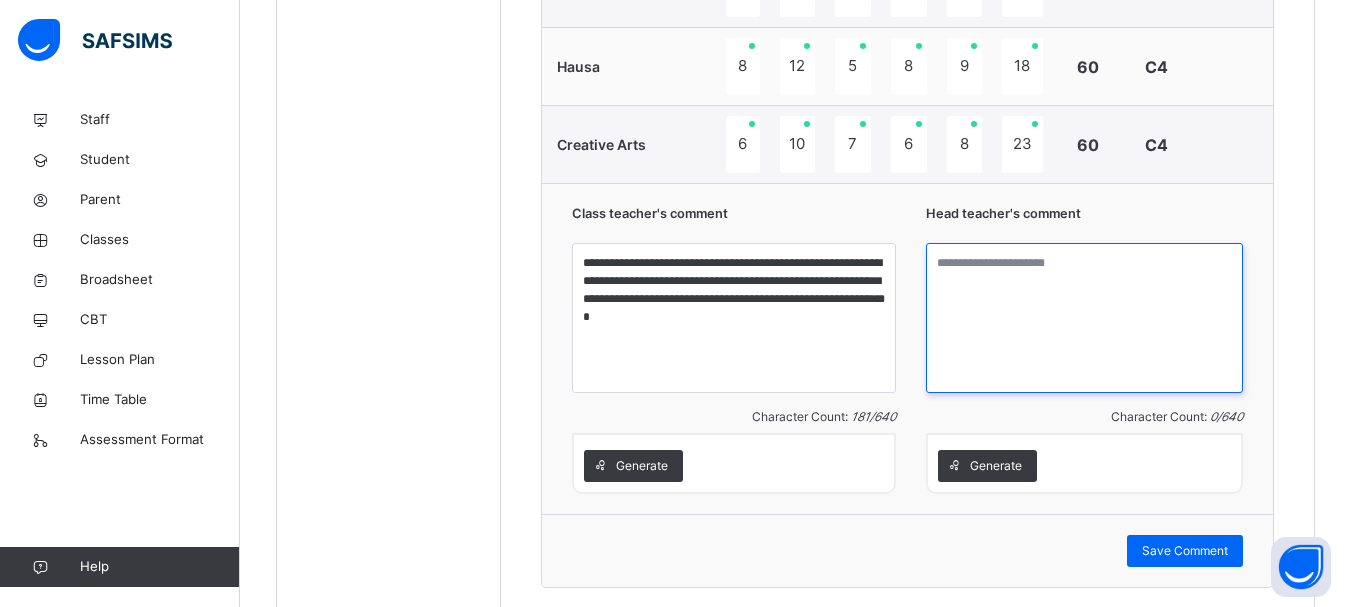 click at bounding box center (1084, 318) 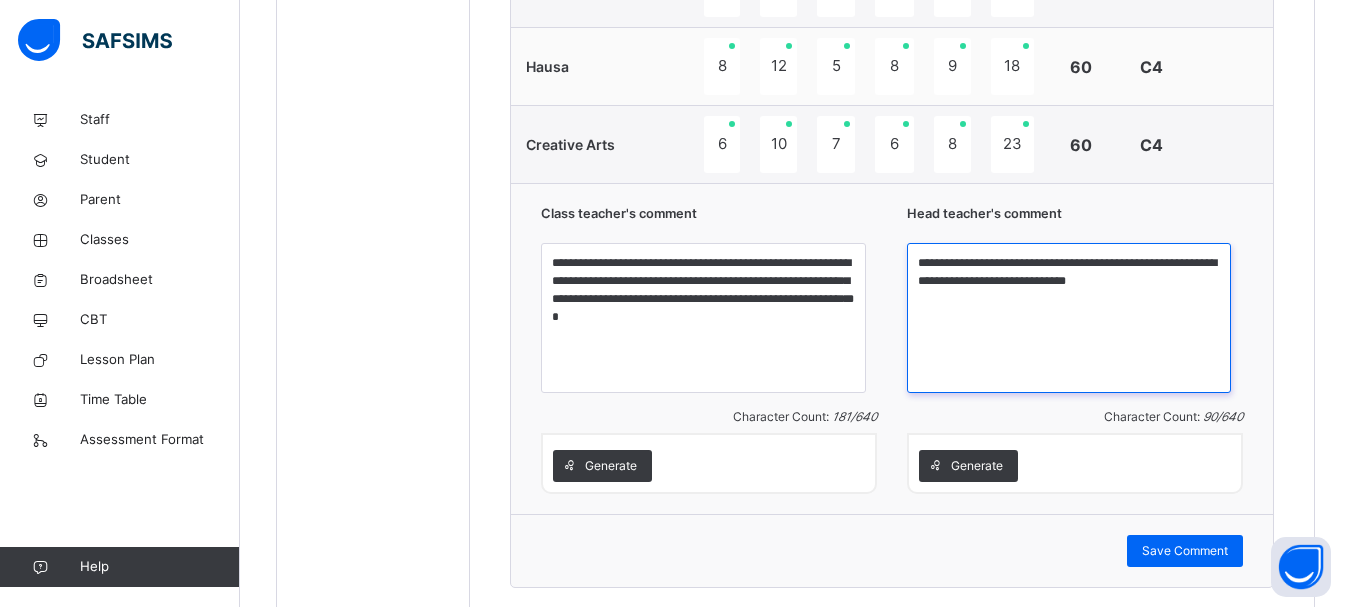 click on "**********" at bounding box center [1069, 318] 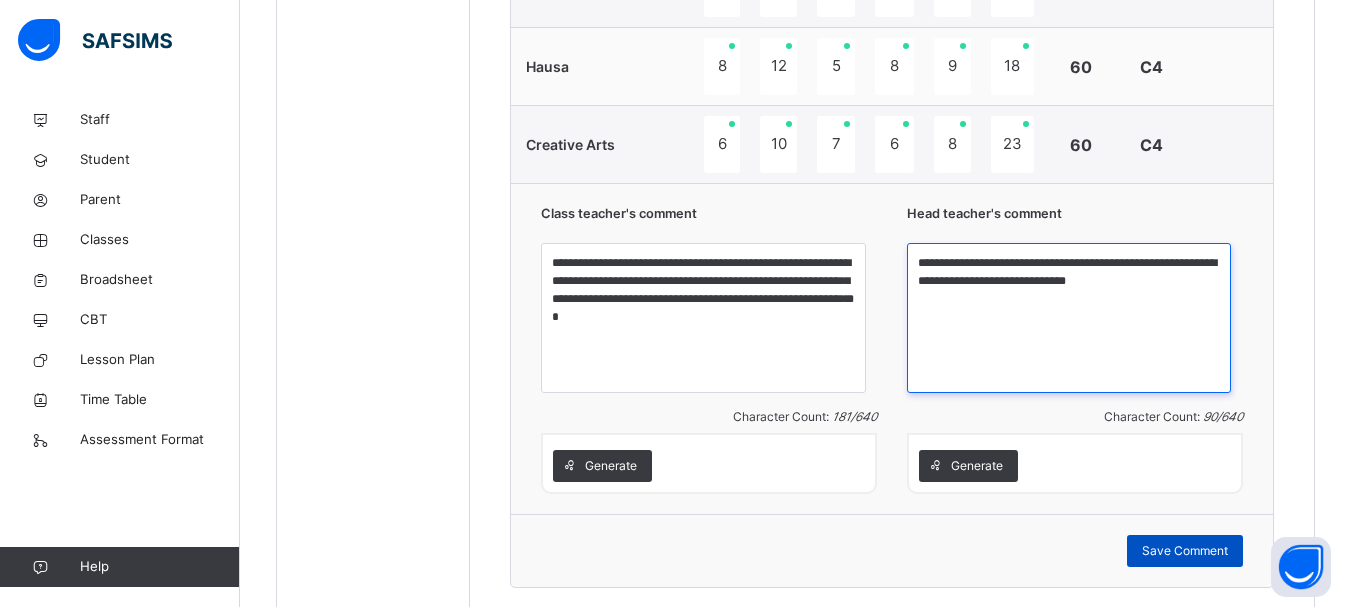 type on "**********" 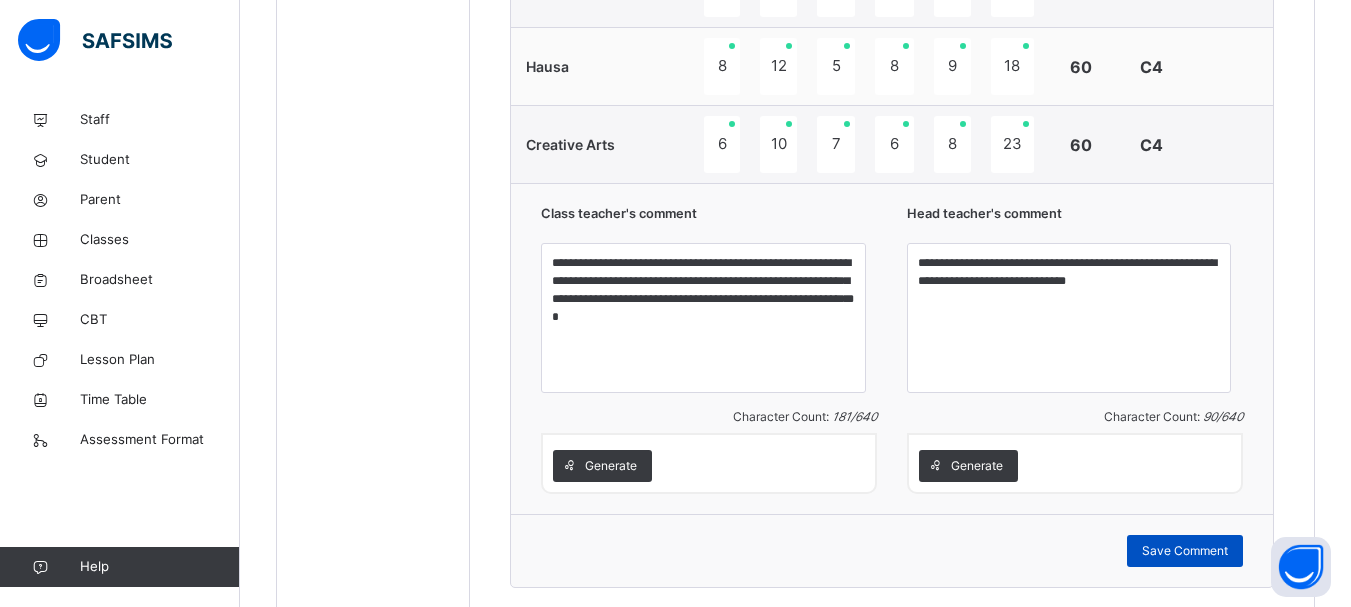 click on "Save Comment" at bounding box center (1185, 551) 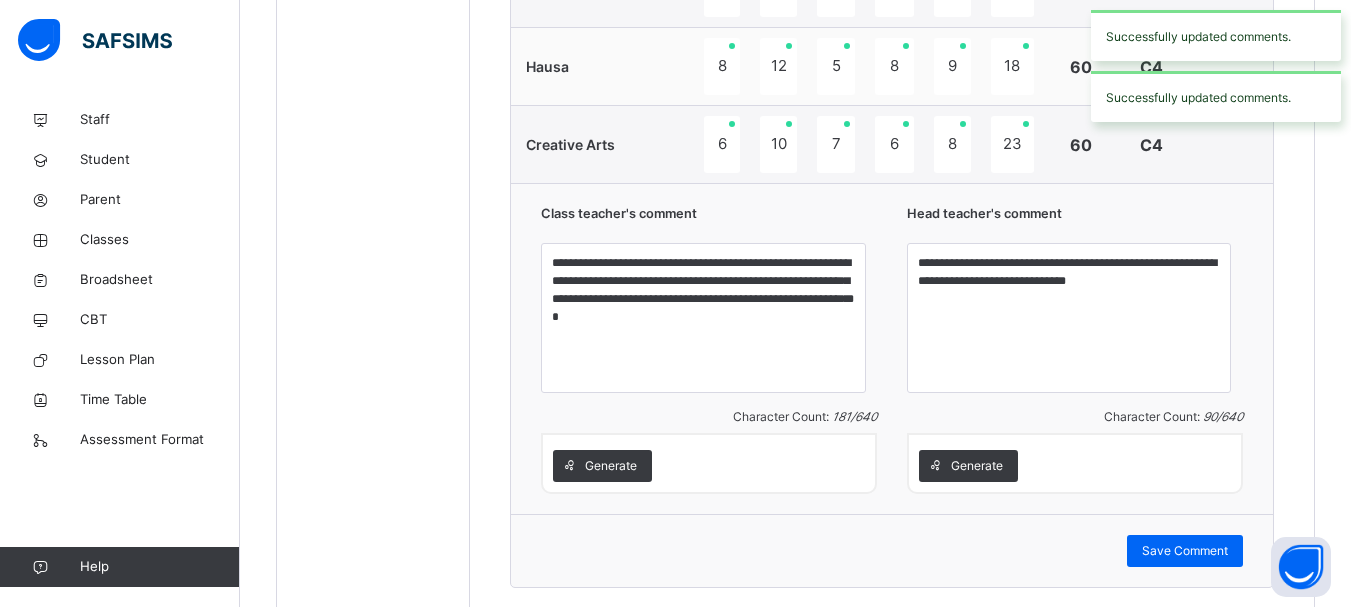 click on "Class teacher's comment" at bounding box center [709, 218] 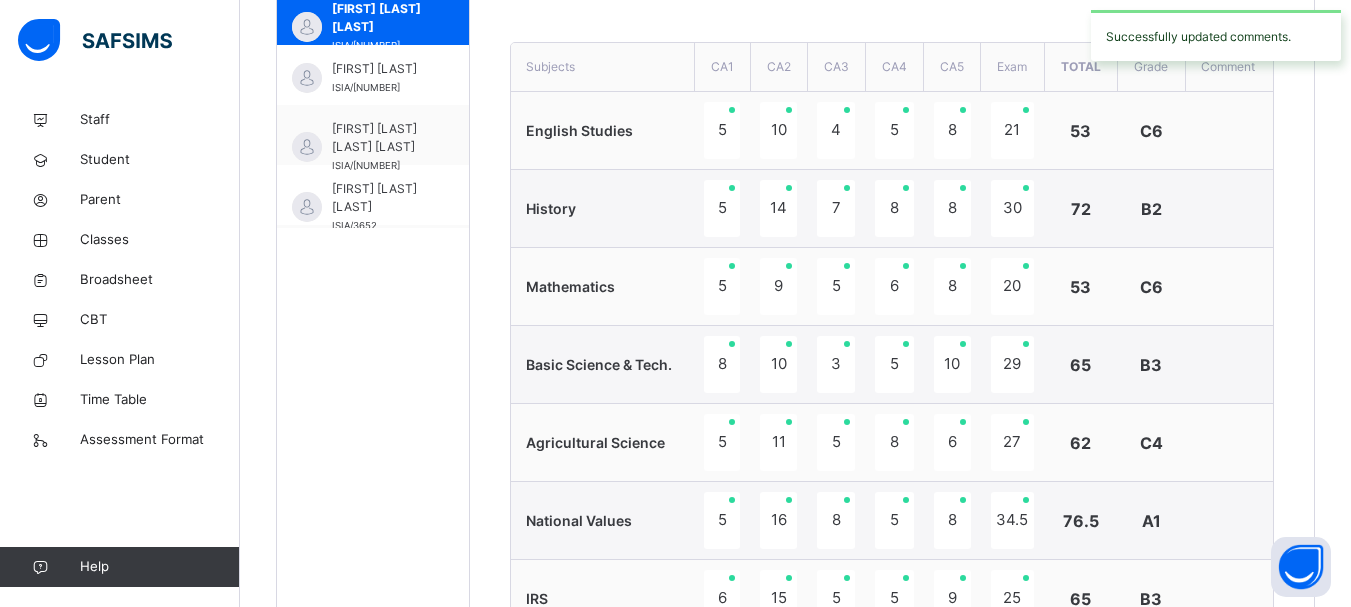 scroll, scrollTop: 705, scrollLeft: 0, axis: vertical 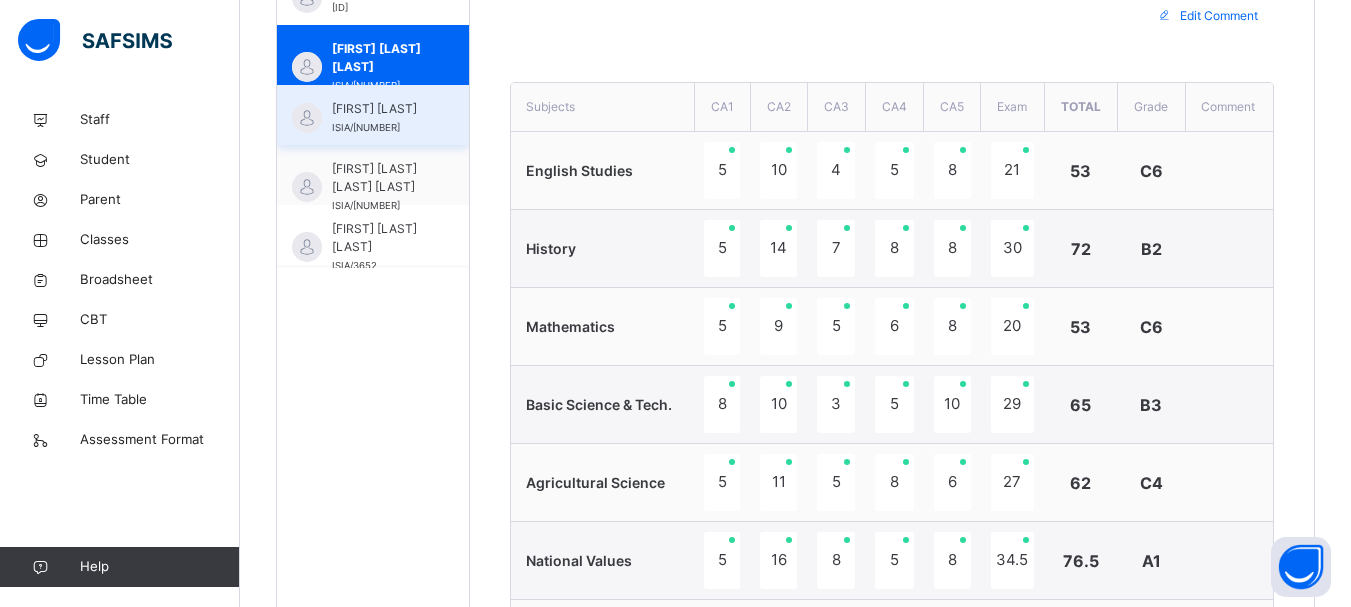 click on "ABDURRAHMAN IBRAHIM ZAKARI" at bounding box center (378, 109) 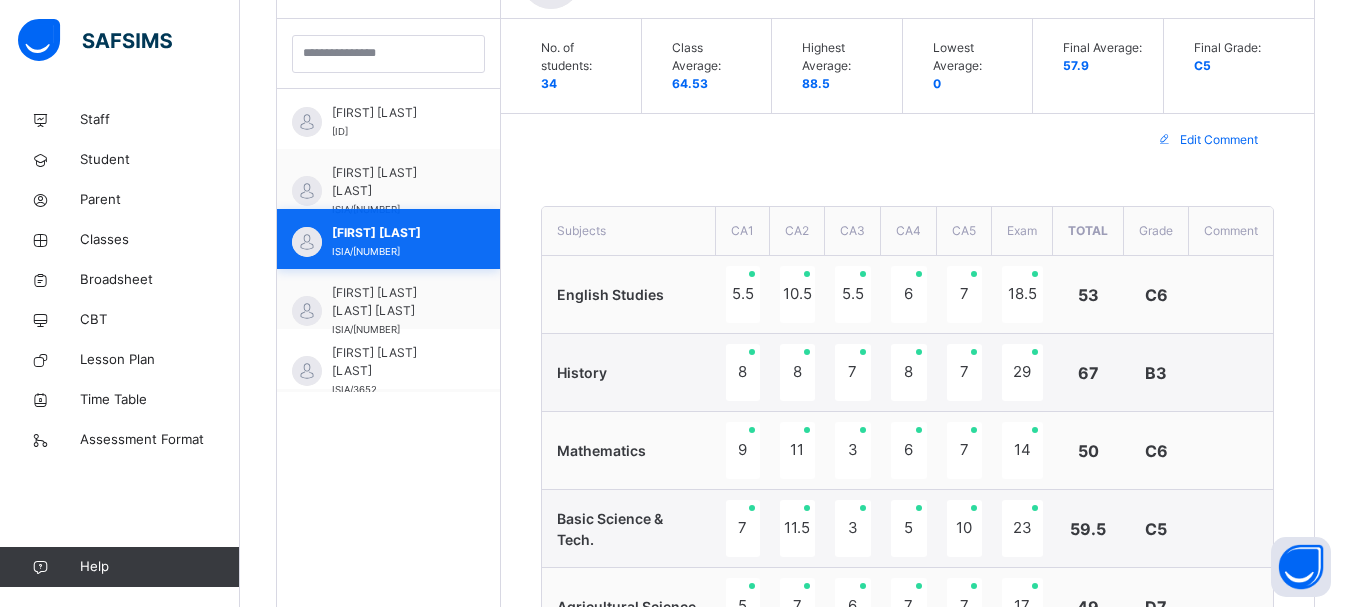 scroll, scrollTop: 705, scrollLeft: 0, axis: vertical 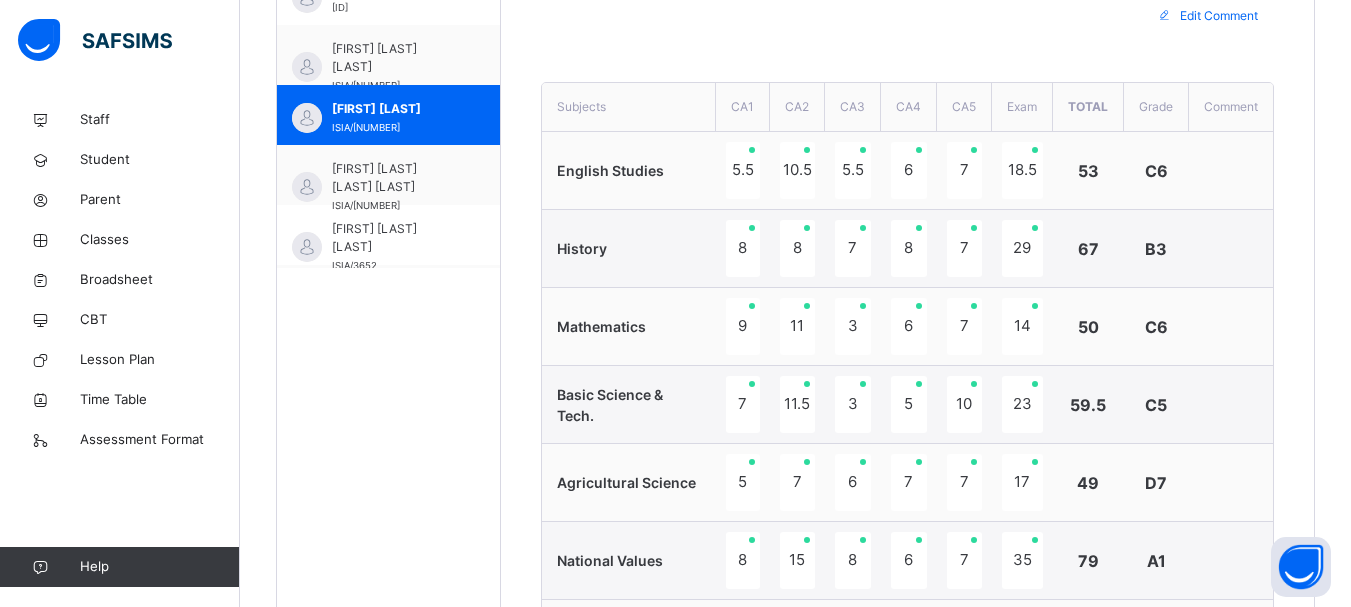 click on "**********" at bounding box center (907, 820) 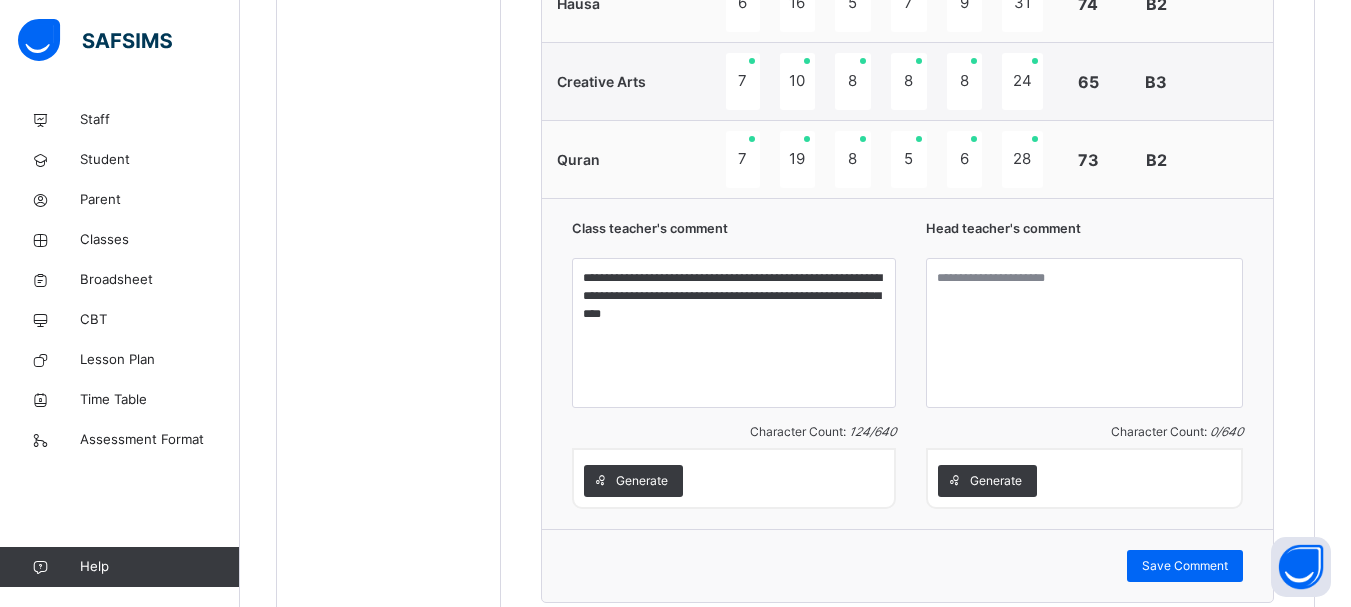scroll, scrollTop: 1905, scrollLeft: 0, axis: vertical 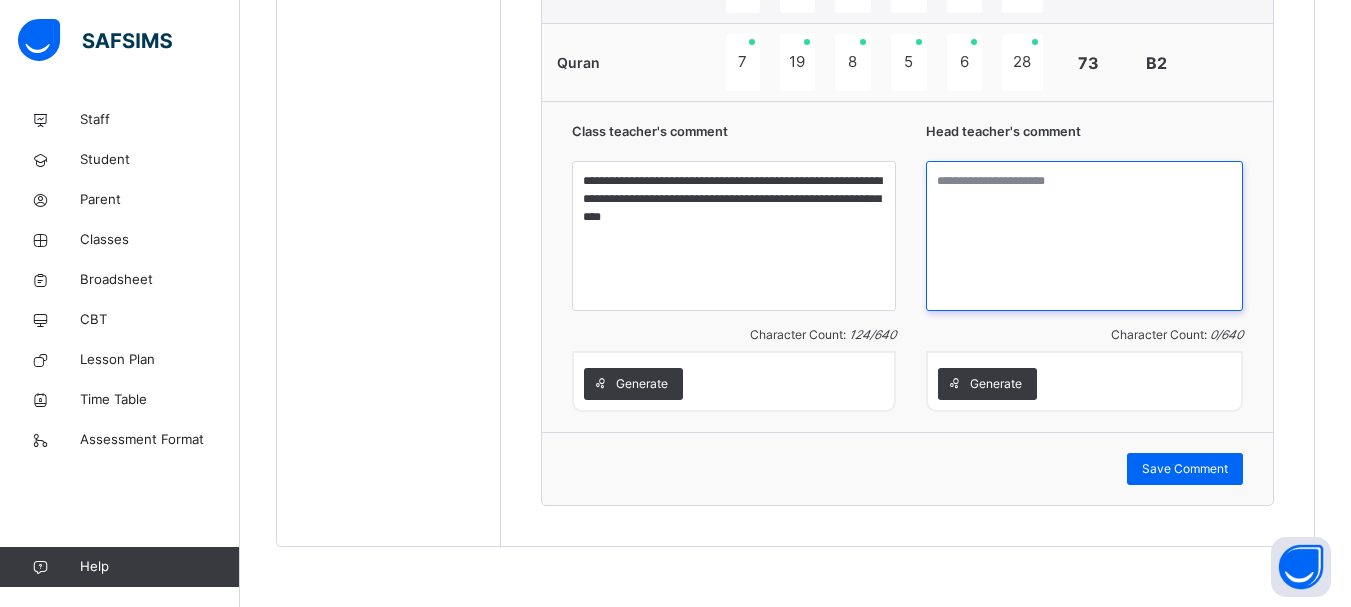 click at bounding box center [1084, 236] 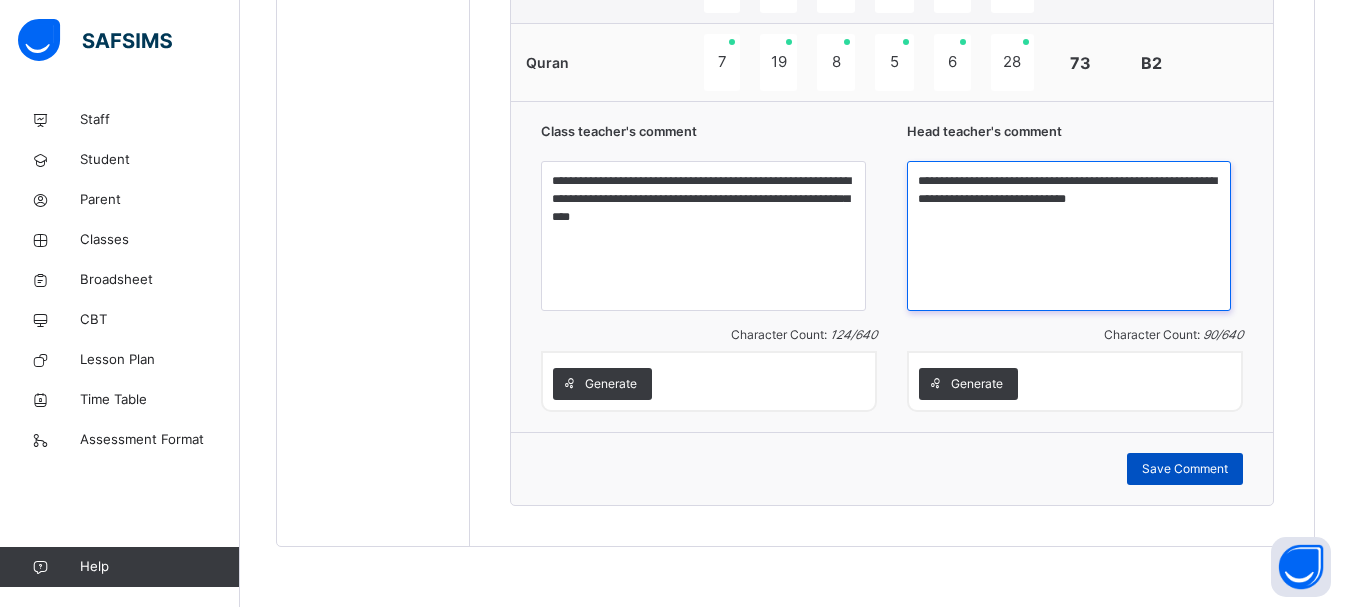 type on "**********" 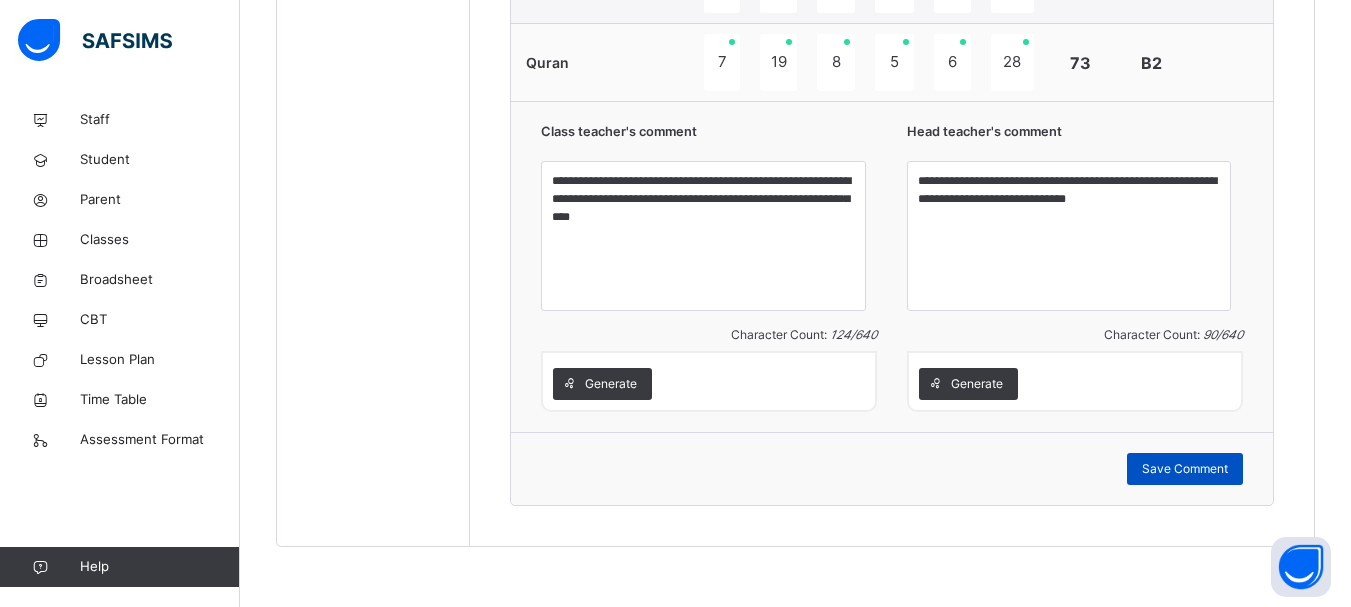 click on "Save Comment" at bounding box center (1185, 469) 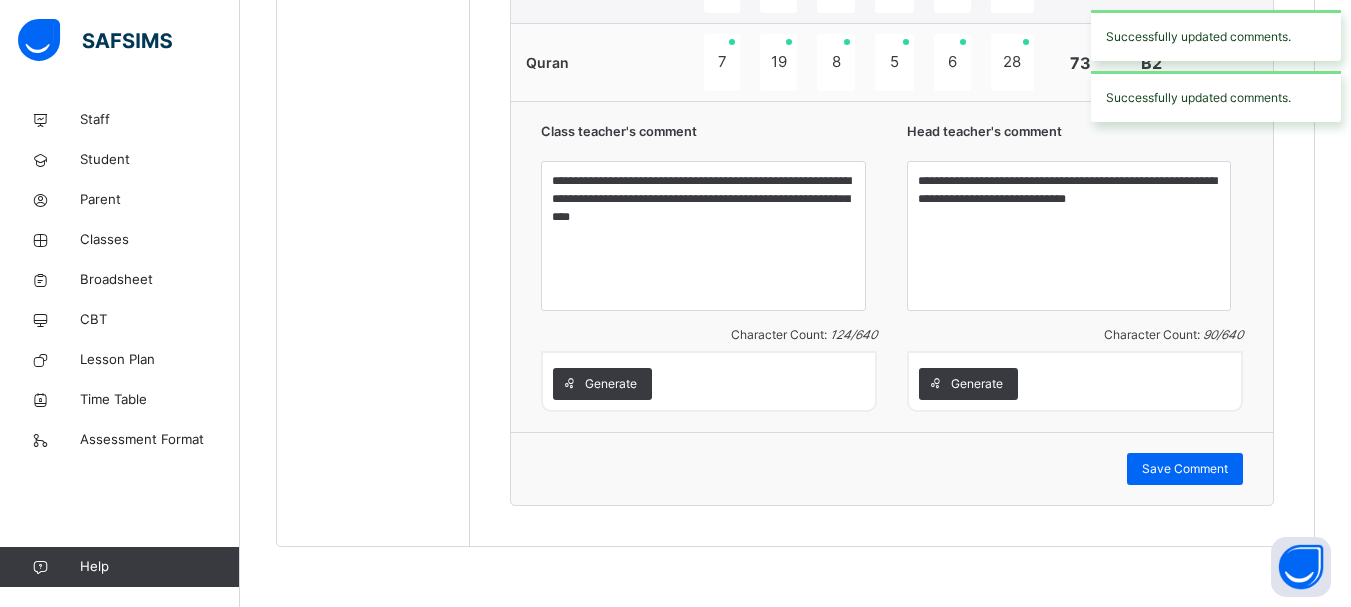 click on "**********" at bounding box center (892, 266) 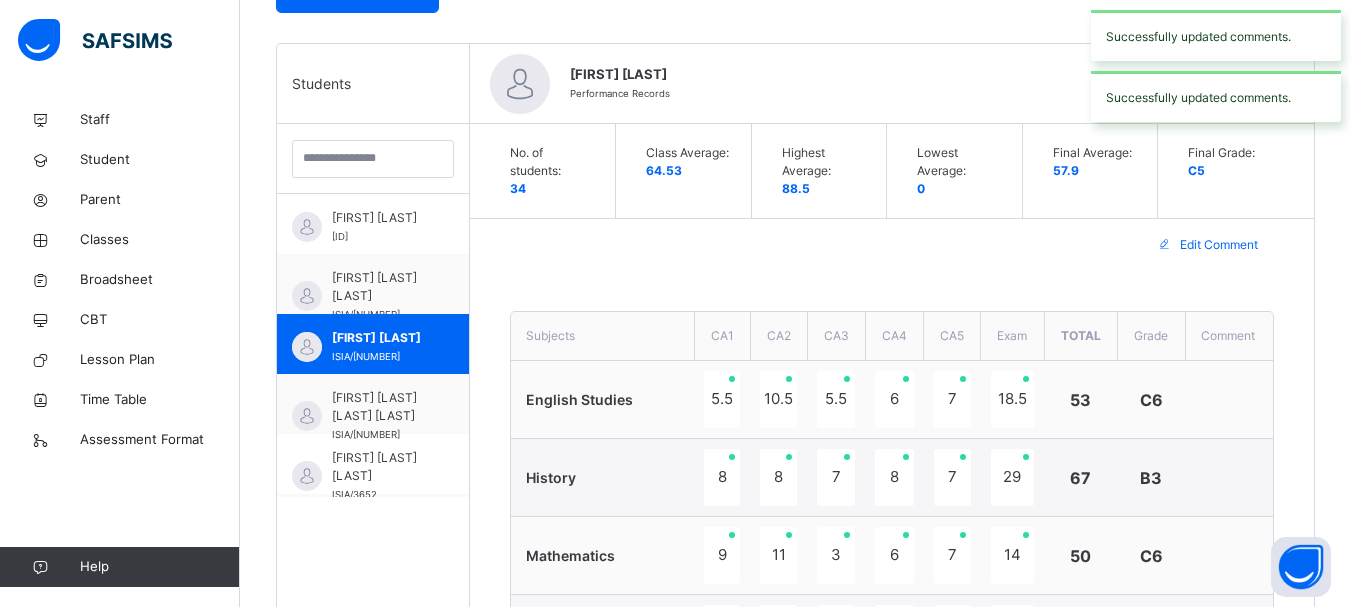 scroll, scrollTop: 385, scrollLeft: 0, axis: vertical 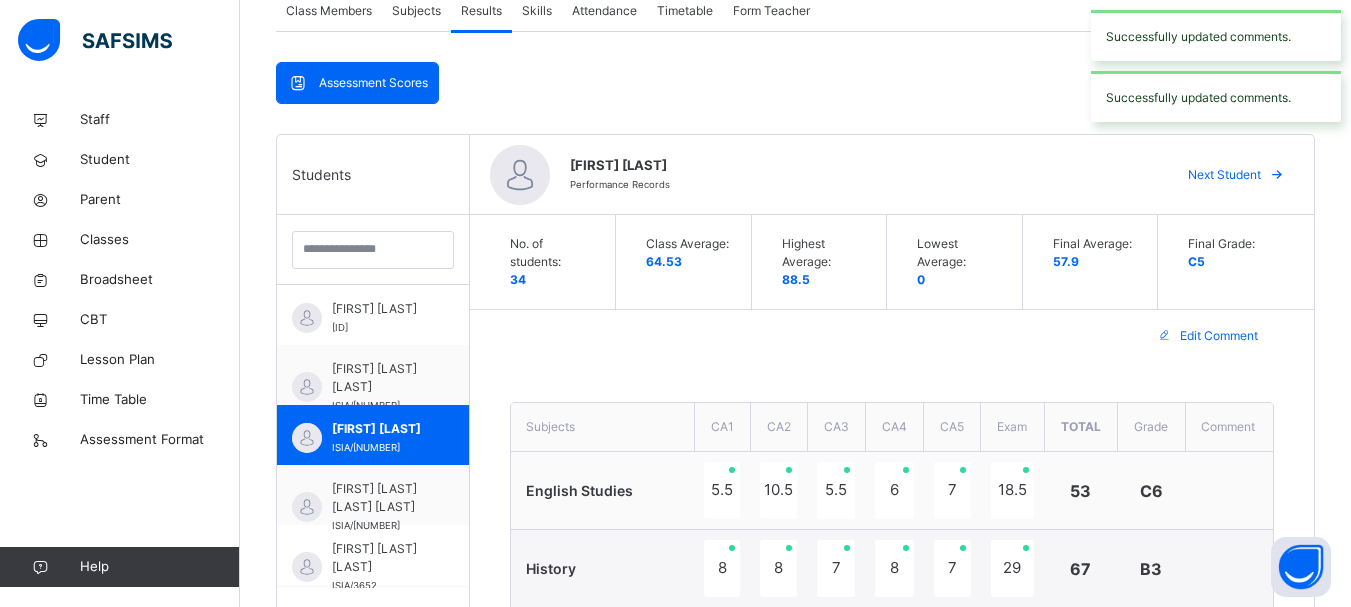 drag, startPoint x: 801, startPoint y: 117, endPoint x: 494, endPoint y: 271, distance: 343.46033 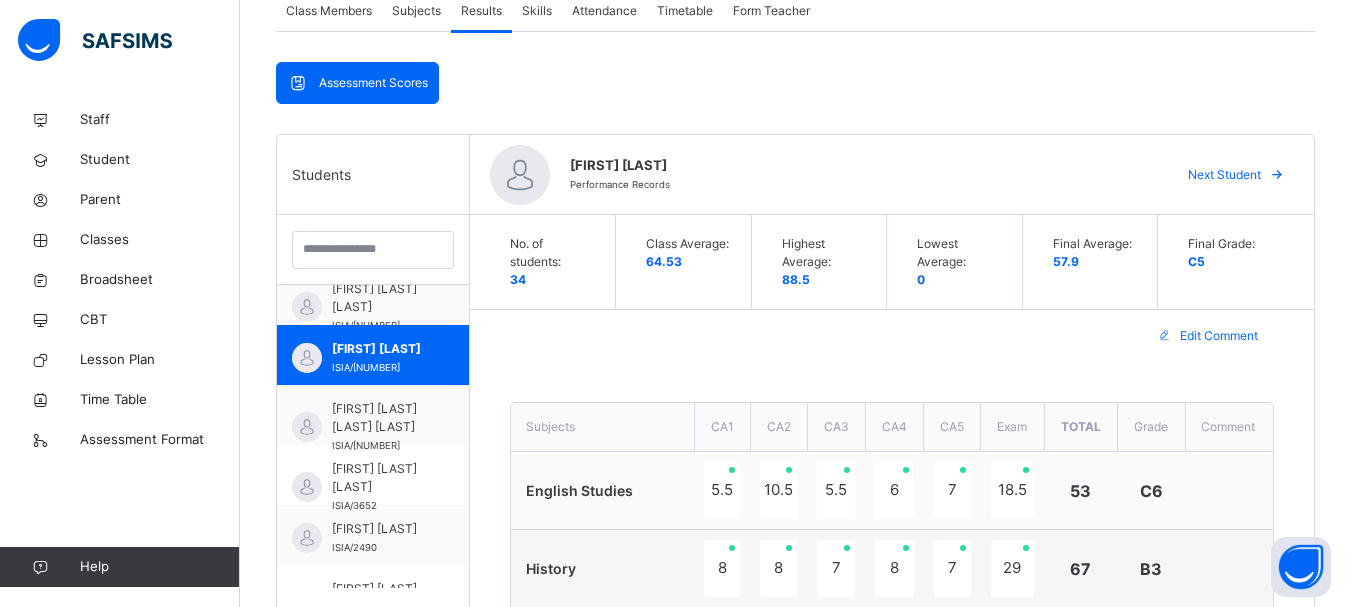 scroll, scrollTop: 120, scrollLeft: 0, axis: vertical 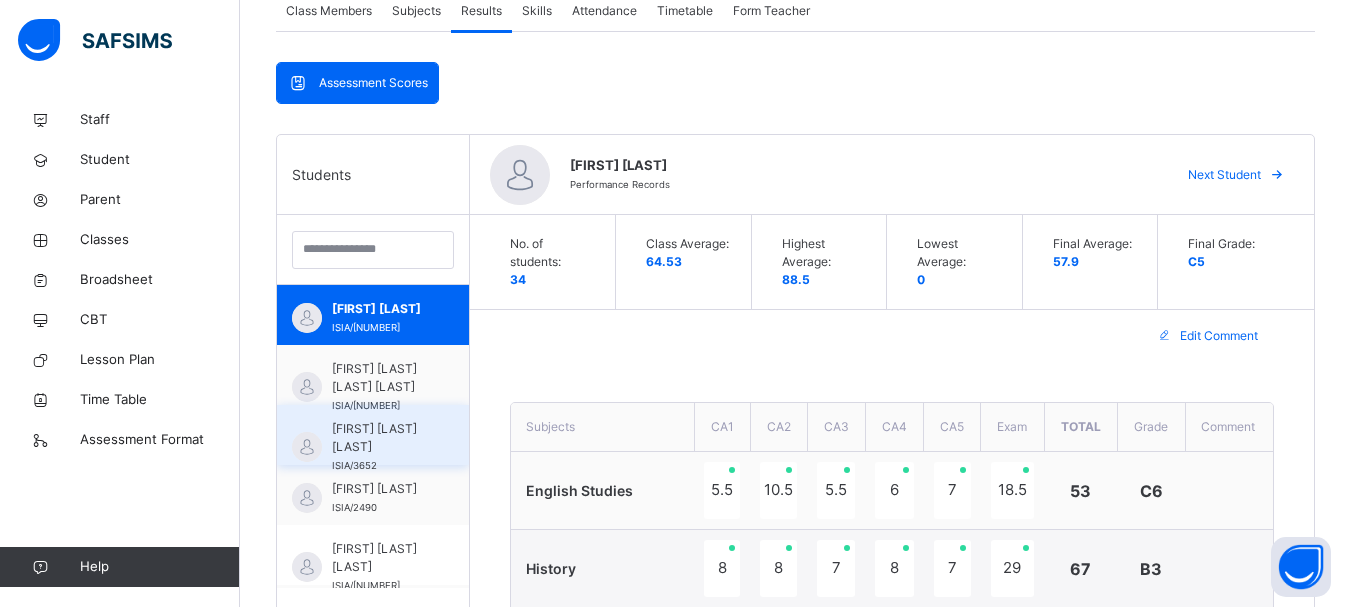 click on "[FIRST] [LAST] [LAST]" at bounding box center [378, 438] 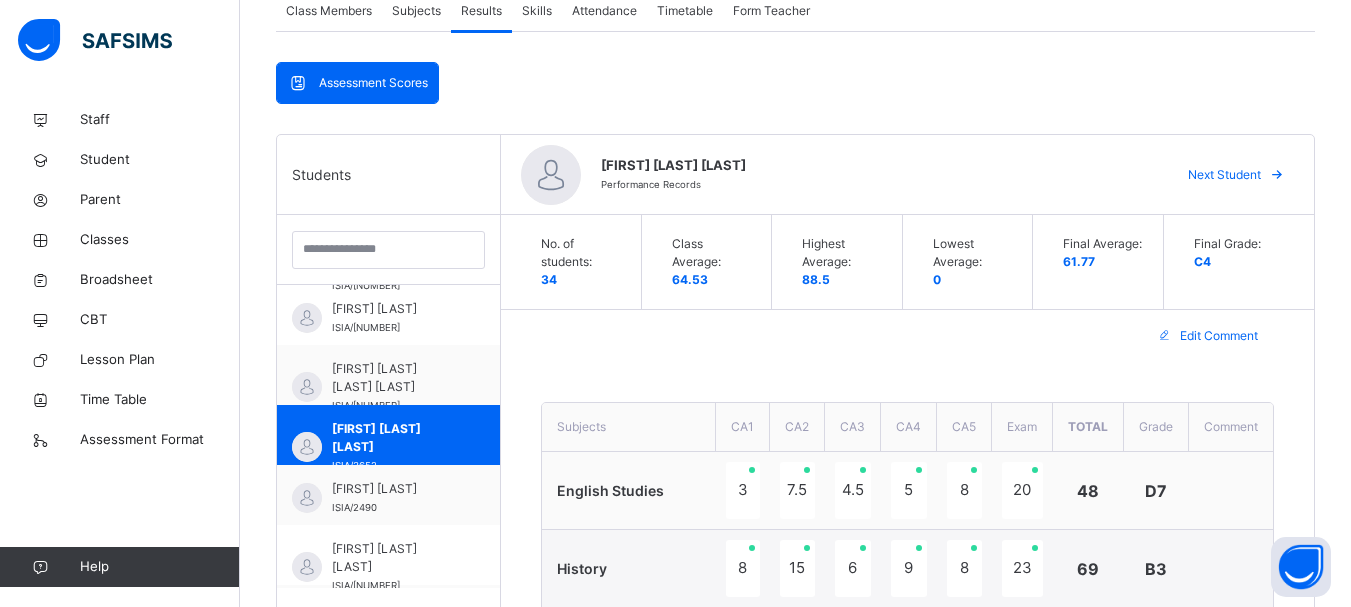 click on "**********" at bounding box center [907, 1140] 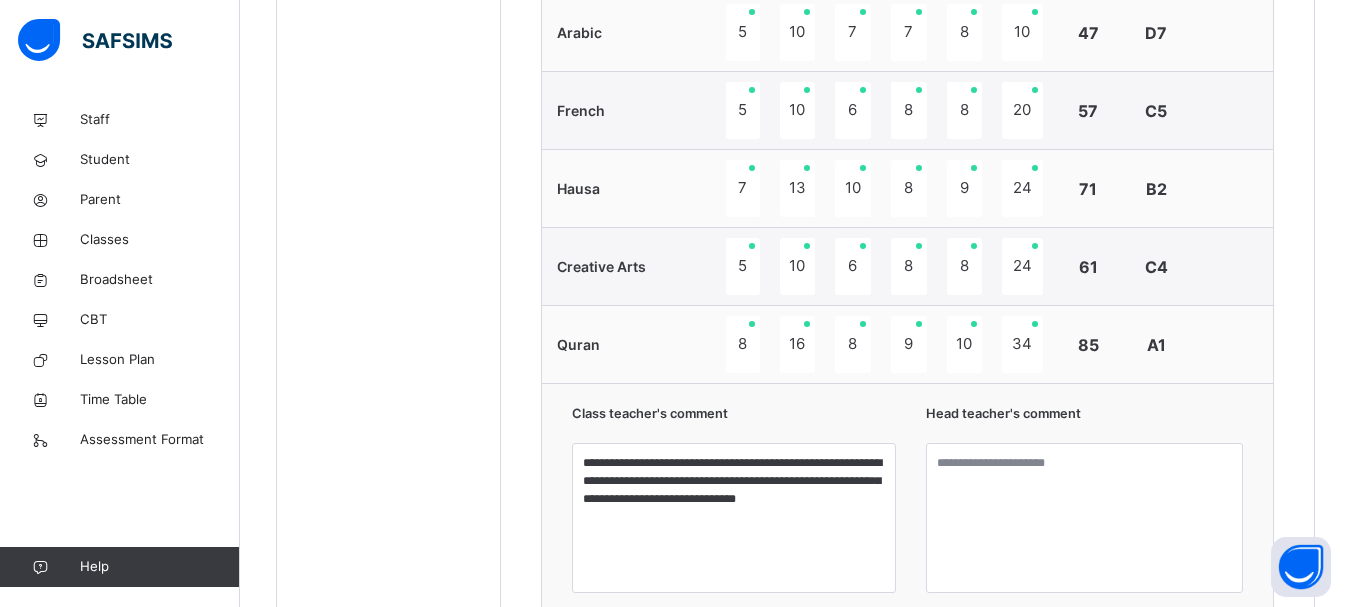 scroll, scrollTop: 1665, scrollLeft: 0, axis: vertical 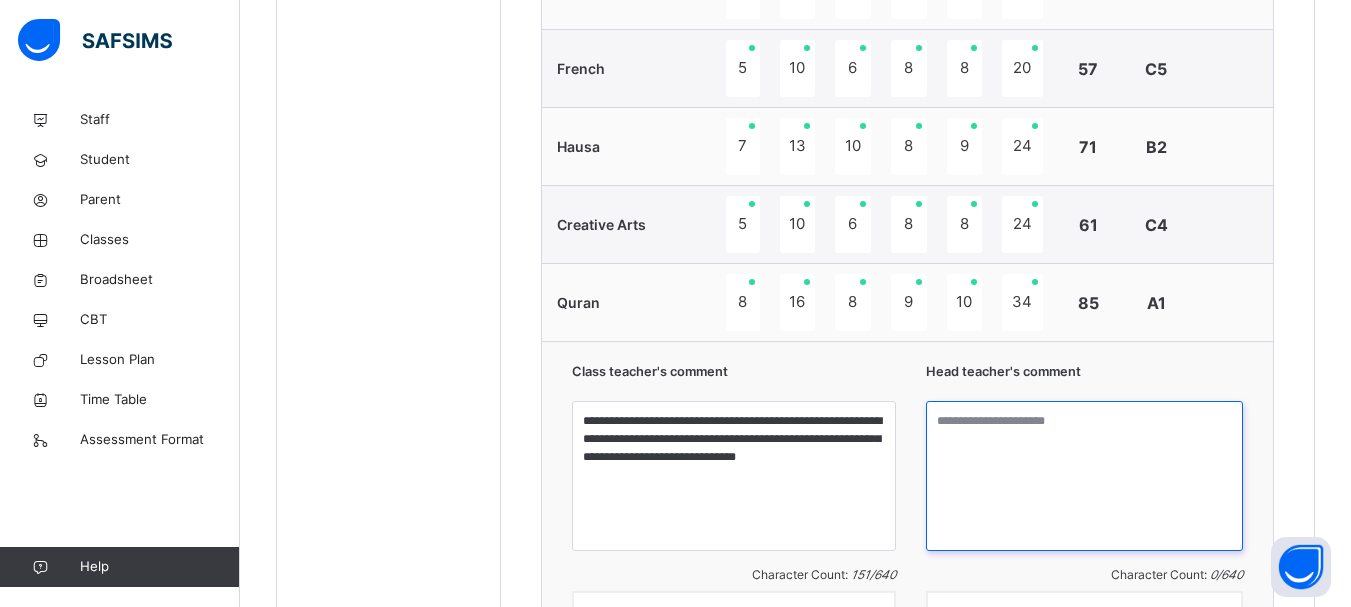 click at bounding box center [1084, 476] 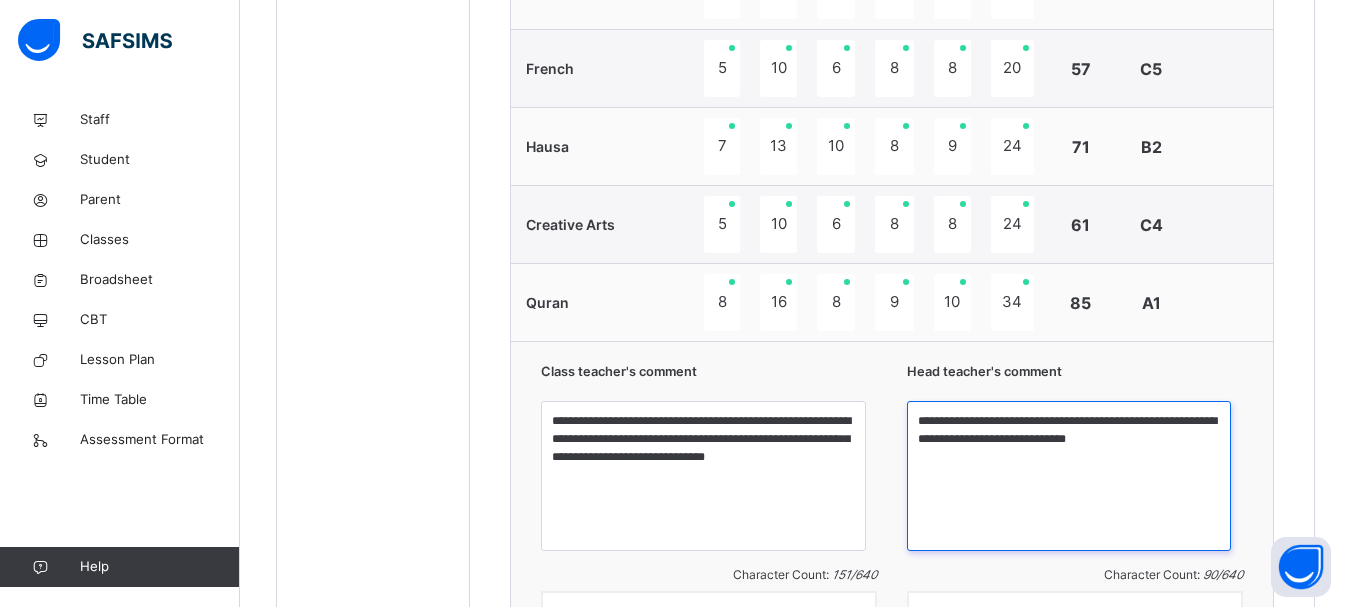click on "**********" at bounding box center (1069, 476) 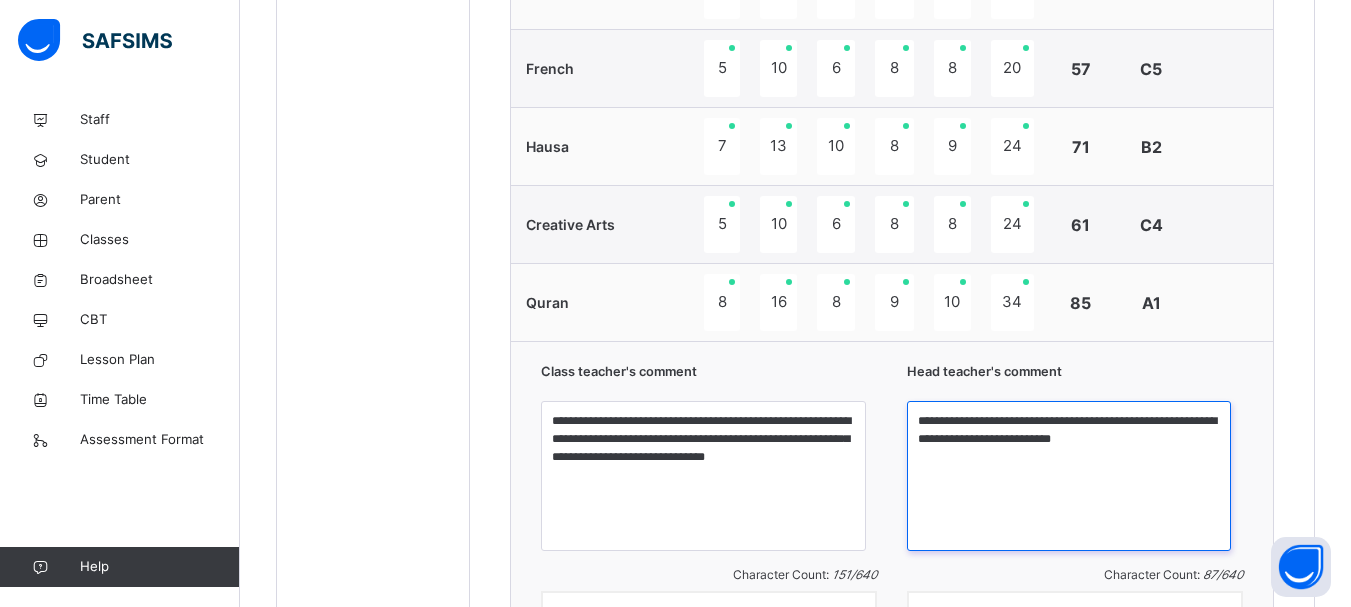 type on "**********" 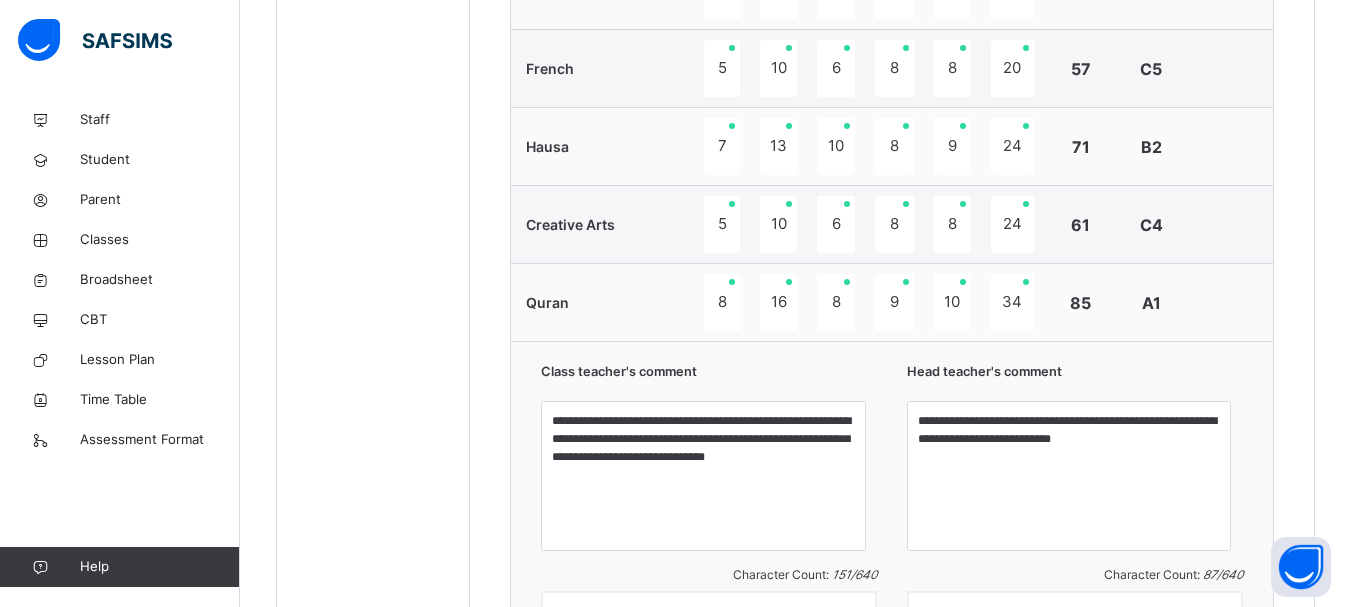 click on "**********" at bounding box center (892, 506) 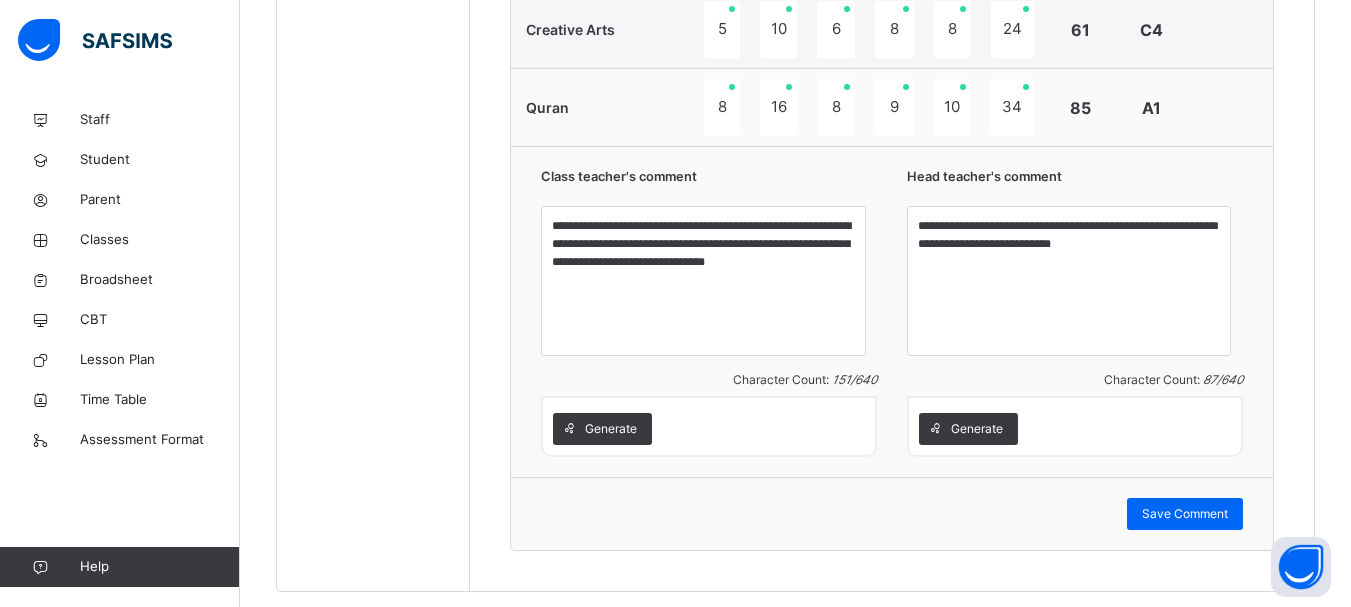 scroll, scrollTop: 1865, scrollLeft: 0, axis: vertical 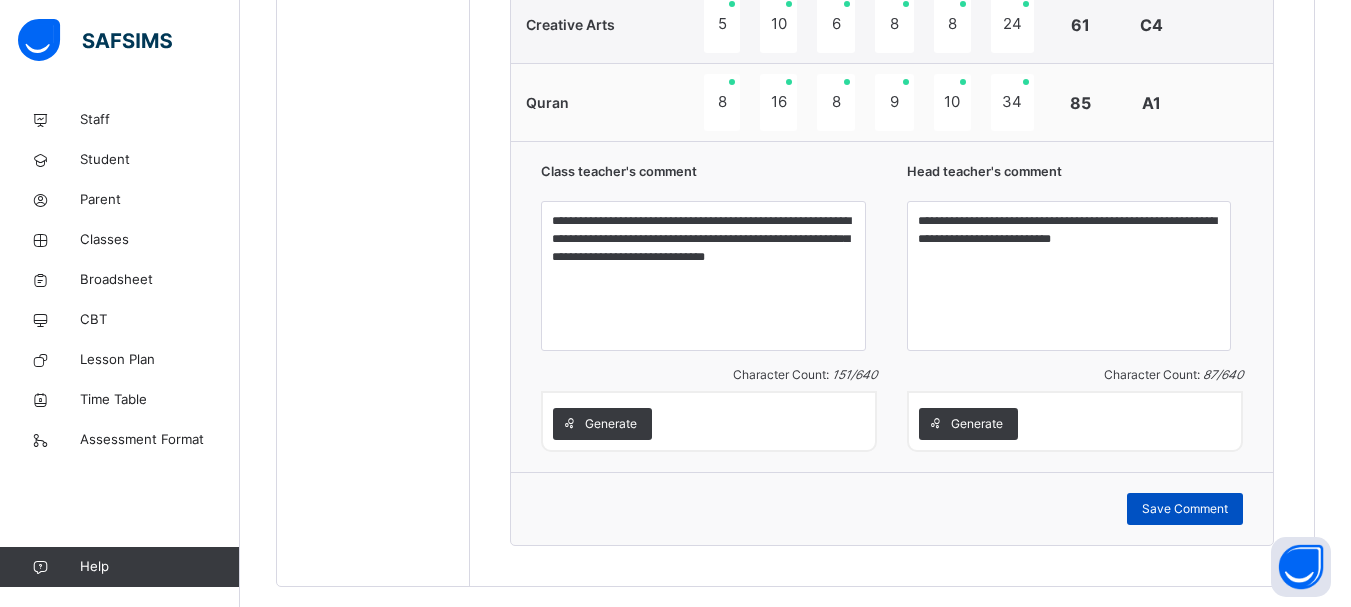 click on "Save Comment" at bounding box center (1185, 509) 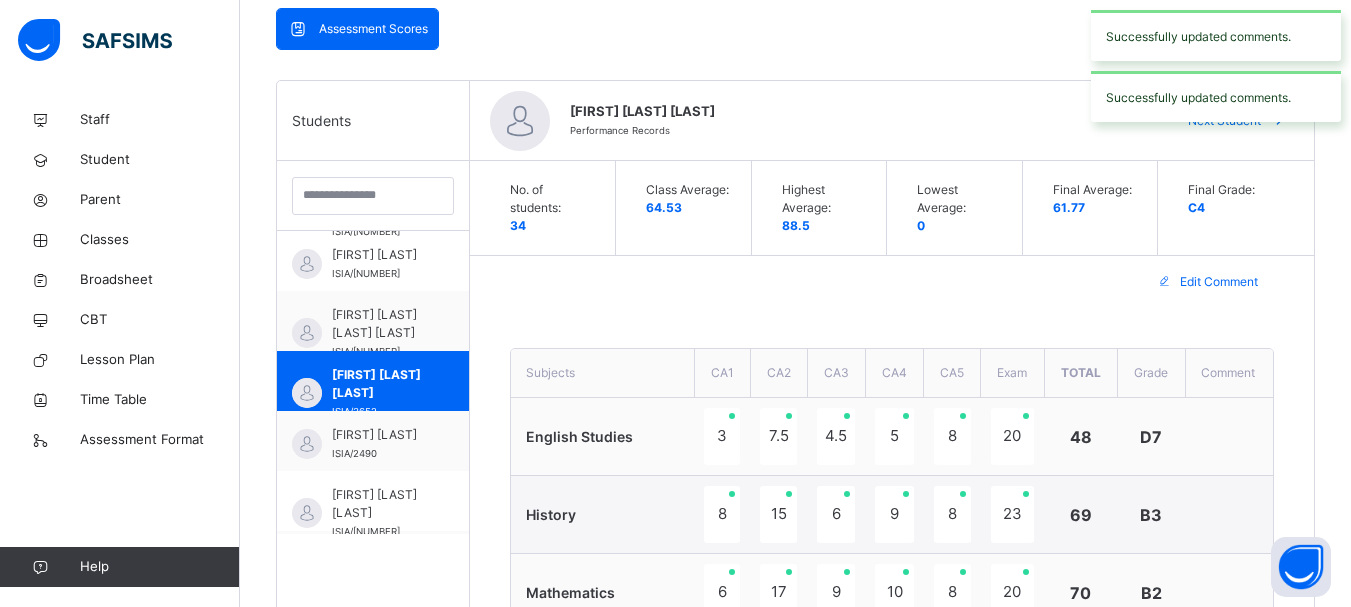 scroll, scrollTop: 425, scrollLeft: 0, axis: vertical 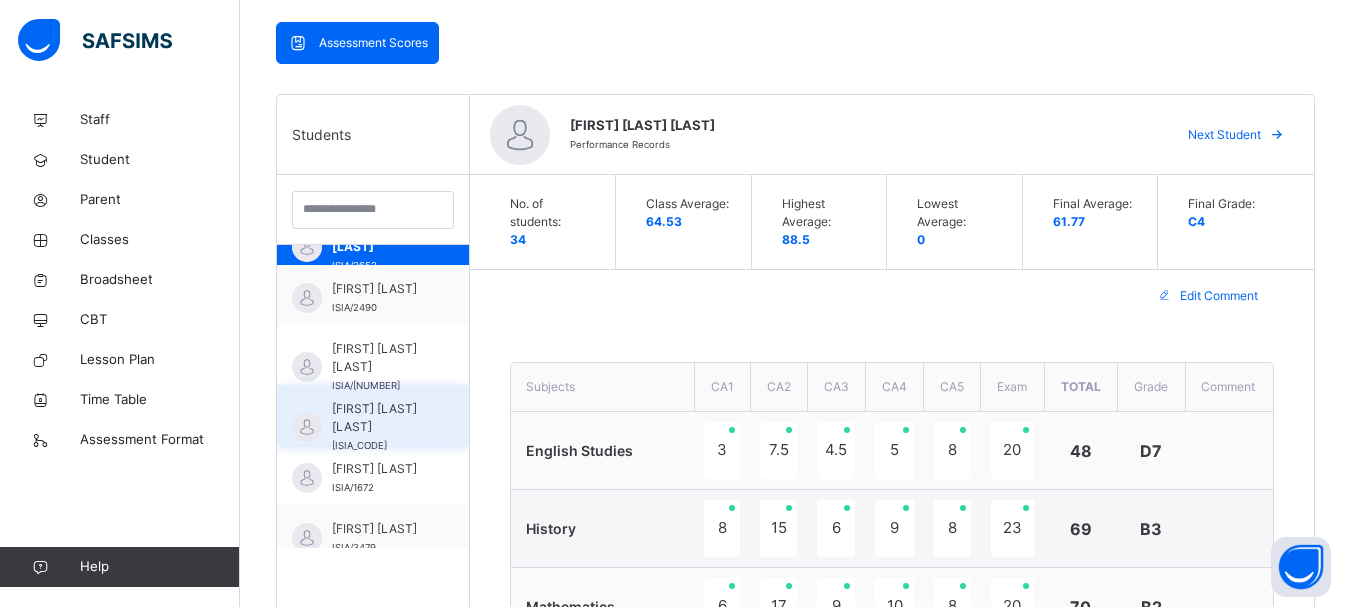click on "AMINA YUSUF SHAAYAU" at bounding box center [378, 418] 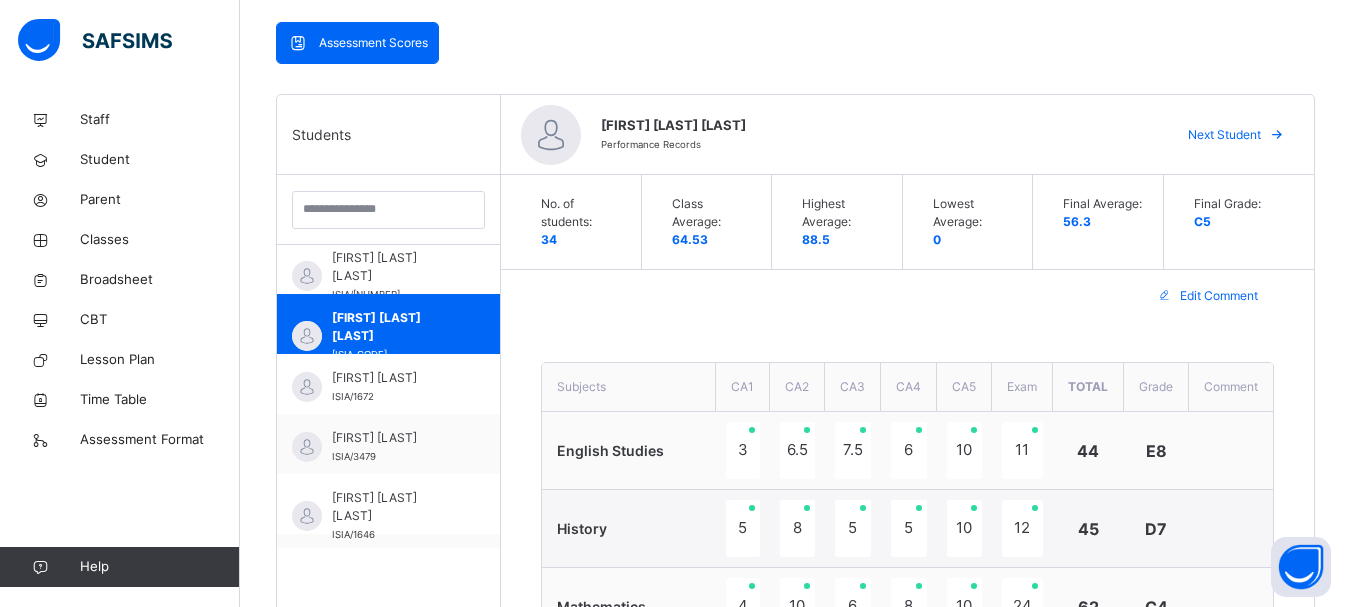 scroll, scrollTop: 400, scrollLeft: 0, axis: vertical 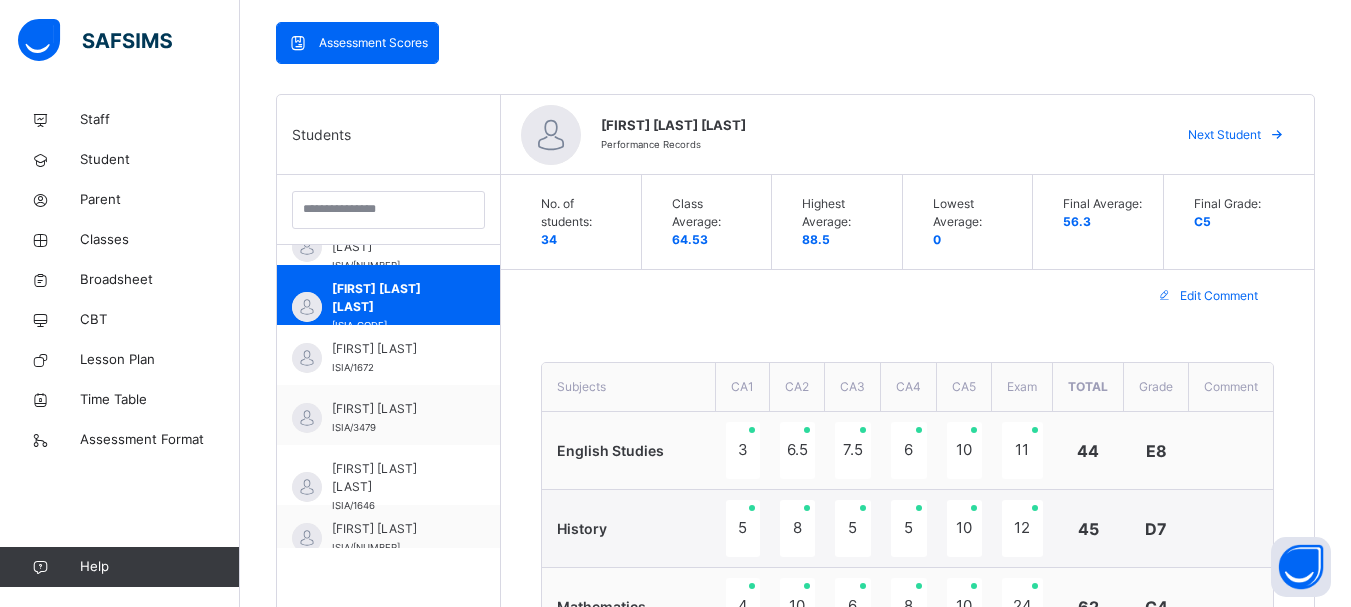 click on "Edit Comment" at bounding box center [907, 296] 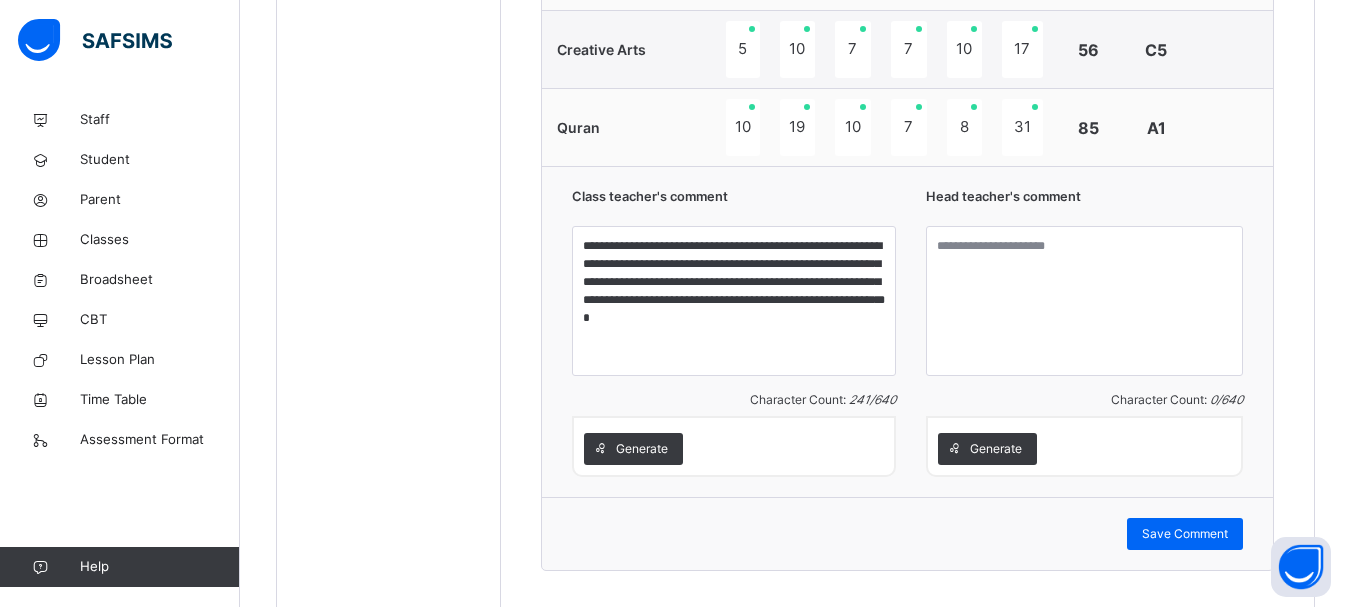 scroll, scrollTop: 1905, scrollLeft: 0, axis: vertical 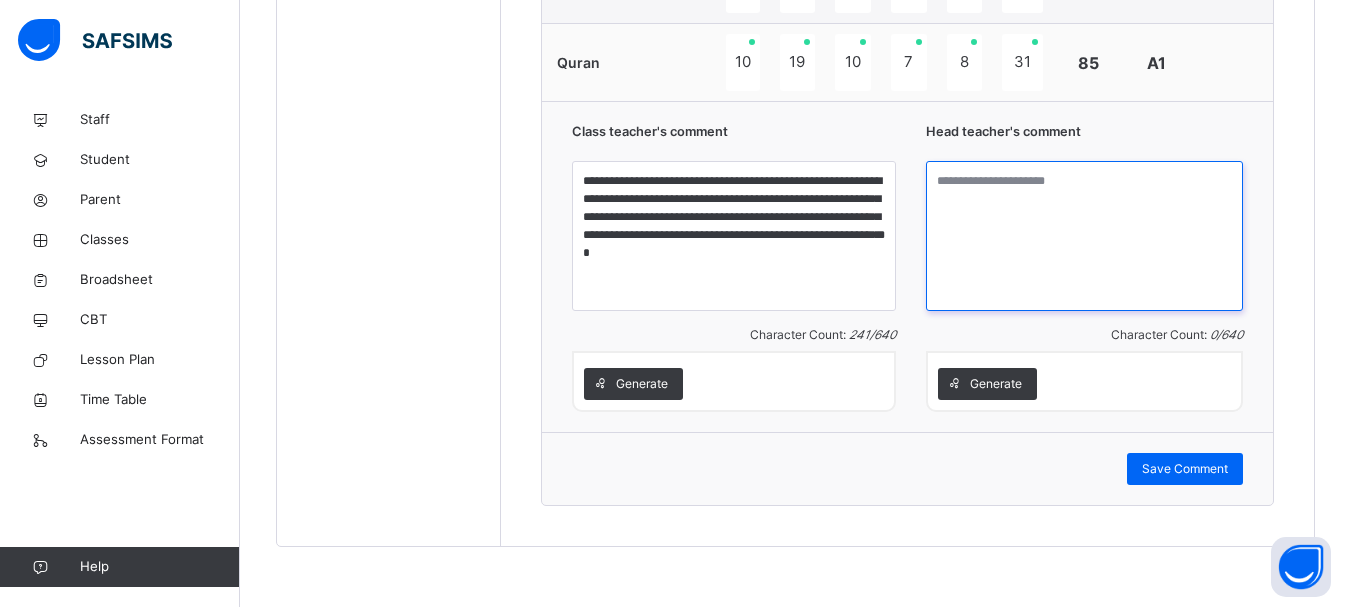 click at bounding box center [1084, 236] 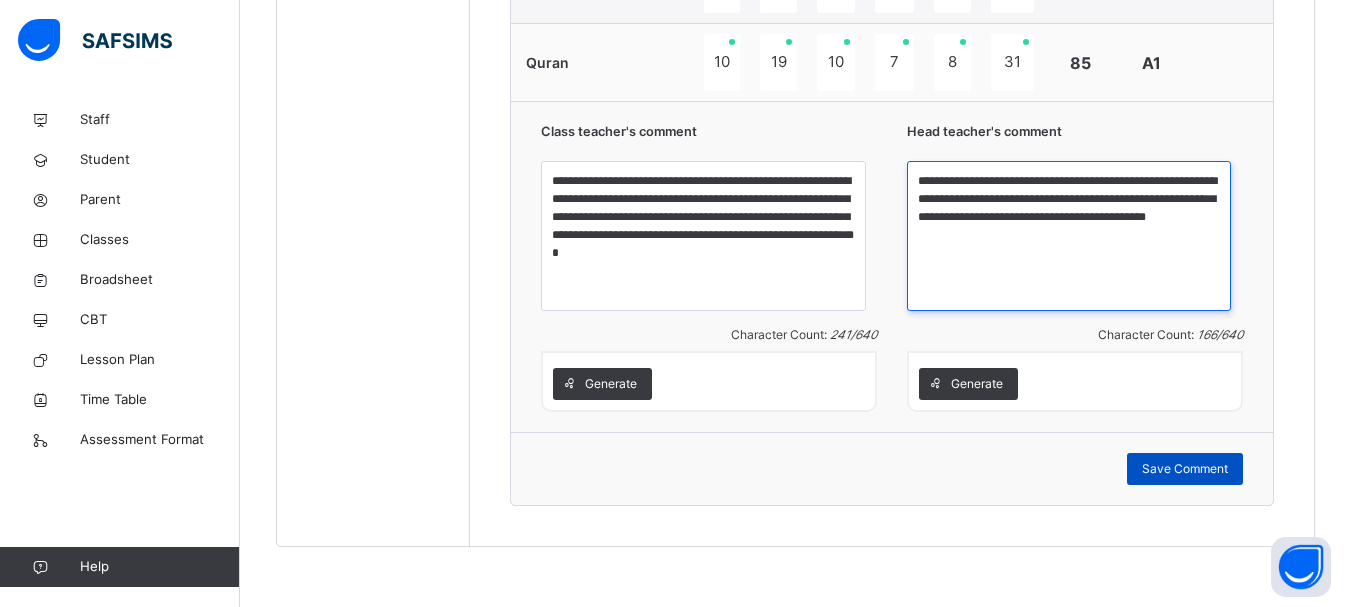 type on "**********" 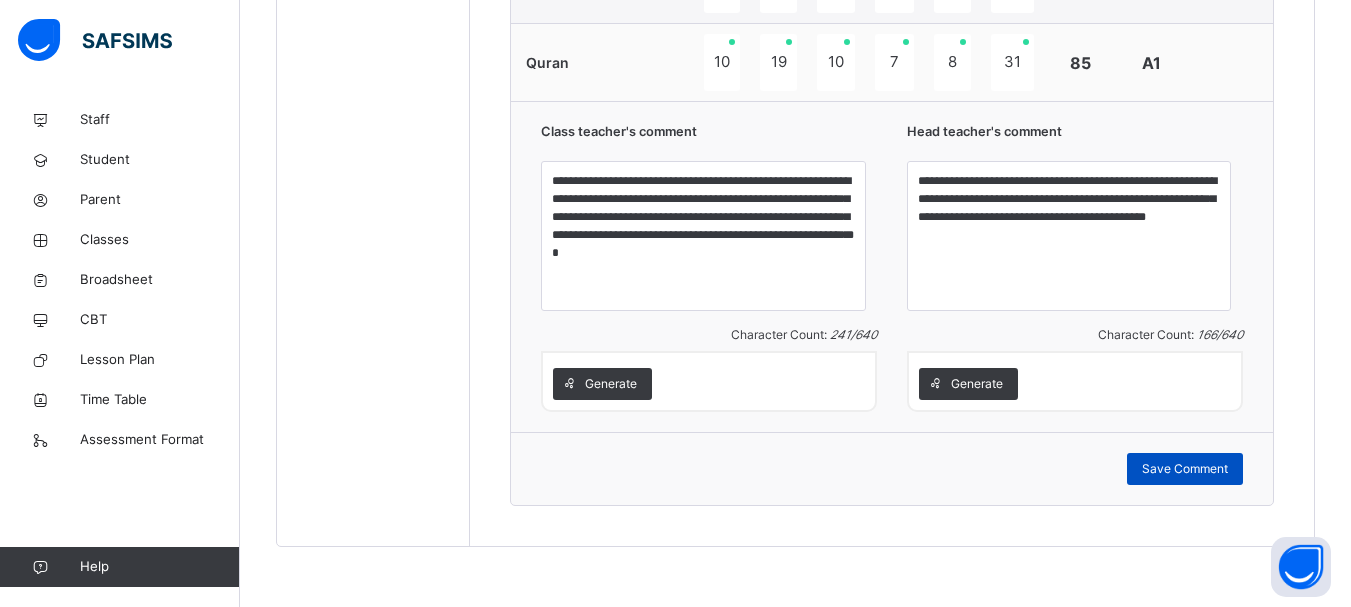 click on "Save Comment" at bounding box center [1185, 469] 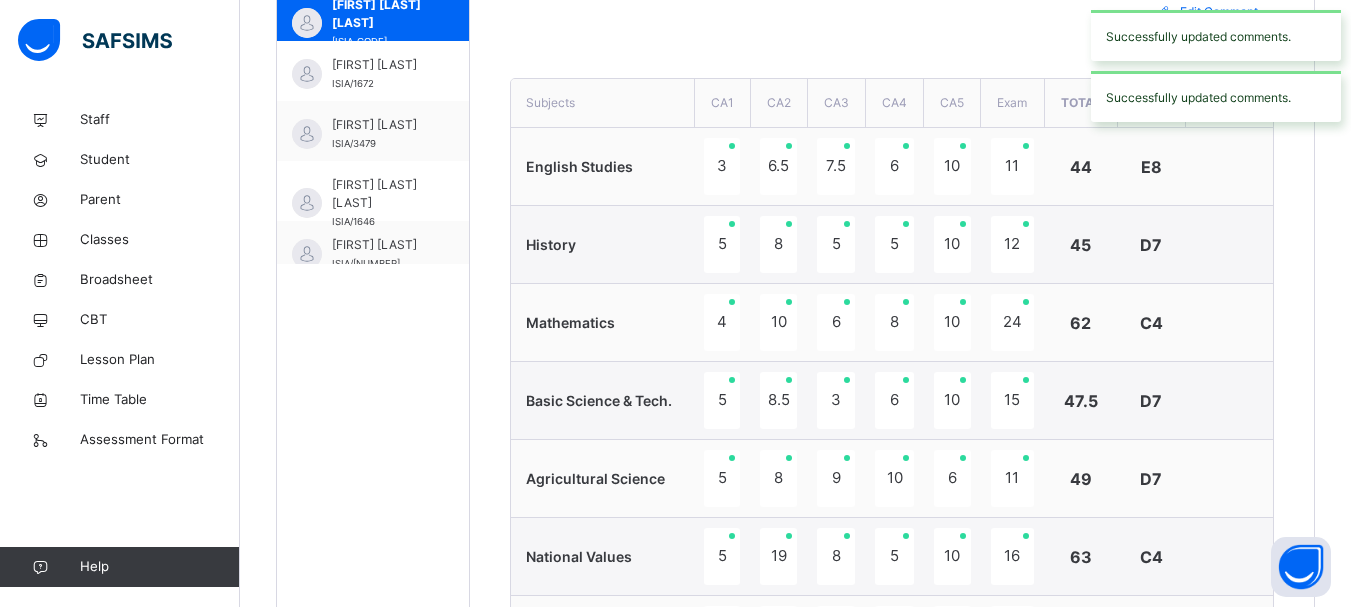 scroll, scrollTop: 465, scrollLeft: 0, axis: vertical 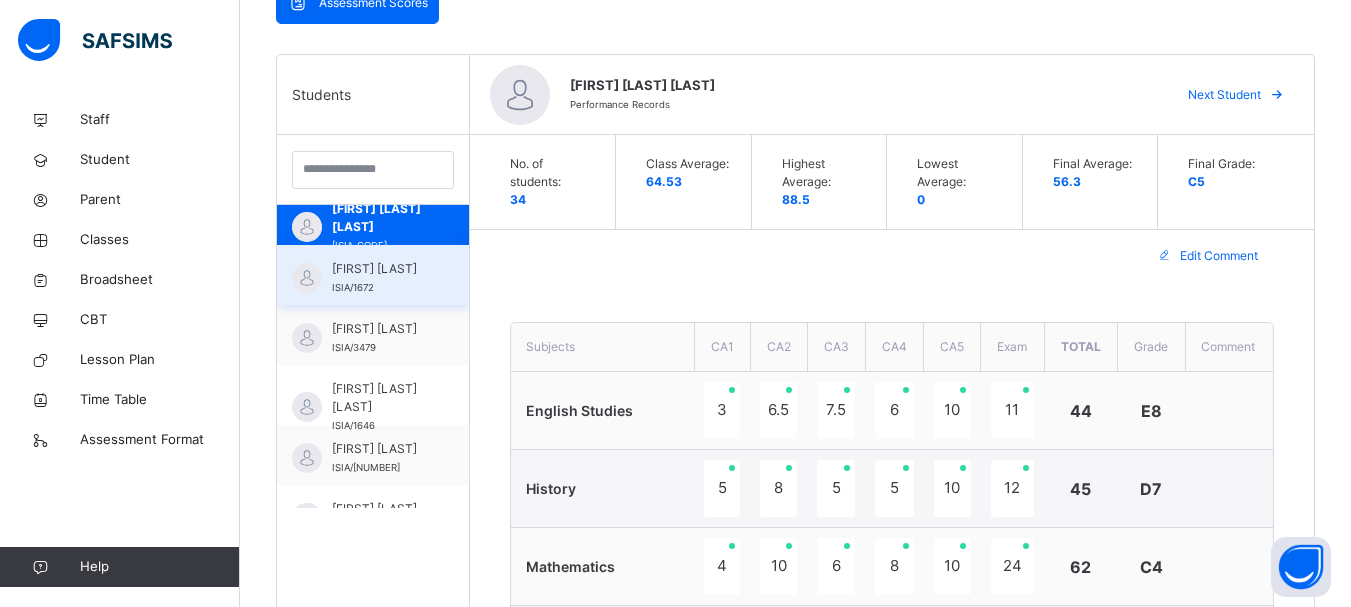 click on "ASMAU  ABDULLAH" at bounding box center (378, 269) 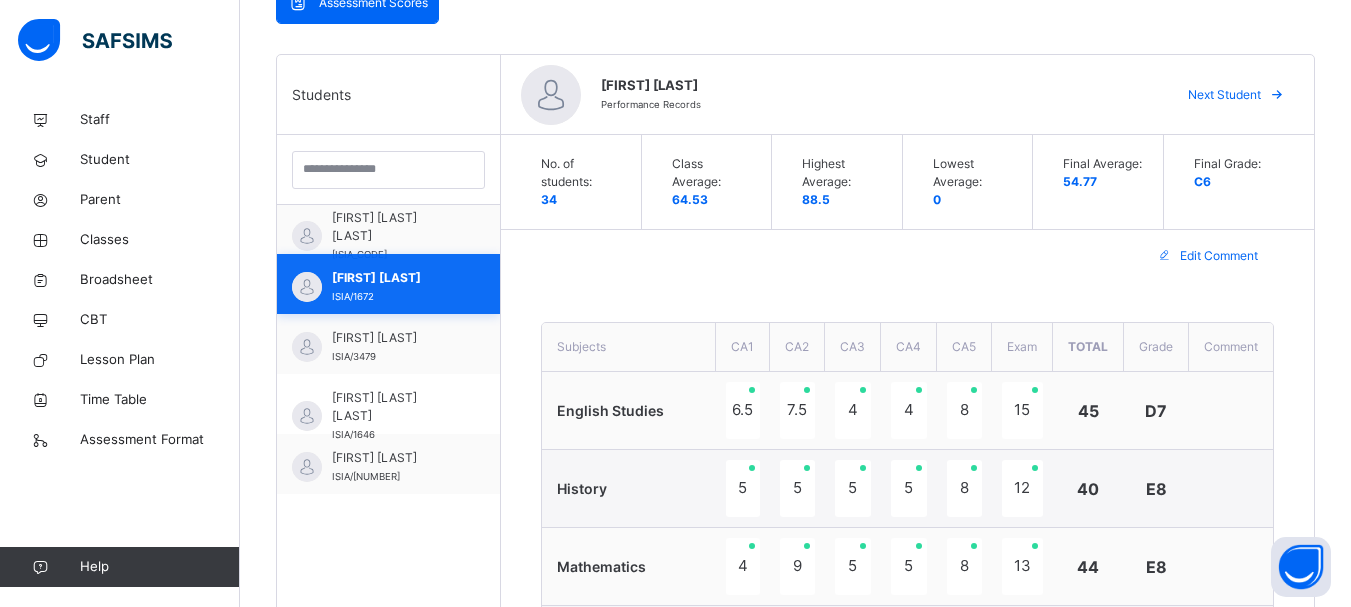scroll, scrollTop: 440, scrollLeft: 0, axis: vertical 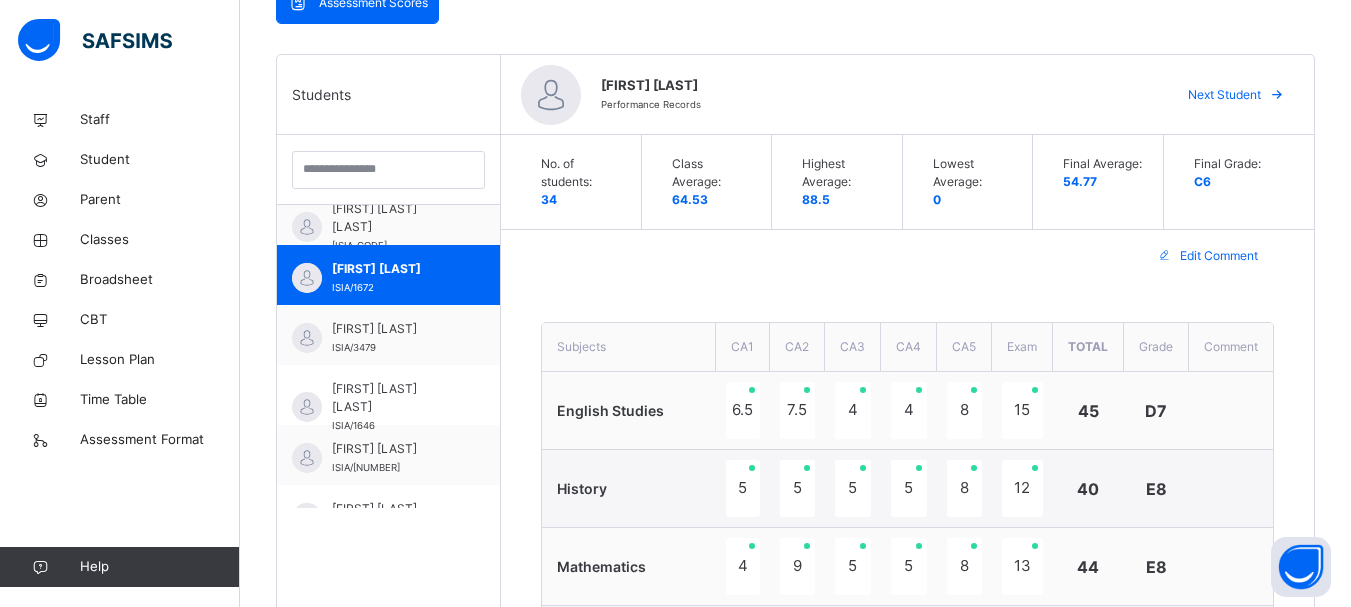 click on "CA1" at bounding box center [743, 347] 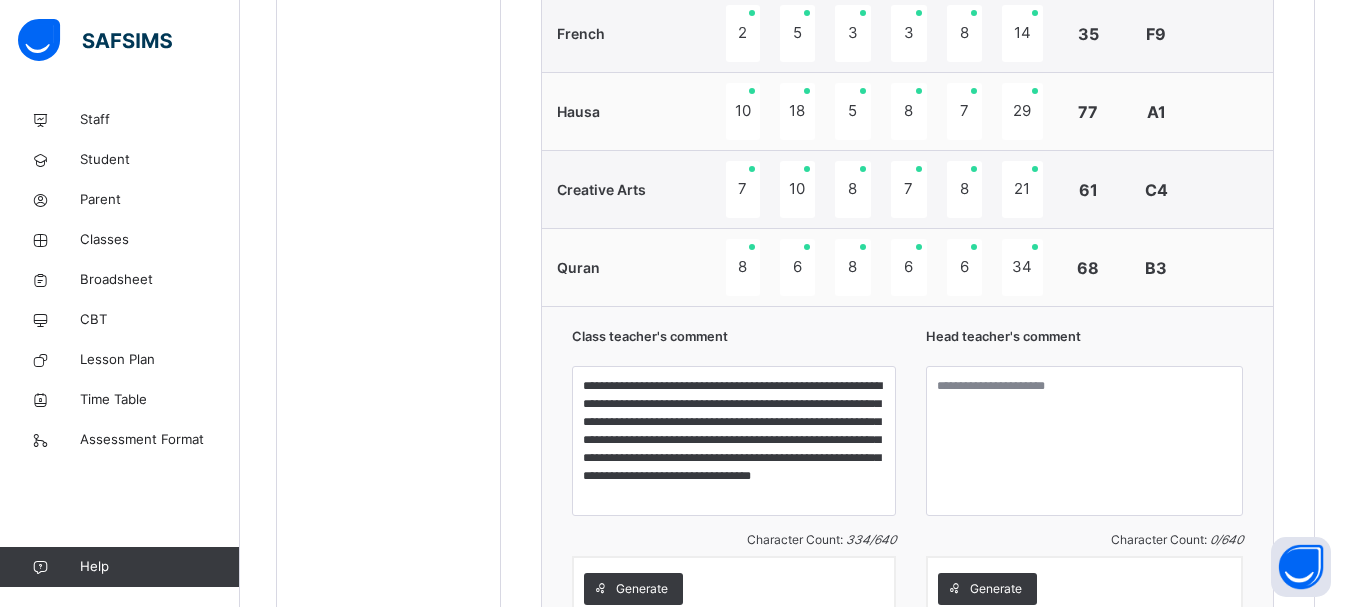 scroll, scrollTop: 1785, scrollLeft: 0, axis: vertical 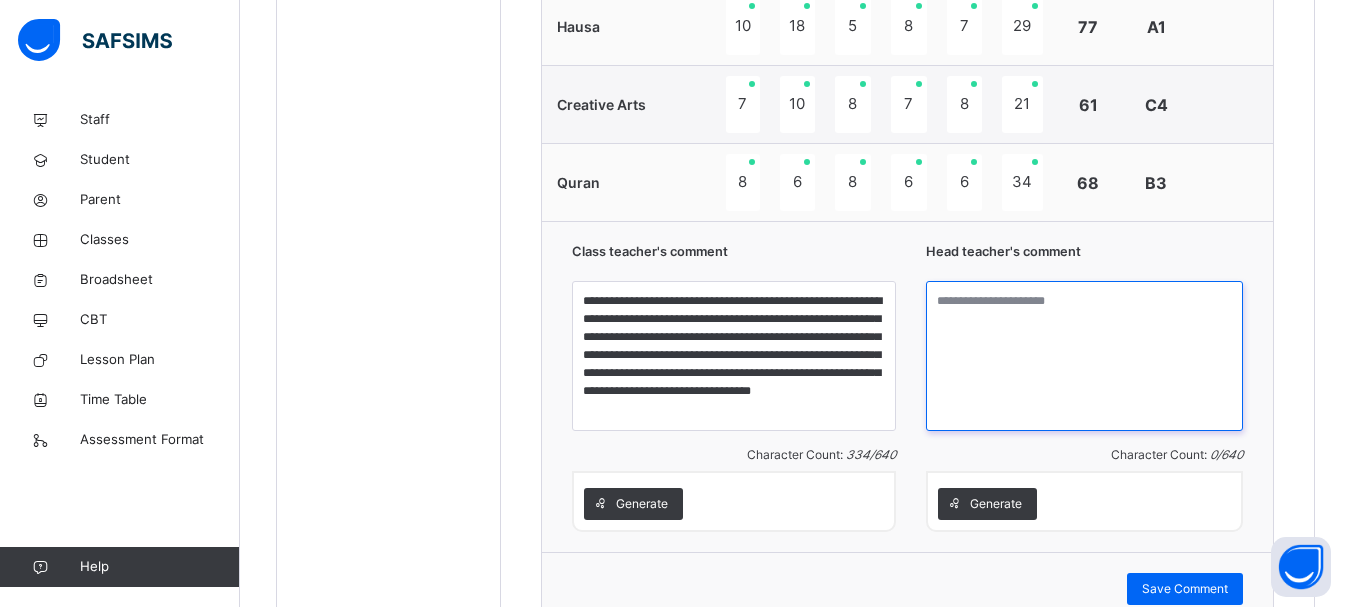 click at bounding box center (1084, 356) 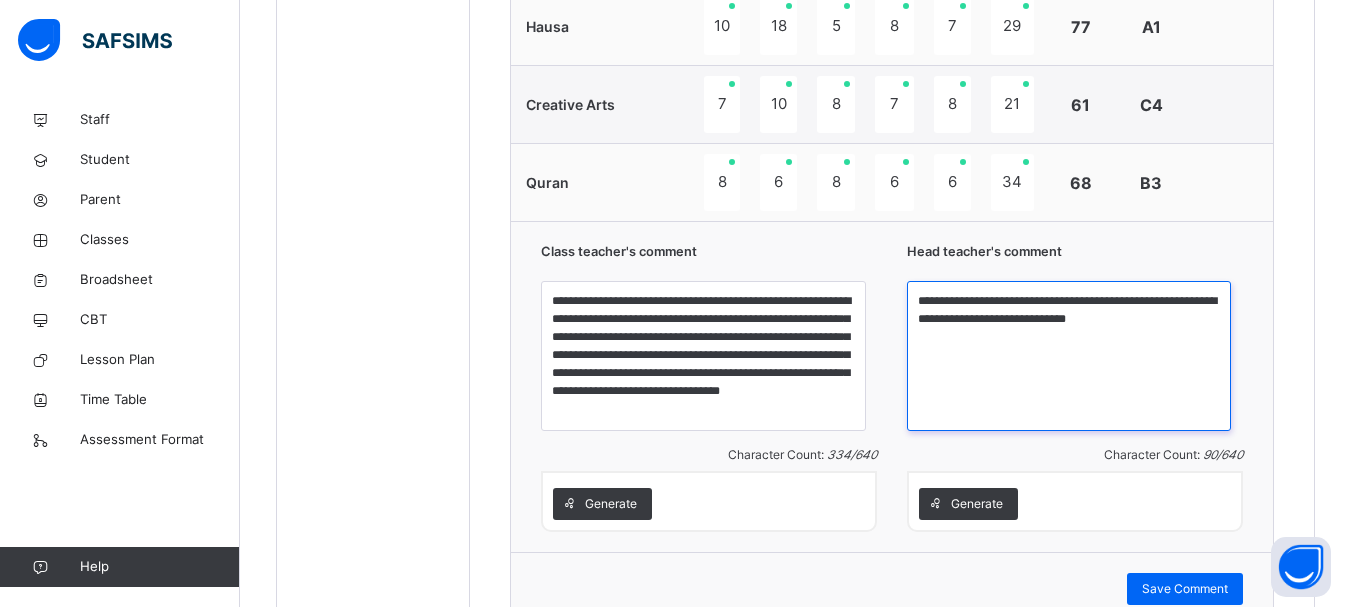 click on "**********" at bounding box center [1069, 356] 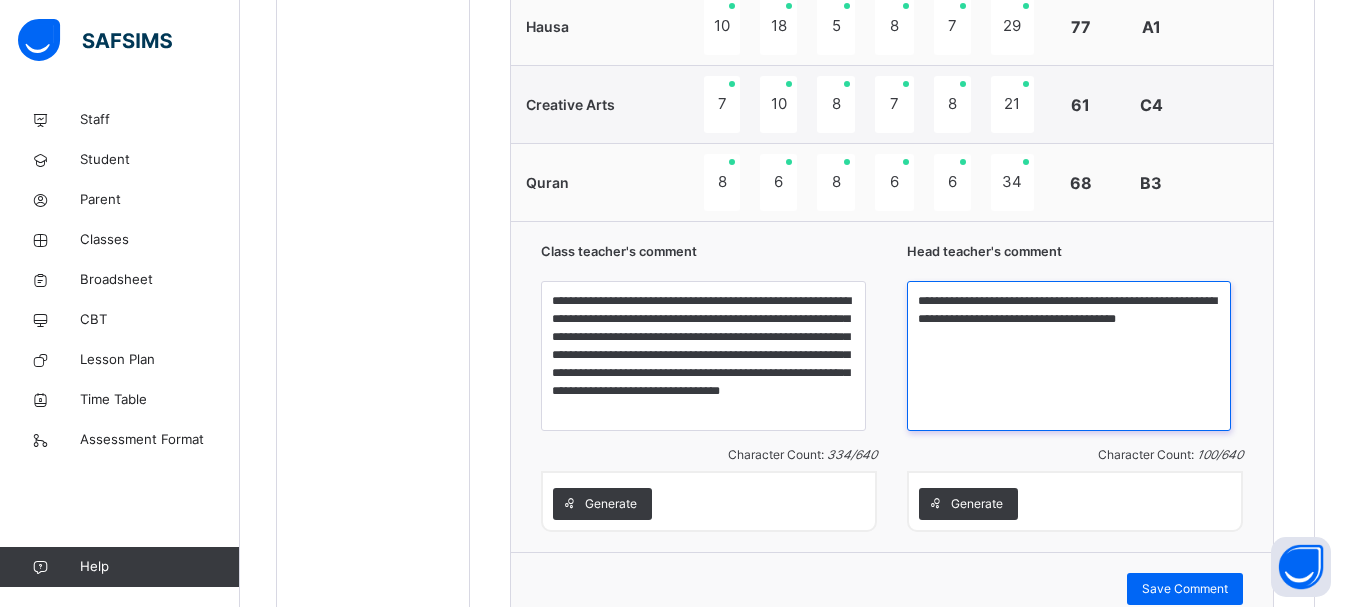 click on "**********" at bounding box center [1069, 356] 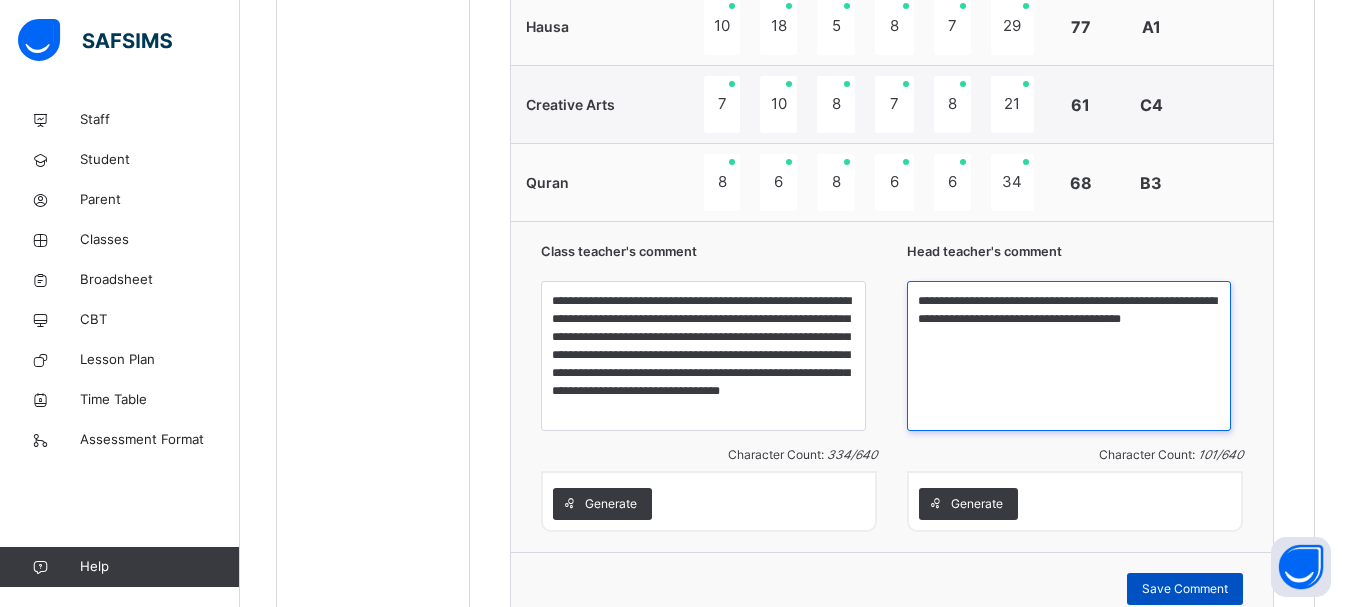 type on "**********" 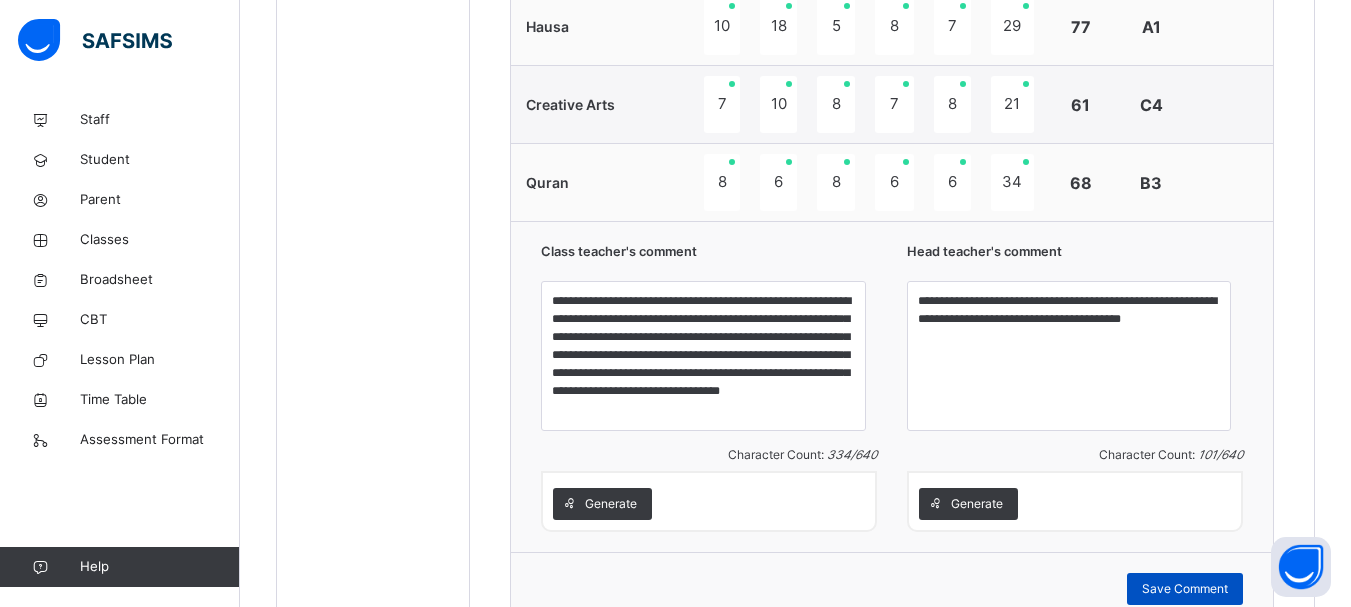 click on "Save Comment" at bounding box center [1185, 589] 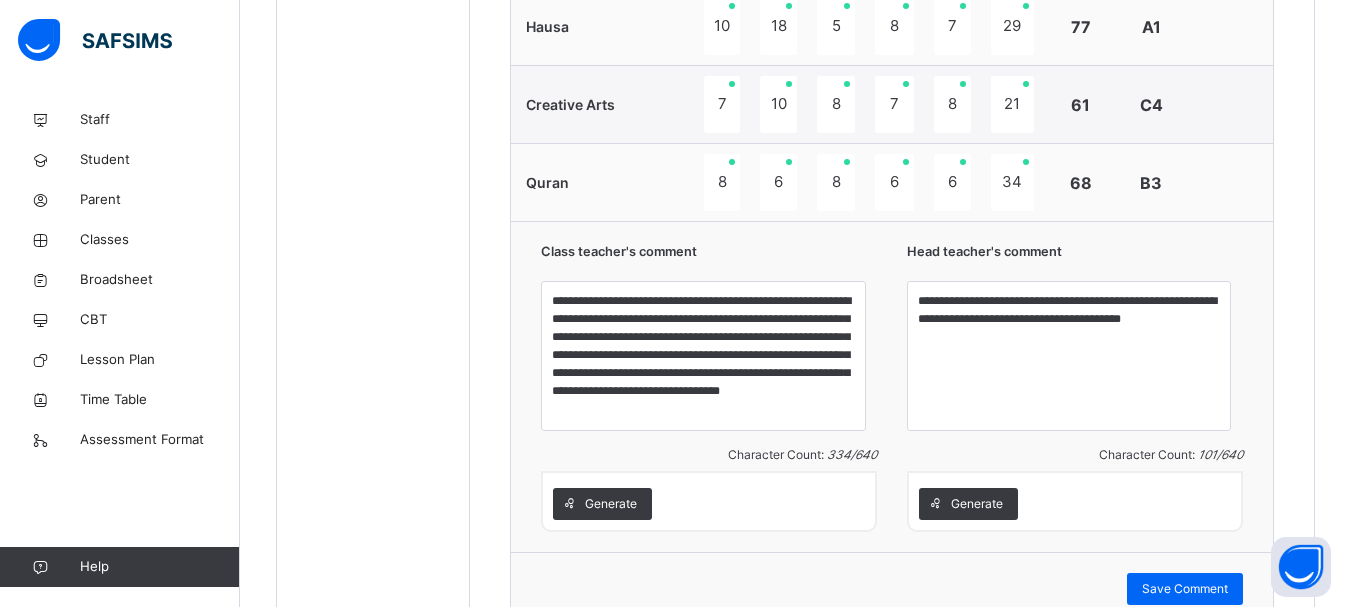 click on "**********" at bounding box center (892, 386) 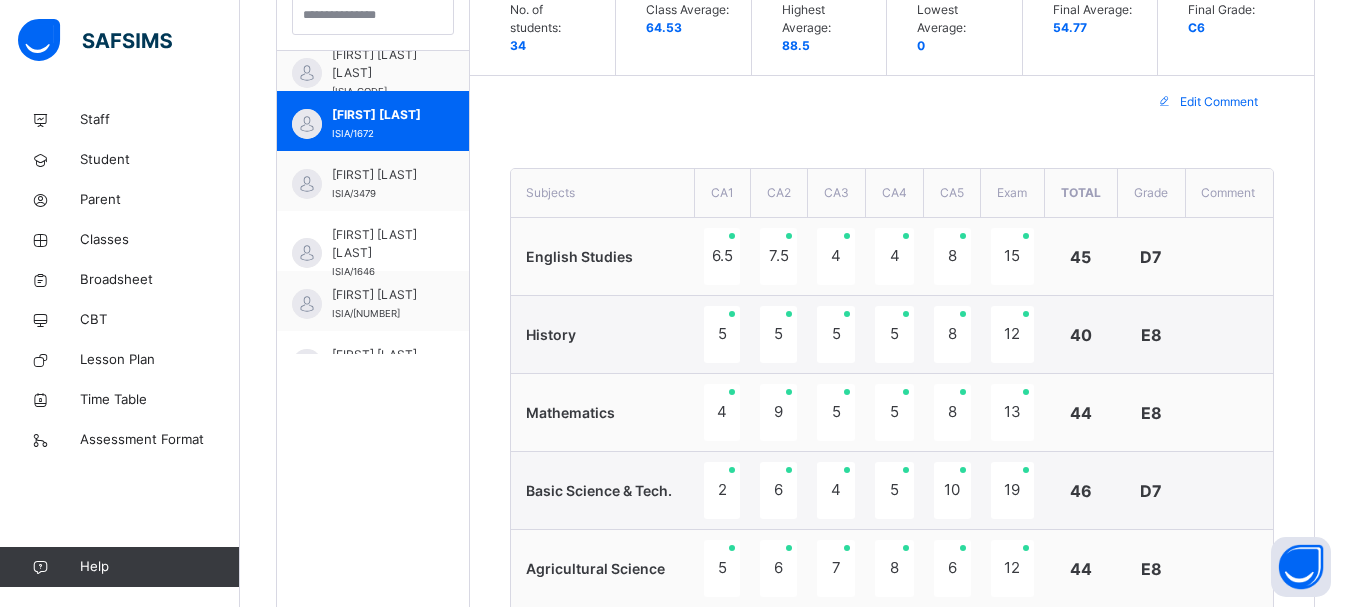 scroll, scrollTop: 585, scrollLeft: 0, axis: vertical 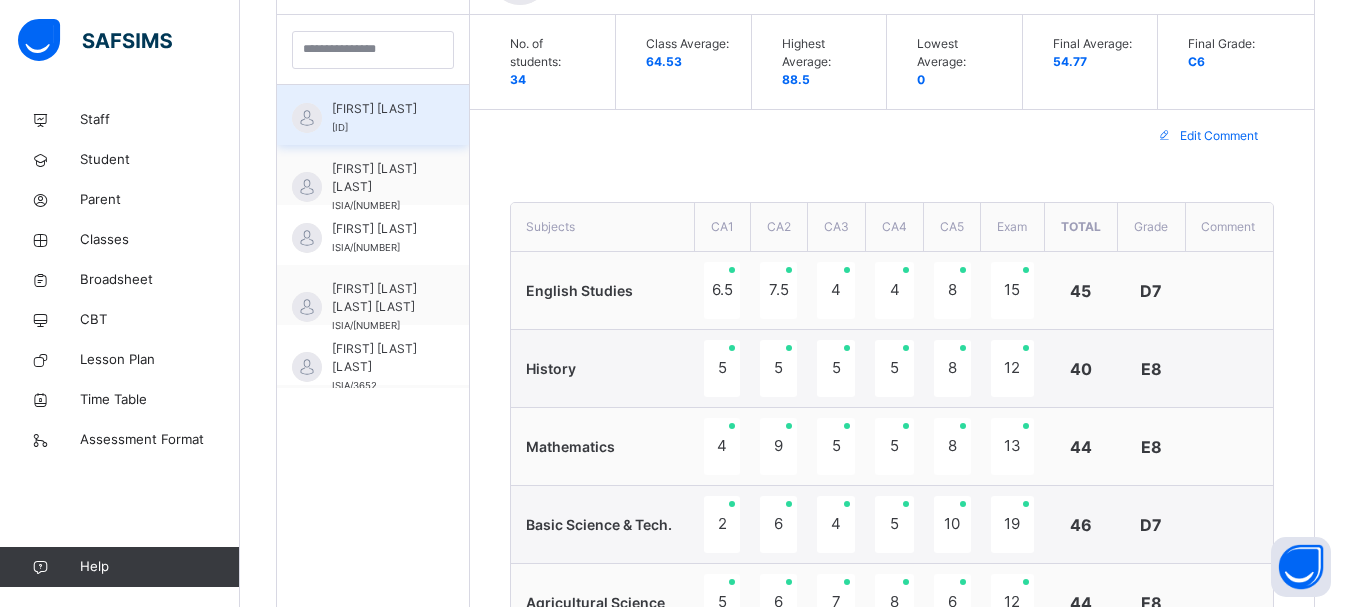 click on "ABDULLAHI SANNI MUHAMMAD ISIA/1195" at bounding box center (373, 115) 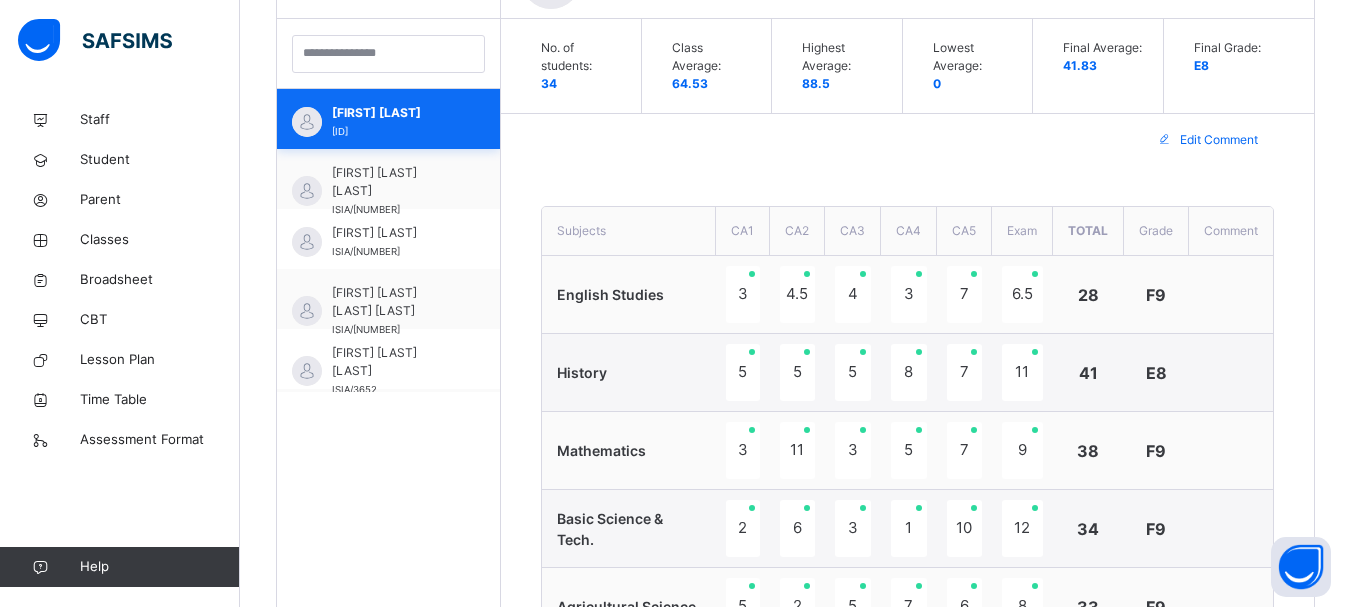 scroll, scrollTop: 585, scrollLeft: 0, axis: vertical 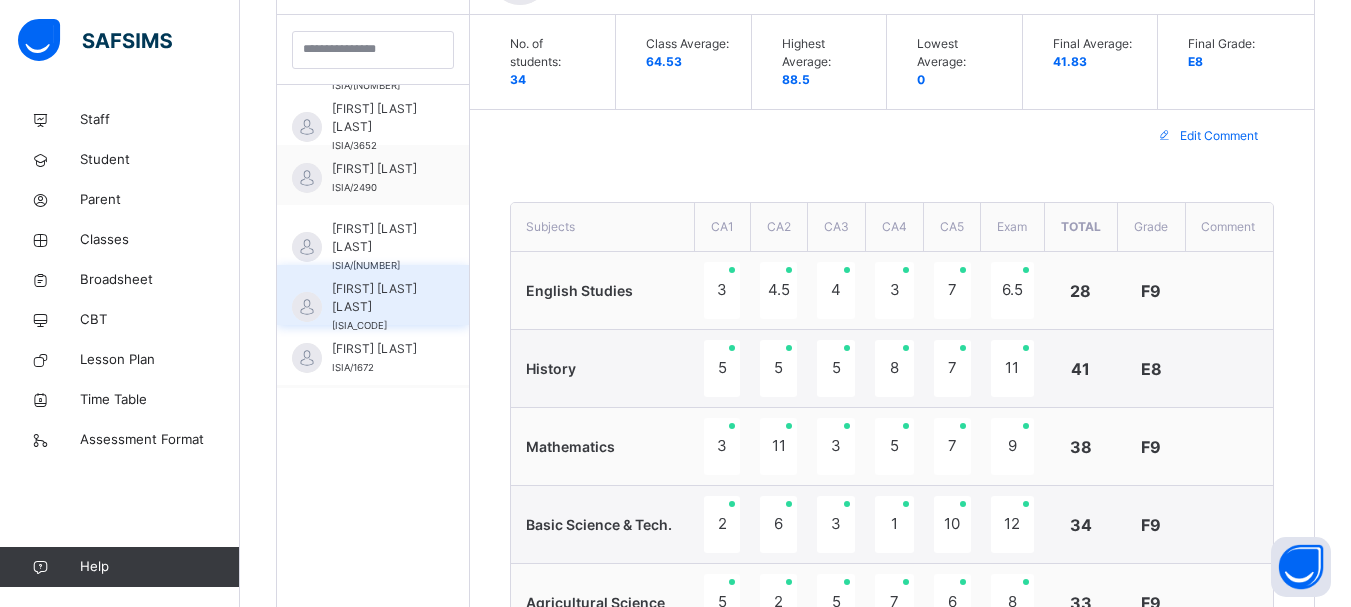 click on "AMINA YUSUF SHAAYAU" at bounding box center [378, 298] 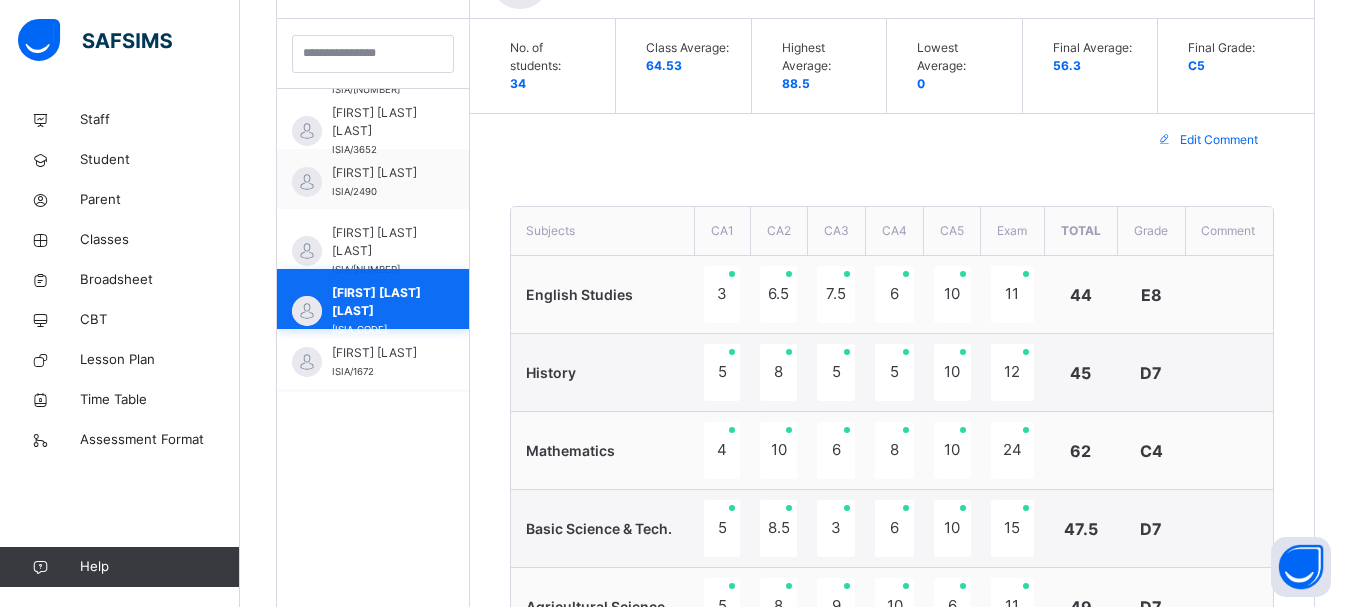 scroll, scrollTop: 585, scrollLeft: 0, axis: vertical 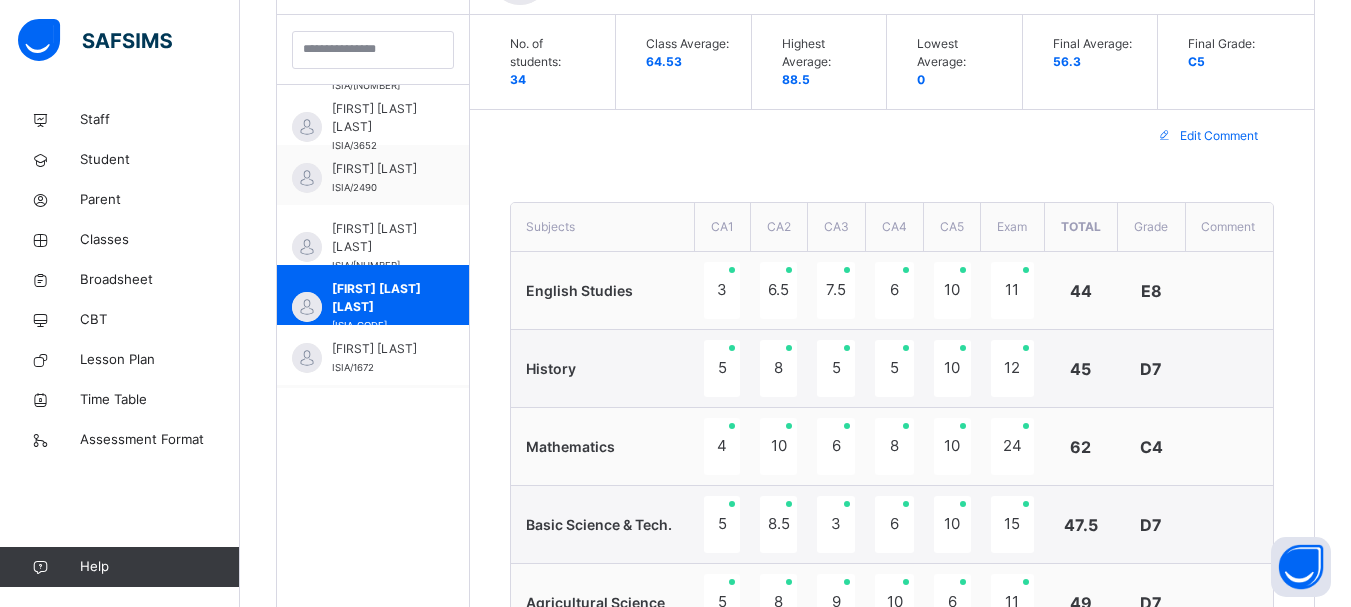 click on "**********" at bounding box center [892, 940] 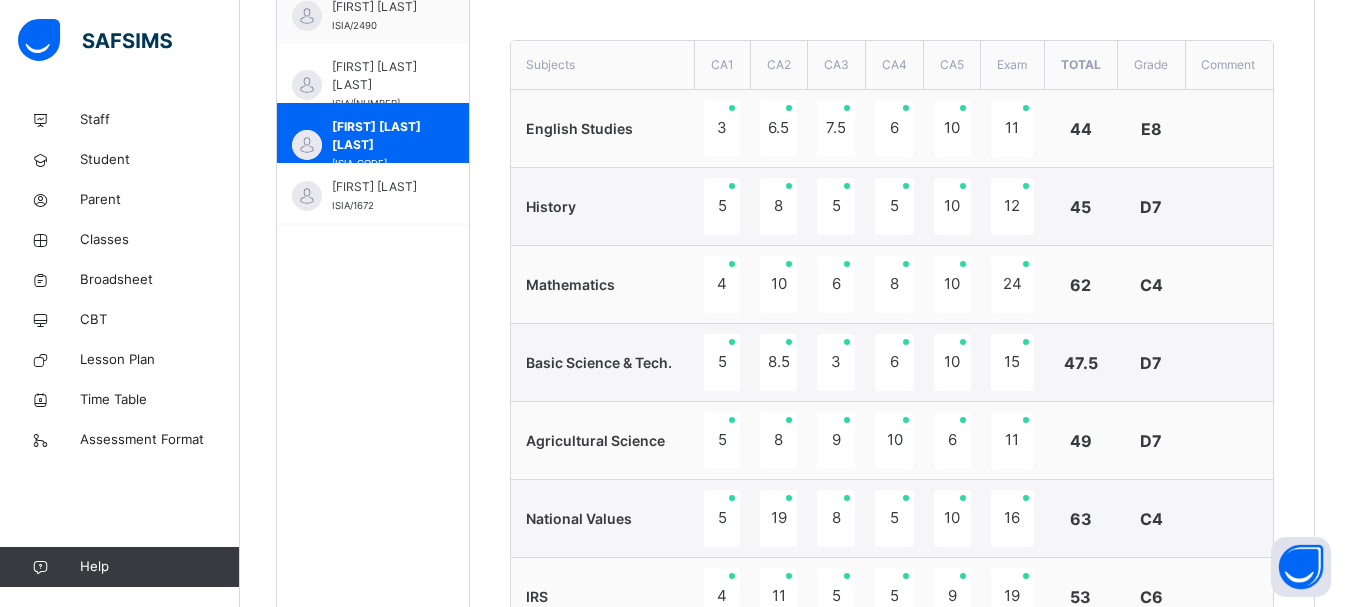 scroll, scrollTop: 745, scrollLeft: 0, axis: vertical 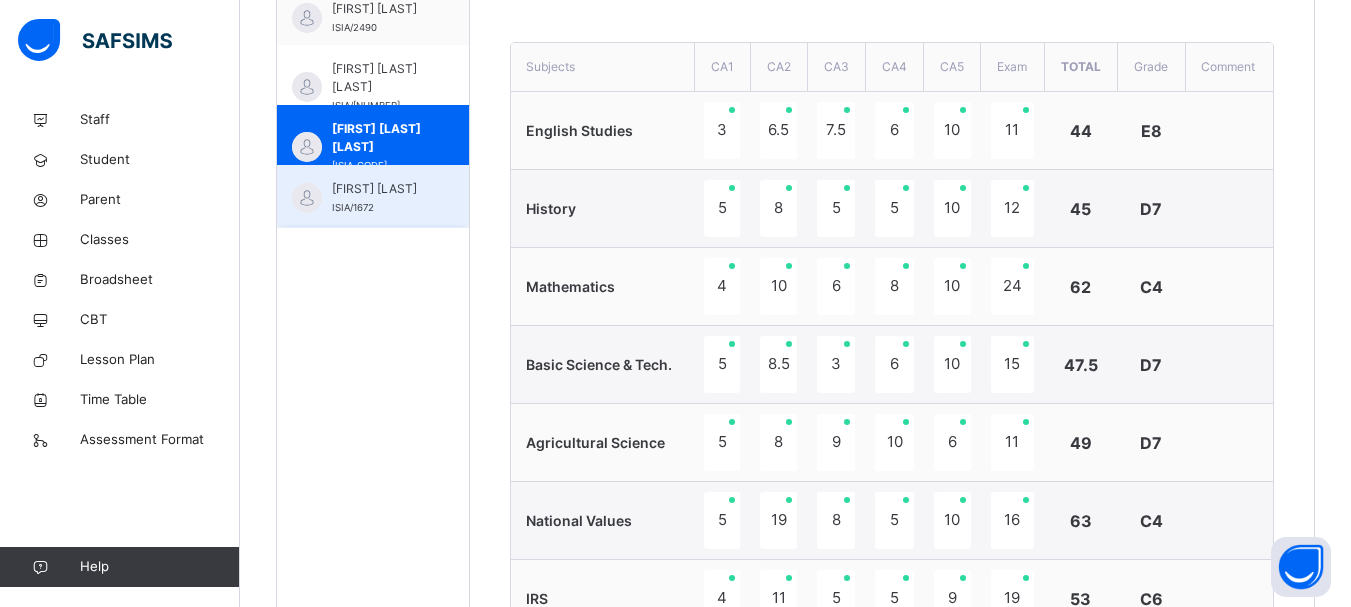 click on "ASMAU  ABDULLAH ISIA/1672" at bounding box center [378, 198] 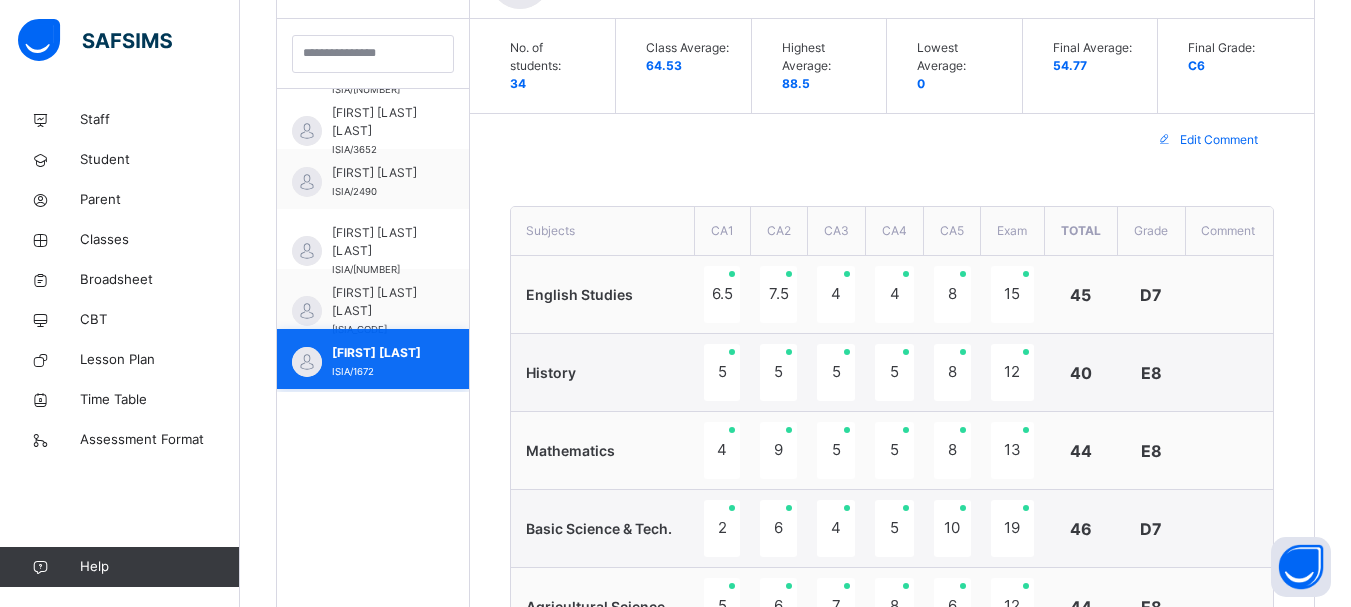scroll, scrollTop: 745, scrollLeft: 0, axis: vertical 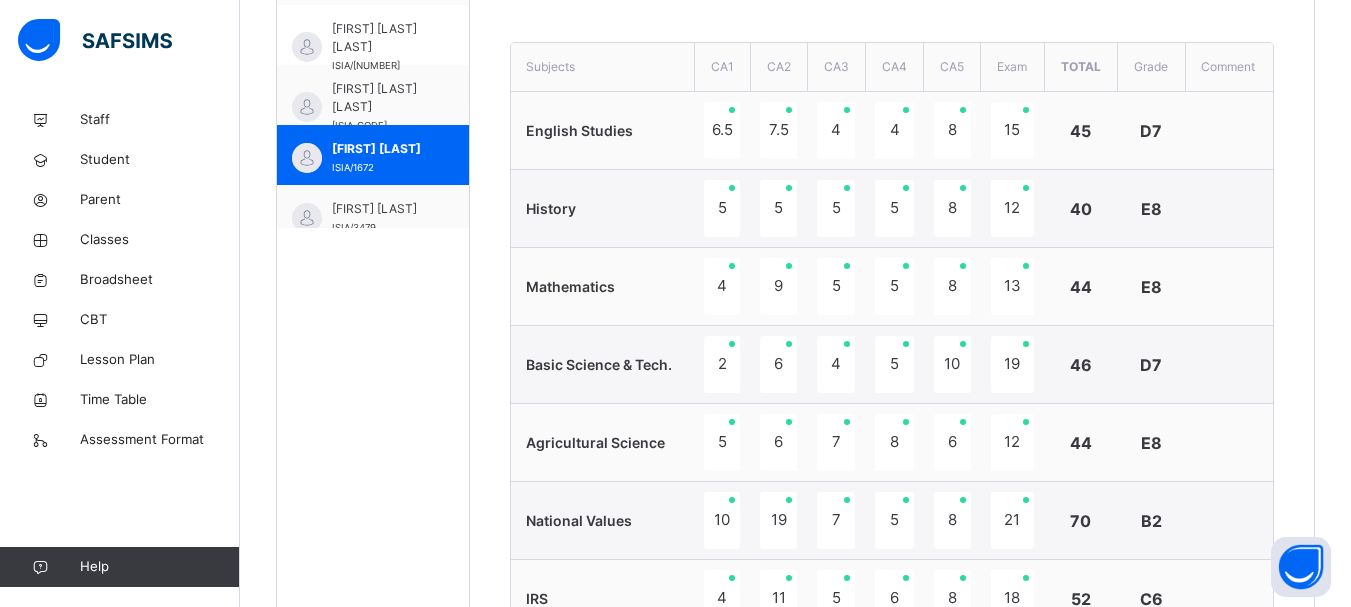 click on "8" at bounding box center [952, 209] 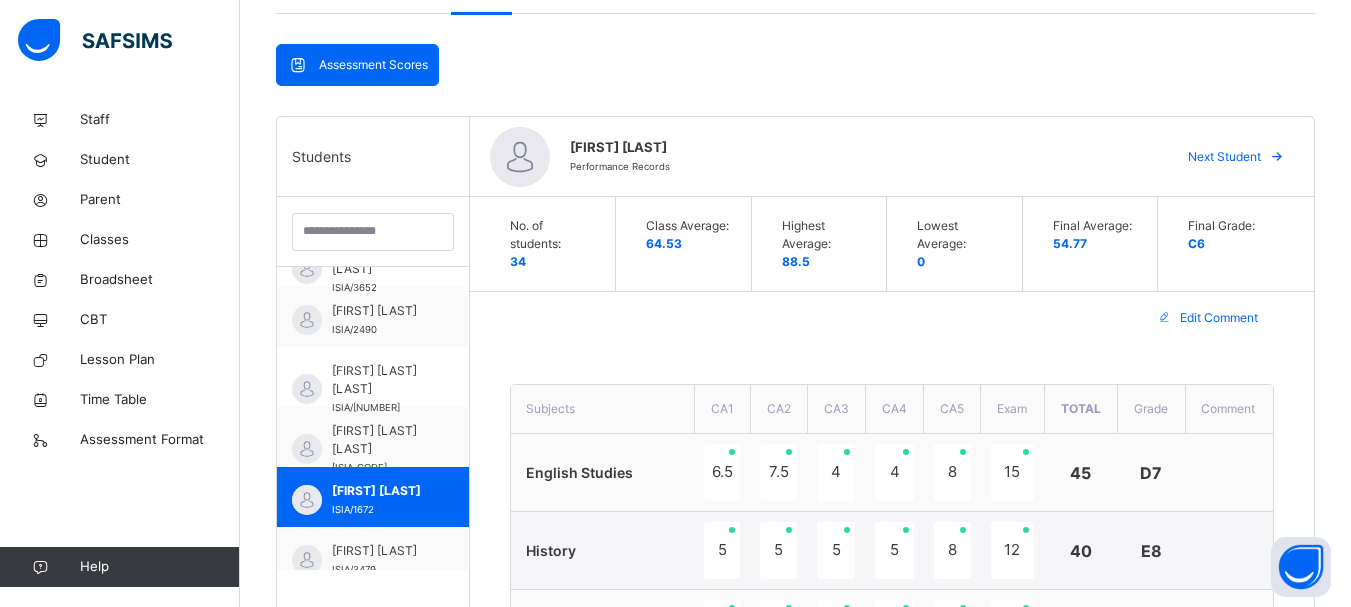 scroll, scrollTop: 625, scrollLeft: 0, axis: vertical 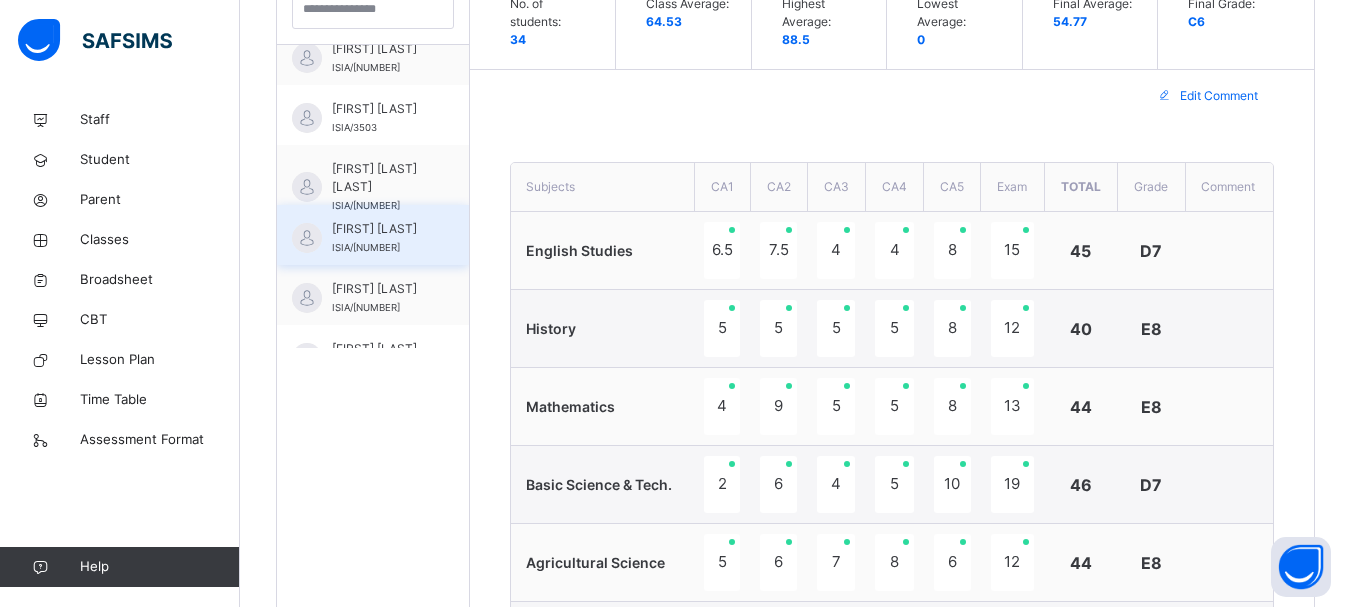 click on "HABIBA SALEH LIMAN" at bounding box center [378, 229] 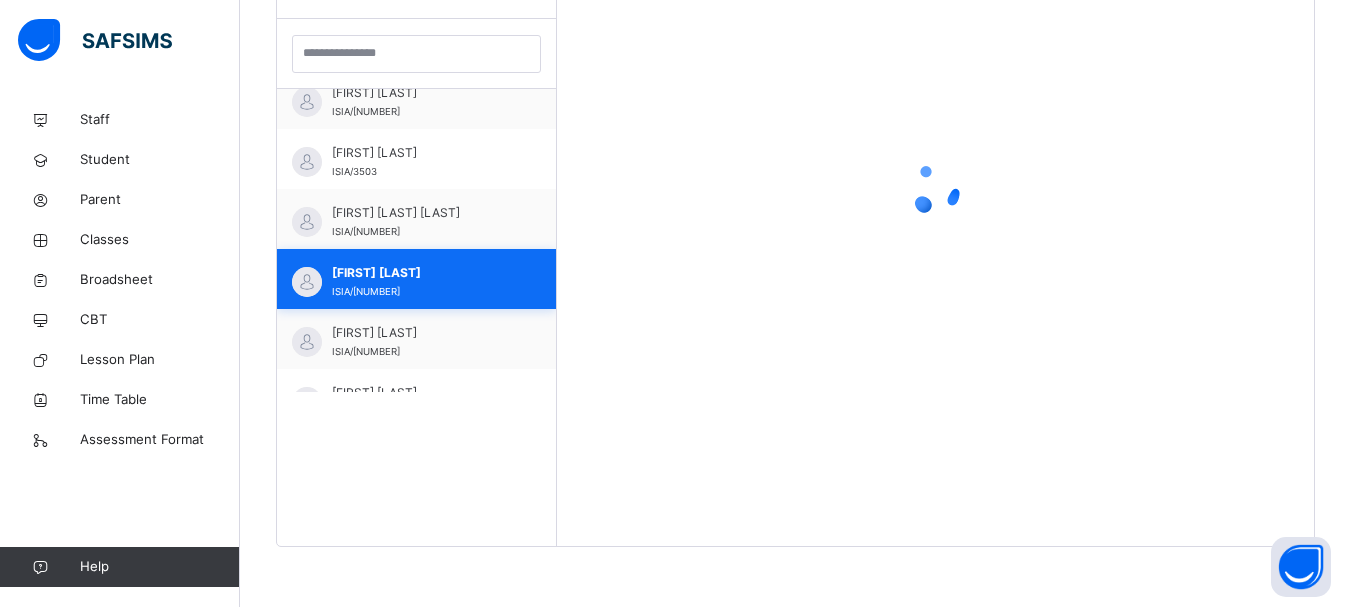 scroll, scrollTop: 581, scrollLeft: 0, axis: vertical 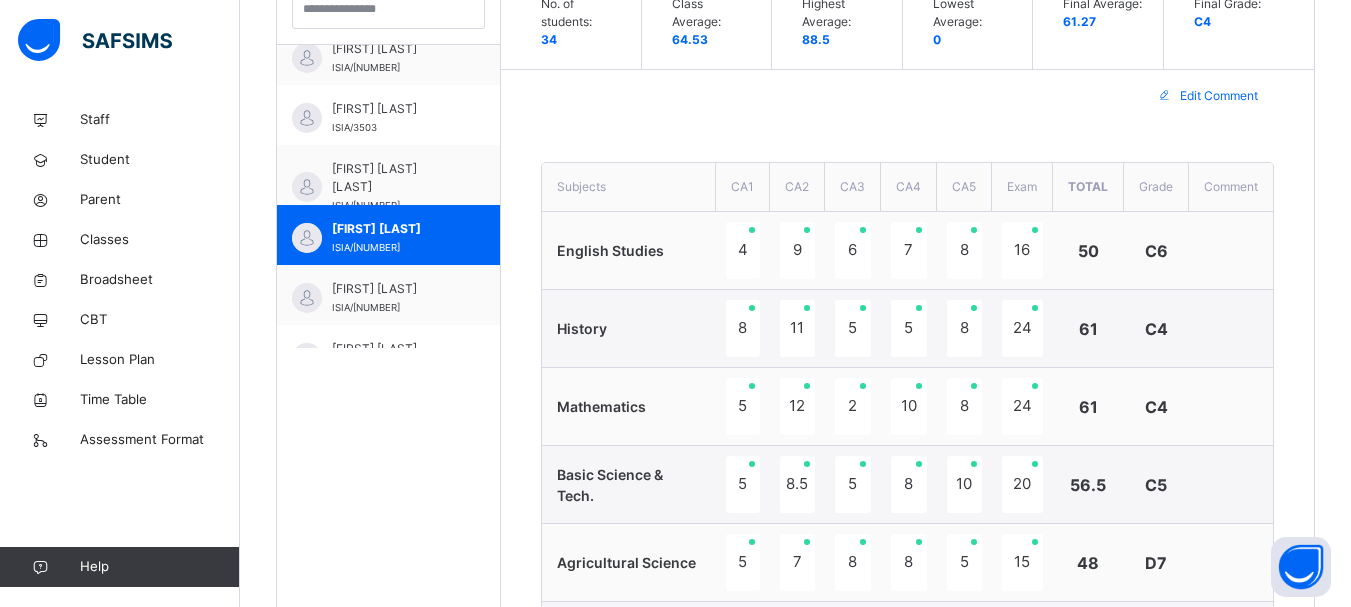 click on "**********" at bounding box center [907, 900] 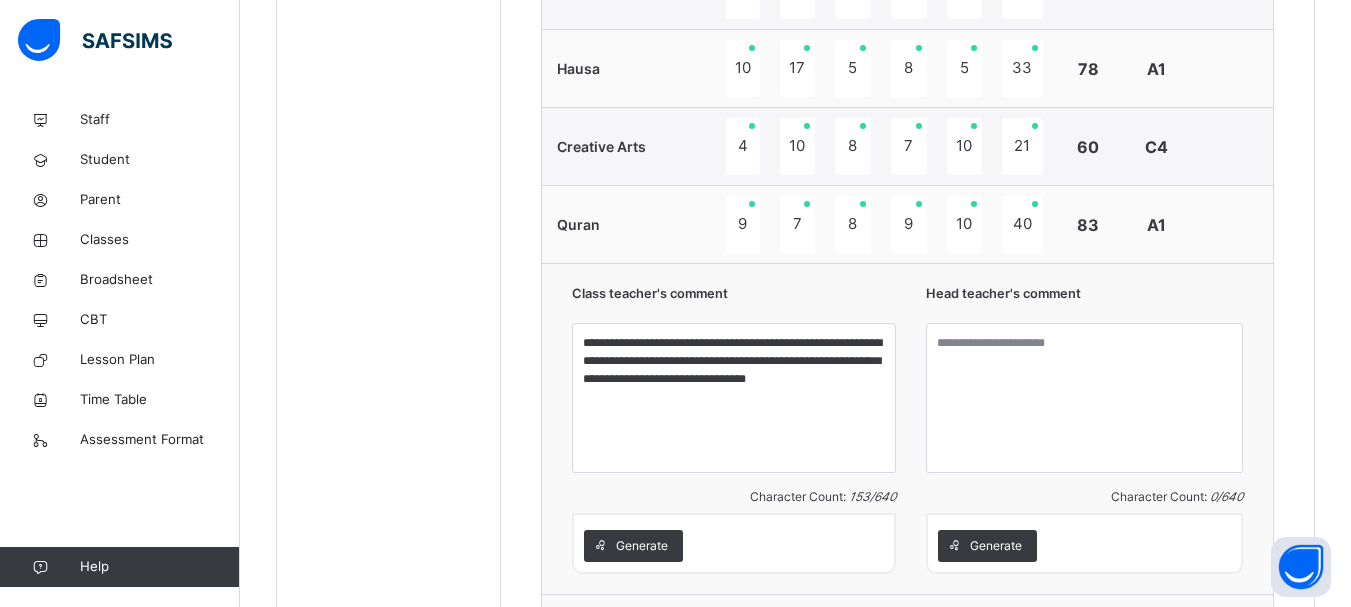 scroll, scrollTop: 1745, scrollLeft: 0, axis: vertical 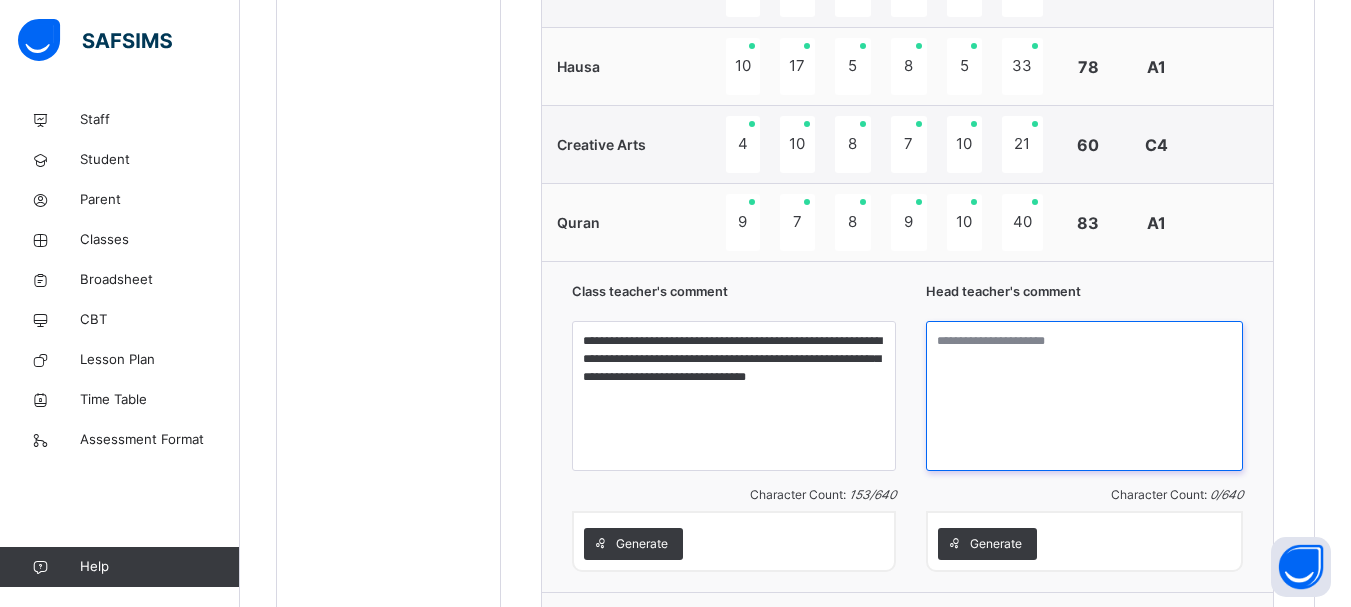 click at bounding box center [1084, 396] 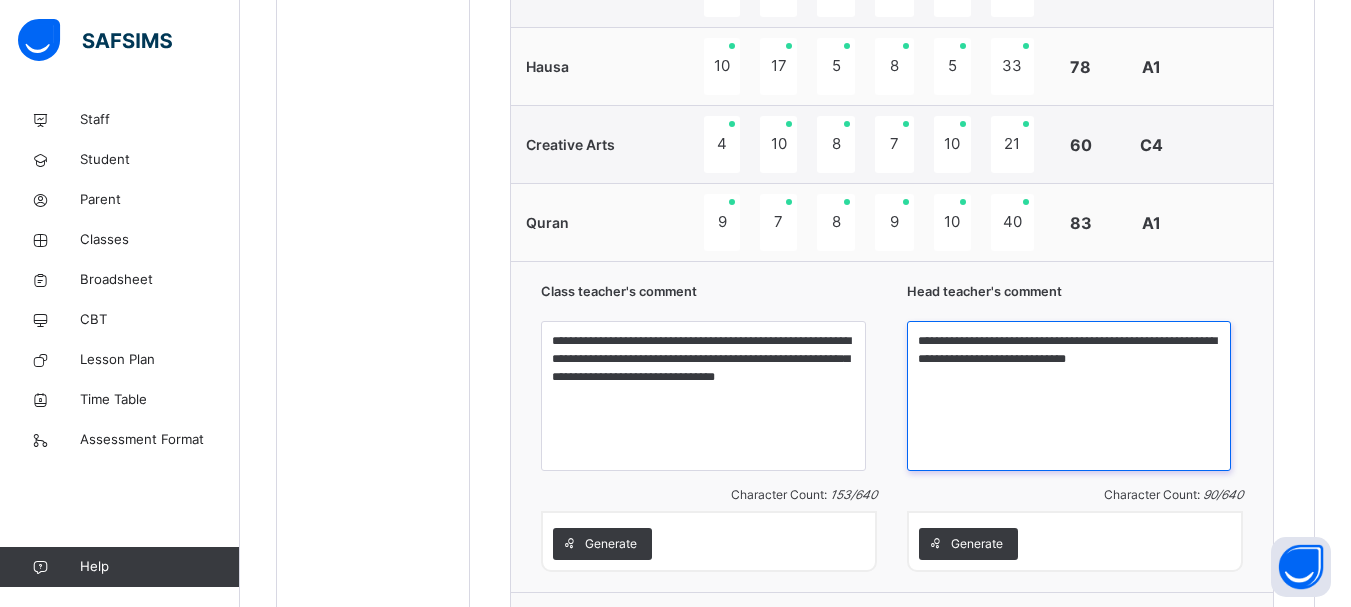 click on "**********" at bounding box center (1069, 396) 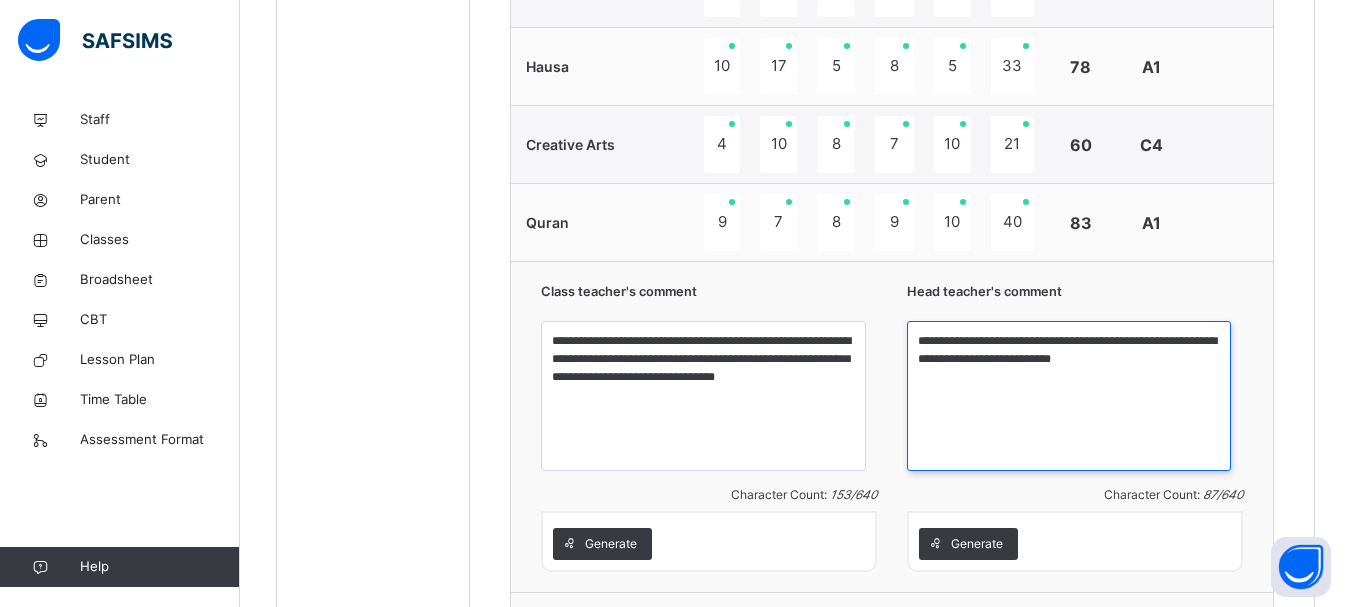 type on "**********" 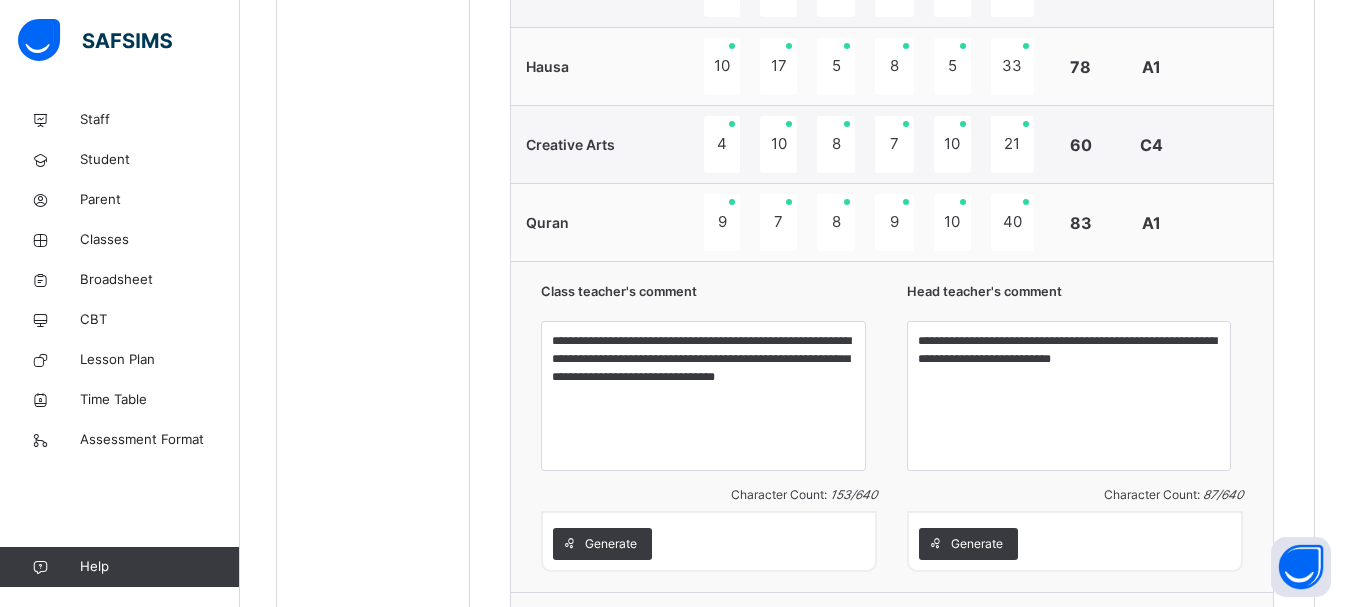 click on "**********" at bounding box center [892, 426] 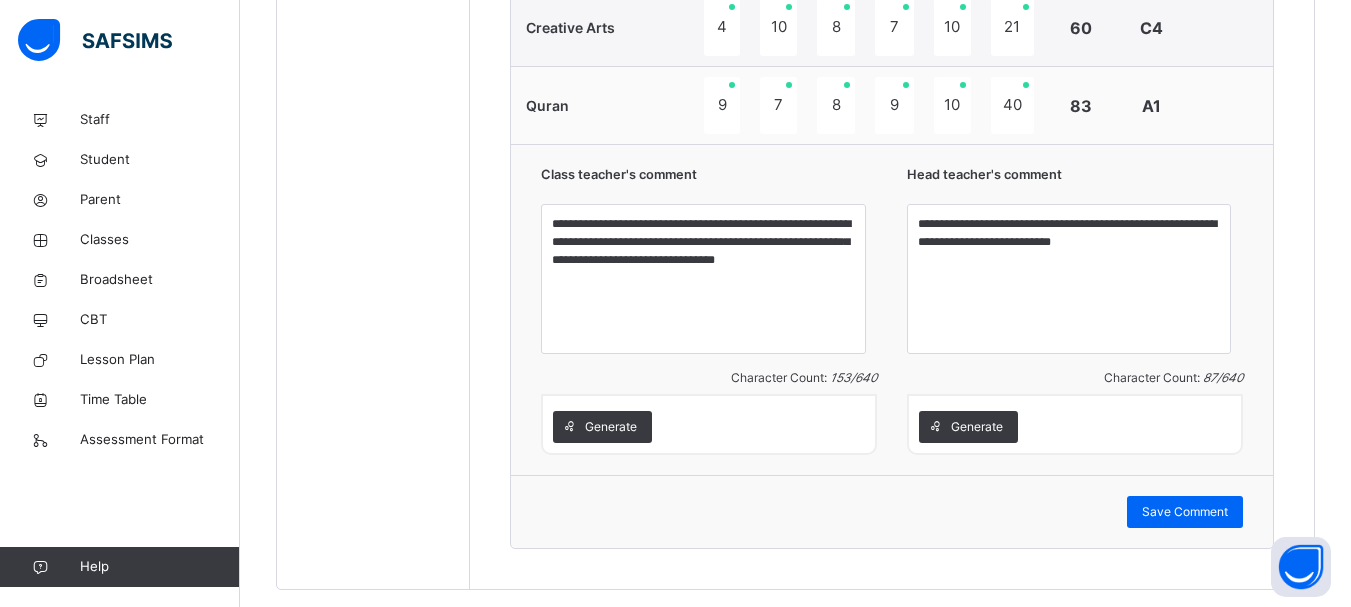 scroll, scrollTop: 1865, scrollLeft: 0, axis: vertical 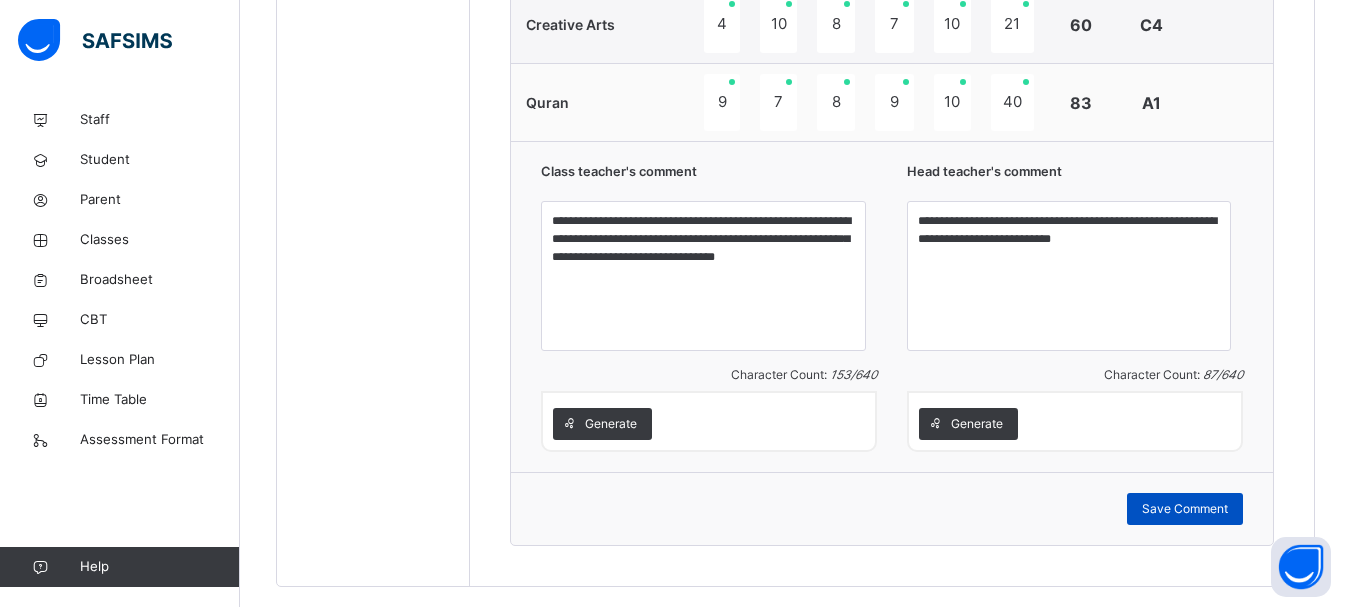 click on "Save Comment" at bounding box center [1185, 509] 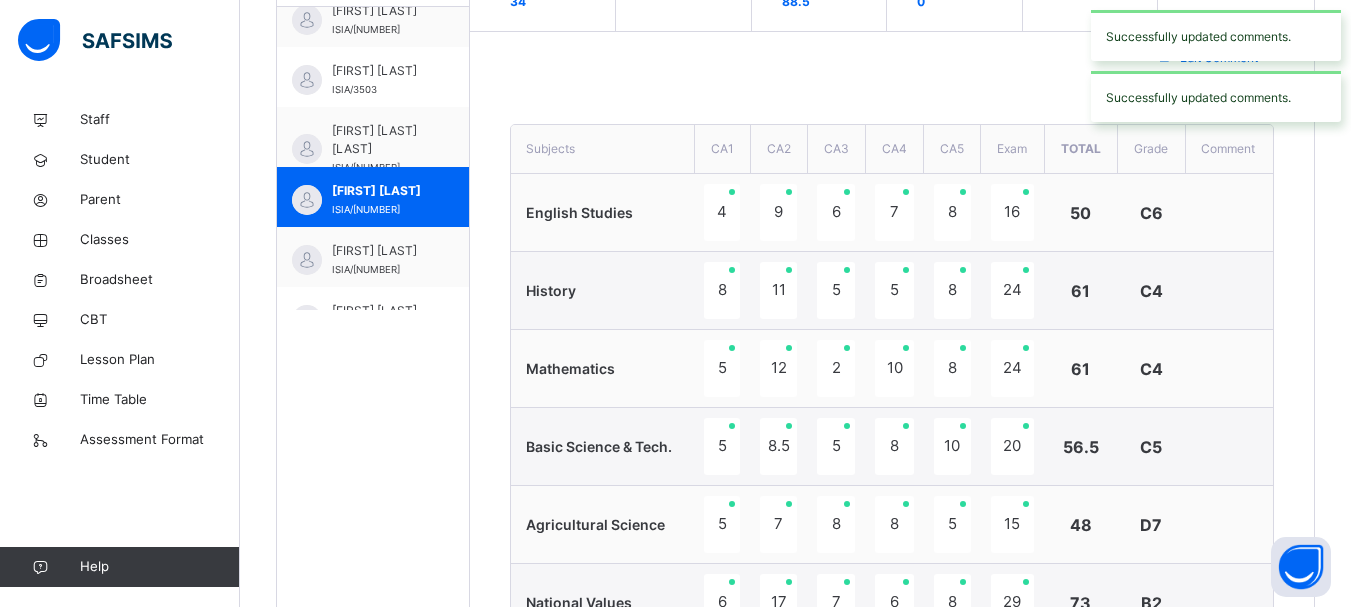 scroll, scrollTop: 505, scrollLeft: 0, axis: vertical 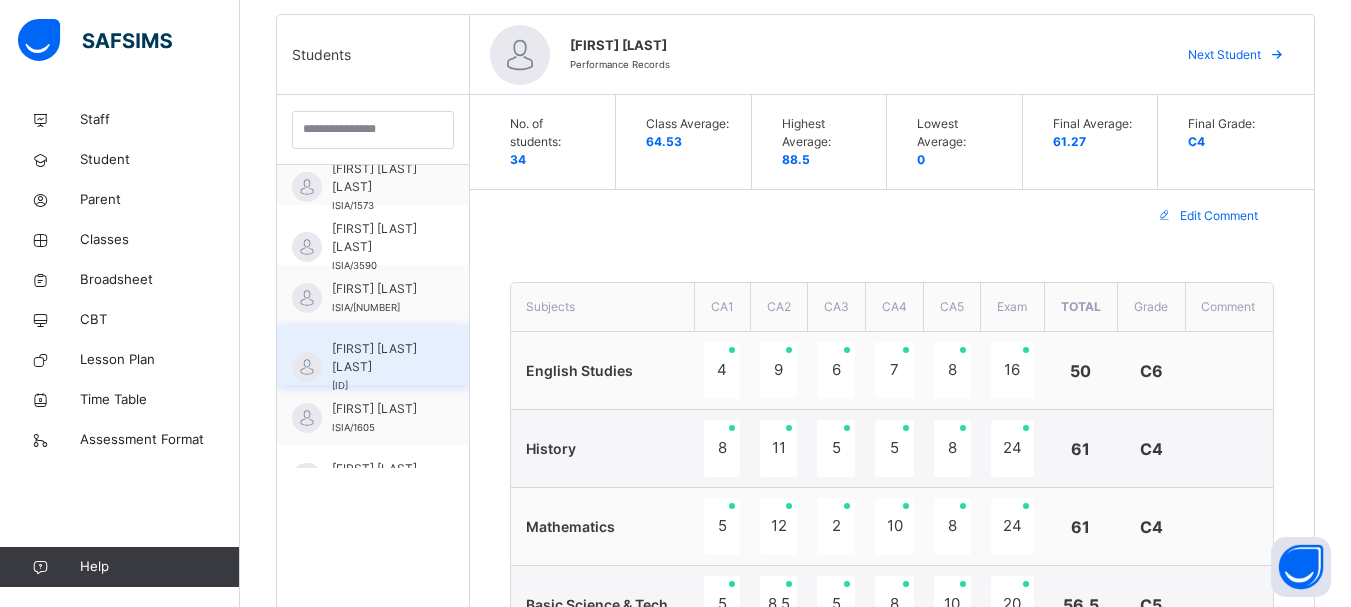 click on "MUHAMMAD  TAHIR YAHYA ISIA/ 3607" at bounding box center (373, 355) 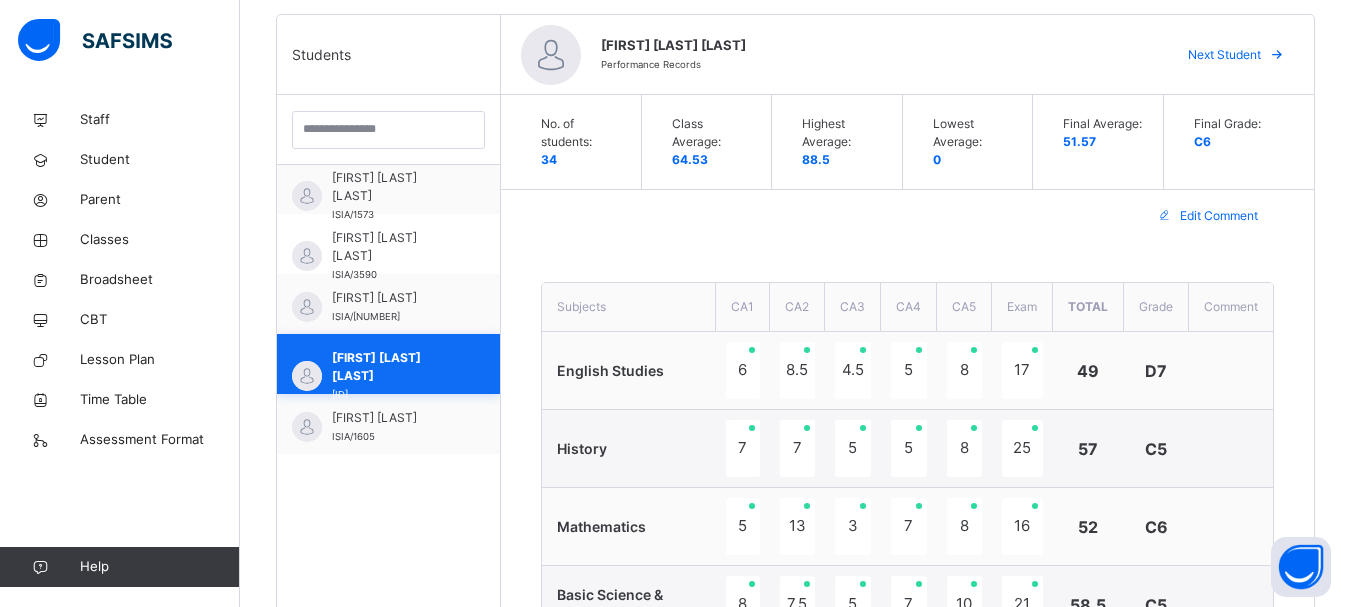 scroll, scrollTop: 1040, scrollLeft: 0, axis: vertical 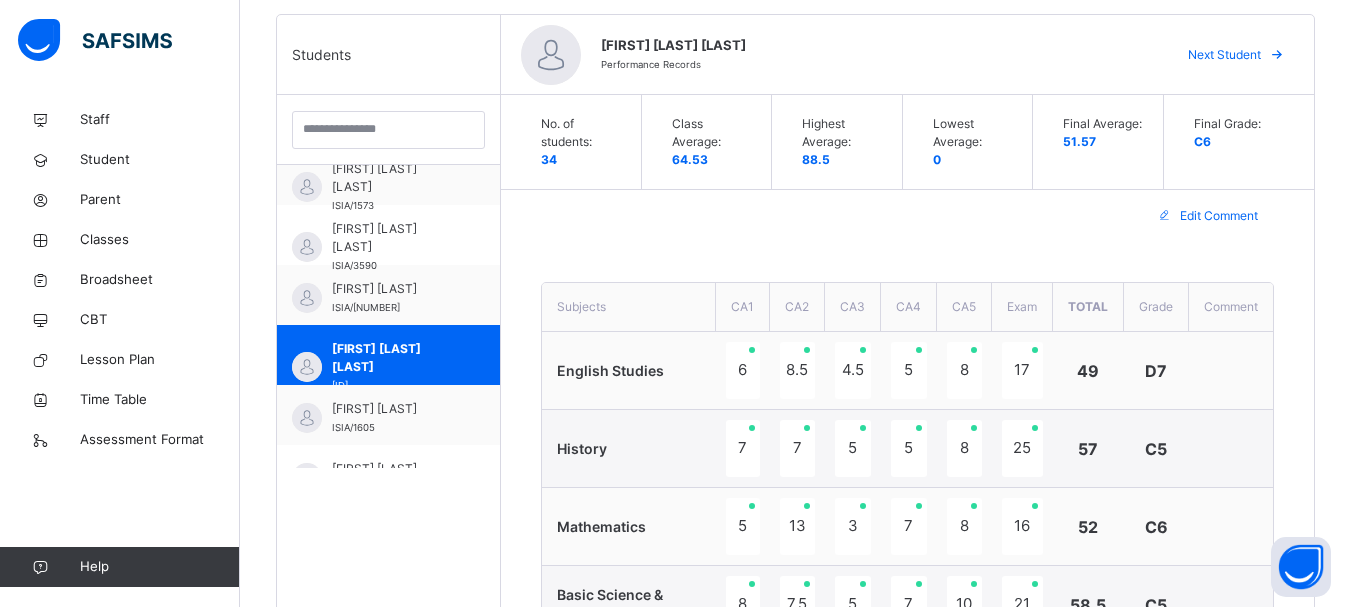 click on "Edit Comment" at bounding box center [907, 216] 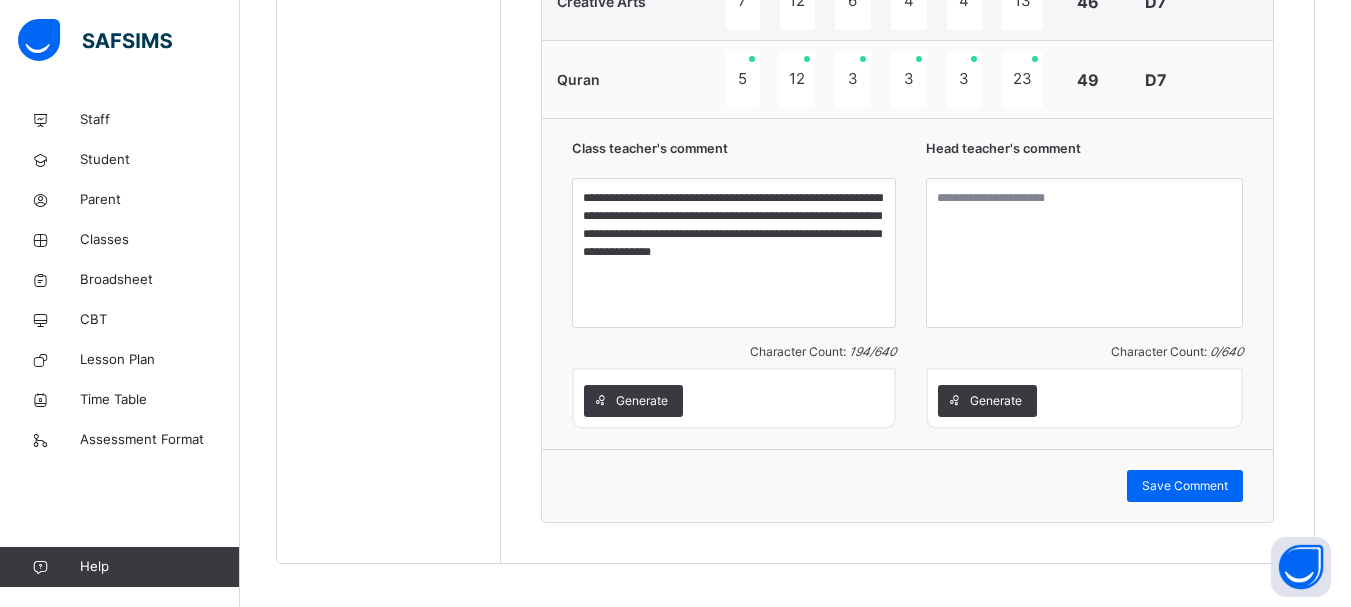 scroll, scrollTop: 1905, scrollLeft: 0, axis: vertical 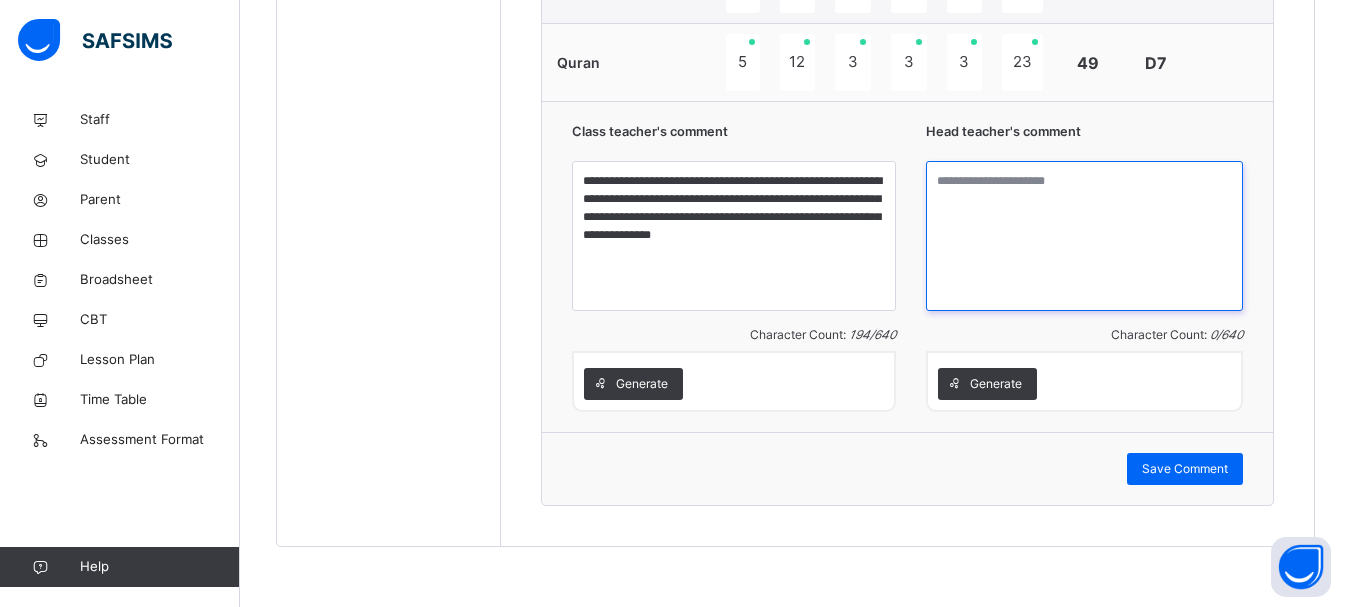 click at bounding box center [1084, 236] 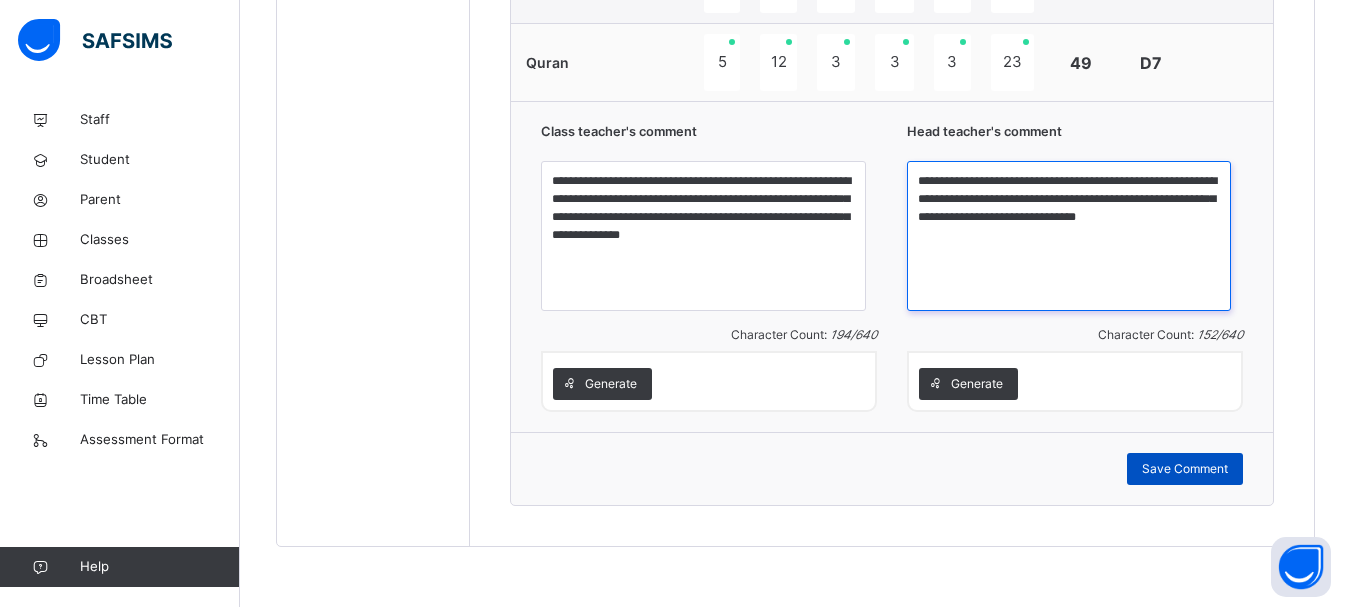 type on "**********" 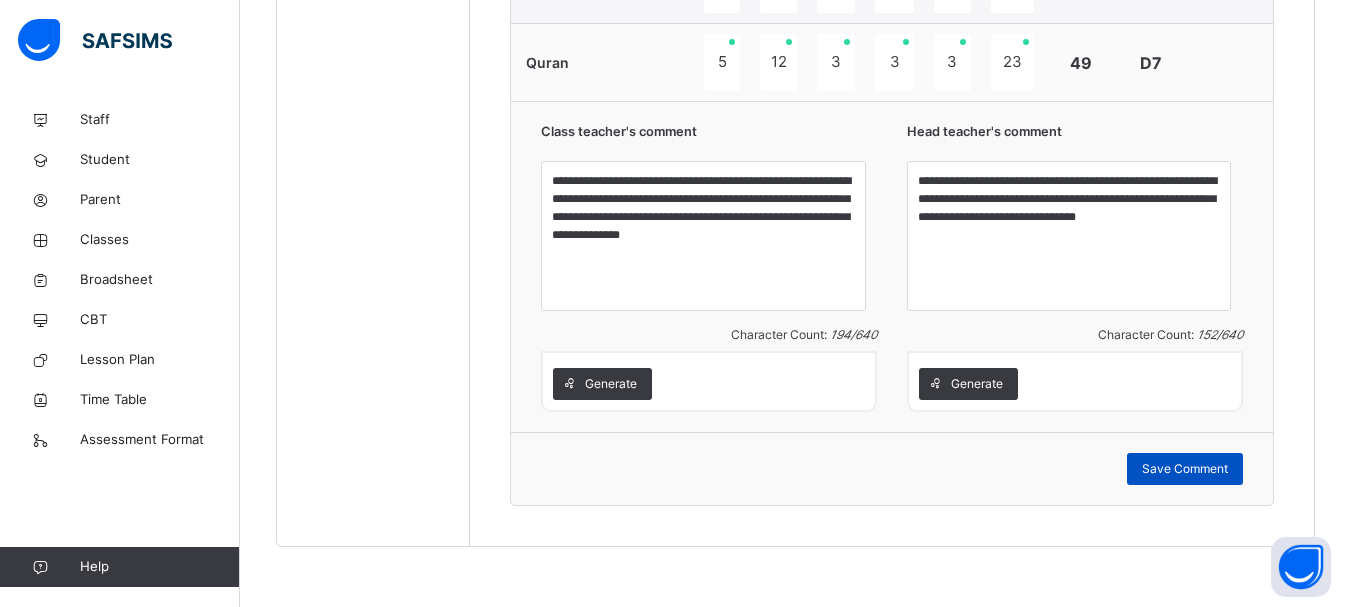 click on "Save Comment" at bounding box center [1185, 469] 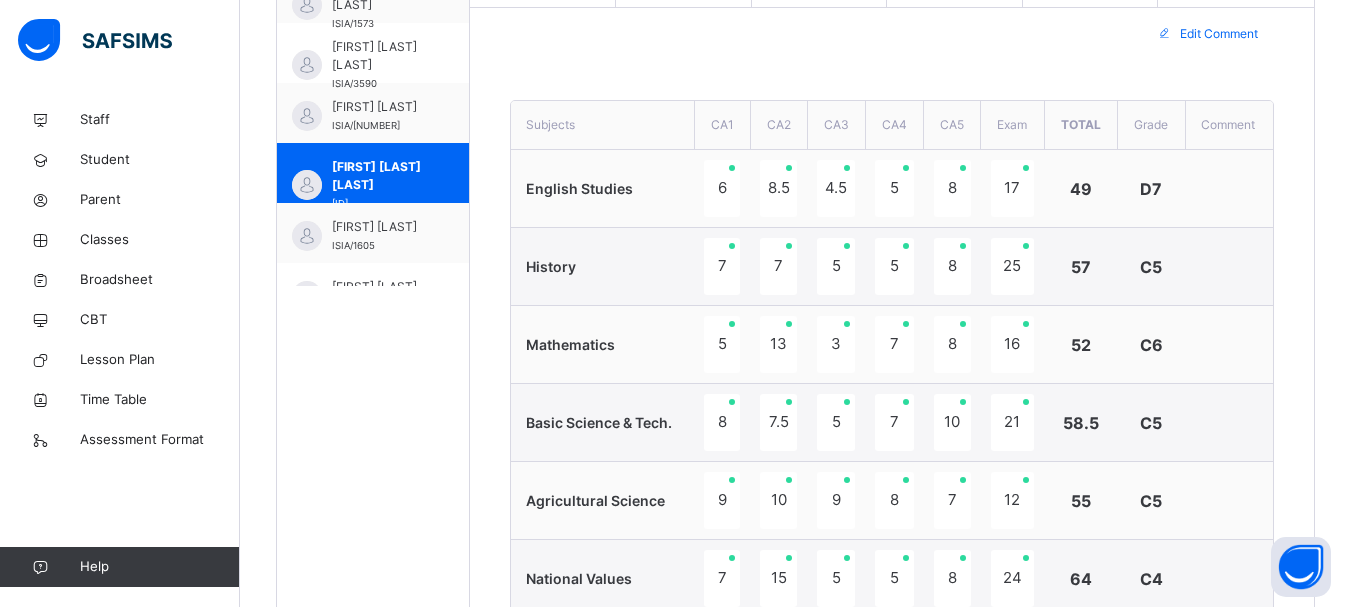 scroll, scrollTop: 625, scrollLeft: 0, axis: vertical 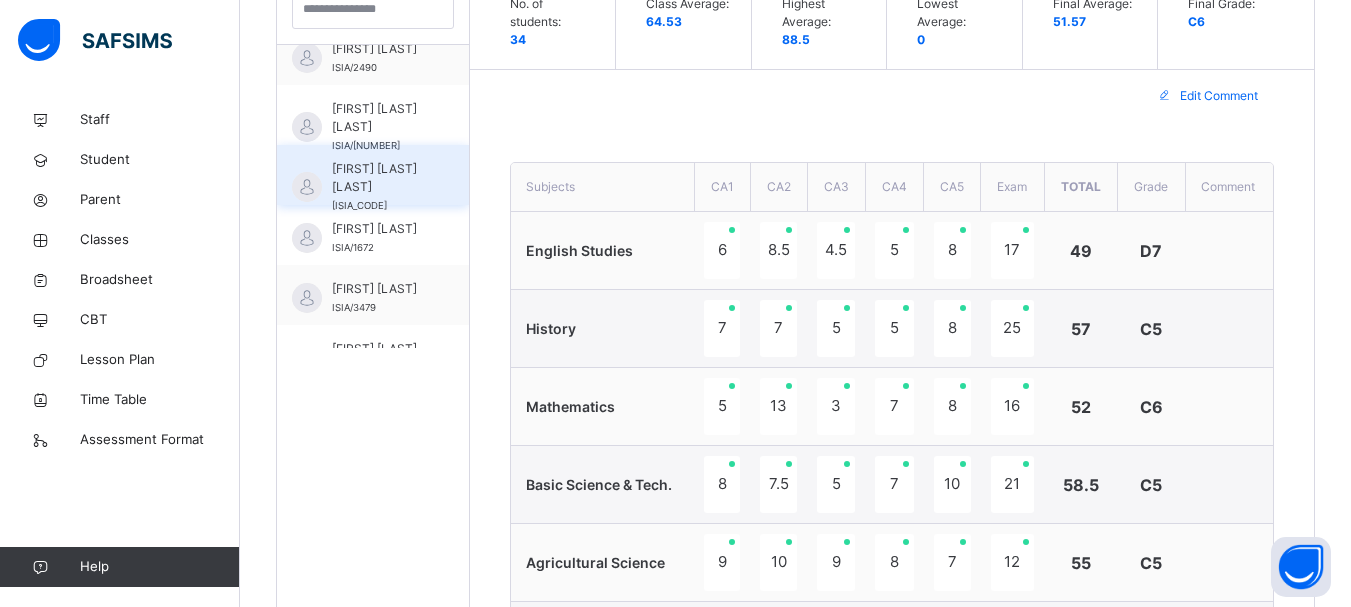 click on "AMINA YUSUF SHAAYAU" at bounding box center [378, 178] 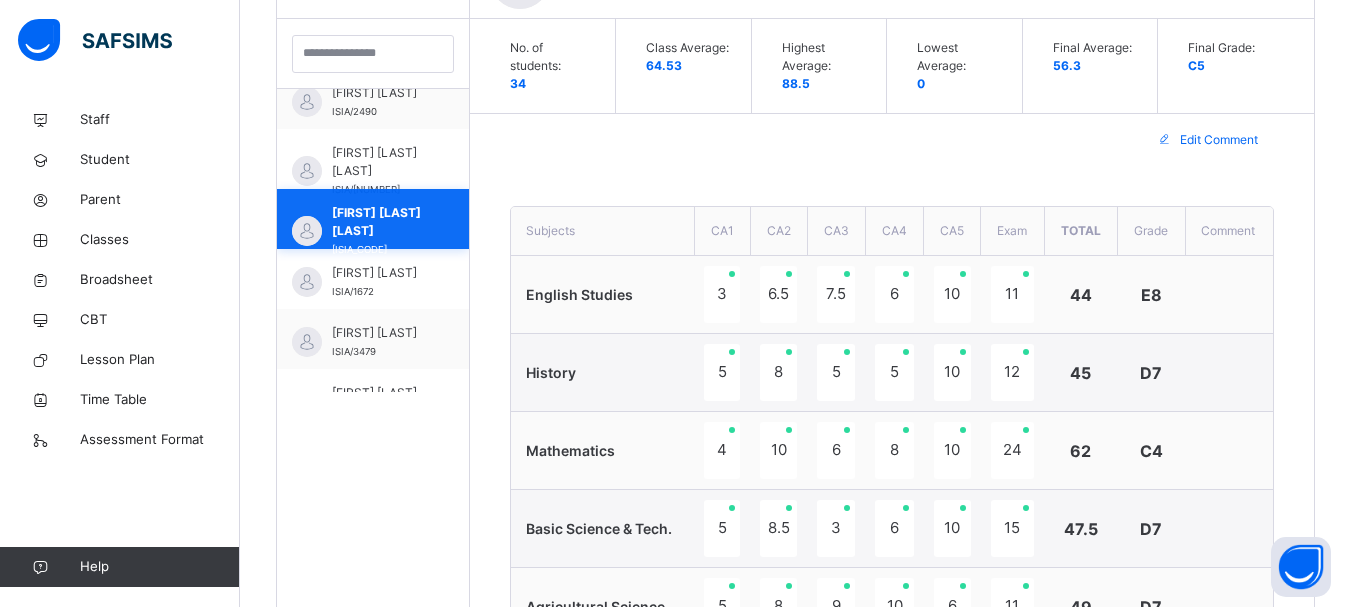 scroll, scrollTop: 625, scrollLeft: 0, axis: vertical 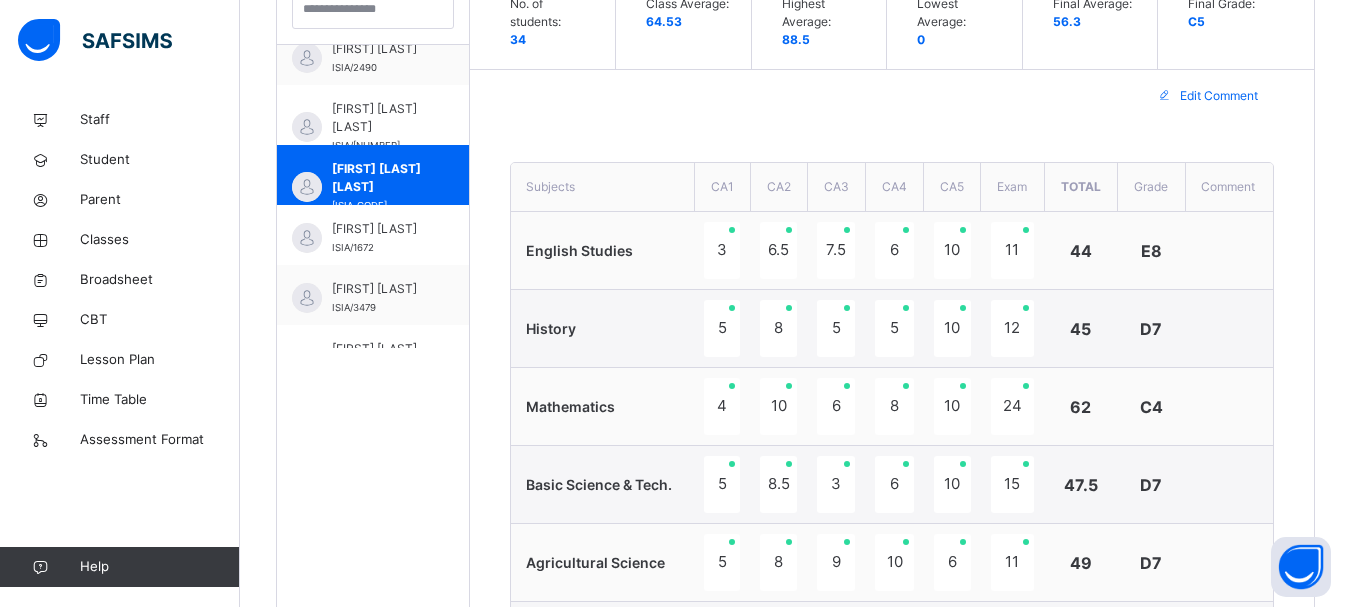 click on "Edit Comment" at bounding box center (892, 96) 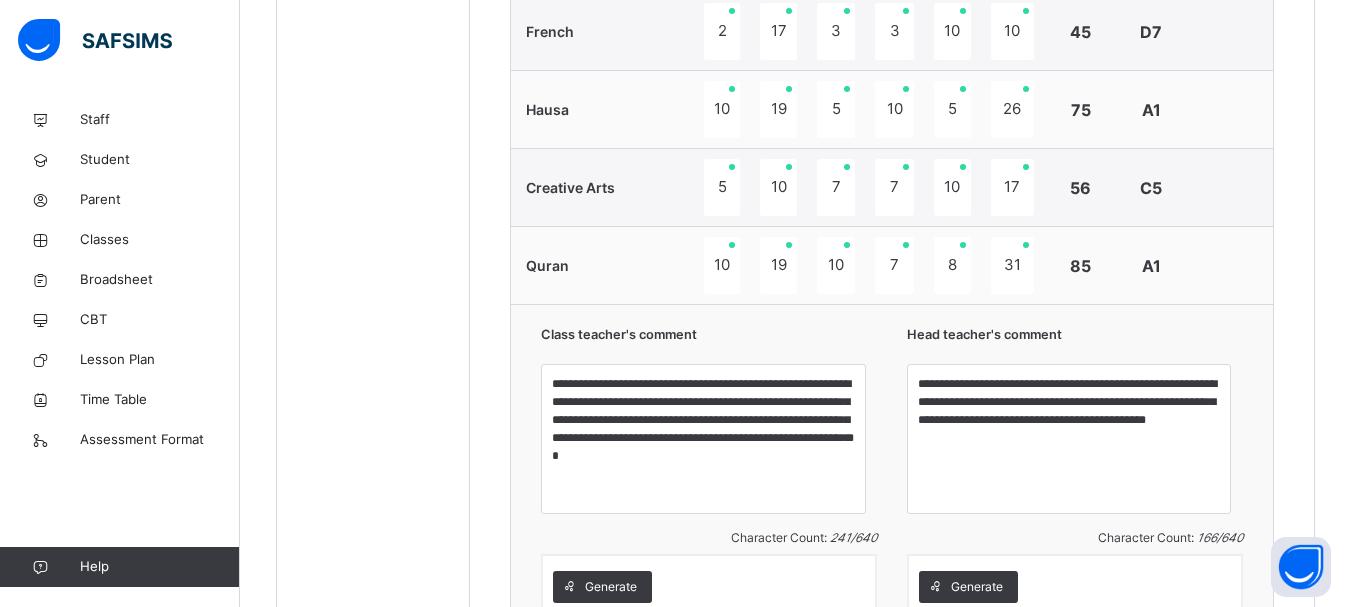 scroll, scrollTop: 1705, scrollLeft: 0, axis: vertical 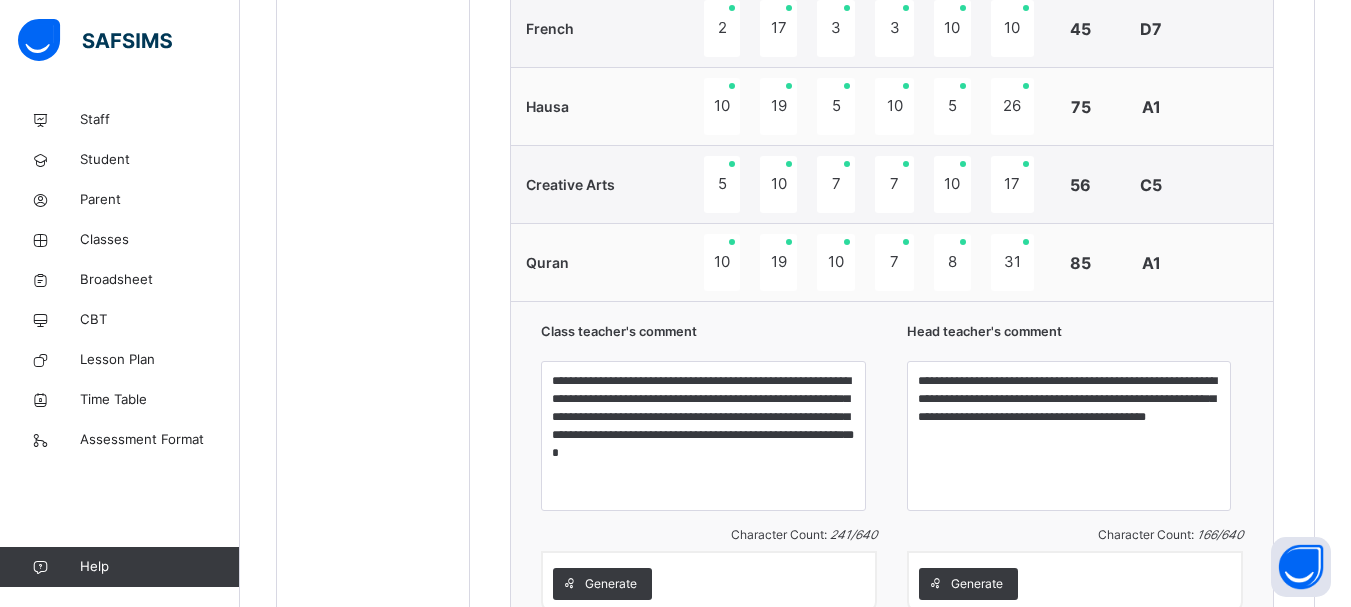 click on "Hausa" at bounding box center (602, 107) 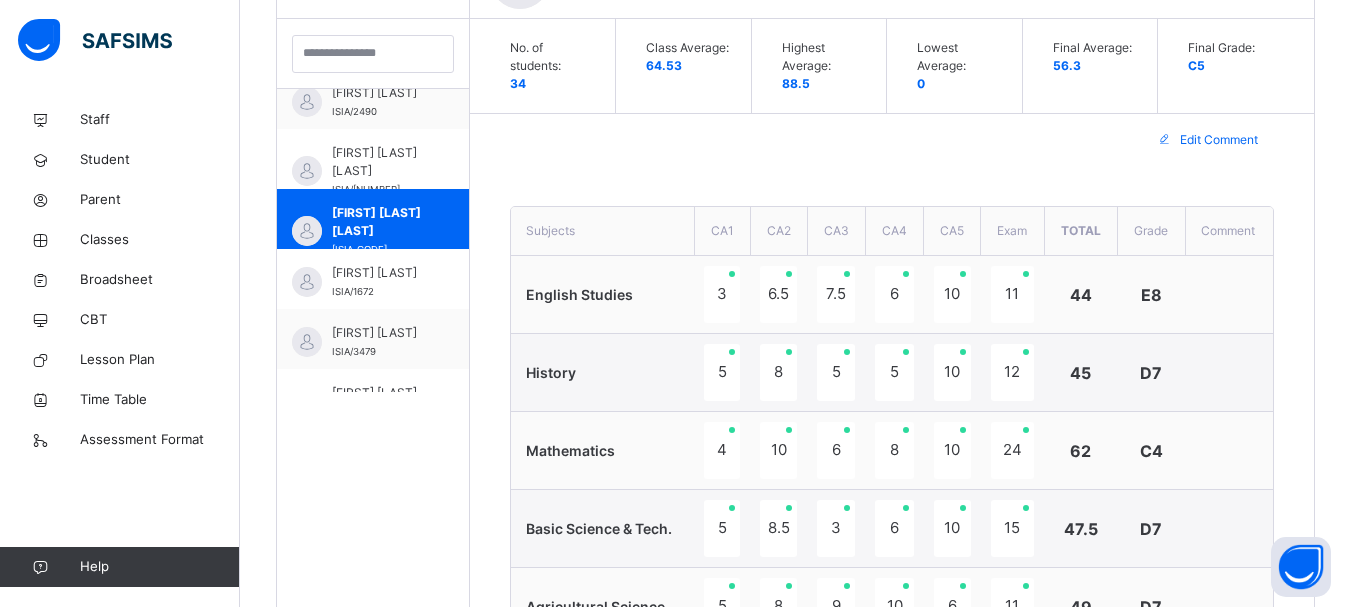 scroll, scrollTop: 465, scrollLeft: 0, axis: vertical 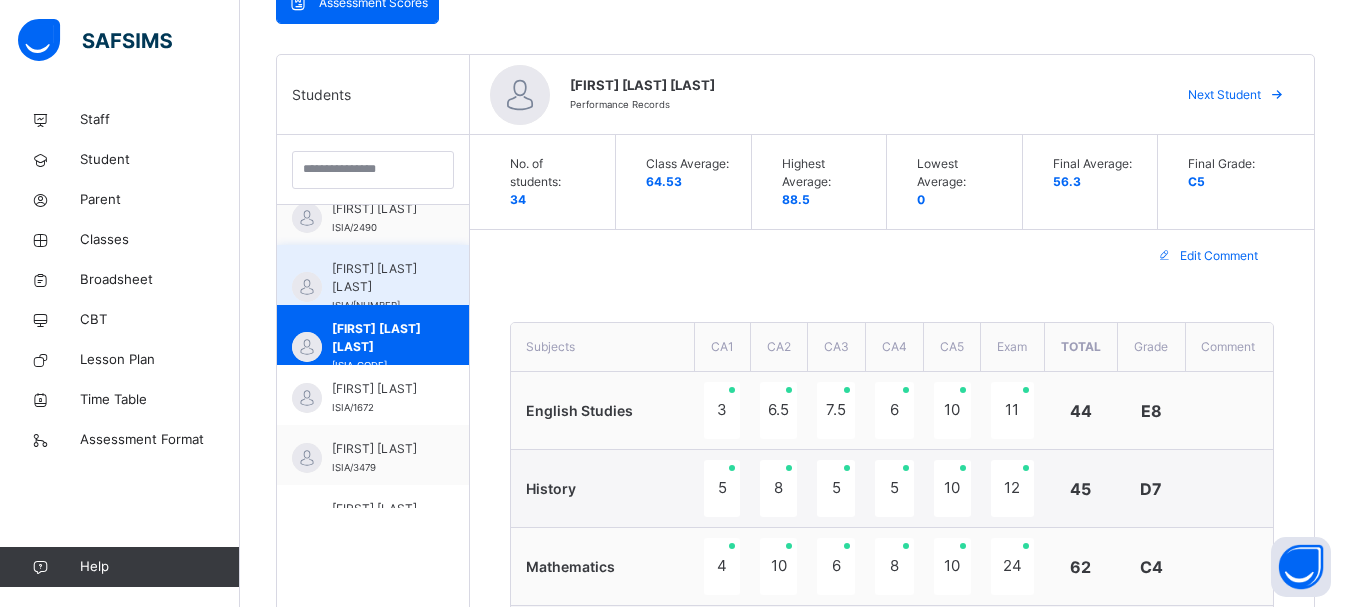 click on "AMINA ABDULLAHI SANI" at bounding box center [378, 278] 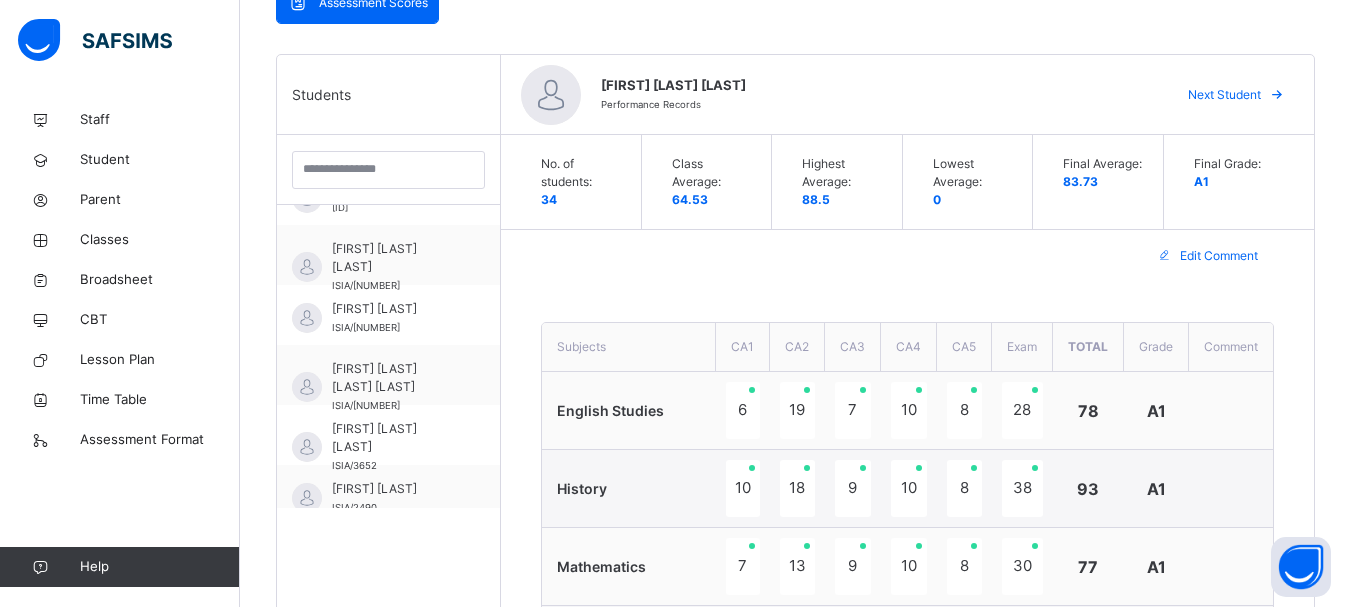 scroll, scrollTop: 0, scrollLeft: 0, axis: both 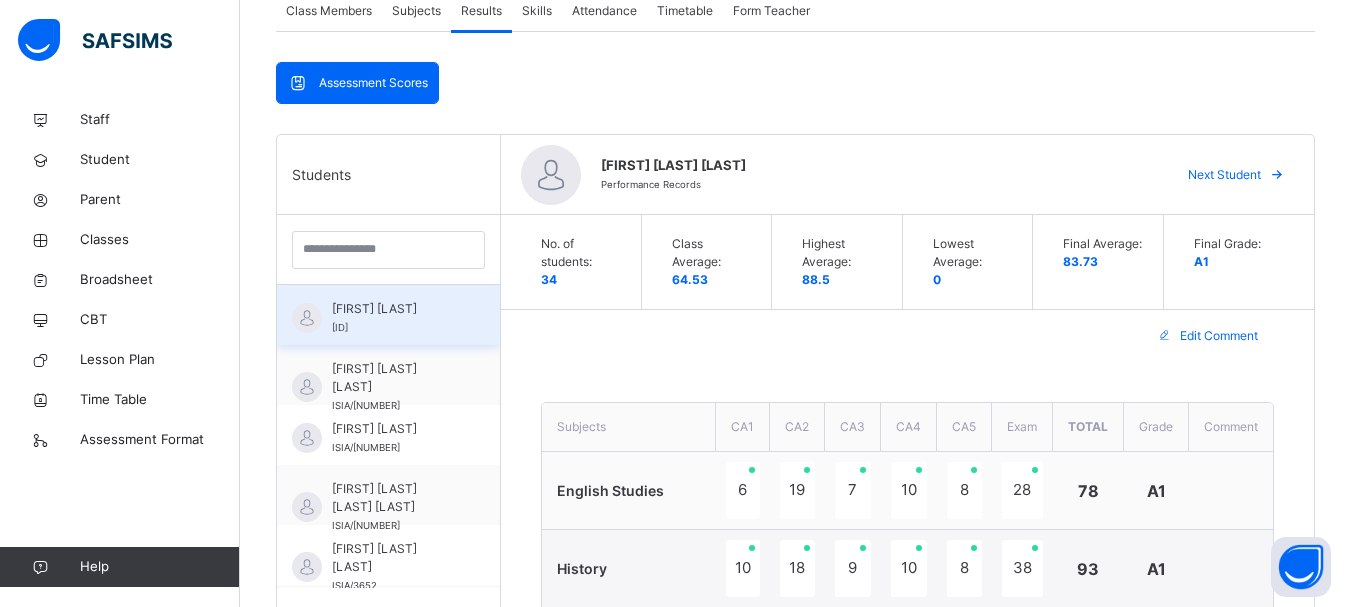 click on "ABDULLAHI SANNI MUHAMMAD ISIA/1195" at bounding box center (388, 315) 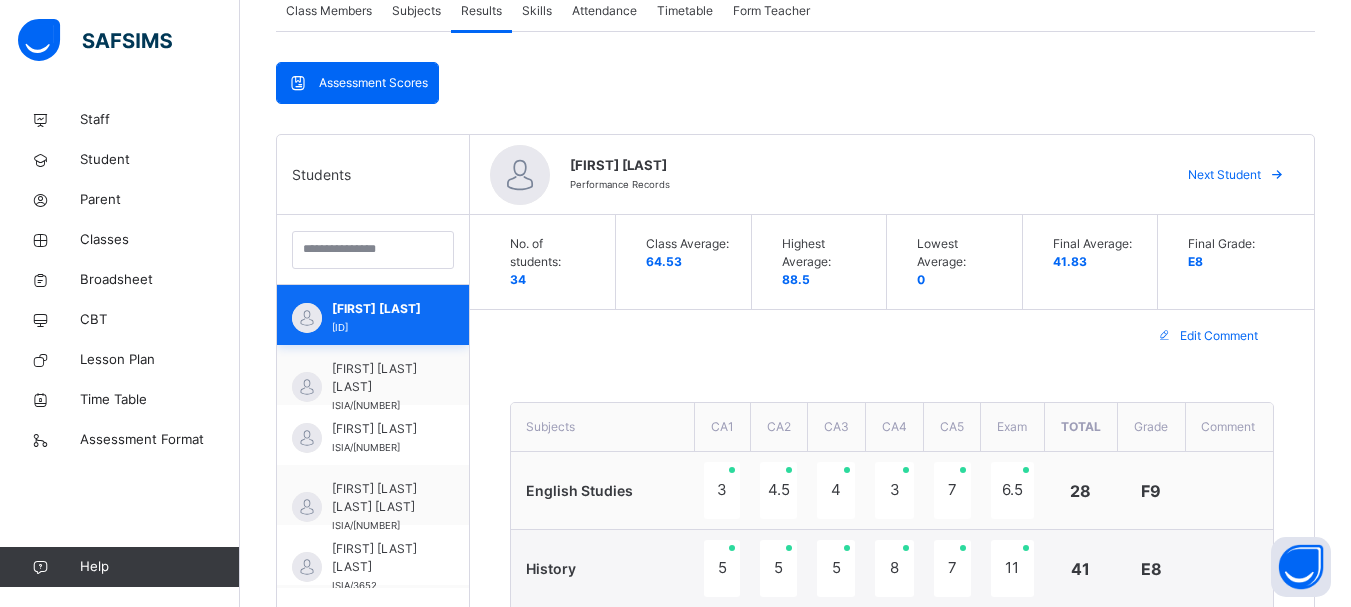 scroll, scrollTop: 40, scrollLeft: 0, axis: vertical 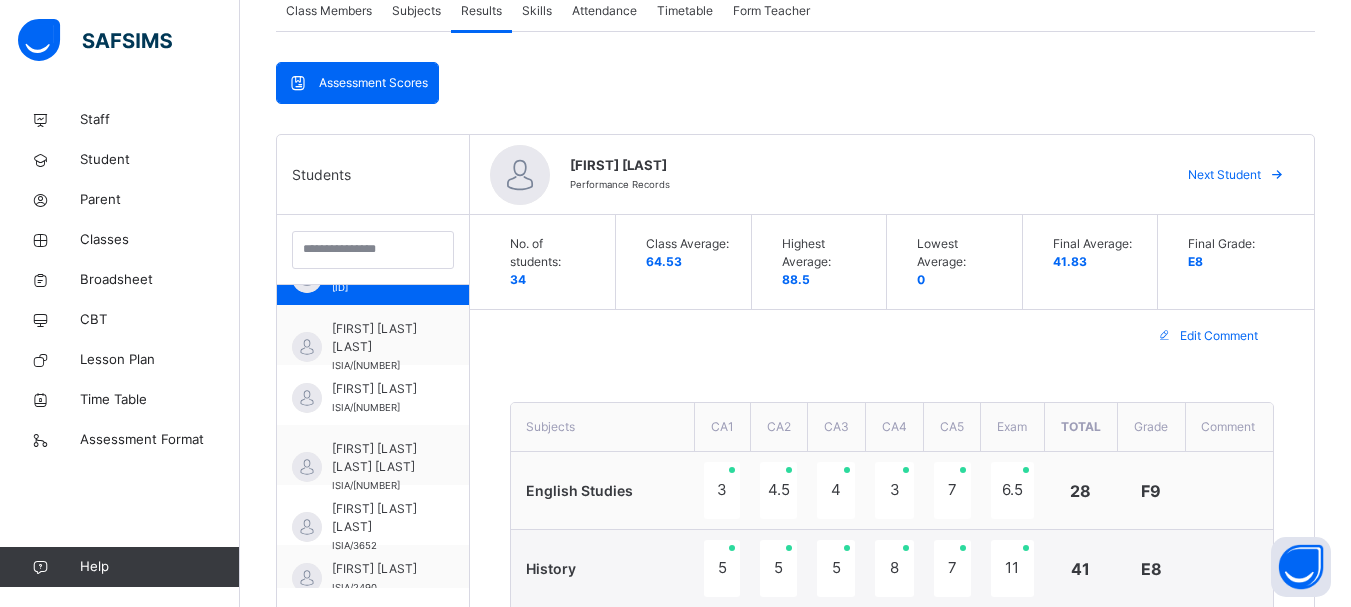 click on "Edit Comment" at bounding box center [892, 336] 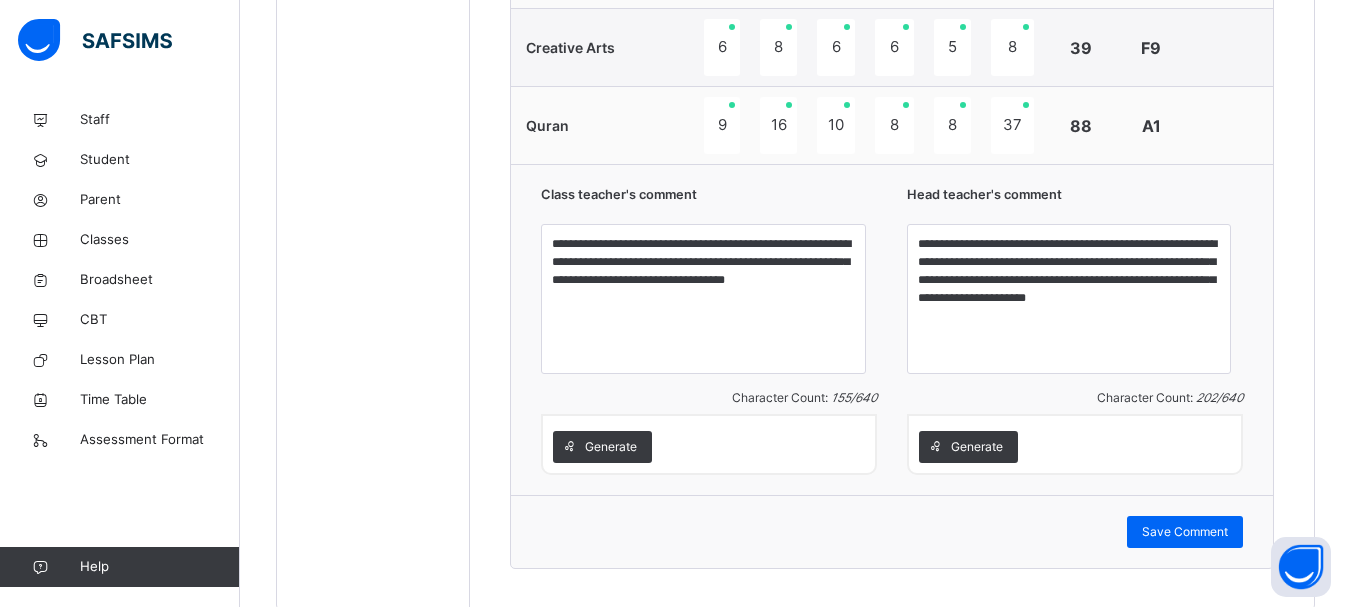 scroll, scrollTop: 1865, scrollLeft: 0, axis: vertical 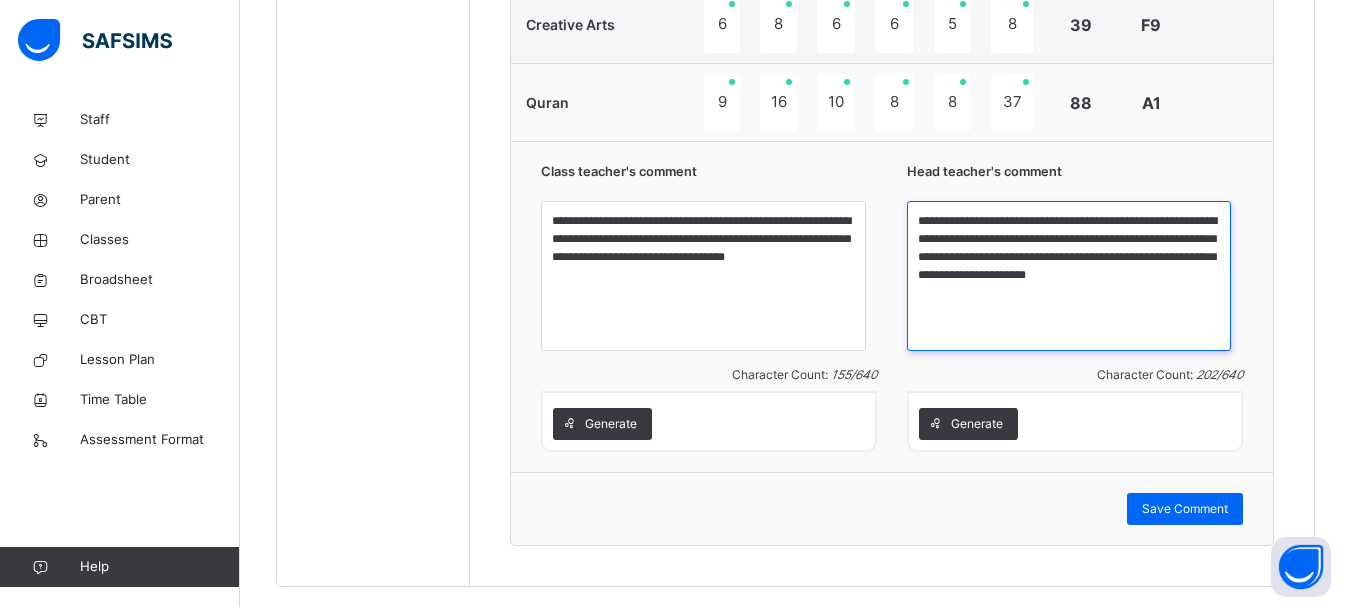 click on "**********" at bounding box center [1069, 276] 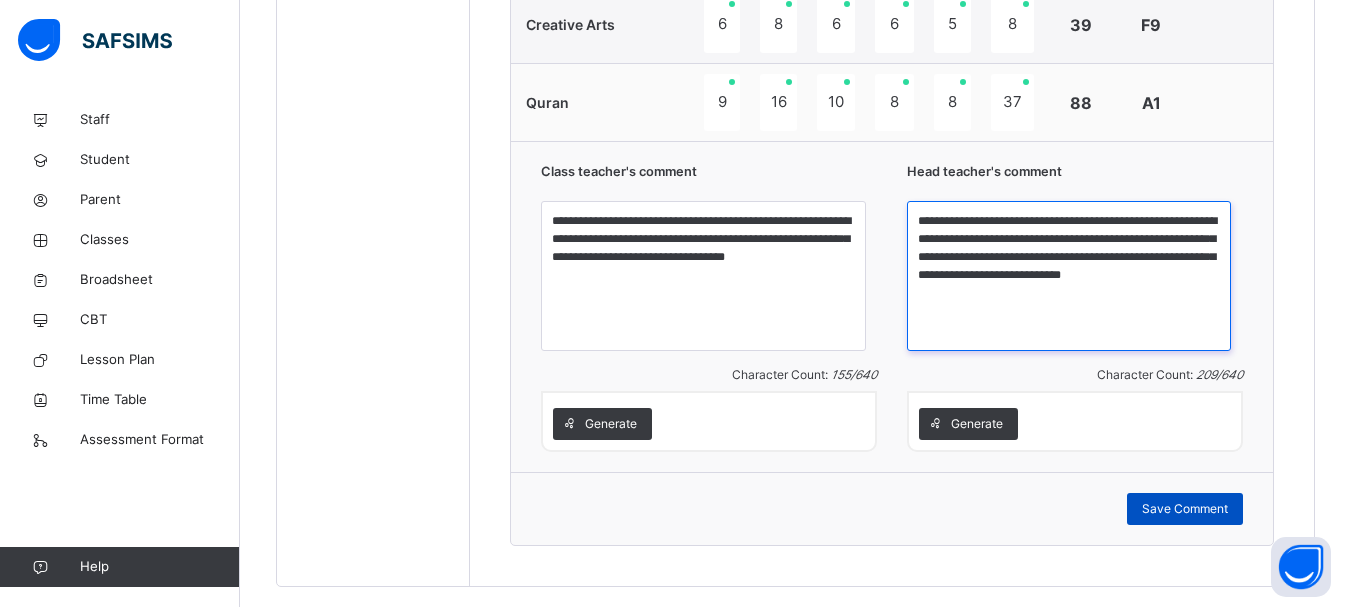 type on "**********" 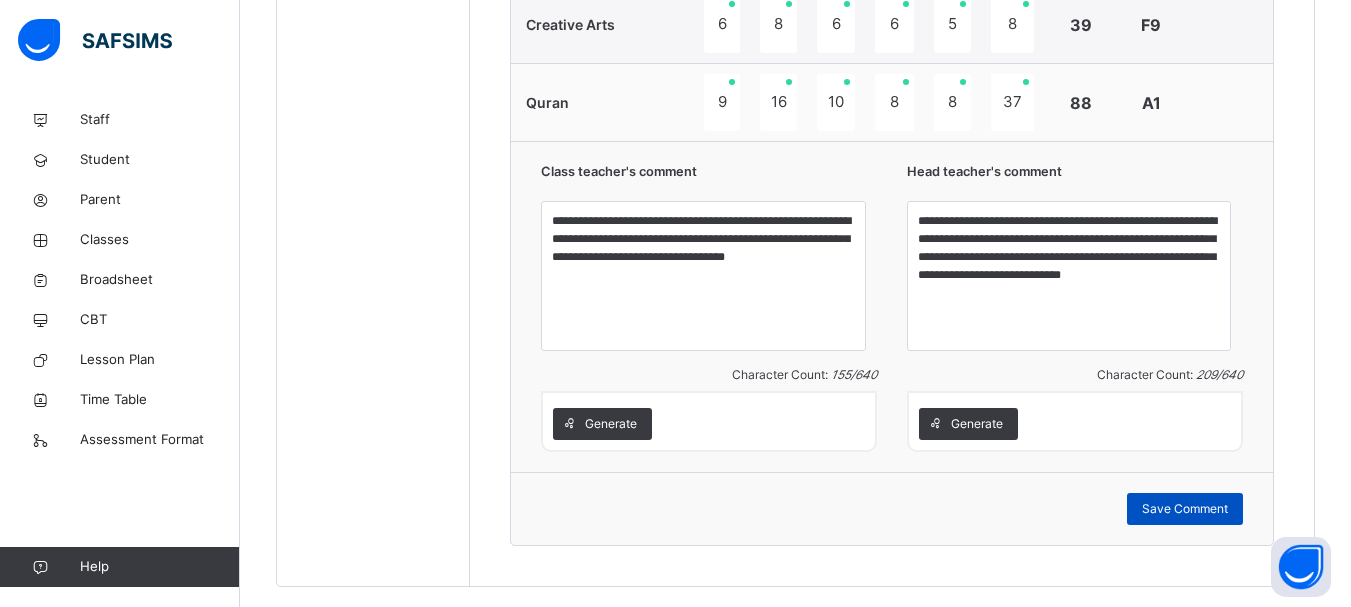 click on "Save Comment" at bounding box center [1185, 509] 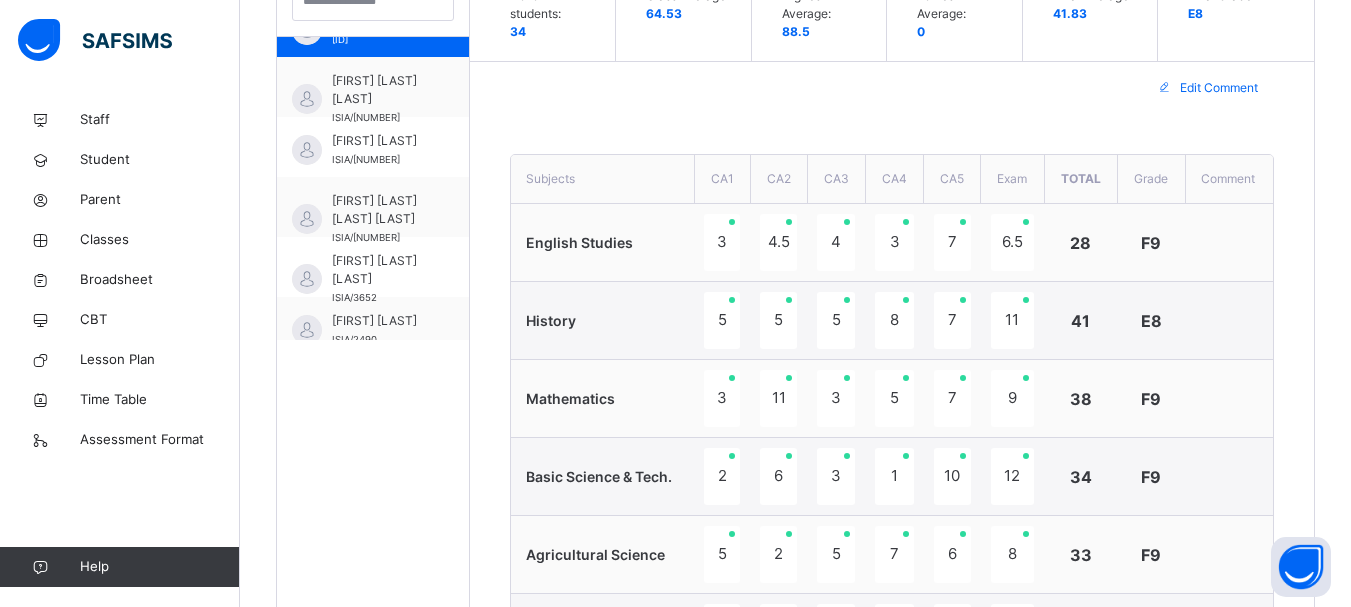 scroll, scrollTop: 505, scrollLeft: 0, axis: vertical 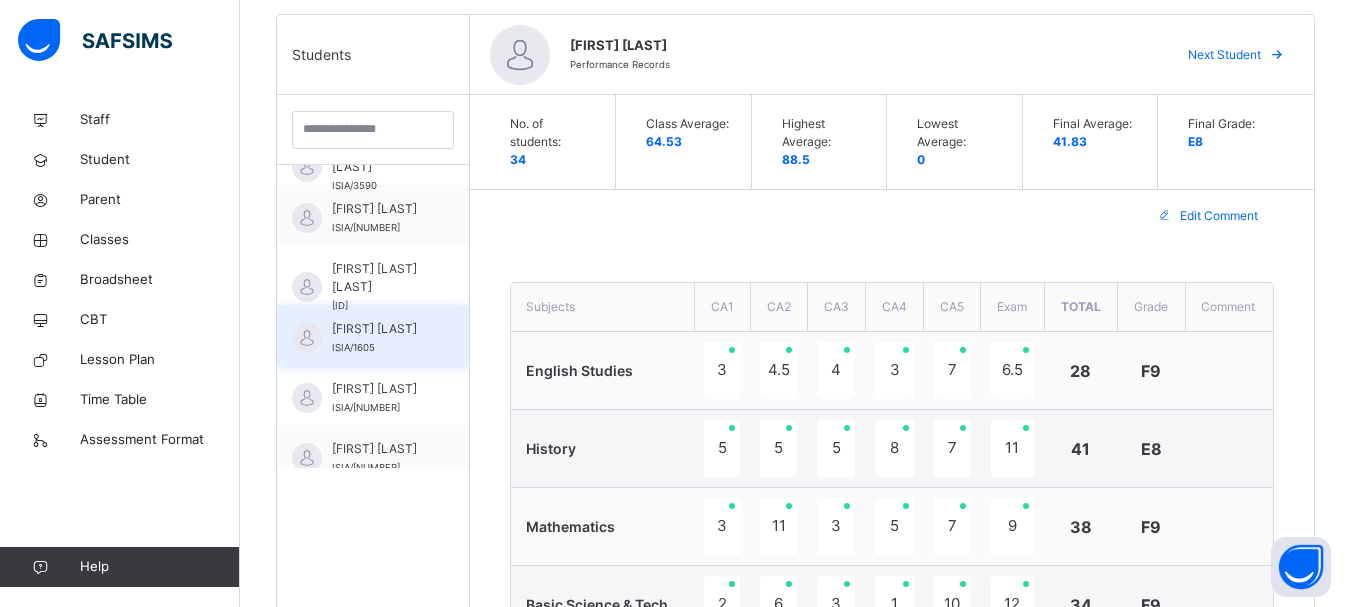 click on "MUHAMMAD AL-QASSIM MUHAMMAD" at bounding box center [378, 329] 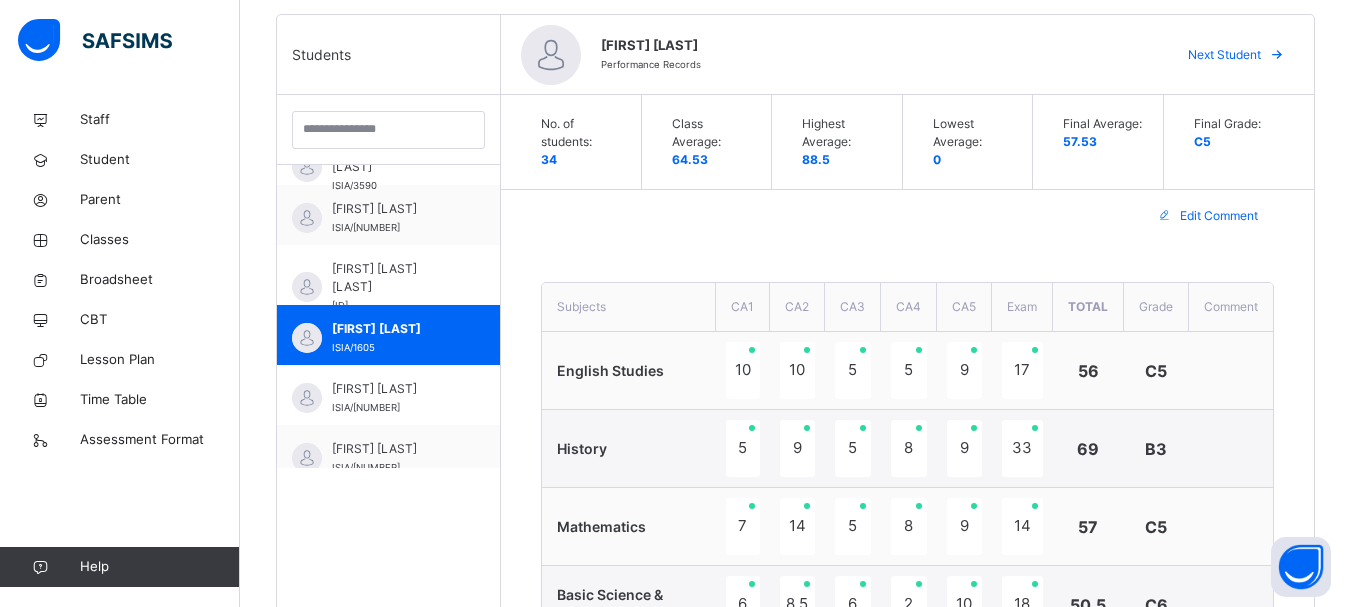 click on "Edit Comment" at bounding box center (907, 216) 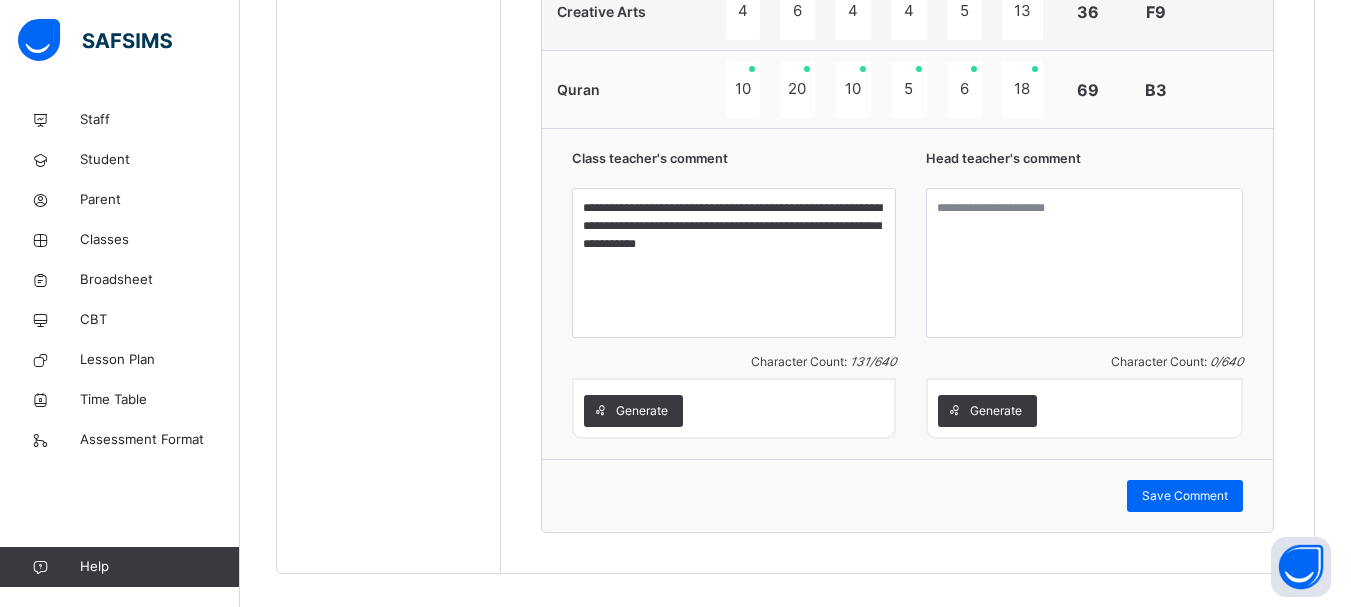 scroll, scrollTop: 1905, scrollLeft: 0, axis: vertical 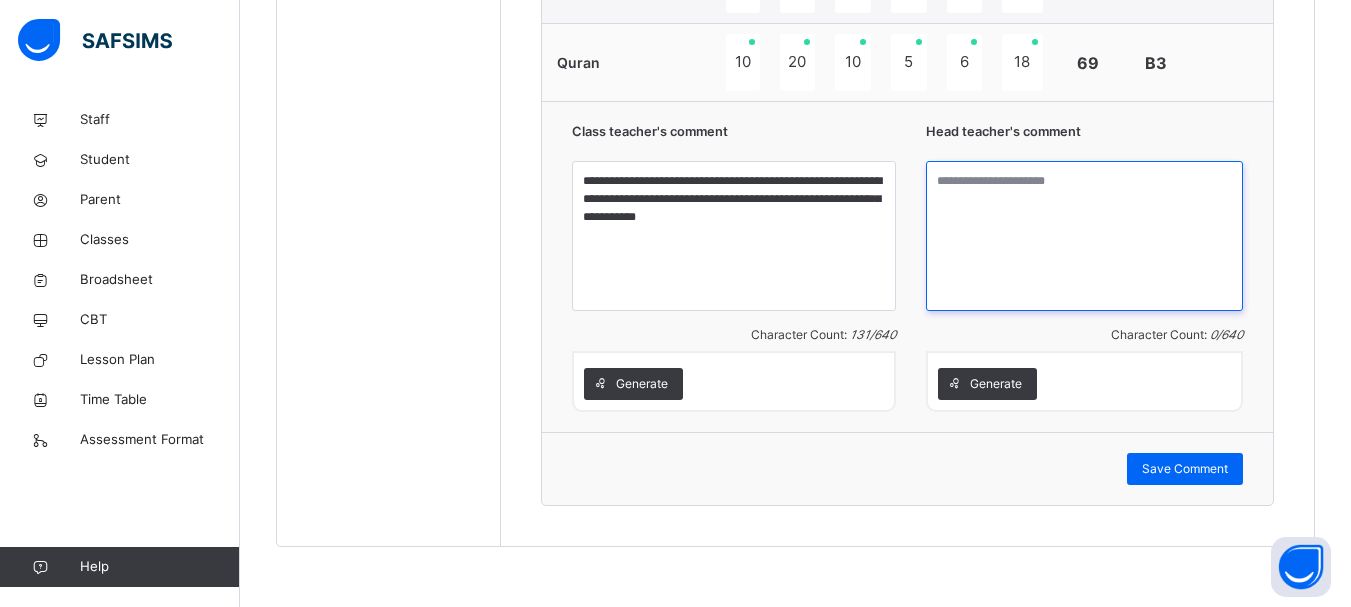 click at bounding box center [1084, 236] 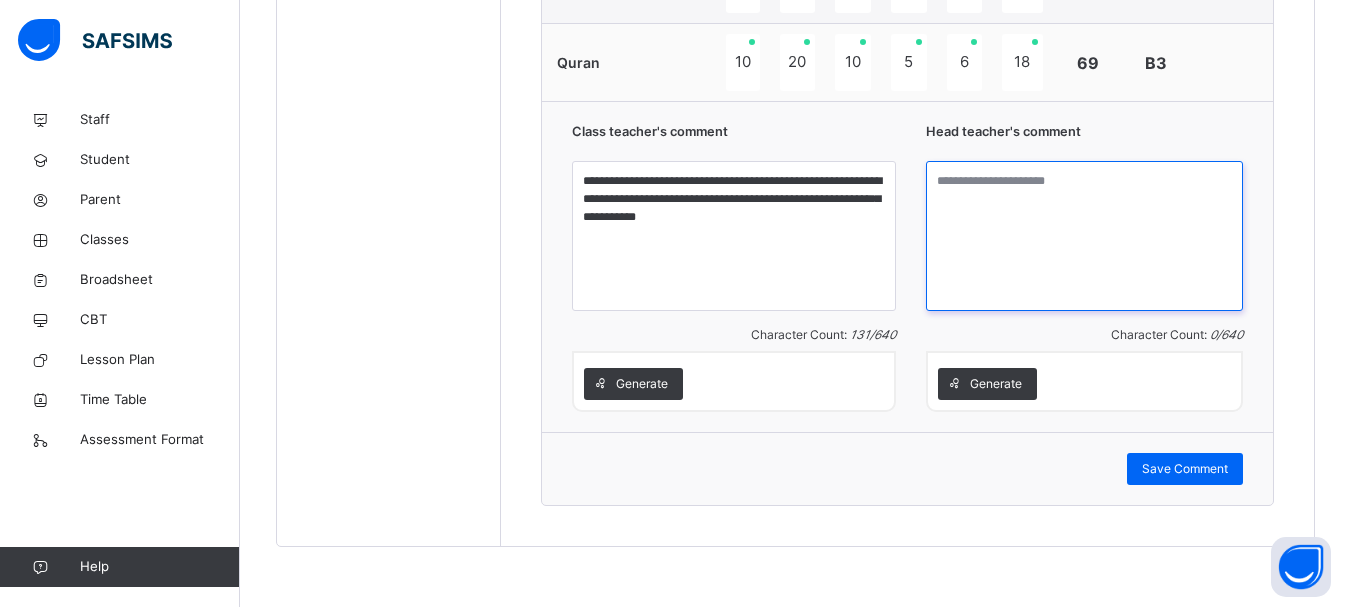 paste on "**********" 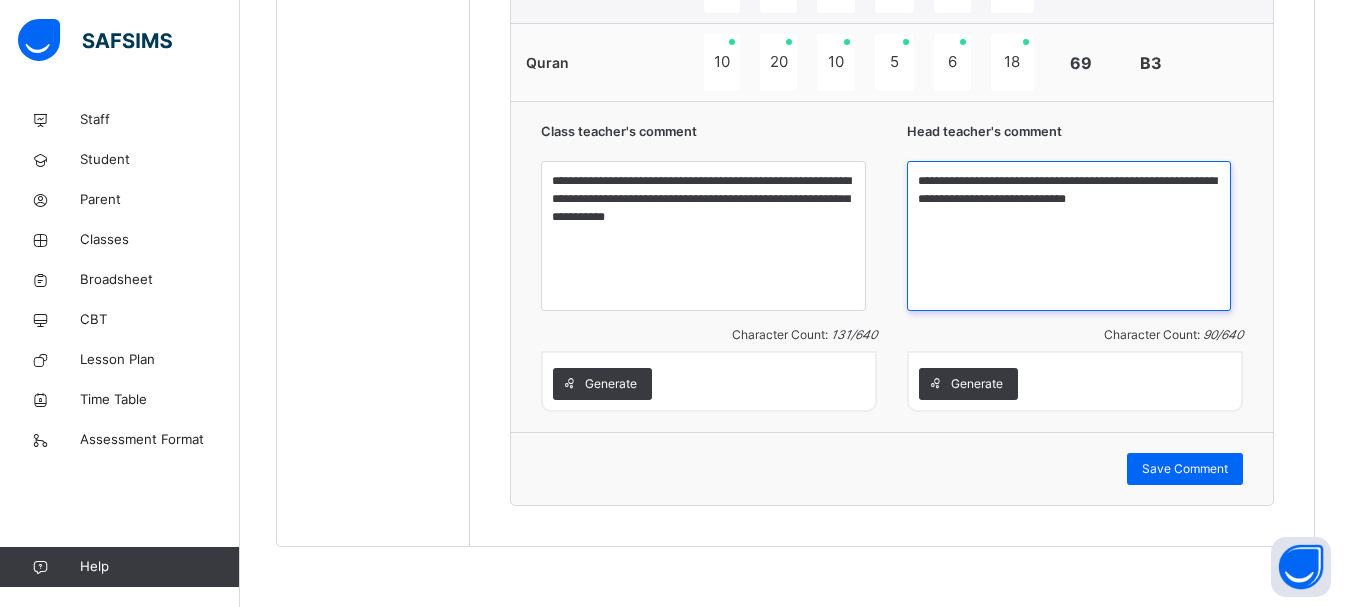 click on "**********" at bounding box center [1069, 236] 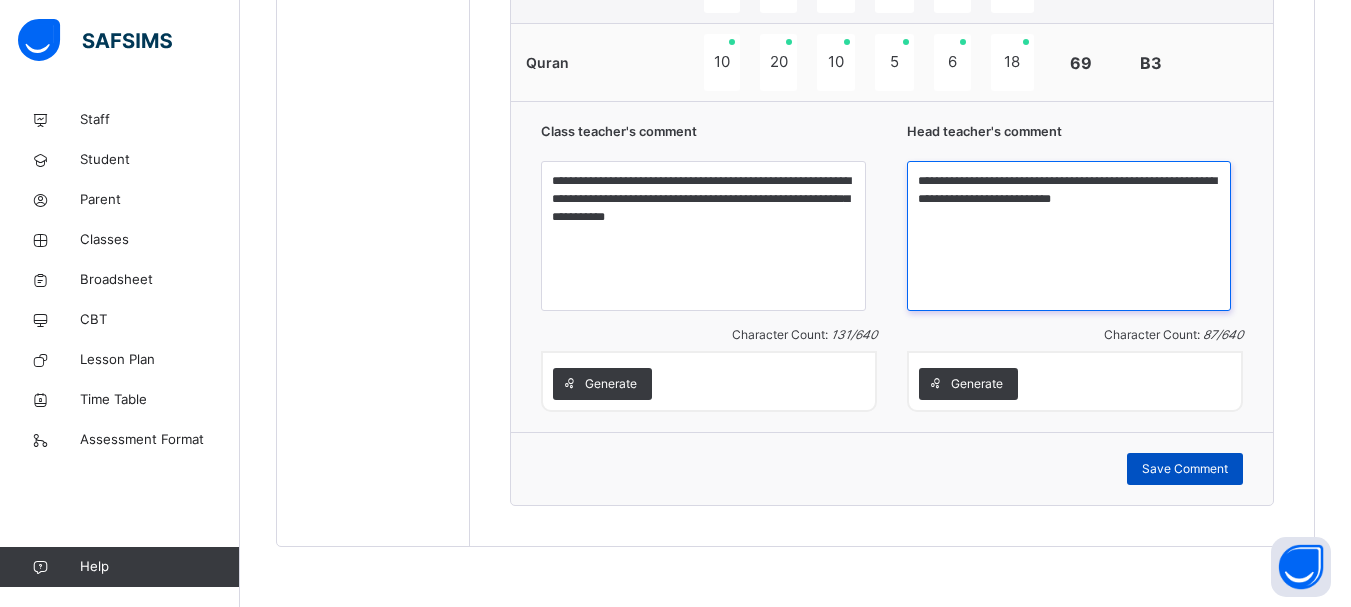 type on "**********" 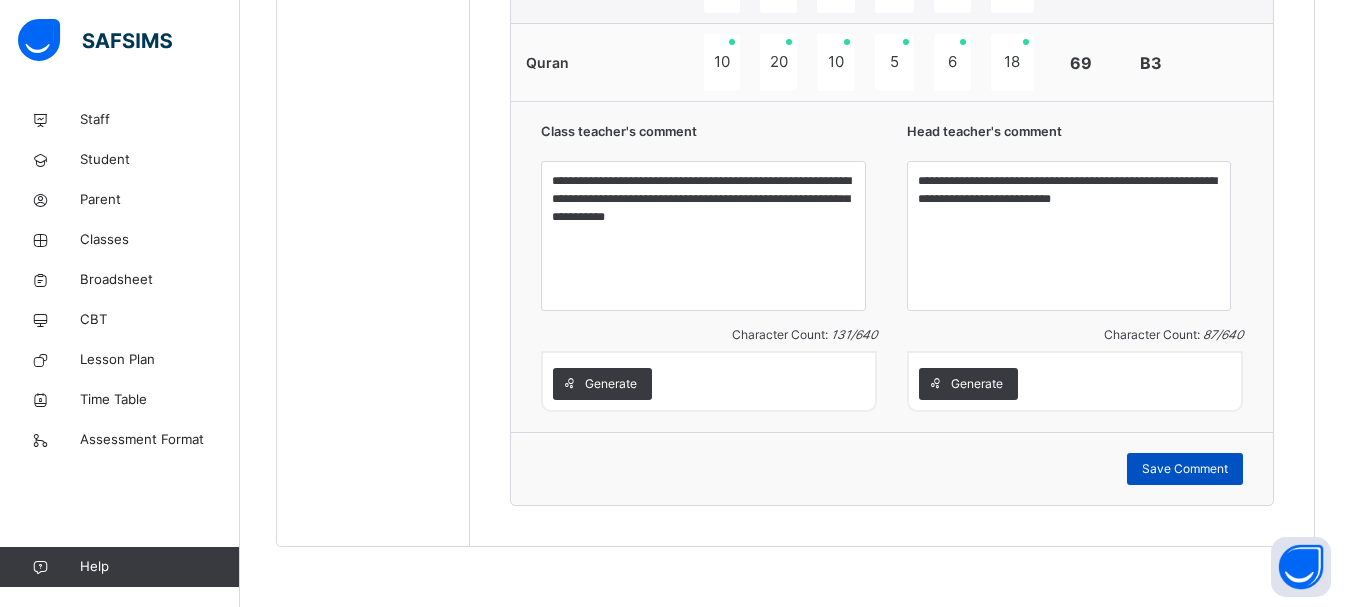 click on "Save Comment" at bounding box center [1185, 469] 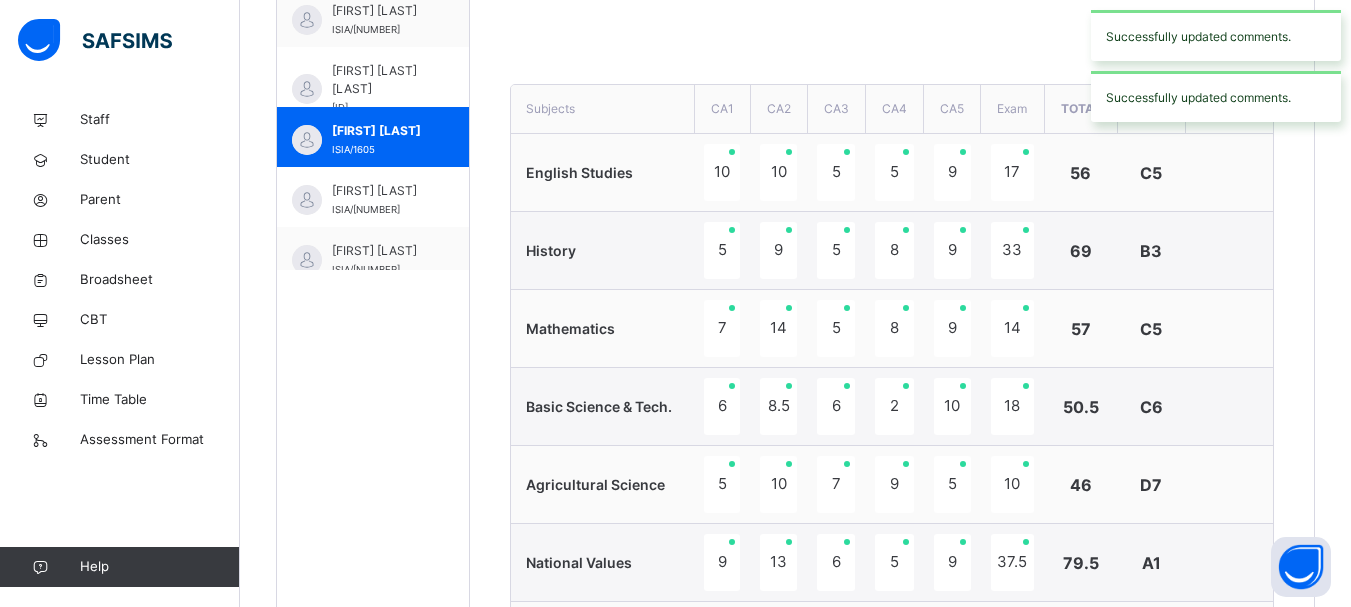 scroll, scrollTop: 545, scrollLeft: 0, axis: vertical 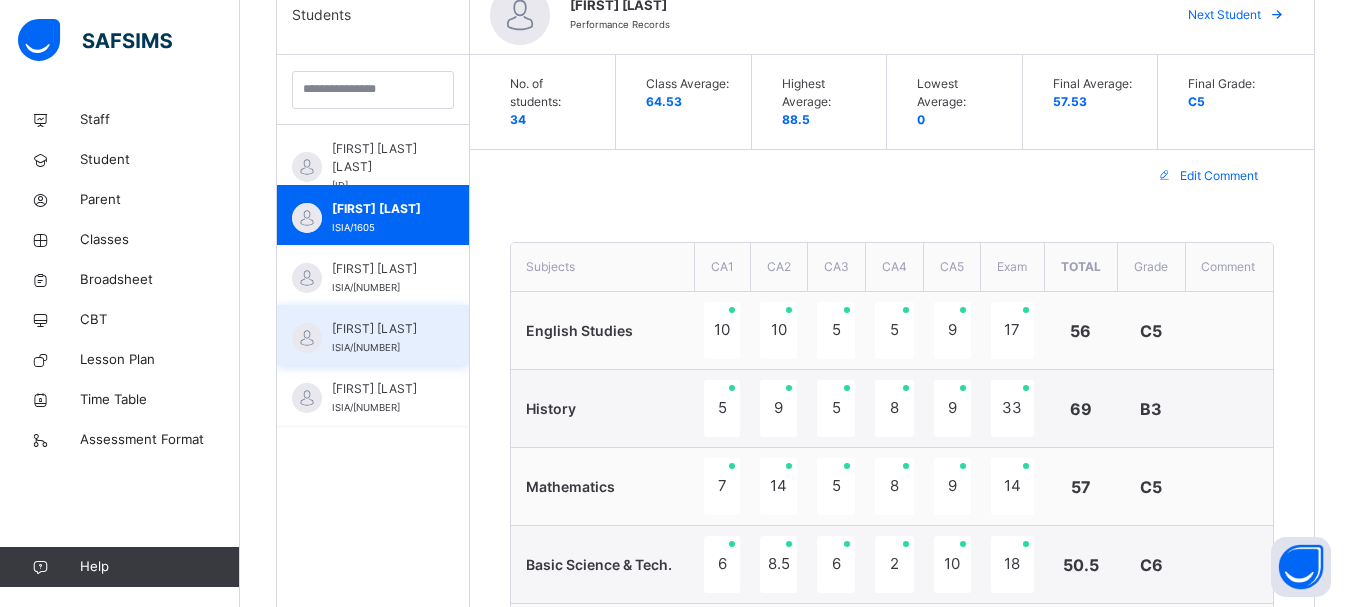 click on "MUHAMMED SANI HAMZA" at bounding box center (378, 329) 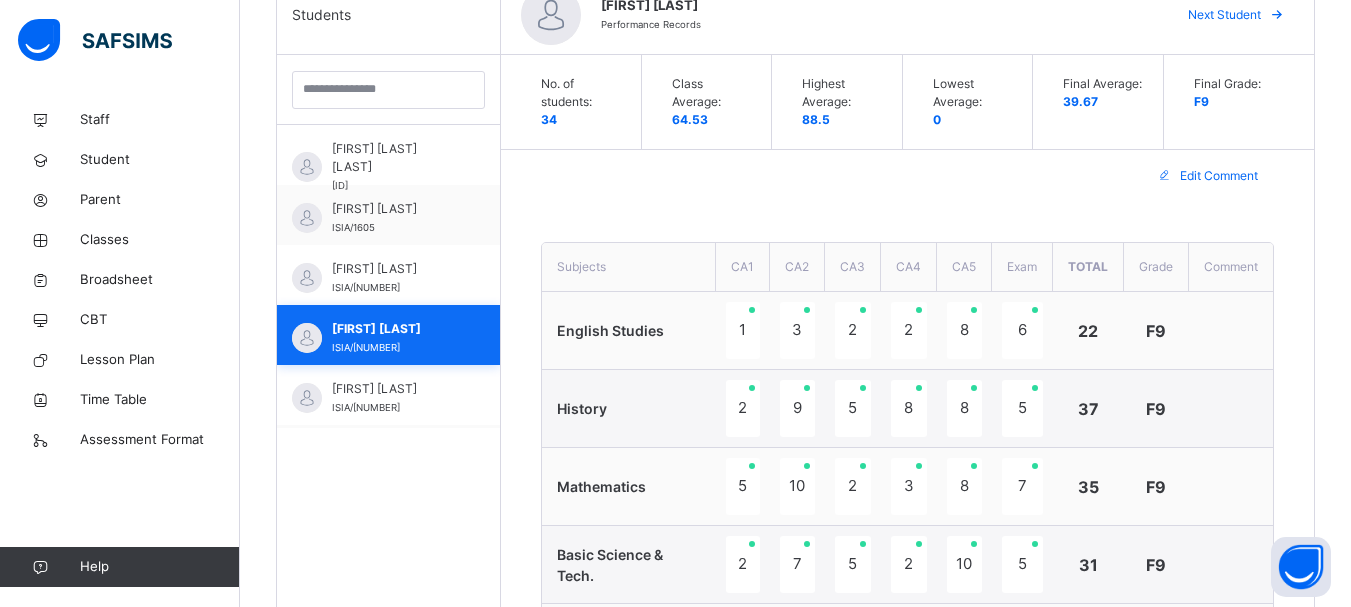 scroll, scrollTop: 1240, scrollLeft: 0, axis: vertical 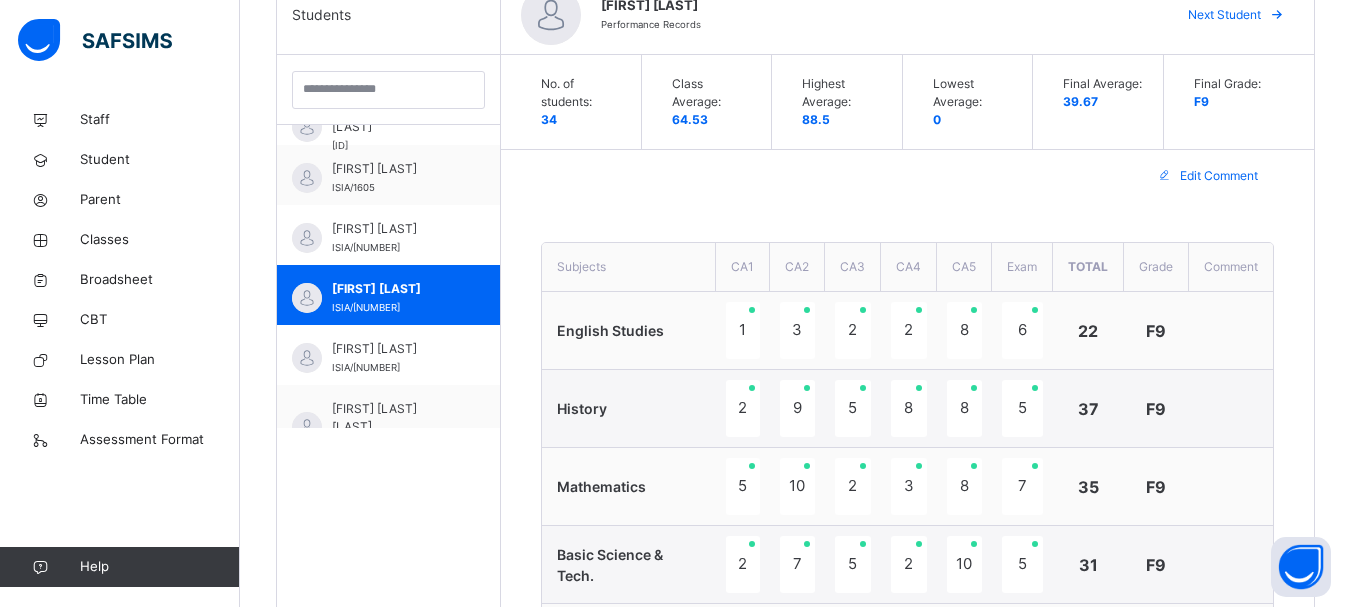 click on "Edit Comment" at bounding box center [907, 176] 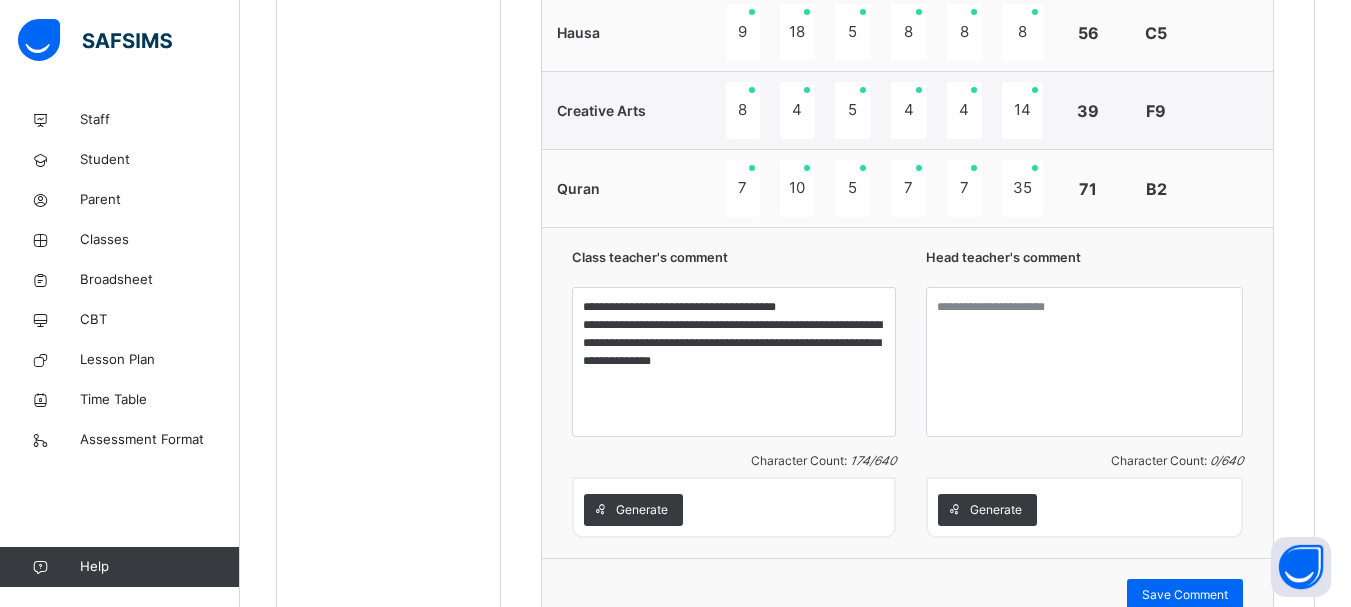 scroll, scrollTop: 1865, scrollLeft: 0, axis: vertical 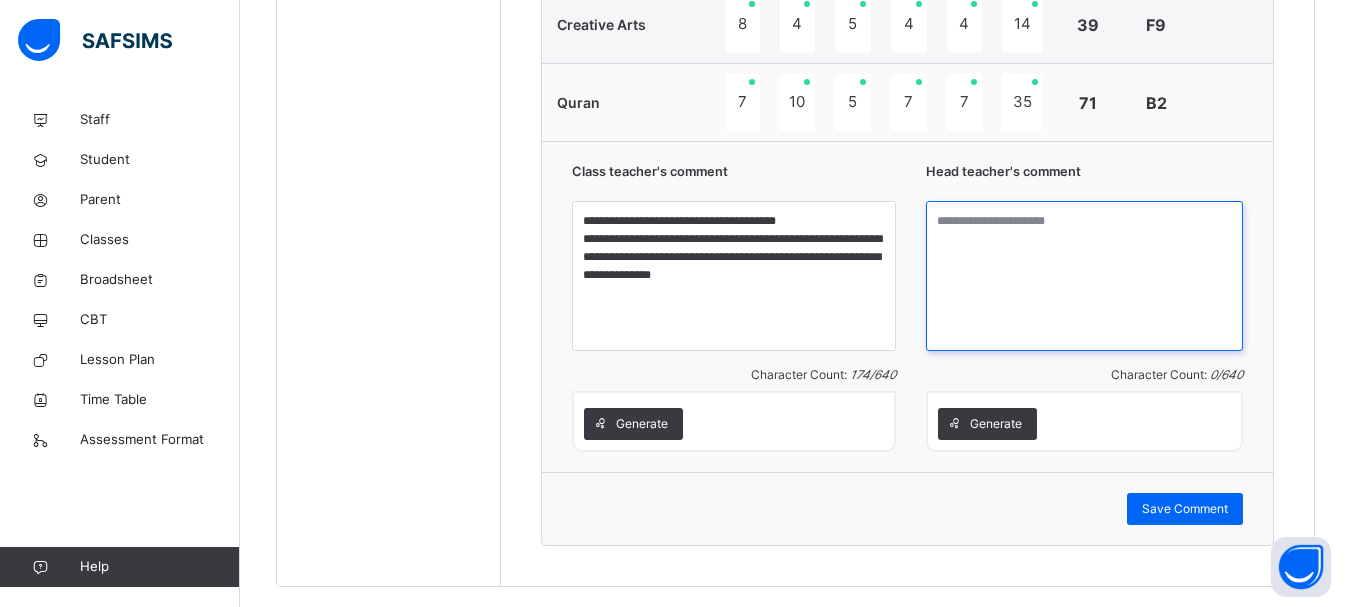 click at bounding box center (1084, 276) 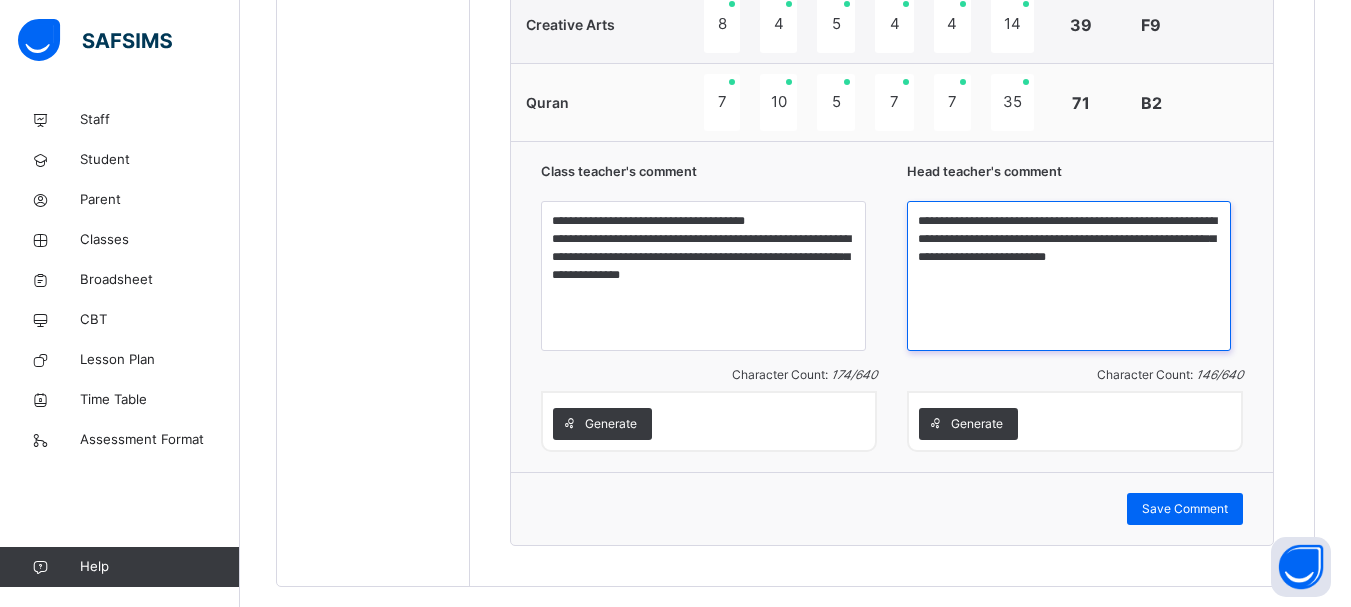 click on "**********" at bounding box center (1069, 276) 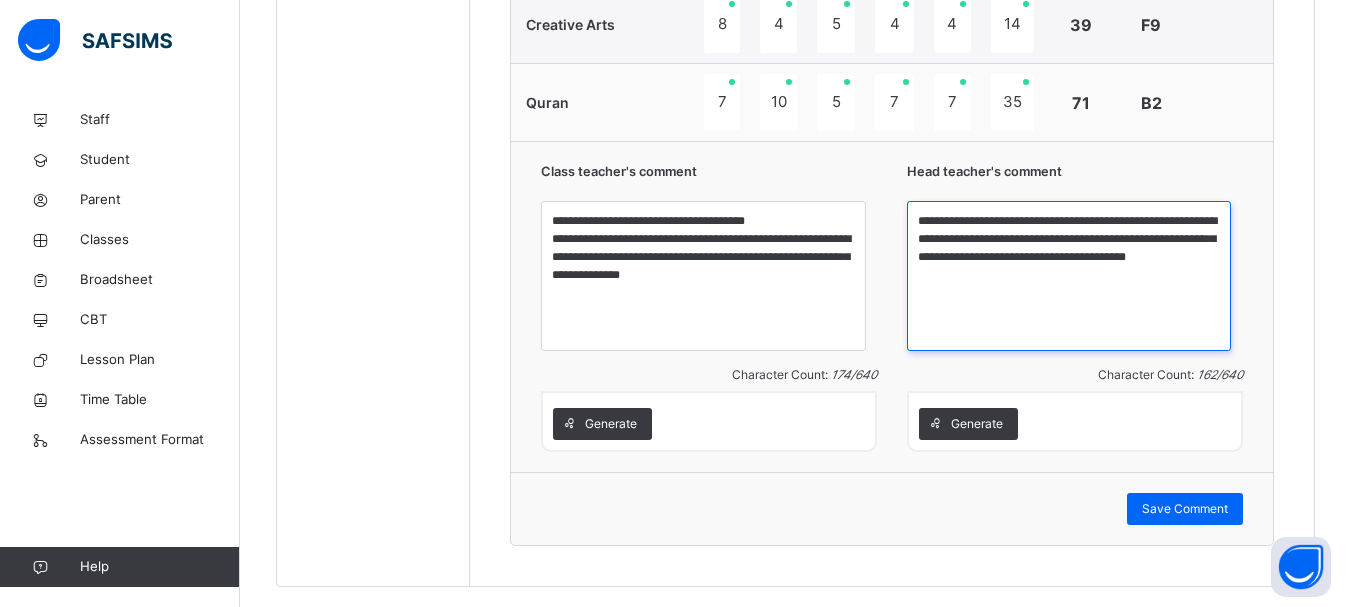 click on "**********" at bounding box center [1069, 276] 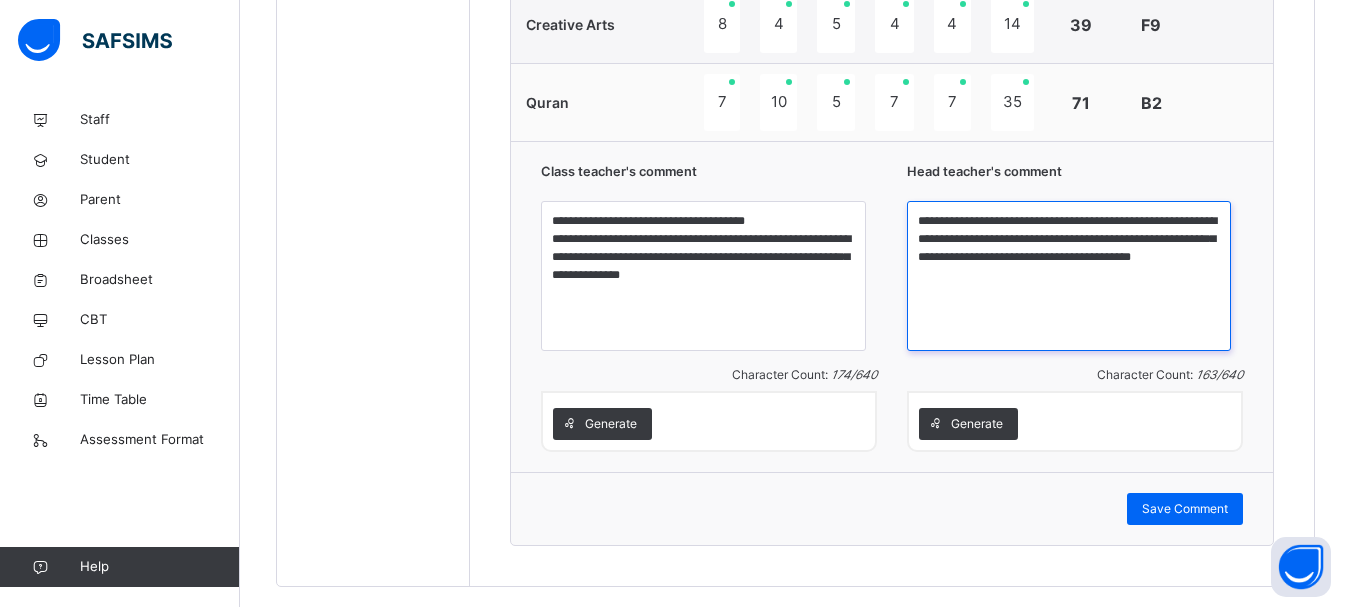 click on "**********" at bounding box center (1069, 276) 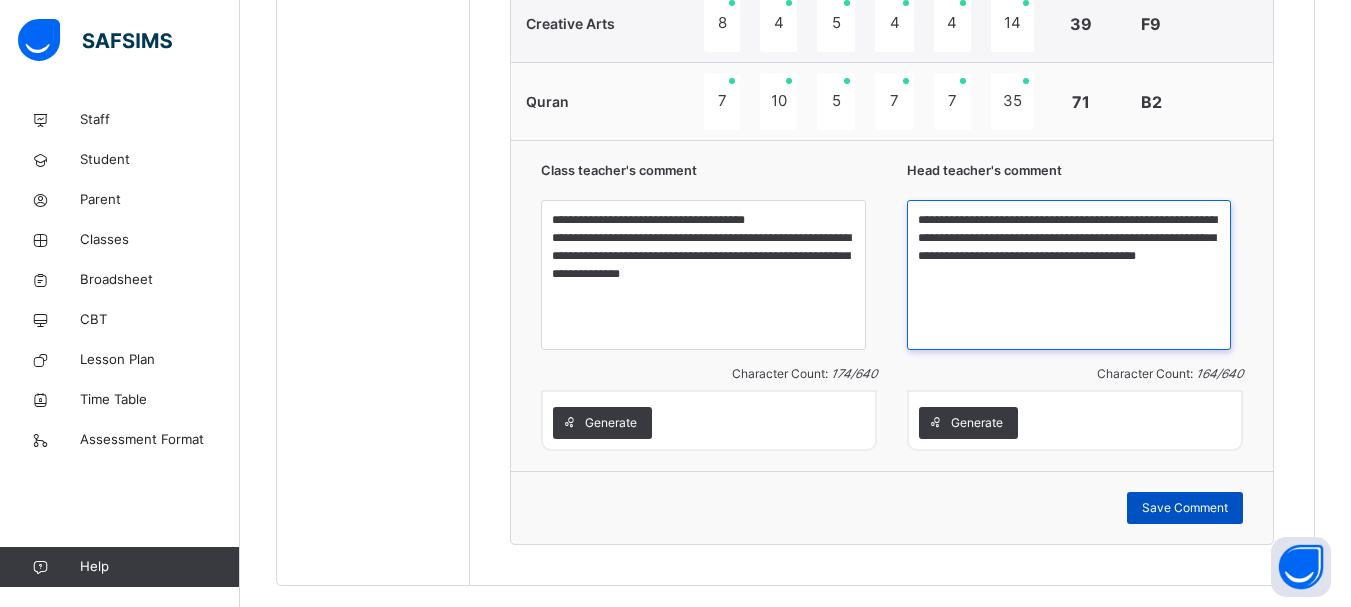 type on "**********" 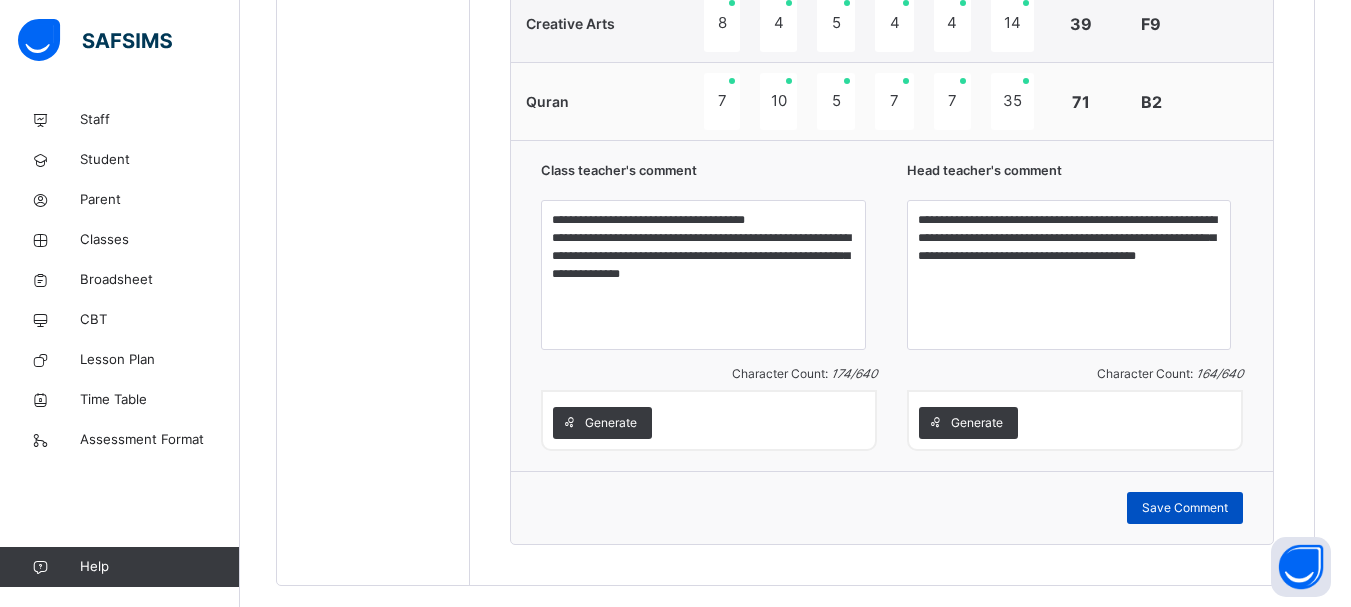 click on "Save Comment" at bounding box center (1185, 508) 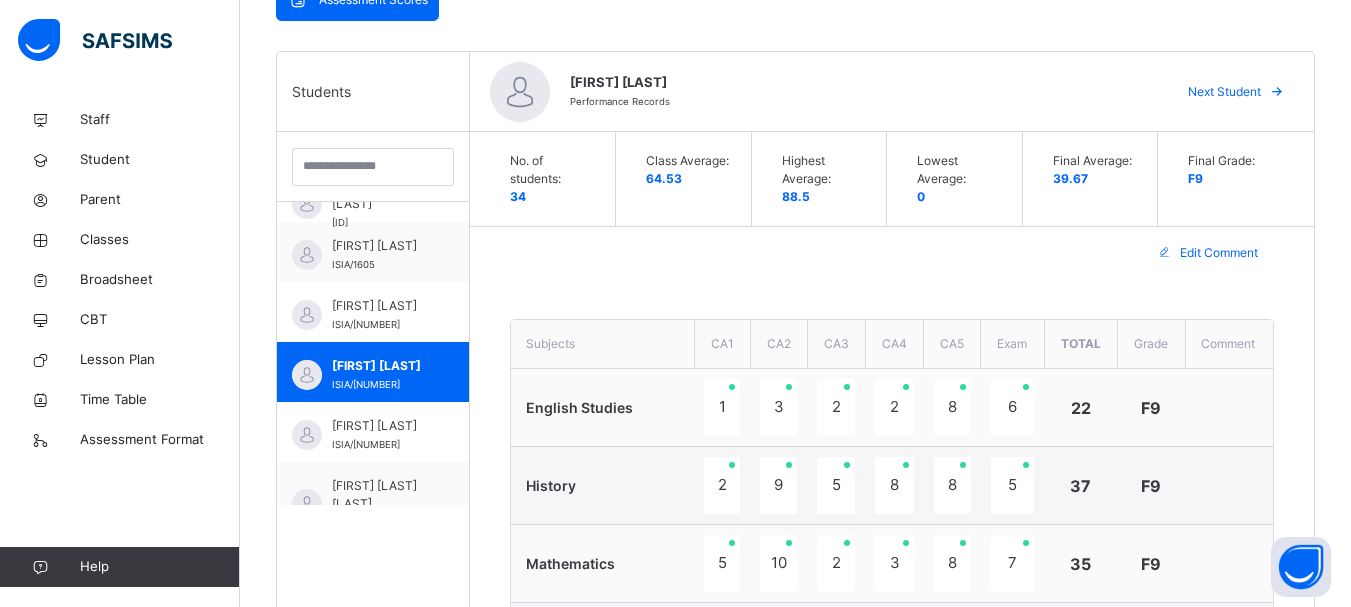 scroll, scrollTop: 386, scrollLeft: 0, axis: vertical 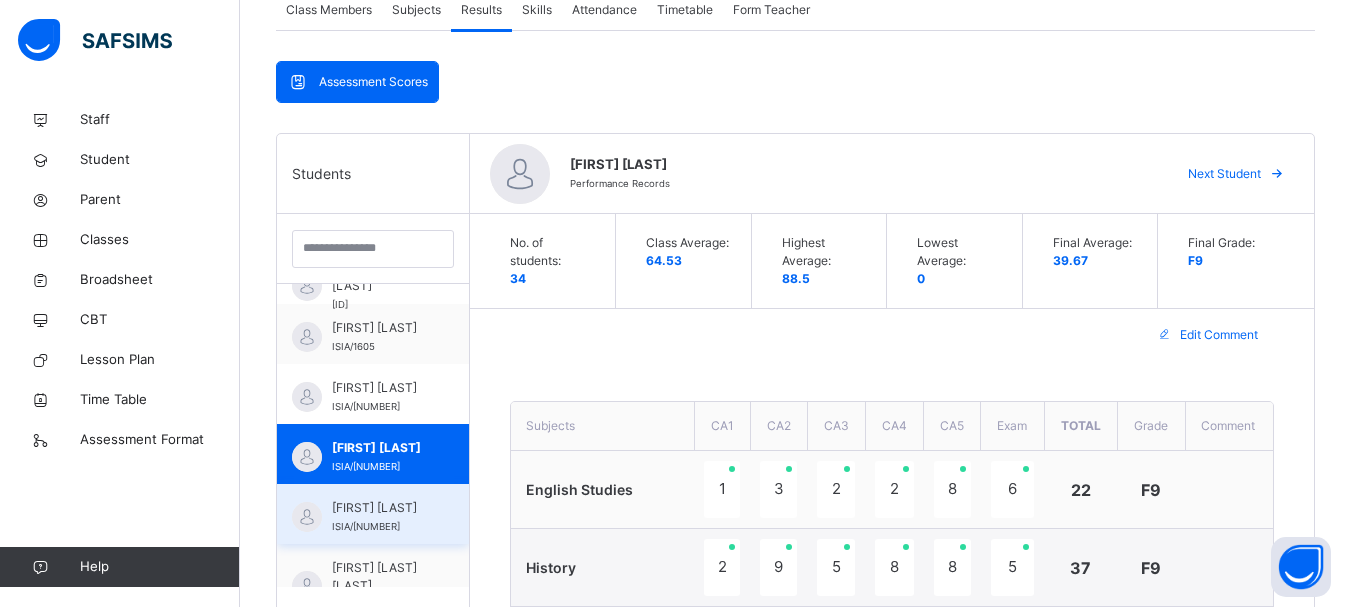 click on "NANA FATIMA   HALIRU DUNA" at bounding box center (378, 508) 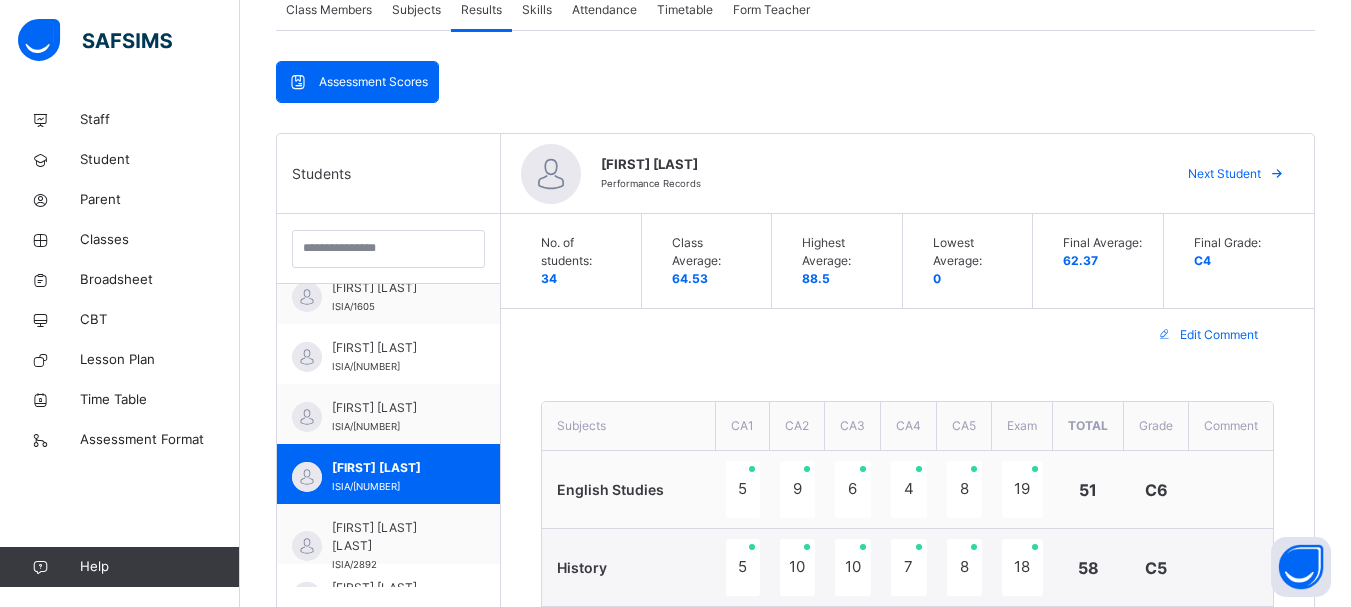 scroll, scrollTop: 1440, scrollLeft: 0, axis: vertical 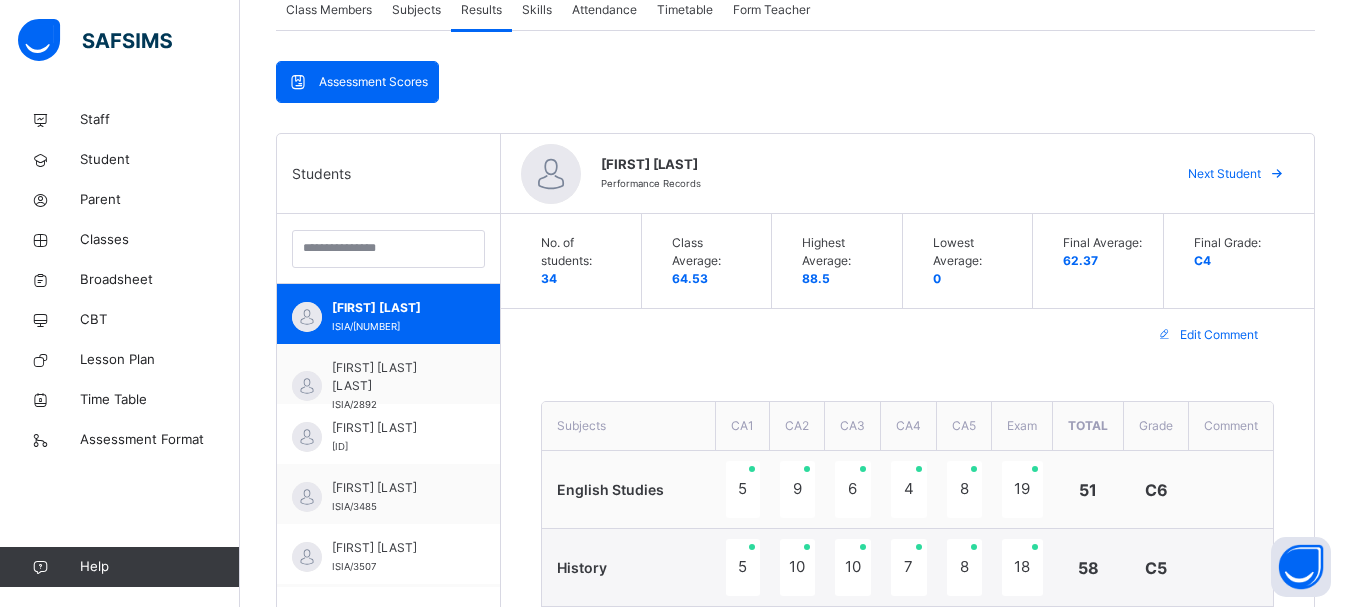 click on "Edit Comment" at bounding box center [907, 335] 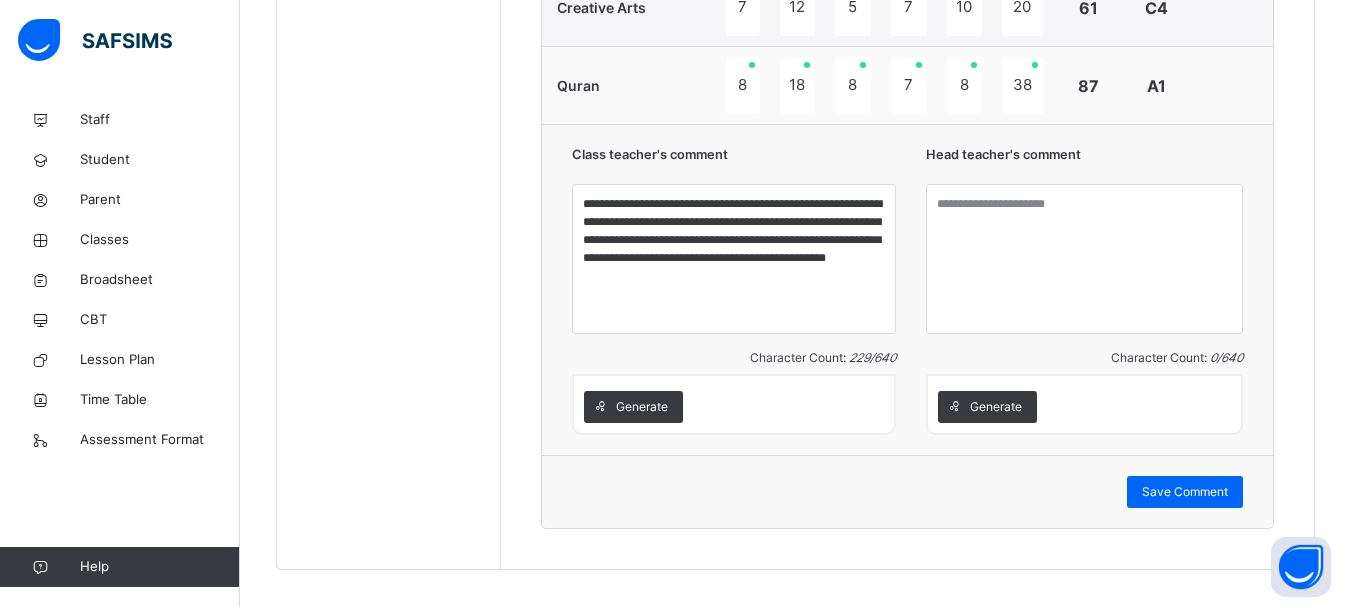 scroll, scrollTop: 1905, scrollLeft: 0, axis: vertical 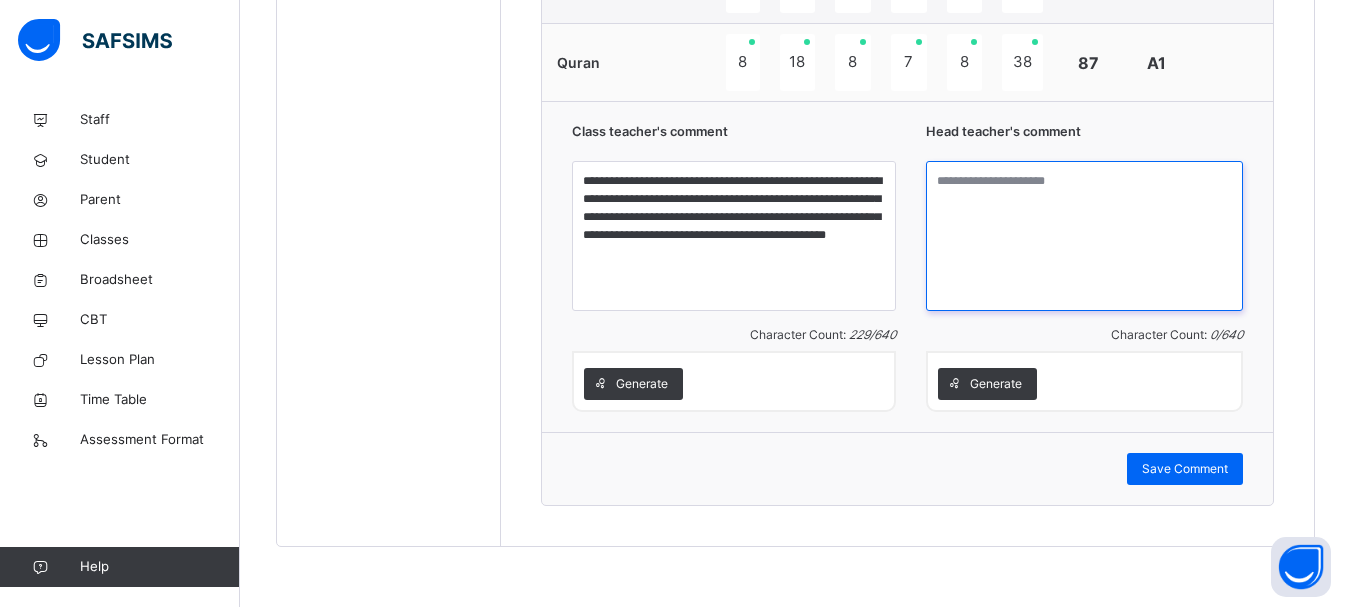 click at bounding box center (1084, 236) 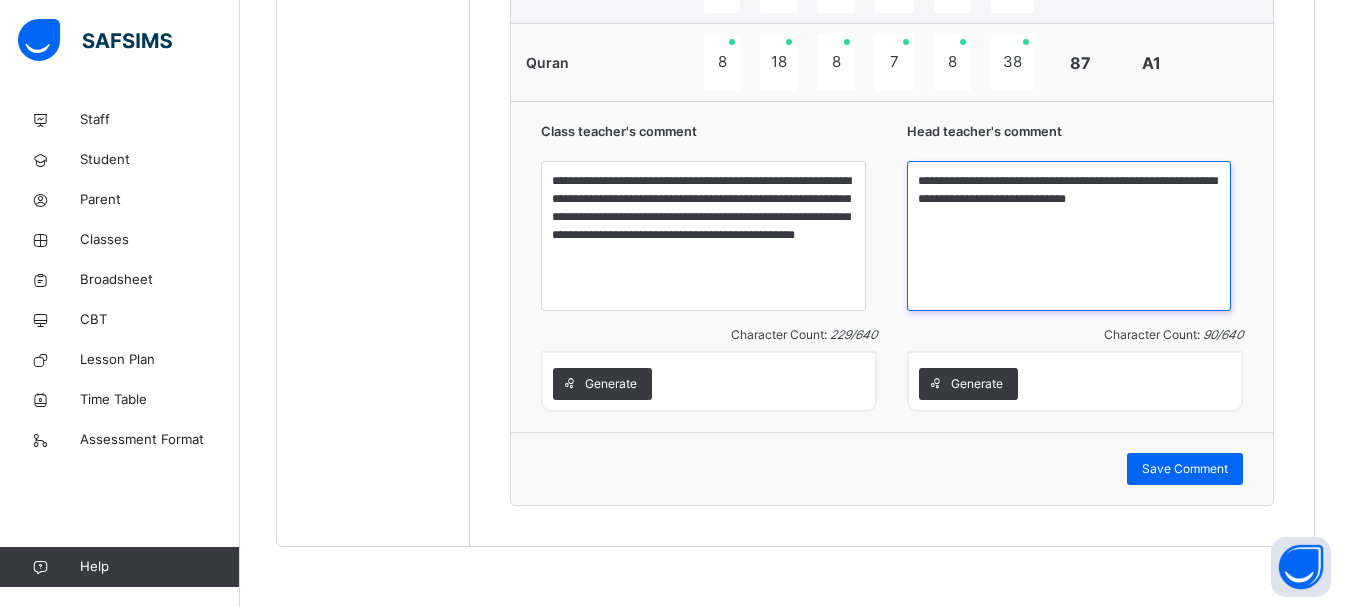 click on "**********" at bounding box center [1069, 236] 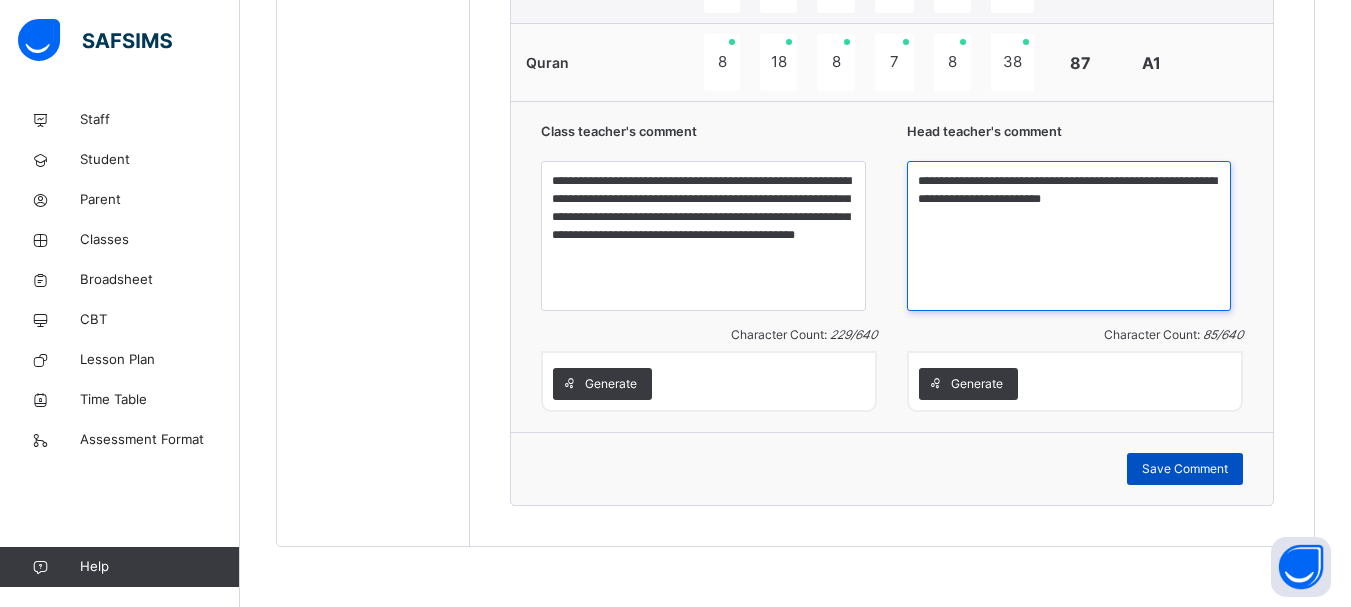 type on "**********" 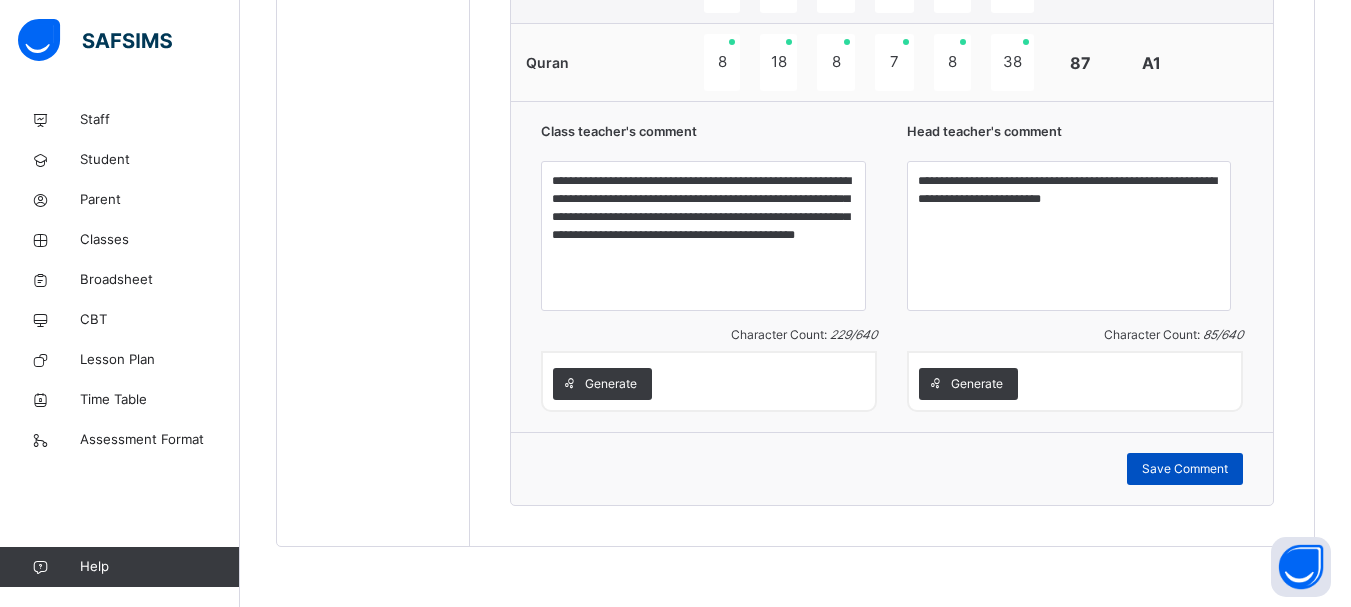 click on "Save Comment" at bounding box center (1185, 469) 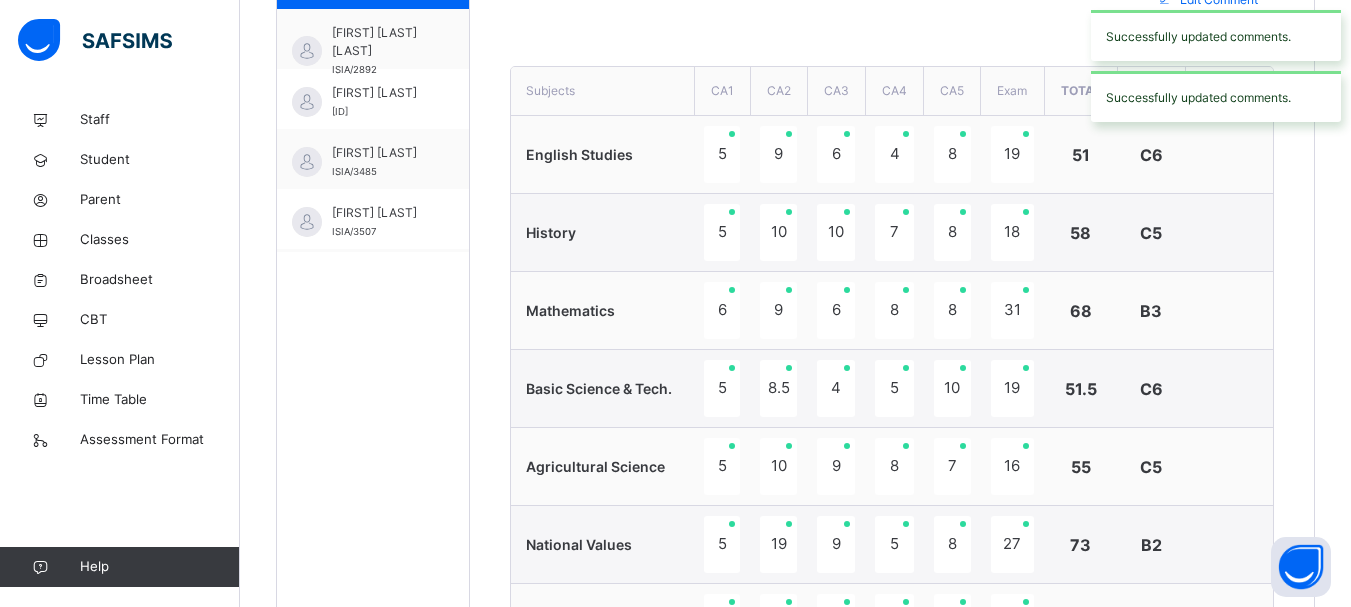 scroll, scrollTop: 625, scrollLeft: 0, axis: vertical 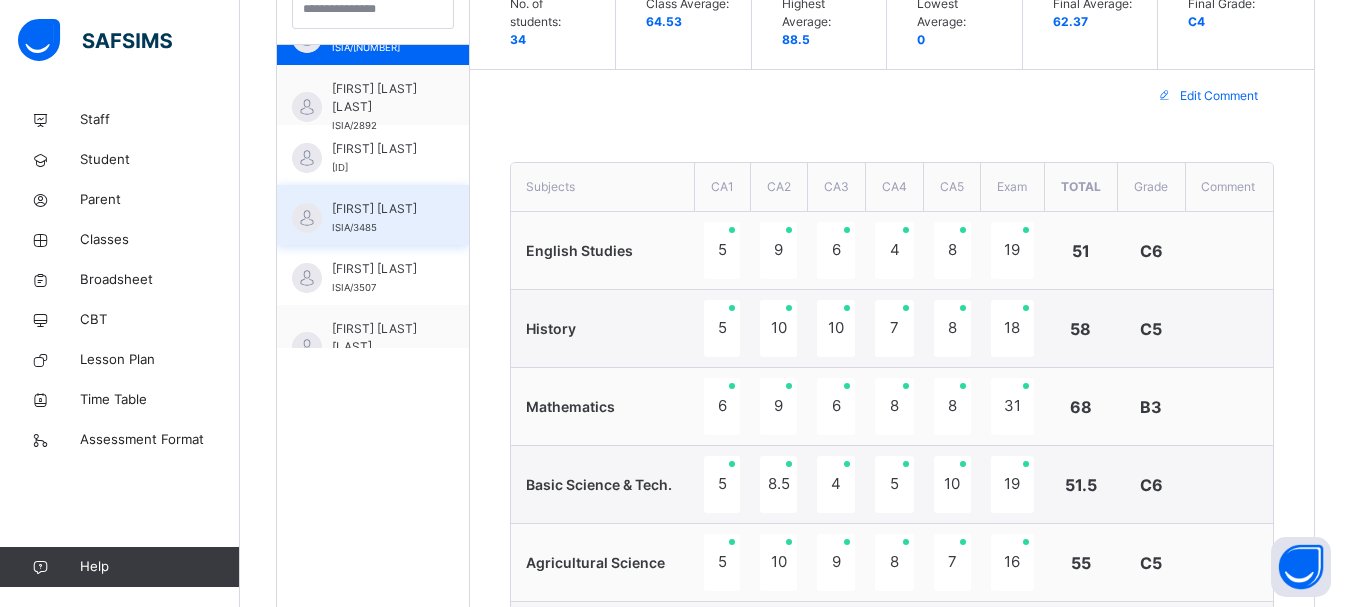 click on "SALE MUSA BABAYOLA" at bounding box center (378, 209) 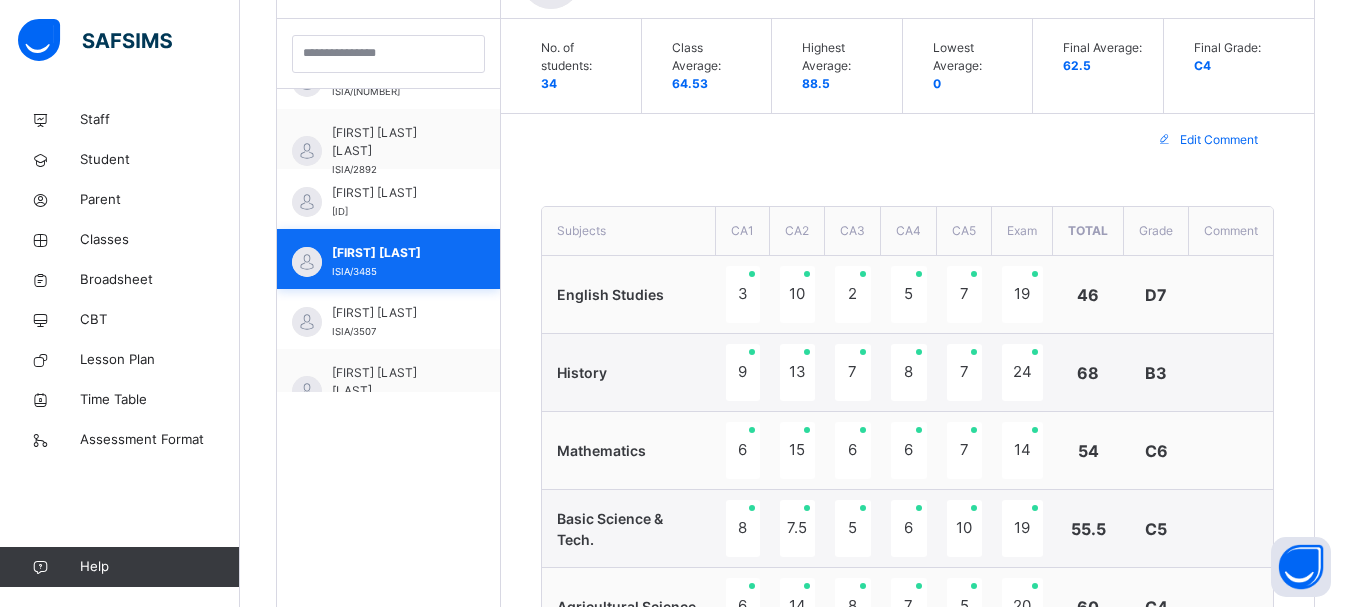 scroll, scrollTop: 625, scrollLeft: 0, axis: vertical 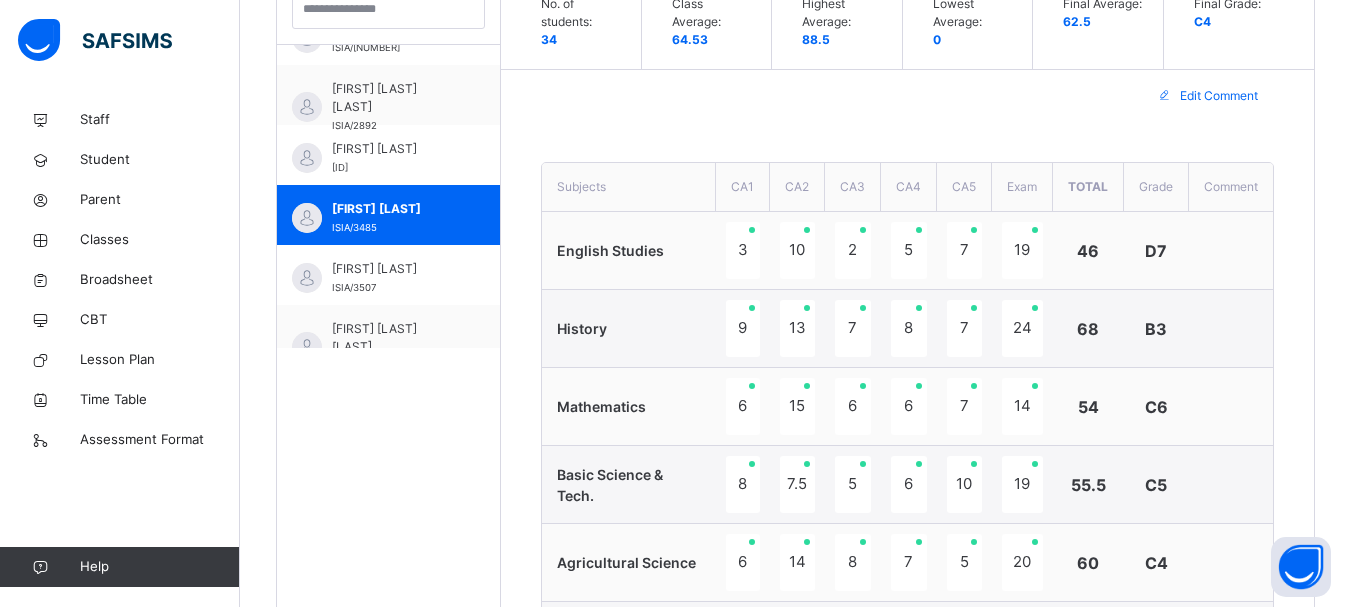 click on "Edit Comment" at bounding box center (907, 96) 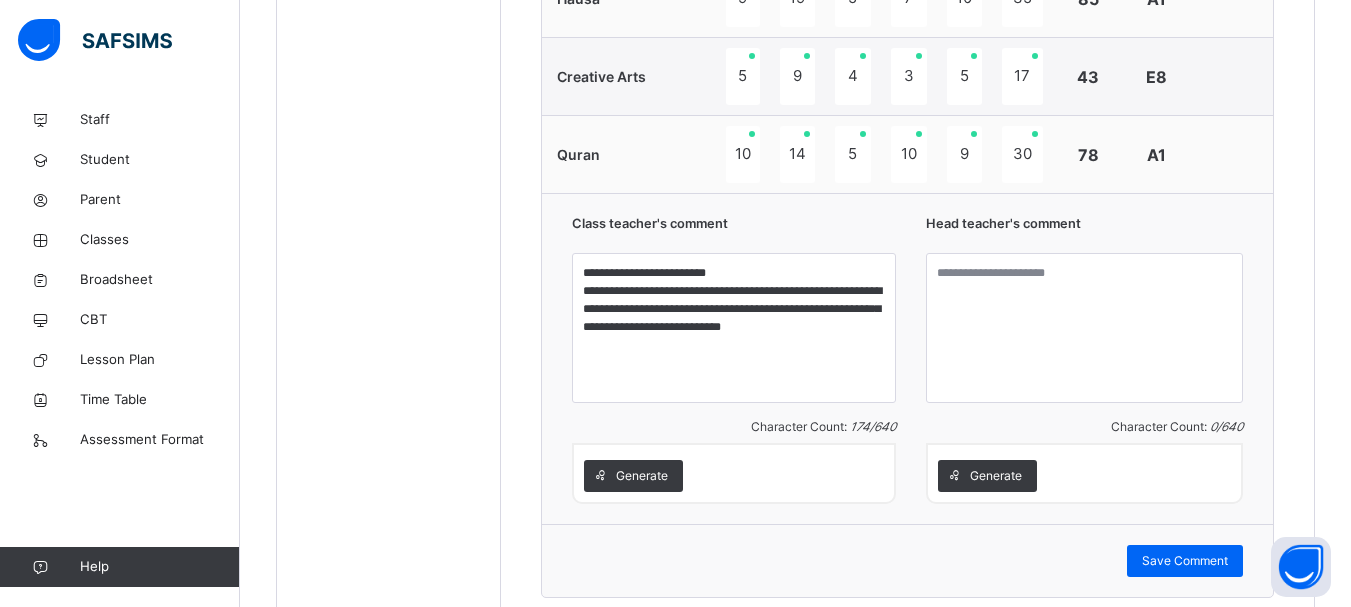 scroll, scrollTop: 1825, scrollLeft: 0, axis: vertical 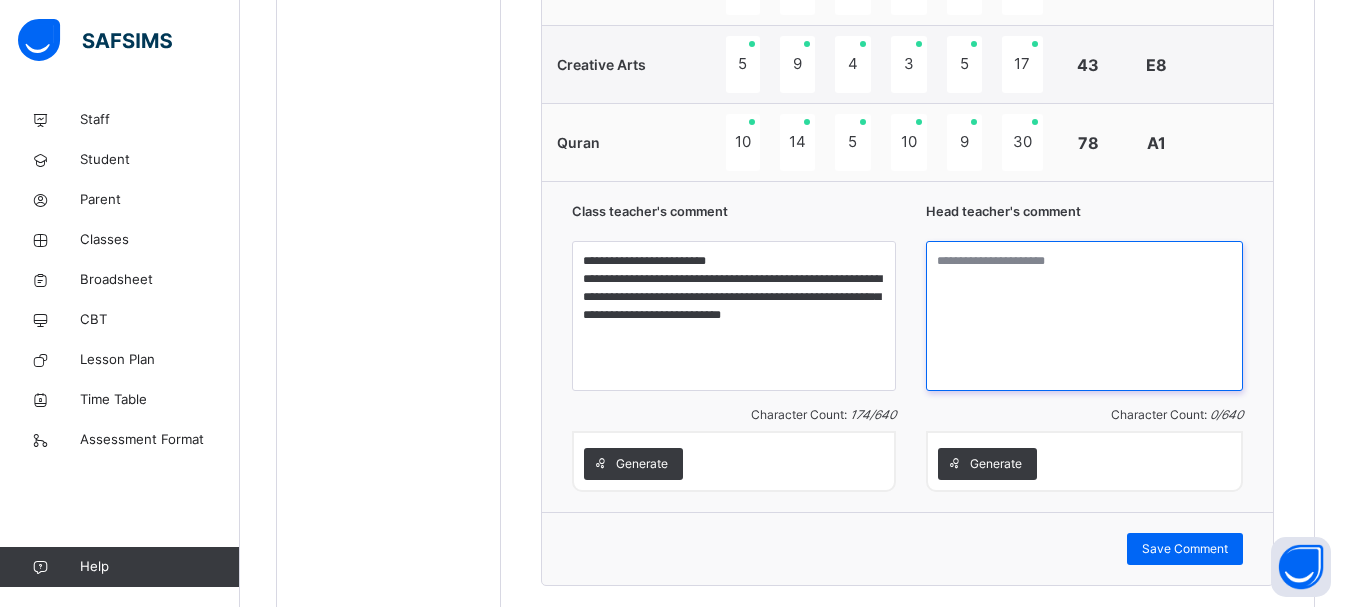 click at bounding box center [1084, 316] 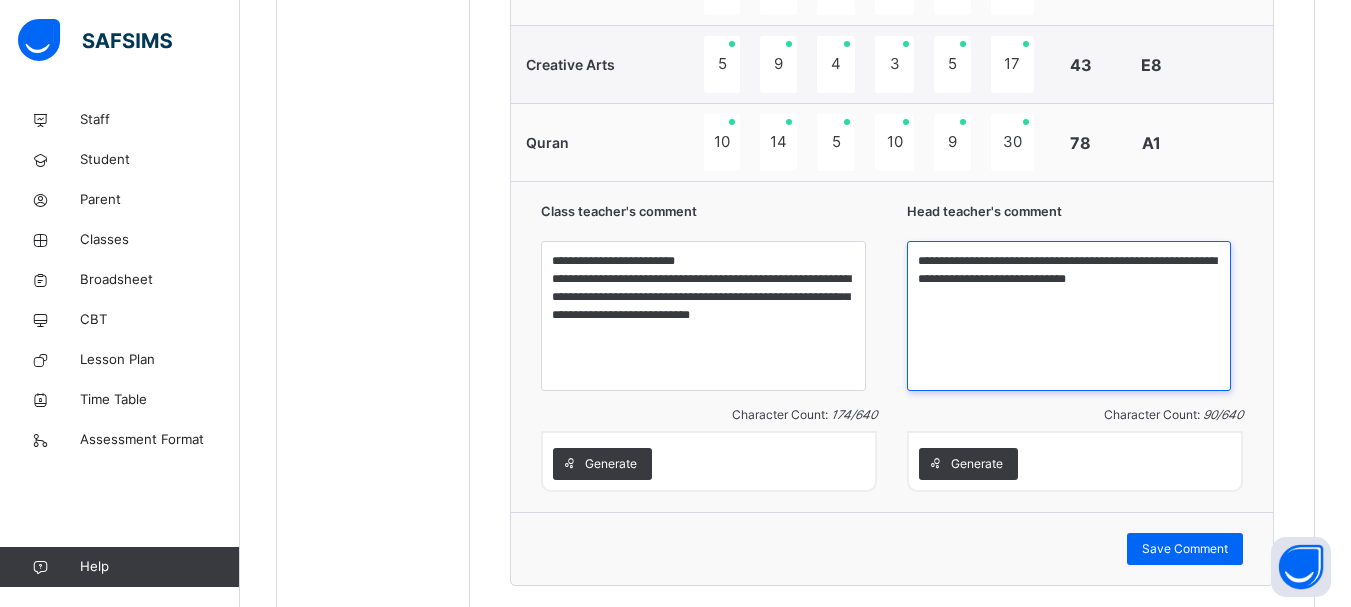 click on "**********" at bounding box center [1069, 316] 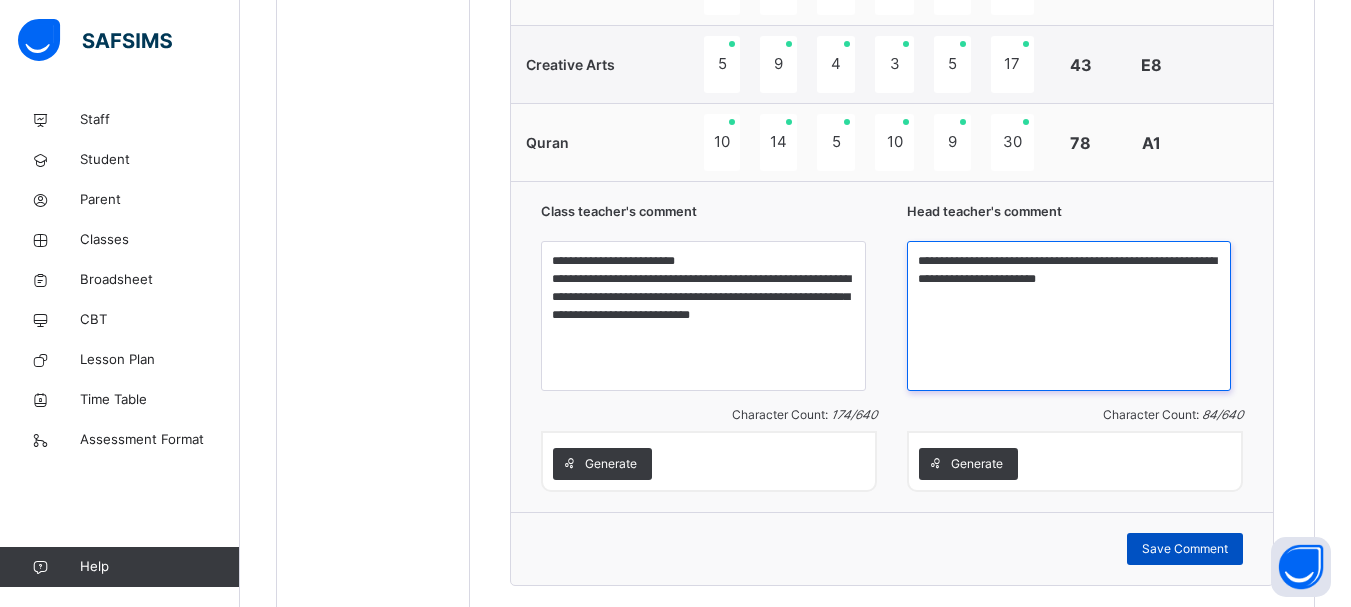 type on "**********" 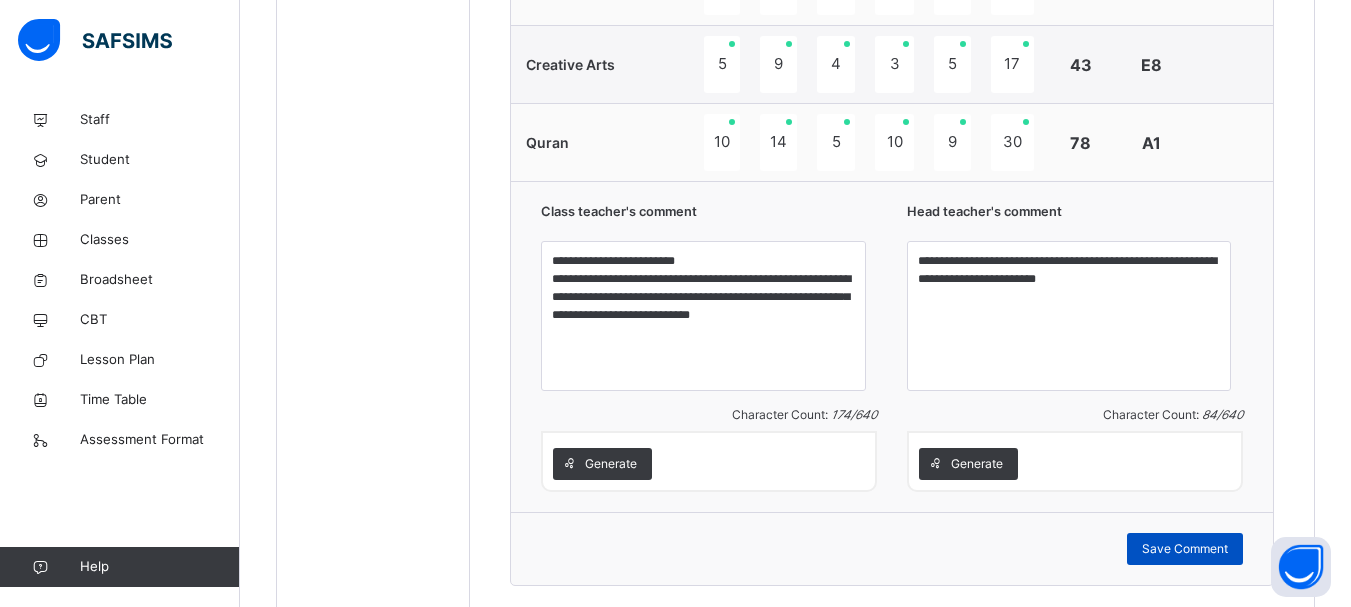 click on "Save Comment" at bounding box center [1185, 549] 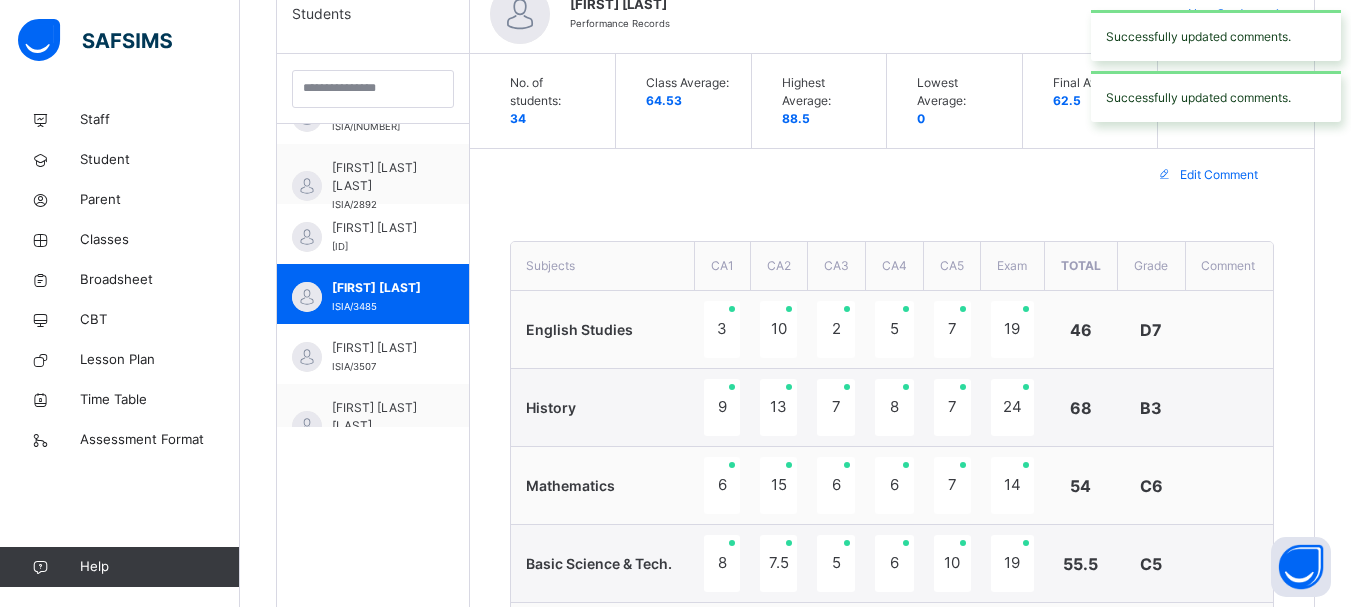 scroll, scrollTop: 505, scrollLeft: 0, axis: vertical 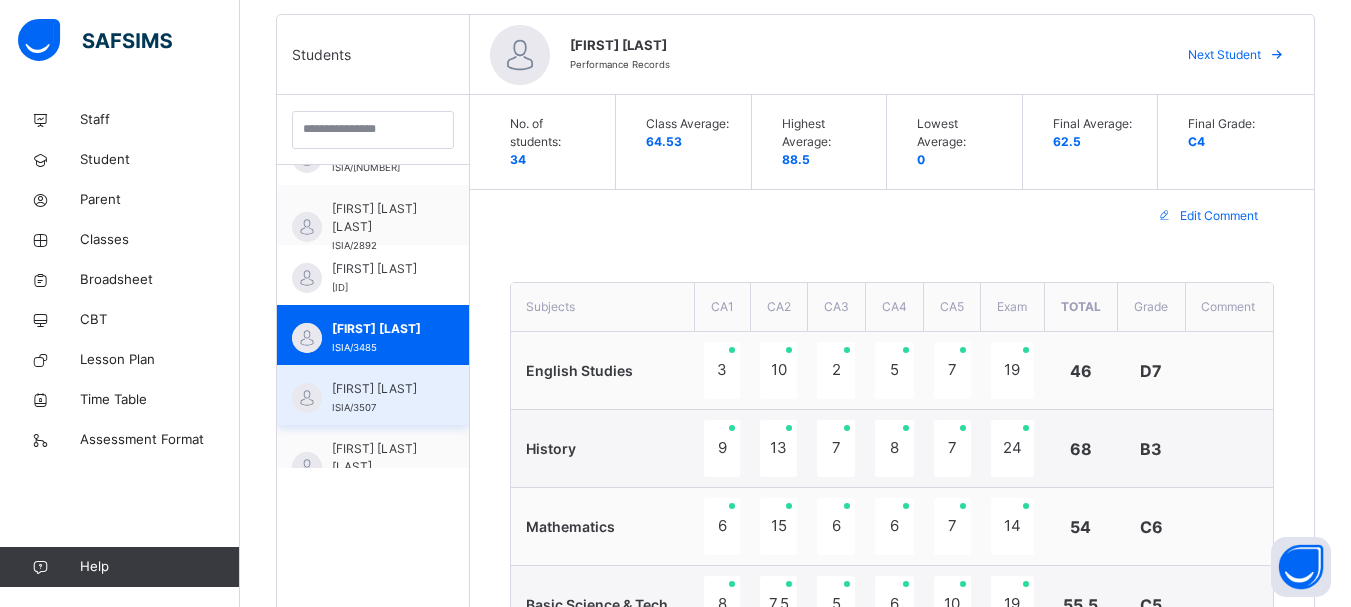 click on "SUDAIS SIDI ALIYU ISIA/3507" at bounding box center [373, 395] 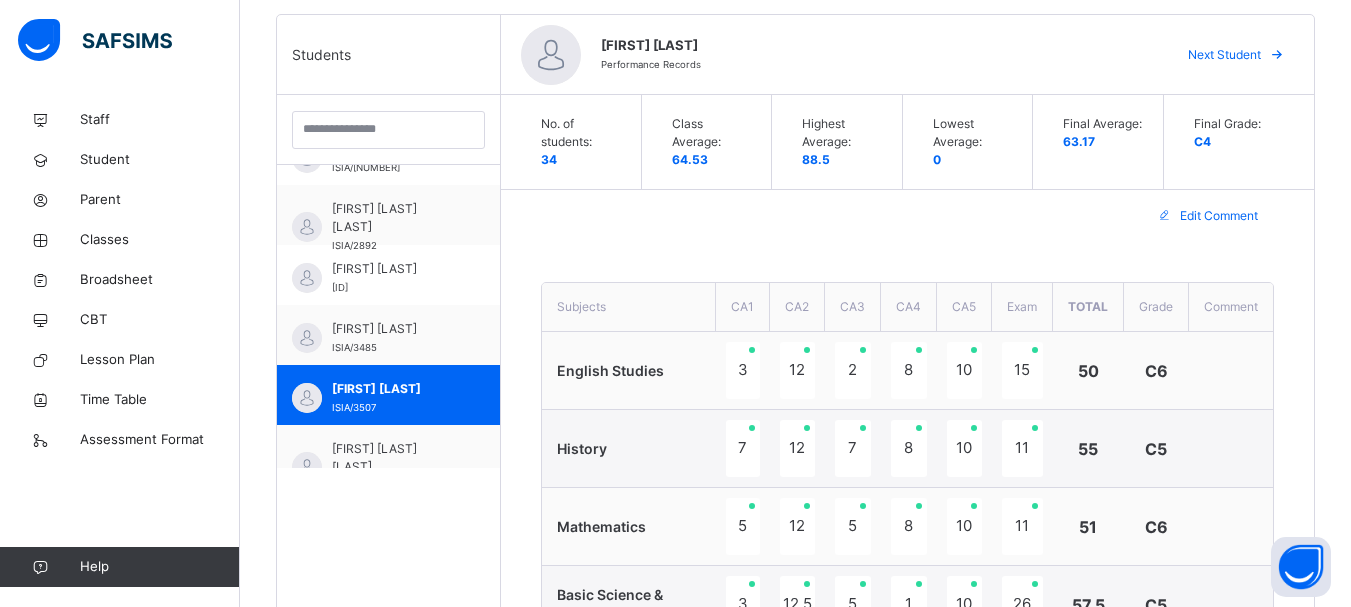 click on "Edit Comment" at bounding box center (907, 216) 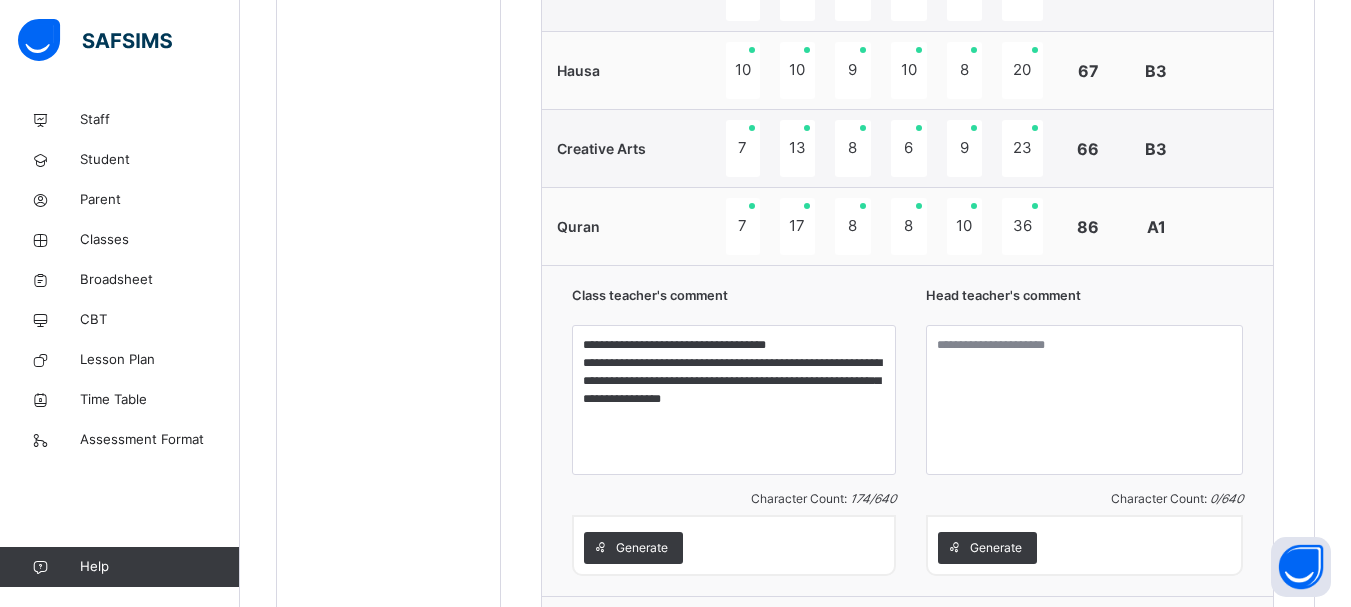 scroll, scrollTop: 1745, scrollLeft: 0, axis: vertical 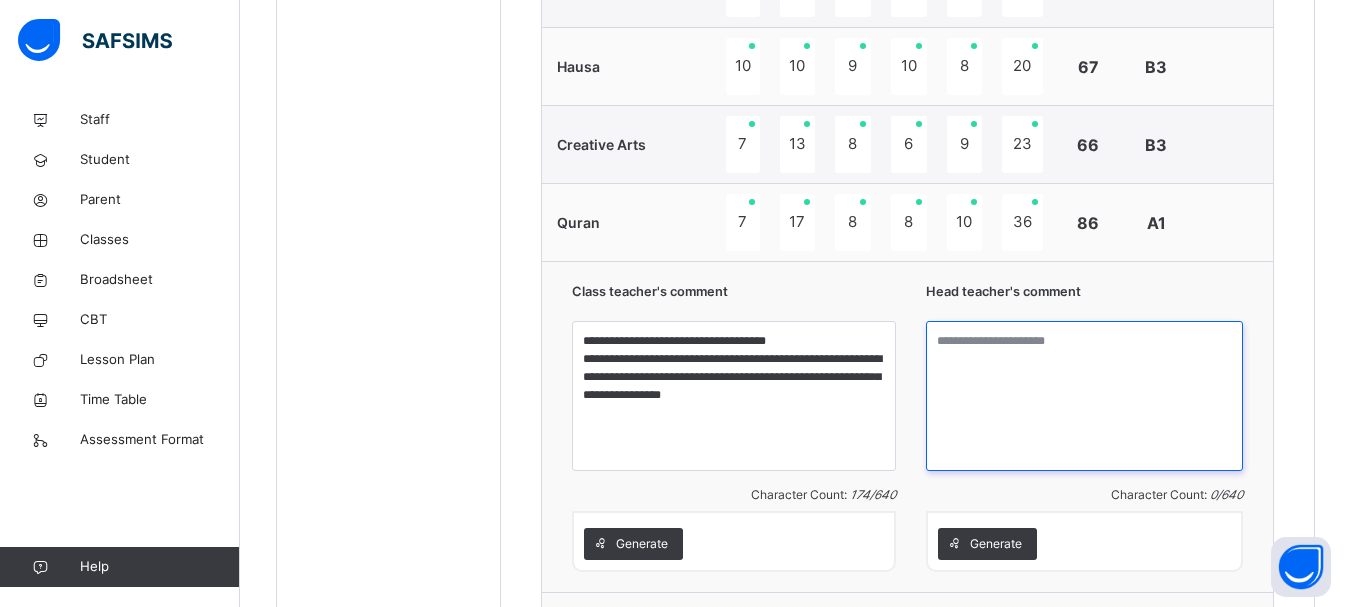 click at bounding box center (1084, 396) 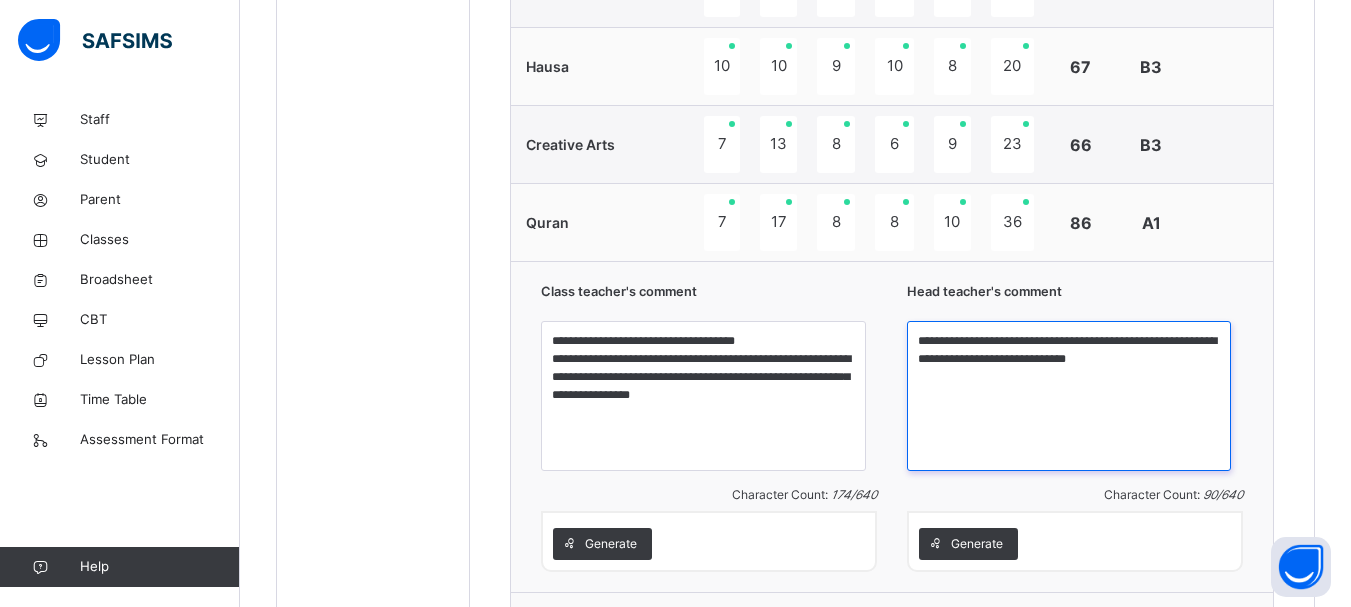 click on "**********" at bounding box center [1069, 396] 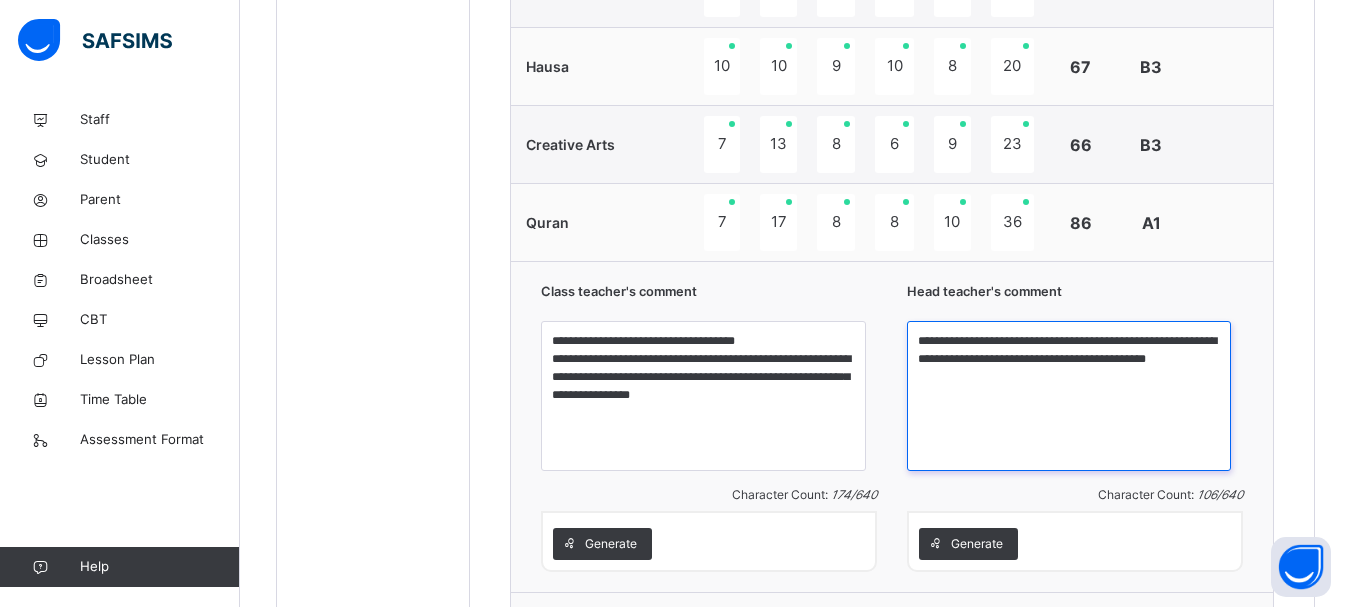 click on "**********" at bounding box center (1069, 396) 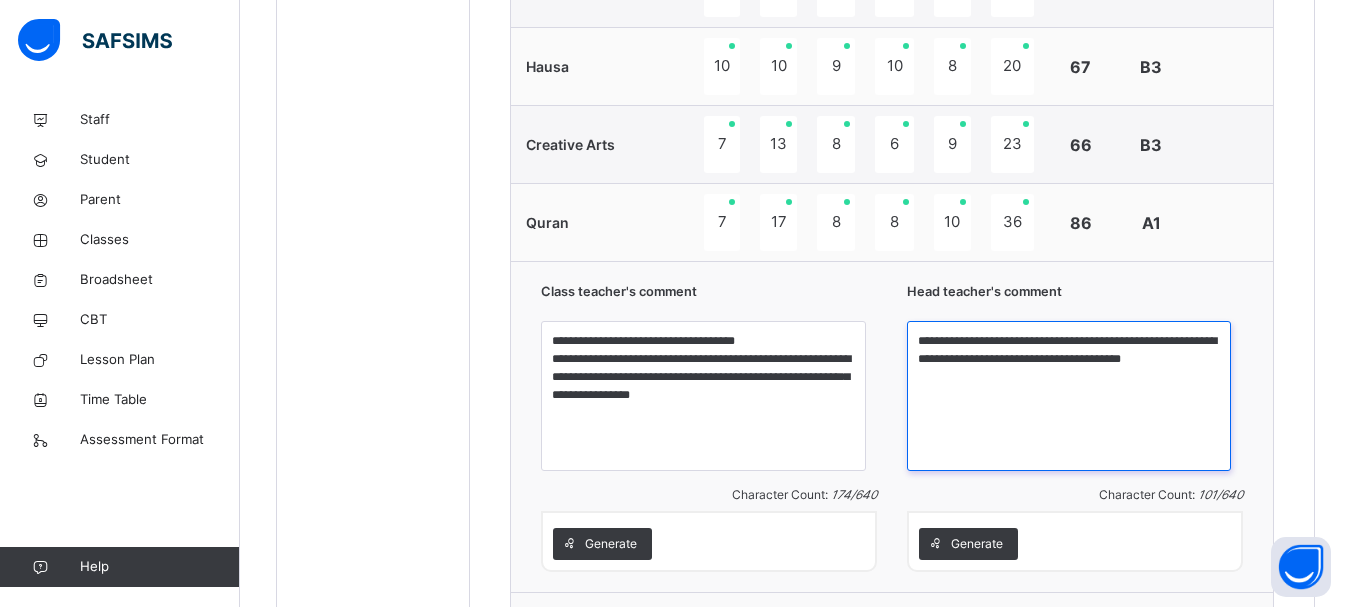 type on "**********" 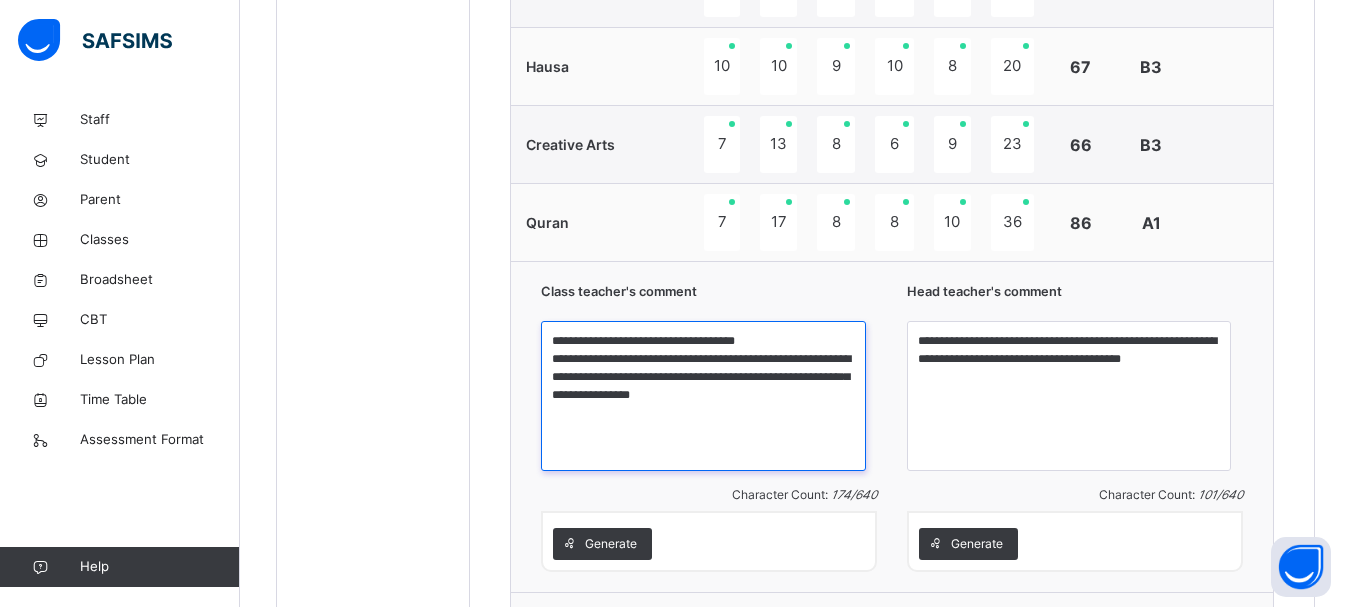 click on "**********" at bounding box center [703, 396] 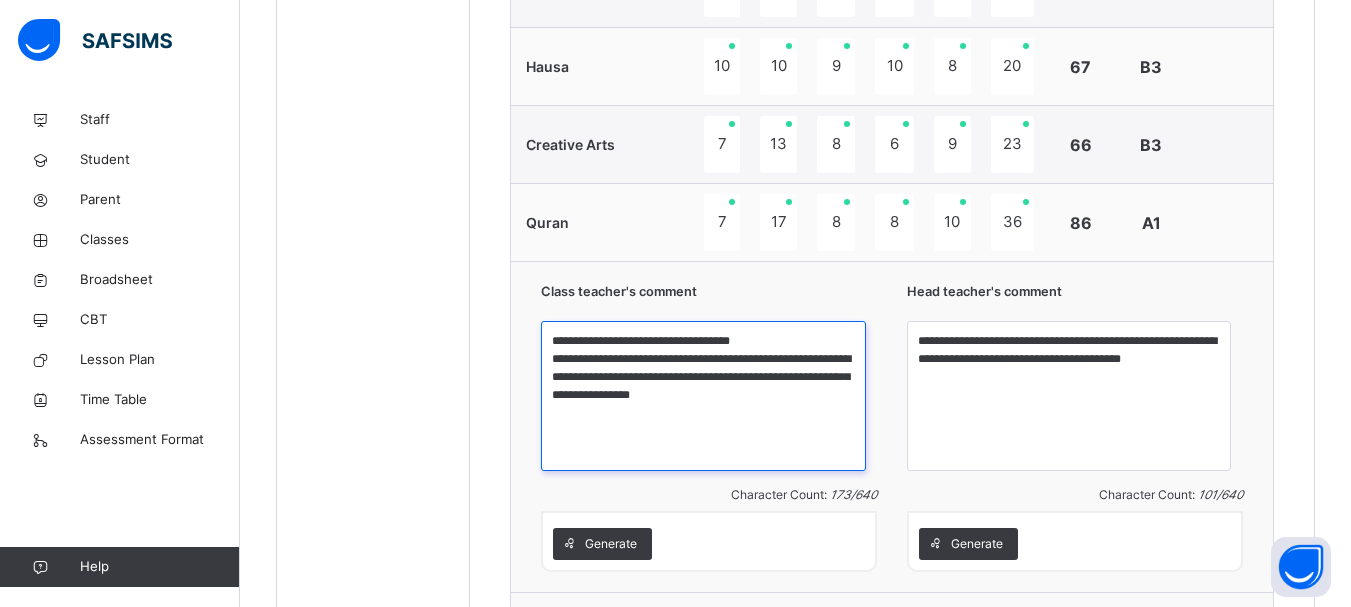click on "**********" at bounding box center (703, 396) 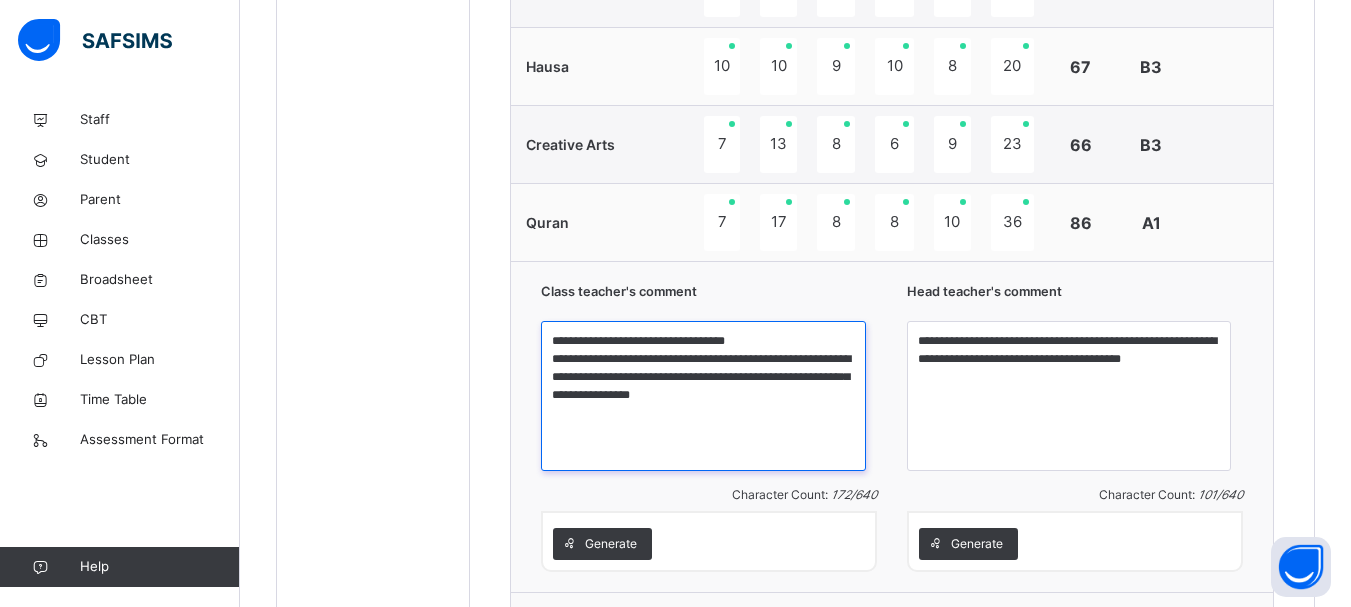 type on "**********" 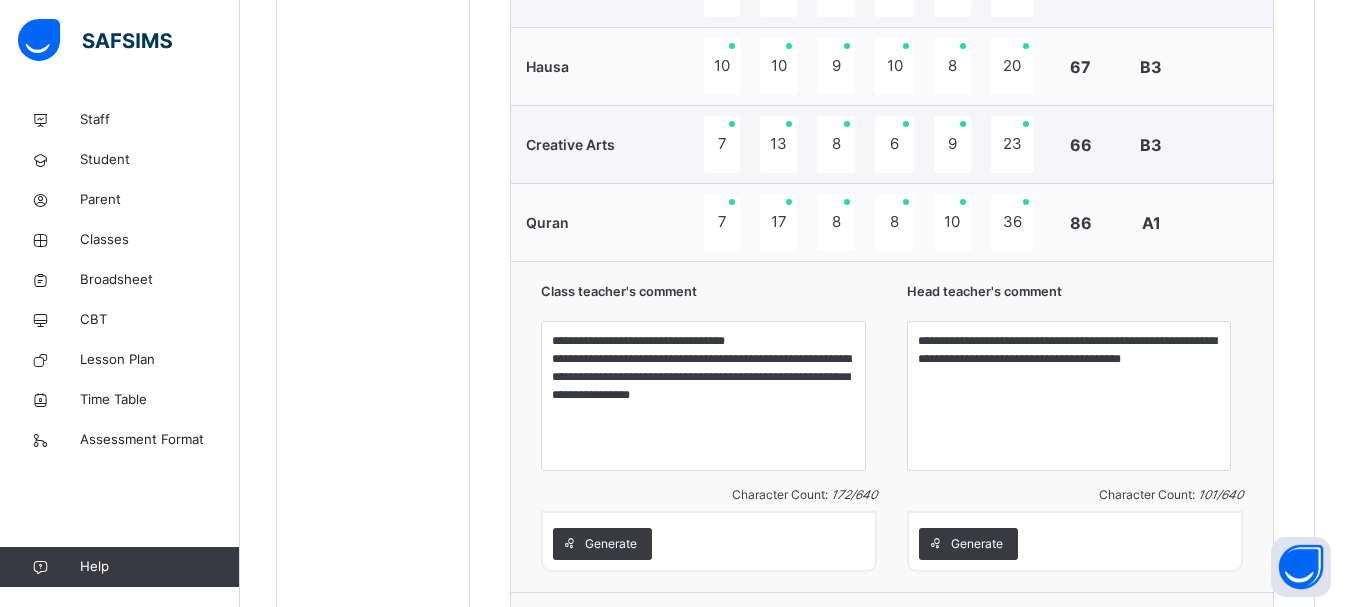 click on "**********" at bounding box center [892, 426] 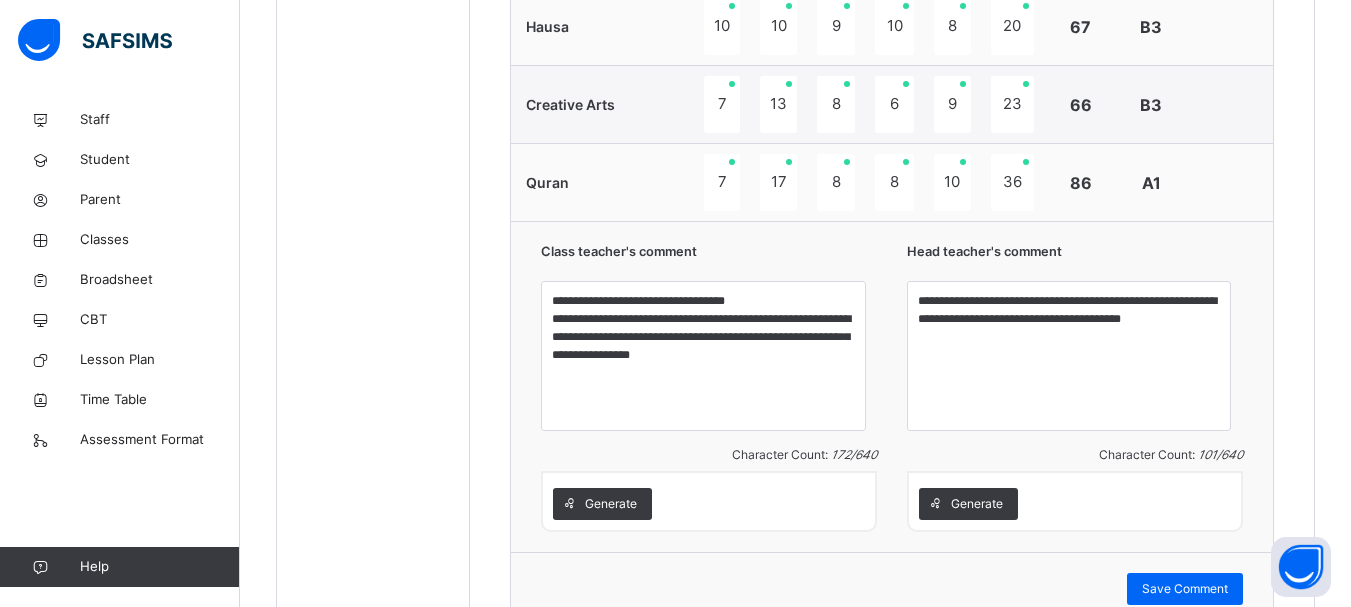 scroll, scrollTop: 1825, scrollLeft: 0, axis: vertical 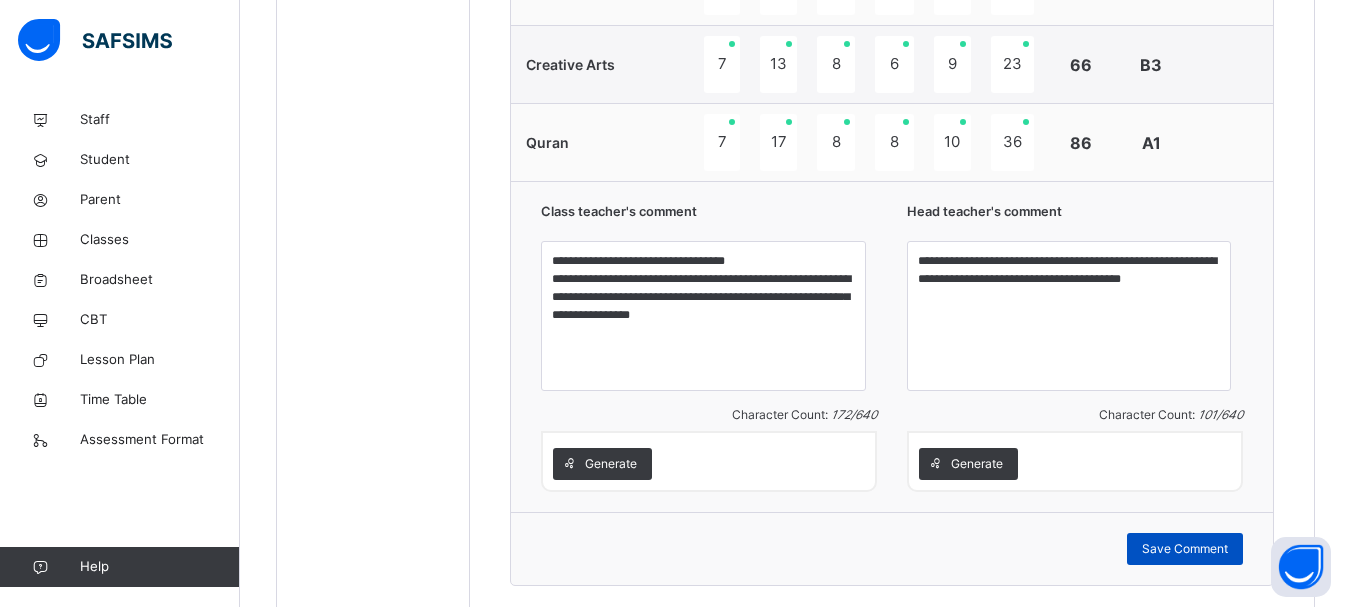 click on "Save Comment" at bounding box center (1185, 549) 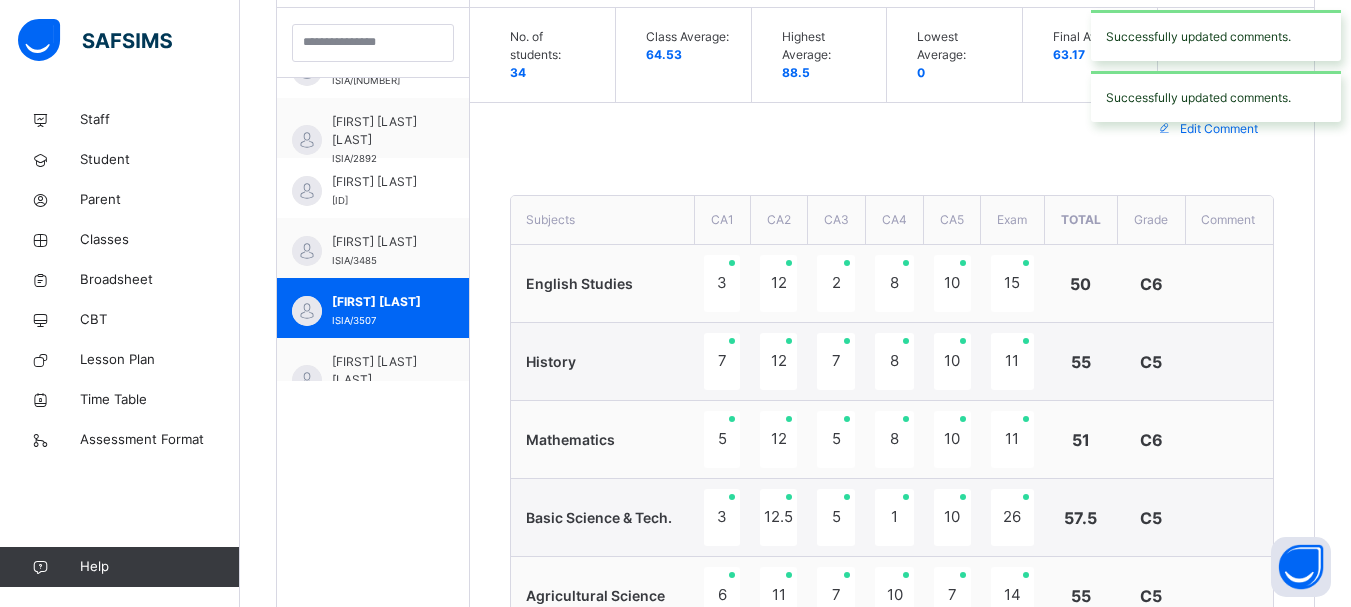 scroll, scrollTop: 425, scrollLeft: 0, axis: vertical 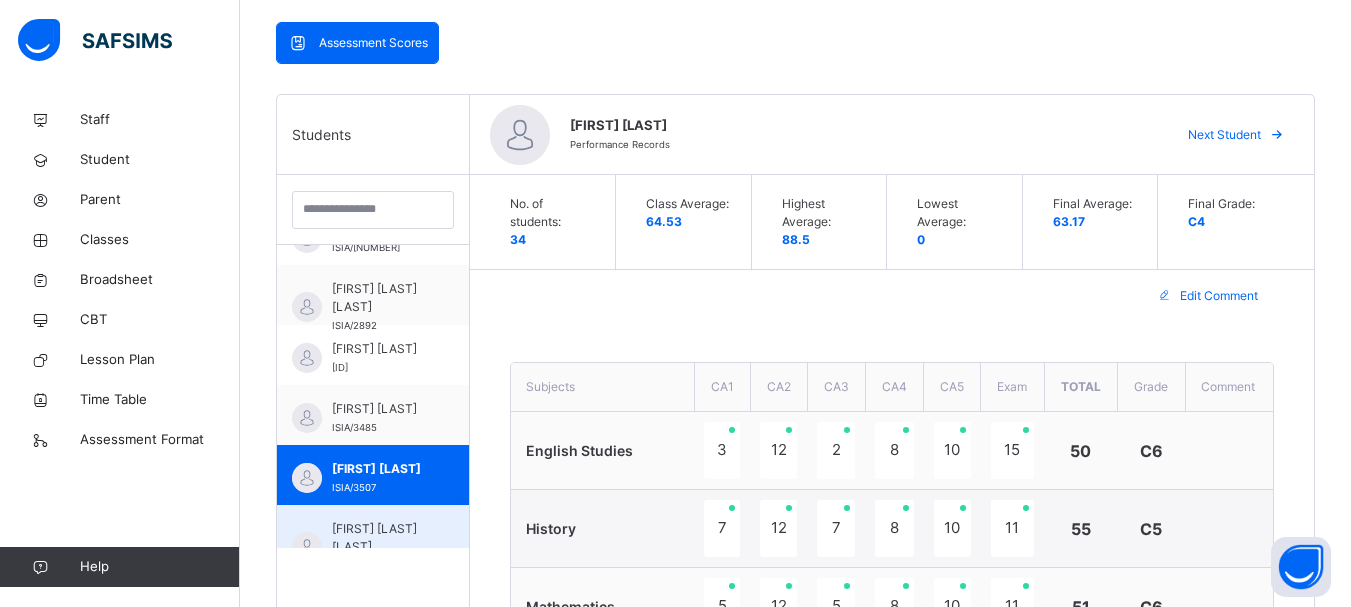 click on "SUHAIL ABAKA JAFAR" at bounding box center [378, 538] 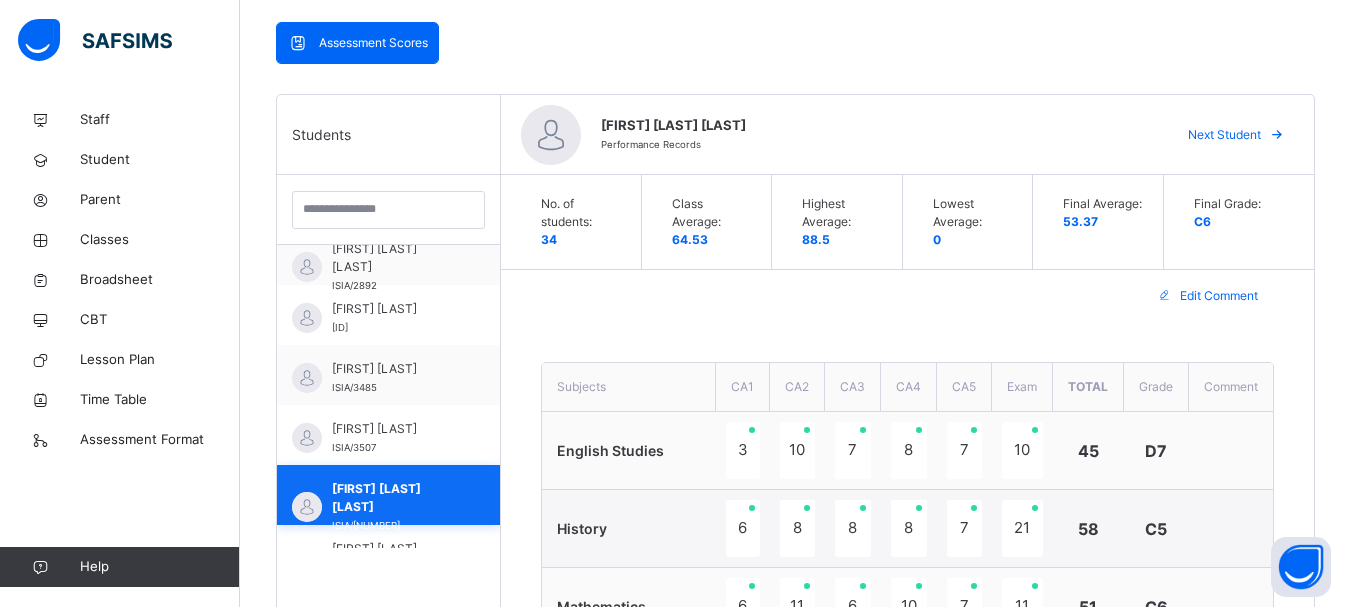 scroll, scrollTop: 1560, scrollLeft: 0, axis: vertical 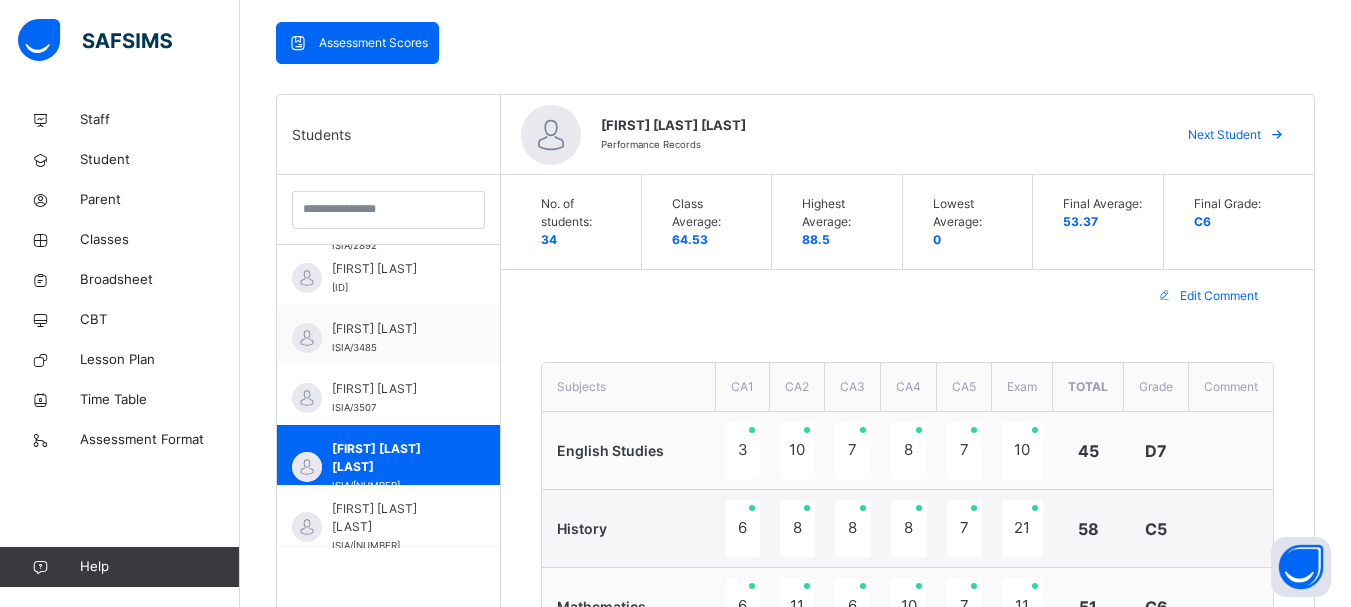 click on "Edit Comment" at bounding box center (907, 296) 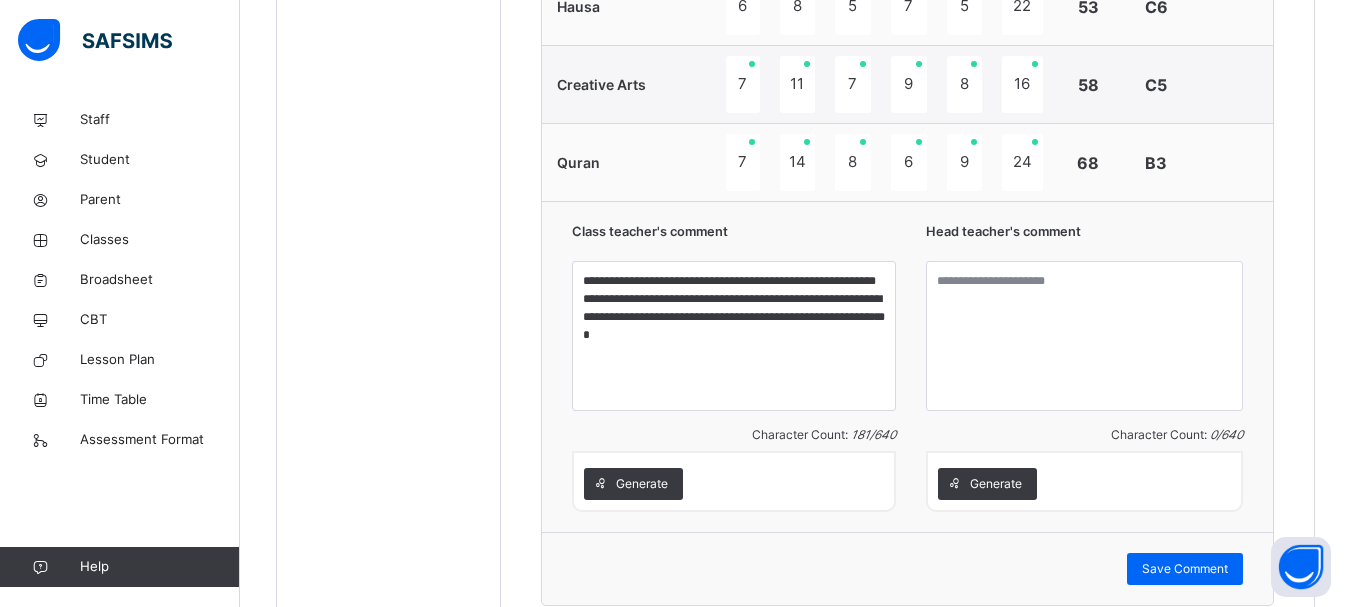 scroll, scrollTop: 1905, scrollLeft: 0, axis: vertical 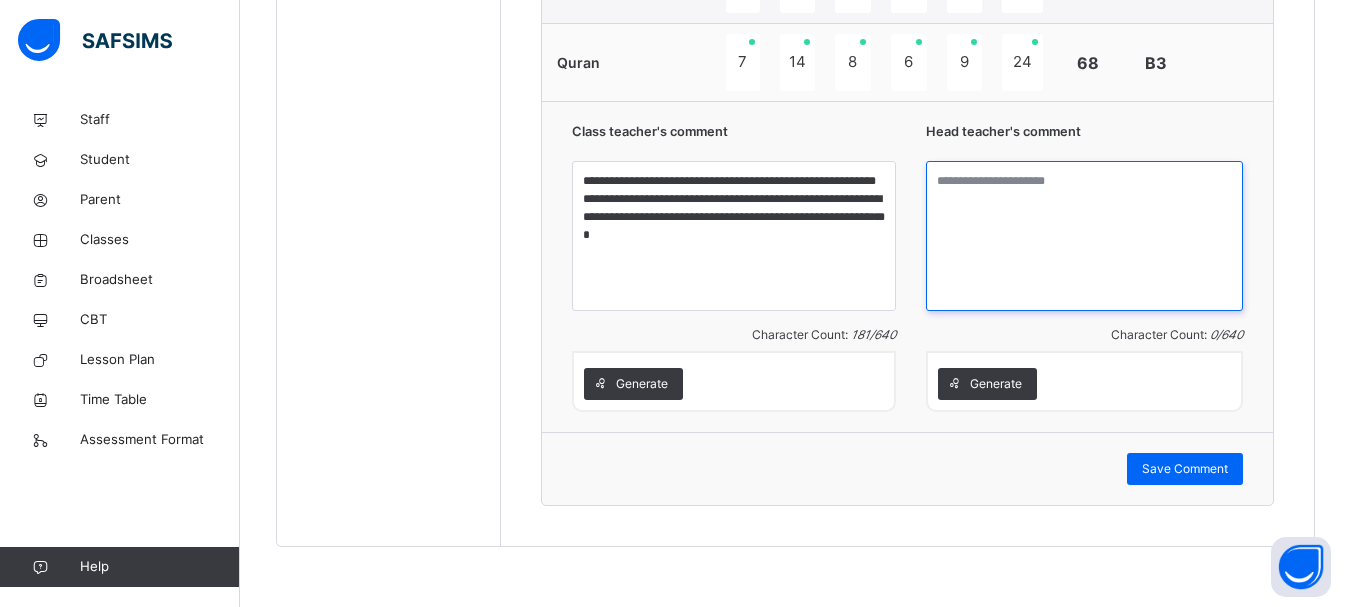 click at bounding box center [1084, 236] 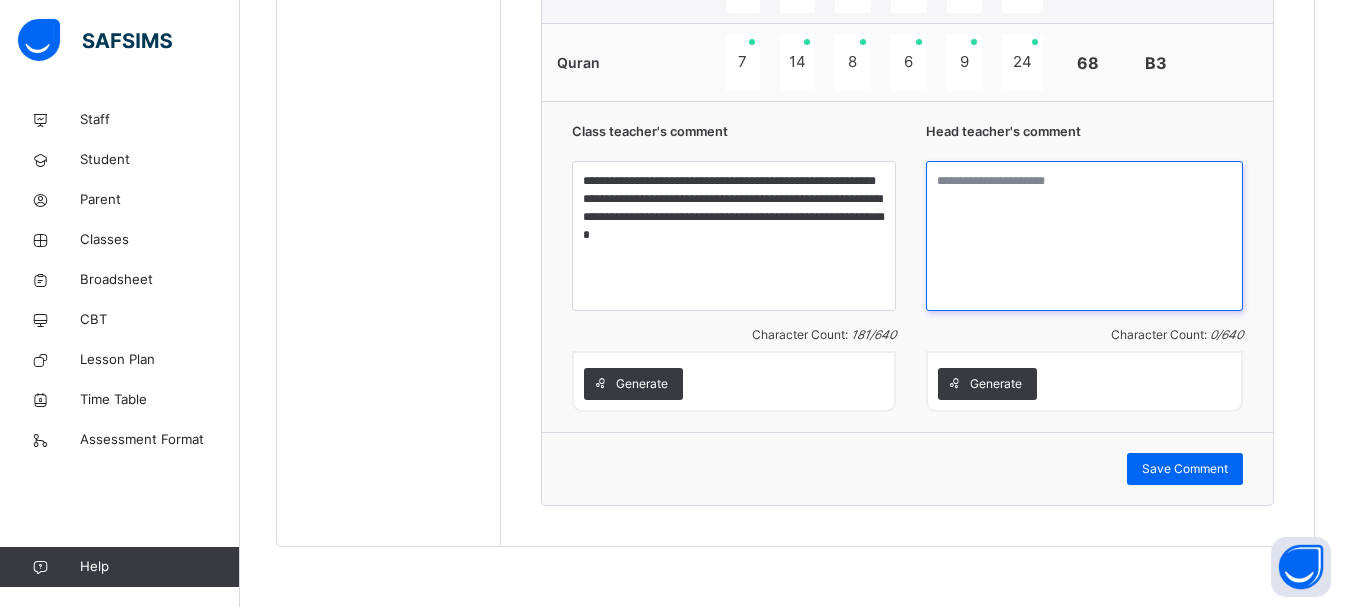 paste on "**********" 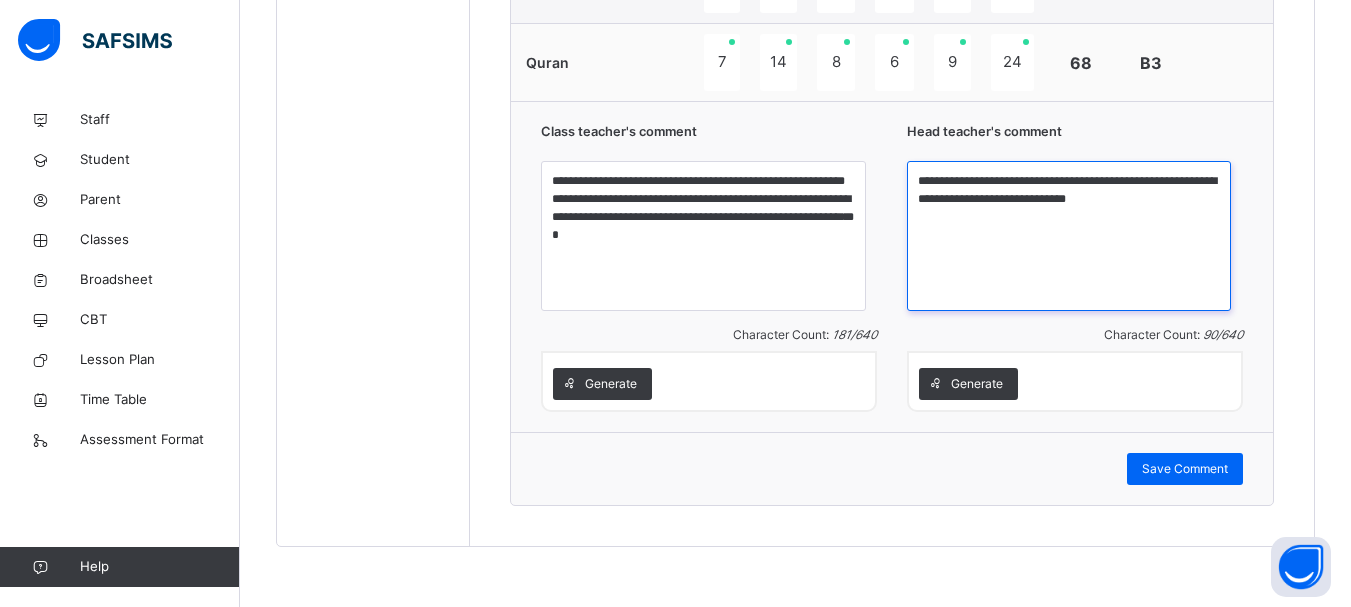 click on "**********" at bounding box center (1069, 236) 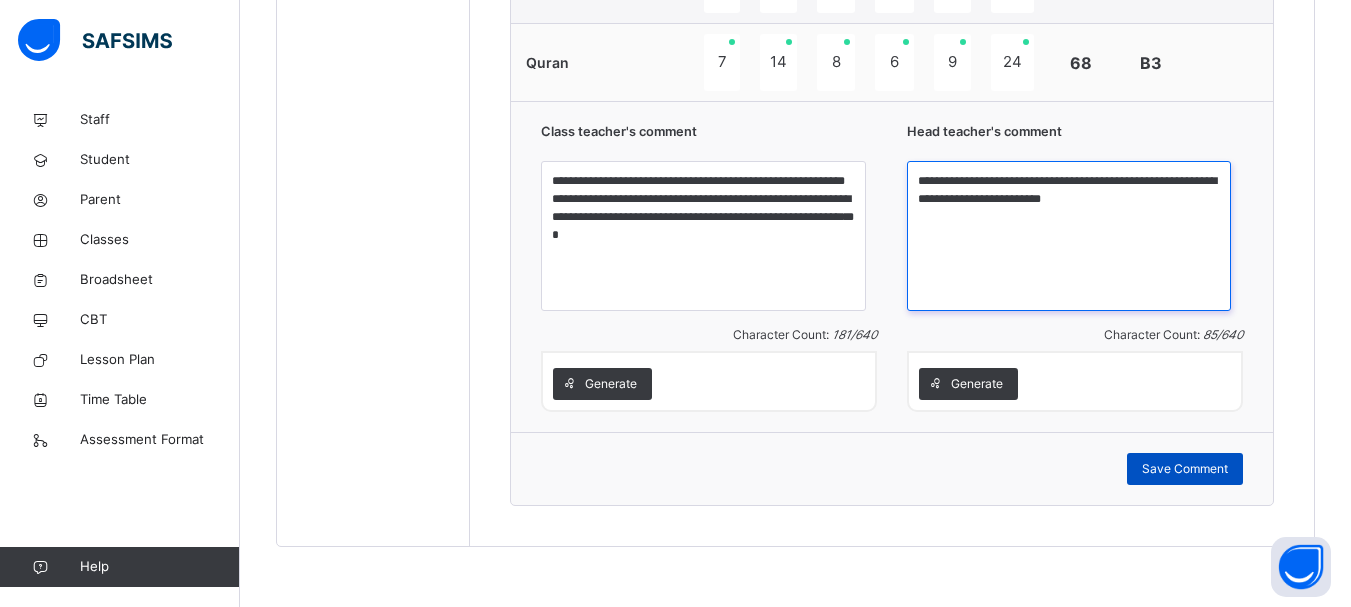 type on "**********" 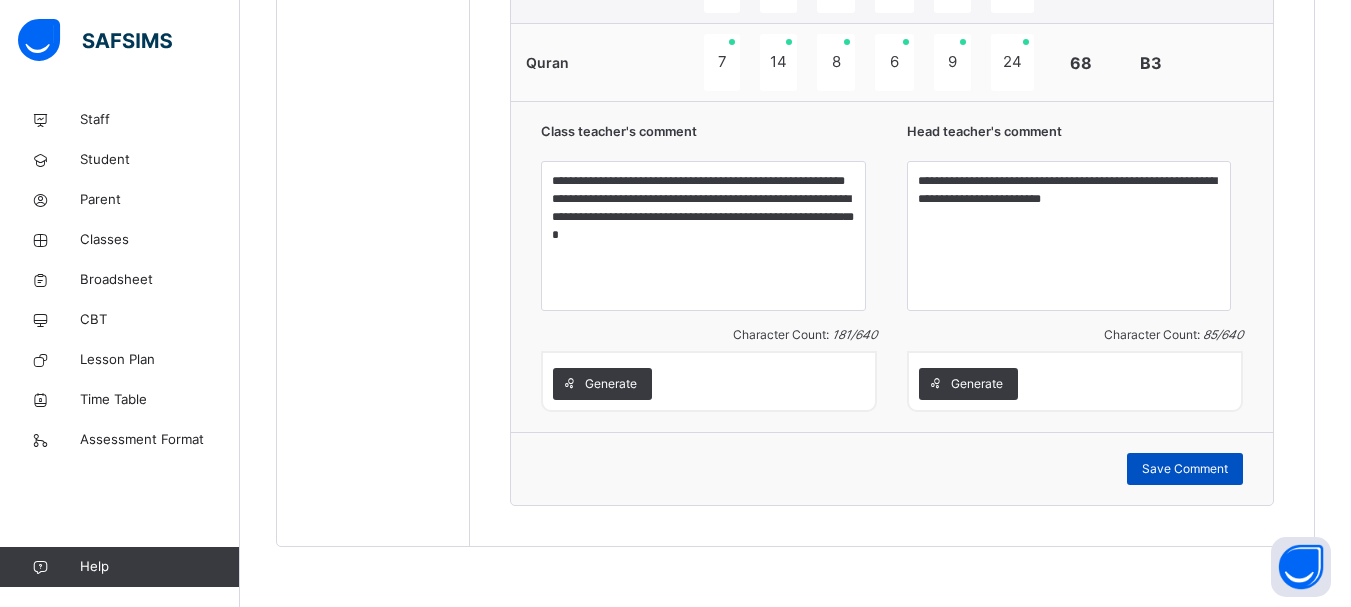 click on "Save Comment" at bounding box center [1185, 469] 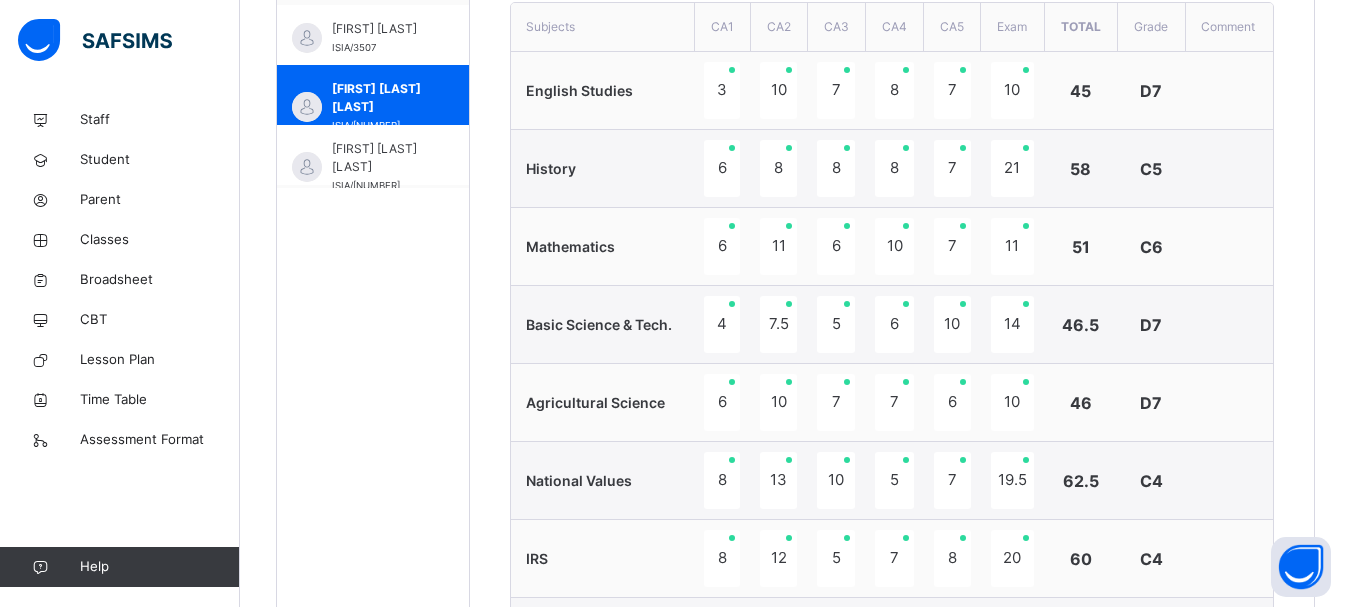 scroll, scrollTop: 745, scrollLeft: 0, axis: vertical 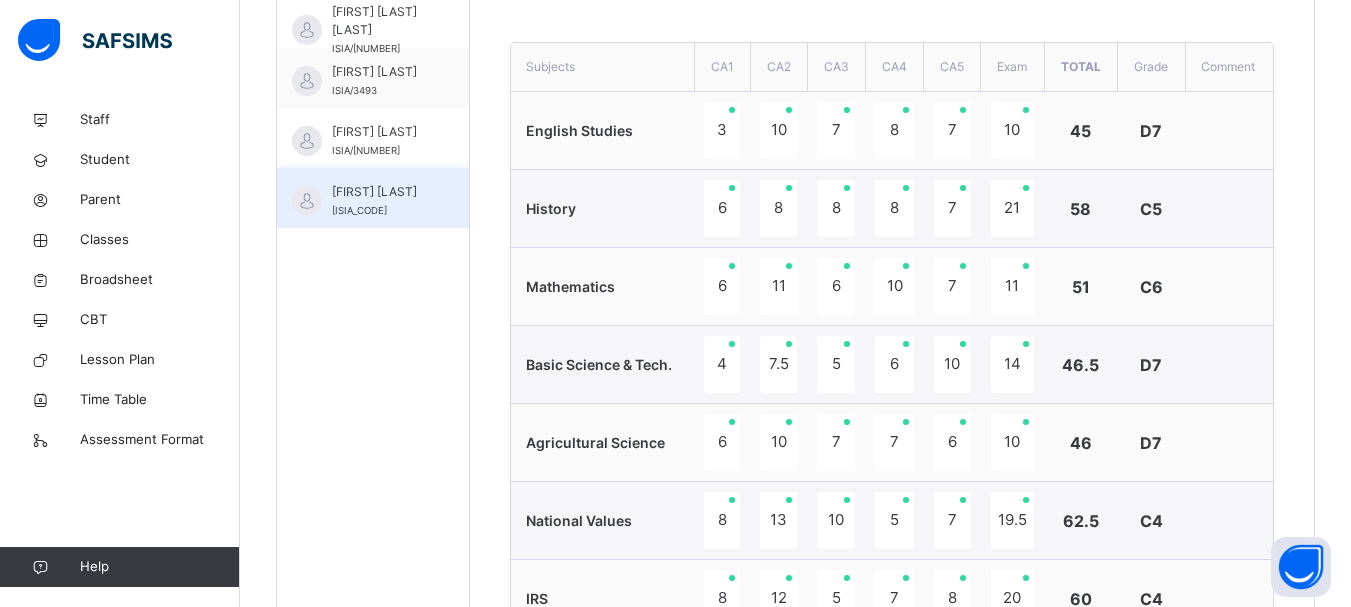 click on "[FIRST] [LAST] [FIRST]" at bounding box center (378, 192) 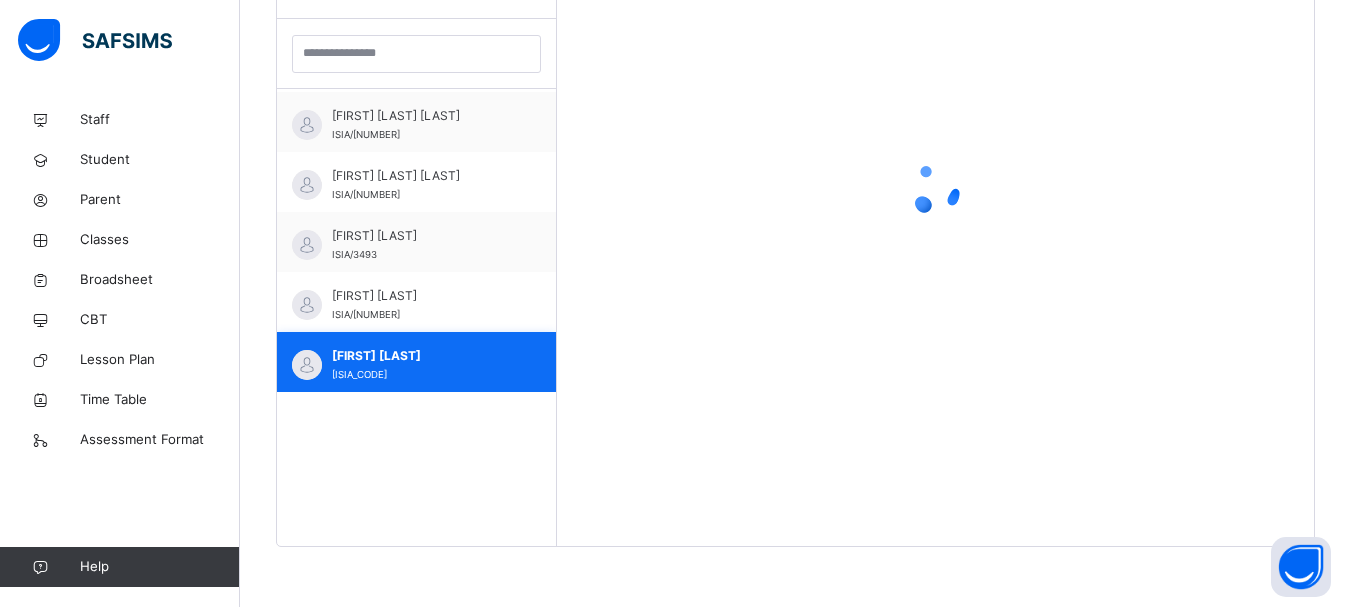 scroll, scrollTop: 581, scrollLeft: 0, axis: vertical 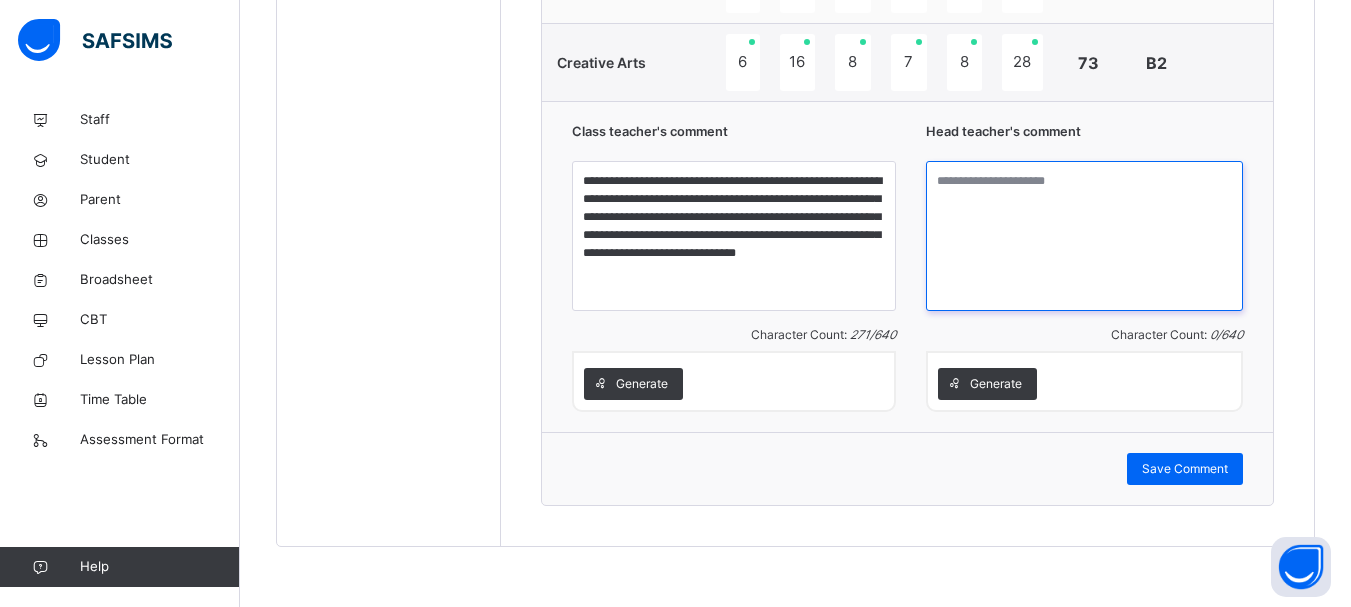 click at bounding box center [1084, 236] 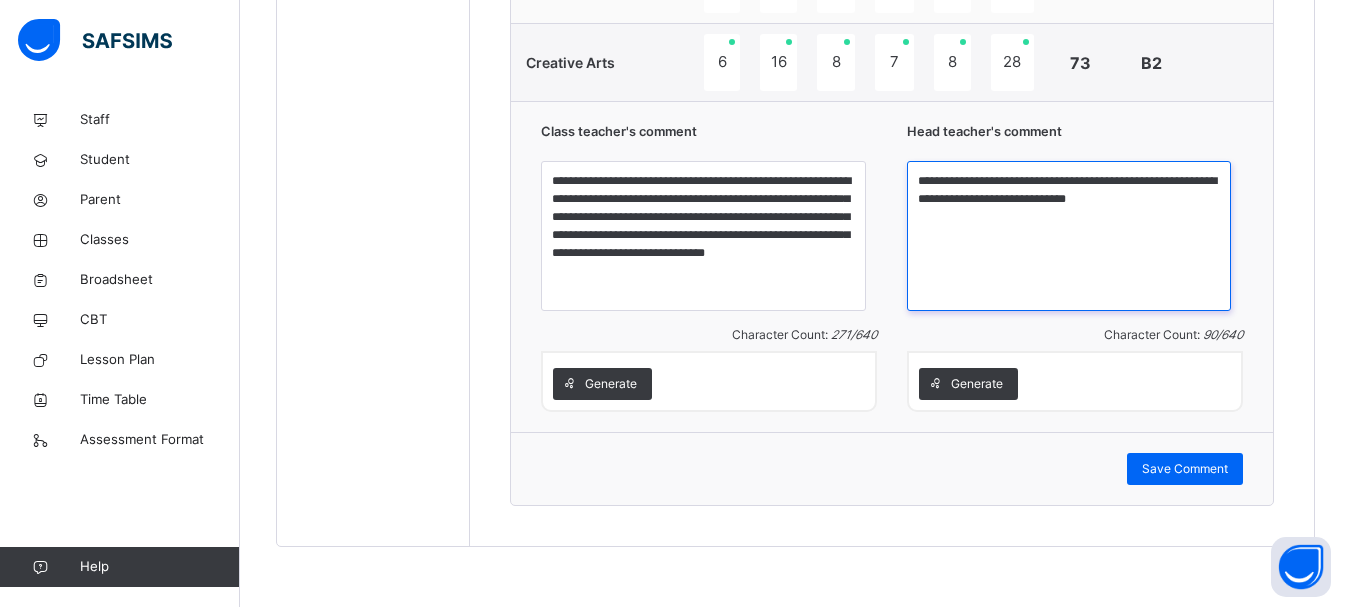 click on "**********" at bounding box center [1069, 236] 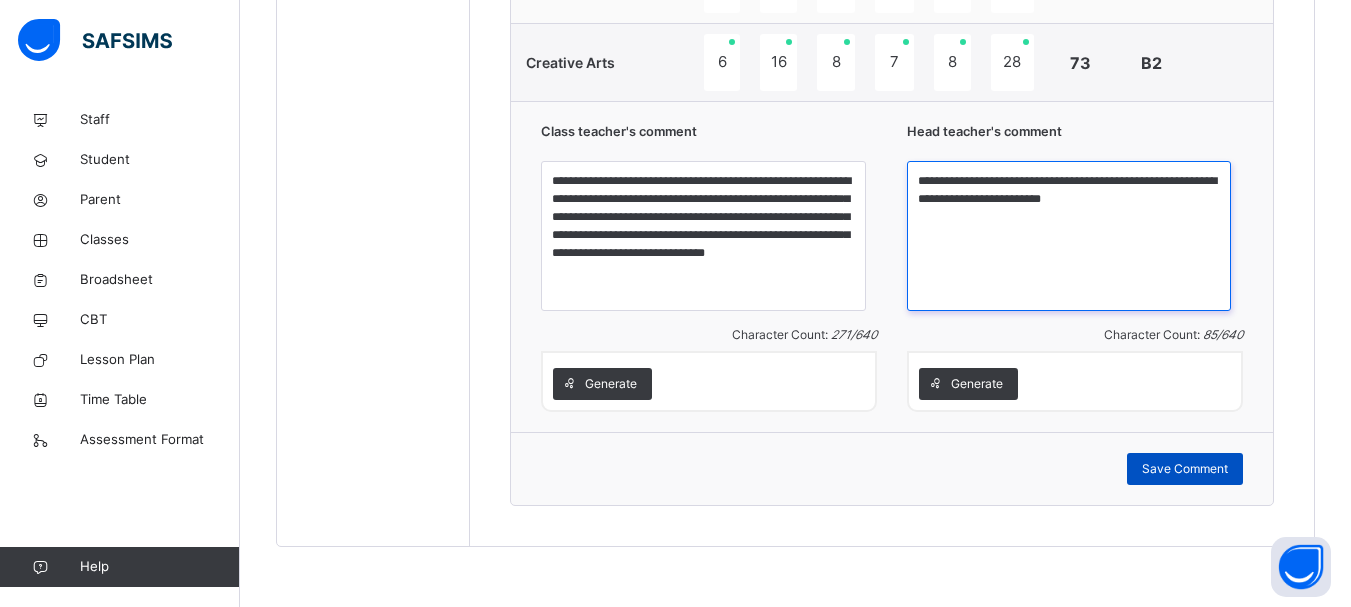type on "**********" 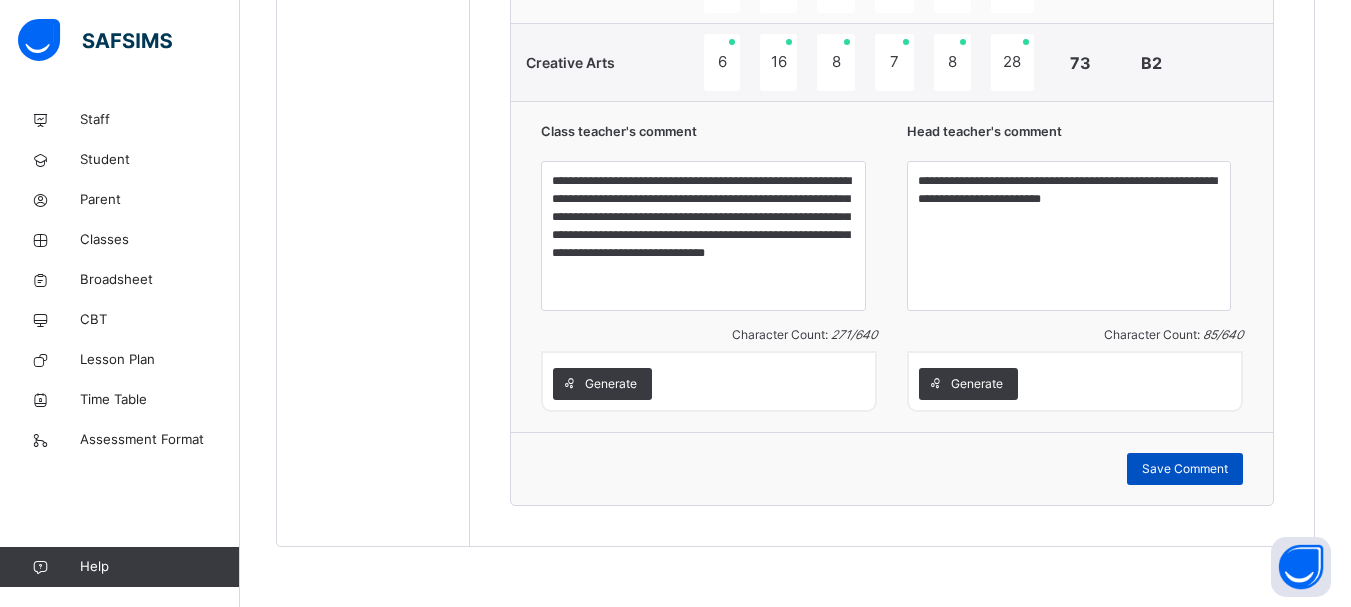 click on "Save Comment" at bounding box center (1185, 469) 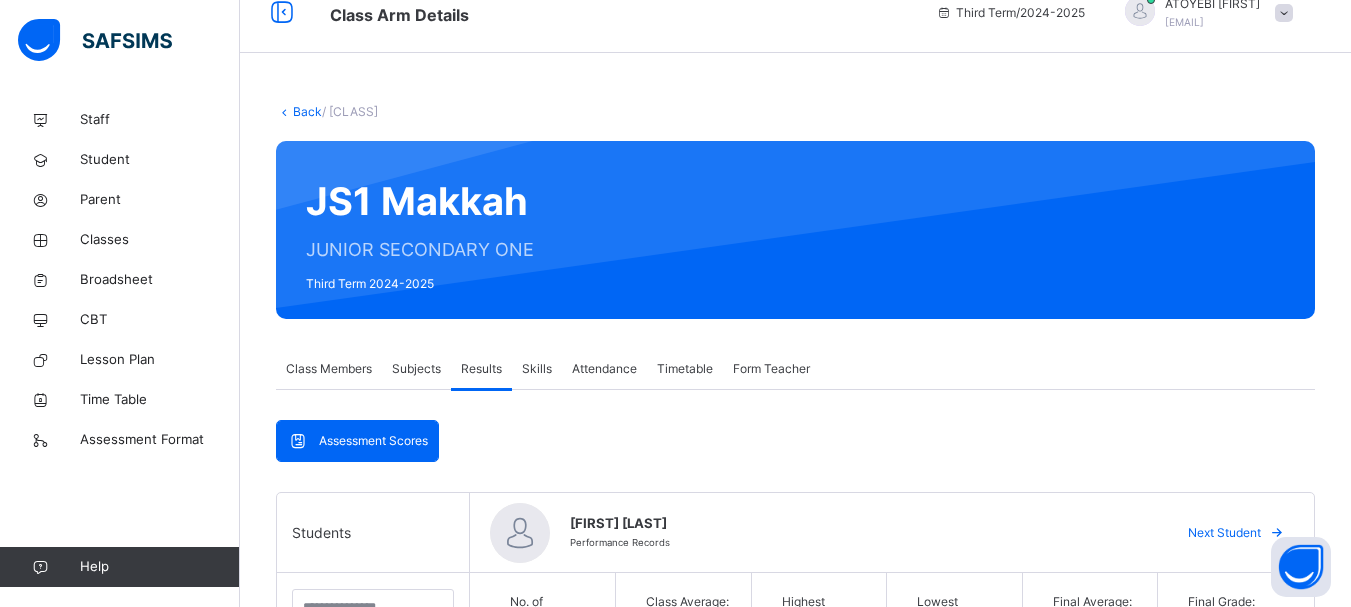 scroll, scrollTop: 0, scrollLeft: 0, axis: both 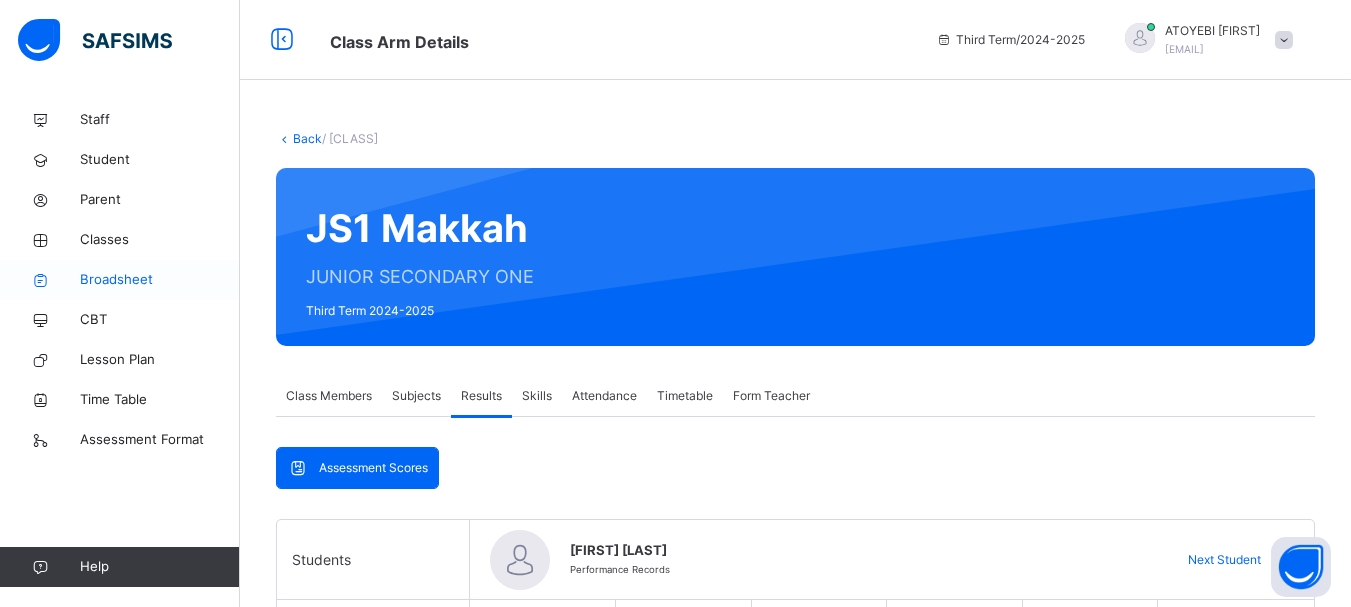 click on "Broadsheet" at bounding box center [160, 280] 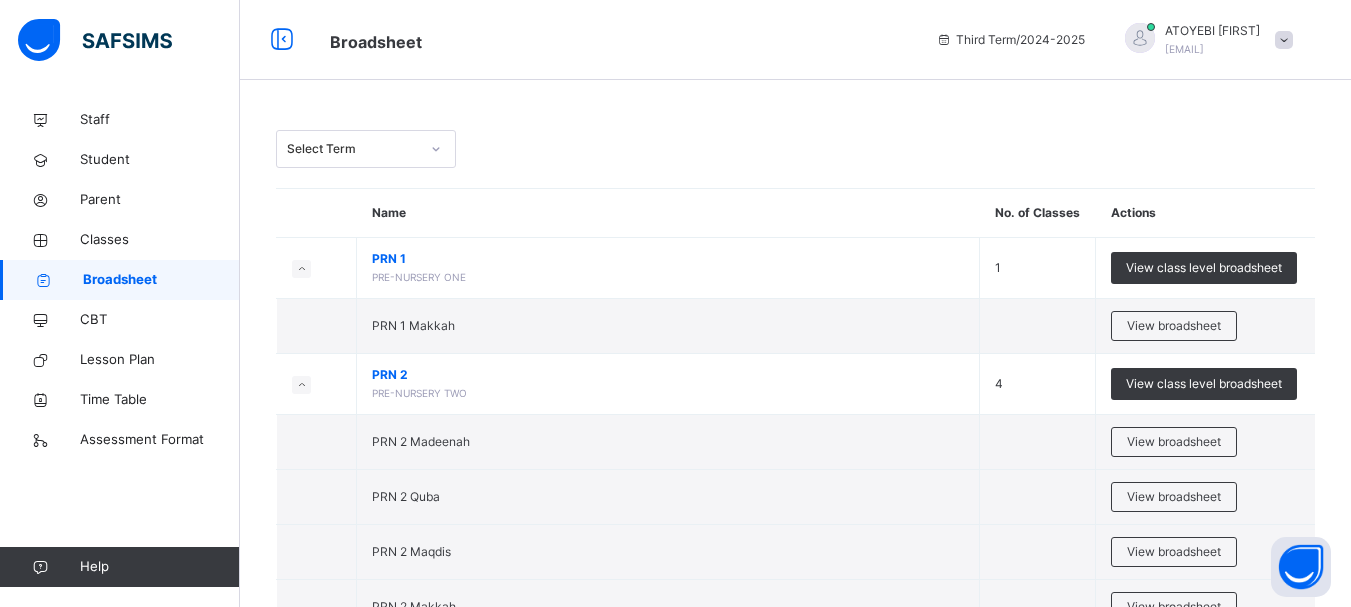 click 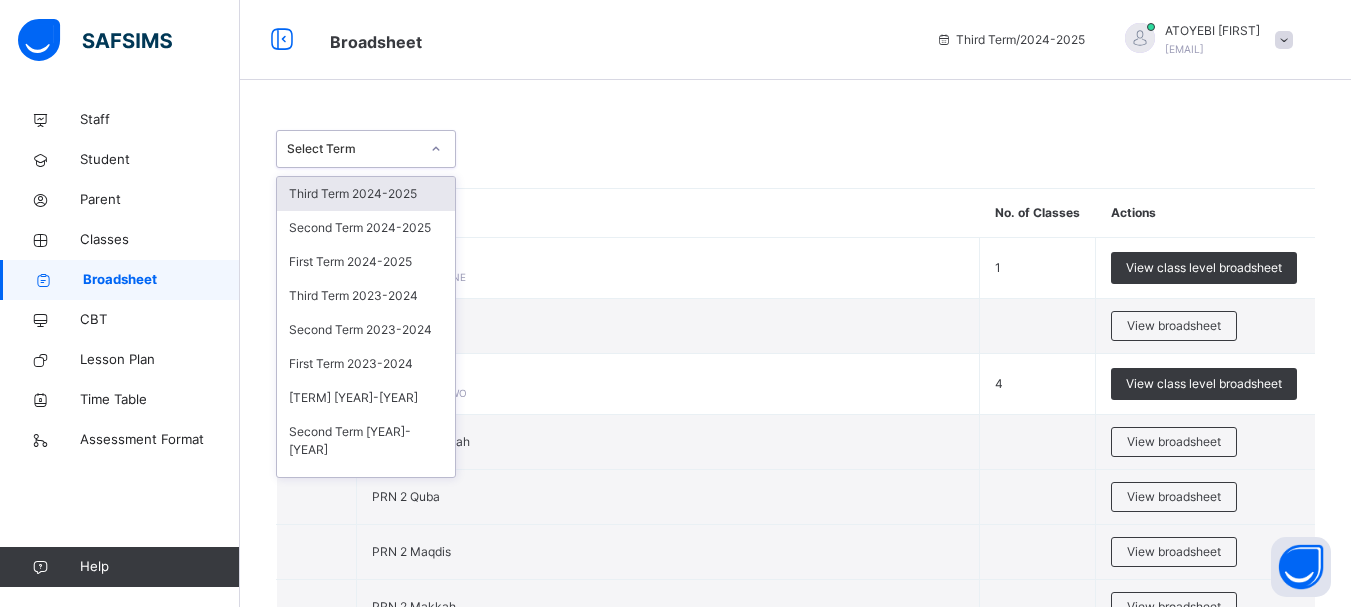 click on "Third Term 2024-2025" at bounding box center (366, 194) 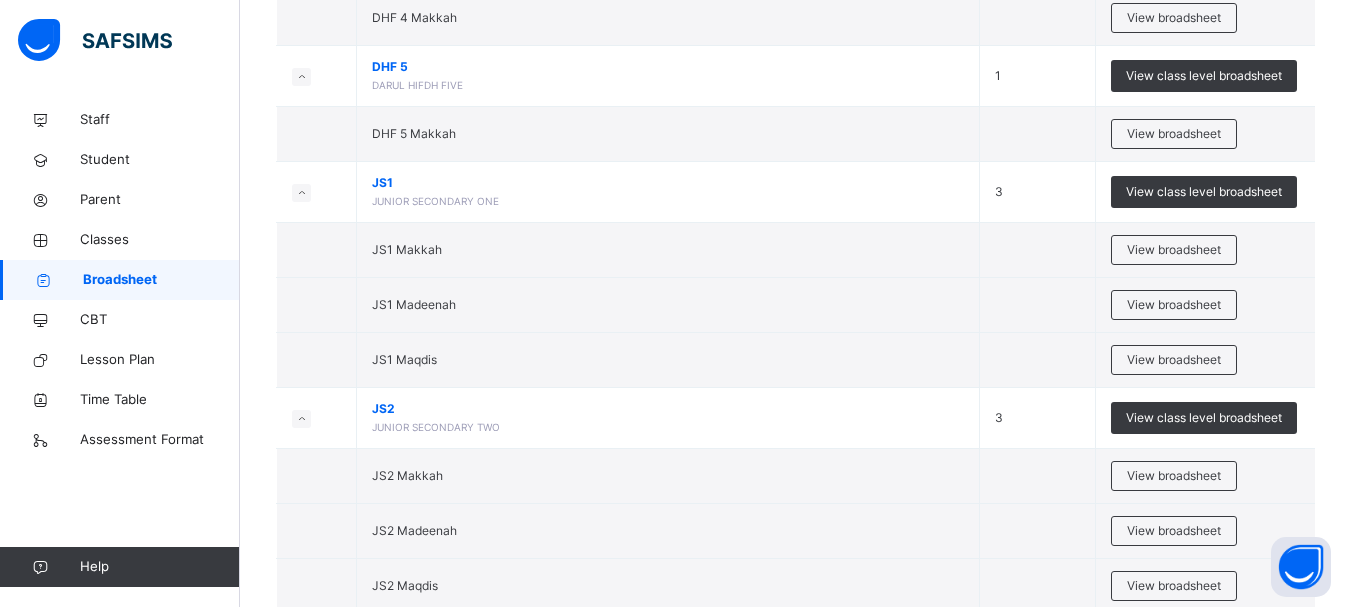 scroll, scrollTop: 4000, scrollLeft: 0, axis: vertical 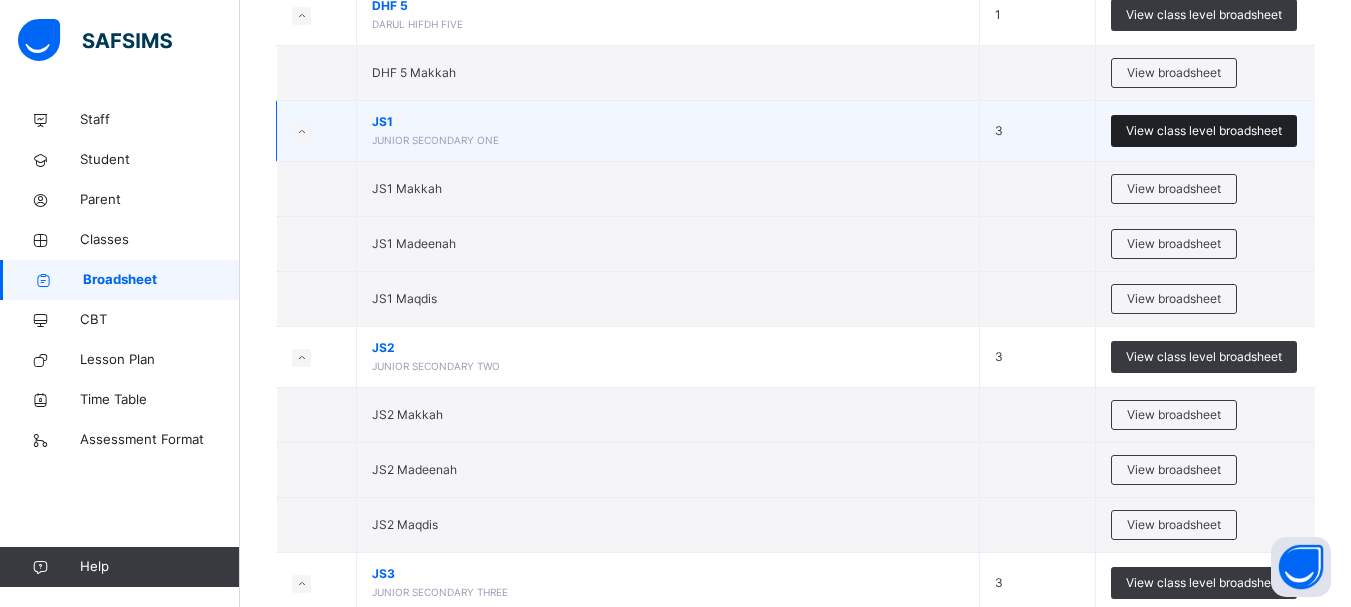 click on "View class level broadsheet" at bounding box center [1204, 131] 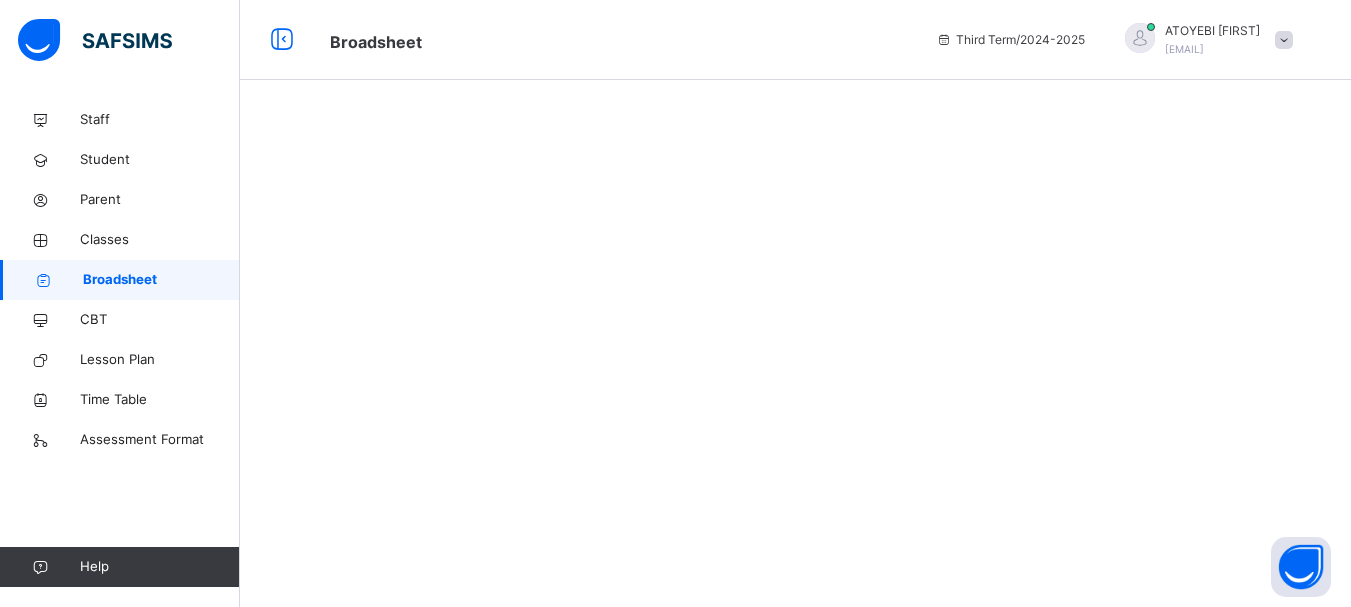 scroll, scrollTop: 0, scrollLeft: 0, axis: both 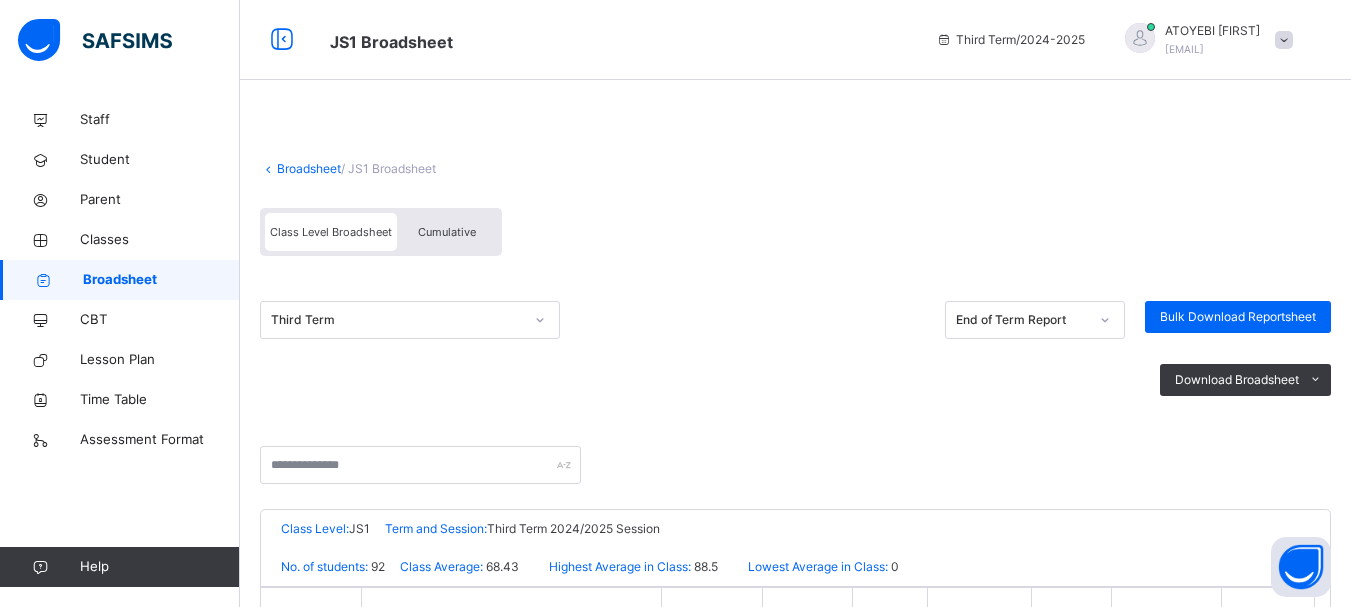 click on "Cumulative" at bounding box center [447, 232] 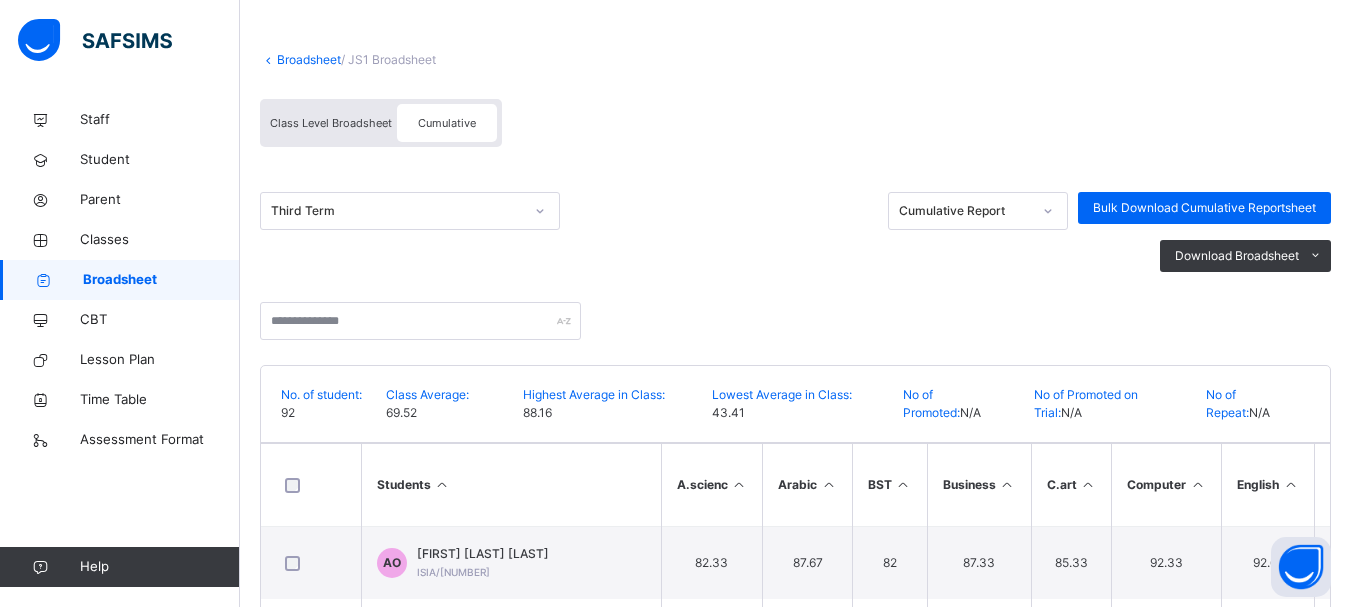 scroll, scrollTop: 0, scrollLeft: 0, axis: both 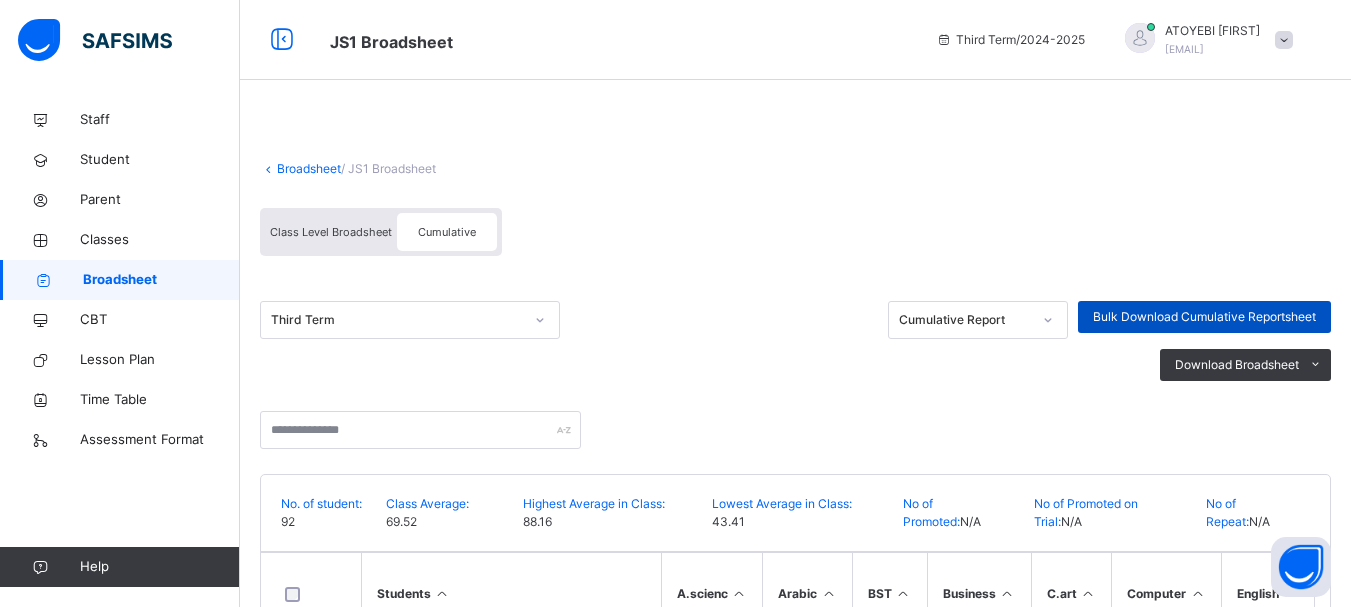 click on "Bulk Download Cumulative Reportsheet" at bounding box center [1204, 317] 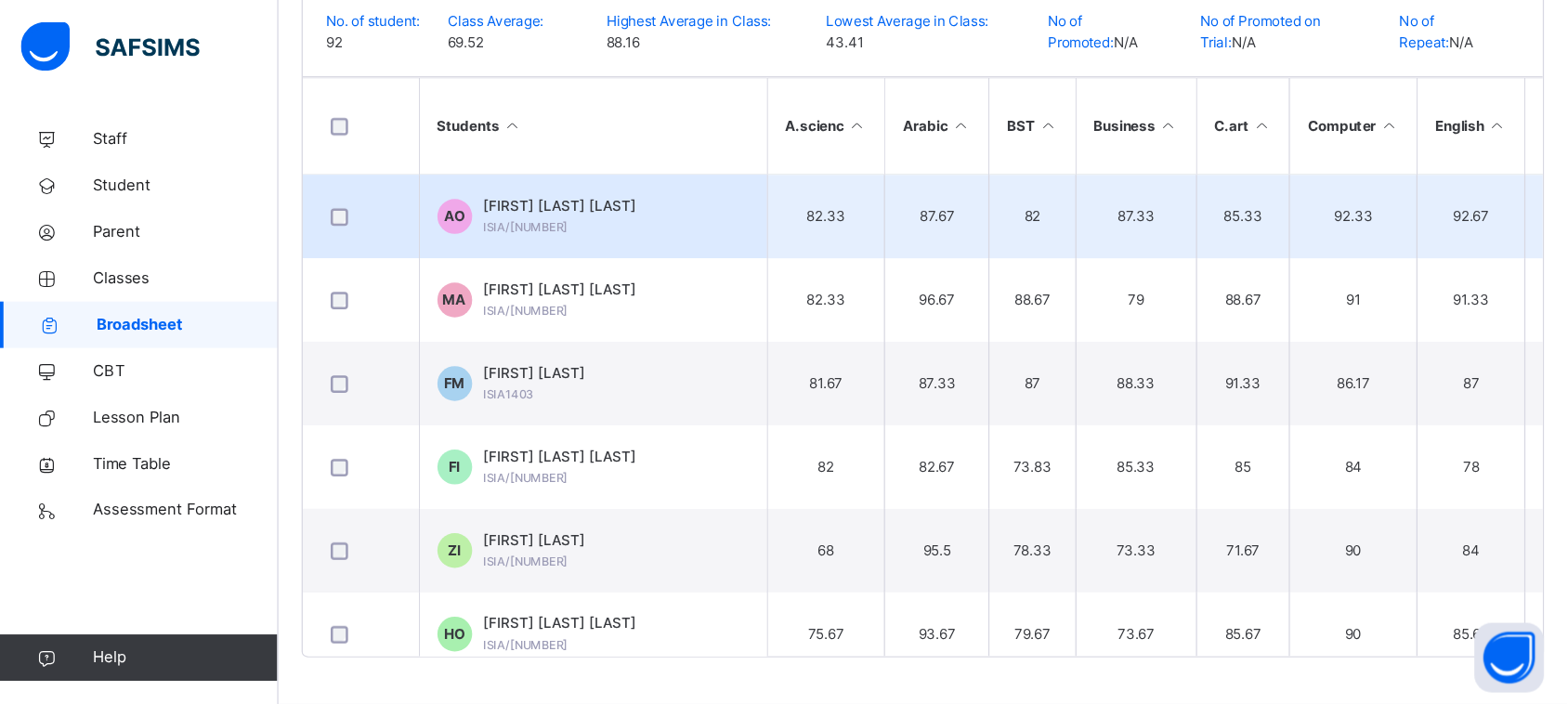 scroll, scrollTop: 293, scrollLeft: 0, axis: vertical 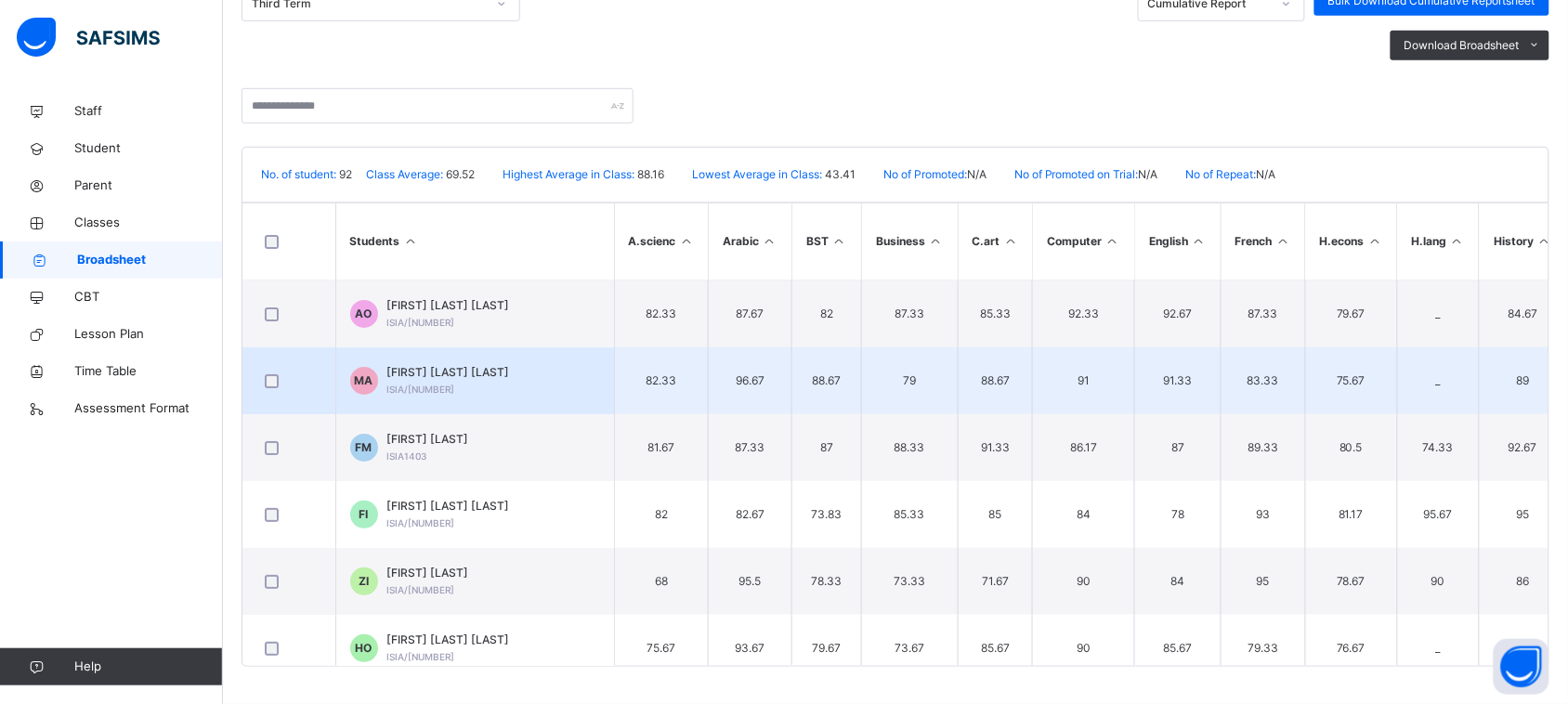 click on "91.33" at bounding box center (1178, 381) 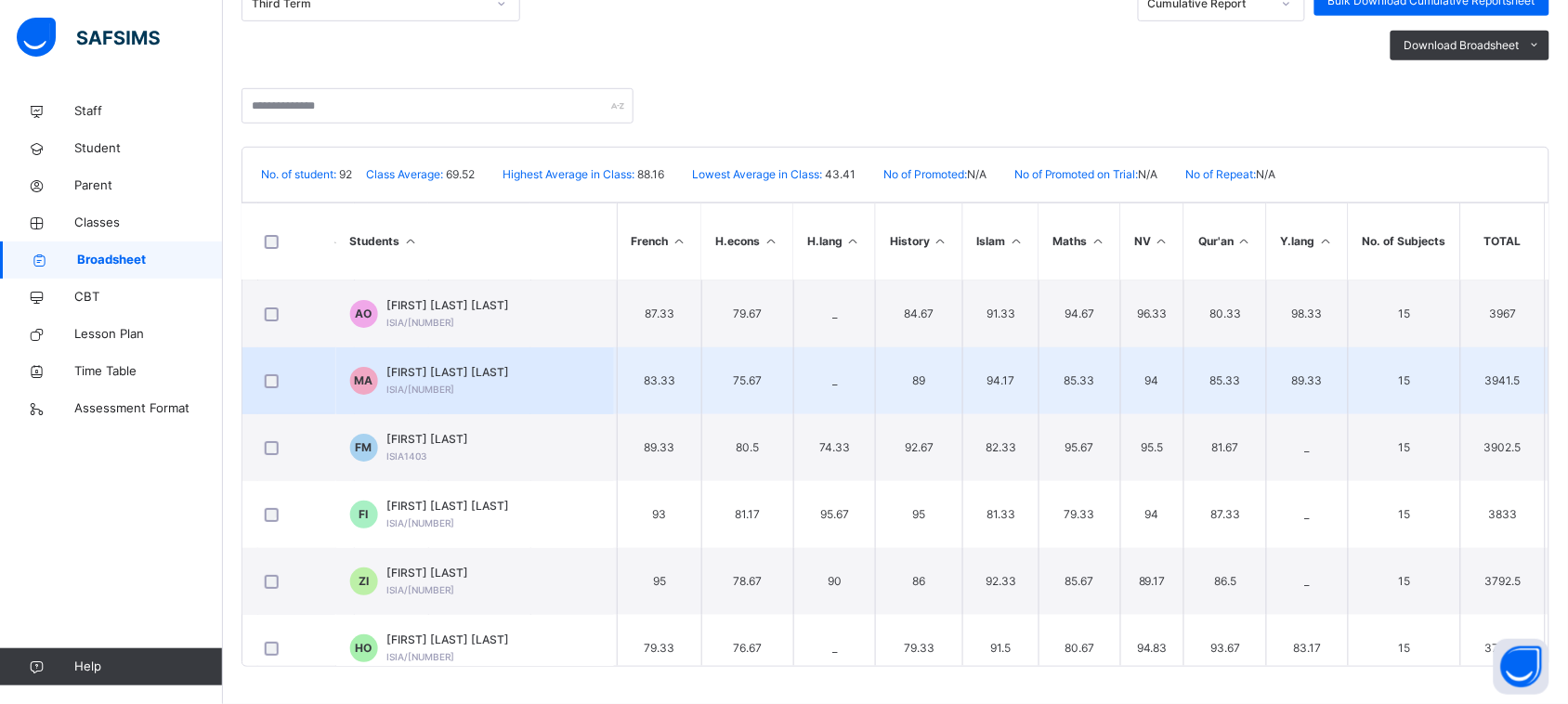 scroll, scrollTop: 0, scrollLeft: 557, axis: horizontal 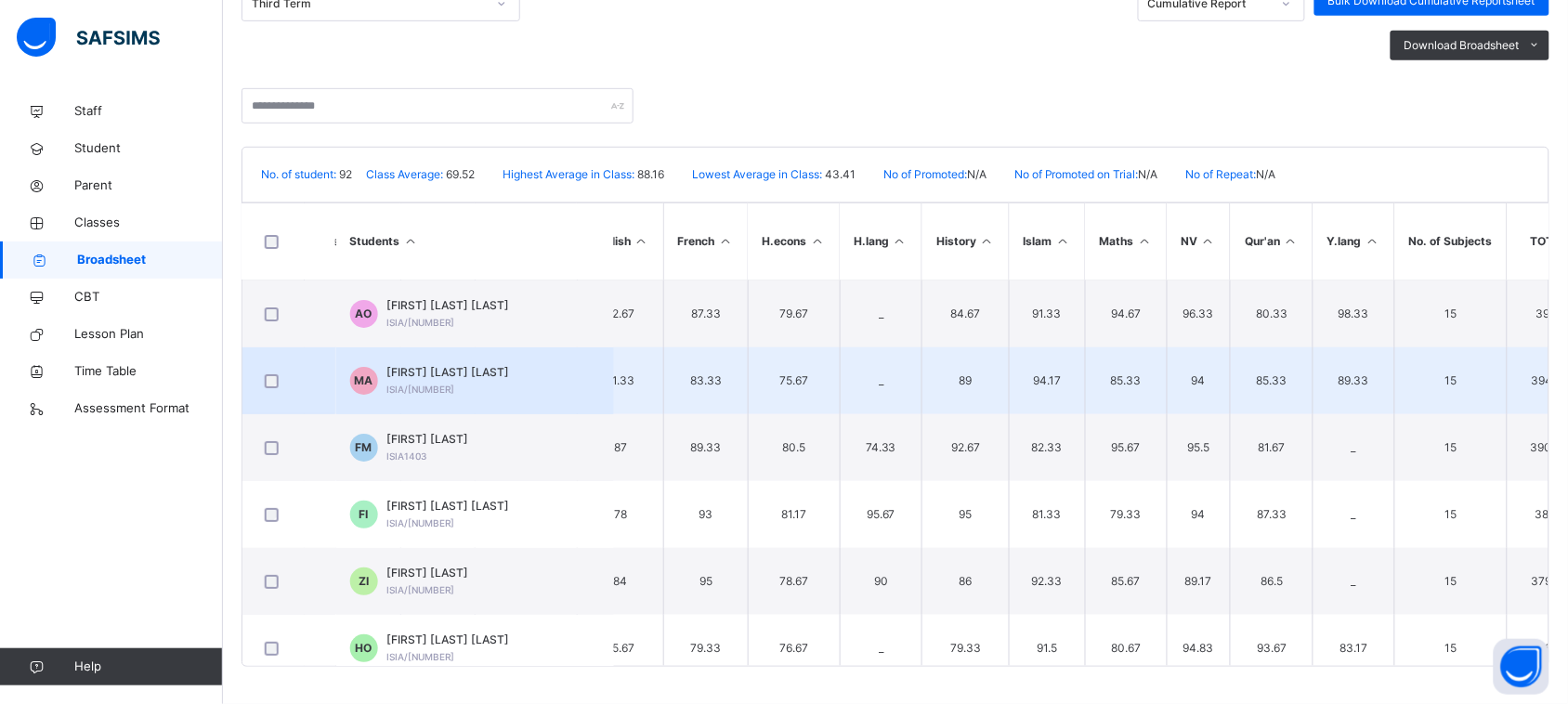 click on "94.17" at bounding box center (1048, 381) 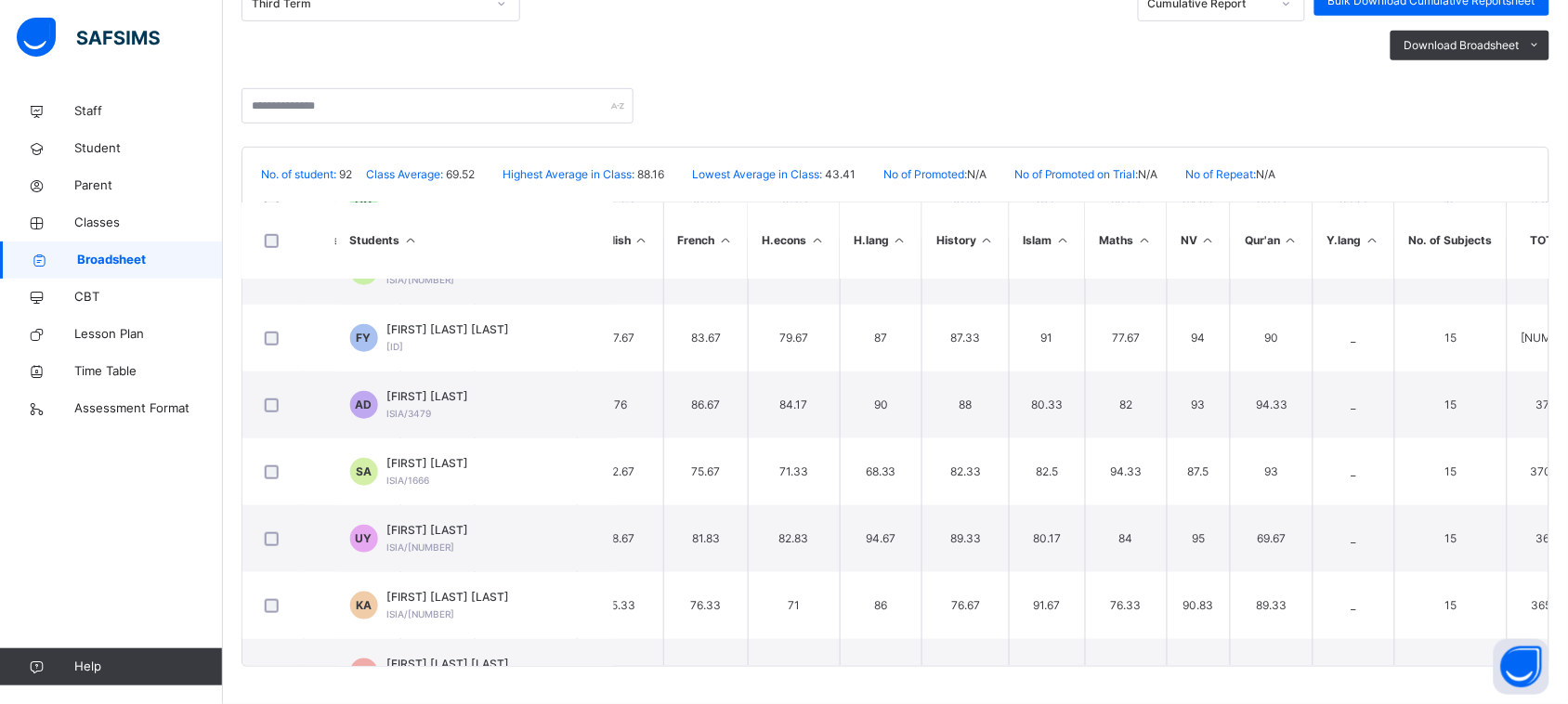 scroll, scrollTop: 57, scrollLeft: 557, axis: both 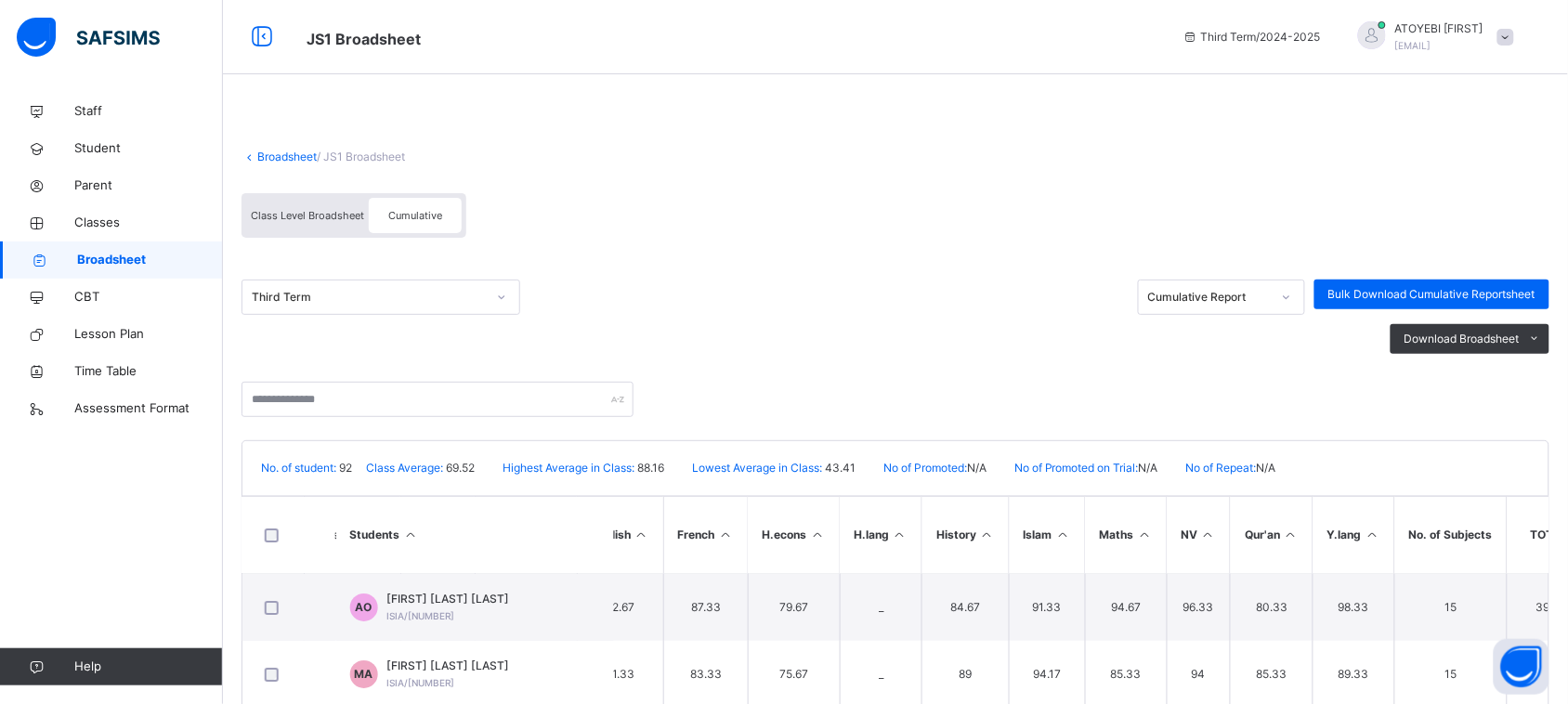 click on "Broadsheet" at bounding box center (287, 156) 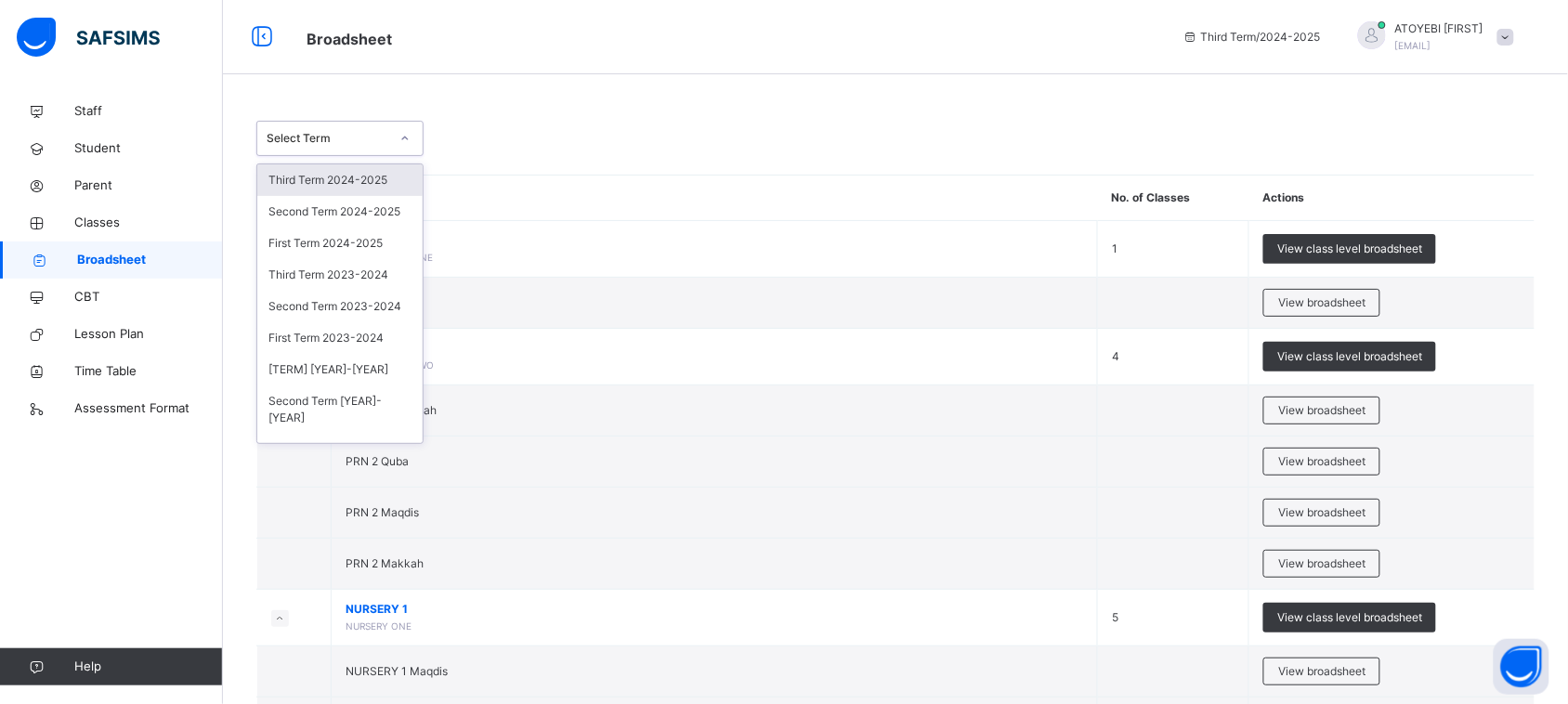 click at bounding box center [405, 138] 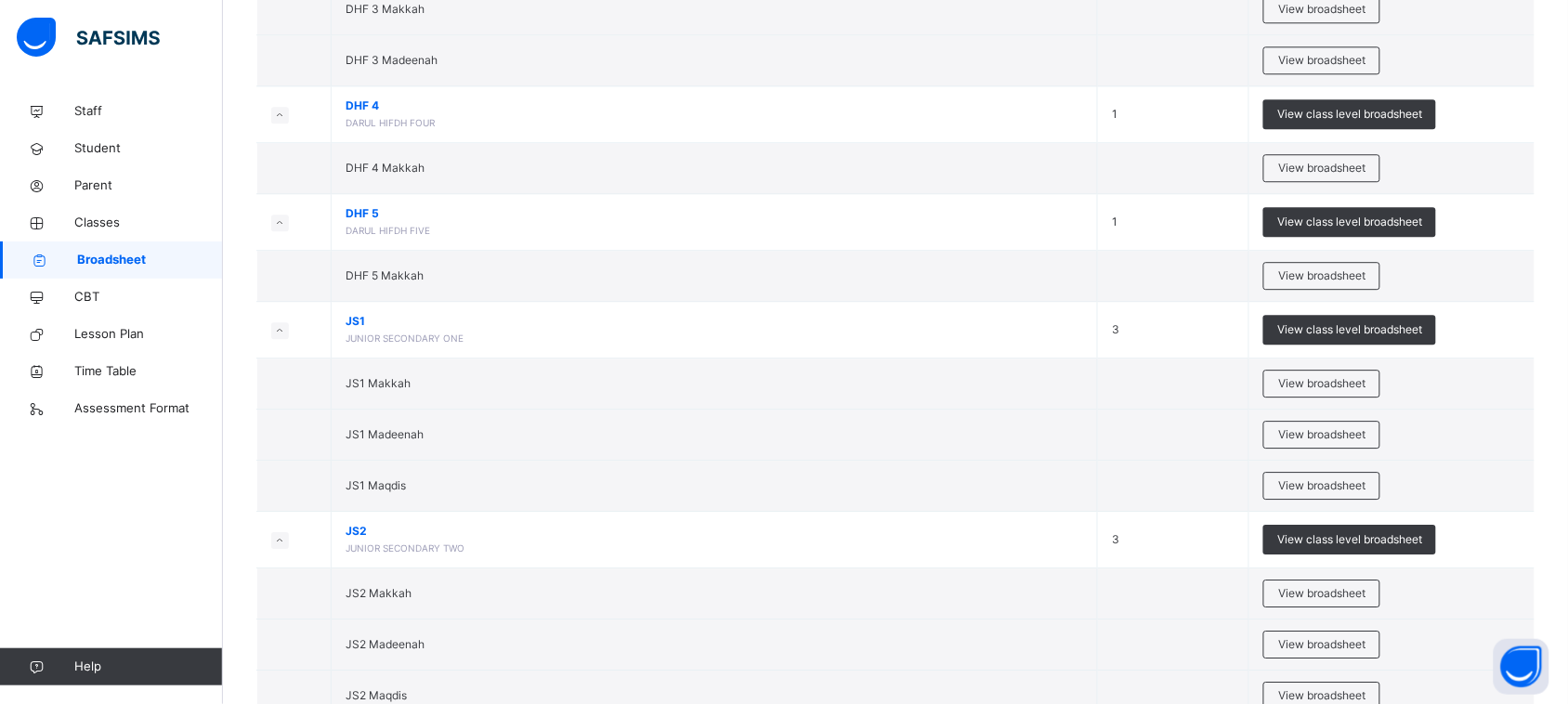 scroll, scrollTop: 3576, scrollLeft: 0, axis: vertical 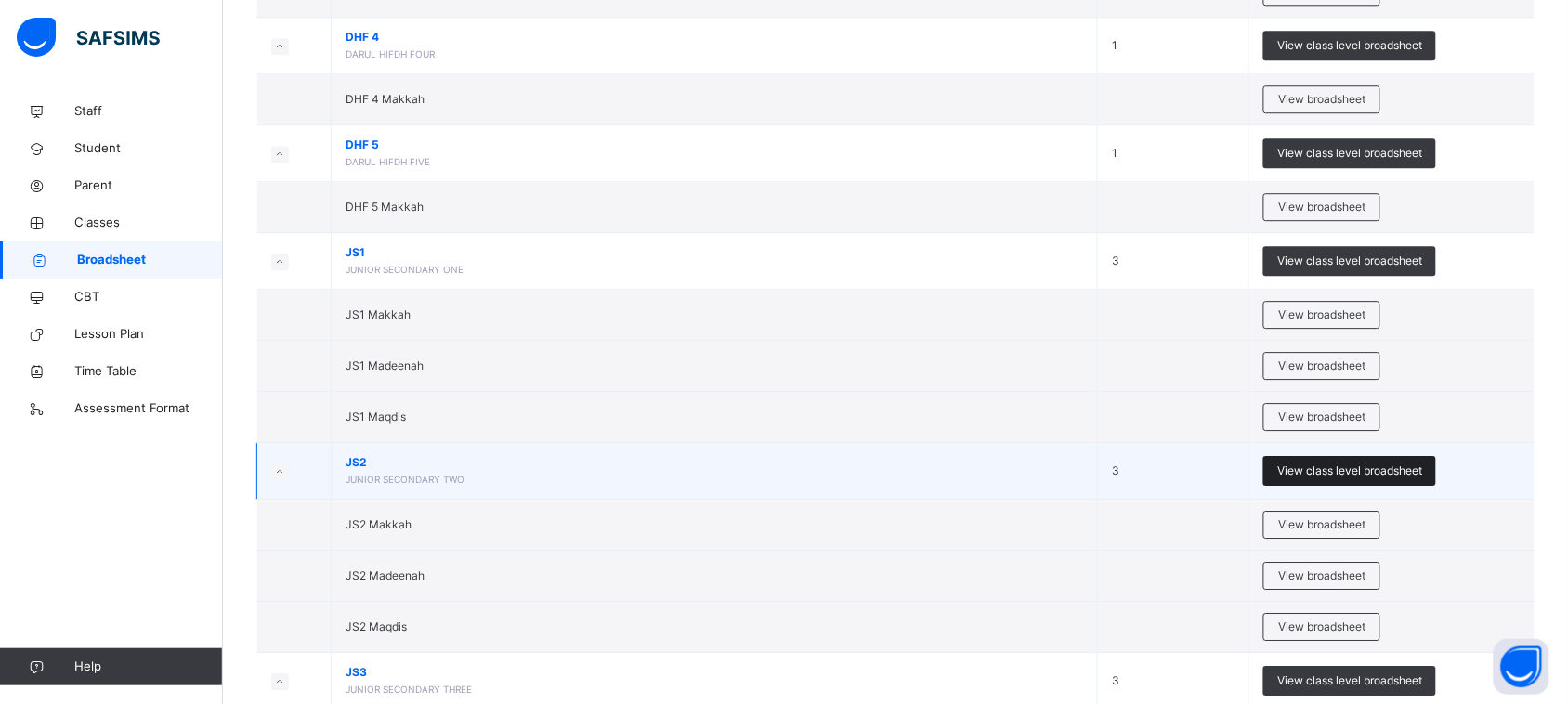 click on "View class level broadsheet" at bounding box center (1350, 471) 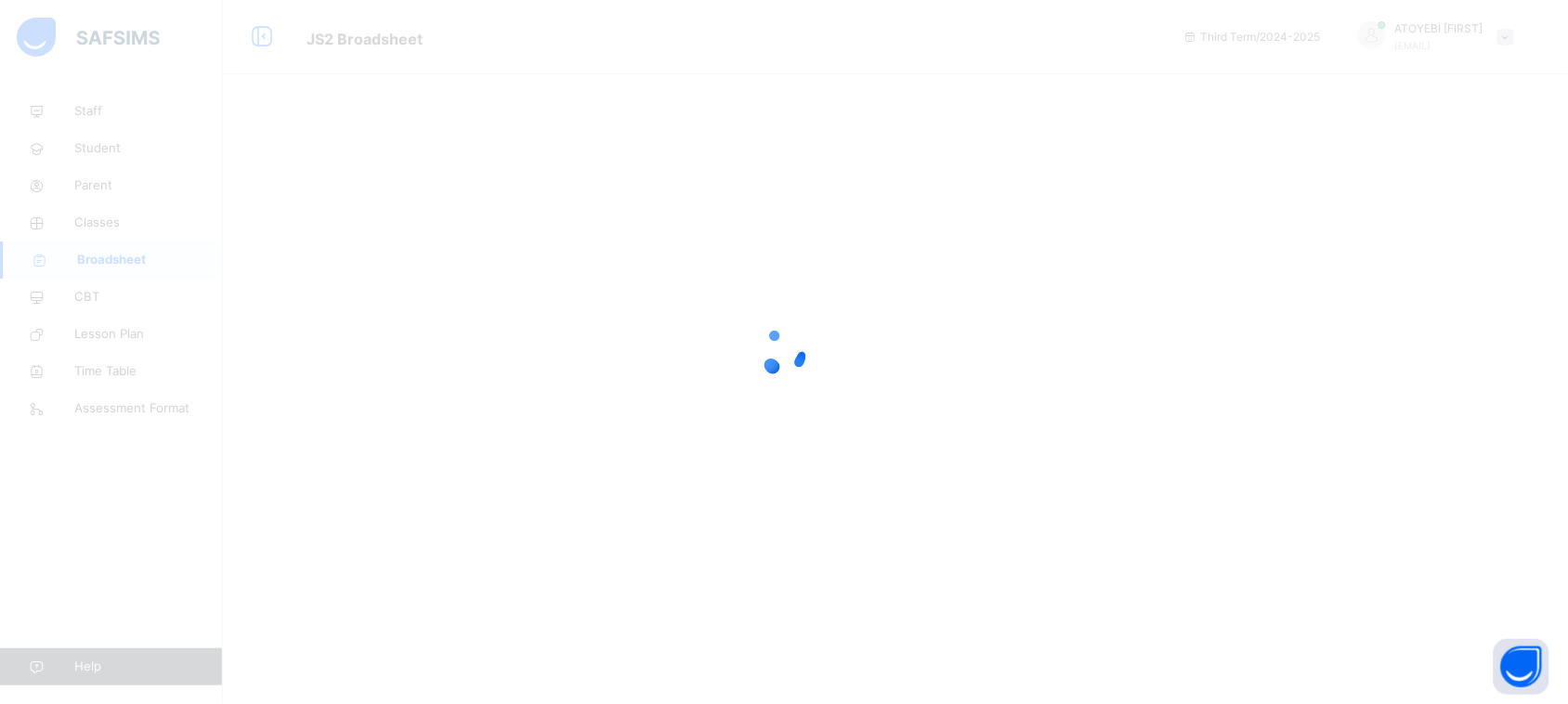 scroll, scrollTop: 0, scrollLeft: 0, axis: both 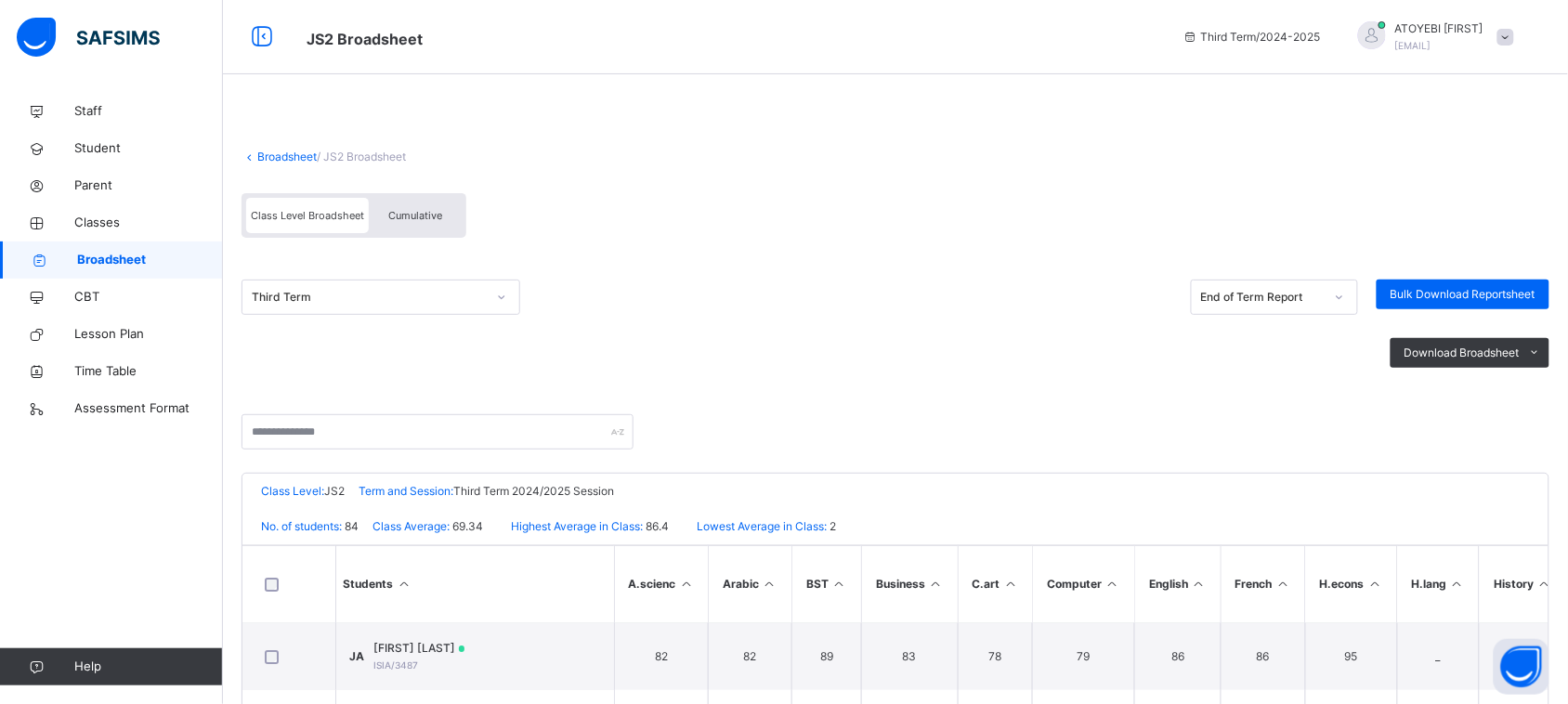 click on "Cumulative" at bounding box center (415, 215) 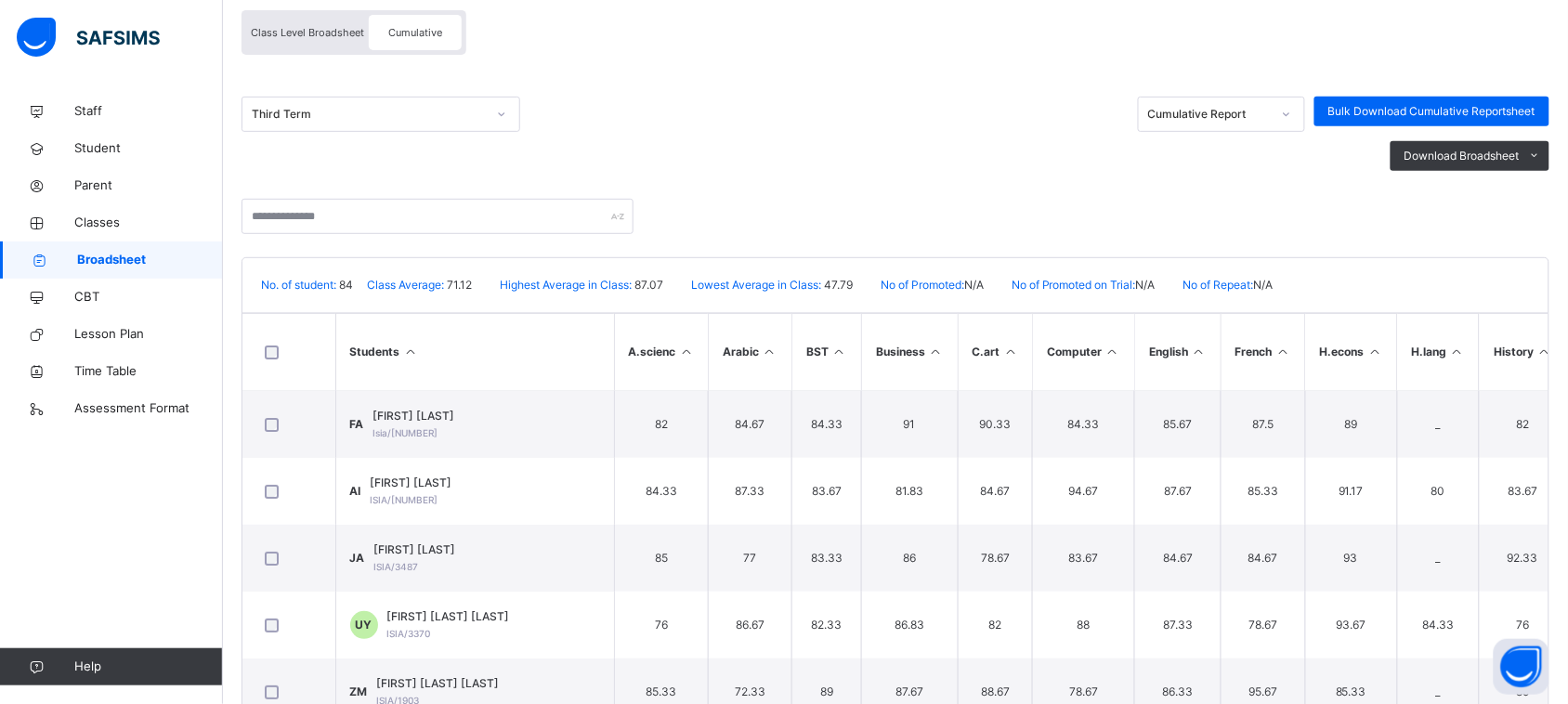 scroll, scrollTop: 186, scrollLeft: 0, axis: vertical 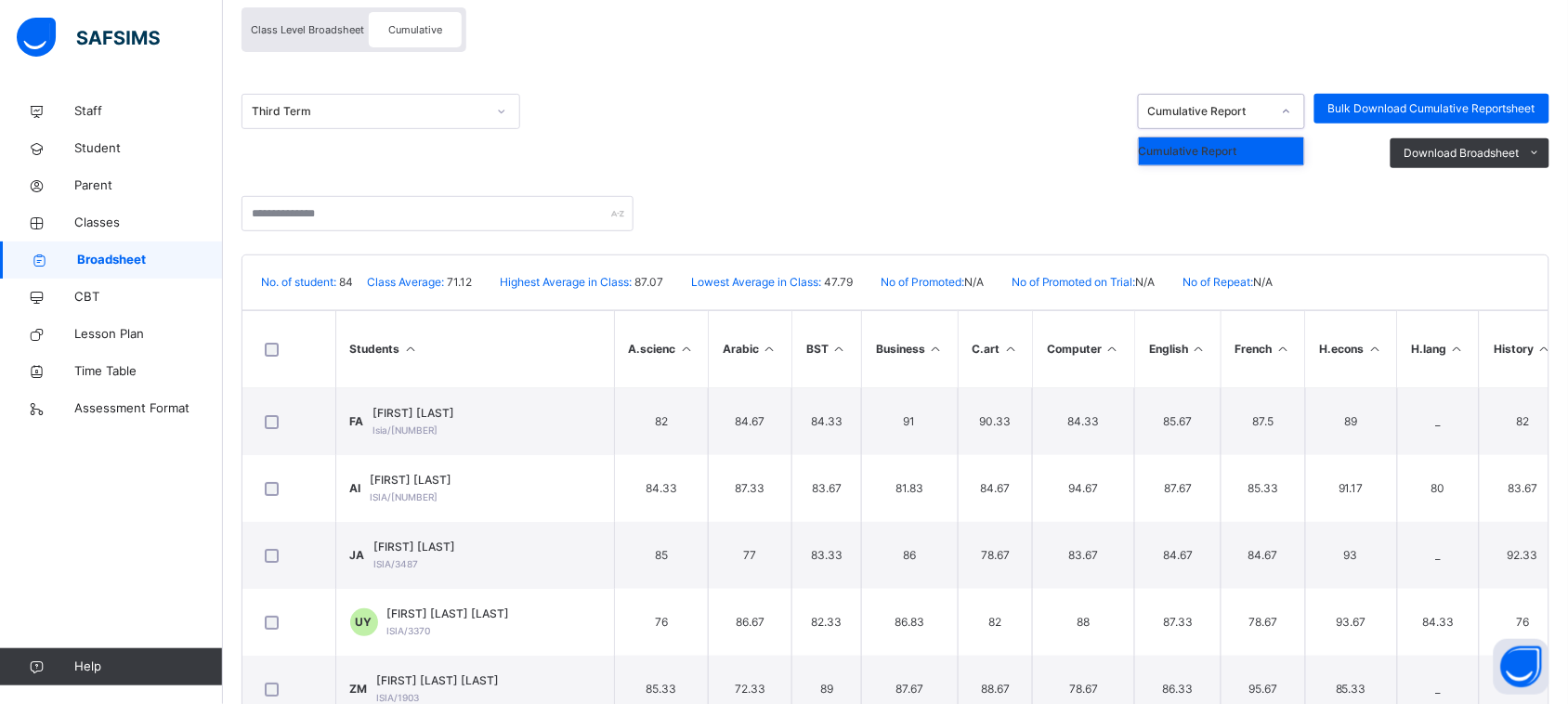 click at bounding box center (1287, 111) 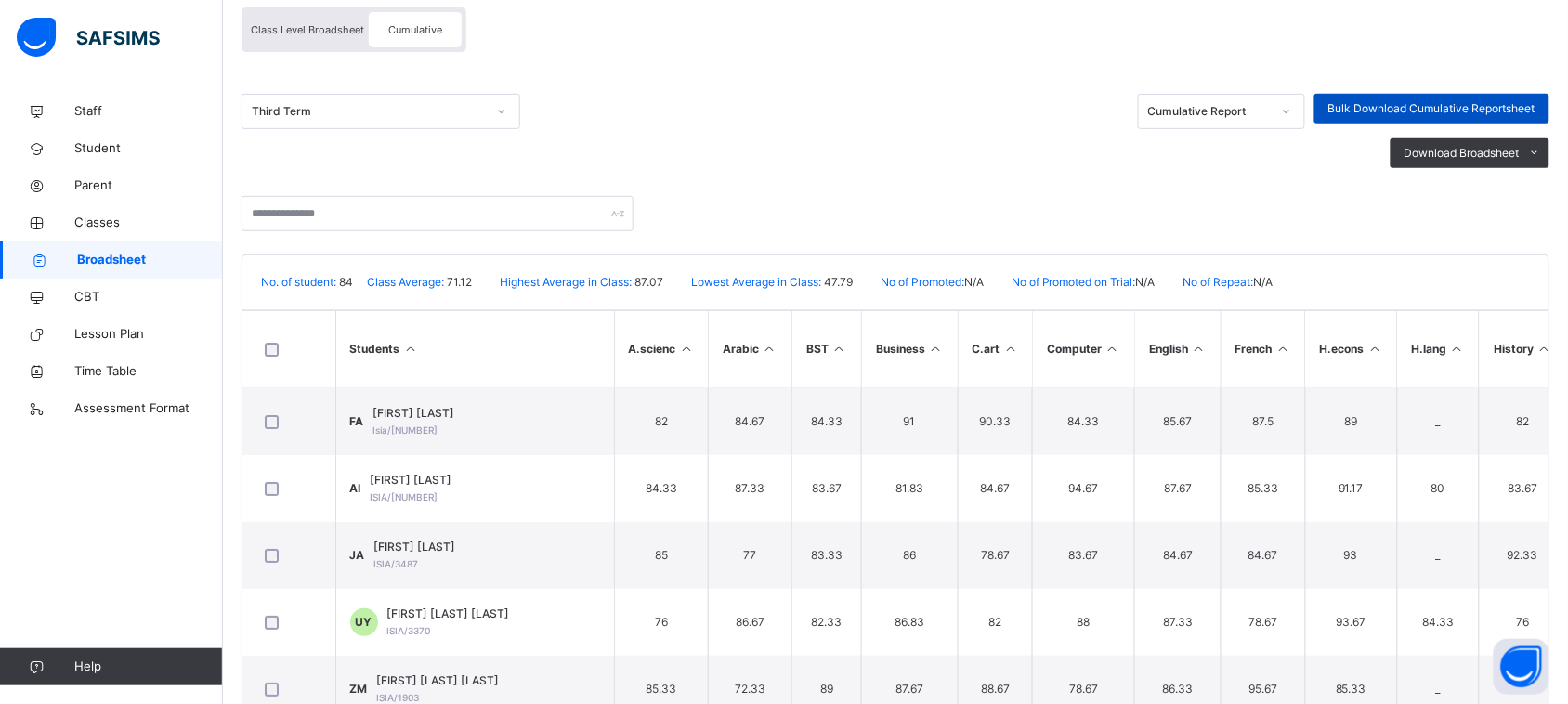 click on "Bulk Download Cumulative Reportsheet" at bounding box center [1431, 109] 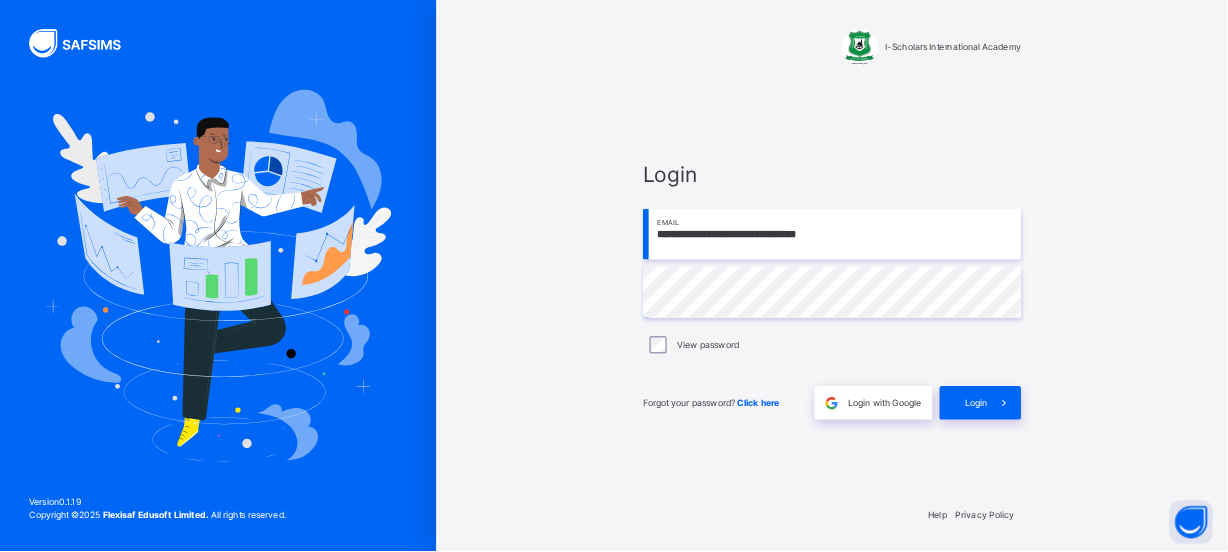 scroll, scrollTop: 40, scrollLeft: 0, axis: vertical 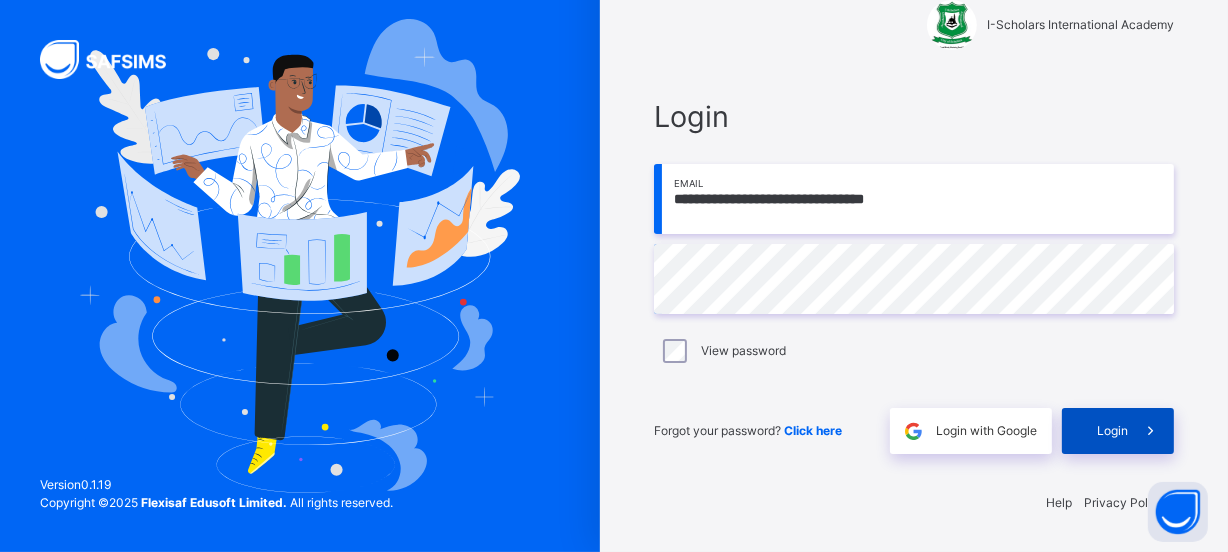 click on "Login" at bounding box center [1118, 431] 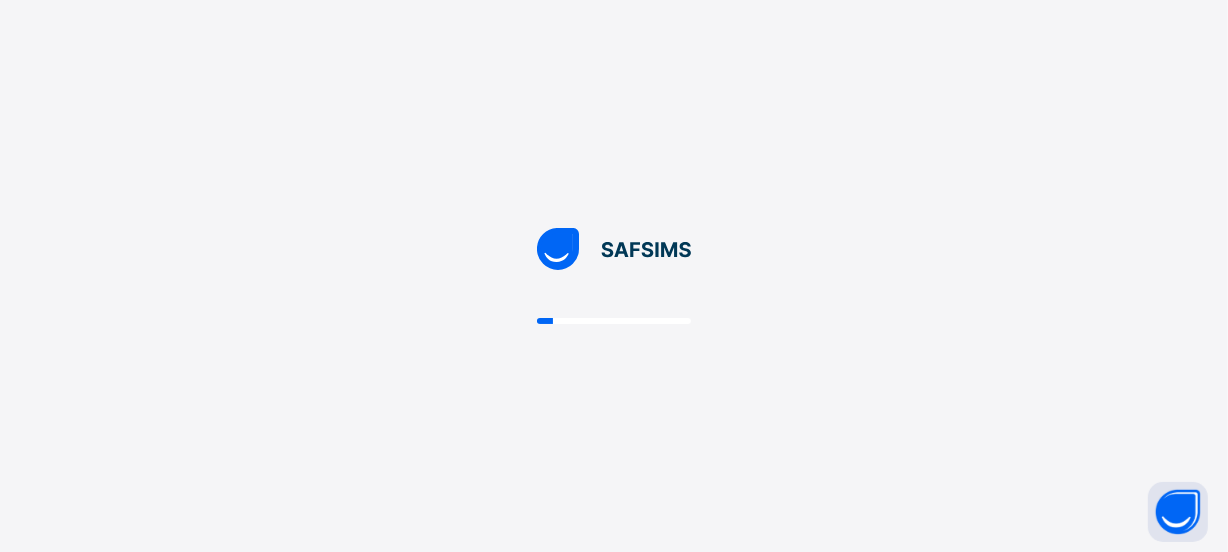 scroll, scrollTop: 0, scrollLeft: 0, axis: both 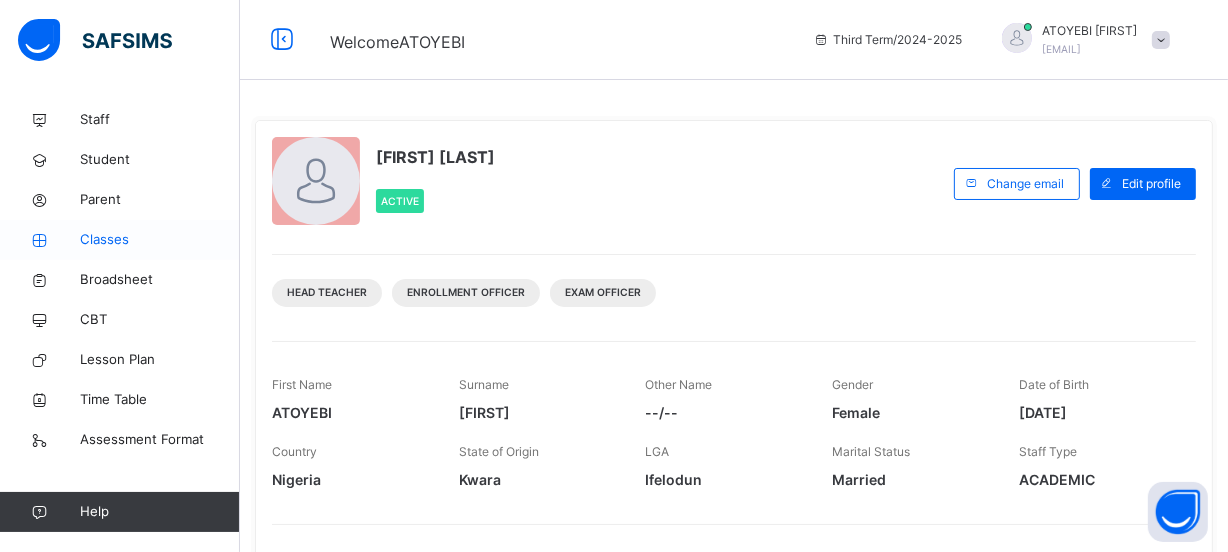 click on "Classes" at bounding box center [160, 240] 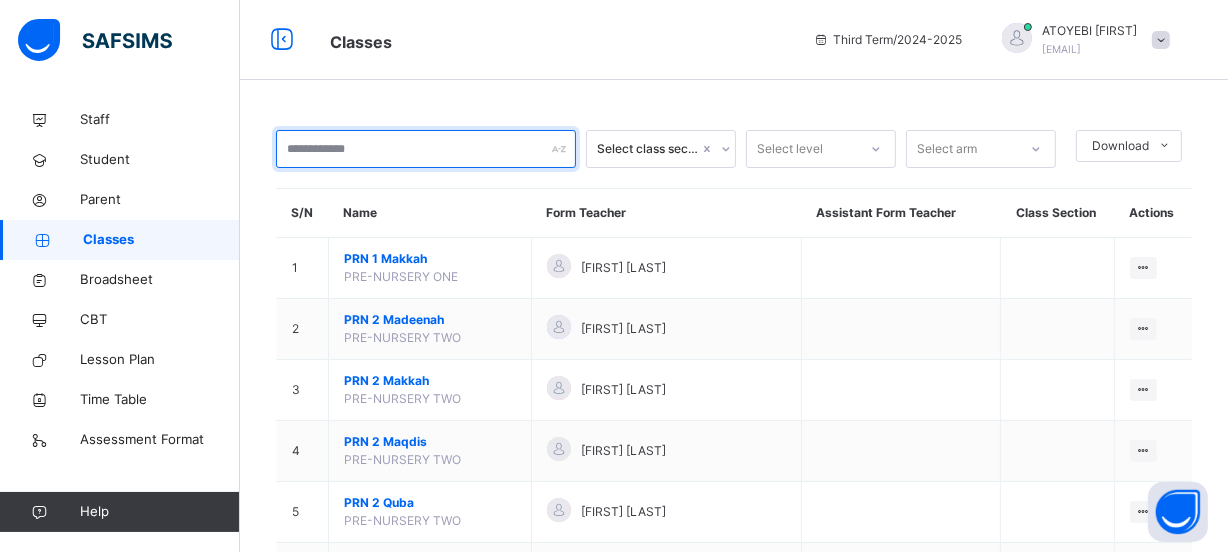 click at bounding box center (426, 149) 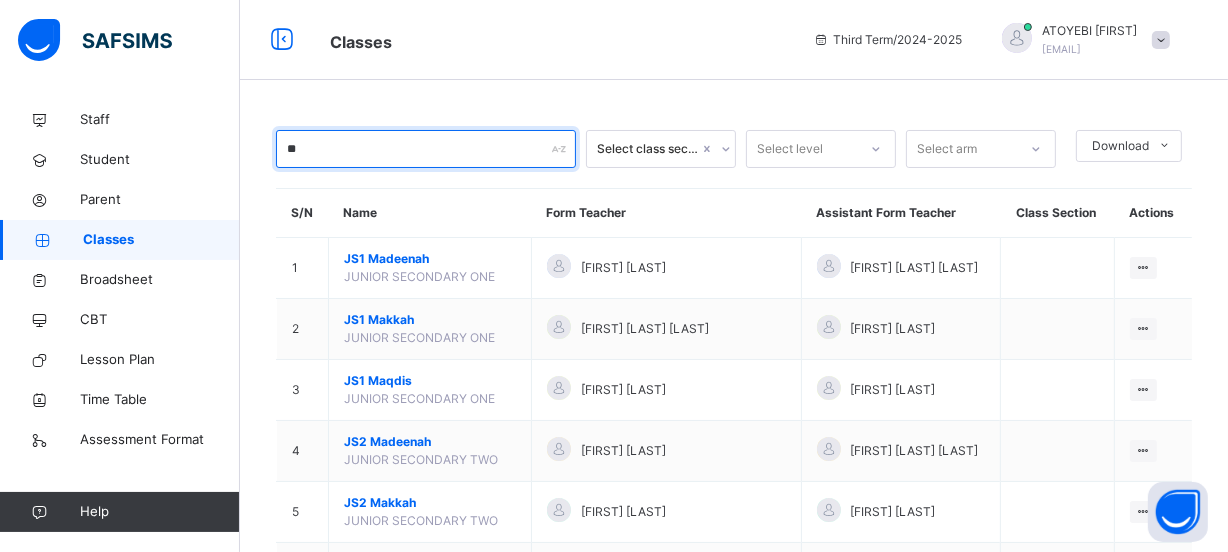 scroll, scrollTop: 463, scrollLeft: 0, axis: vertical 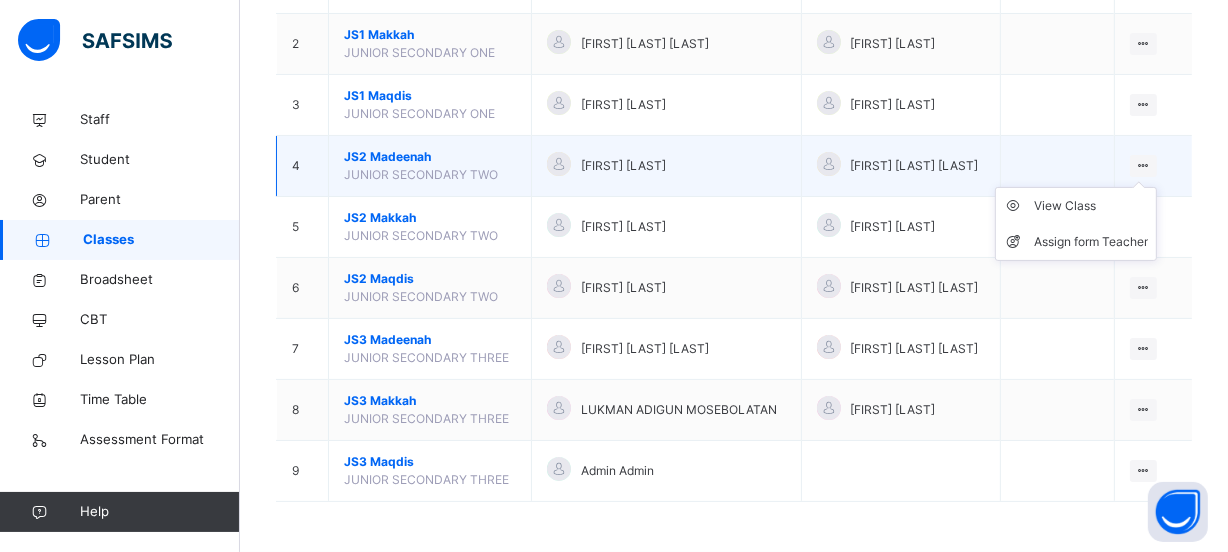type on "**" 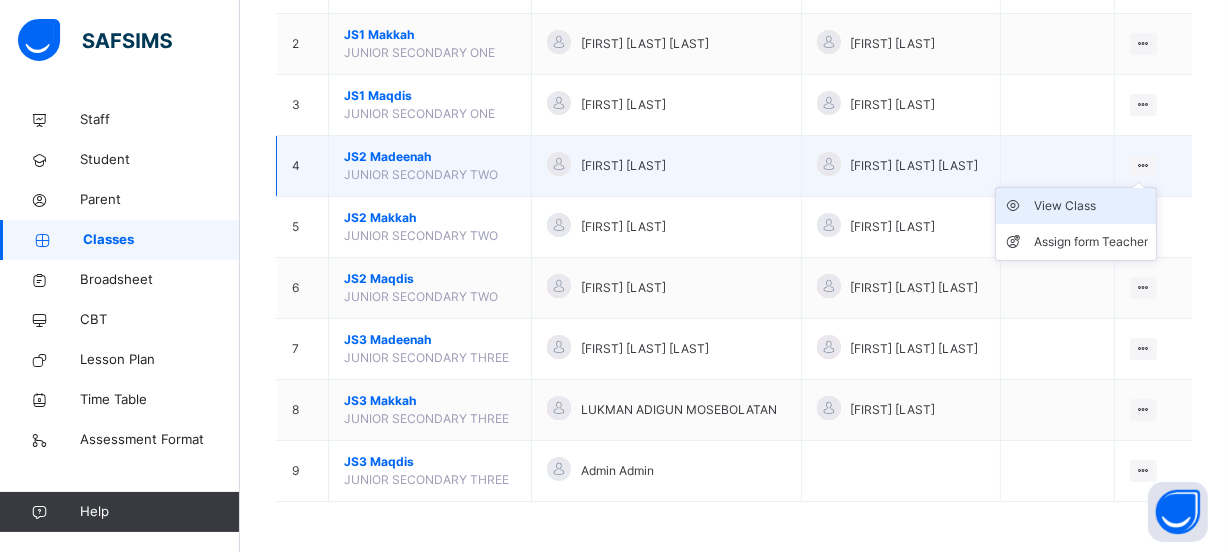 click on "View Class" at bounding box center (1091, 206) 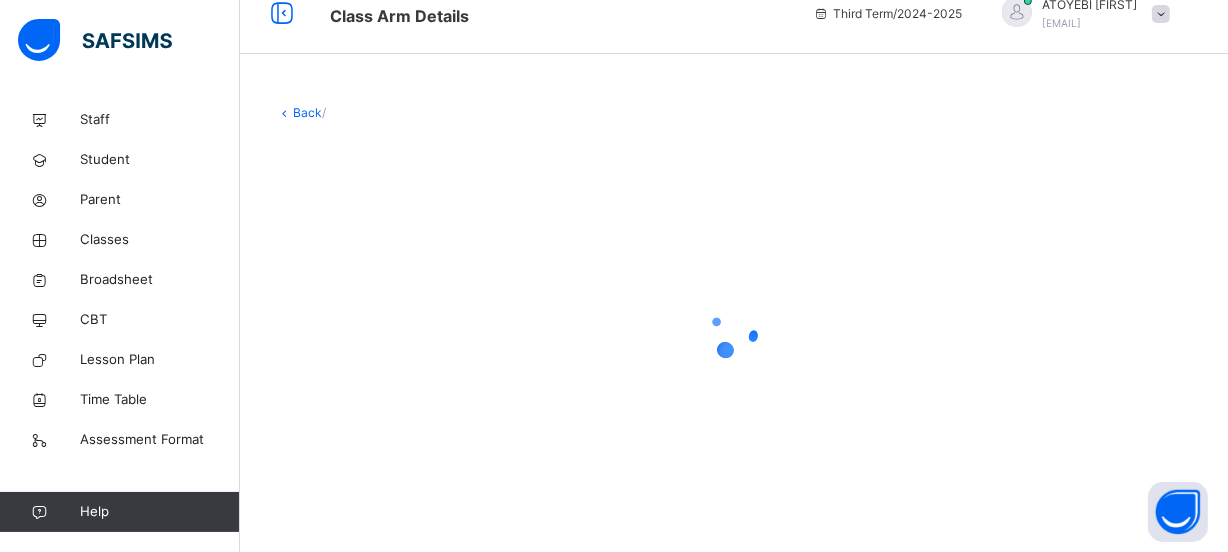 scroll, scrollTop: 0, scrollLeft: 0, axis: both 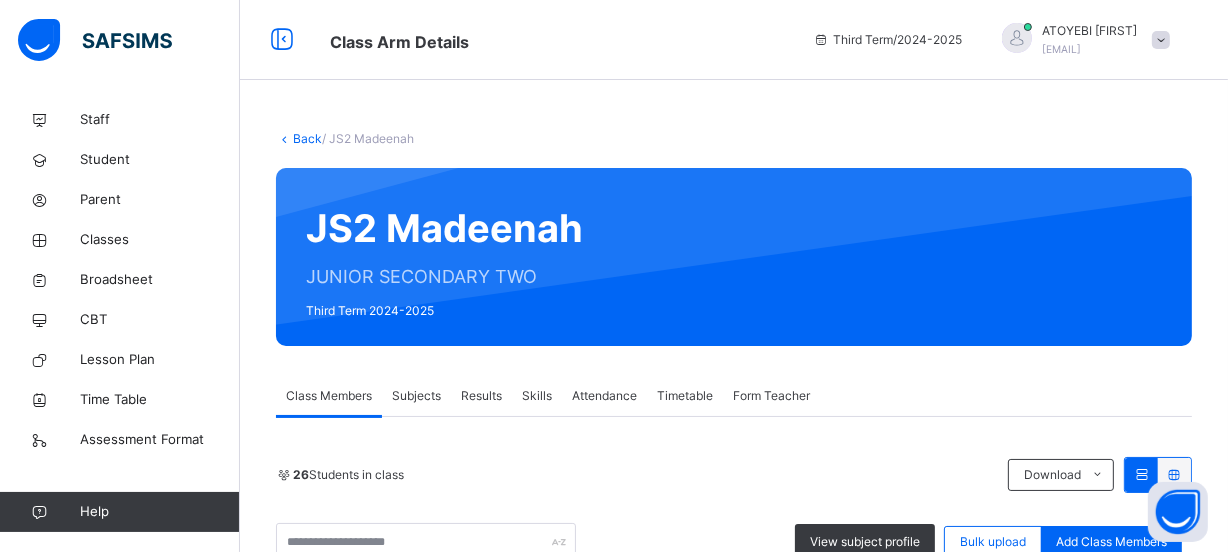 click on "Results" at bounding box center [481, 396] 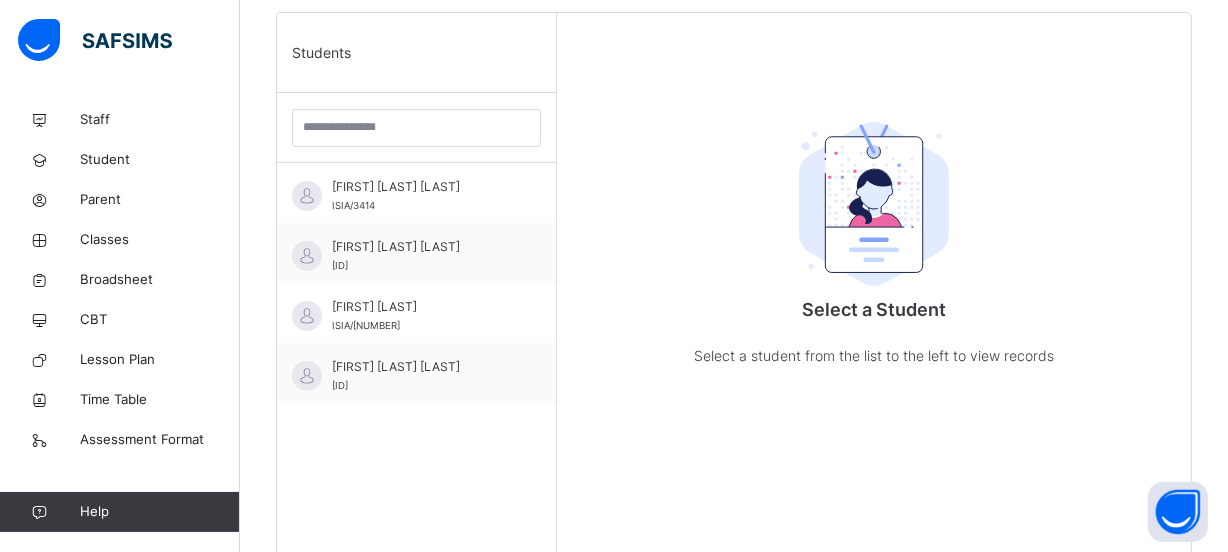 scroll, scrollTop: 509, scrollLeft: 0, axis: vertical 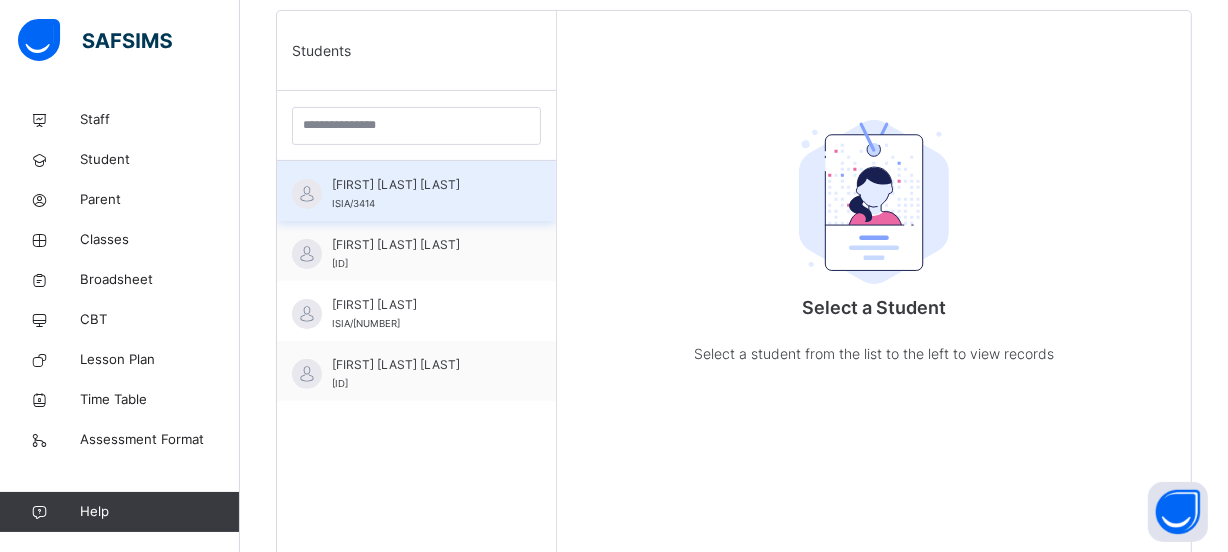 click on "[FIRST] [LAST] [LAST]" at bounding box center [421, 185] 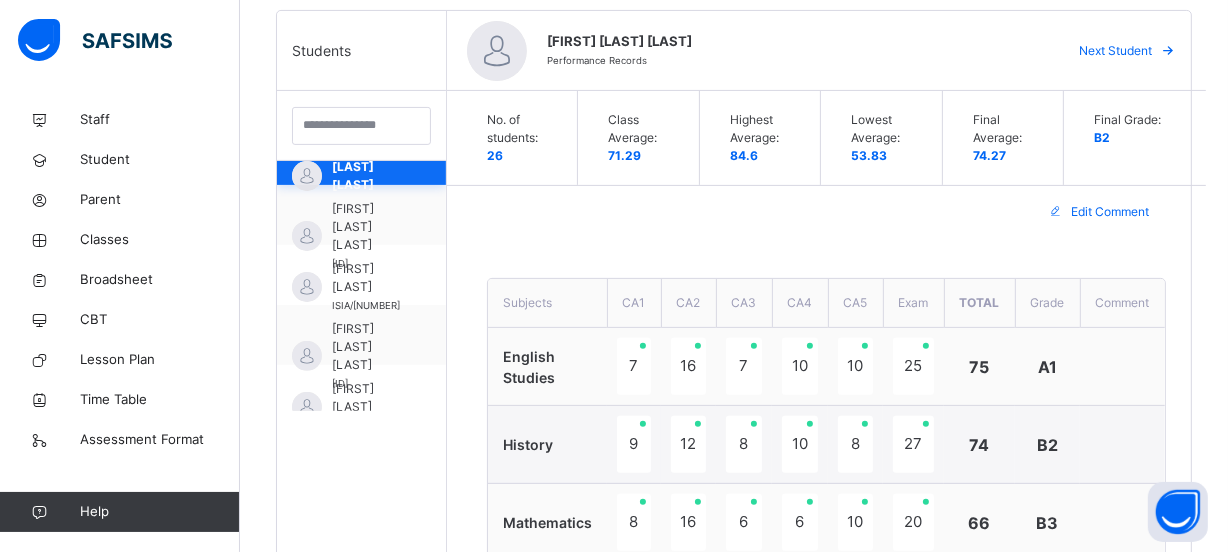 scroll, scrollTop: 45, scrollLeft: 0, axis: vertical 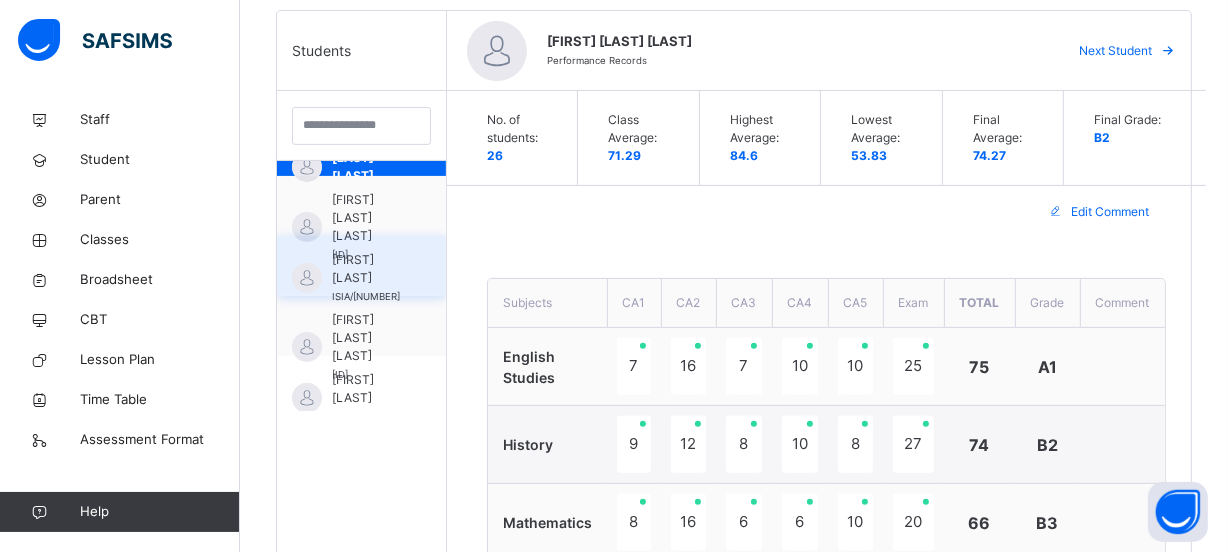 click on "[FIRST] [LAST] [LAST]" at bounding box center (366, 269) 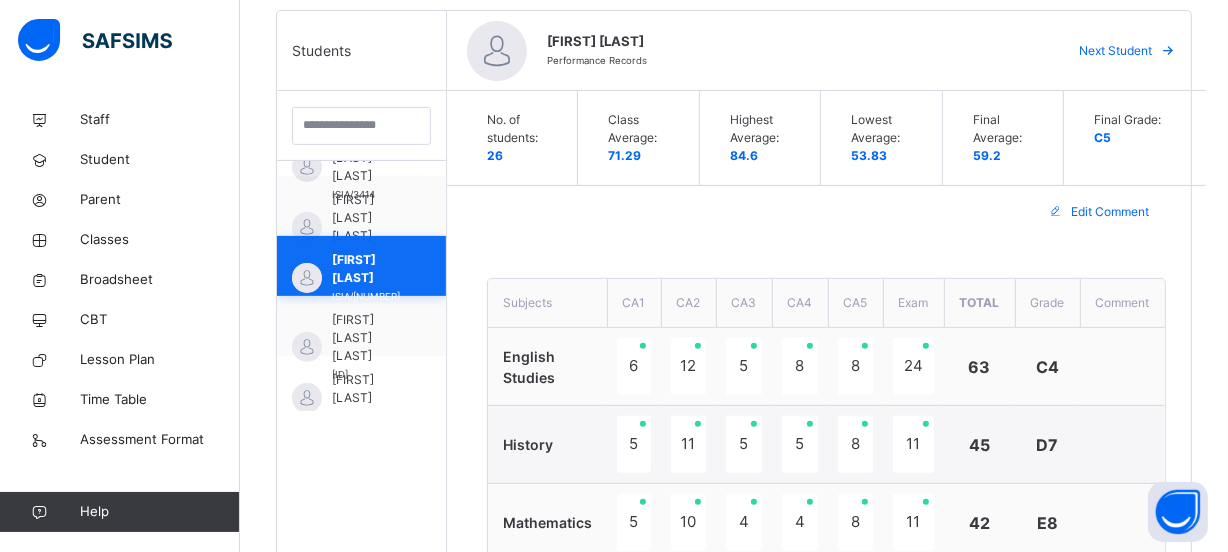 scroll, scrollTop: 81, scrollLeft: 0, axis: vertical 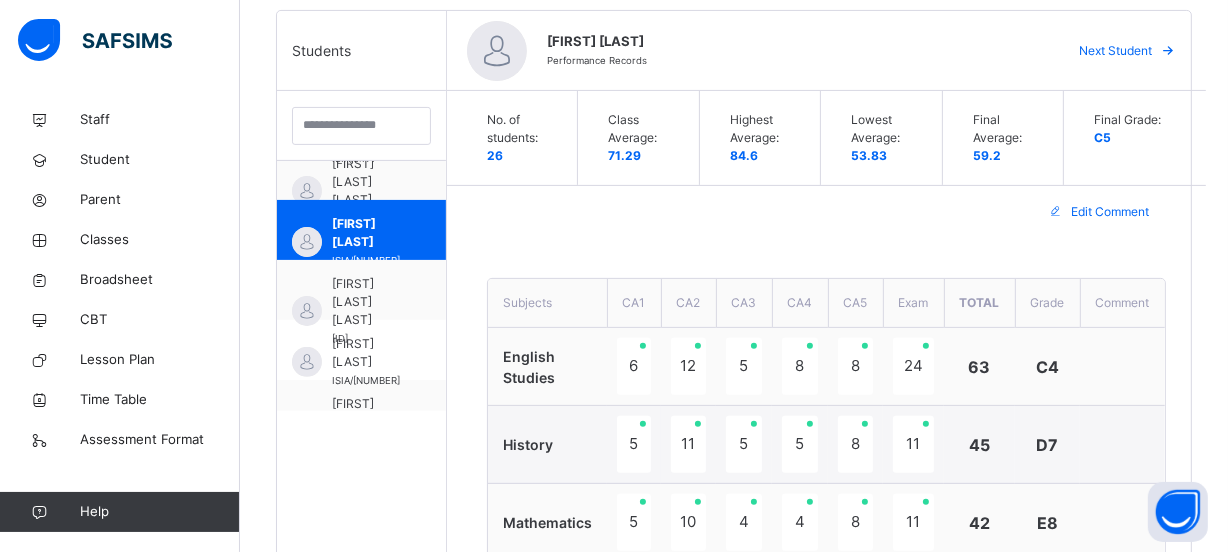 click on "Edit Comment" at bounding box center (826, 212) 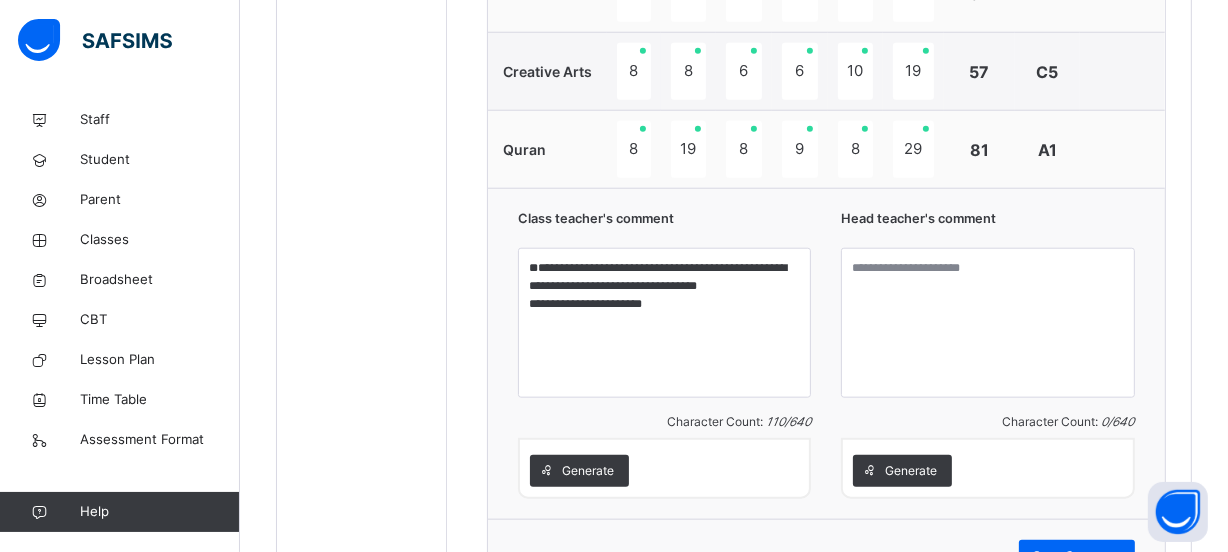 scroll, scrollTop: 1854, scrollLeft: 0, axis: vertical 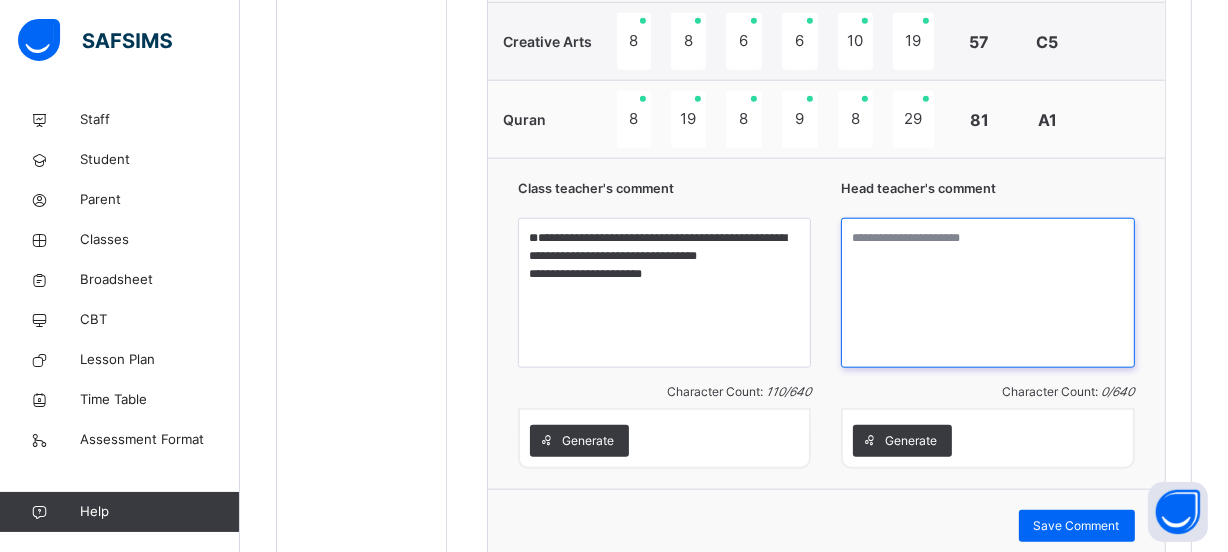 click at bounding box center (987, 293) 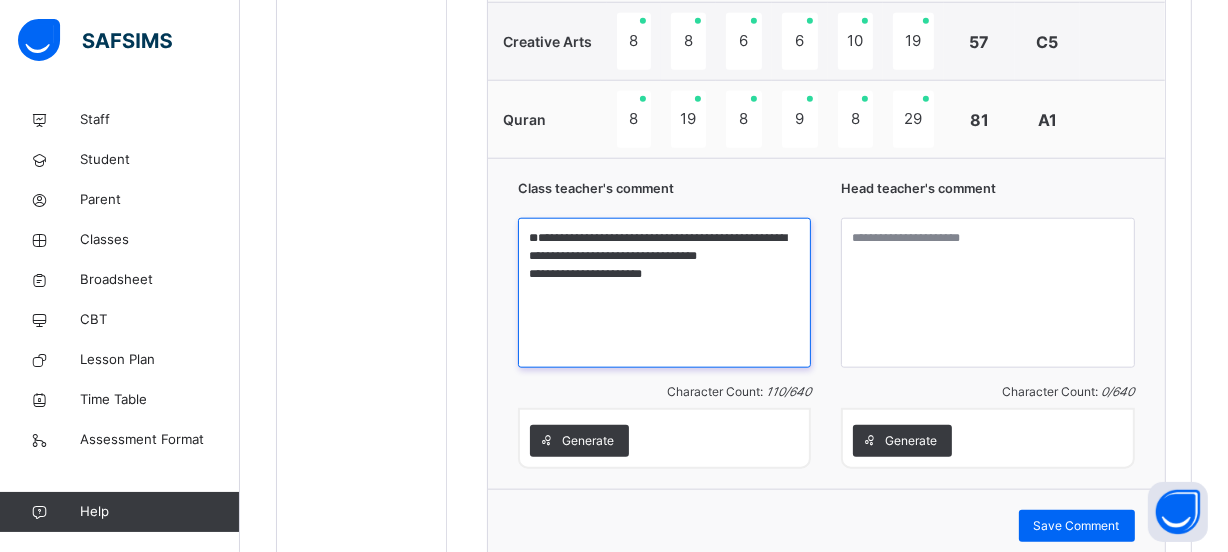 click on "**********" at bounding box center (664, 293) 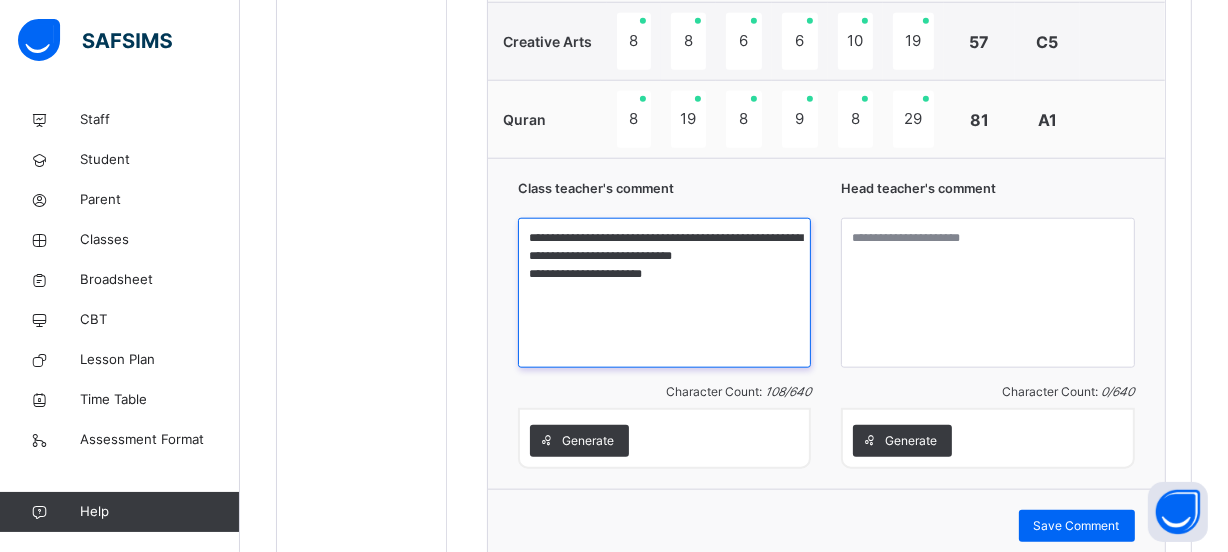 type on "**********" 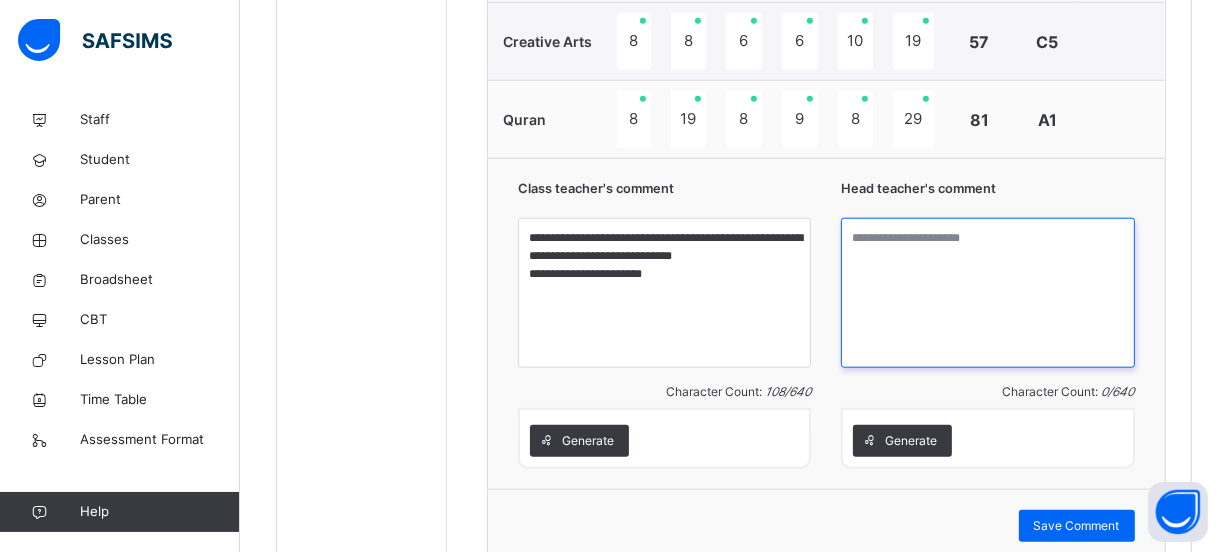 click at bounding box center [987, 293] 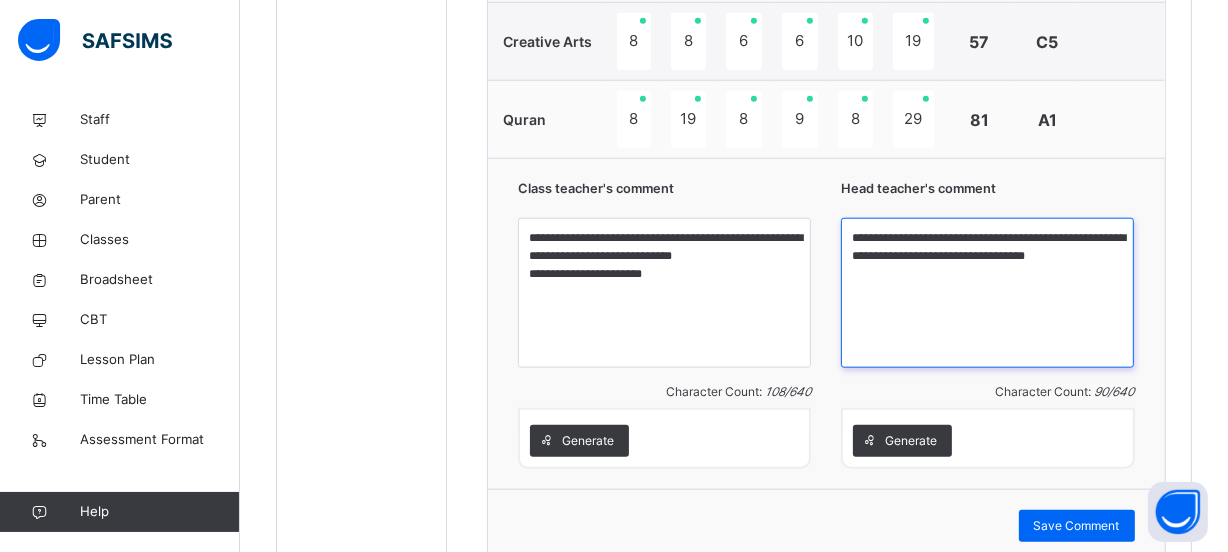 drag, startPoint x: 875, startPoint y: 261, endPoint x: 1042, endPoint y: 261, distance: 167 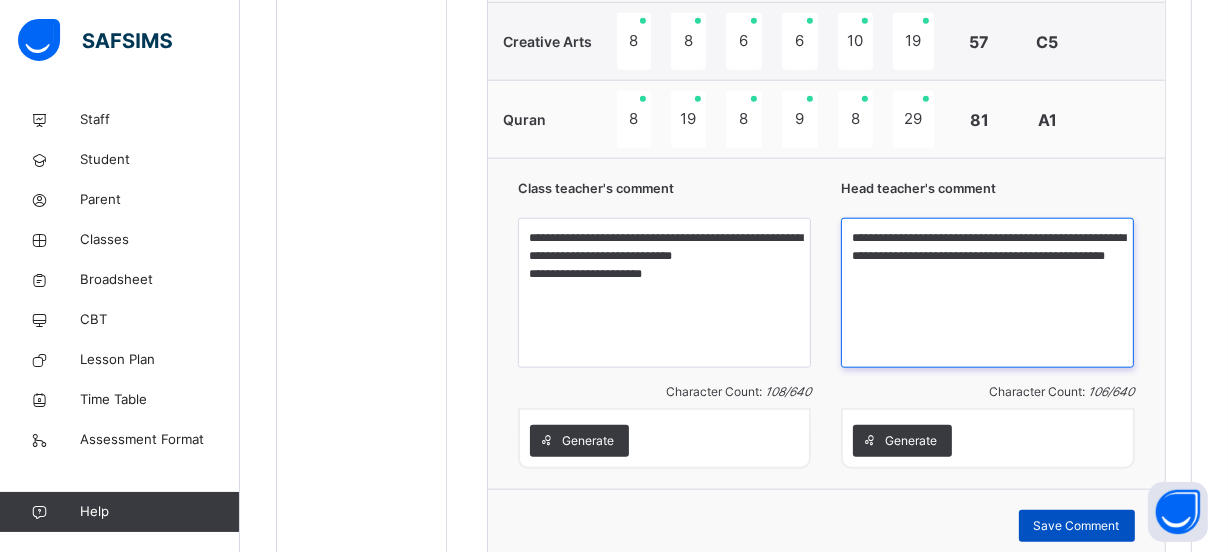 type on "**********" 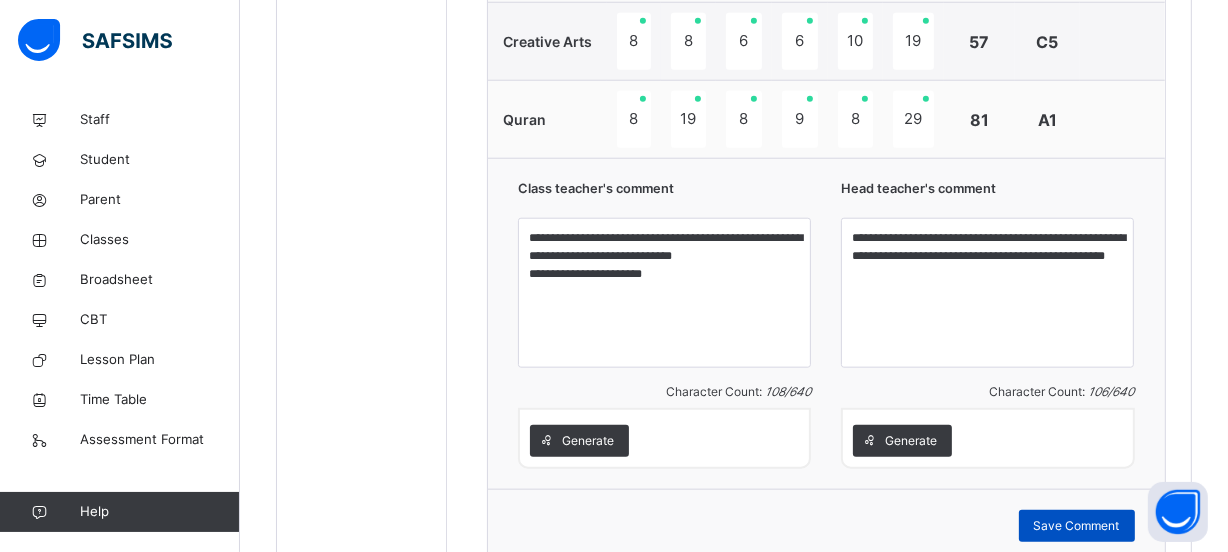 click on "Save Comment" at bounding box center [1077, 526] 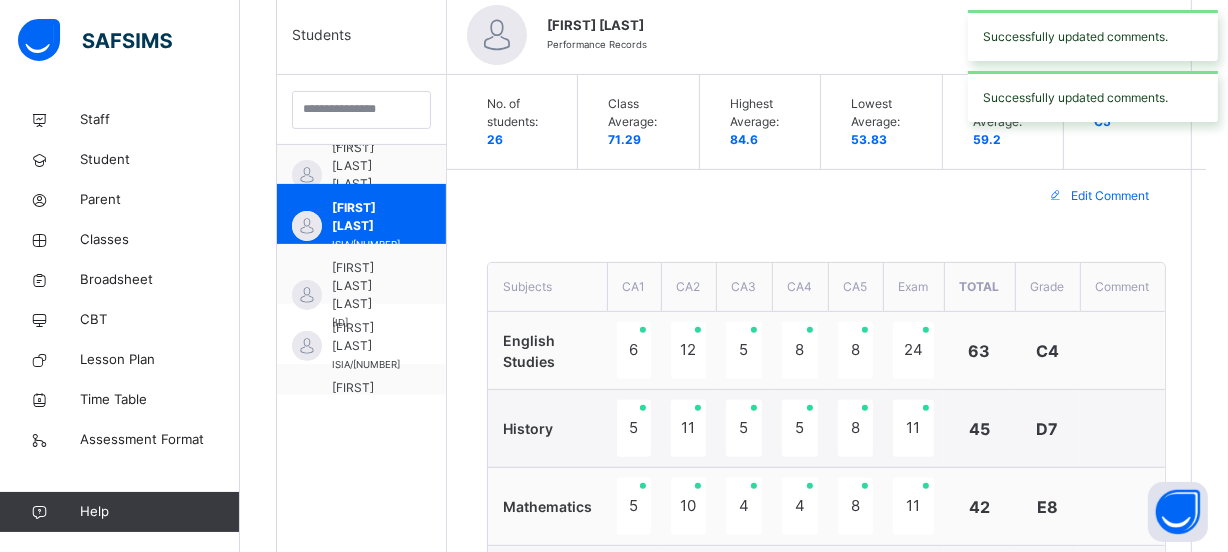 scroll, scrollTop: 363, scrollLeft: 0, axis: vertical 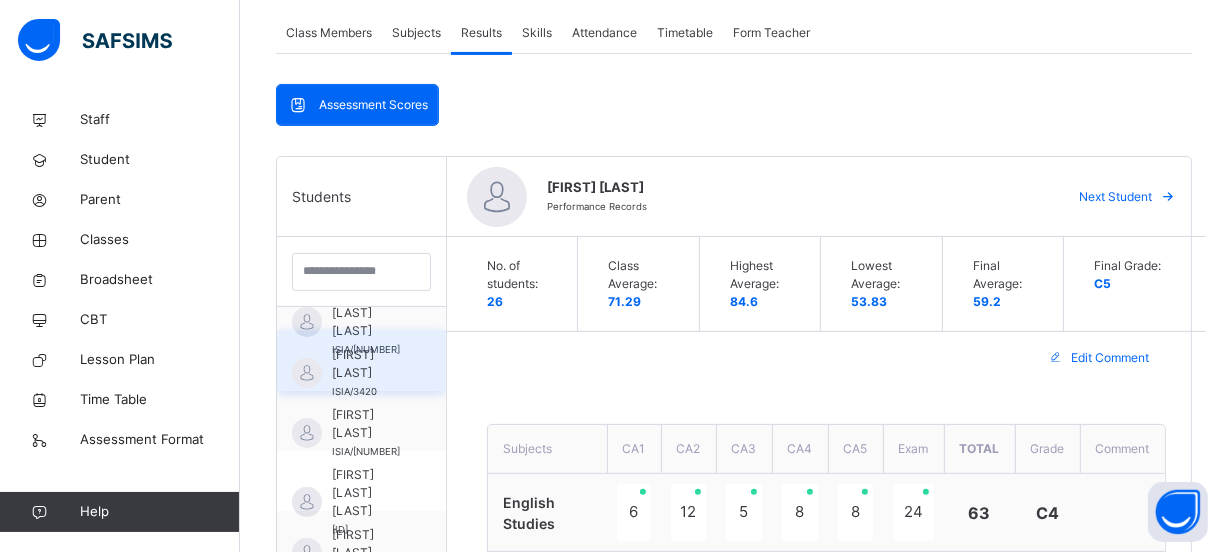 click on "[FIRST] [LAST] [FIRST]" at bounding box center [366, 364] 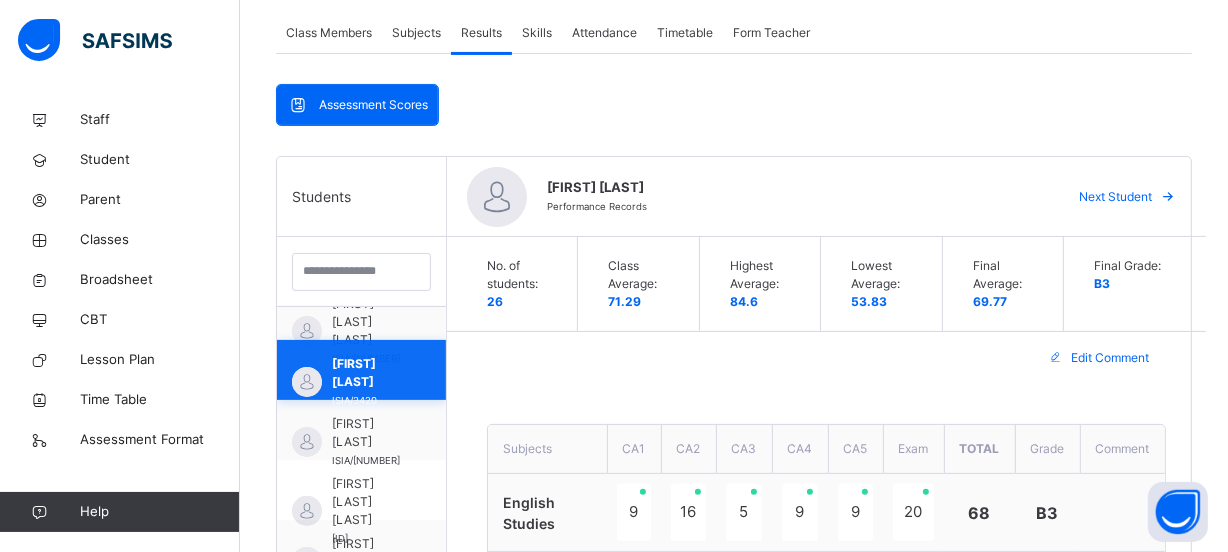 scroll, scrollTop: 336, scrollLeft: 0, axis: vertical 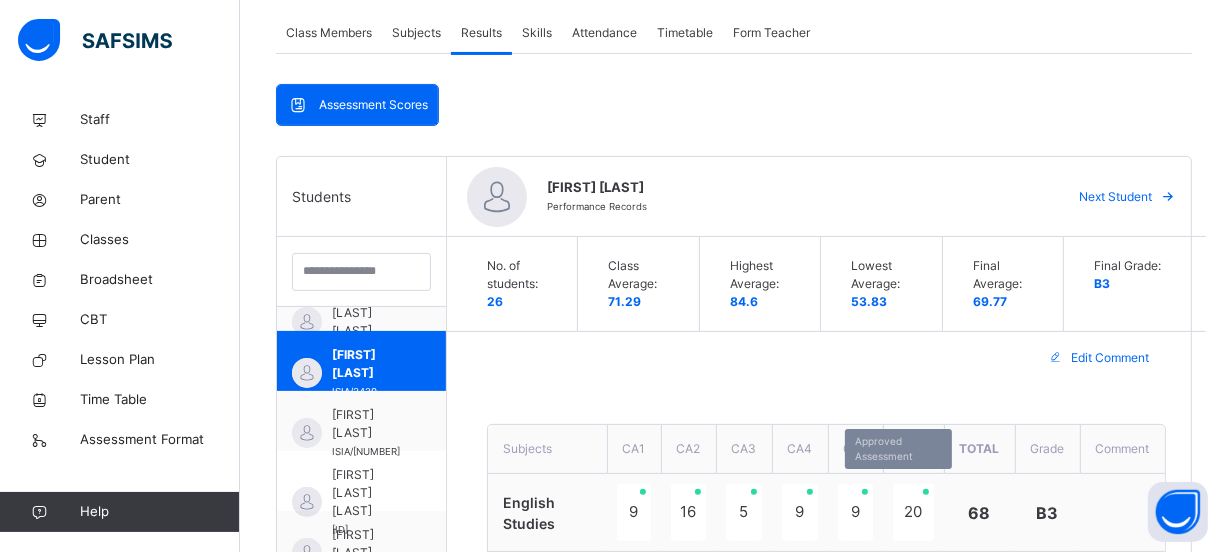 click on "9" at bounding box center [855, 512] 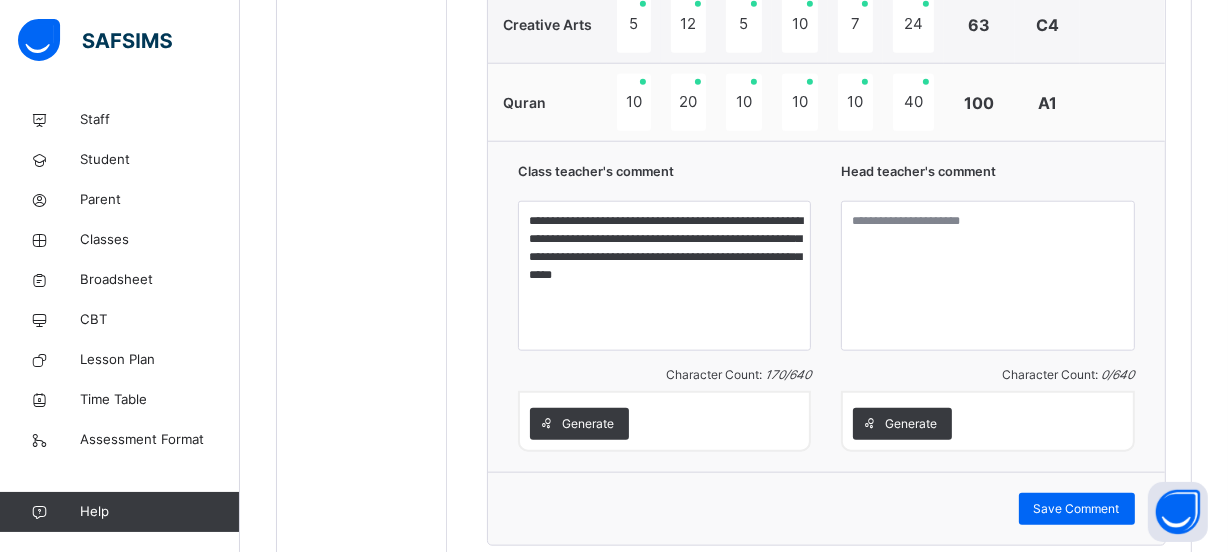 scroll, scrollTop: 1890, scrollLeft: 0, axis: vertical 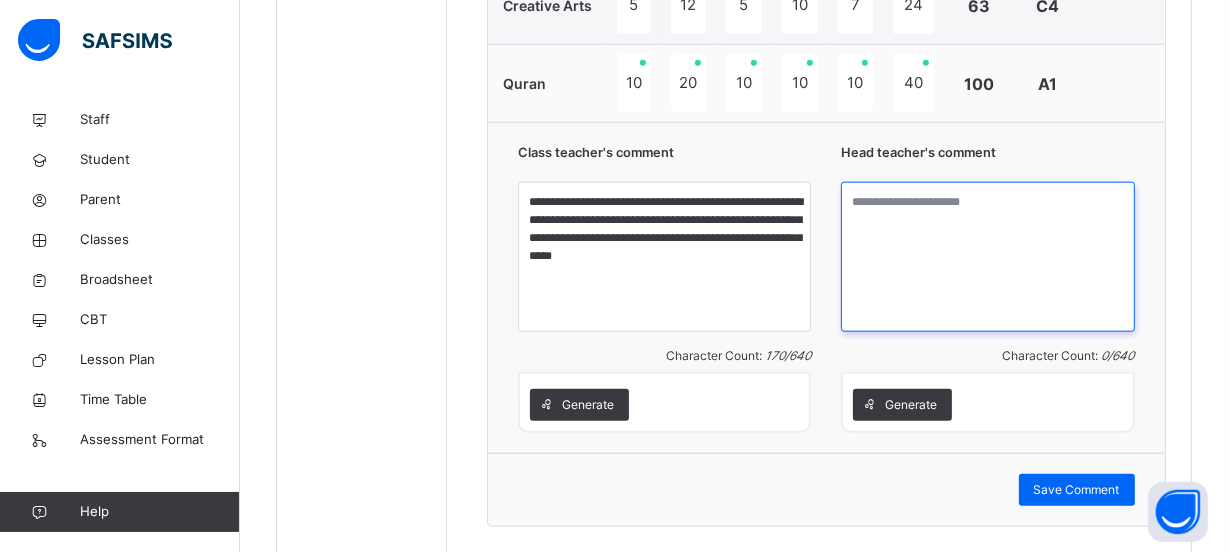 click at bounding box center (987, 257) 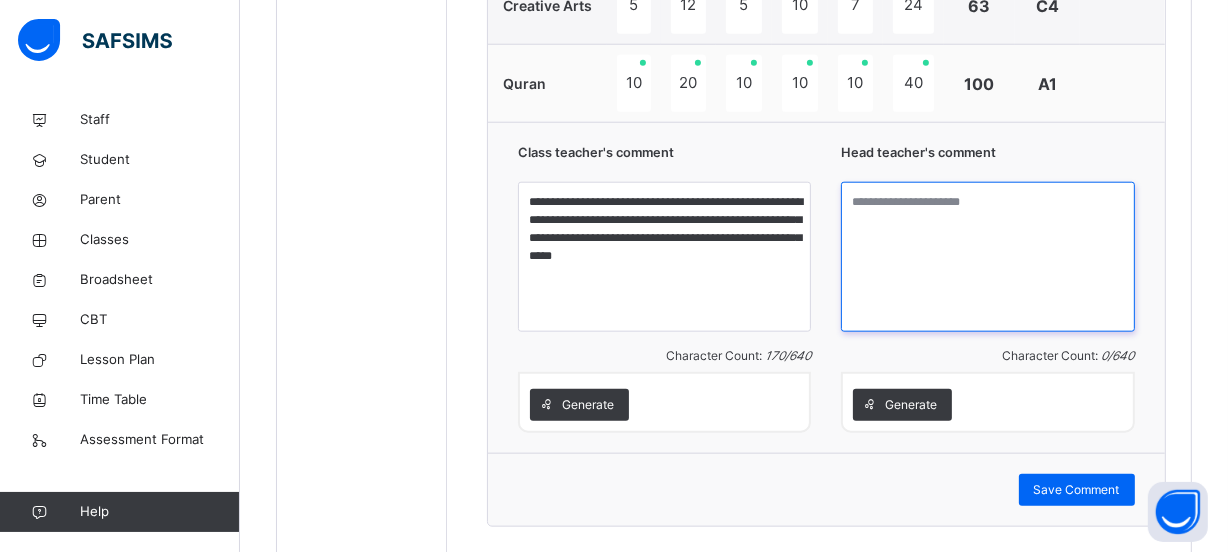 paste on "**********" 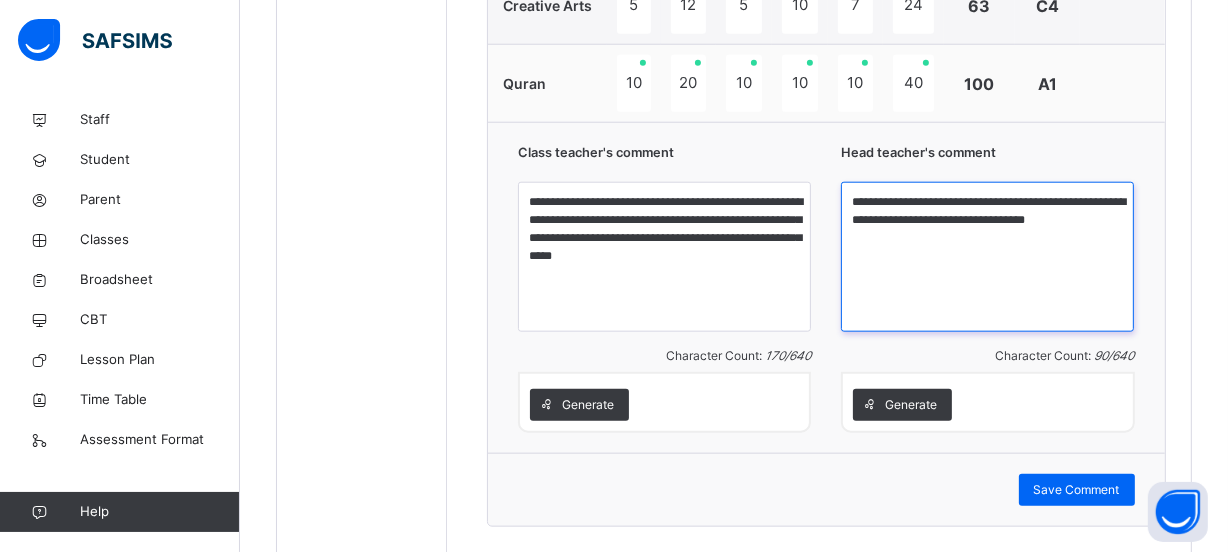 click on "**********" at bounding box center (987, 257) 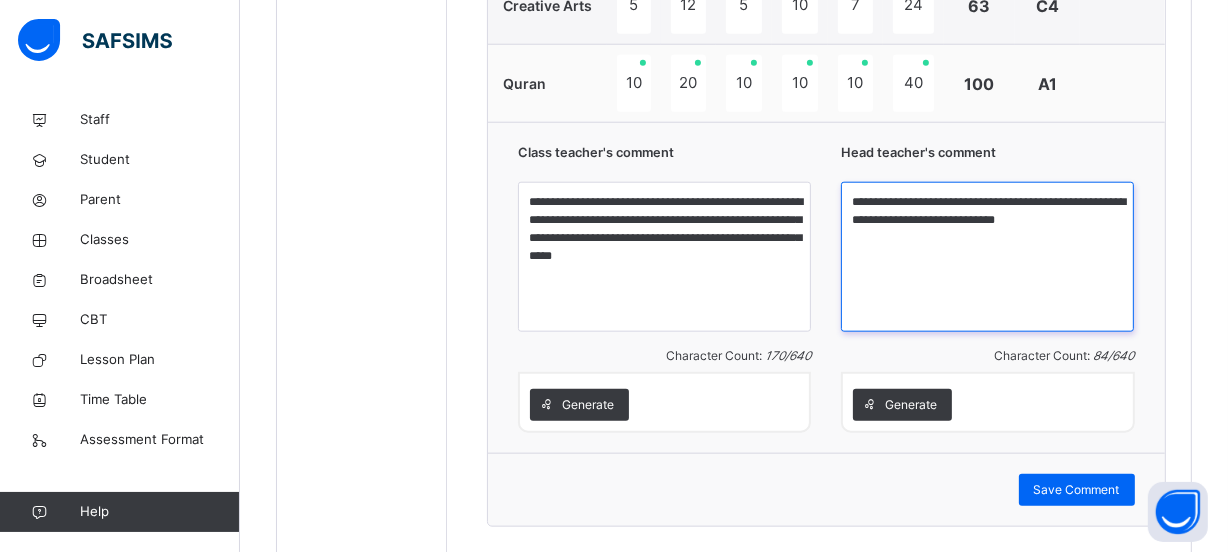click on "**********" at bounding box center (987, 257) 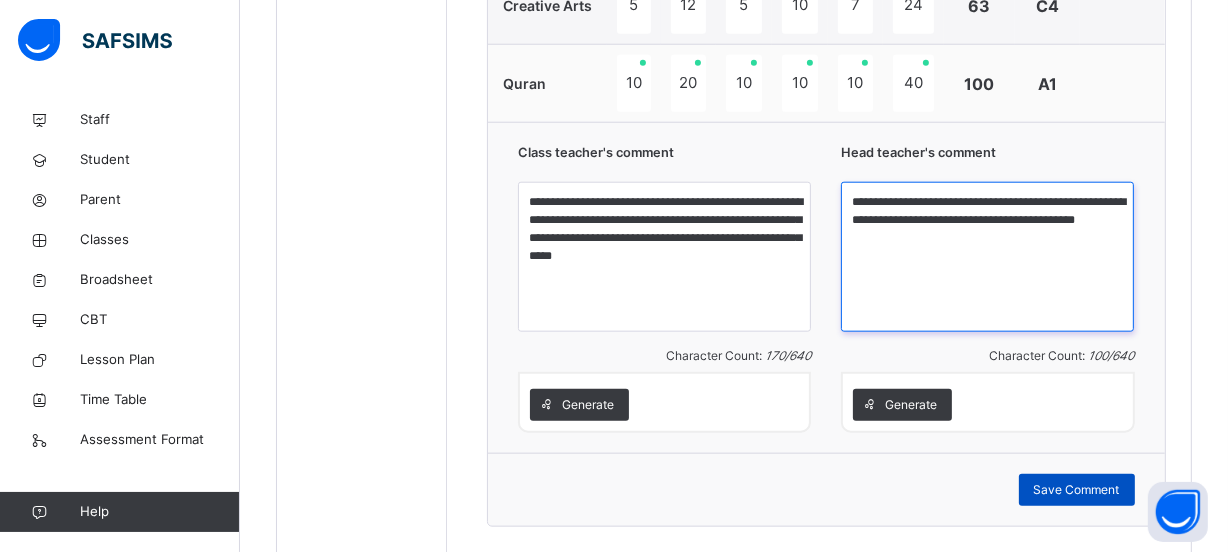 type on "**********" 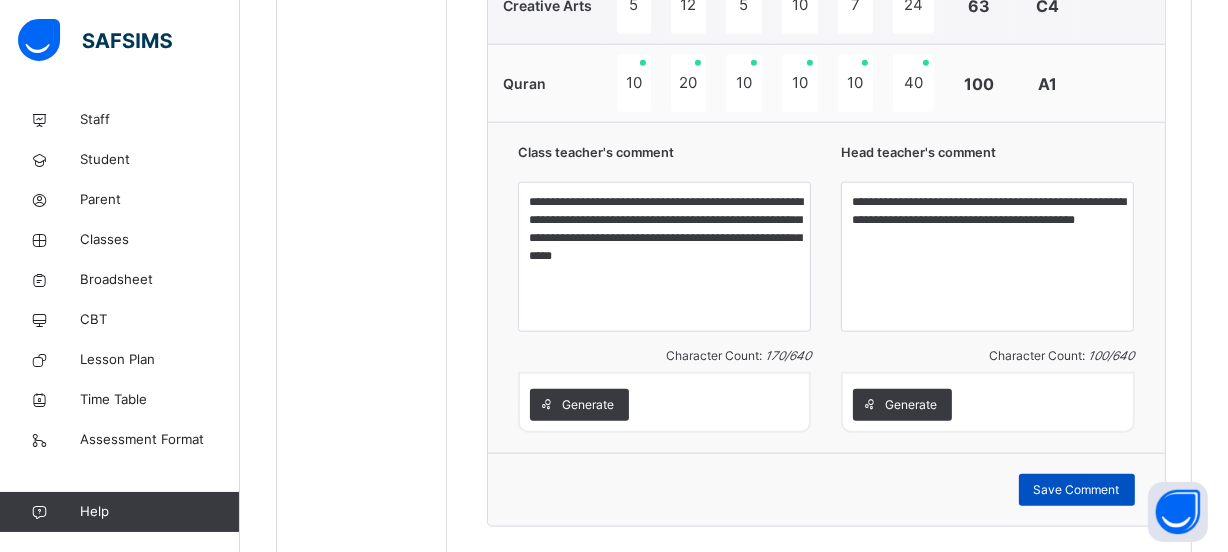 click on "Save Comment" at bounding box center (1077, 490) 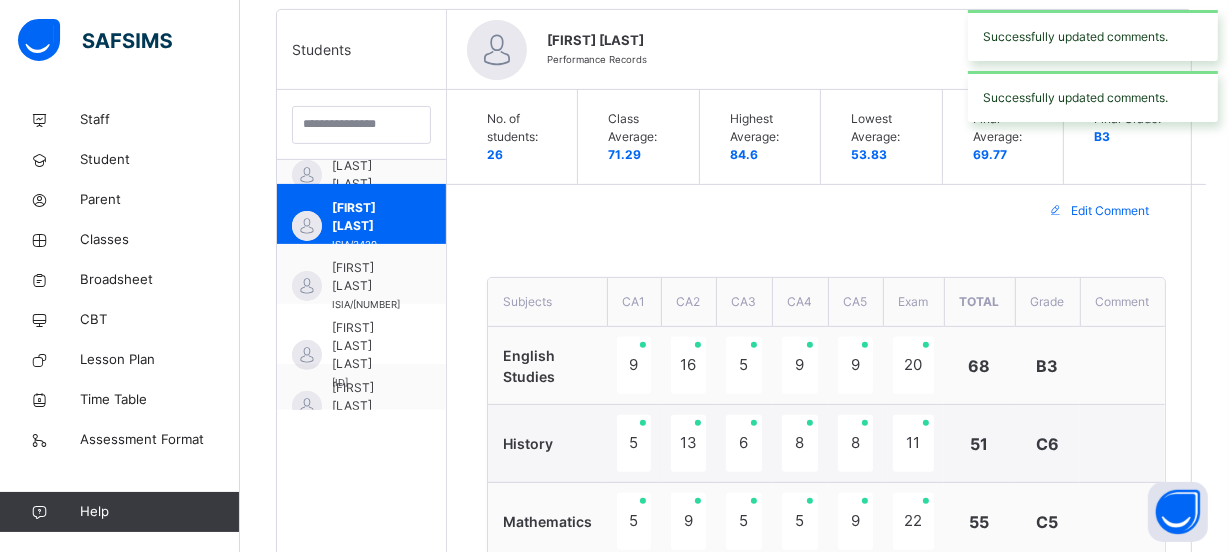 scroll, scrollTop: 509, scrollLeft: 0, axis: vertical 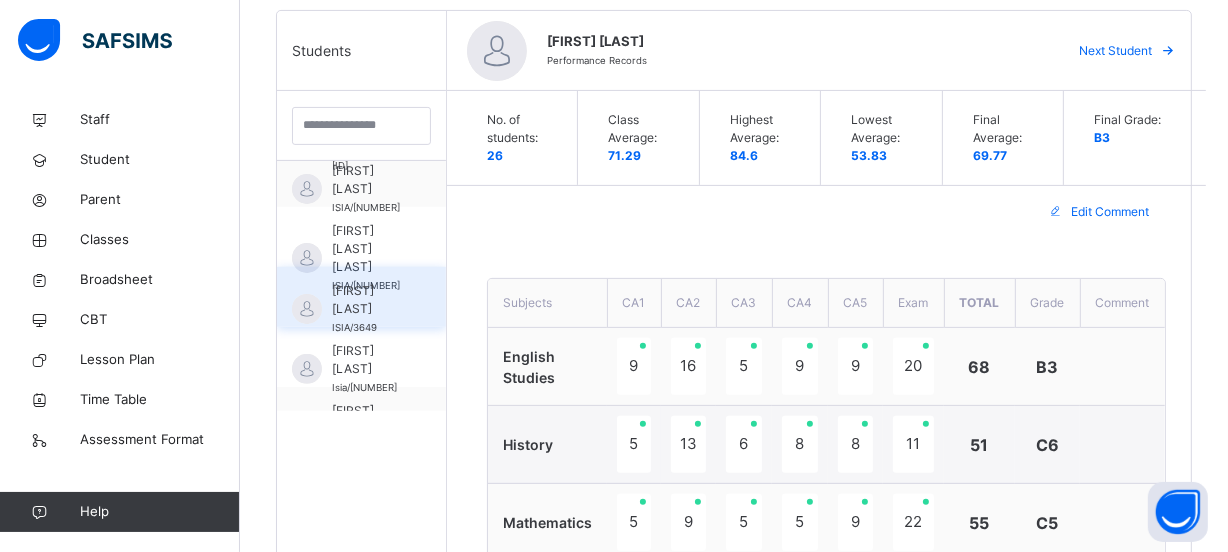 click on "[FIRST] [LAST] [LAST]" at bounding box center (366, 300) 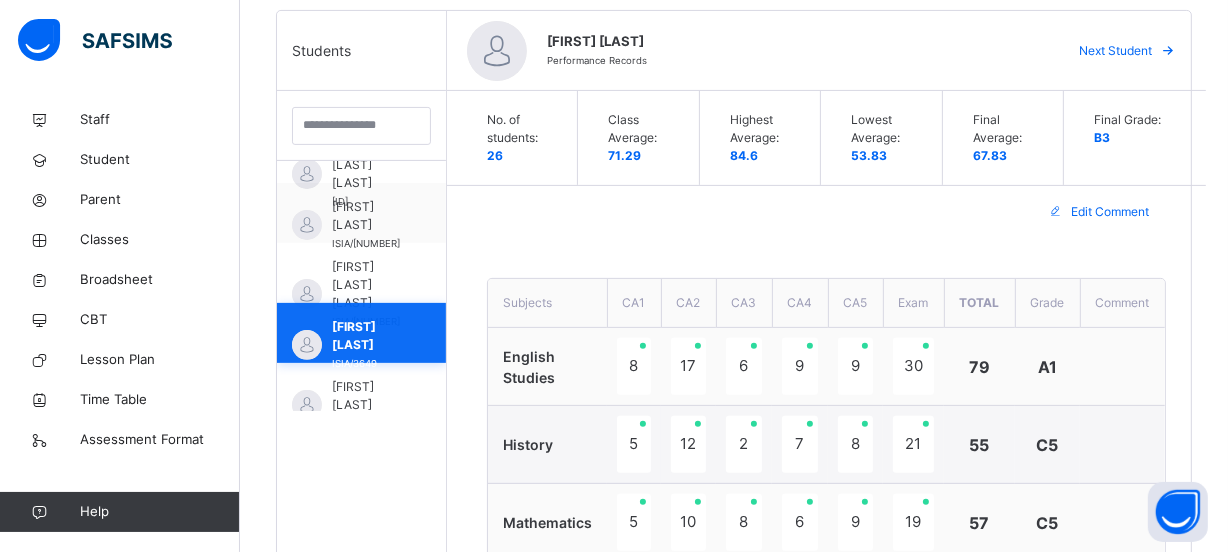 scroll, scrollTop: 554, scrollLeft: 0, axis: vertical 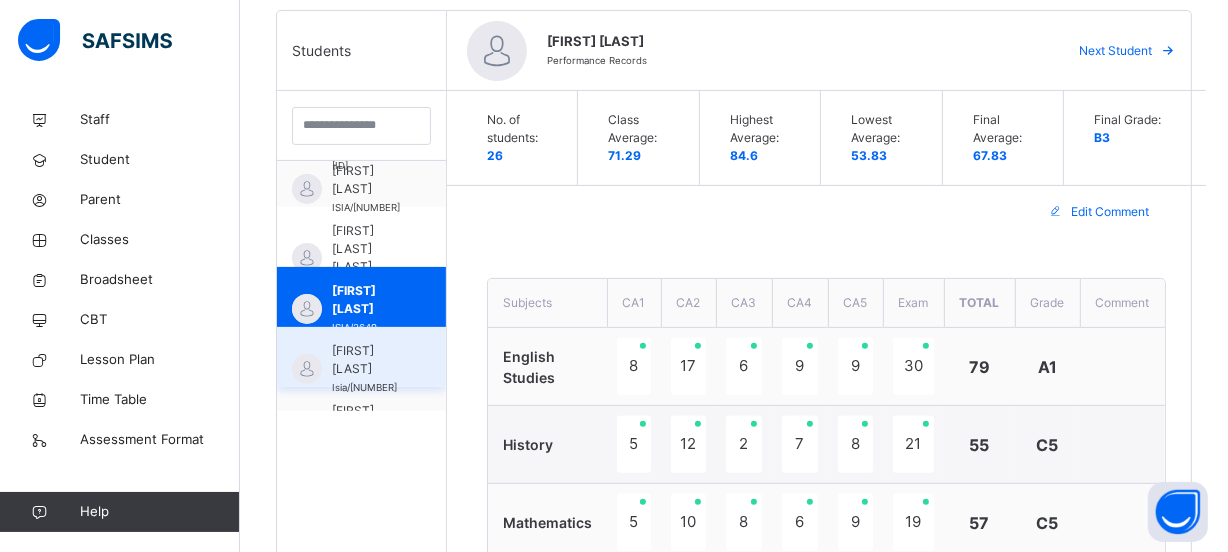 click on "[FIRST] [LAST]" at bounding box center (366, 360) 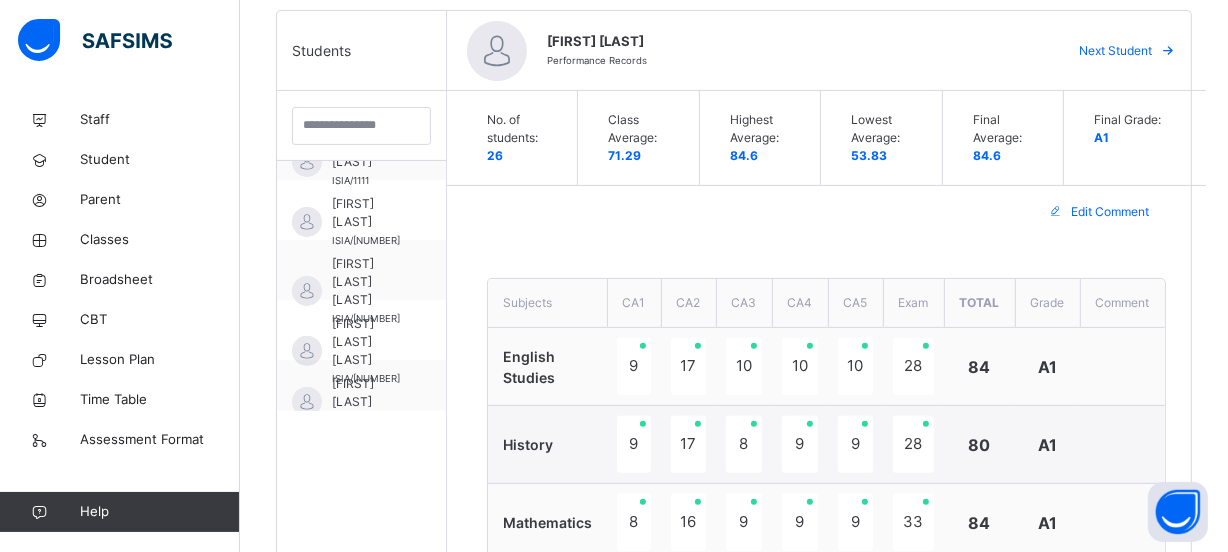 scroll, scrollTop: 1063, scrollLeft: 0, axis: vertical 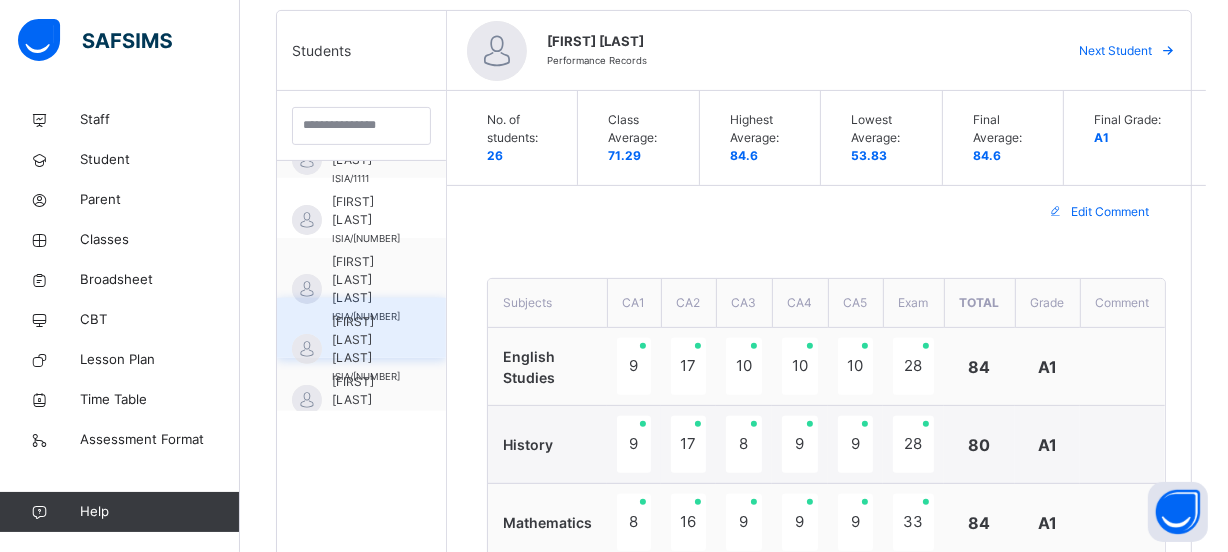 click on "[FIRST] [LAST] [FIRST]" at bounding box center (366, 340) 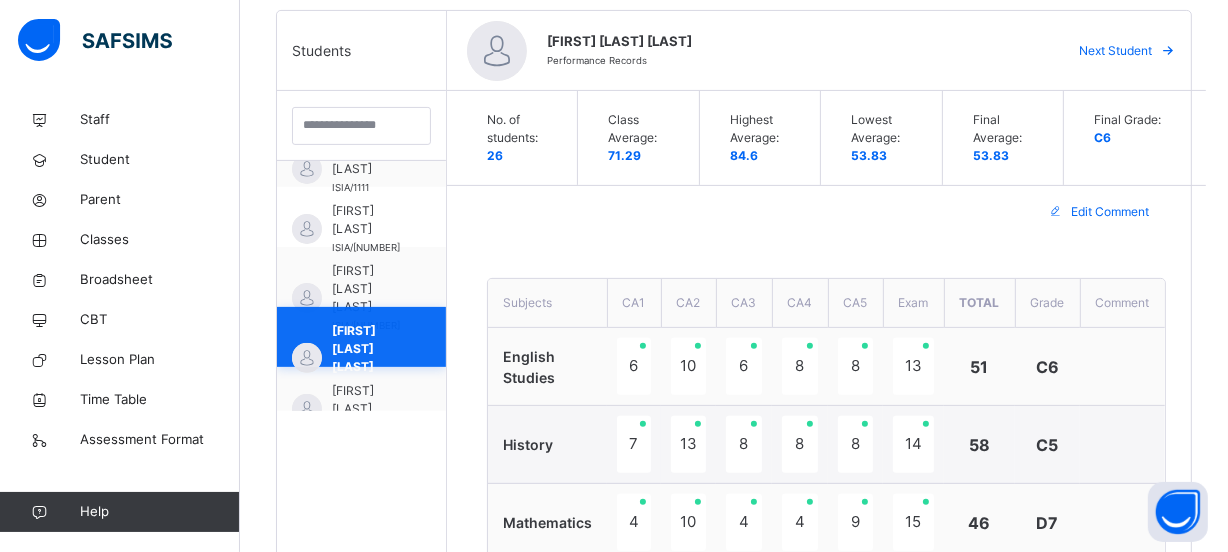 scroll, scrollTop: 1063, scrollLeft: 0, axis: vertical 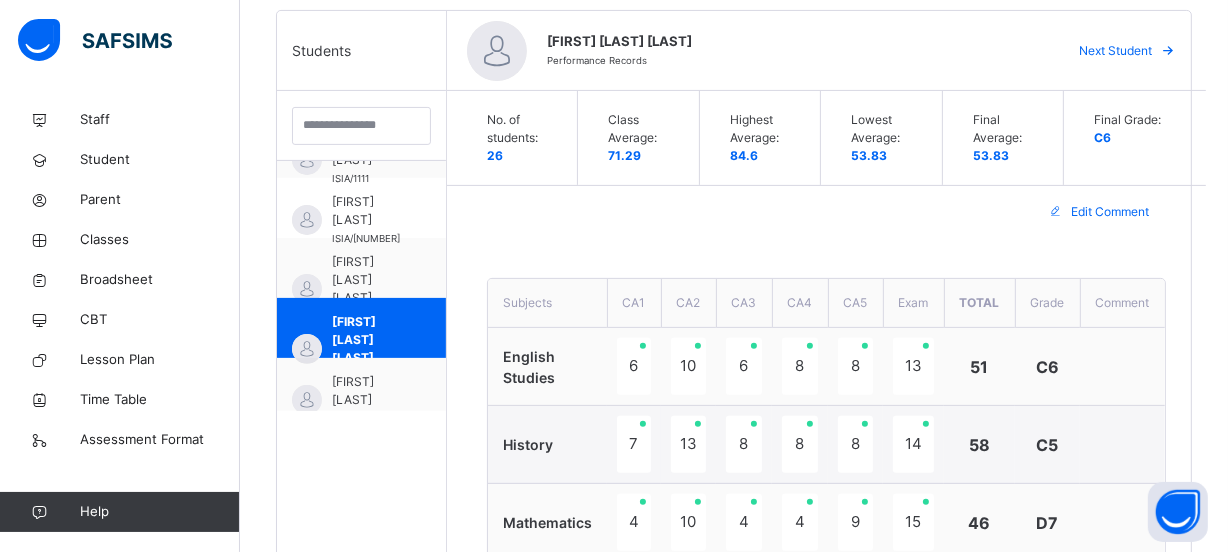 click on "6" at bounding box center (744, 367) 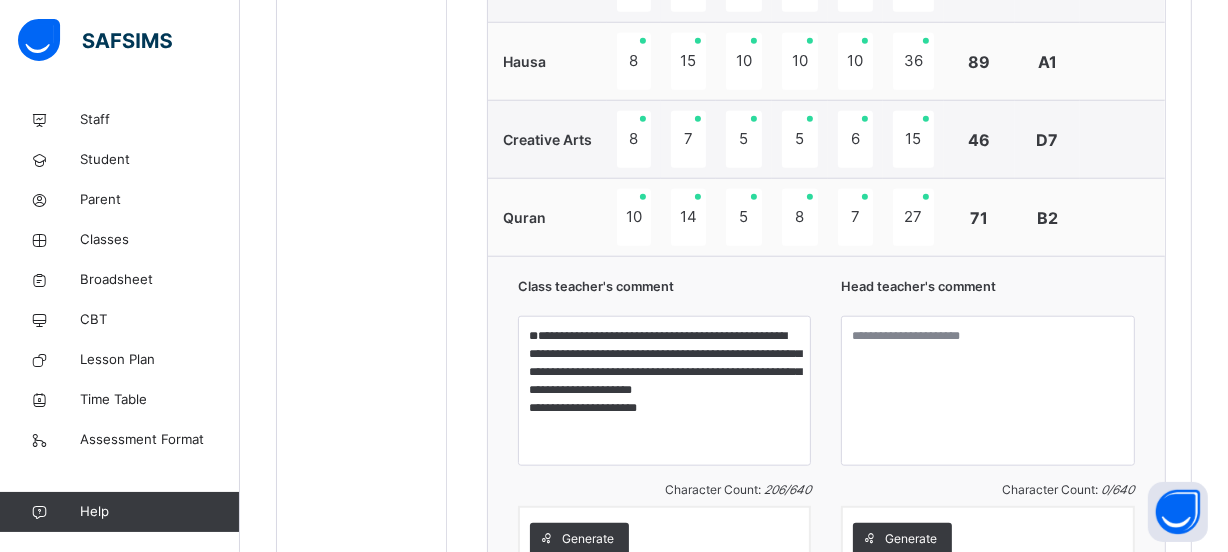 scroll, scrollTop: 1781, scrollLeft: 0, axis: vertical 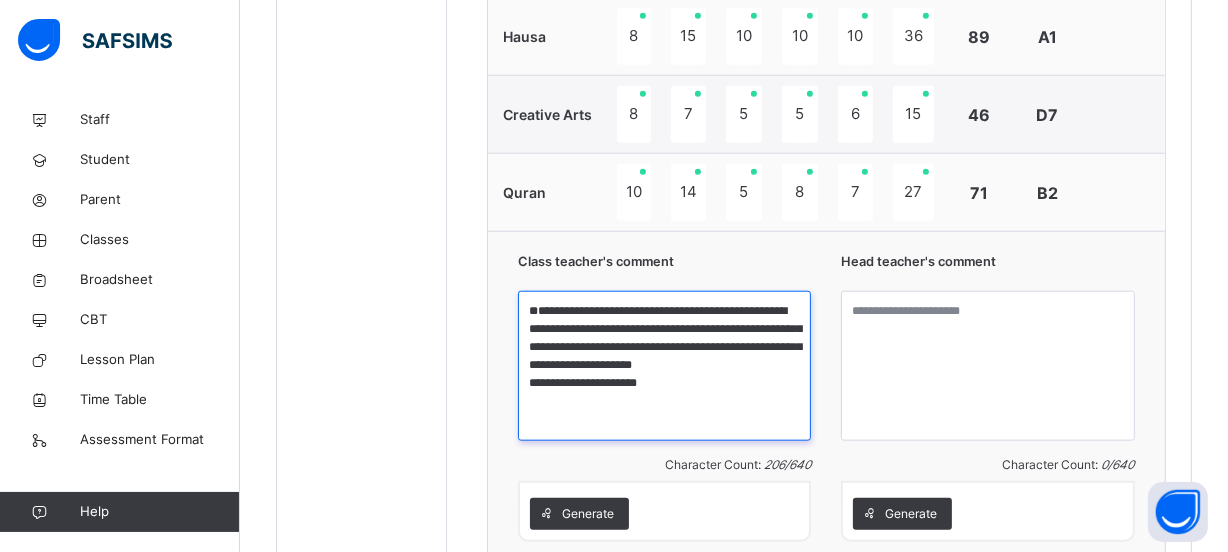 click on "**********" at bounding box center (664, 366) 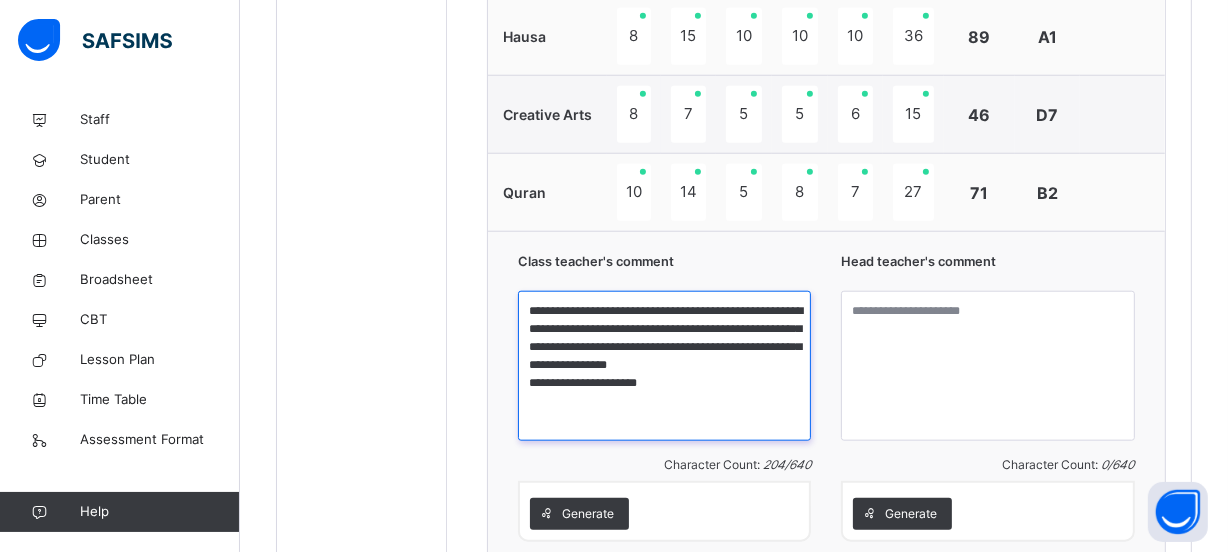 type on "**********" 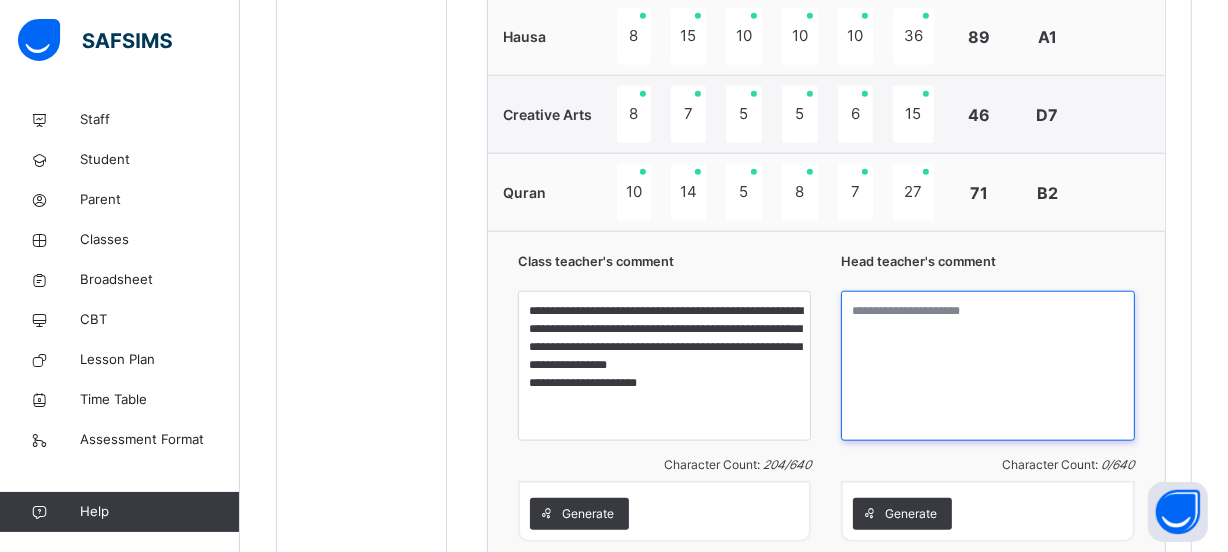 click at bounding box center (987, 366) 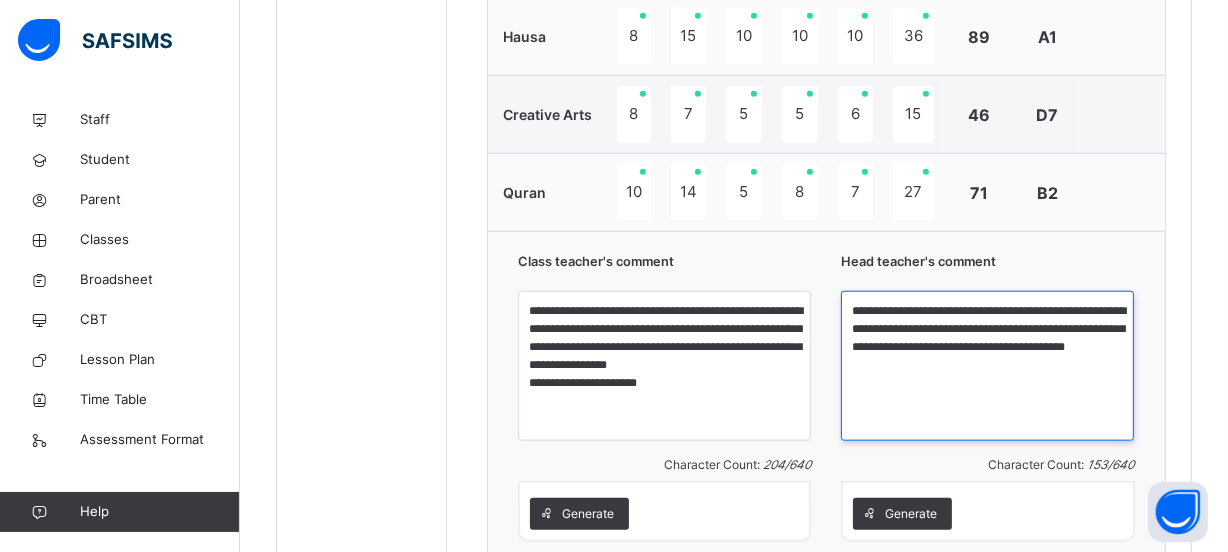 click on "**********" at bounding box center (987, 366) 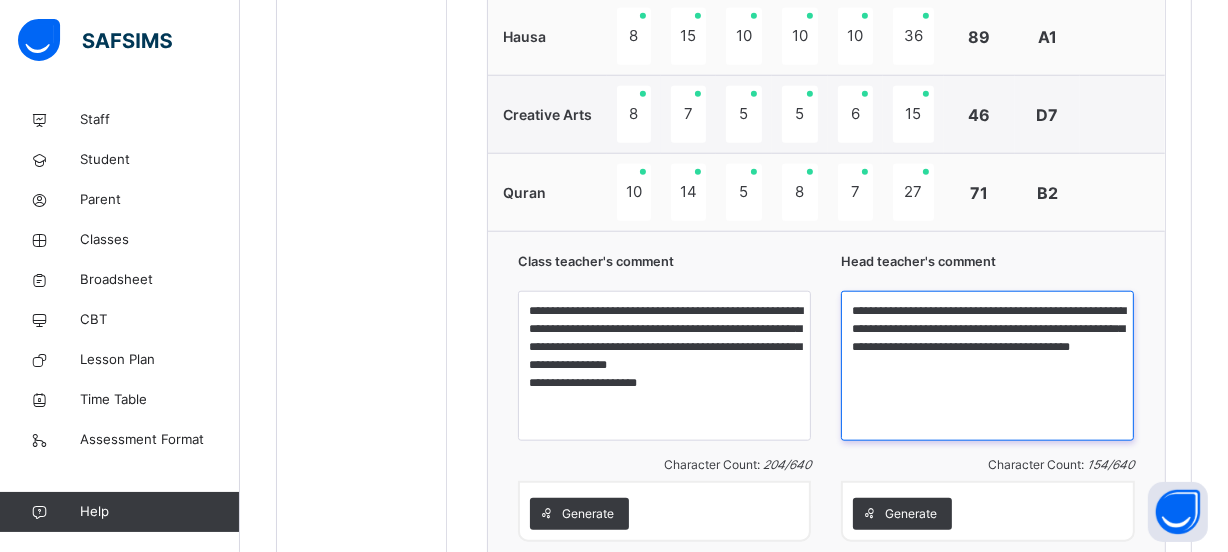 type on "**********" 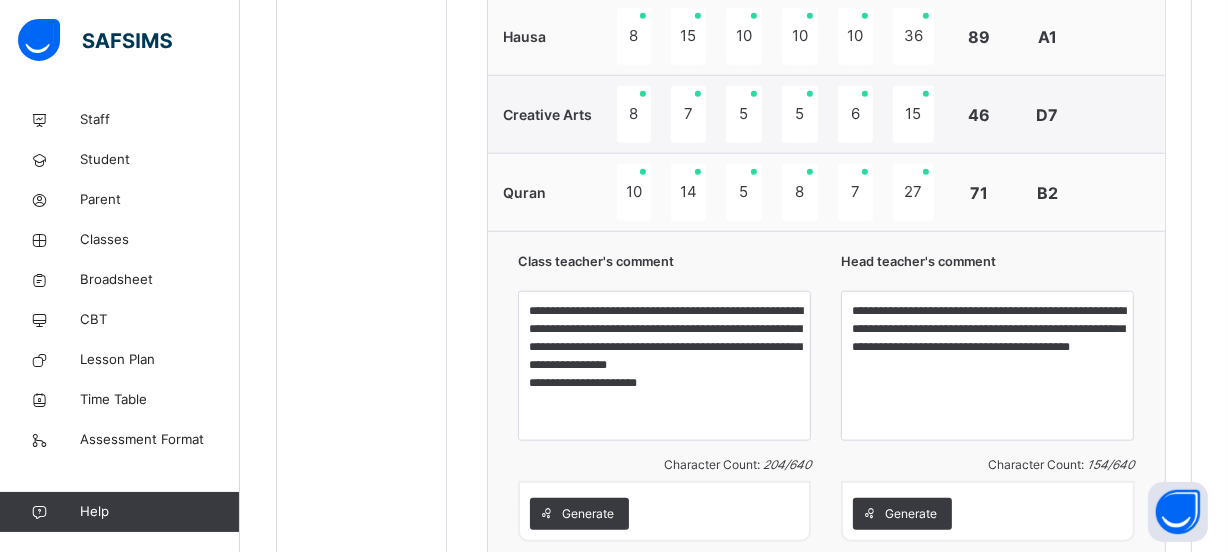 click on "Head teacher's comment" at bounding box center [987, 266] 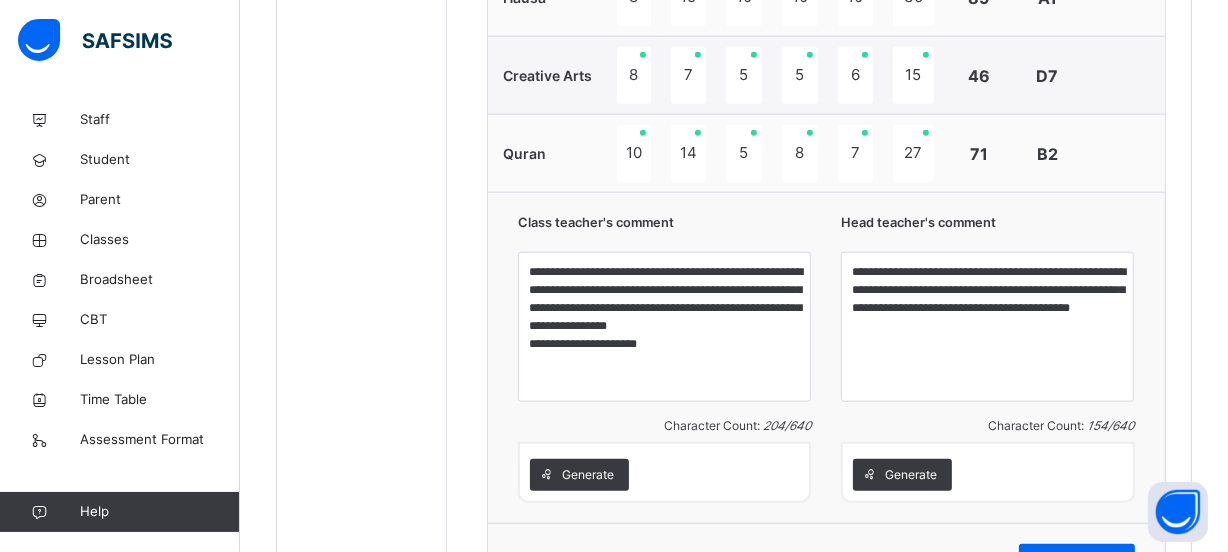 scroll, scrollTop: 1854, scrollLeft: 0, axis: vertical 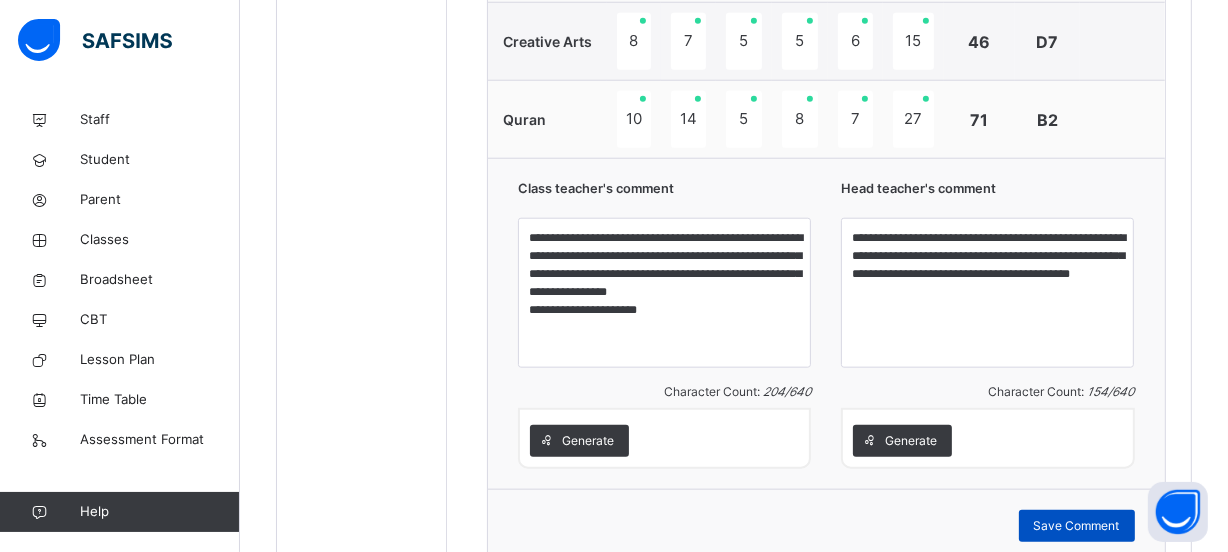 click on "Save Comment" at bounding box center (1077, 526) 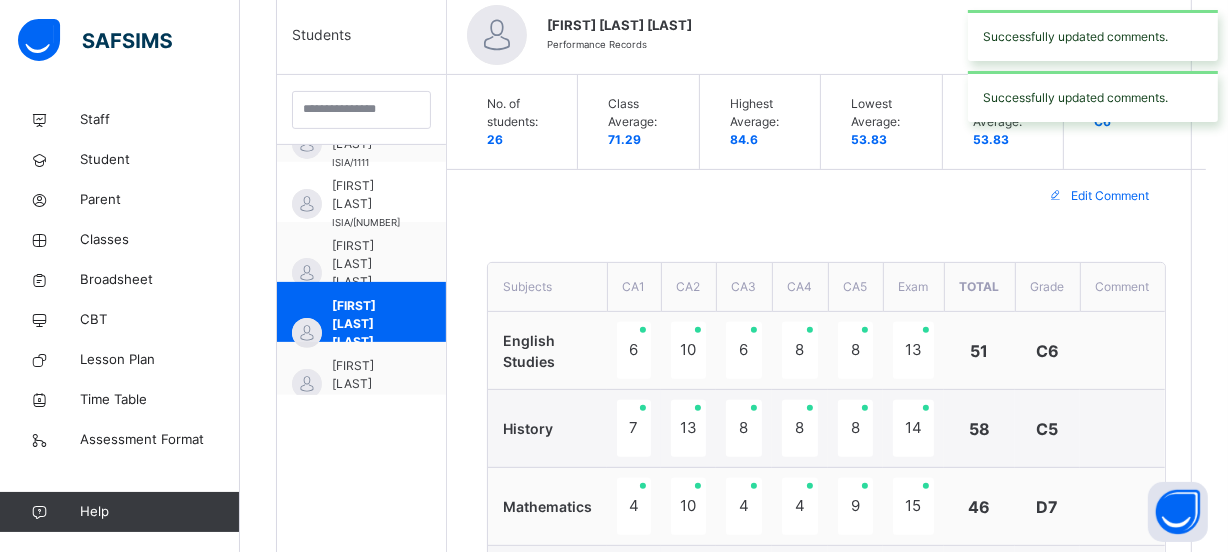 scroll, scrollTop: 509, scrollLeft: 0, axis: vertical 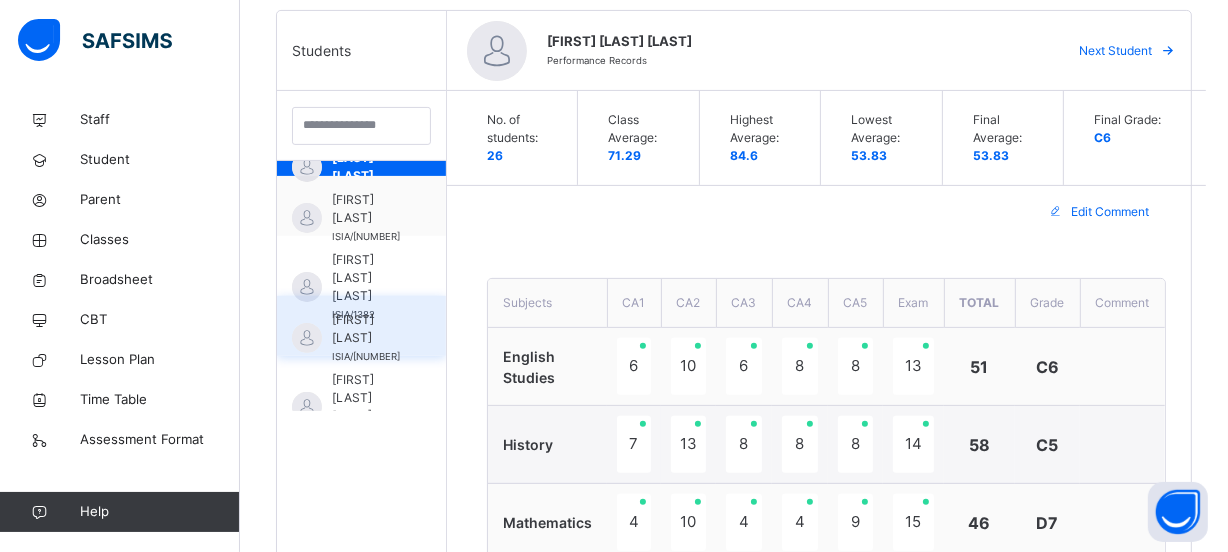 click on "[FIRST] [LAST]" at bounding box center [366, 329] 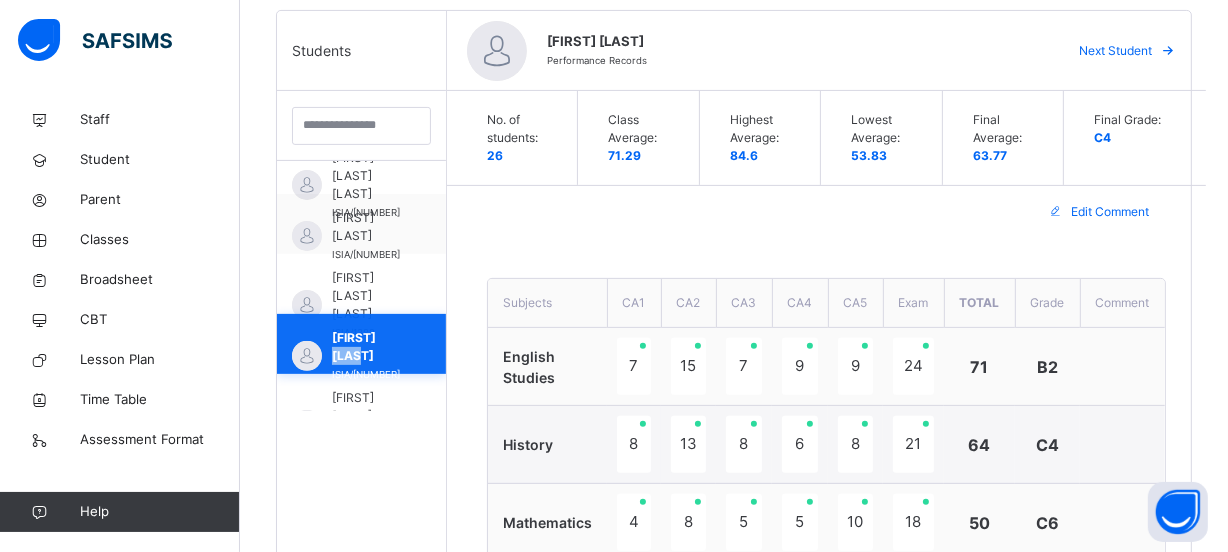 scroll, scrollTop: 1245, scrollLeft: 0, axis: vertical 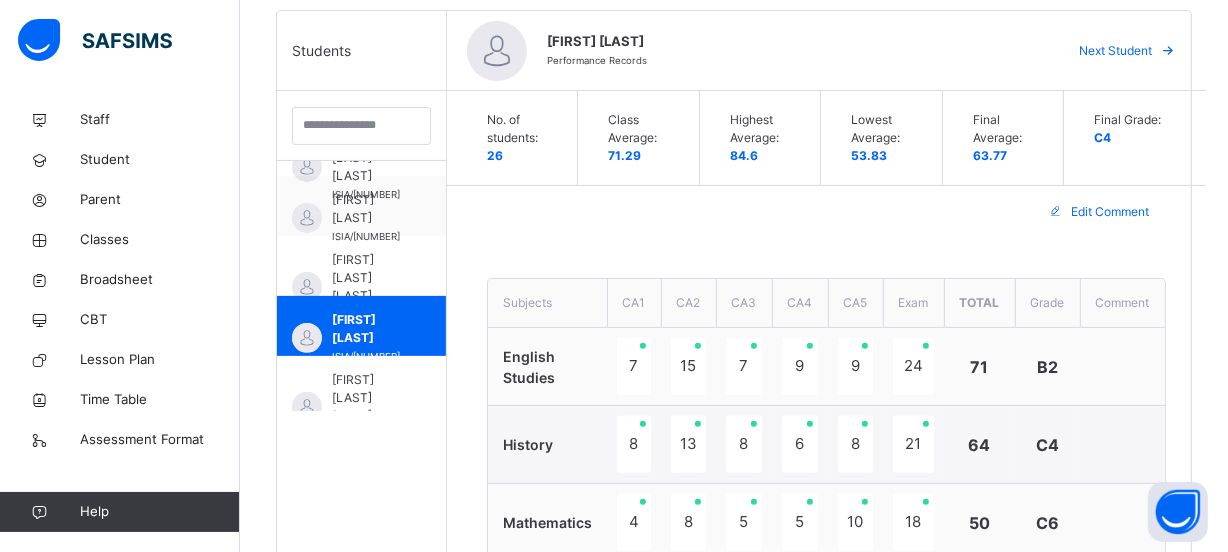 click on "9" at bounding box center [800, 367] 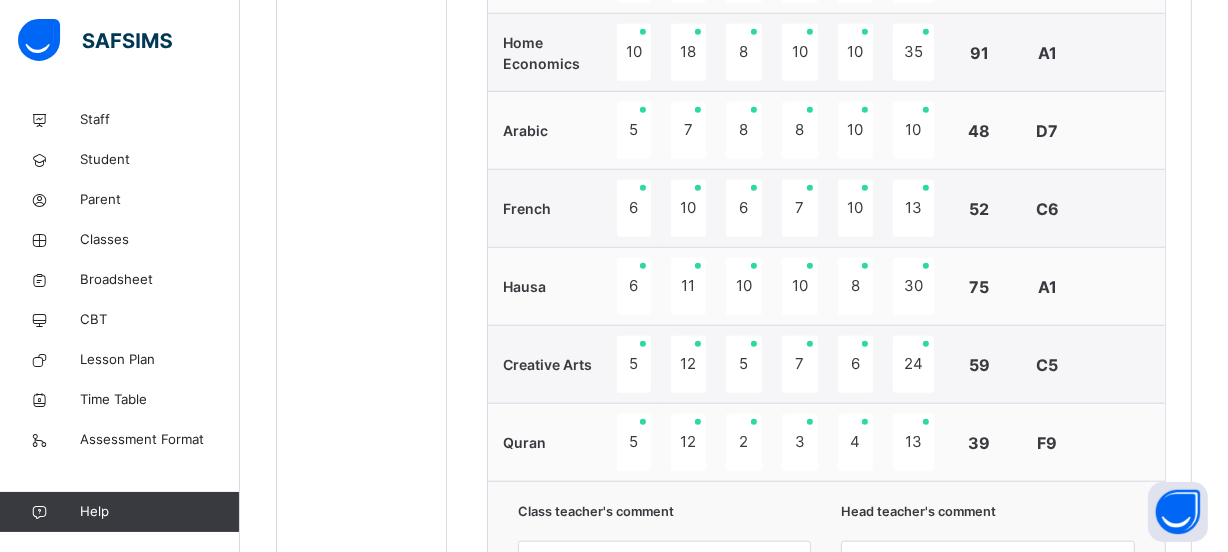scroll, scrollTop: 1636, scrollLeft: 0, axis: vertical 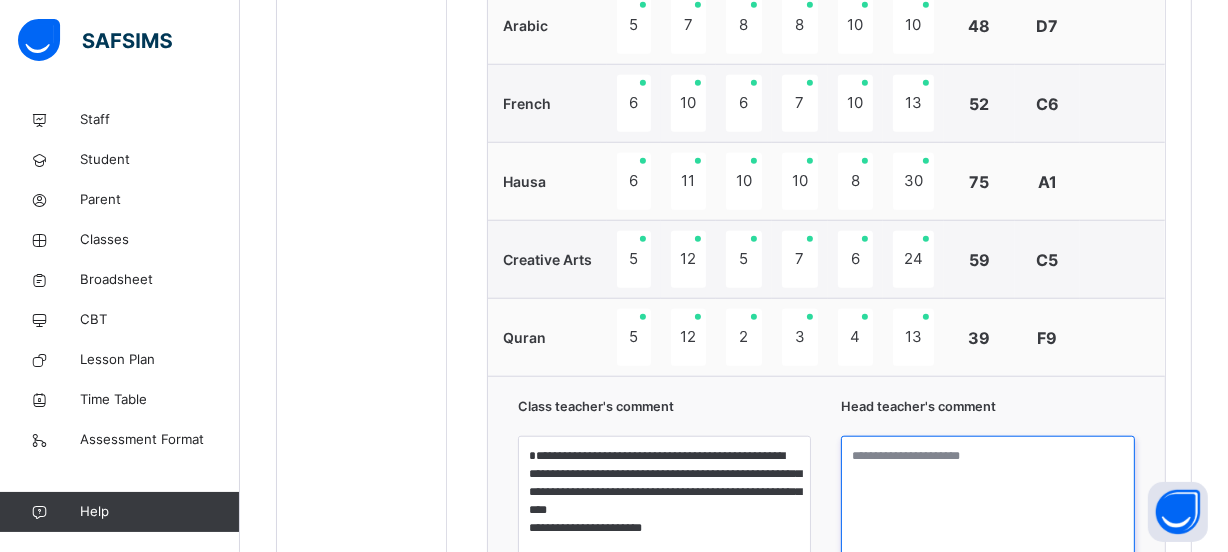 click at bounding box center (987, 511) 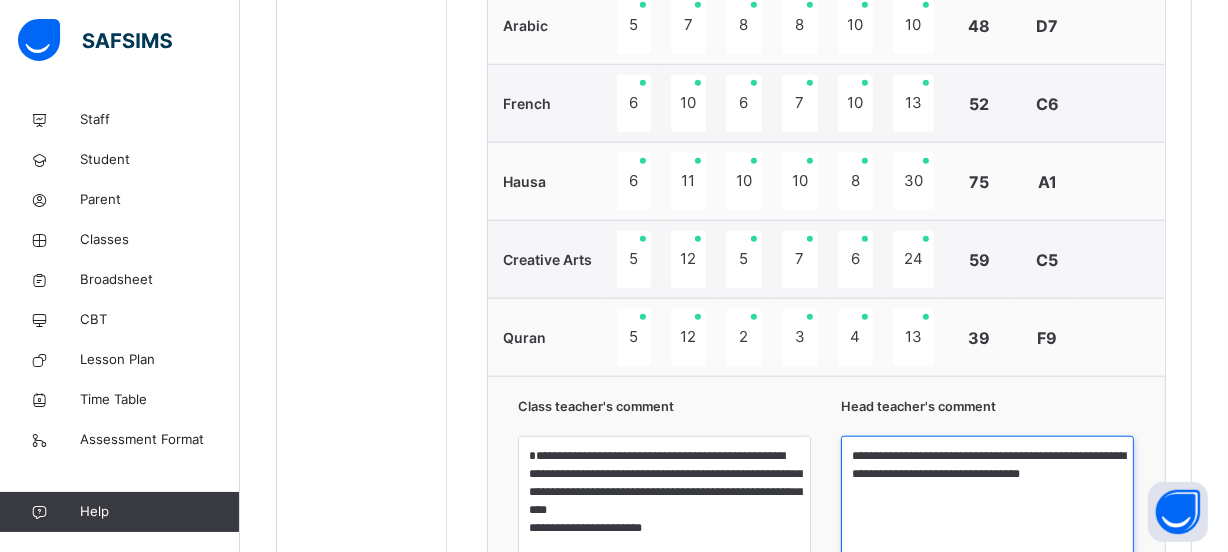 click on "**********" at bounding box center (987, 511) 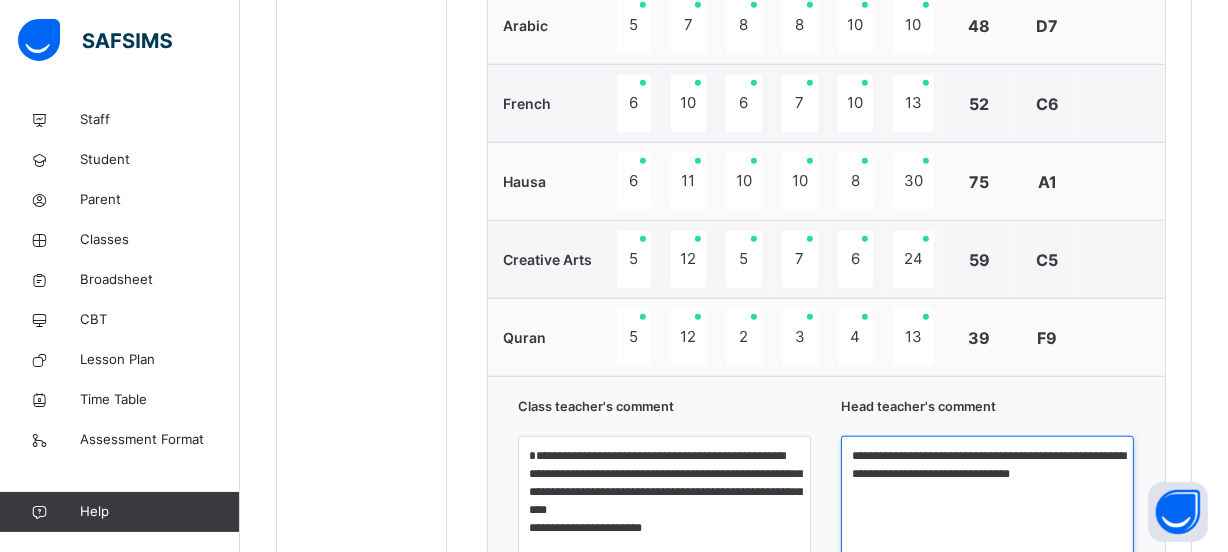 type on "**********" 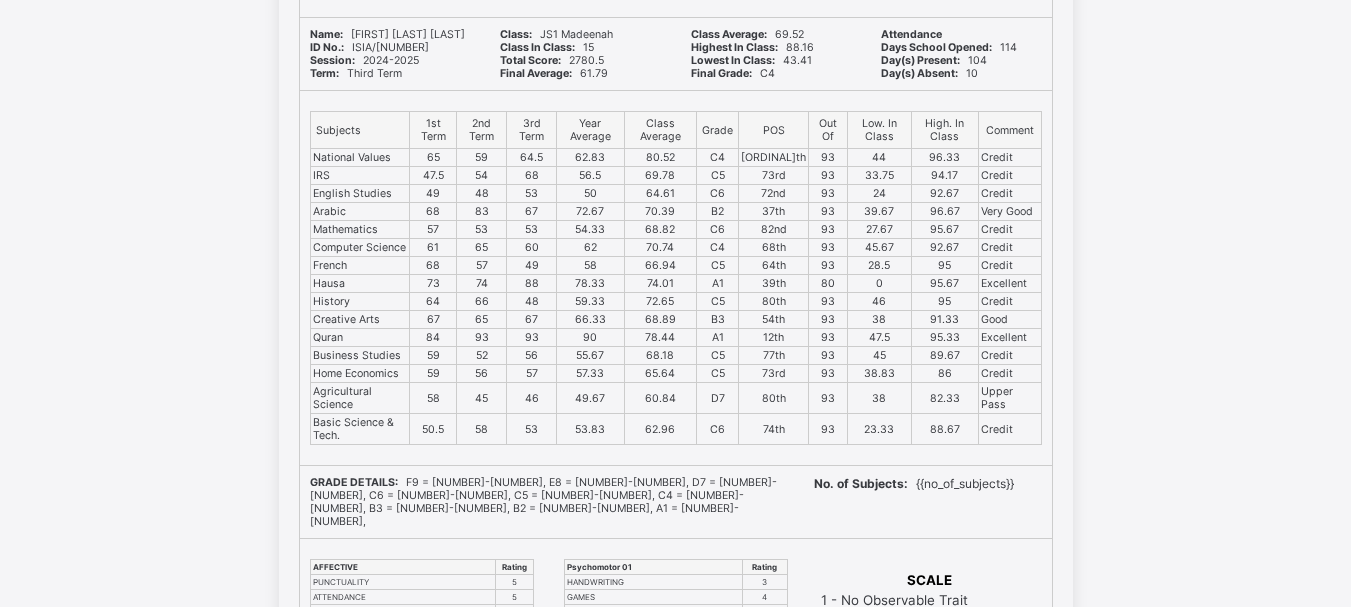scroll, scrollTop: 15400, scrollLeft: 0, axis: vertical 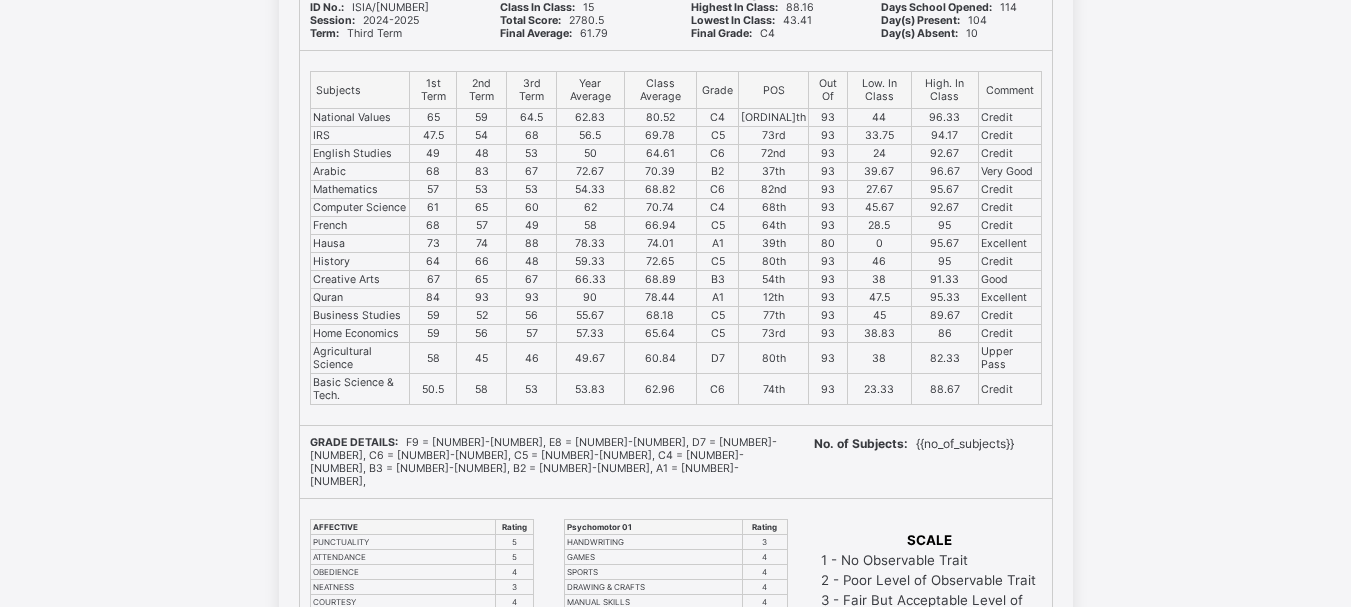 click on "Excellent" at bounding box center (1009, 298) 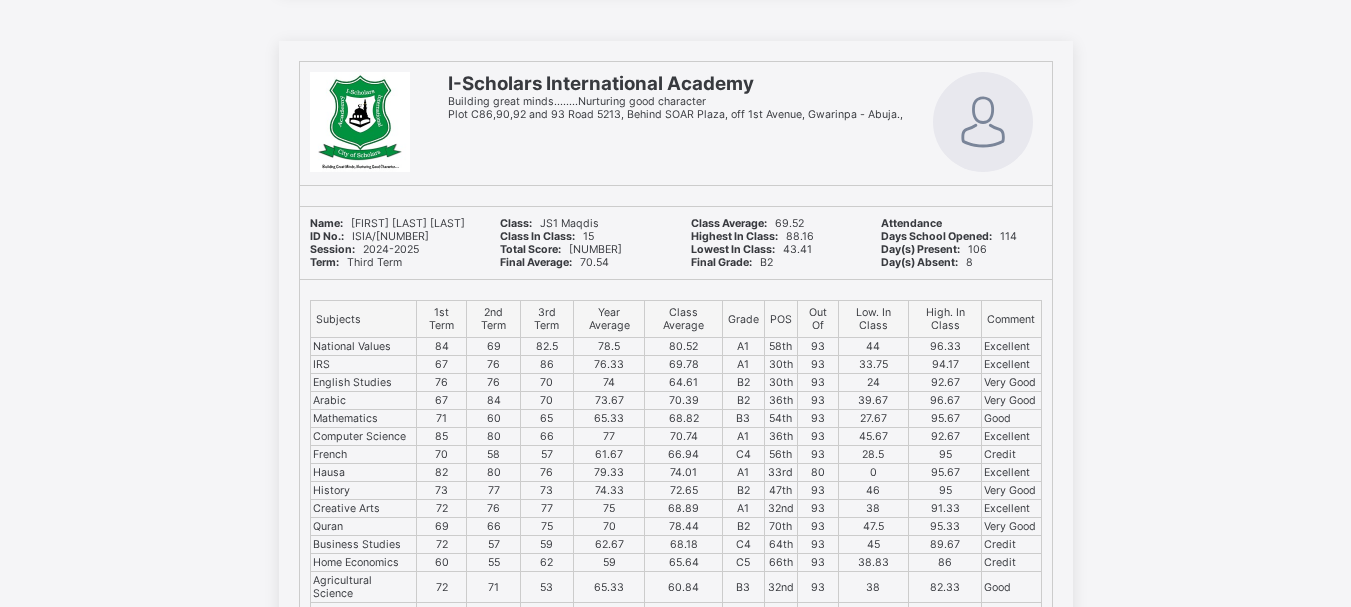 scroll, scrollTop: 24400, scrollLeft: 0, axis: vertical 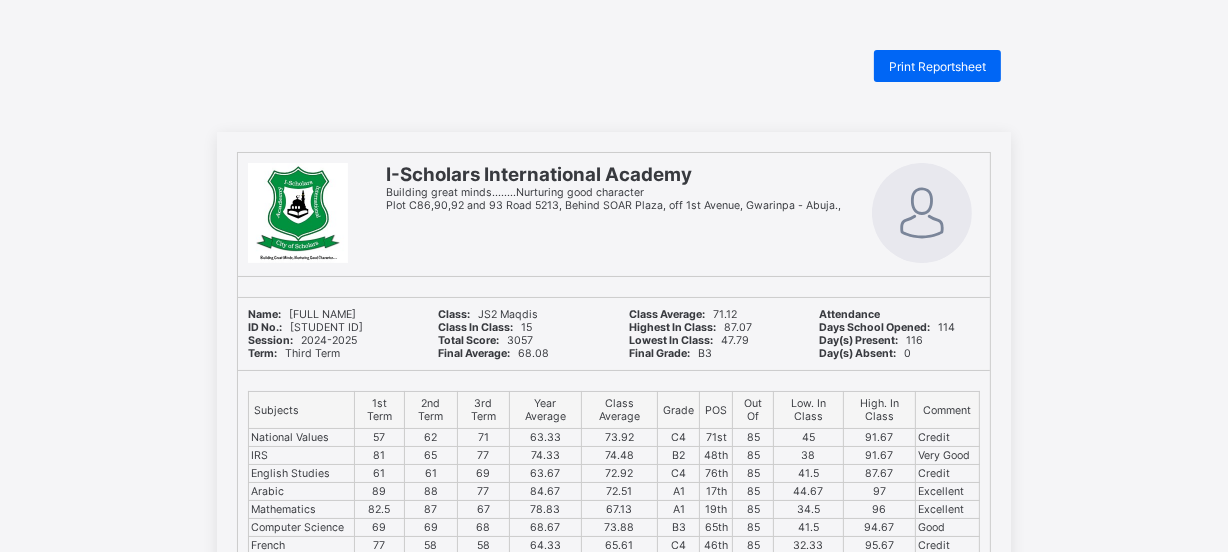 click on "Print Reportsheet" at bounding box center (614, 66) 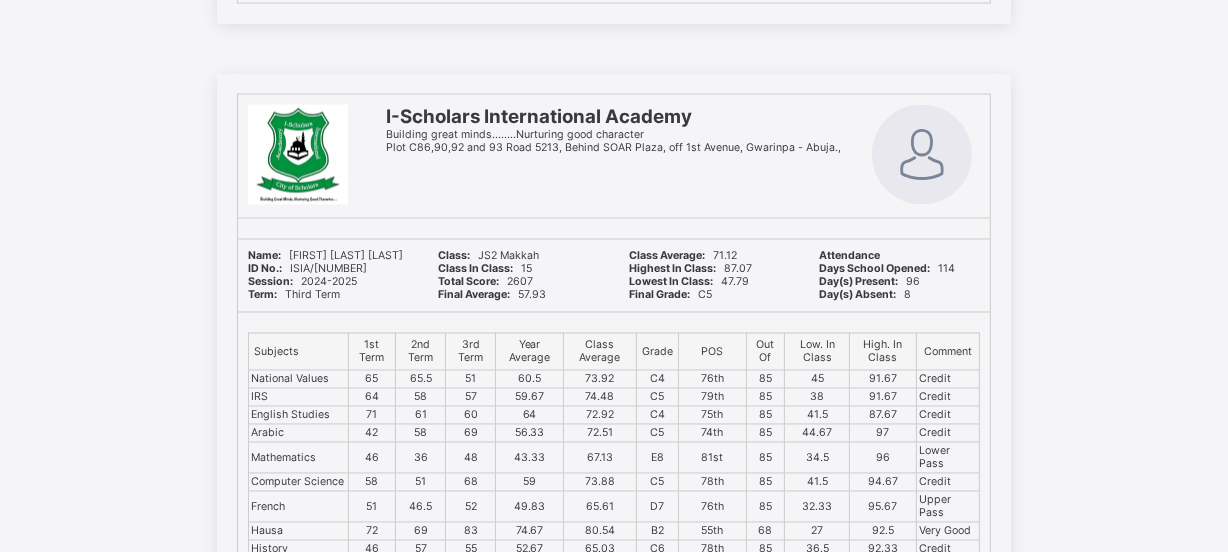scroll, scrollTop: 30254, scrollLeft: 0, axis: vertical 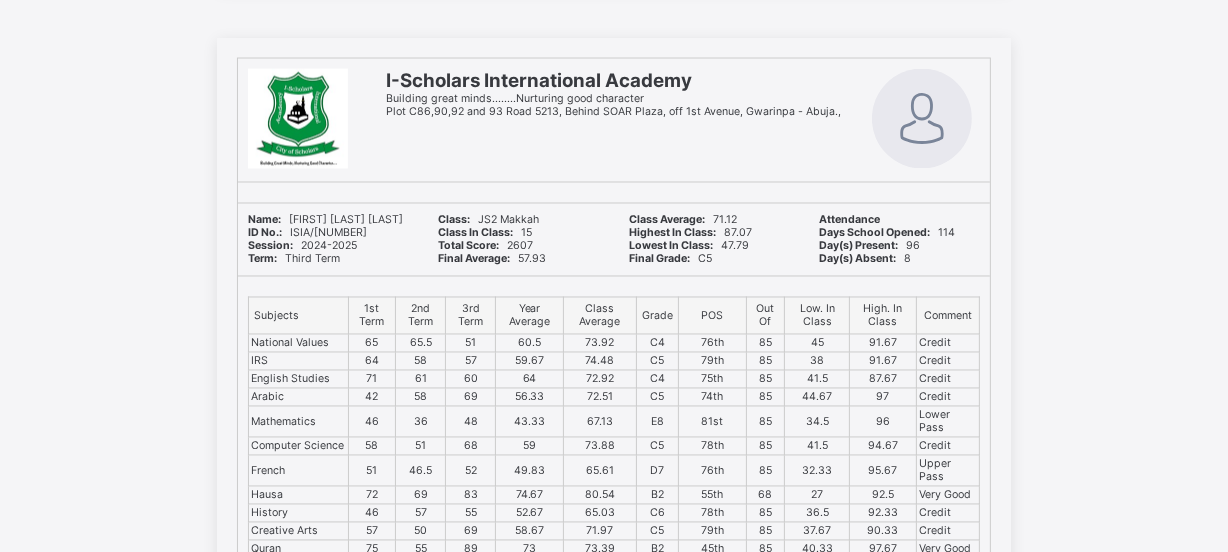 click on "National Values 65 65.5 51 60.5 73.92 C4 76th 85 45 91.67 Credit IRS 64 58 57 59.67 74.48 C5 79th 85 38 91.67 Credit English Studies 71 61 60 64 72.92 C4 75th 85 41.5 87.67 Credit Arabic 42 58 69 56.33 72.51 C5 74th 85 44.67 97 Credit Mathematics 46 36 48 43.33 67.13 E8 81st 85 34.5 96 Lower Pass Computer Science 58 51 68 59 73.88 C5 78th 85 41.5 94.67 Credit French 51 46.5 52 49.83 65.61 D7 76th 85 32.33 95.67 Upper Pass Hausa 72 69 83 74.67 80.54 B2 55th 68 27 92.5 Very Good History 46 57 55 52.67 65.03 C6 78th 85 36.5 92.33 Credit Creative Arts 57 50 69 58.67 71.97 C5 79th 85 37.67 90.33 Credit Quran 75 55 89 73 73.39 B2 45th 85 40.33 97.67 Very Good Business Studies 73 60 59 64 75.1 C4 77th 85 52.67 91 Credit Home Economics 73 60 85 72.67 81.5 B2 73rd 85 49.67 93.67 Very Good Agricultural Science 34 38 43 38.33 63.77 F9 84th 85 35.33 85.33 Fail Basic Science & Tech. 37 46 44 42.33 62.51 E8 81st 85 29.75 89 Lower Pass" at bounding box center [614, 496] 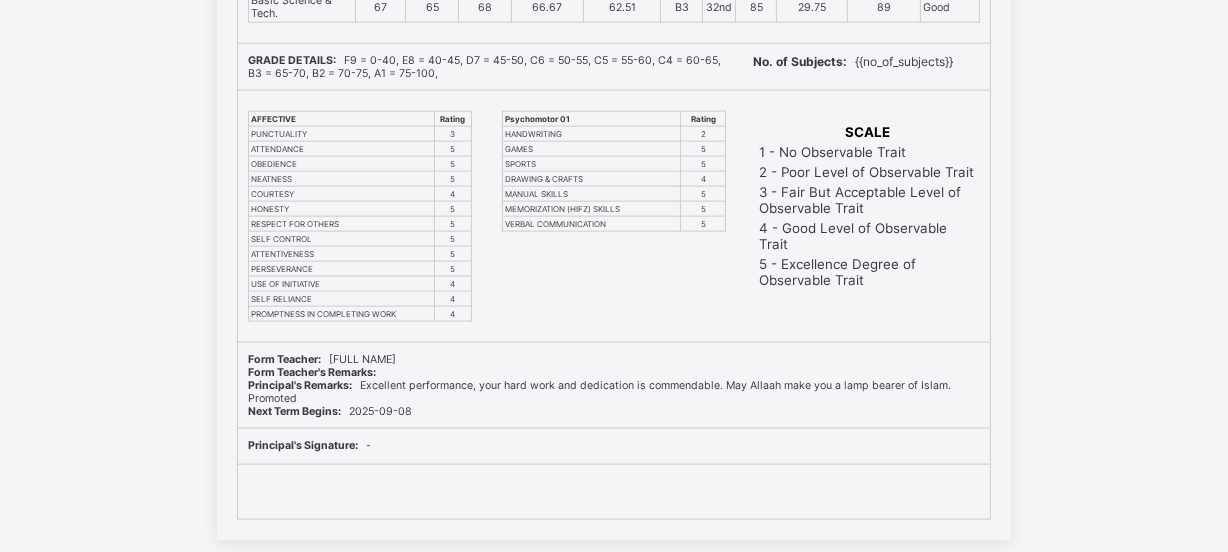 scroll, scrollTop: 97020, scrollLeft: 0, axis: vertical 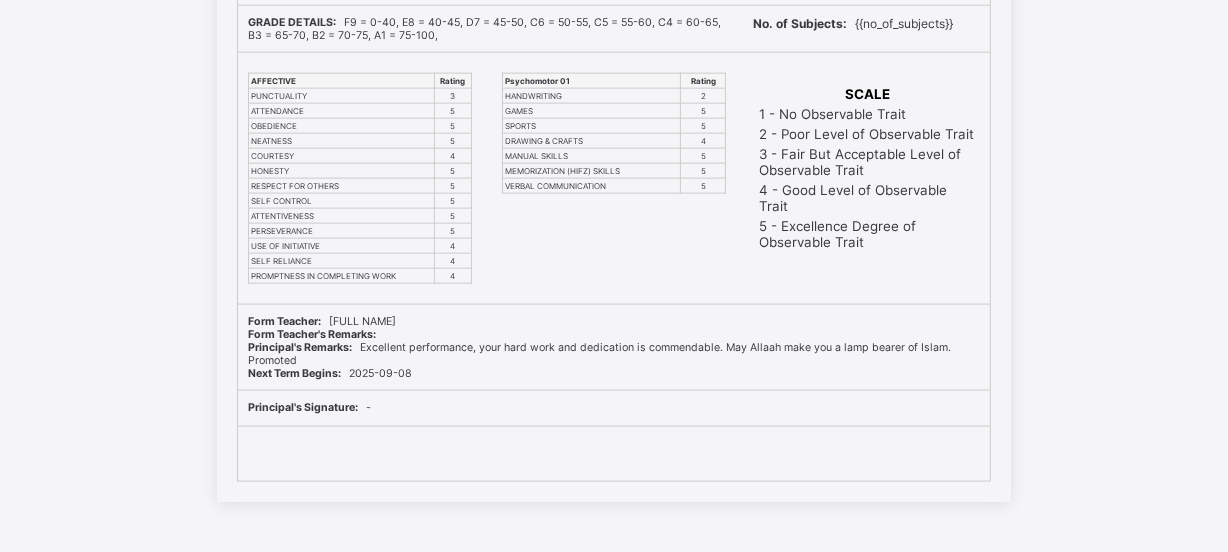 click on "I-Scholars International Academy Building great minds........Nurturing good character  Plot C86,90,92 and 93 Road 5213, Behind SOAR Plaza, off 1st Avenue, Gwarinpa - Abuja.,  Name: MURTALA  AYMAAN ID No.: ISIA/2908 Session: 2024-2025 Term: Third Term Class:  JS2 Maqdis Class In Class:  15 Total Score:  3319.5 Final Average: 75.44 Class Average:  71.12 Highest In Class: 87.07 Lowest In Class: 47.79 Final Grade: A1 Attendance   Days School Opened: 114 Day(s) Present: 116 Day(s) Absent:  0 Subjects 1st Term 2nd Term 3rd Term Year Average Class Average Grade POS Out Of Low. In Class High. In Class Comment National Values 64 72 71 69 73.92 B3 62nd 85 45 91.67 Good IRS 86.5 68 81 78.5 74.48 A1 35th 85 38 91.67 Excellent English Studies 73 60 71 68 72.92 B3 62nd 85 41.5 87.67 Good Arabic 86 89 78.5 84.5 72.51 A1 19th 85 44.67 97 Excellent Mathematics 80.5 68 75 74.5 67.13 B2 29th 85 34.5 96 Very Good Computer Science 84 84 74 80.67 73.88 A1 20th 85 41.5 94.67 Excellent French 83 69 69 73.67 65.61 B2 24th 85 32.33 87" at bounding box center (614, -53) 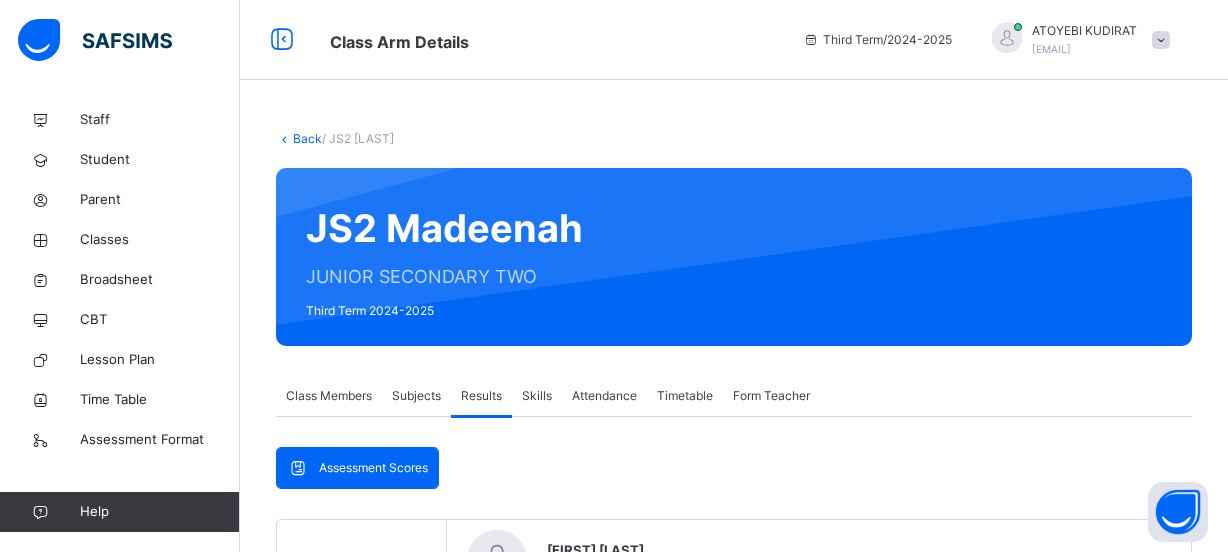 scroll, scrollTop: 1636, scrollLeft: 0, axis: vertical 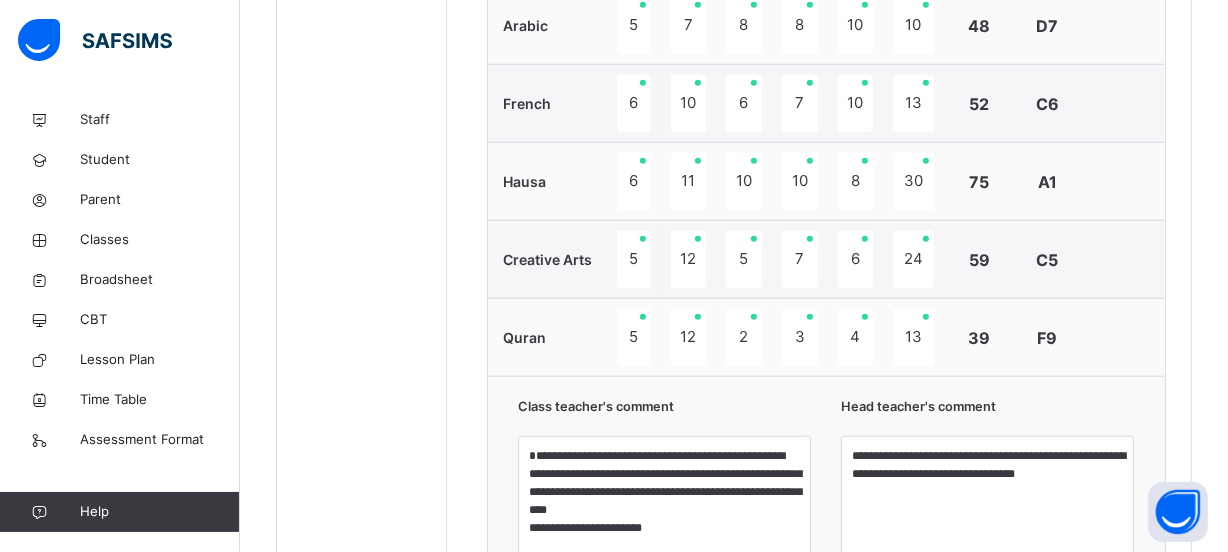 click on "**********" at bounding box center [987, 511] 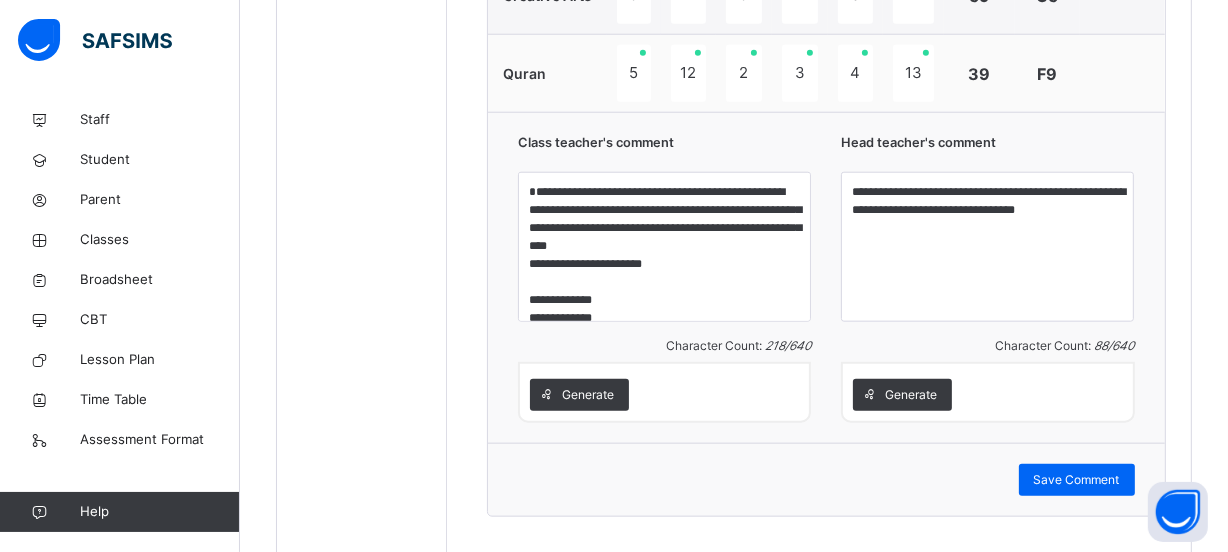scroll, scrollTop: 1927, scrollLeft: 0, axis: vertical 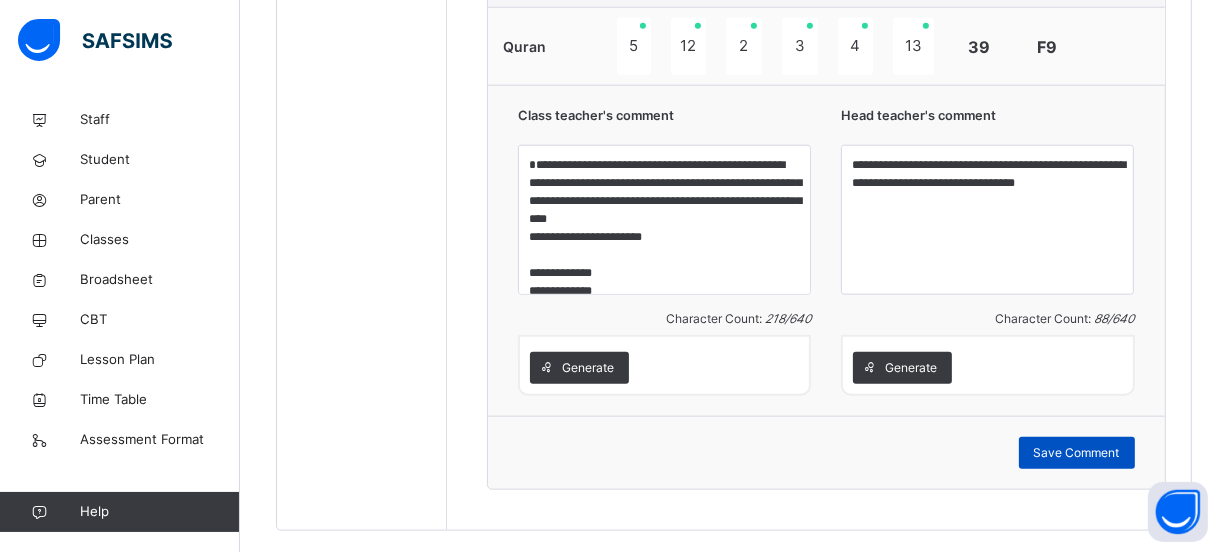 click on "Save Comment" at bounding box center [1077, 453] 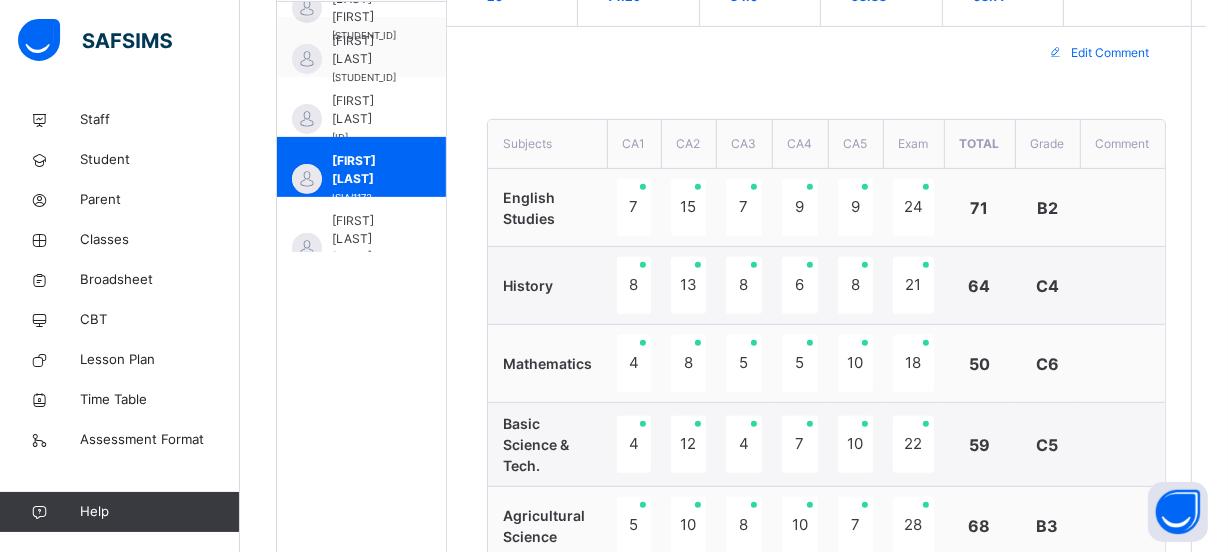 scroll, scrollTop: 654, scrollLeft: 0, axis: vertical 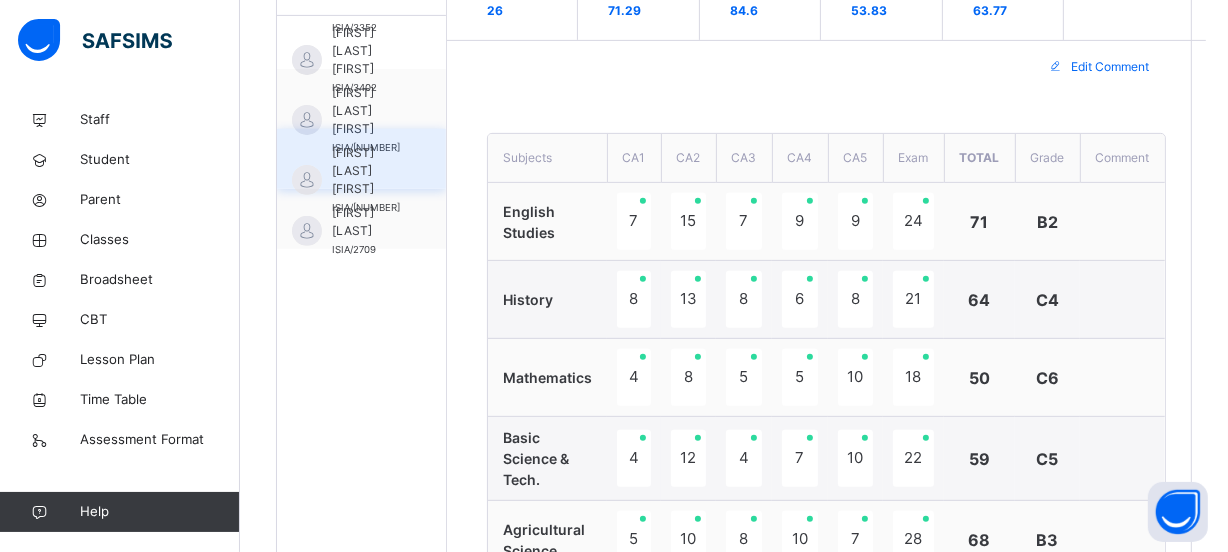 click on "[FIRST] [LAST] [FIRST]" at bounding box center [366, 171] 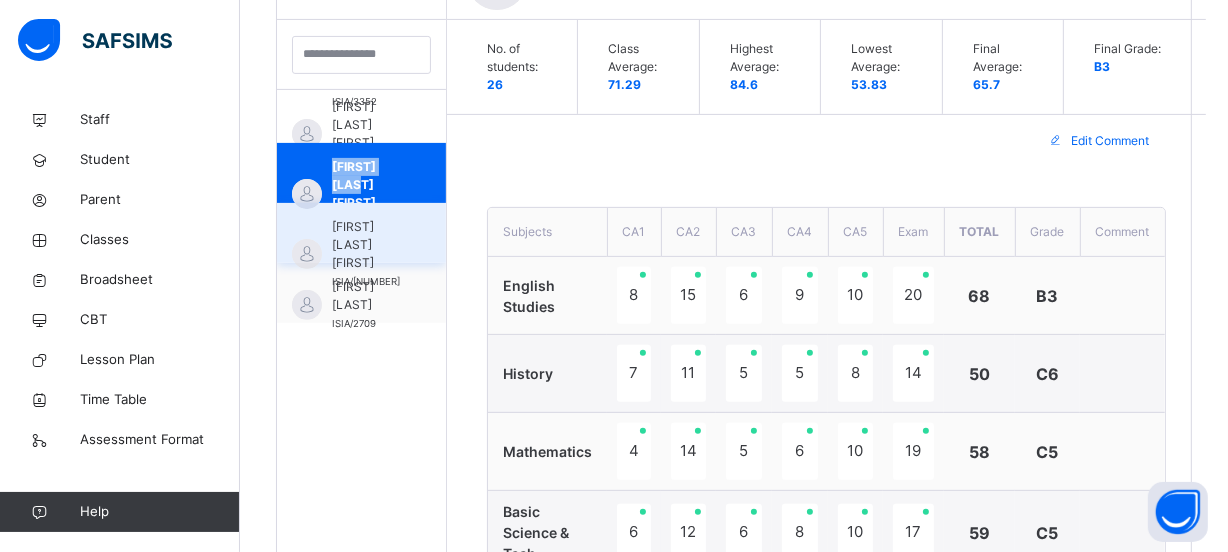 scroll, scrollTop: 654, scrollLeft: 0, axis: vertical 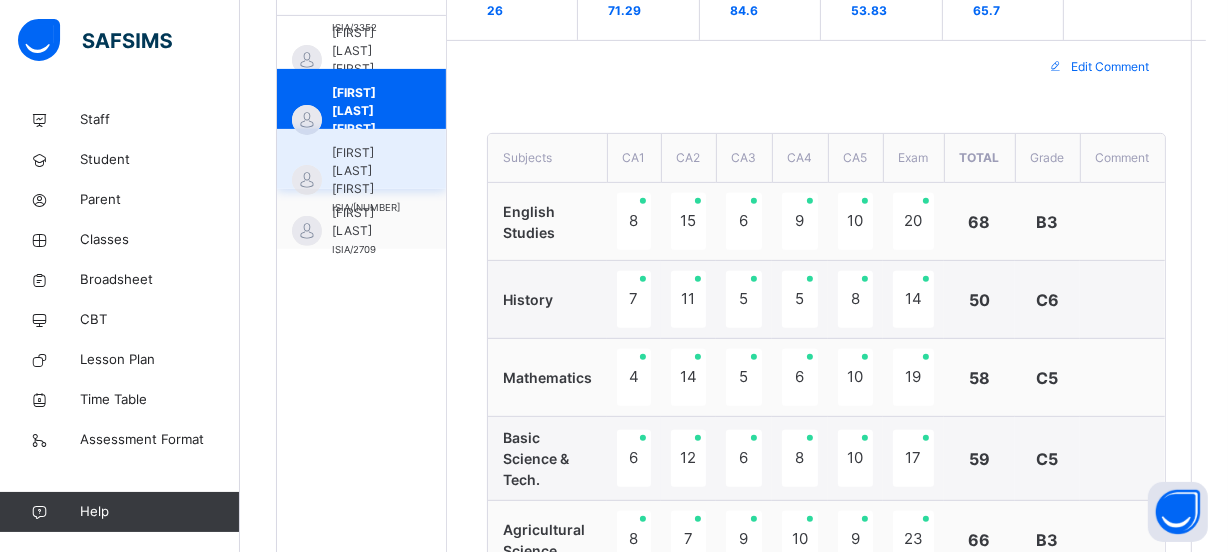 click on "[FIRST] [LAST] [FIRST]" at bounding box center (366, 171) 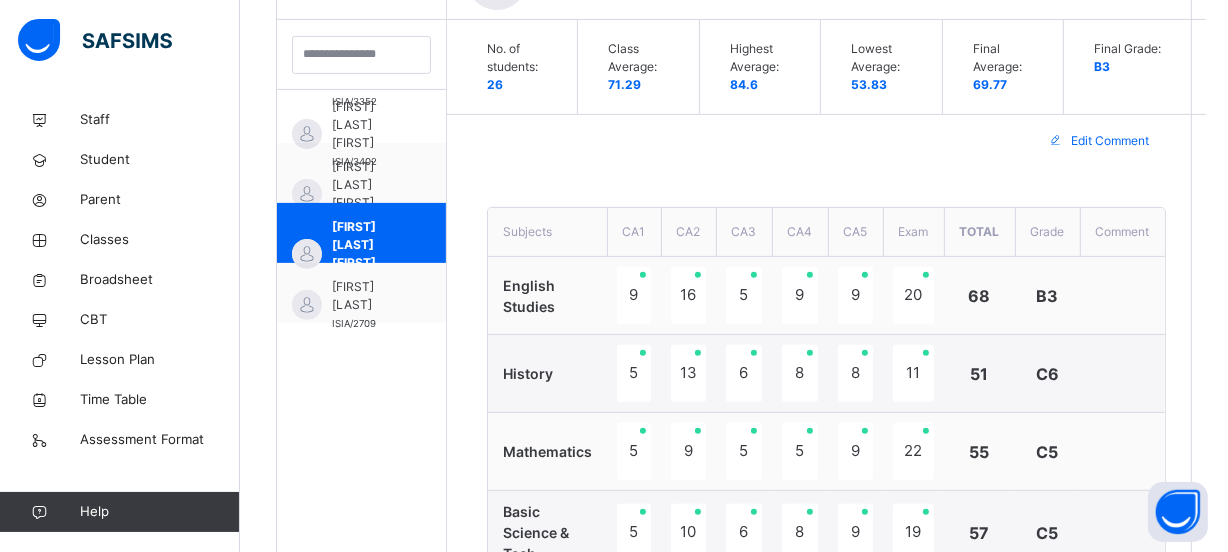 scroll, scrollTop: 654, scrollLeft: 0, axis: vertical 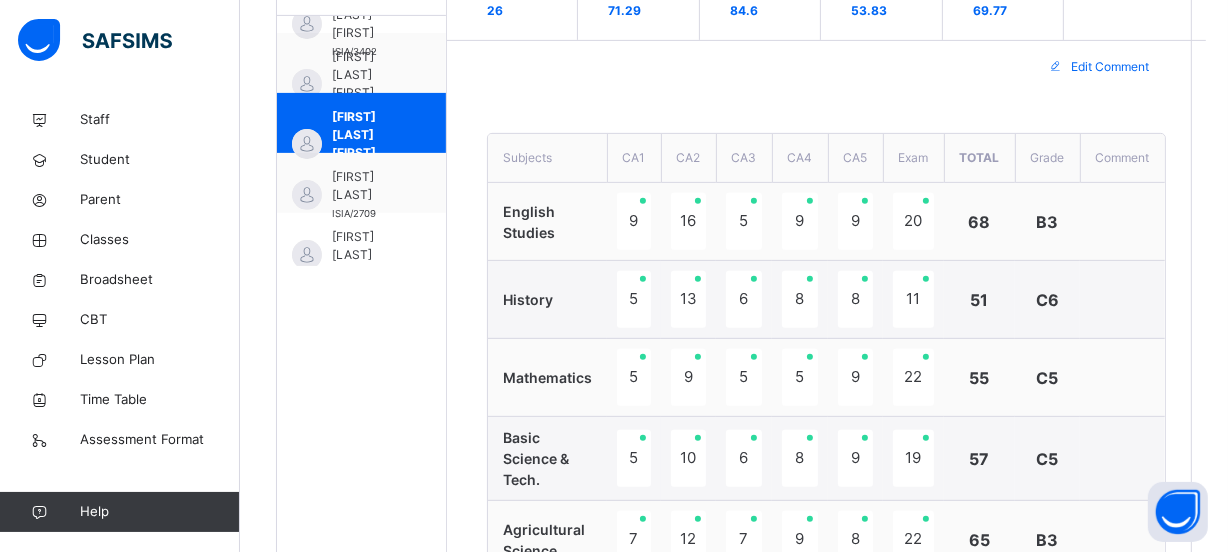 click on "**********" at bounding box center (826, 874) 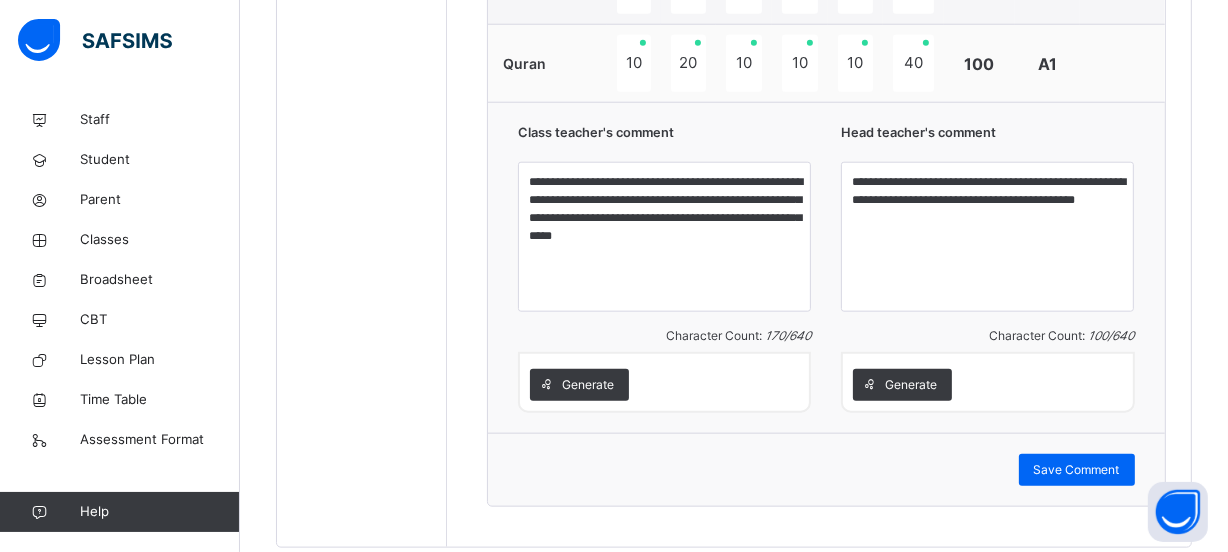 scroll, scrollTop: 1963, scrollLeft: 0, axis: vertical 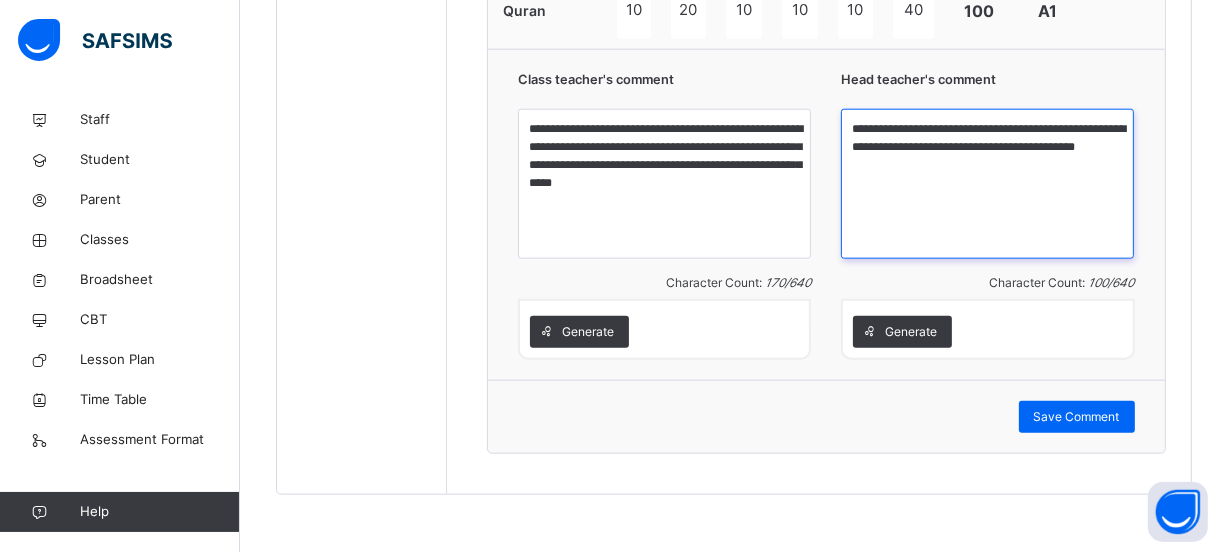 click on "**********" at bounding box center (987, 184) 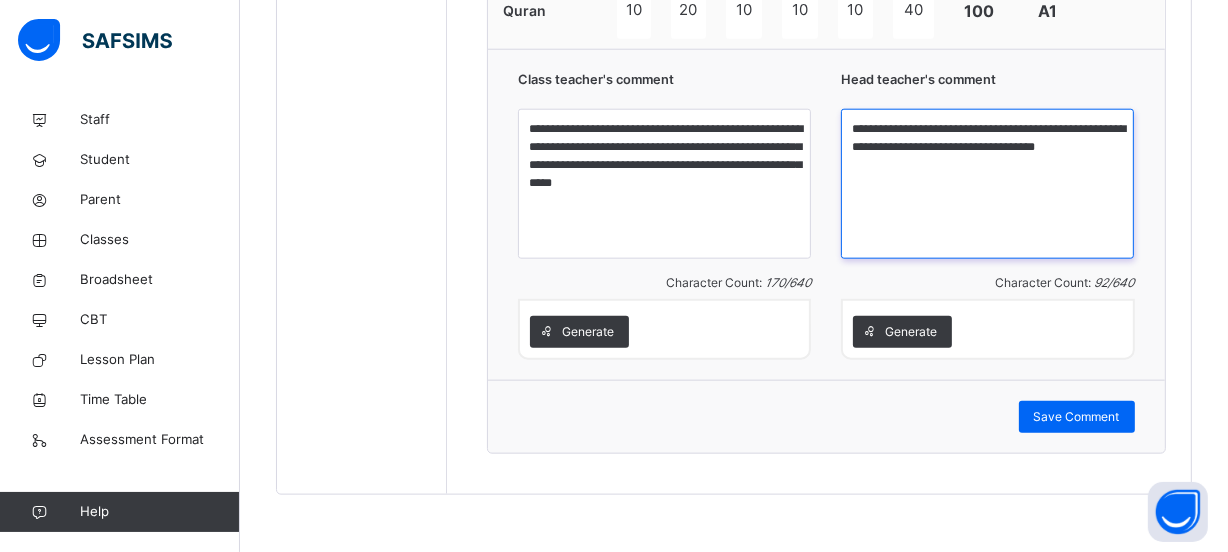 click on "**********" at bounding box center [987, 184] 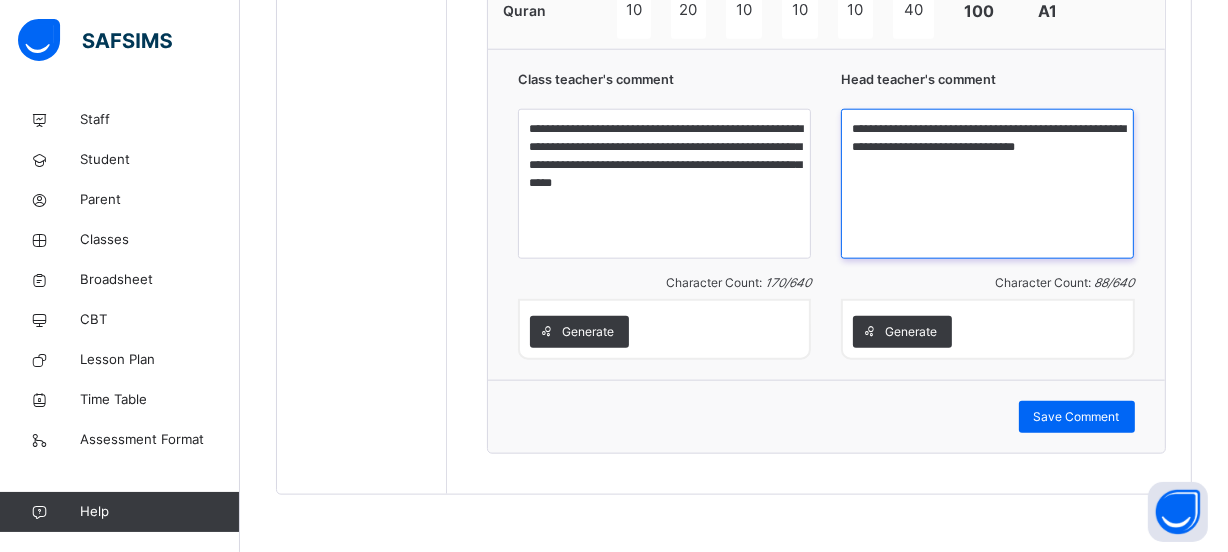 type on "**********" 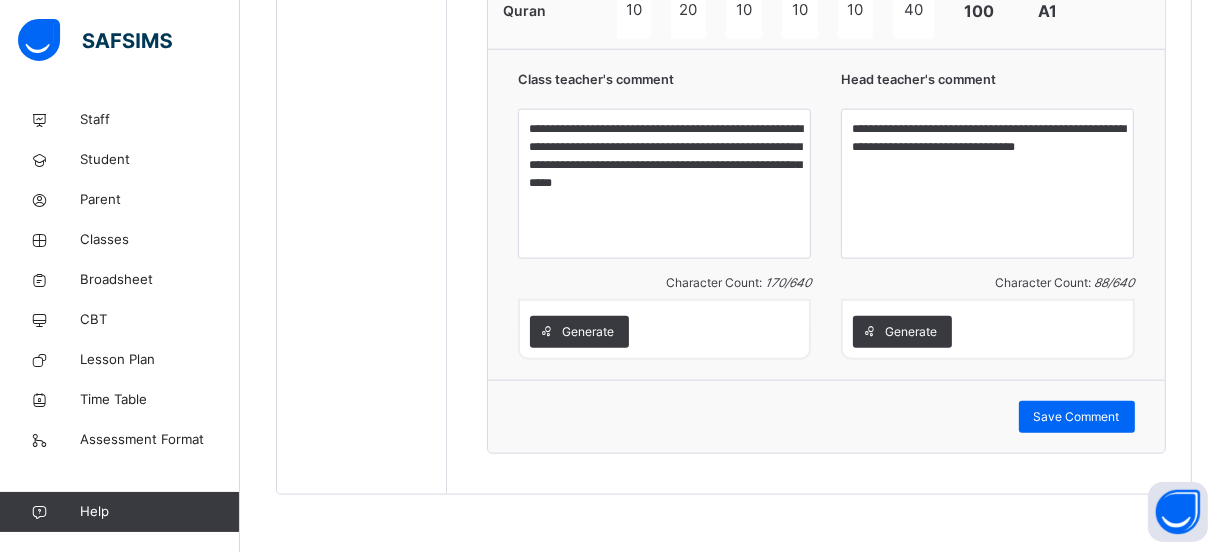 click on "Head teacher's comment" at bounding box center (987, 84) 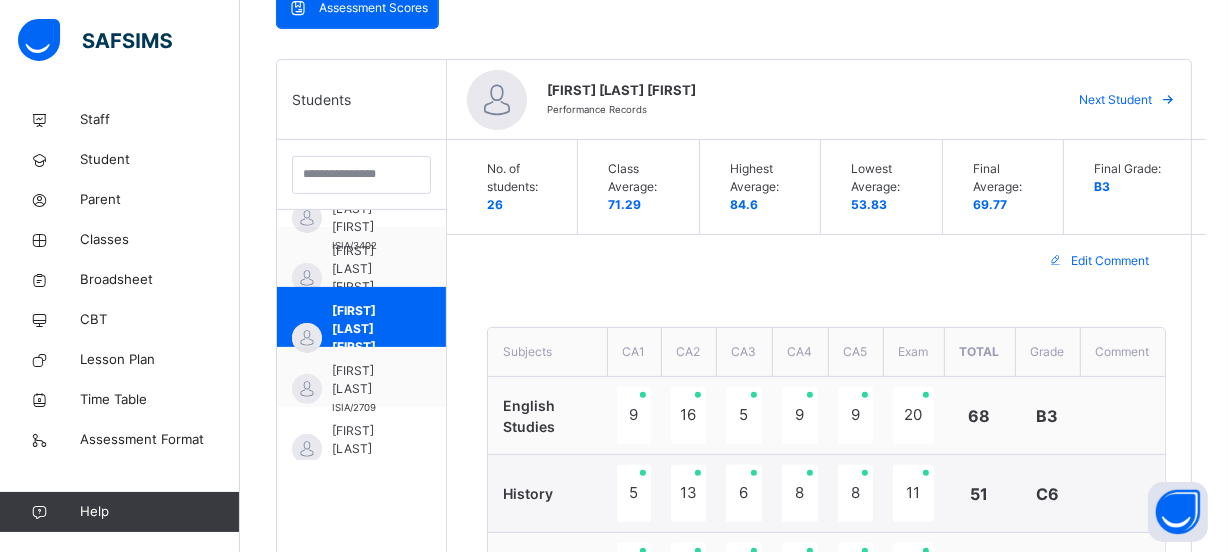 scroll, scrollTop: 436, scrollLeft: 0, axis: vertical 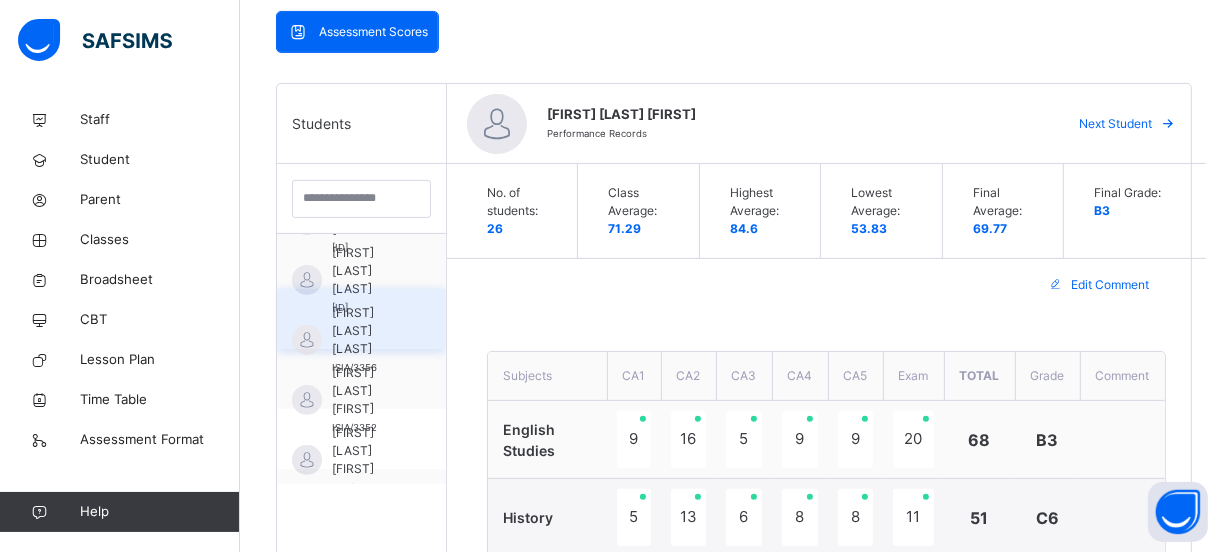 click on "[FIRST] [LAST] [LAST]" at bounding box center [366, 331] 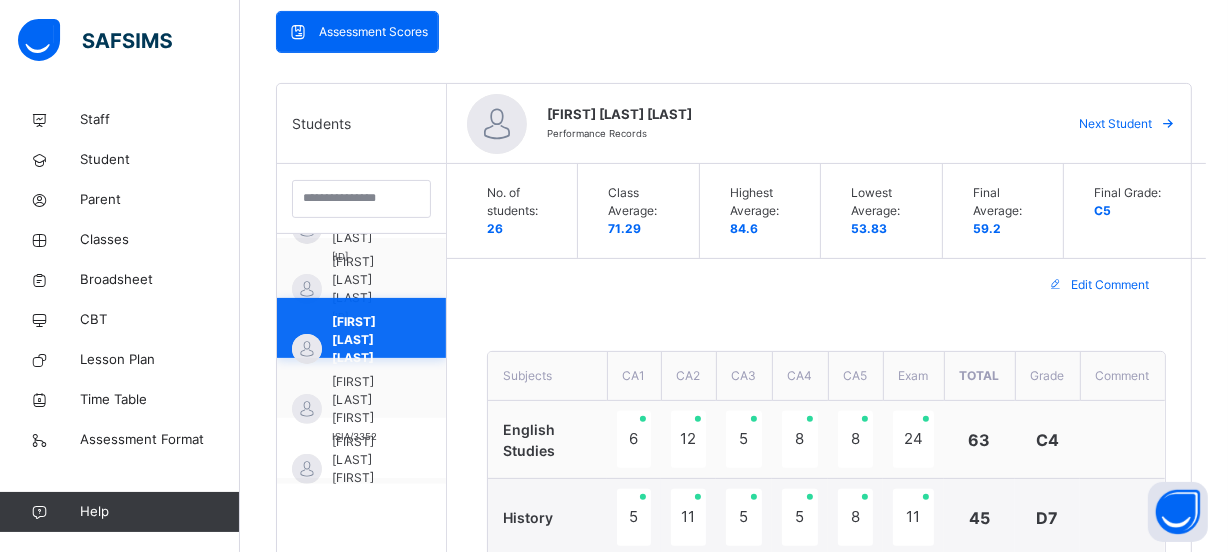 scroll, scrollTop: 65, scrollLeft: 0, axis: vertical 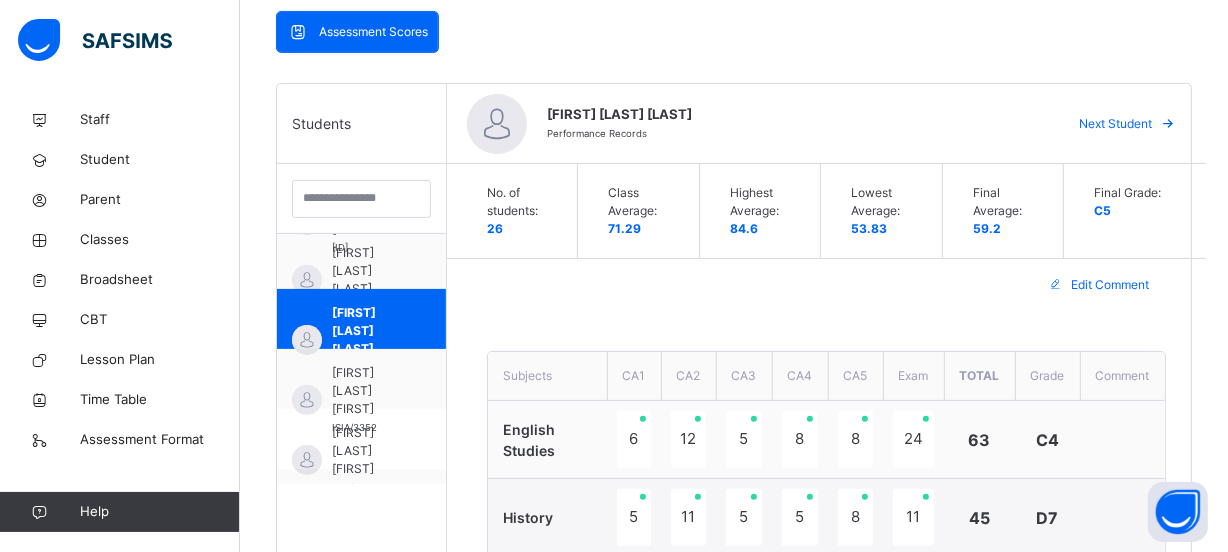 click on "Edit Comment" at bounding box center [826, 285] 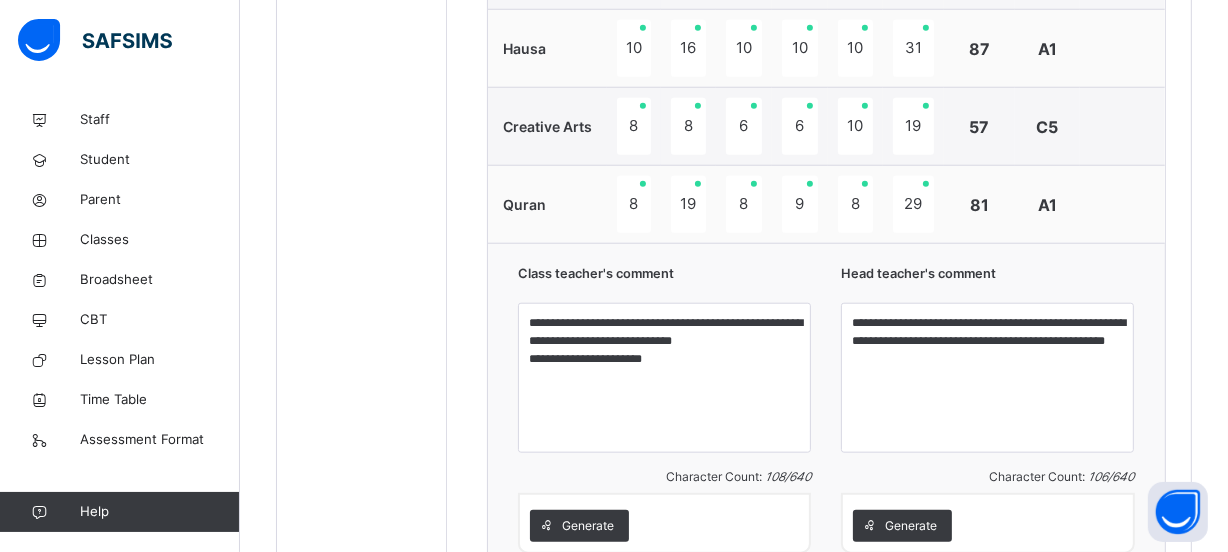scroll, scrollTop: 1781, scrollLeft: 0, axis: vertical 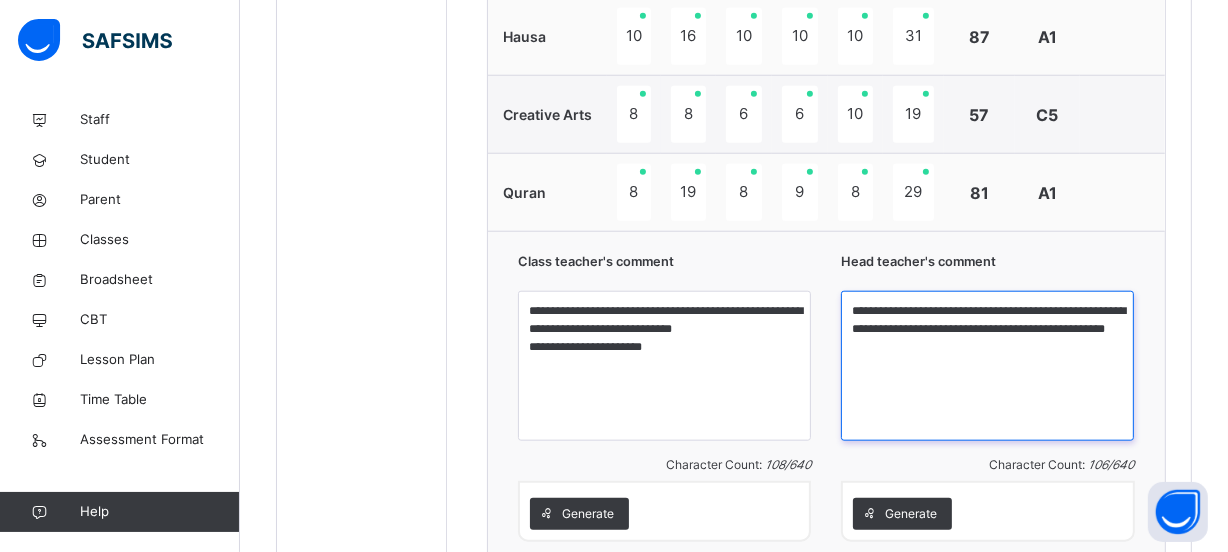 click on "**********" at bounding box center [987, 366] 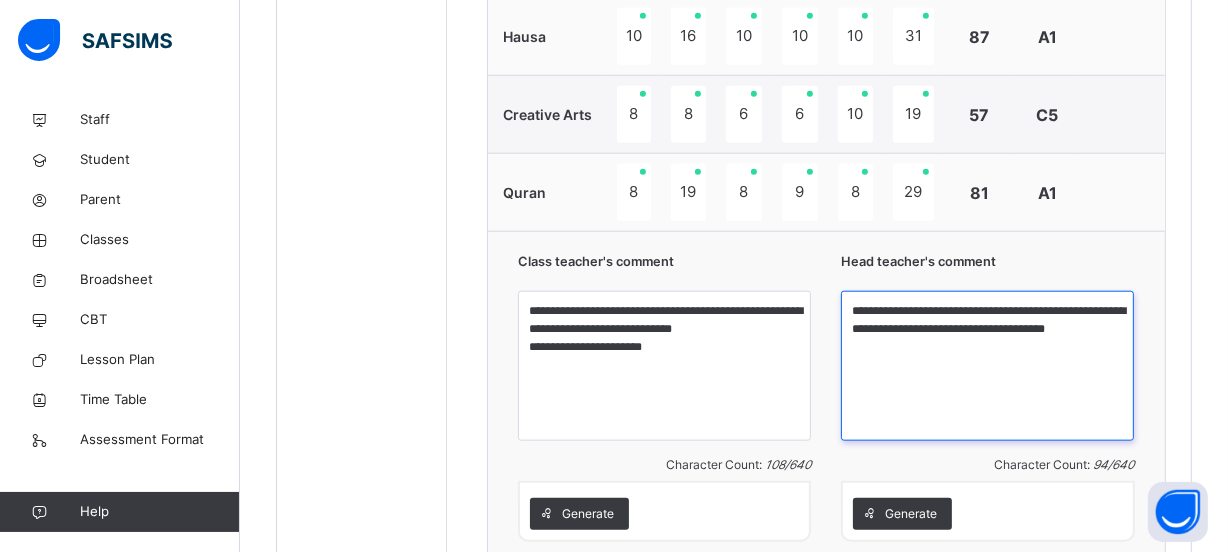 type on "**********" 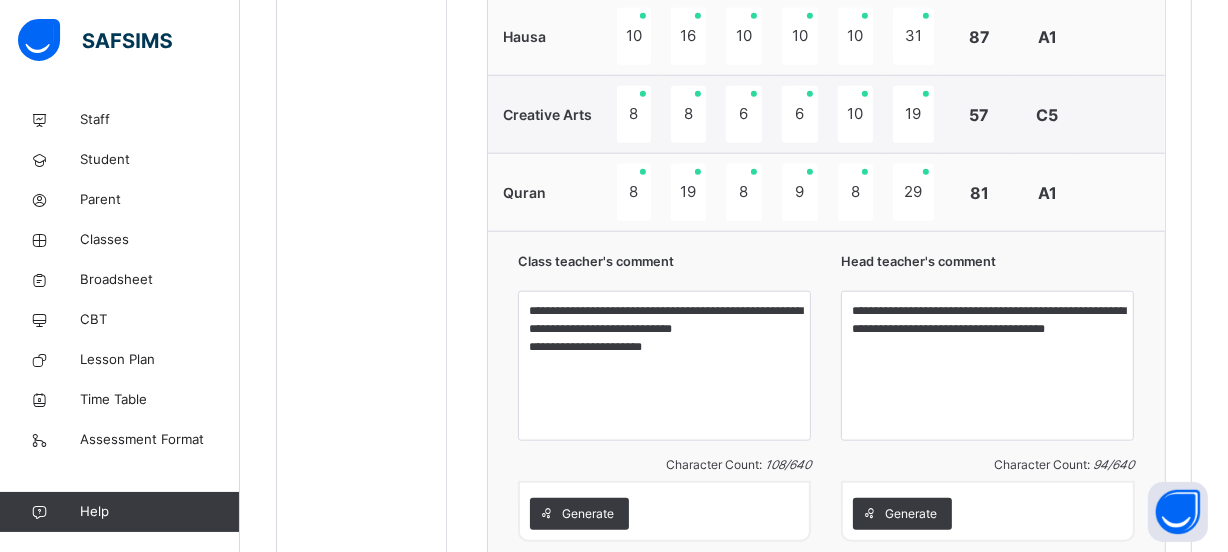 click on "Character Count:   94 / 640" at bounding box center [987, 465] 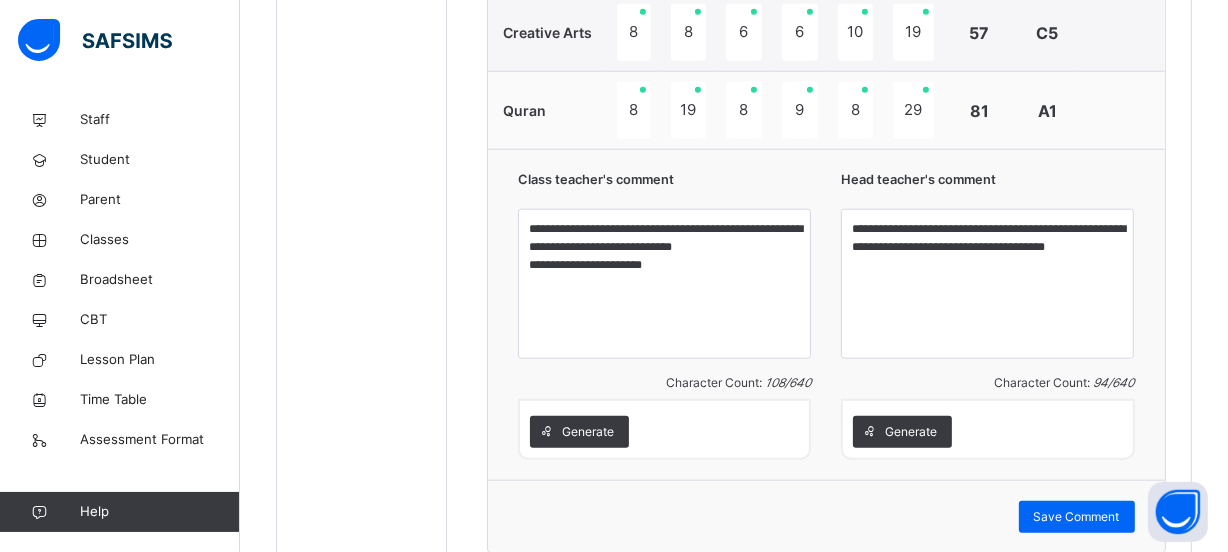 scroll, scrollTop: 1890, scrollLeft: 0, axis: vertical 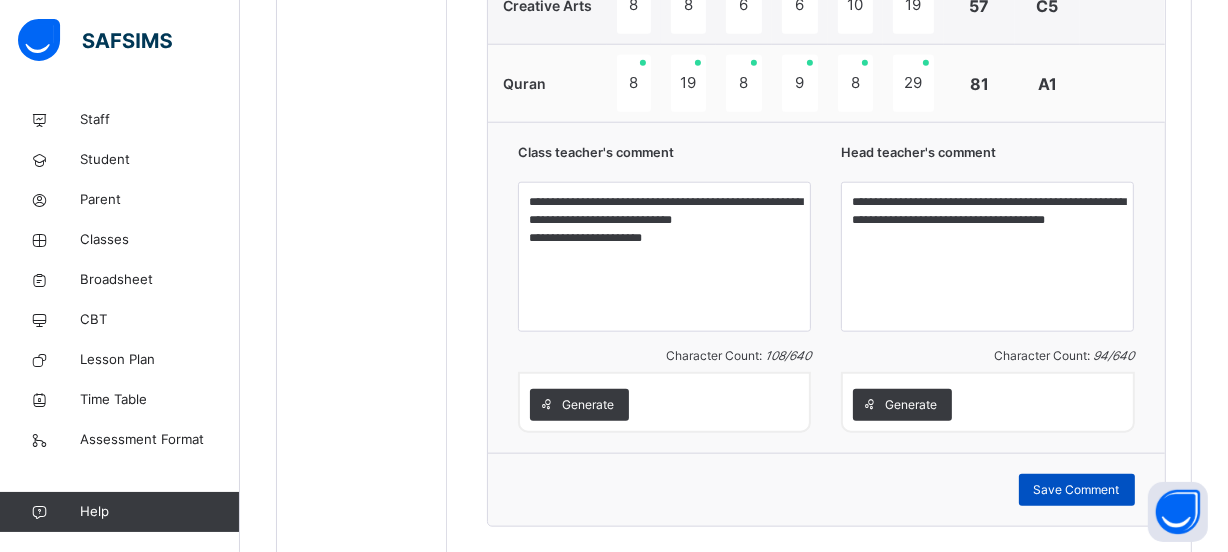 click on "Save Comment" at bounding box center (1077, 490) 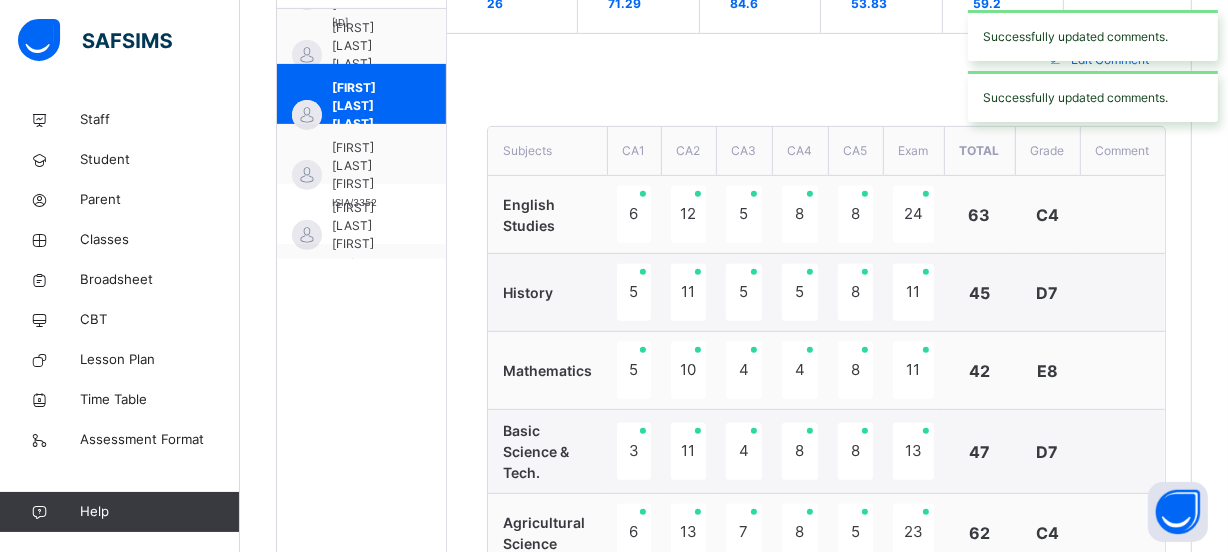 scroll, scrollTop: 654, scrollLeft: 0, axis: vertical 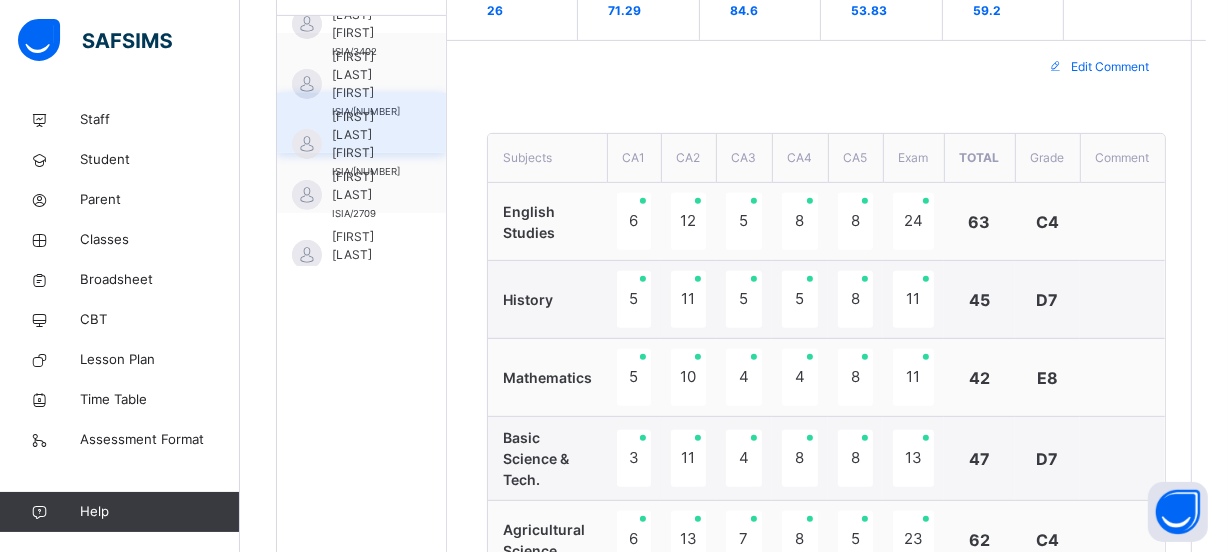 click on "[FIRST] [LAST] [FIRST]" at bounding box center (366, 135) 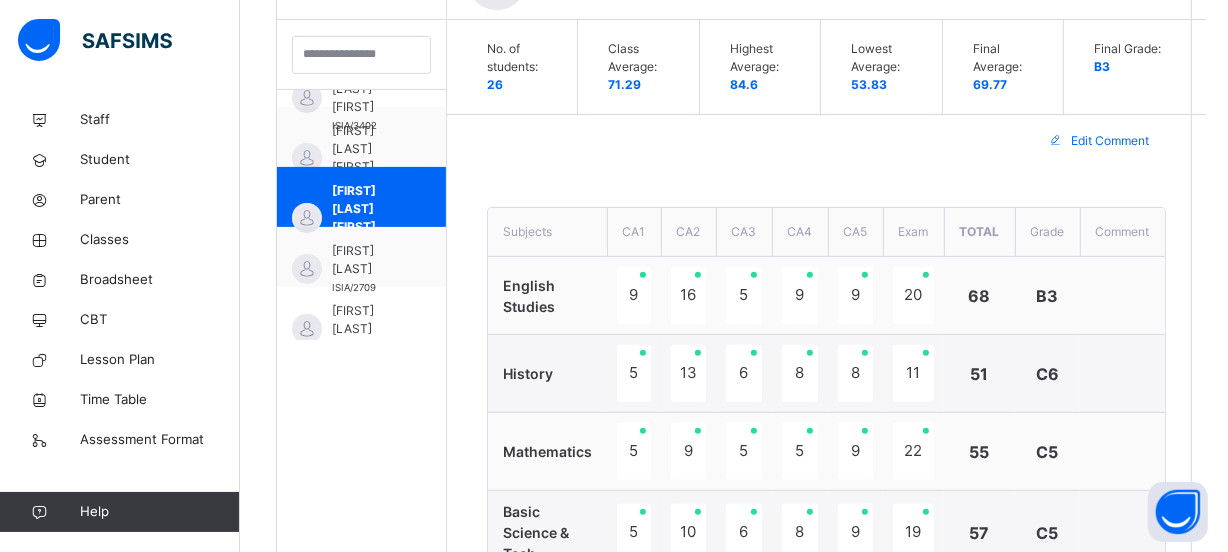 scroll, scrollTop: 654, scrollLeft: 0, axis: vertical 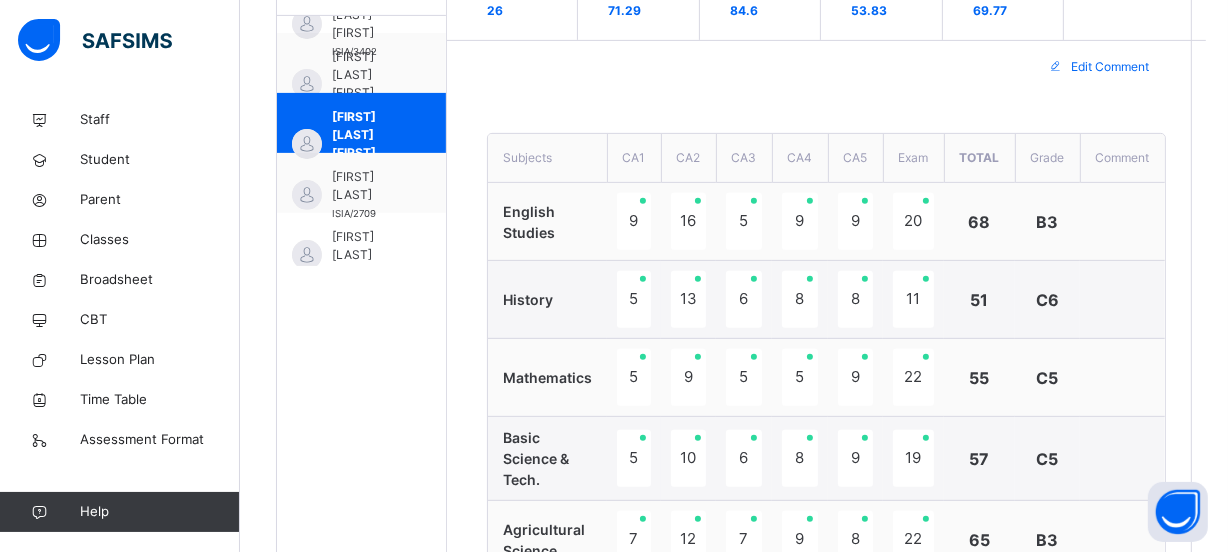 click on "**********" at bounding box center (826, 874) 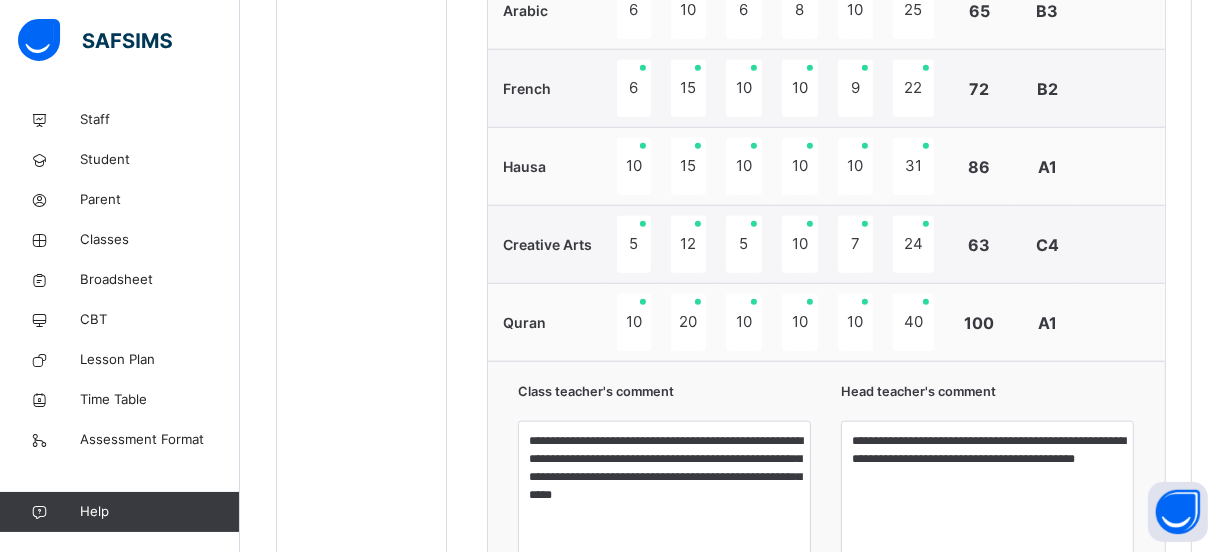 scroll, scrollTop: 1672, scrollLeft: 0, axis: vertical 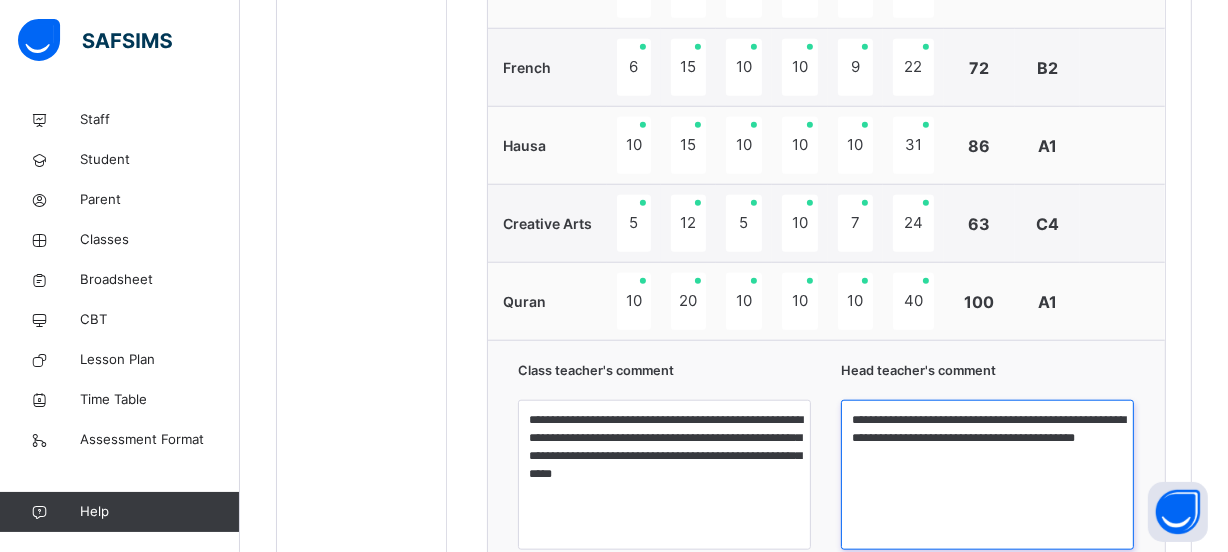 click on "**********" at bounding box center (987, 475) 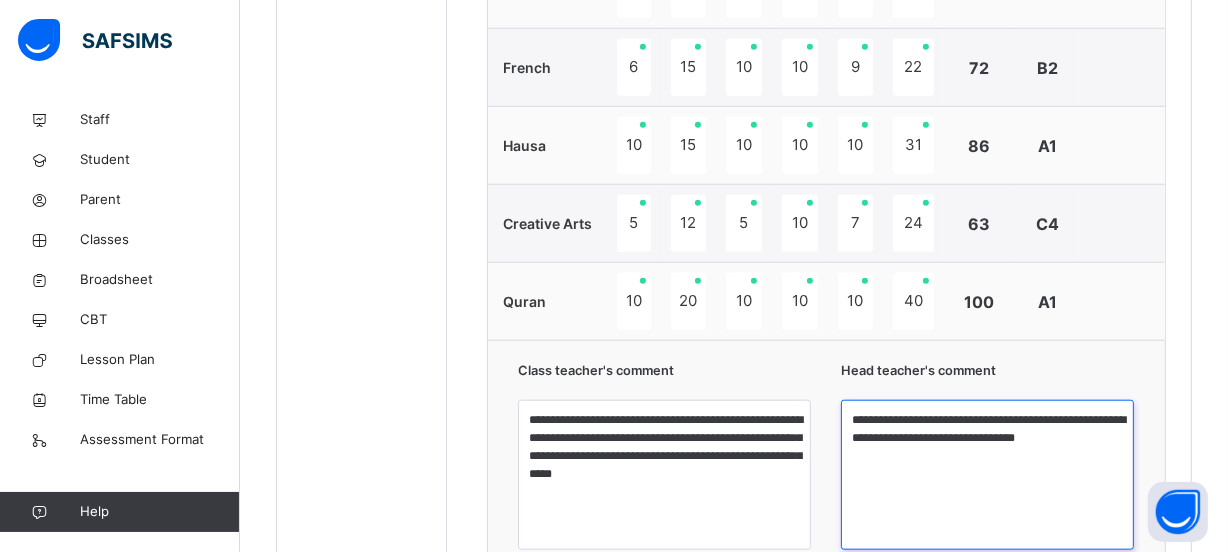 type on "**********" 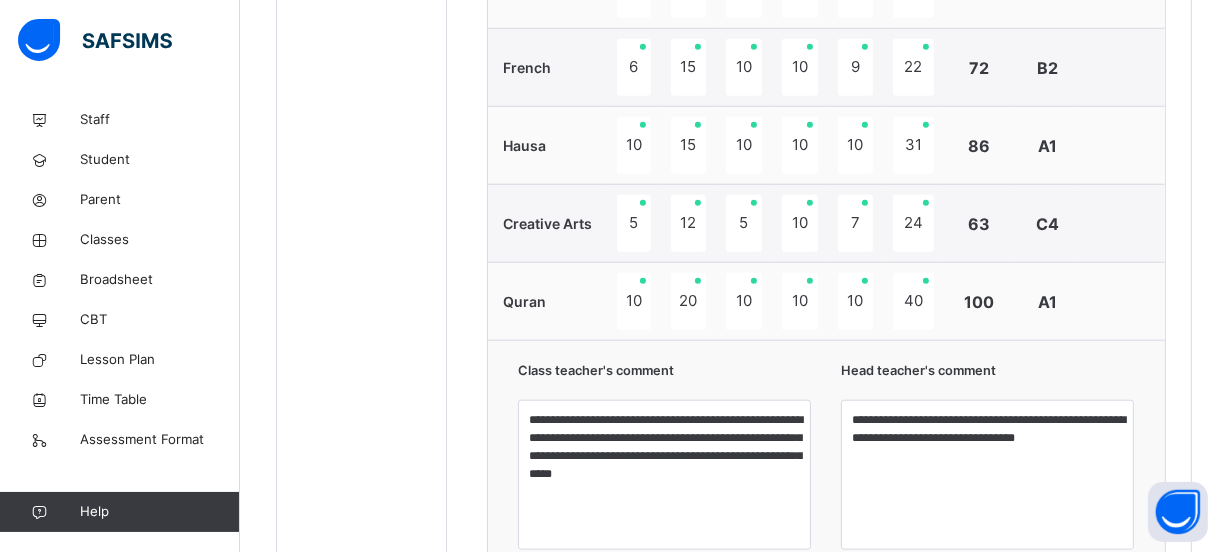 click on "Head teacher's comment" at bounding box center (987, 375) 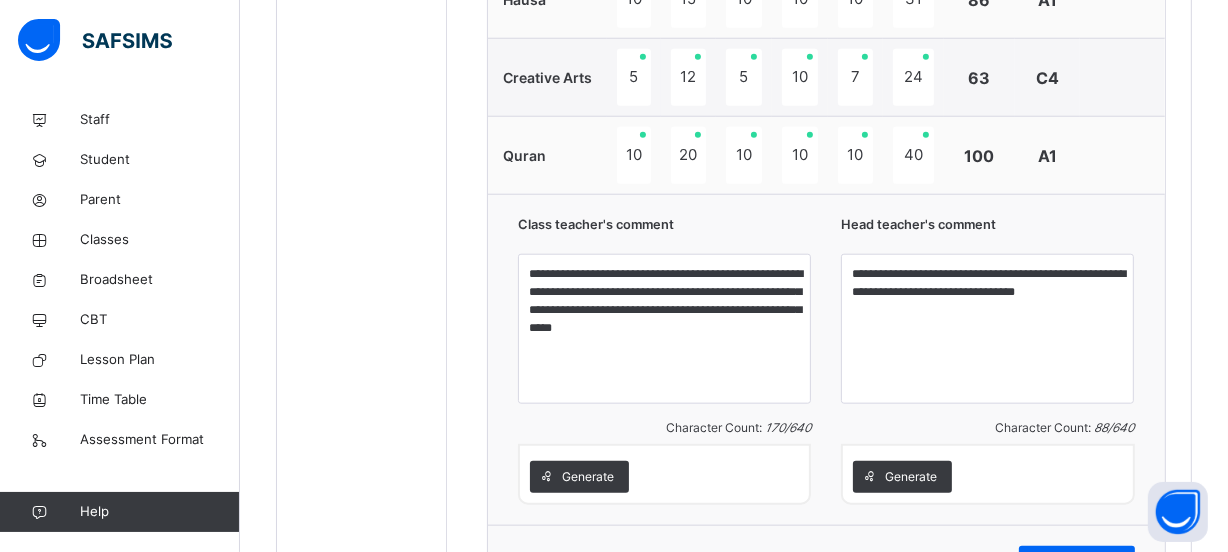 scroll, scrollTop: 1854, scrollLeft: 0, axis: vertical 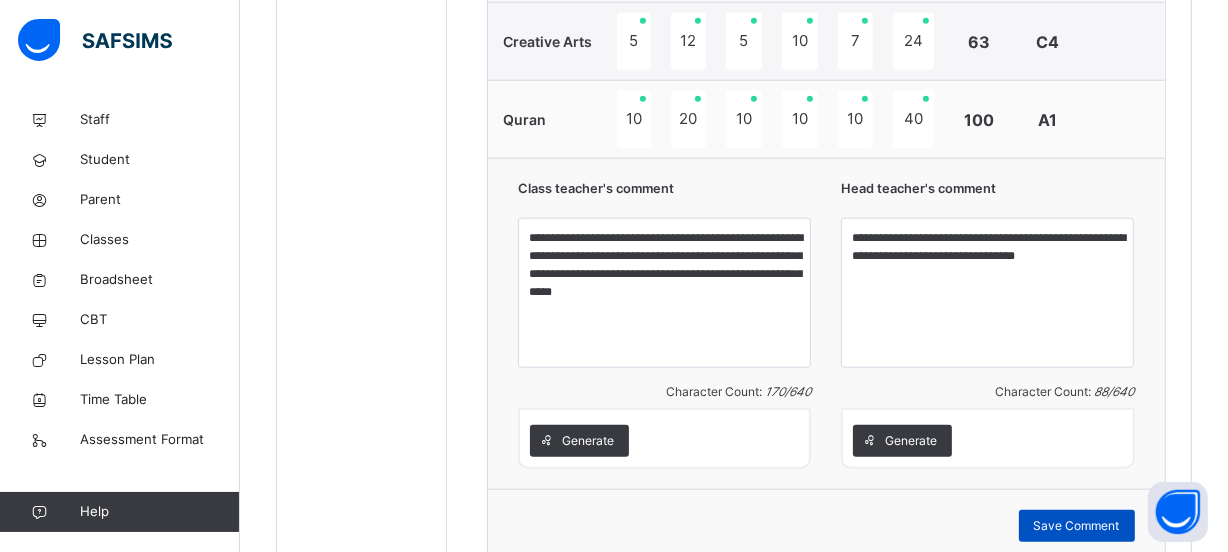 click on "Save Comment" at bounding box center [1077, 526] 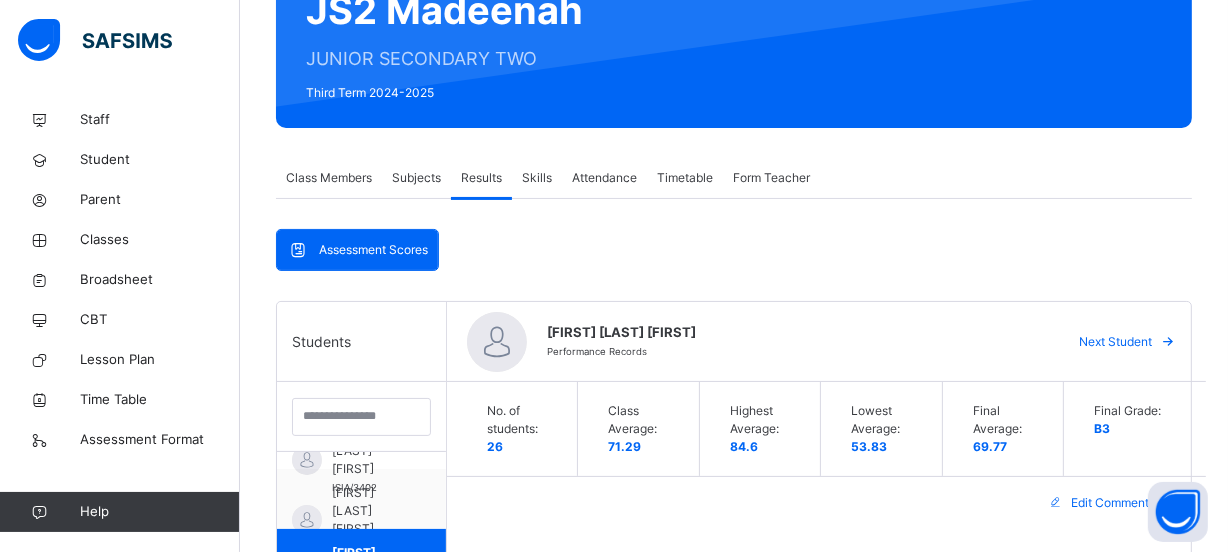 scroll, scrollTop: 0, scrollLeft: 0, axis: both 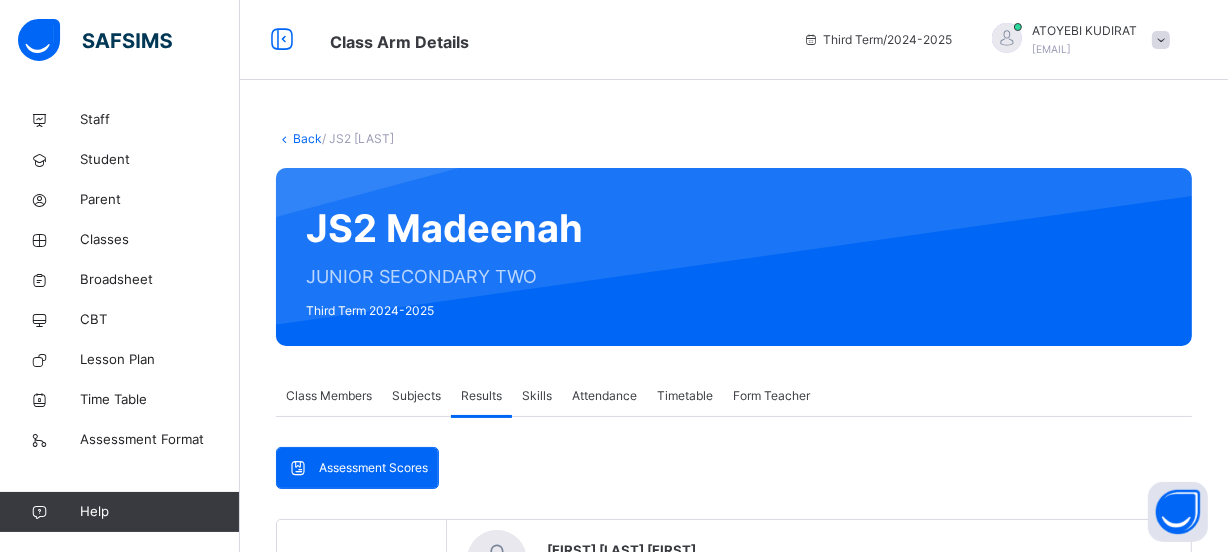 click on "Back" at bounding box center (307, 138) 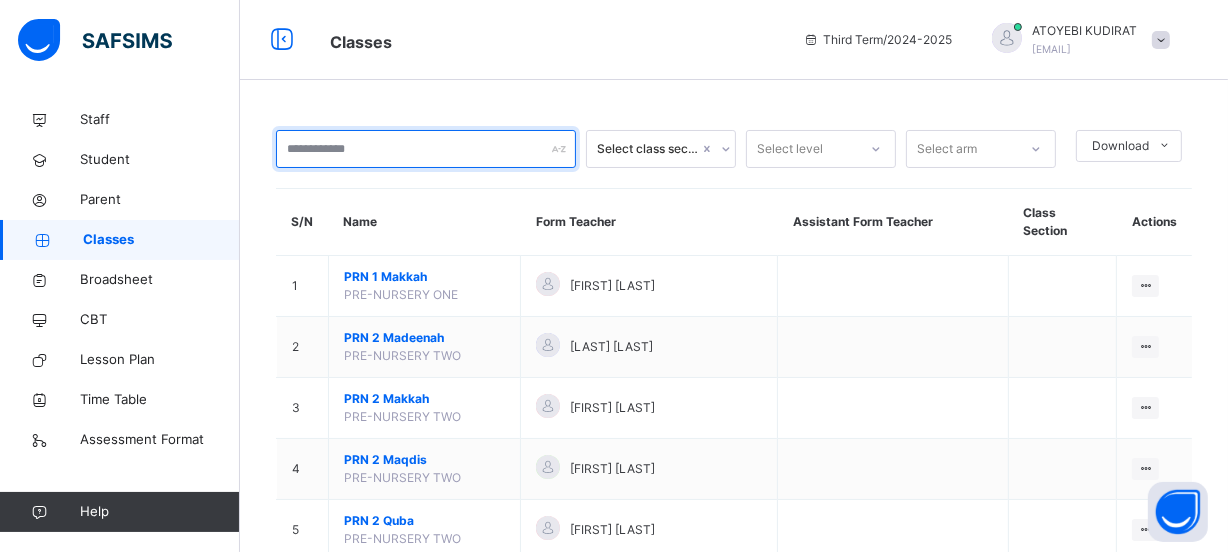 click at bounding box center [426, 149] 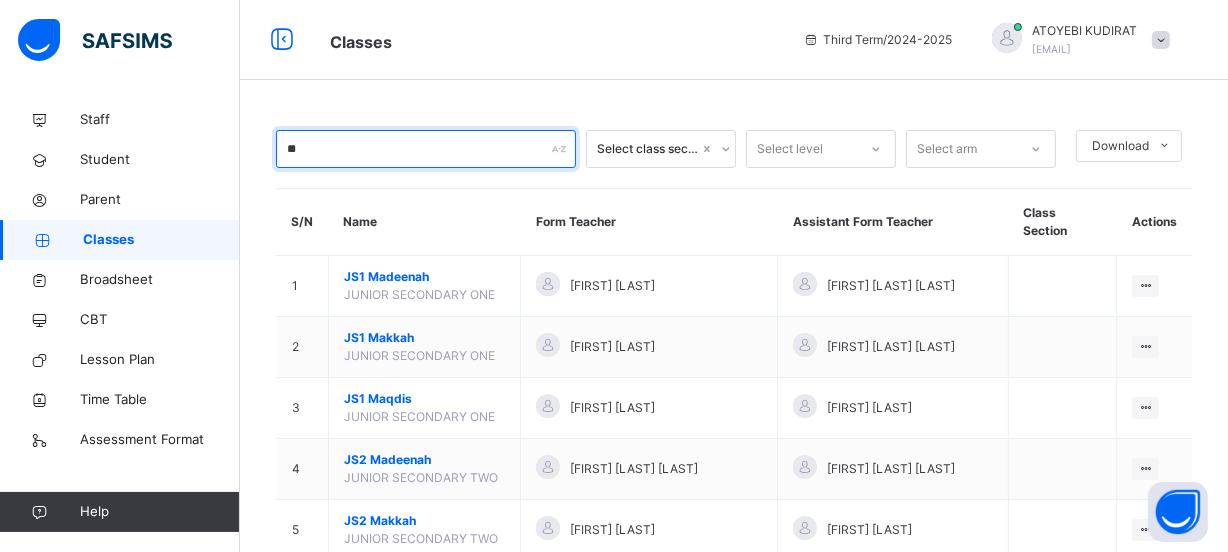 scroll, scrollTop: 463, scrollLeft: 0, axis: vertical 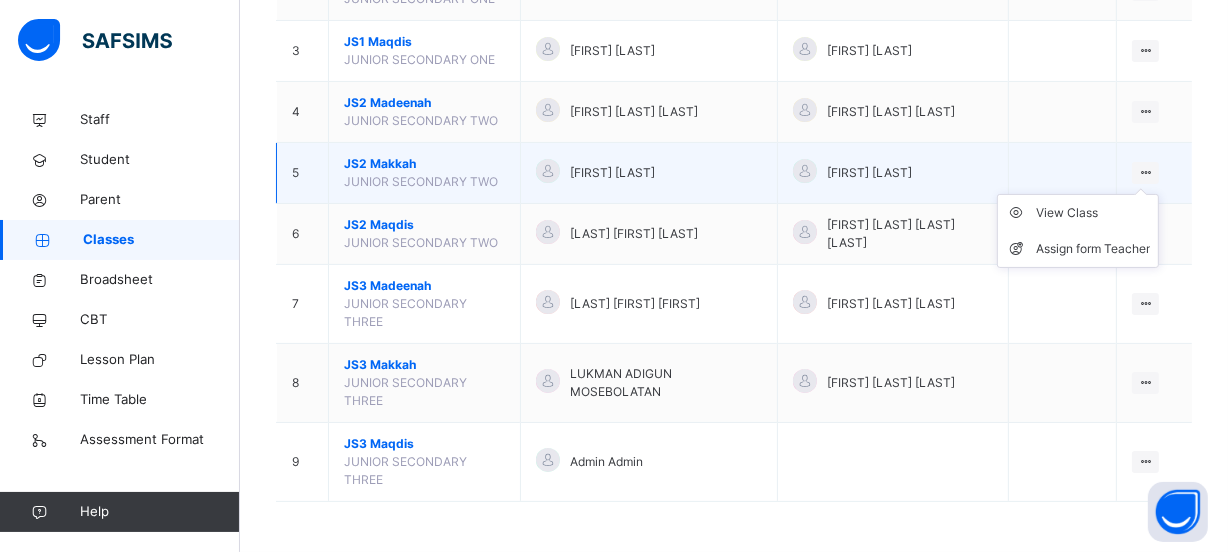 type on "**" 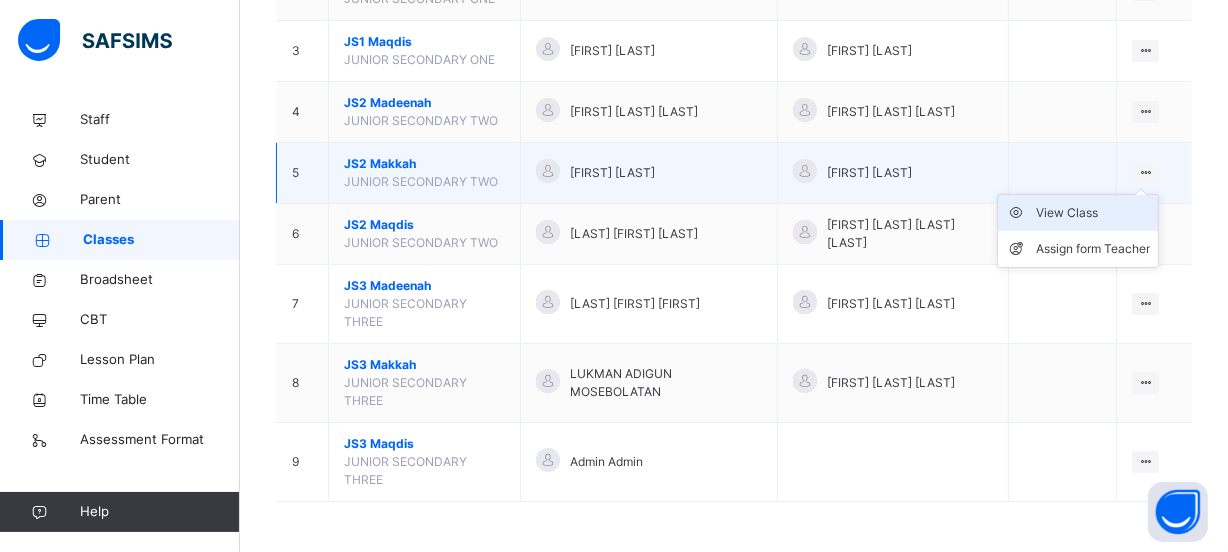click on "View Class" at bounding box center [1093, 213] 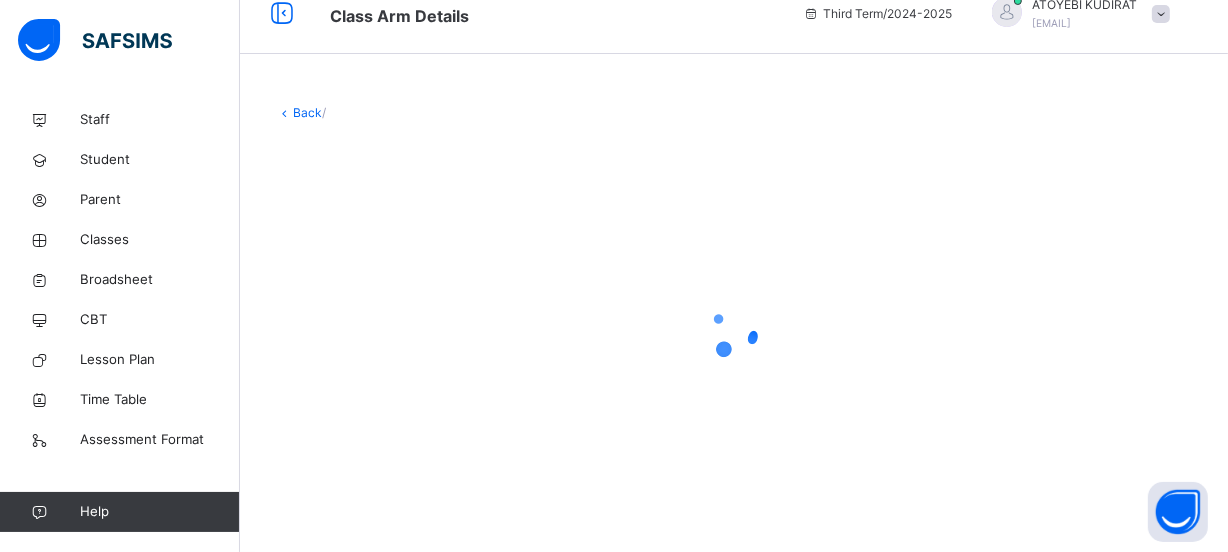 scroll, scrollTop: 0, scrollLeft: 0, axis: both 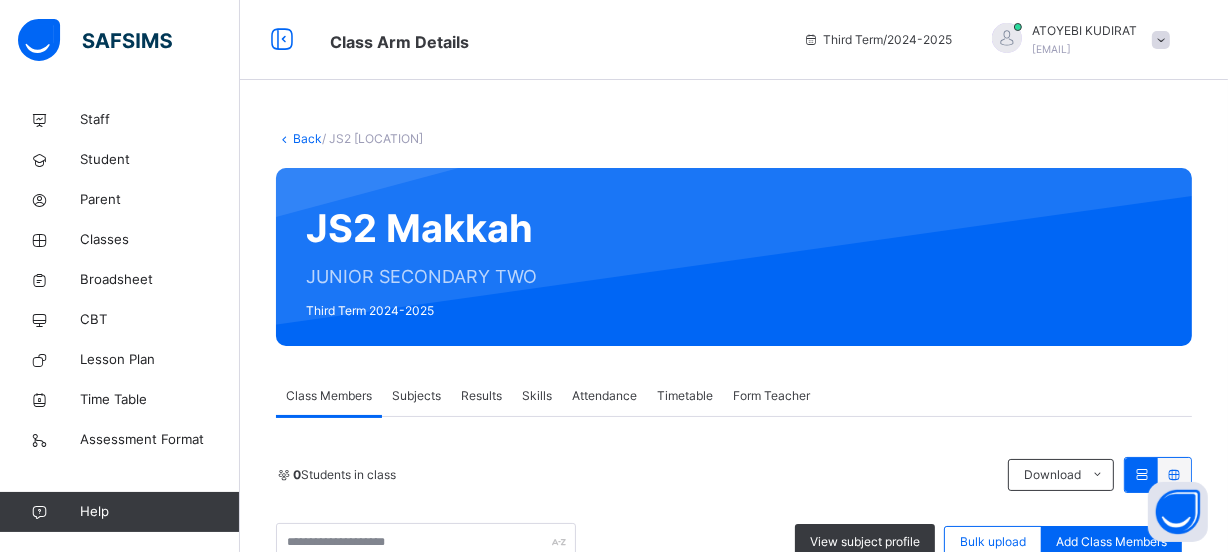click on "Results" at bounding box center [481, 396] 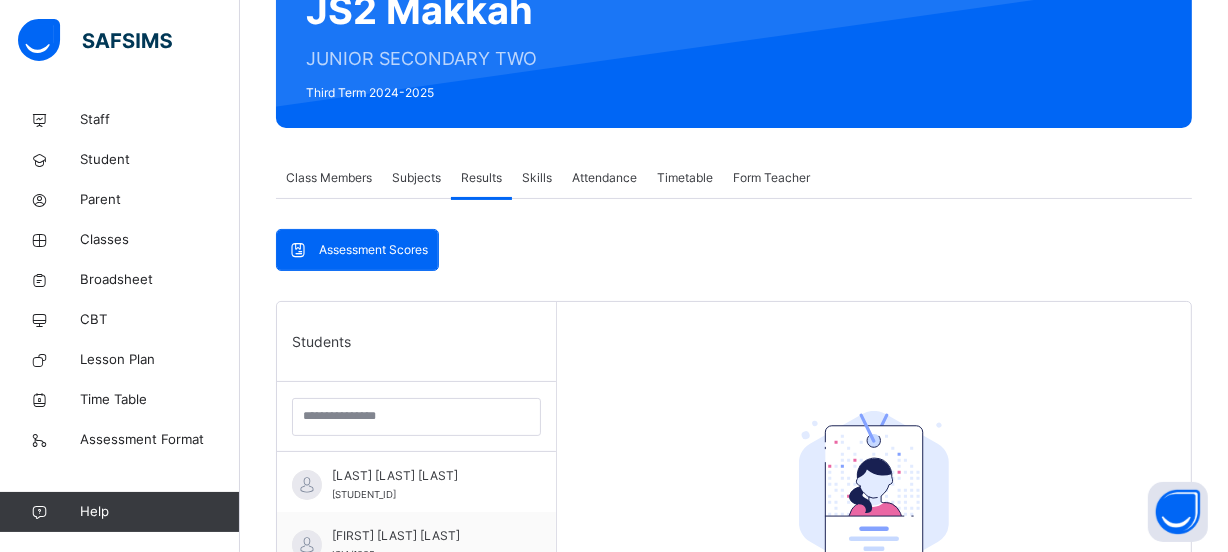scroll, scrollTop: 472, scrollLeft: 0, axis: vertical 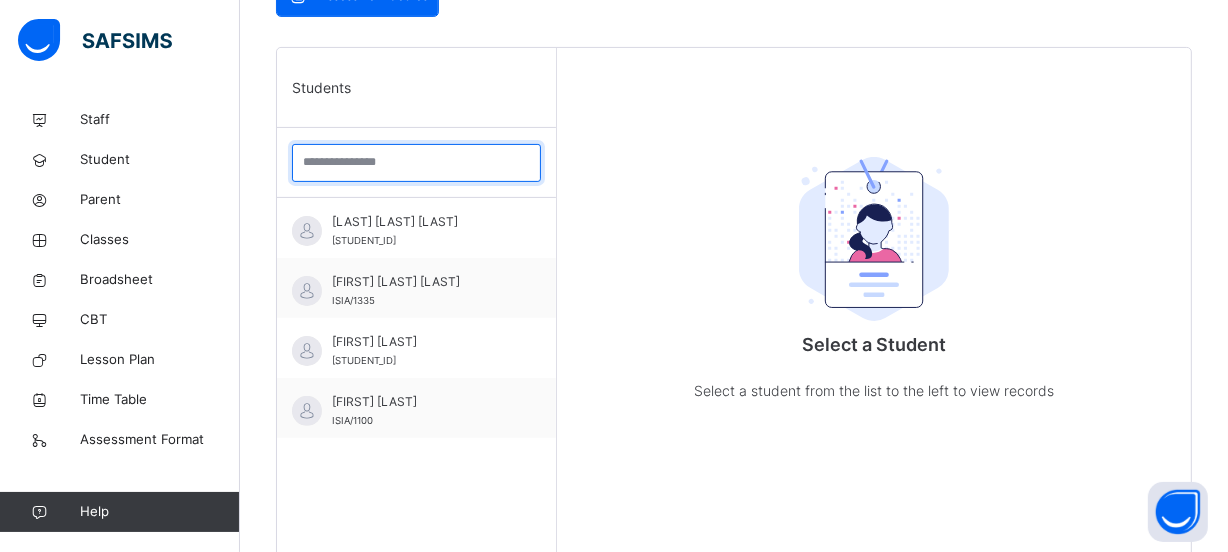 click at bounding box center [416, 163] 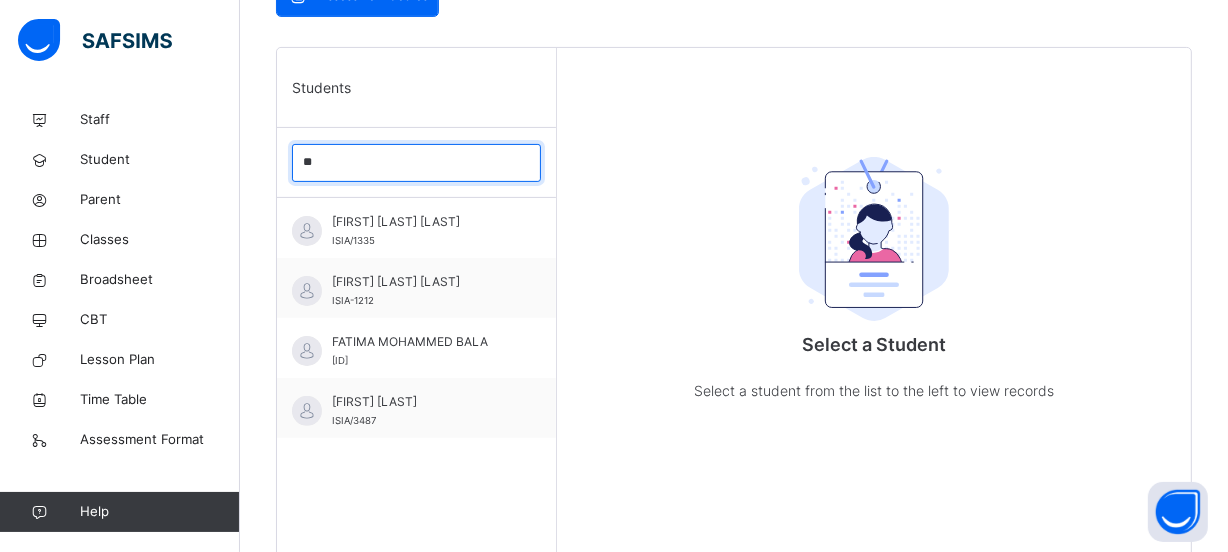 type on "*" 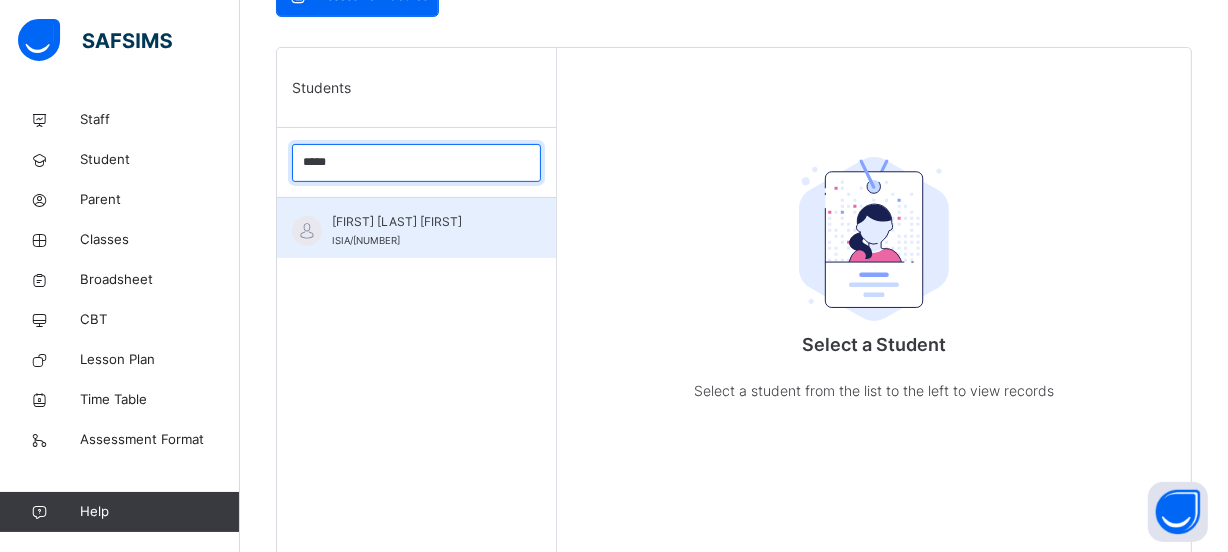 type on "*****" 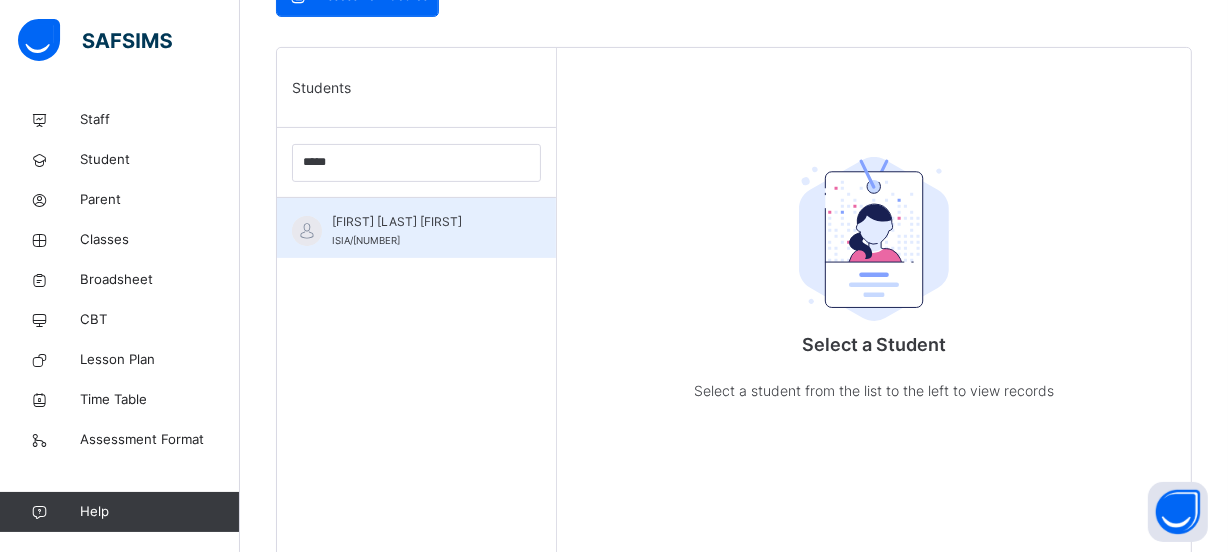 click on "[FIRST] [LAST] [FIRST]" at bounding box center [421, 222] 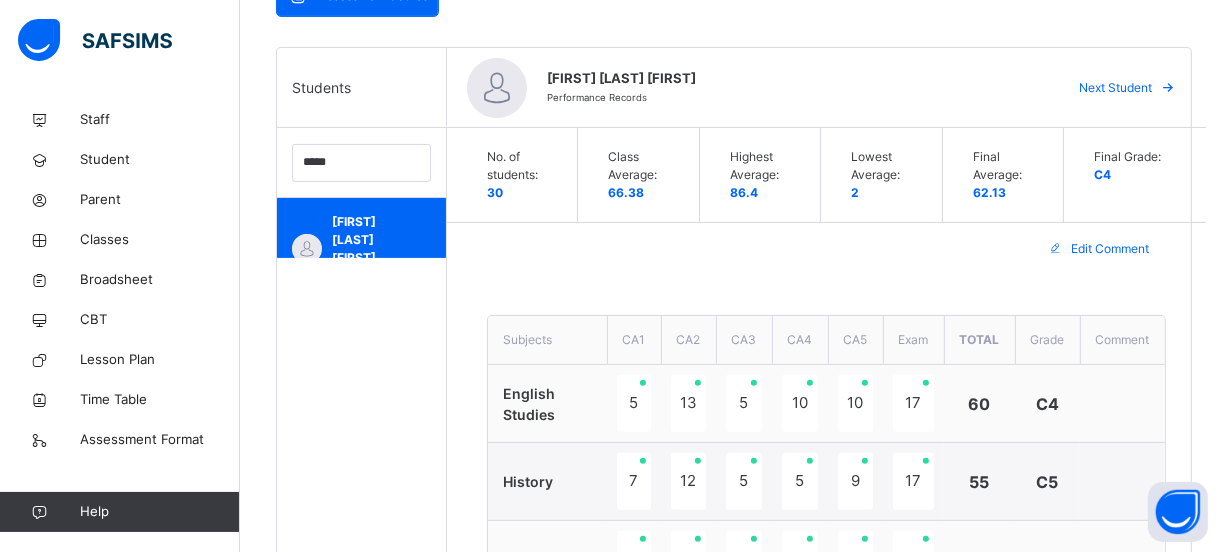 click on "**********" at bounding box center (826, 1056) 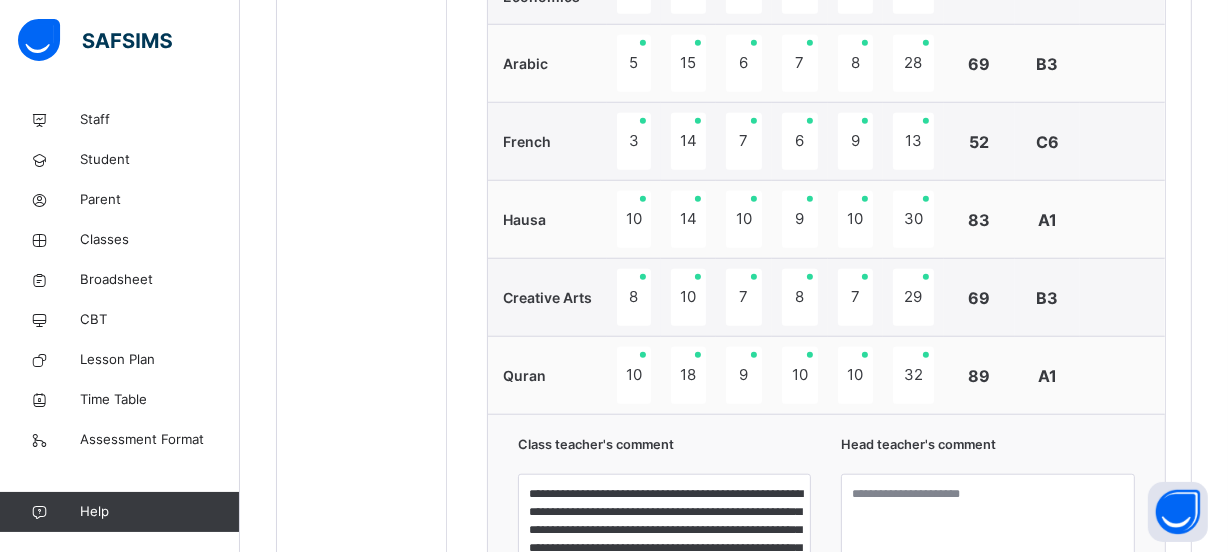 scroll, scrollTop: 1818, scrollLeft: 0, axis: vertical 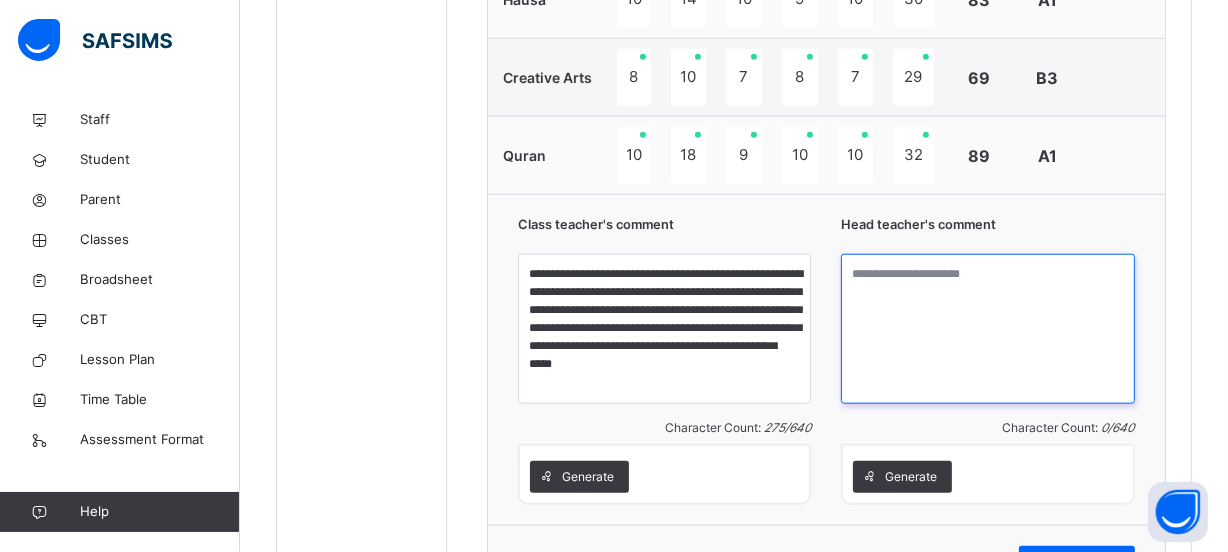 click at bounding box center (987, 329) 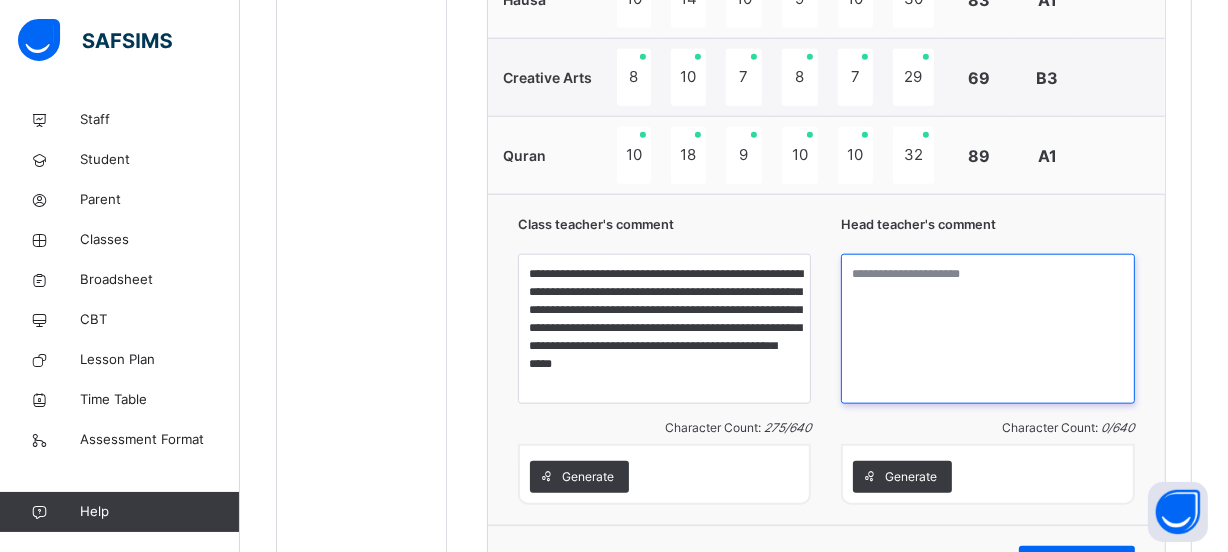 paste on "**********" 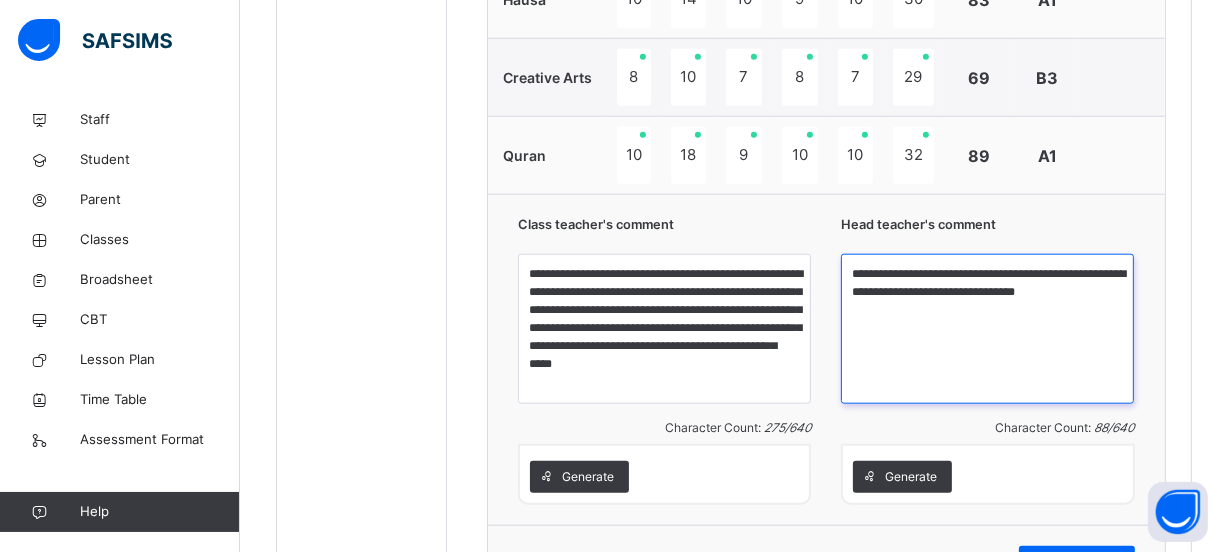 click on "**********" at bounding box center [987, 329] 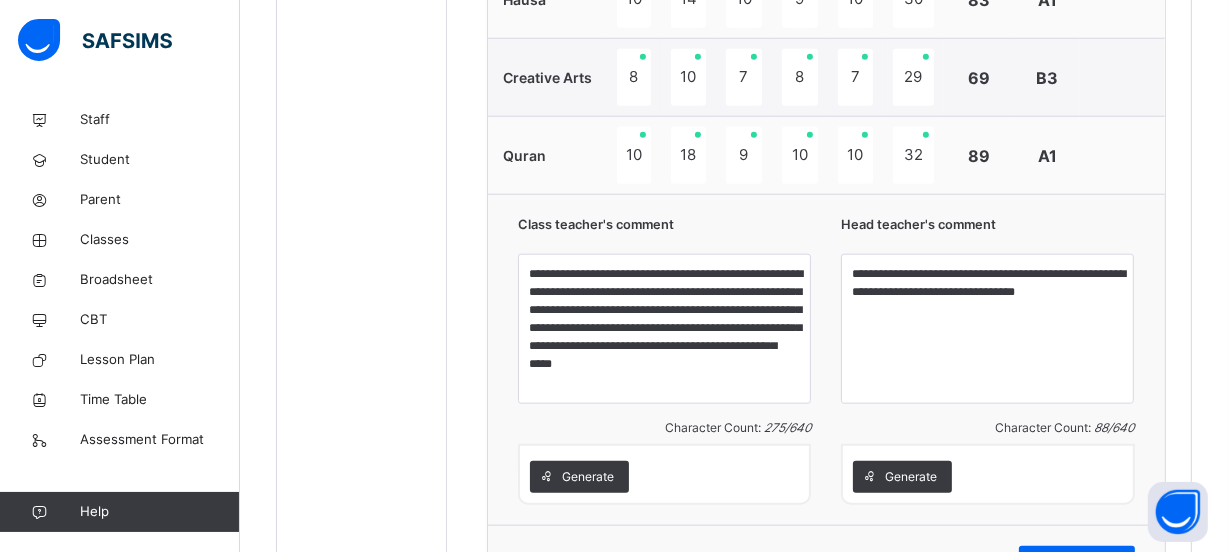 click on "**********" at bounding box center [987, 360] 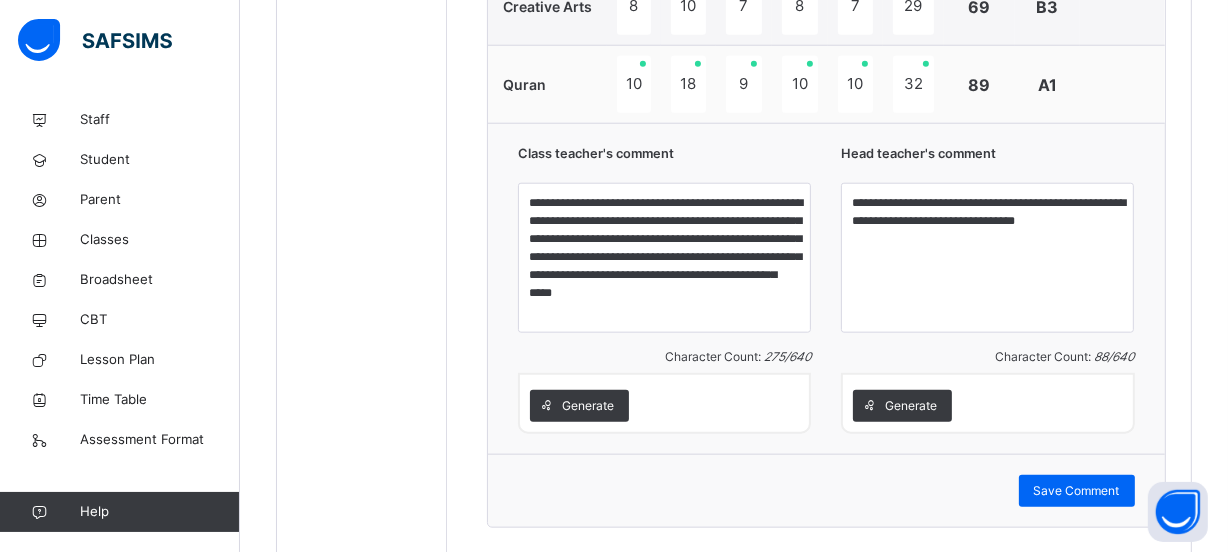 scroll, scrollTop: 1963, scrollLeft: 0, axis: vertical 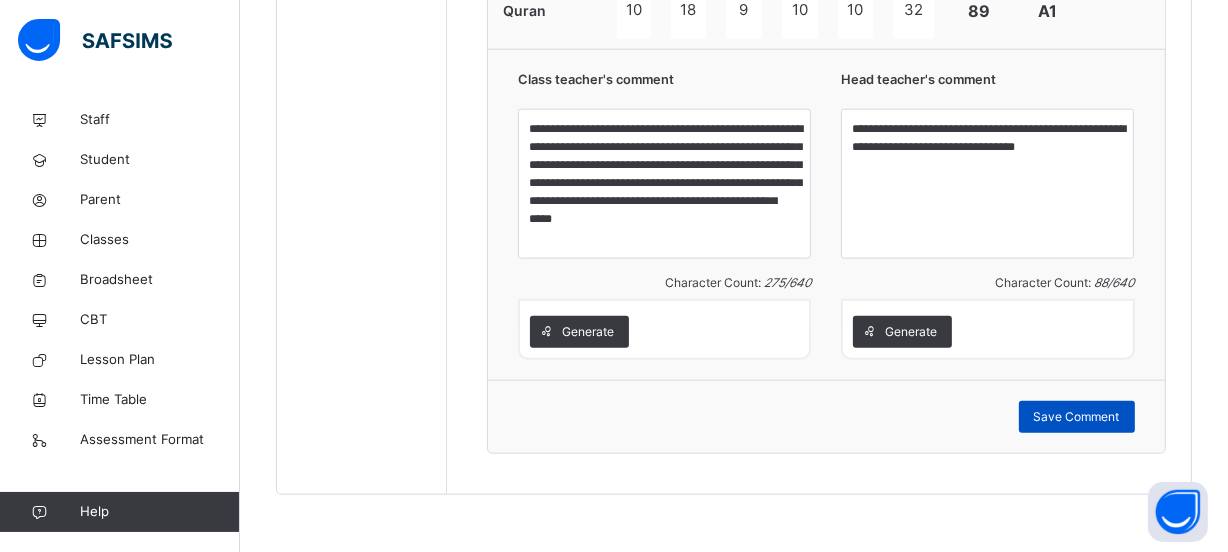 click on "Save Comment" at bounding box center [1077, 417] 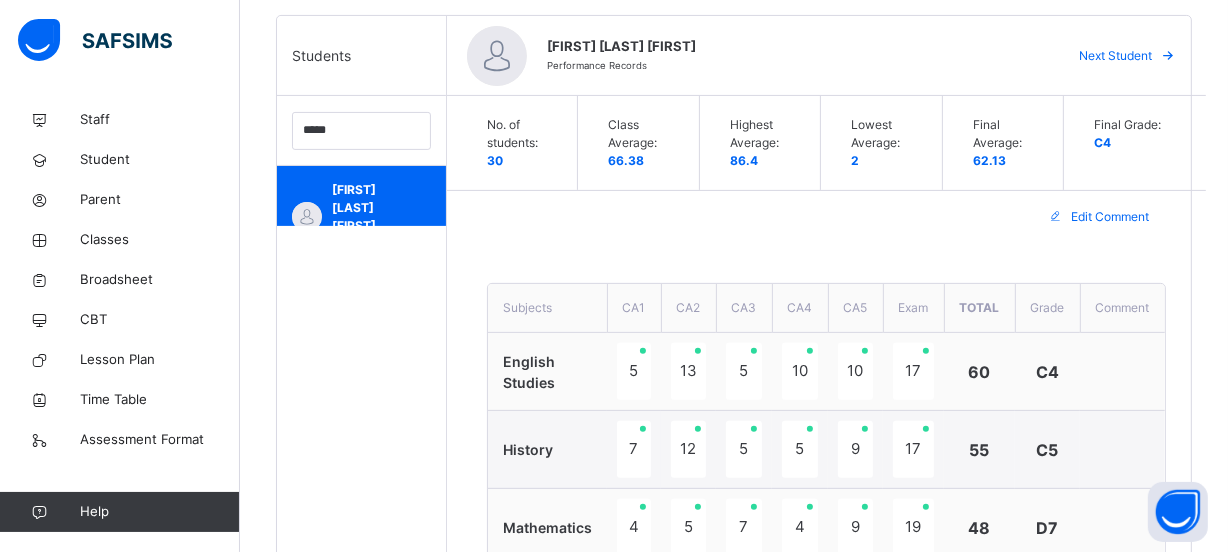 scroll, scrollTop: 436, scrollLeft: 0, axis: vertical 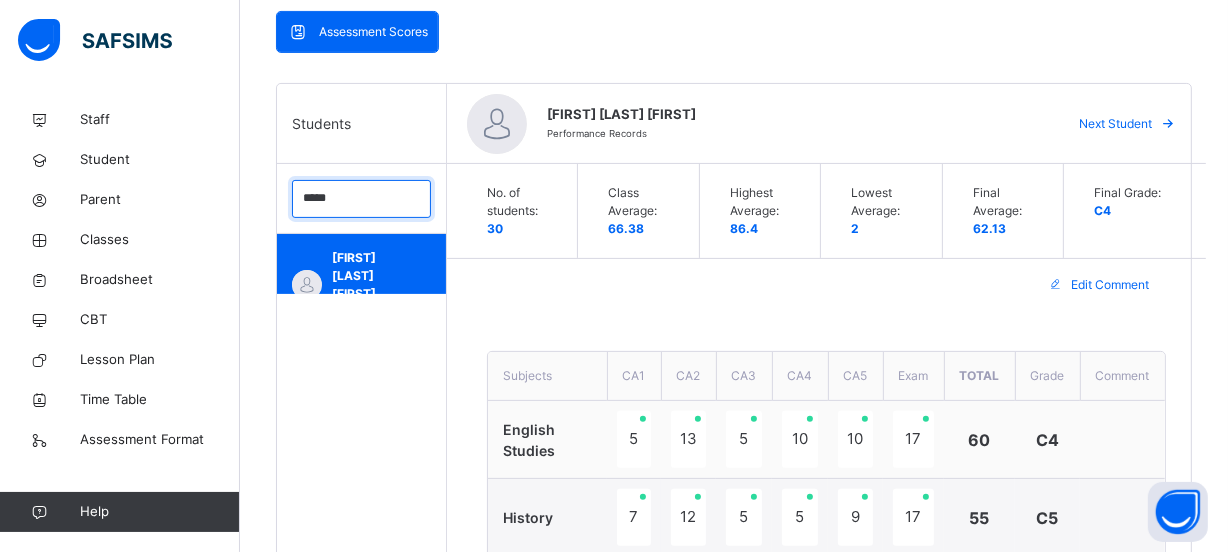 click on "*****" at bounding box center (361, 199) 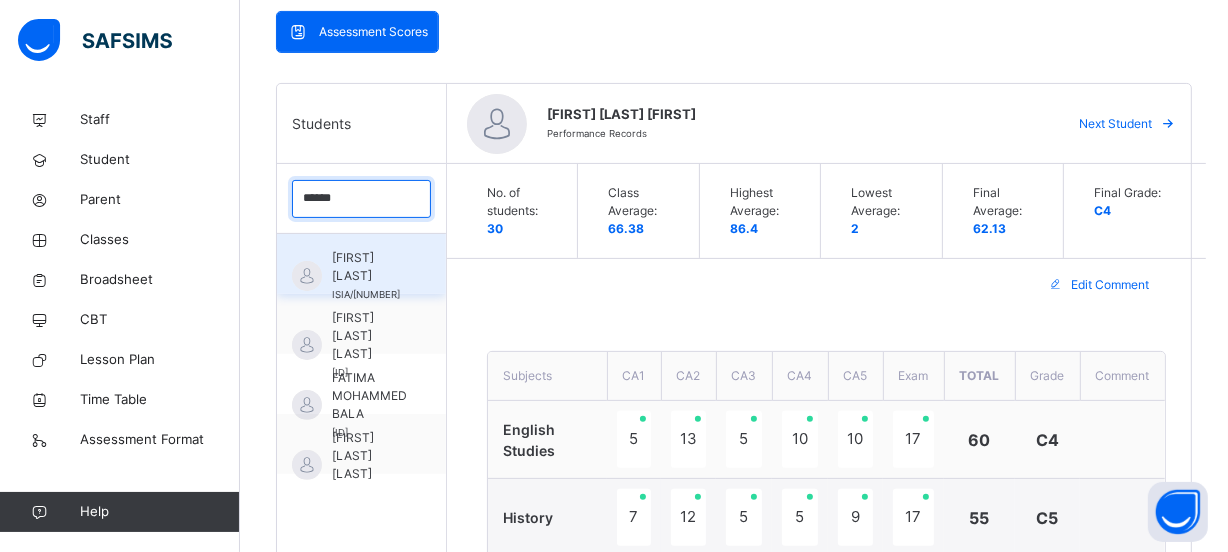 type on "******" 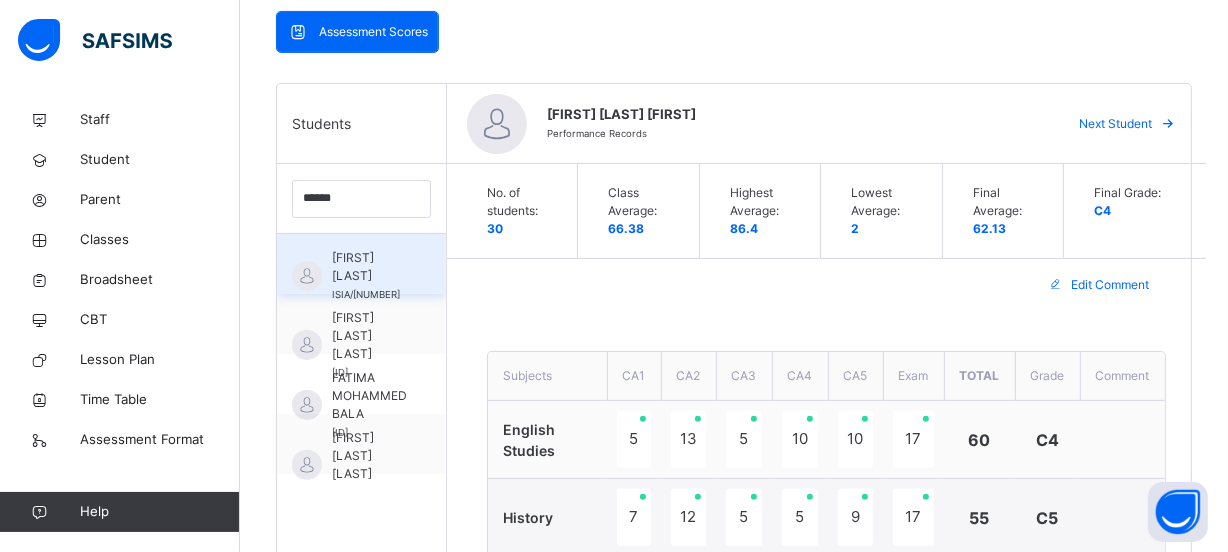 click on "[FIRST] [LAST]" at bounding box center [366, 267] 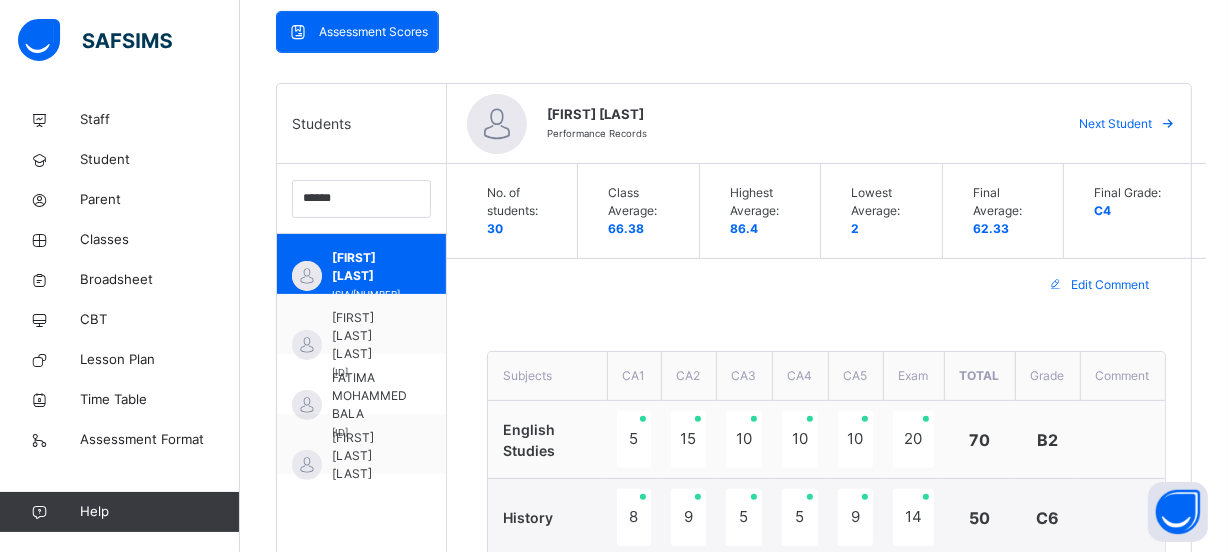 click on "Edit Comment" at bounding box center (826, 285) 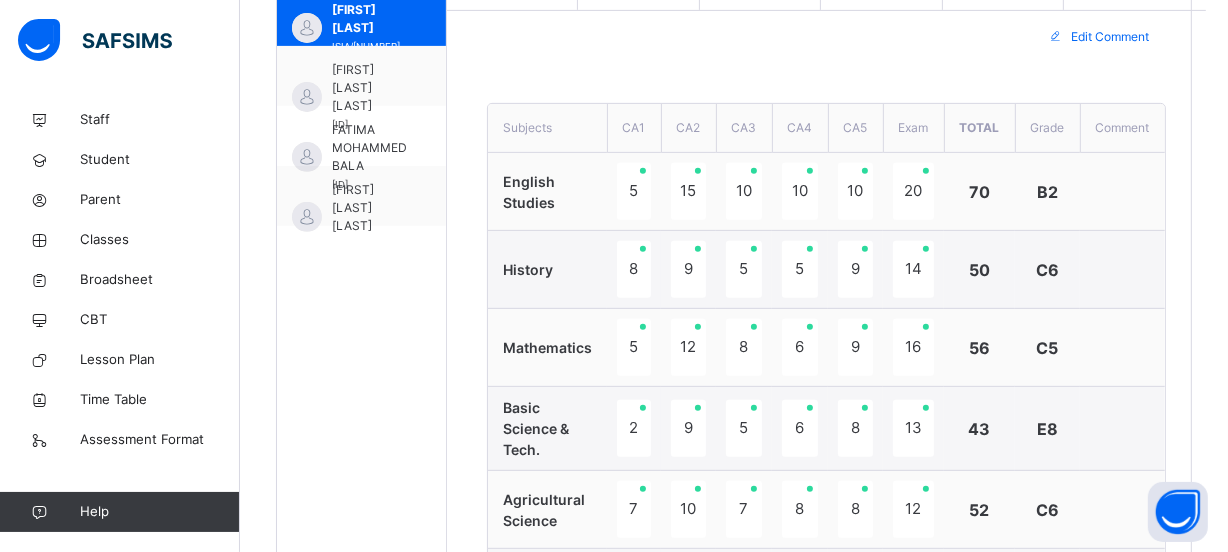 scroll, scrollTop: 654, scrollLeft: 0, axis: vertical 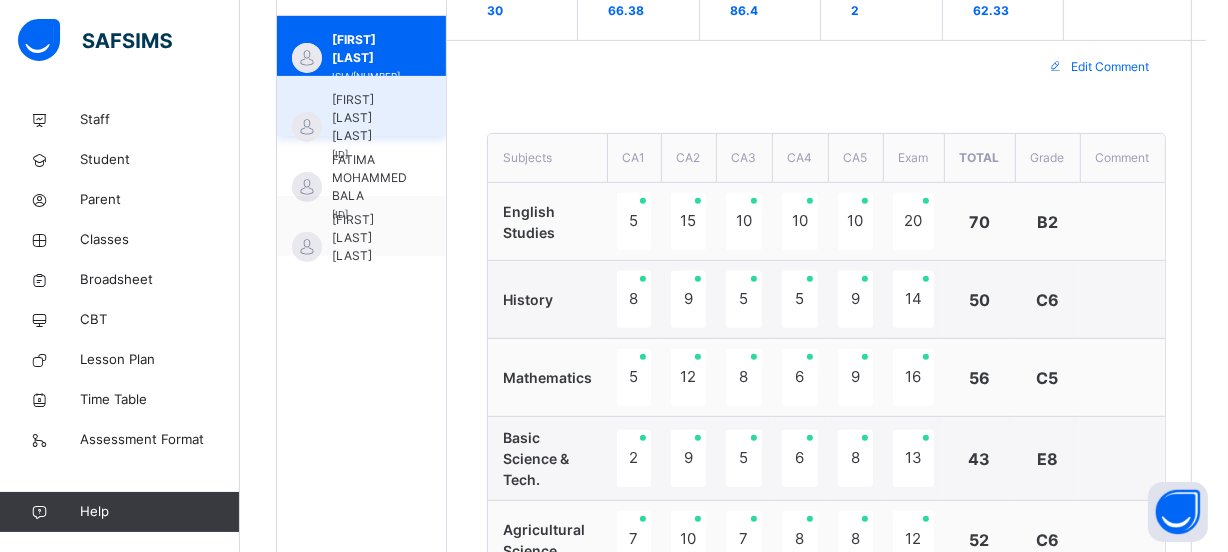 click on "[FIRST] [LAST] [LAST]" at bounding box center (366, 118) 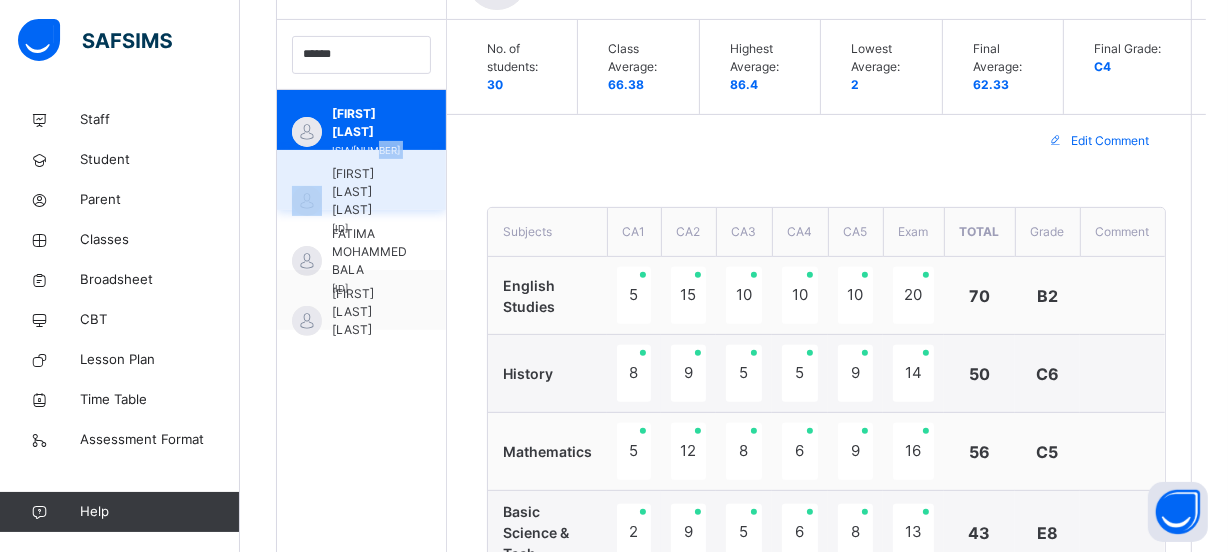 scroll, scrollTop: 654, scrollLeft: 0, axis: vertical 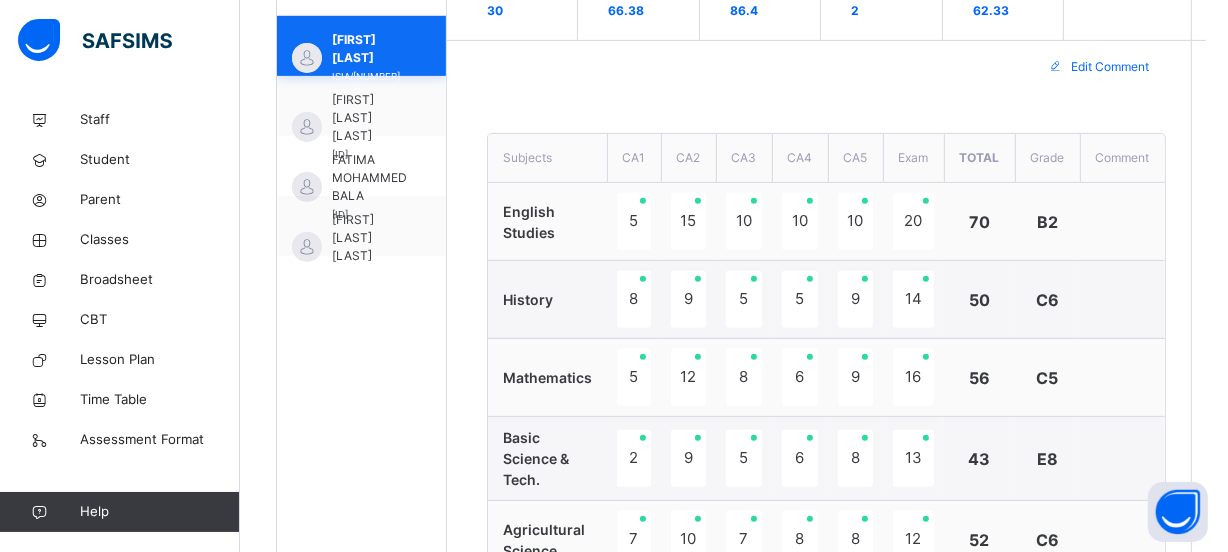 click on "[FIRST] [LAST]" at bounding box center [366, 49] 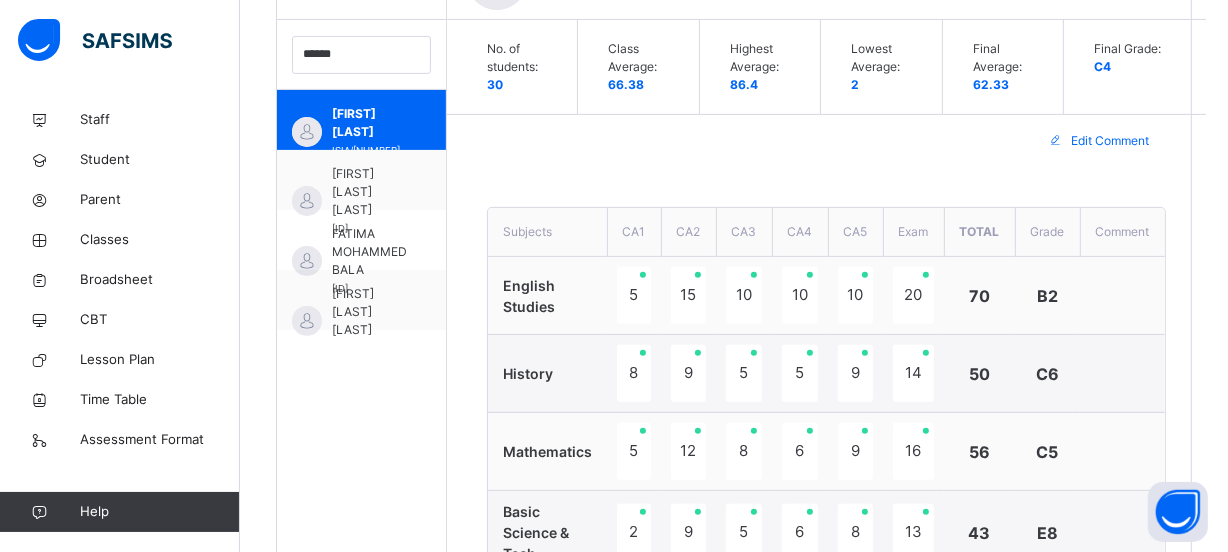 scroll, scrollTop: 654, scrollLeft: 0, axis: vertical 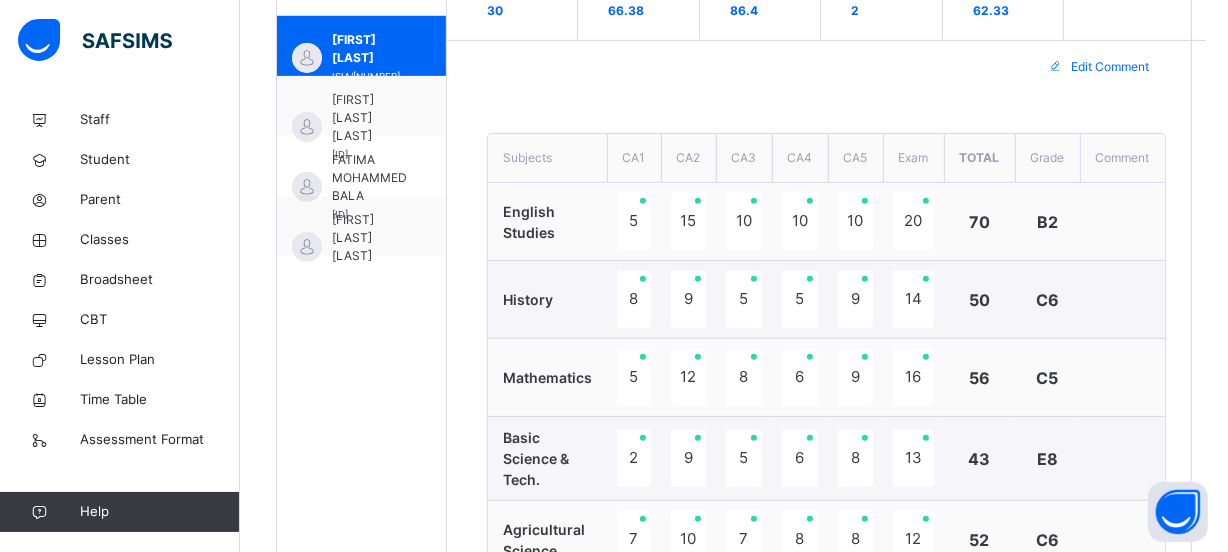click on "Edit Comment" at bounding box center [826, 67] 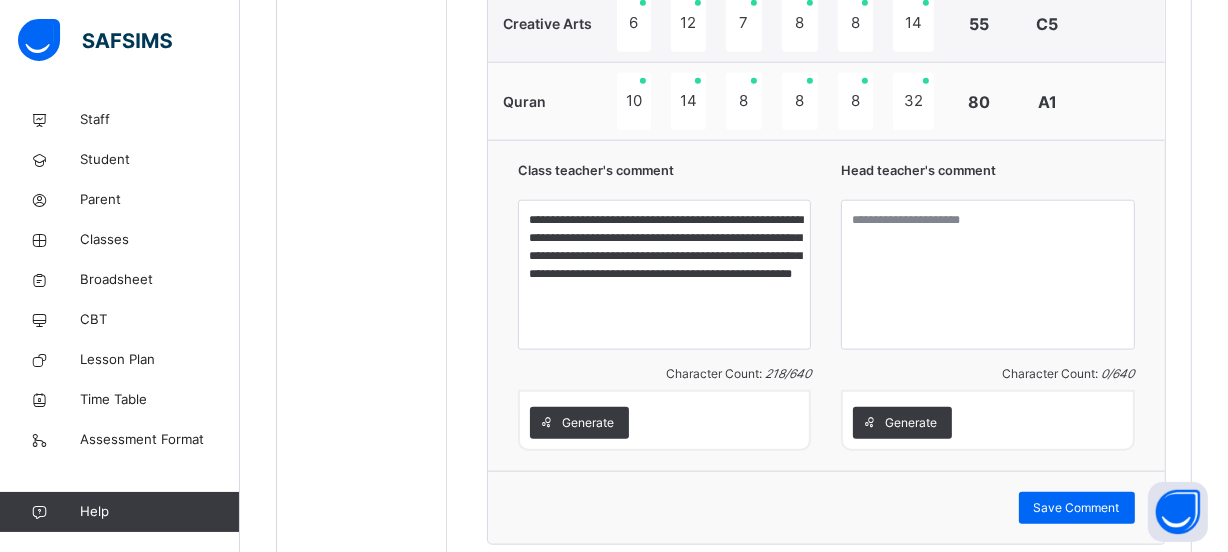 scroll, scrollTop: 1927, scrollLeft: 0, axis: vertical 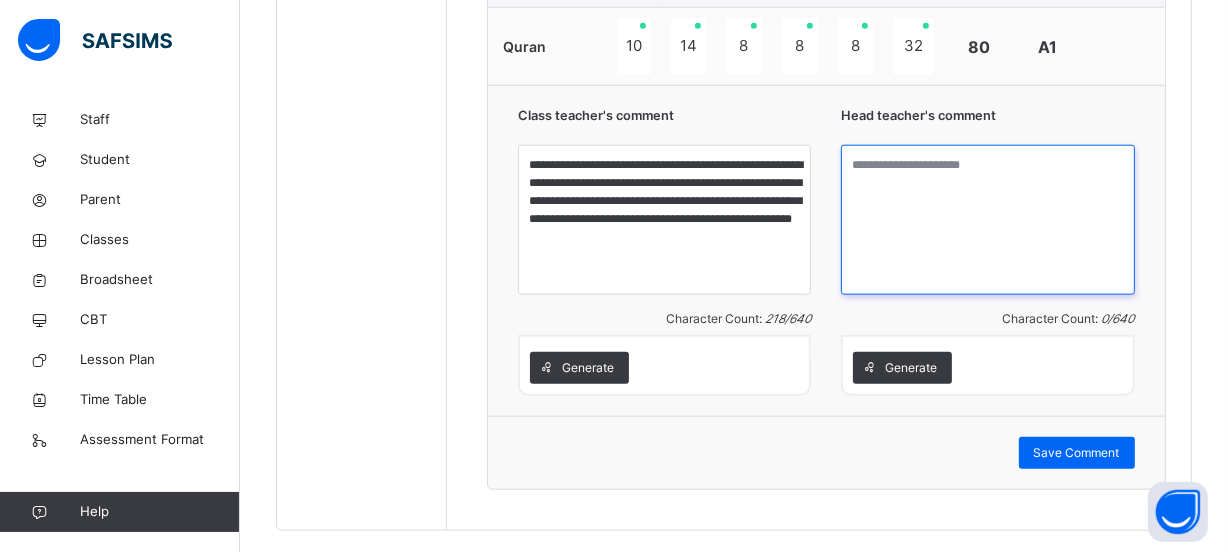 click at bounding box center (987, 220) 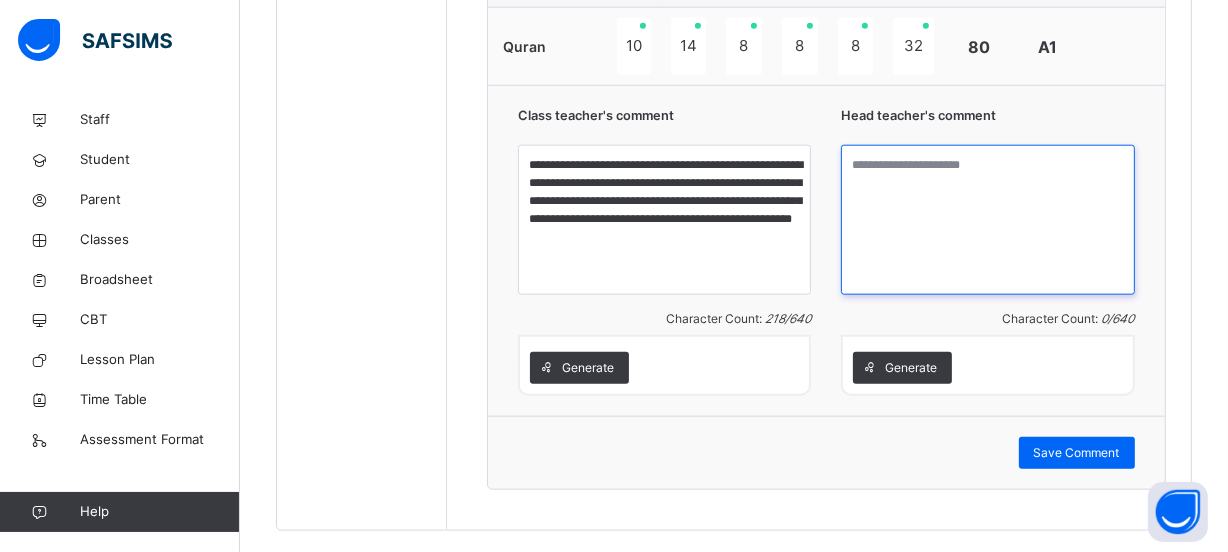 paste on "**********" 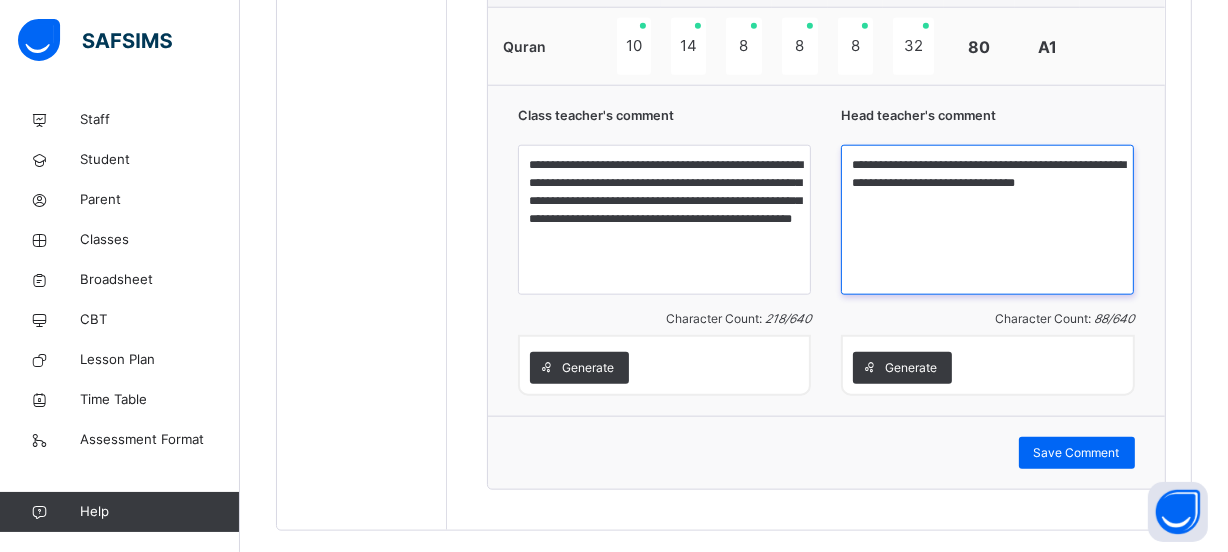 click on "**********" at bounding box center (987, 220) 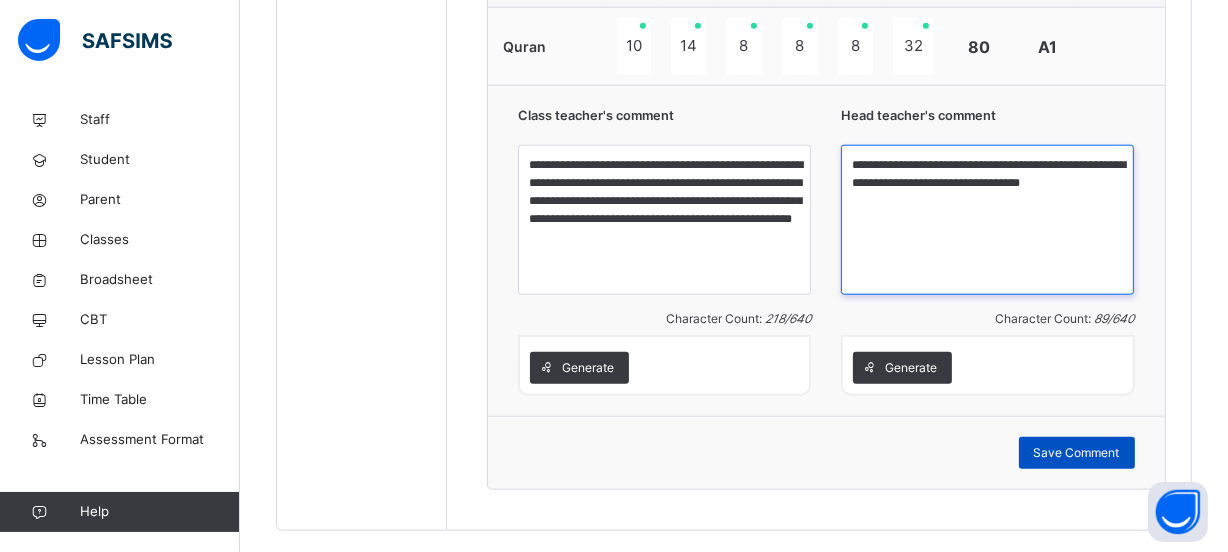 type on "**********" 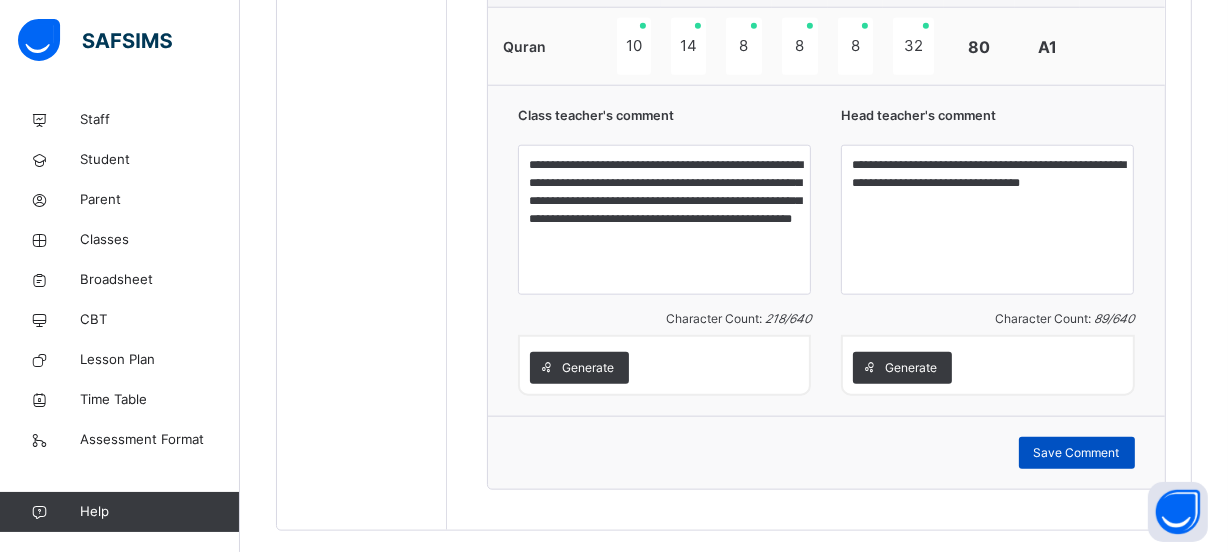 click on "Save Comment" at bounding box center [1077, 453] 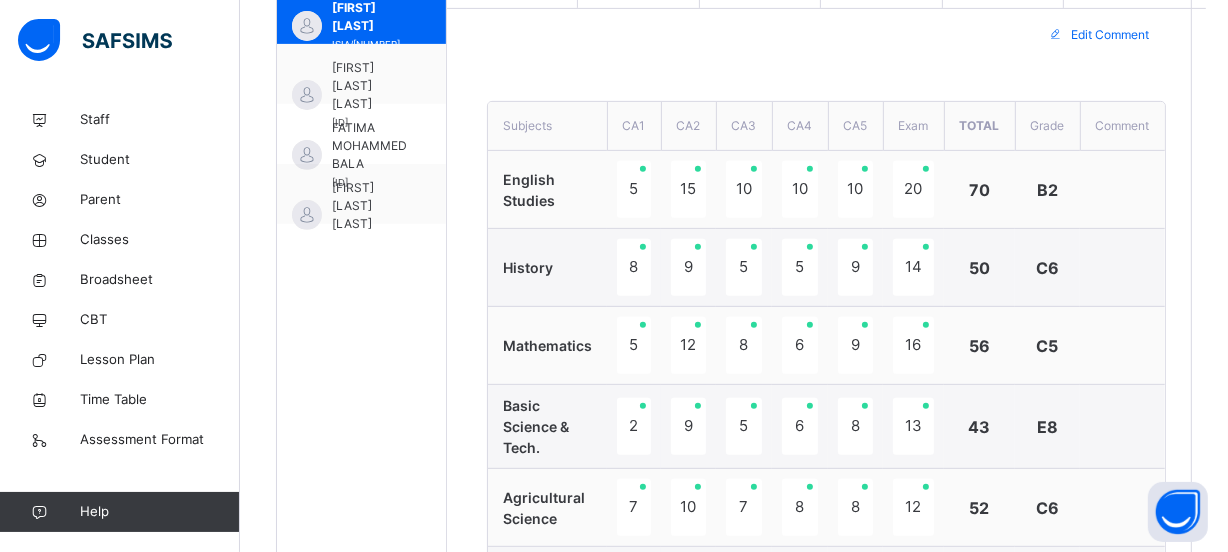 scroll, scrollTop: 472, scrollLeft: 0, axis: vertical 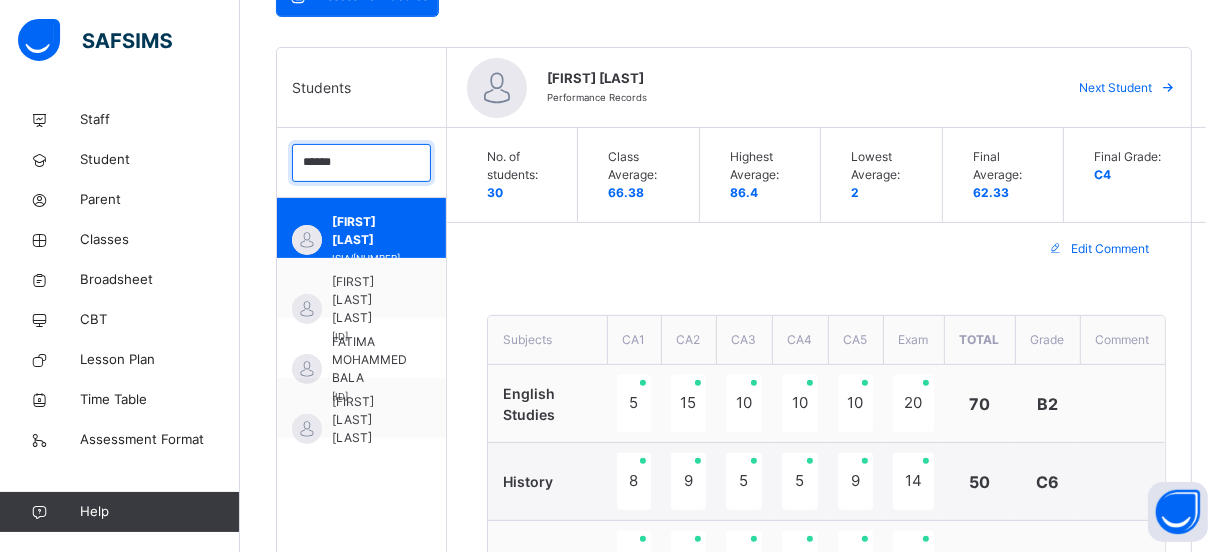 click on "******" at bounding box center (361, 163) 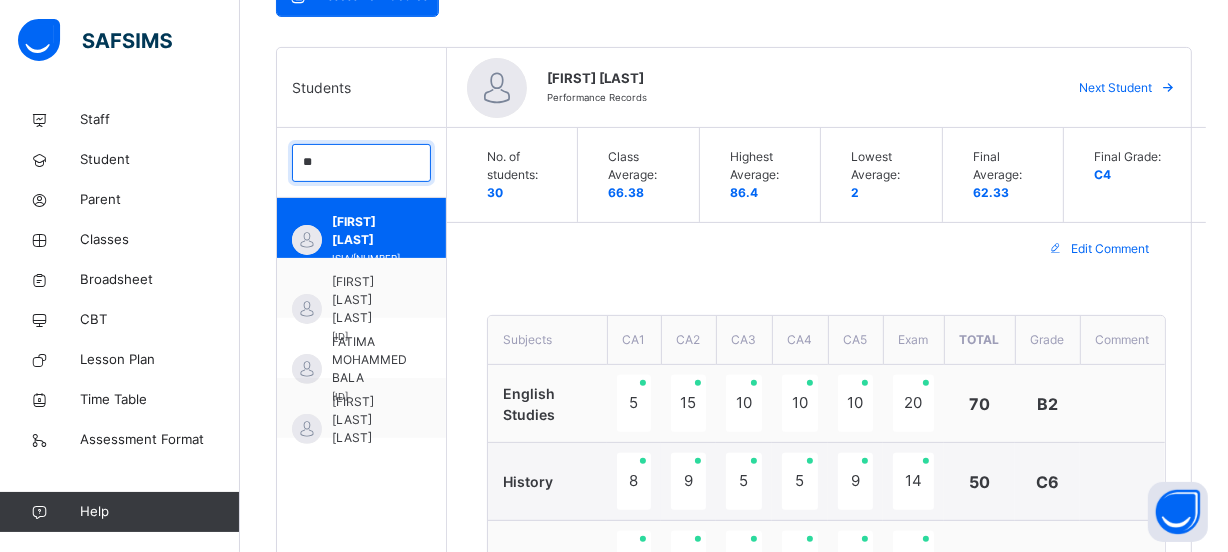 type on "*" 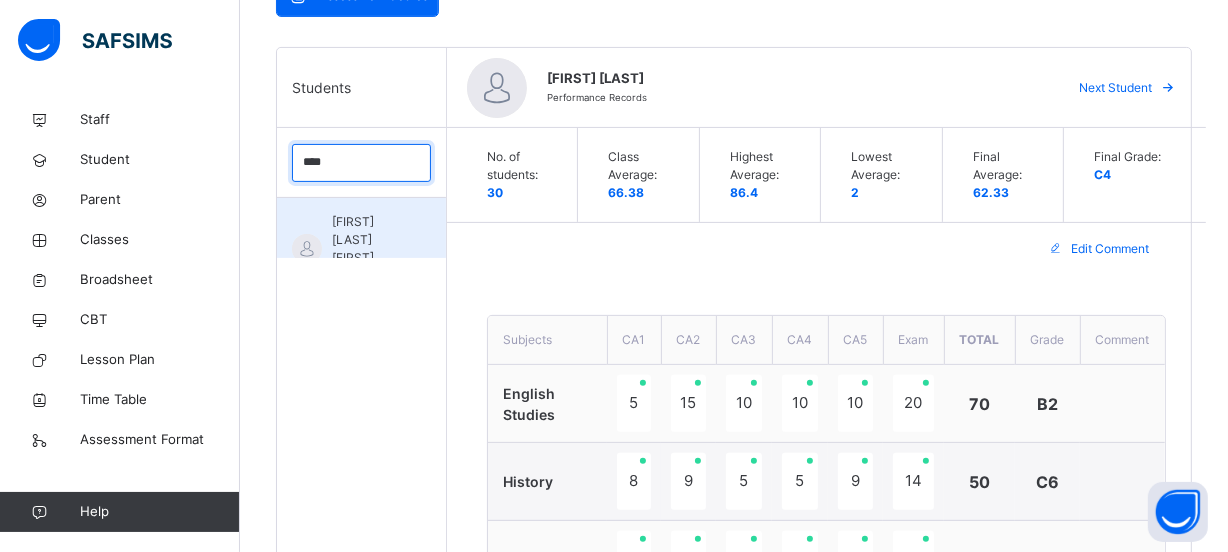 type on "****" 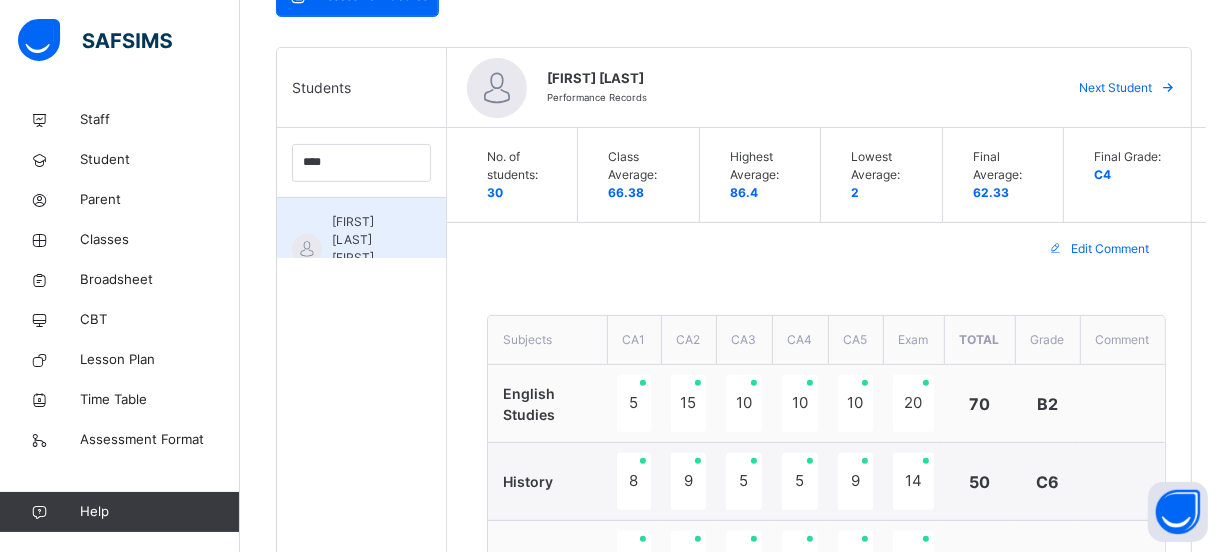 drag, startPoint x: 367, startPoint y: 237, endPoint x: 373, endPoint y: 254, distance: 18.027756 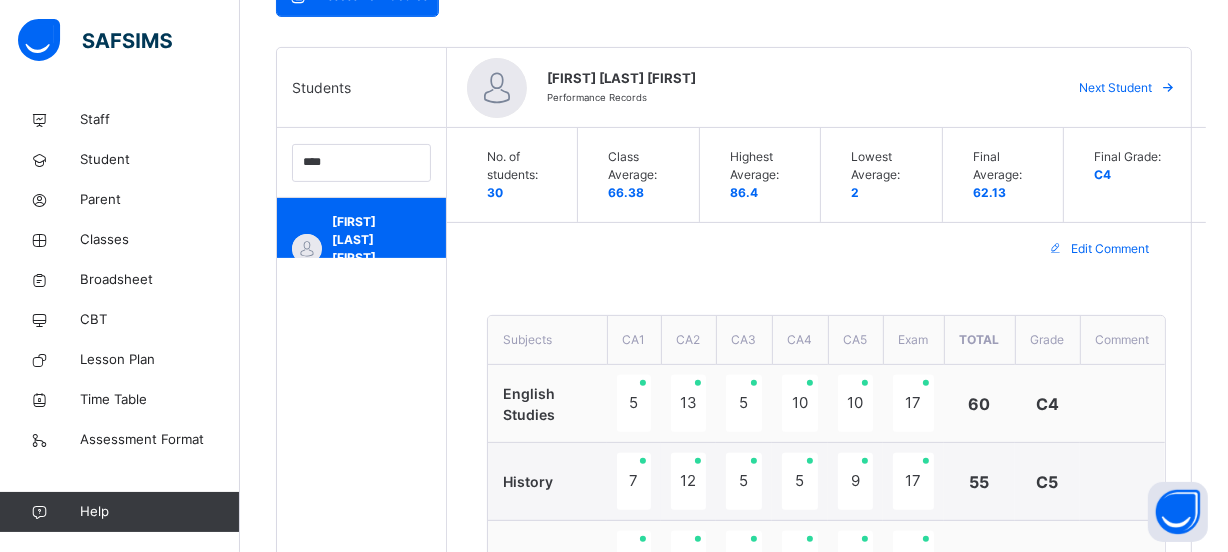 click on "Edit Comment" at bounding box center (826, 249) 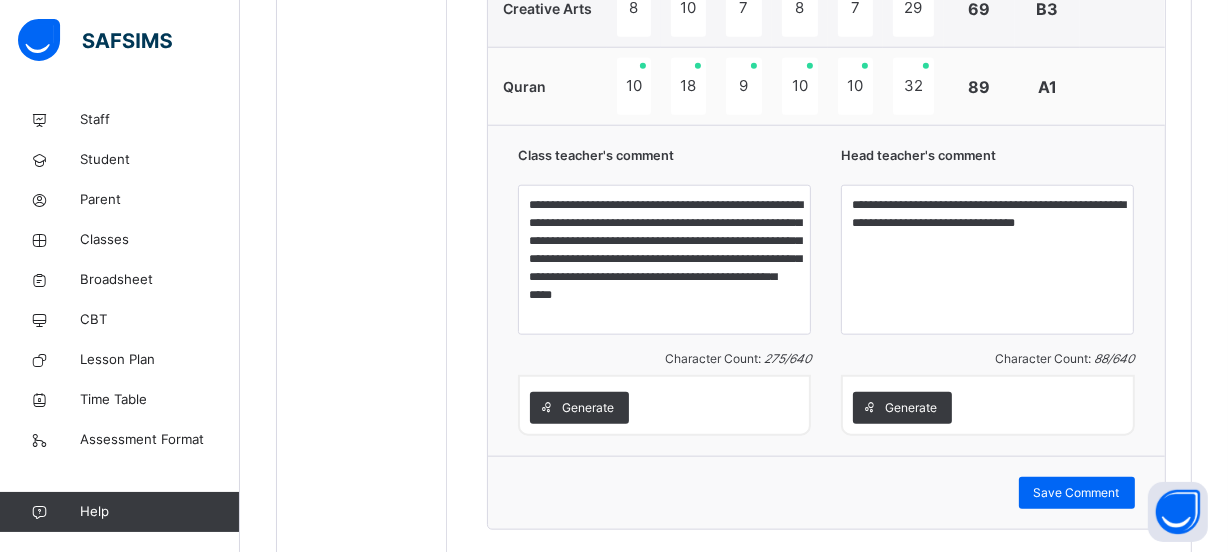 scroll, scrollTop: 1963, scrollLeft: 0, axis: vertical 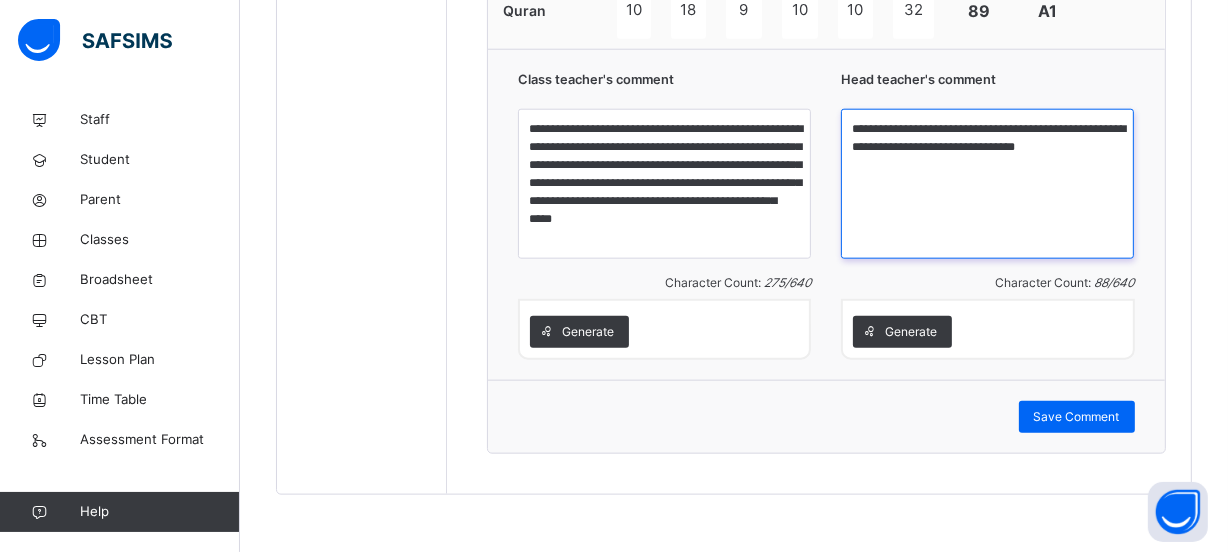click on "**********" at bounding box center (987, 184) 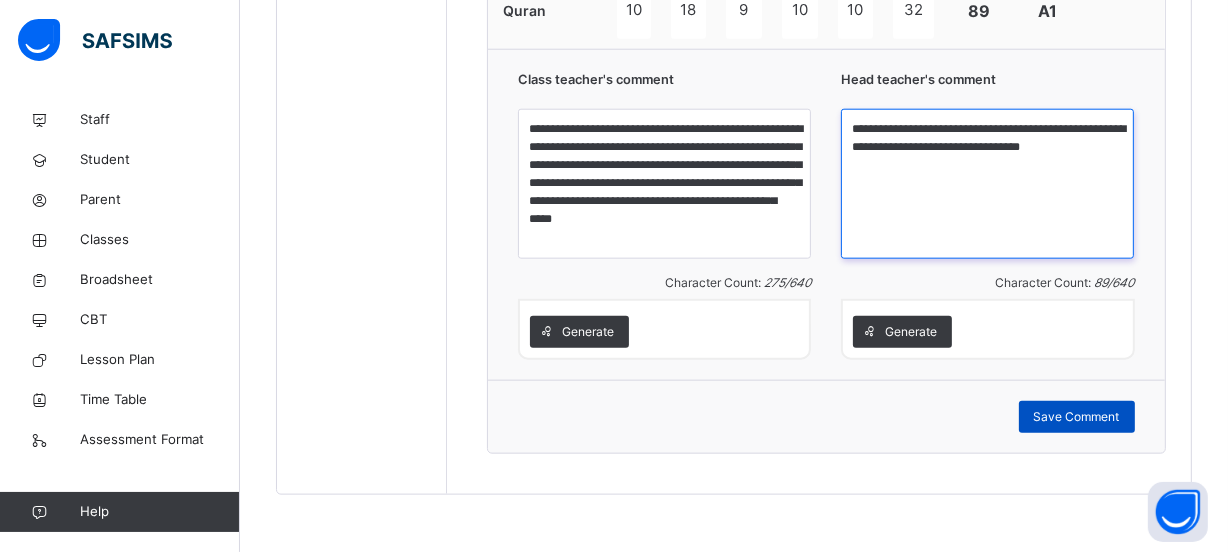 type on "**********" 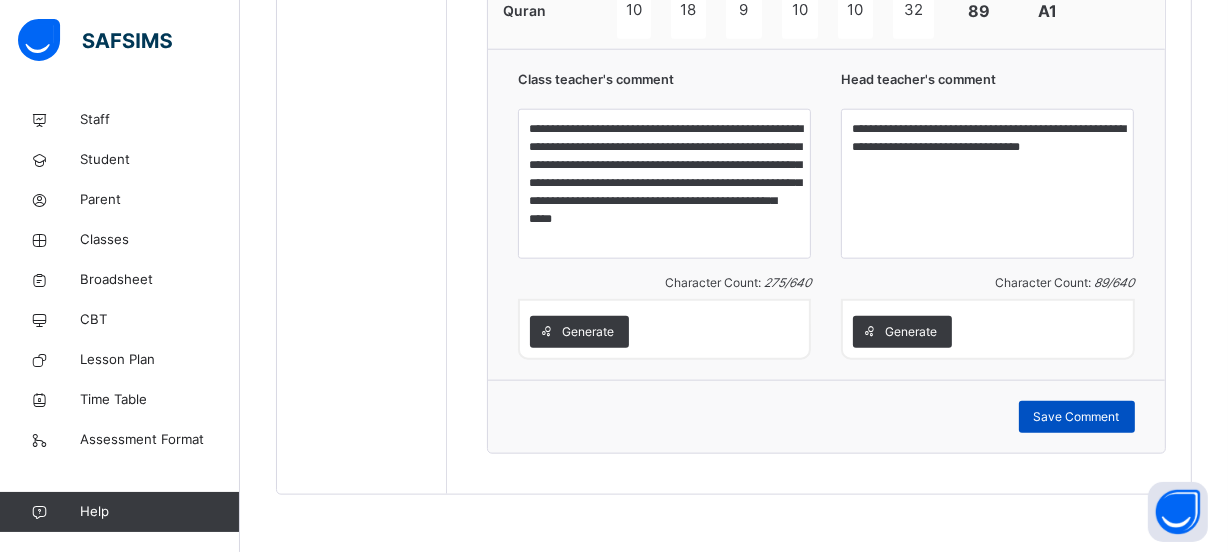 click on "Save Comment" at bounding box center [1077, 417] 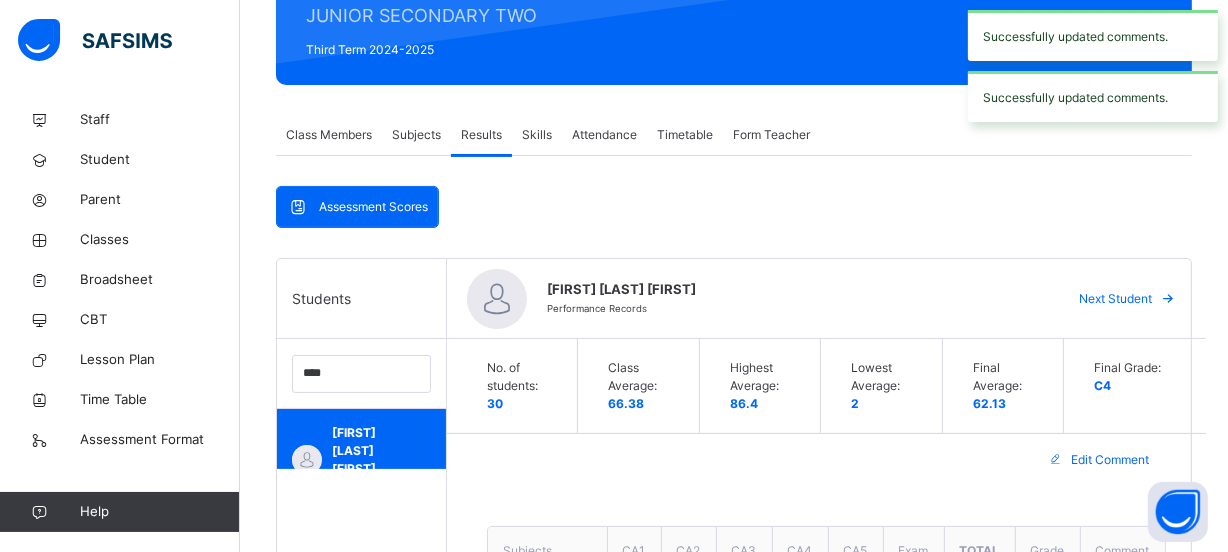 scroll, scrollTop: 254, scrollLeft: 0, axis: vertical 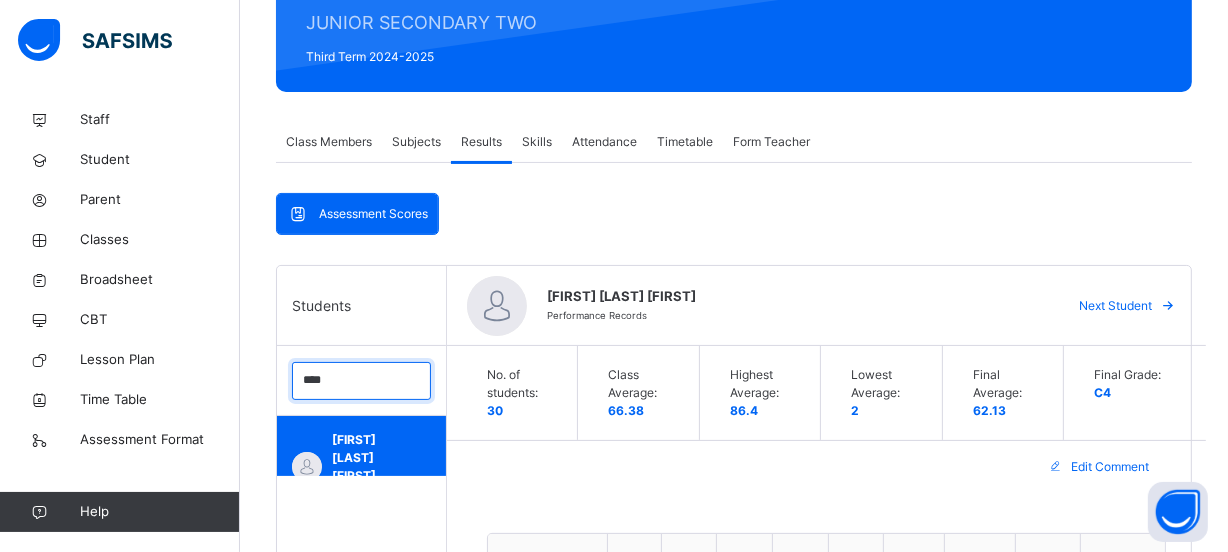 click on "****" at bounding box center [361, 381] 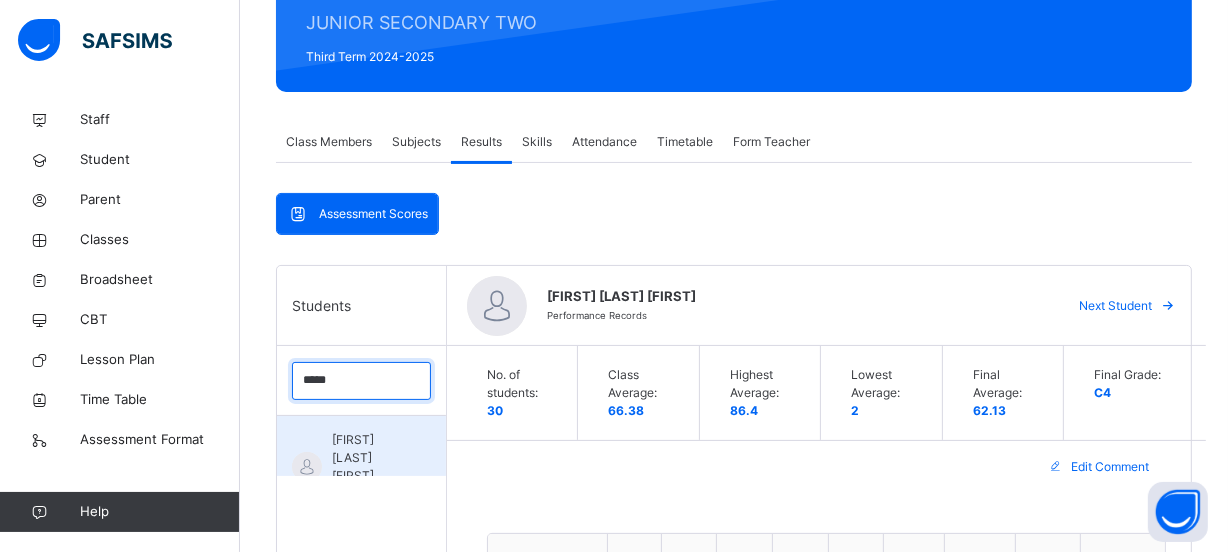 type on "*****" 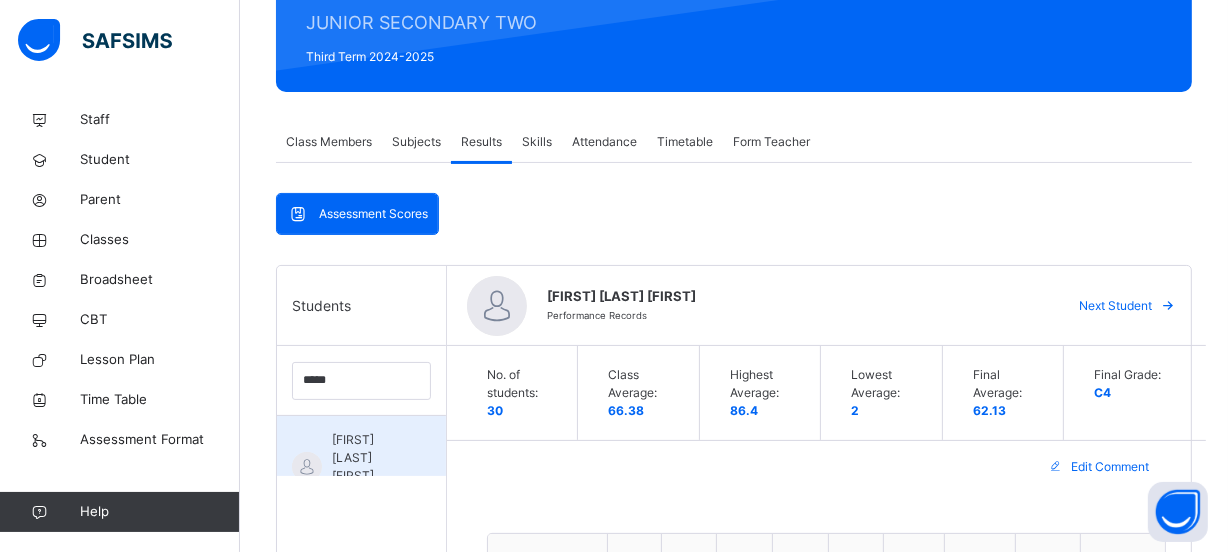 click on "[FIRST] [LAST] [FIRST]" at bounding box center (366, 458) 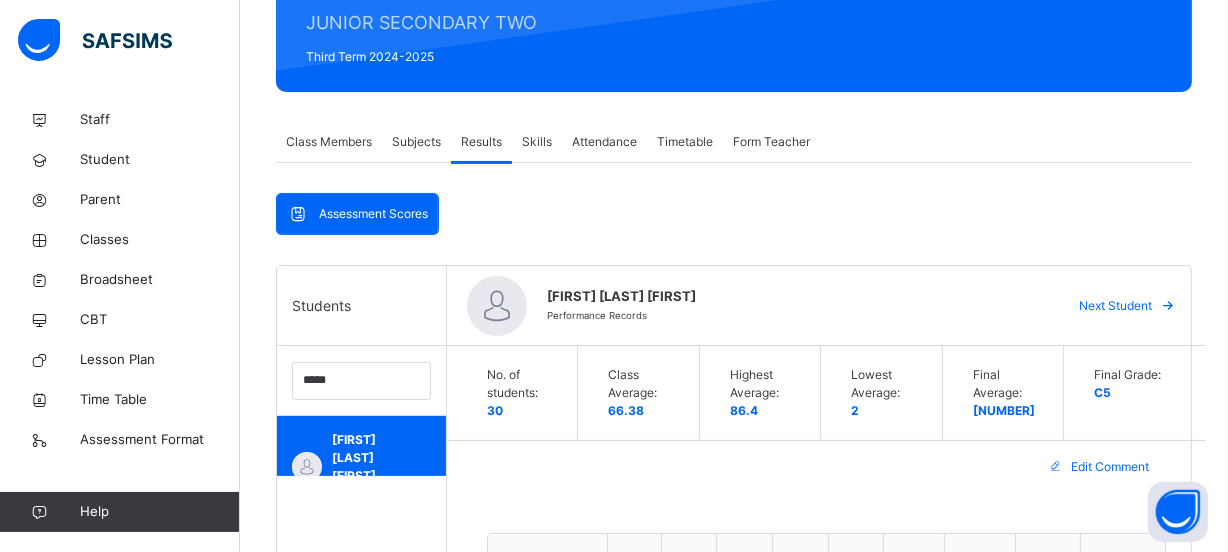 click on "[FIRST] [LAST] Performance Records" at bounding box center (795, 306) 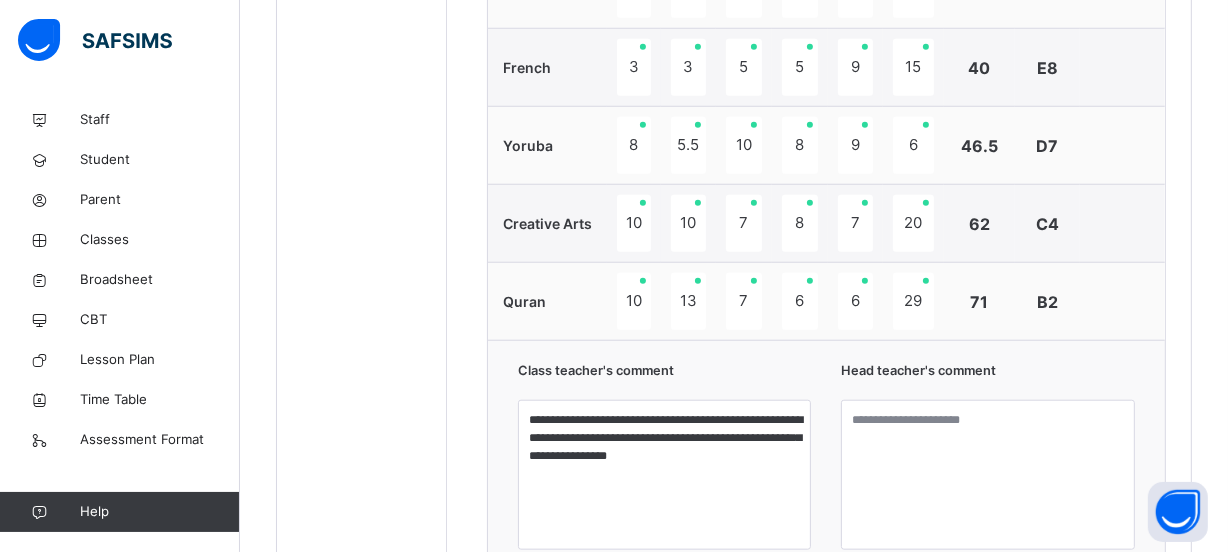 scroll, scrollTop: 1709, scrollLeft: 0, axis: vertical 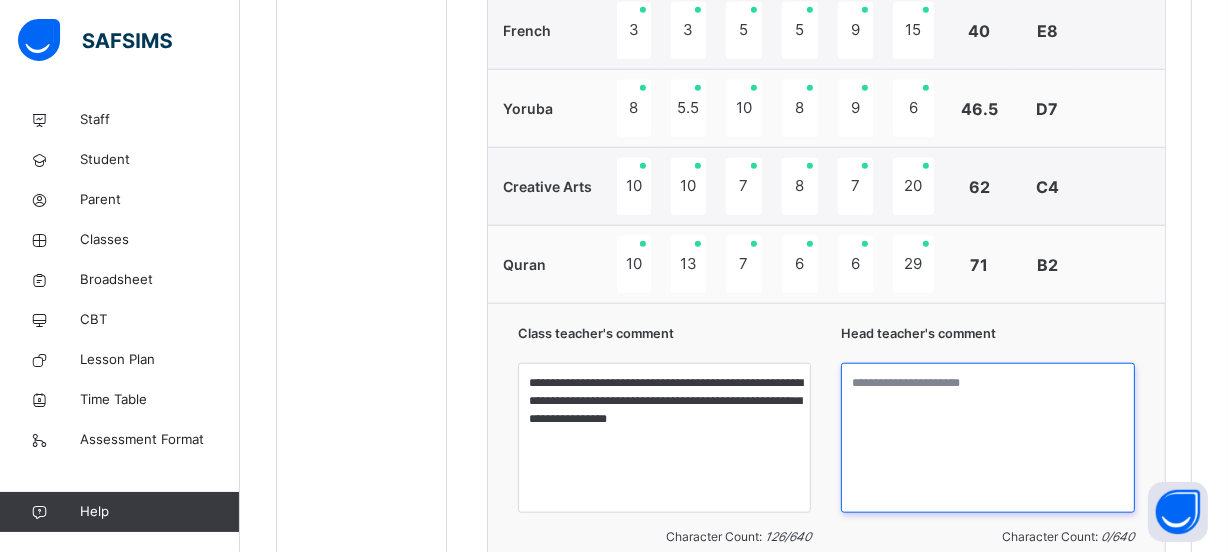 click at bounding box center (987, 438) 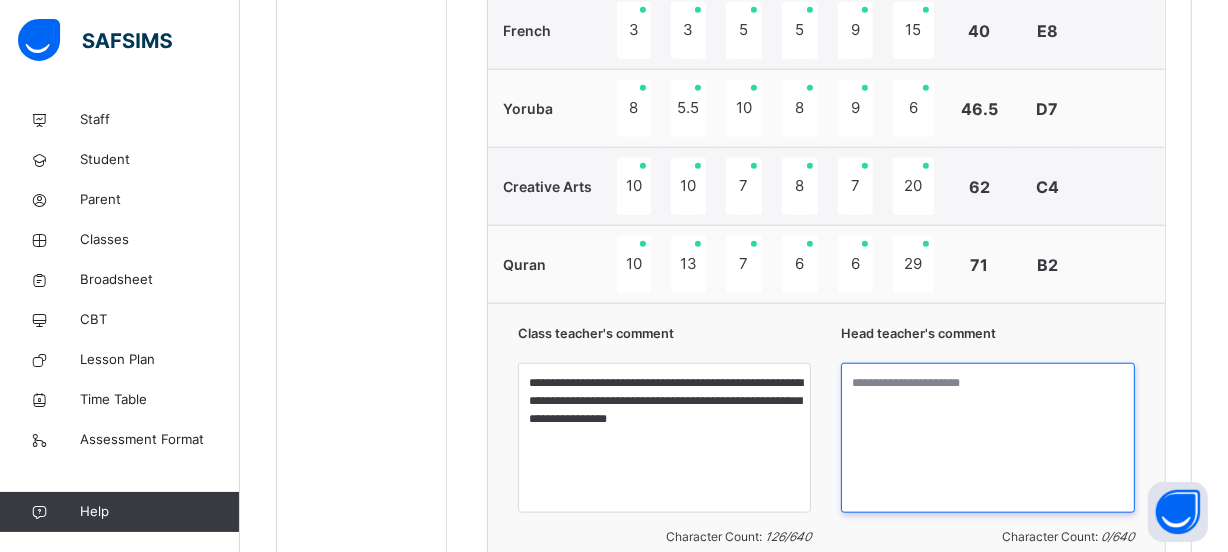 paste on "**********" 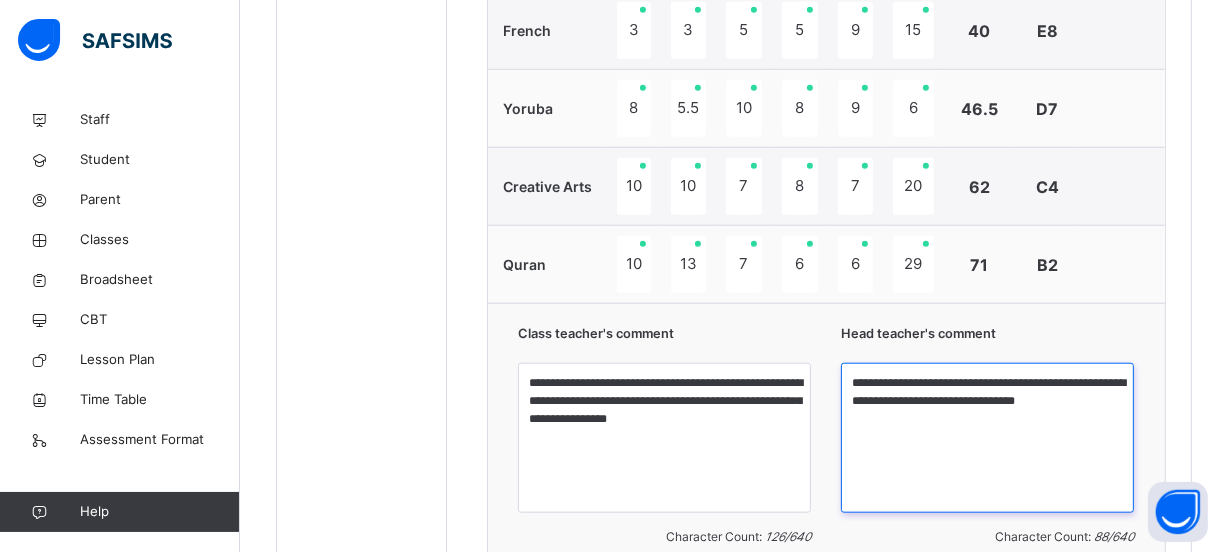 click on "**********" at bounding box center [987, 438] 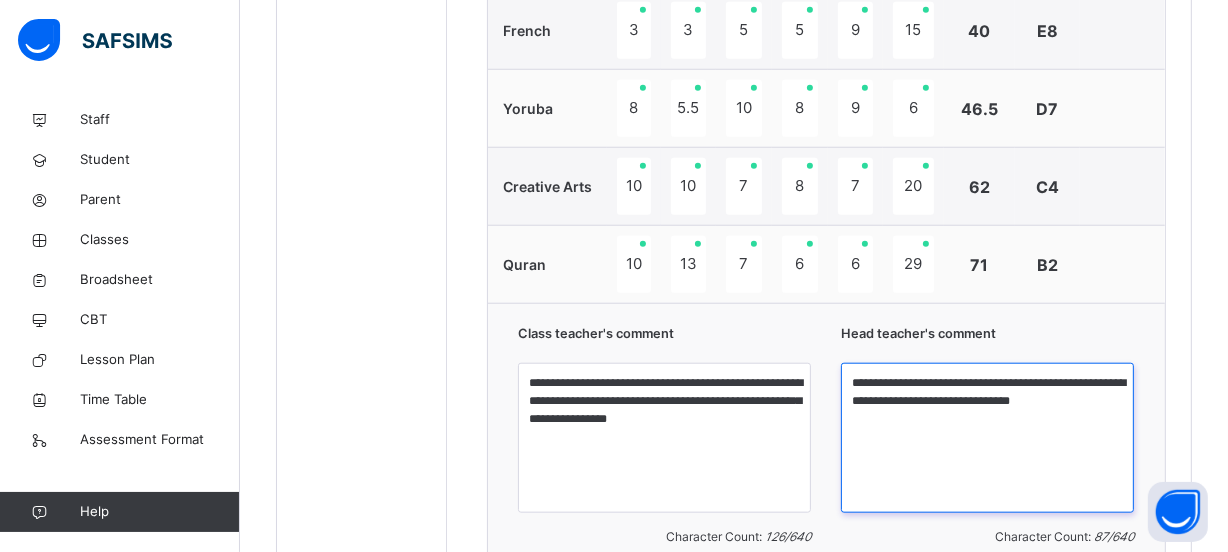 type on "**********" 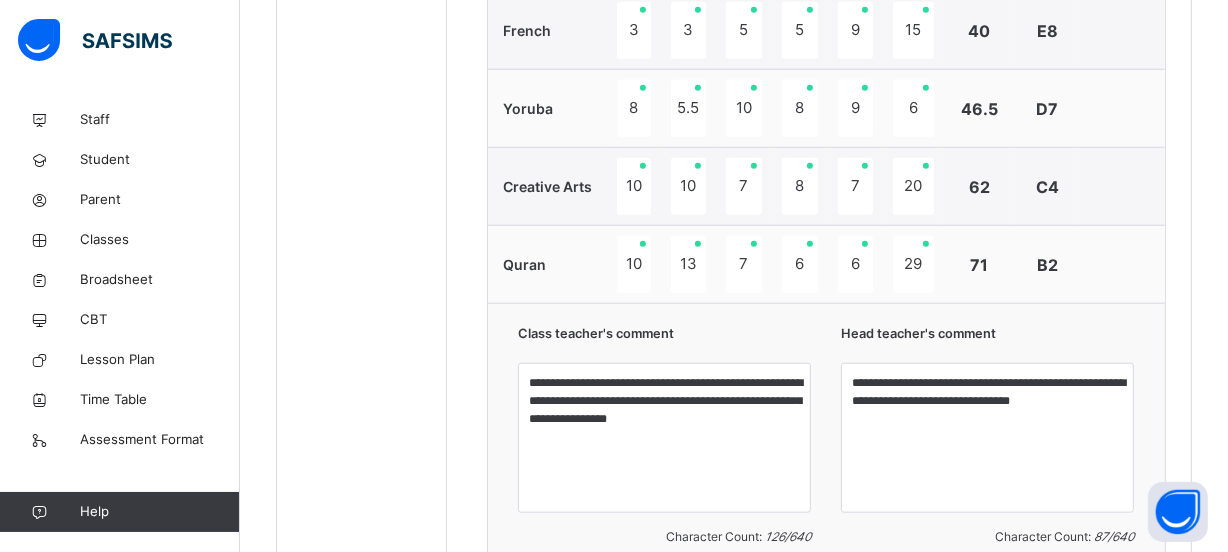 click on "**********" at bounding box center [826, 468] 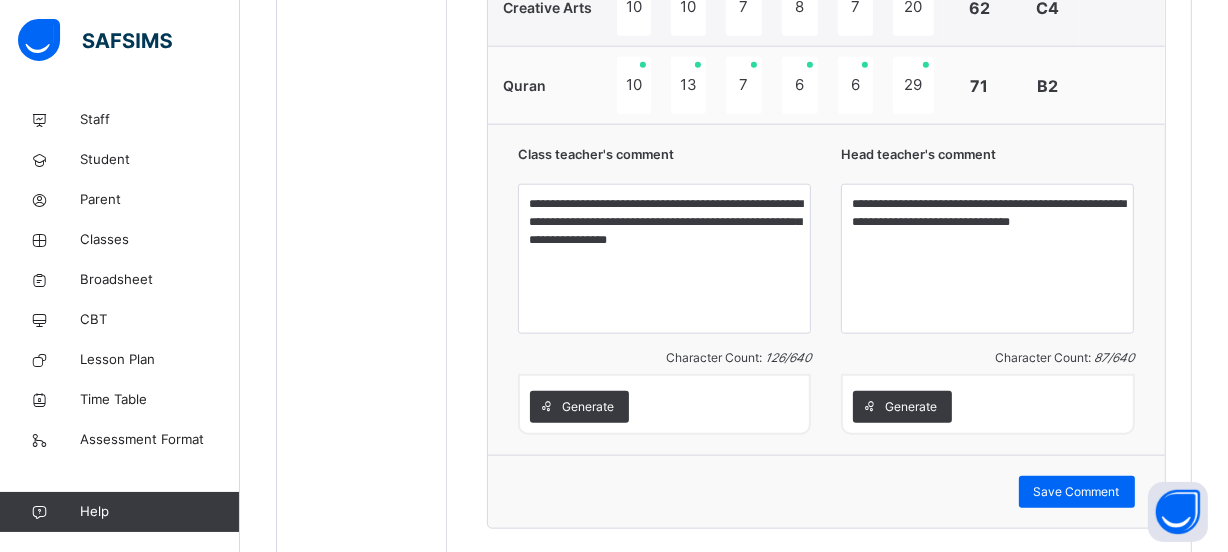 scroll, scrollTop: 1890, scrollLeft: 0, axis: vertical 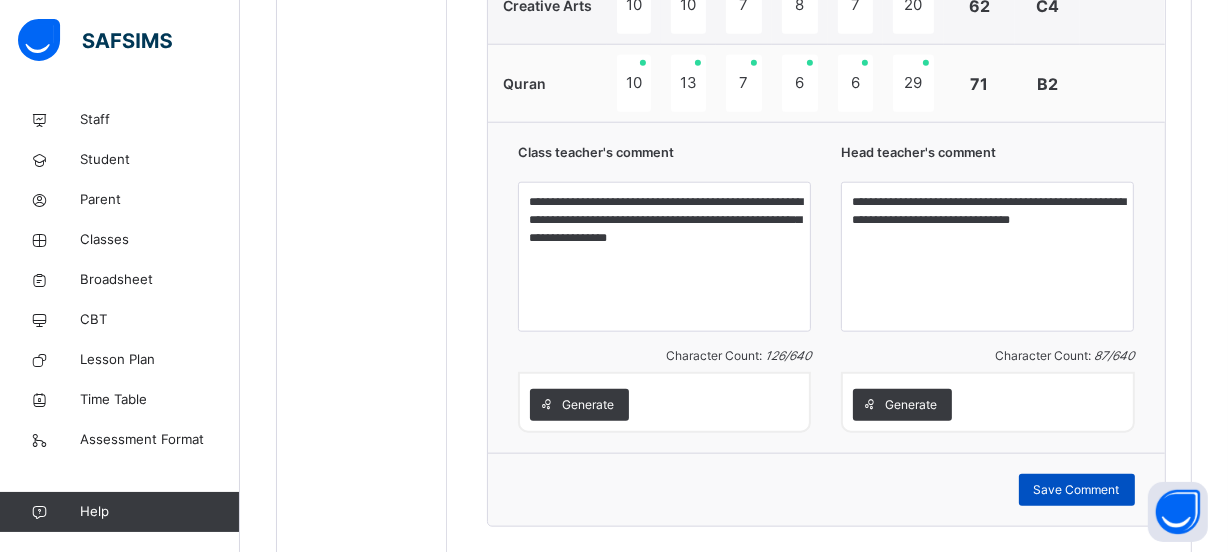 click on "Save Comment" at bounding box center [1077, 490] 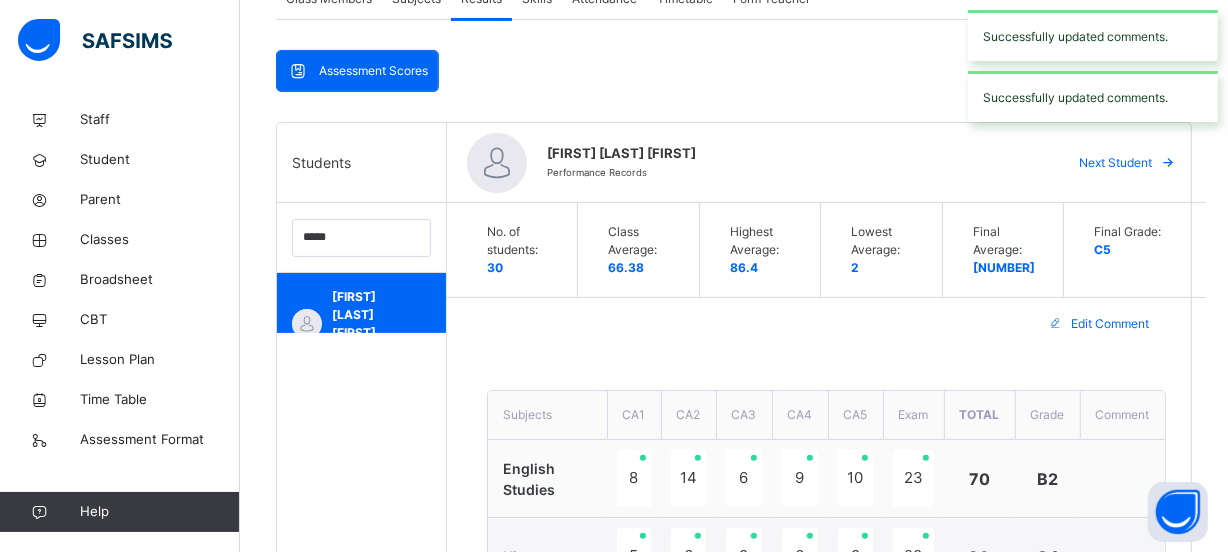 scroll, scrollTop: 327, scrollLeft: 0, axis: vertical 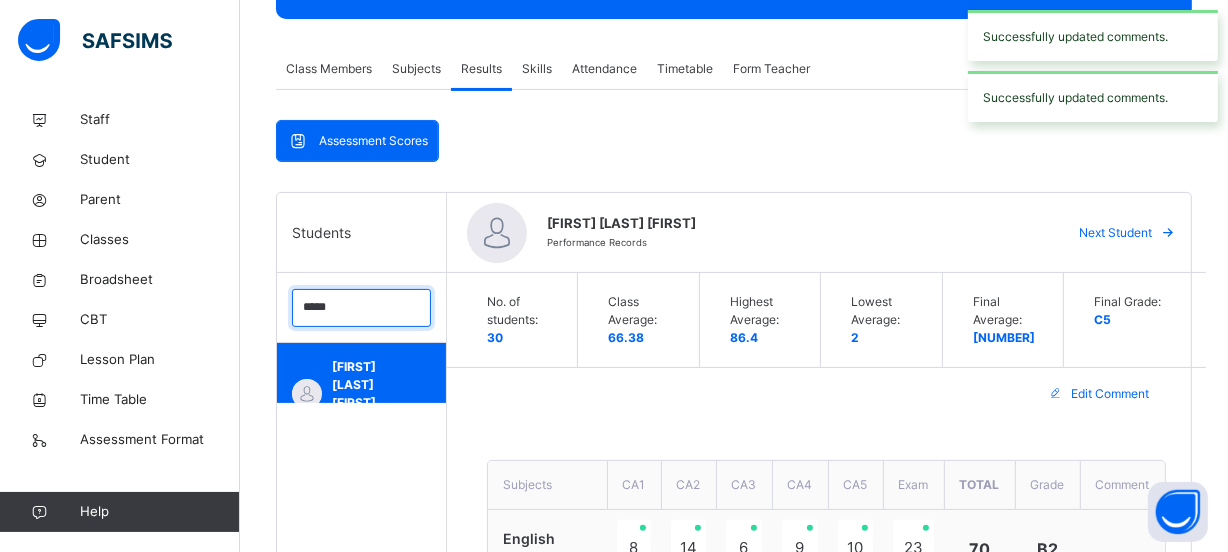 click on "*****" at bounding box center [361, 308] 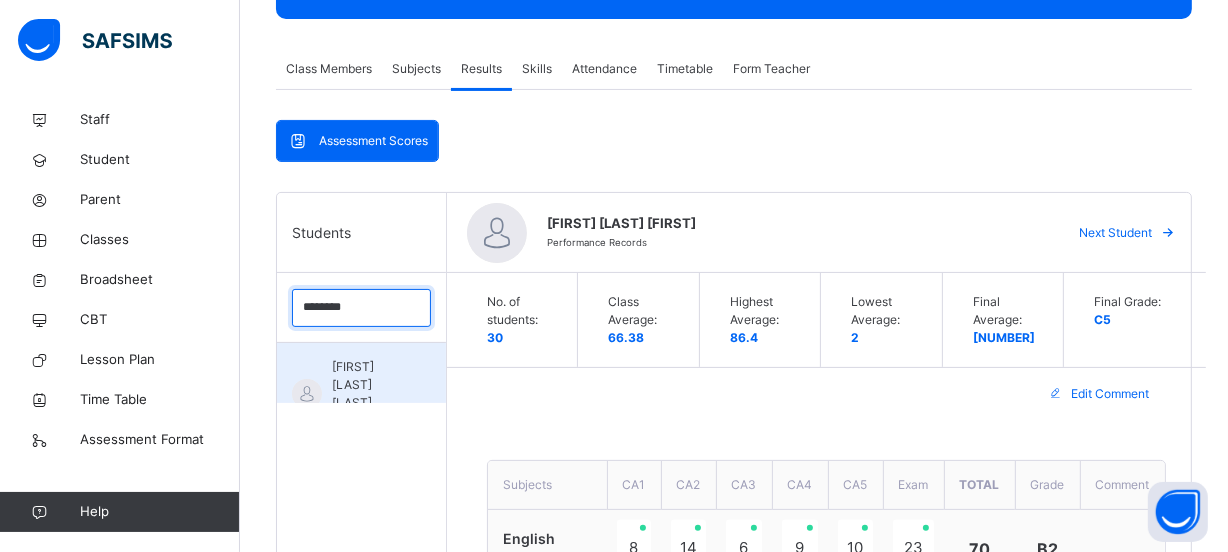 type on "********" 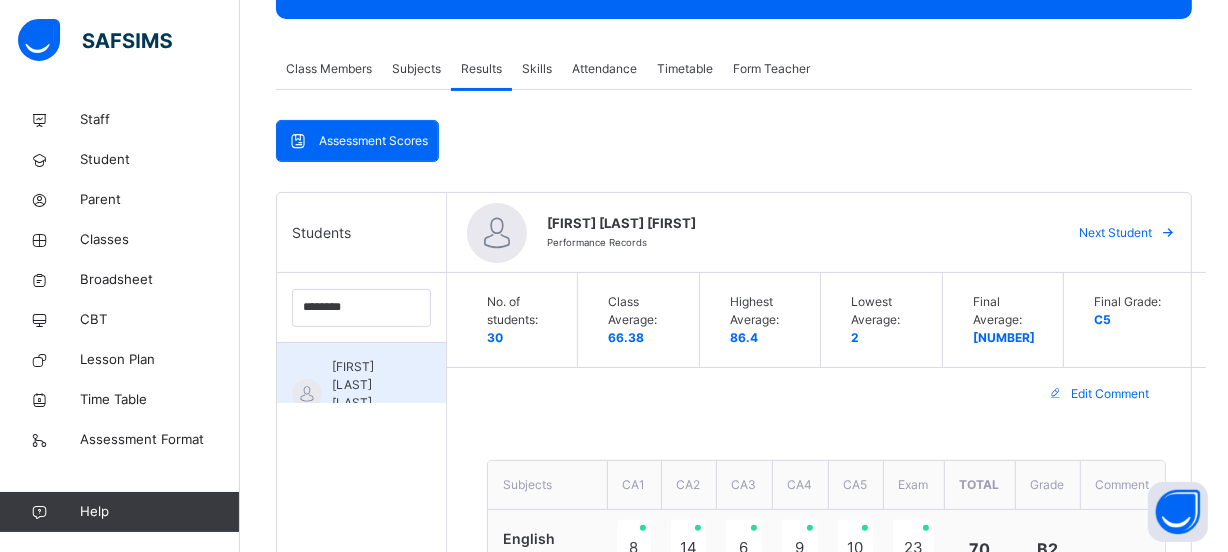 click on "[FIRST] [LAST] [LAST]" at bounding box center (366, 385) 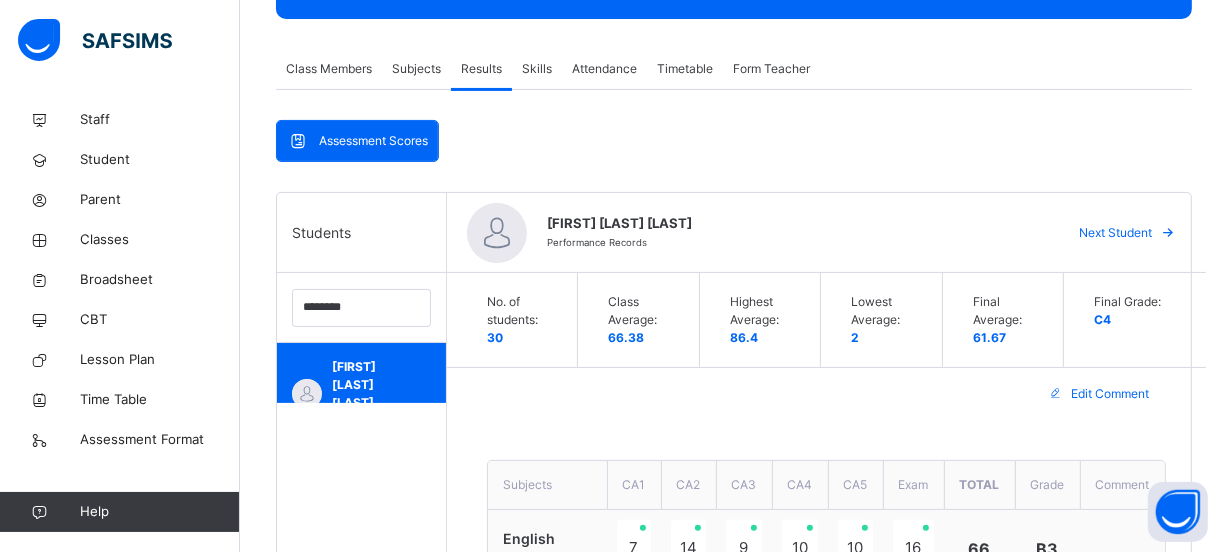 click on "Assessment Scores Assessment Scores Students ******** [FIRST] [LAST] [ID] [FIRST] [LAST] Performance Records Next Student   No. of students:   30   Class Average:   66.38   Highest Average:   86.4   Lowest Average:   2   Final Average:   61.67   Final Grade:   C4 Edit Comment Subjects CA1 CA2 CA3 CA4 CA5 Exam Total Grade Comment English Studies 7 14 9 10 10 16 66 B3 History 5 13 5 7 8 22 60 C4 Mathematics 5 6 4 4 9 11 39 F9 Basic Science & Tech. 2 6 4 6 9 17 44 E8 Agricultural Science 6 10 5 9 5 13 48 D7 National Values 10 15 6 9 9 24 73 B2 IRS 8 12 8 9 5 21 63 C4 Computer Science 6 12 7 8 9 21 63 C4 Business Studies 10 12 10 5 9 25 71 B2 Home Economics 9 16 7 10 10 35 87 A1 Arabic 5 7 8 7 7 20 54 C6 French 5 5 4 6 9 9 38 F9 Hausa 10 18 10 9 10 32 89 A1 Creative Arts 7 10 6 7 8 22 60 C4 Quran 8 10 6 8 9 29 70 B2 Class teacher's comment Character Count:   0 / 640   Generate   Head teacher's comment Character Count:   0 / 640   Generate   Save Comment × 😞 🙁 😐 🙂 😄 Very Satisfied" at bounding box center [734, 1115] 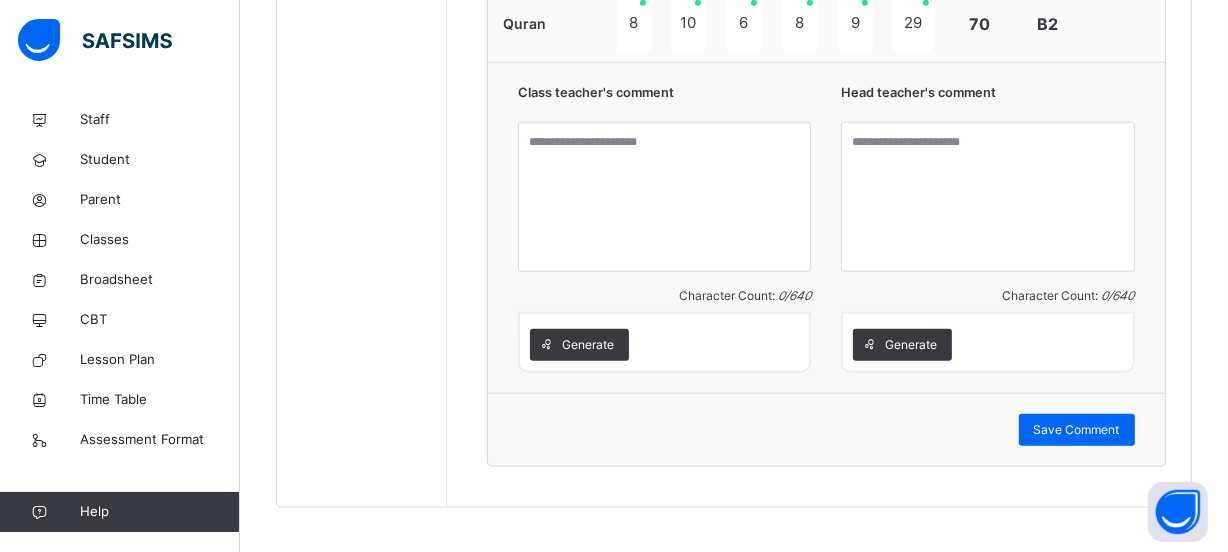 scroll, scrollTop: 1963, scrollLeft: 0, axis: vertical 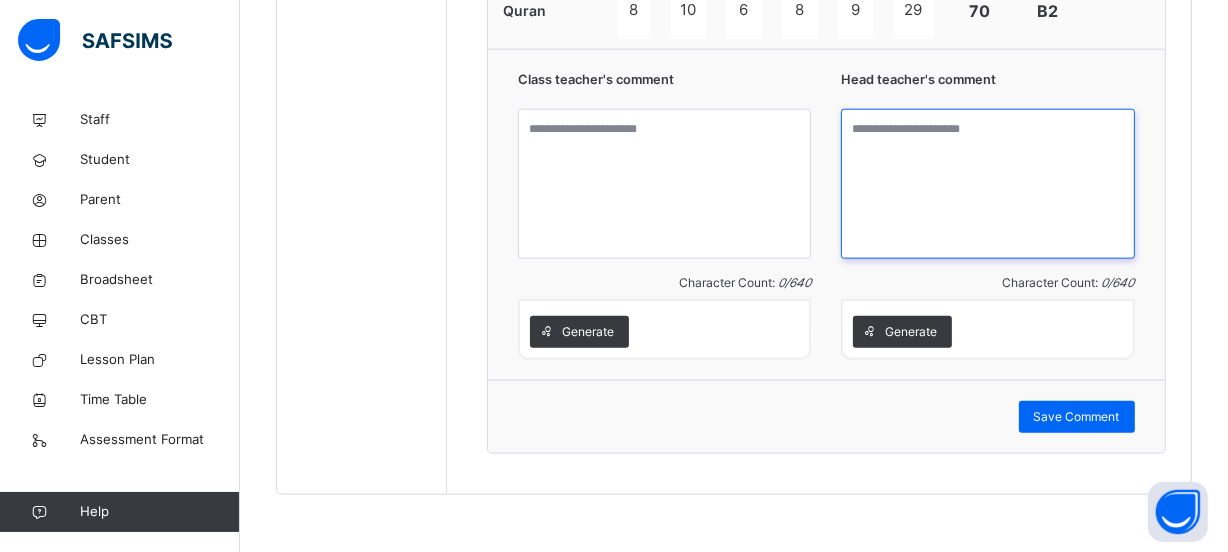 click at bounding box center [987, 184] 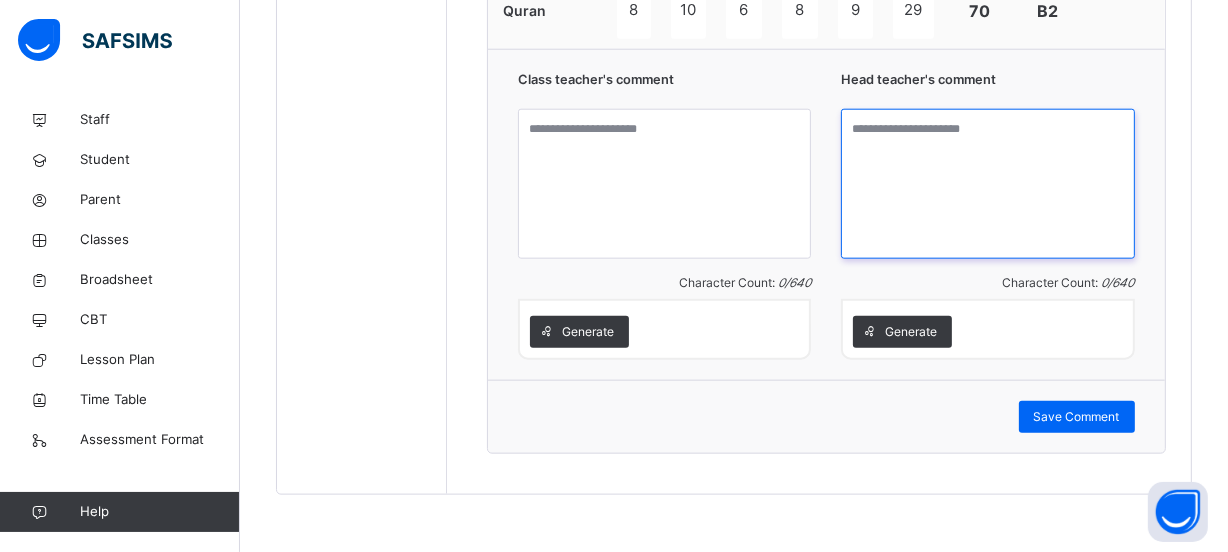 paste on "**********" 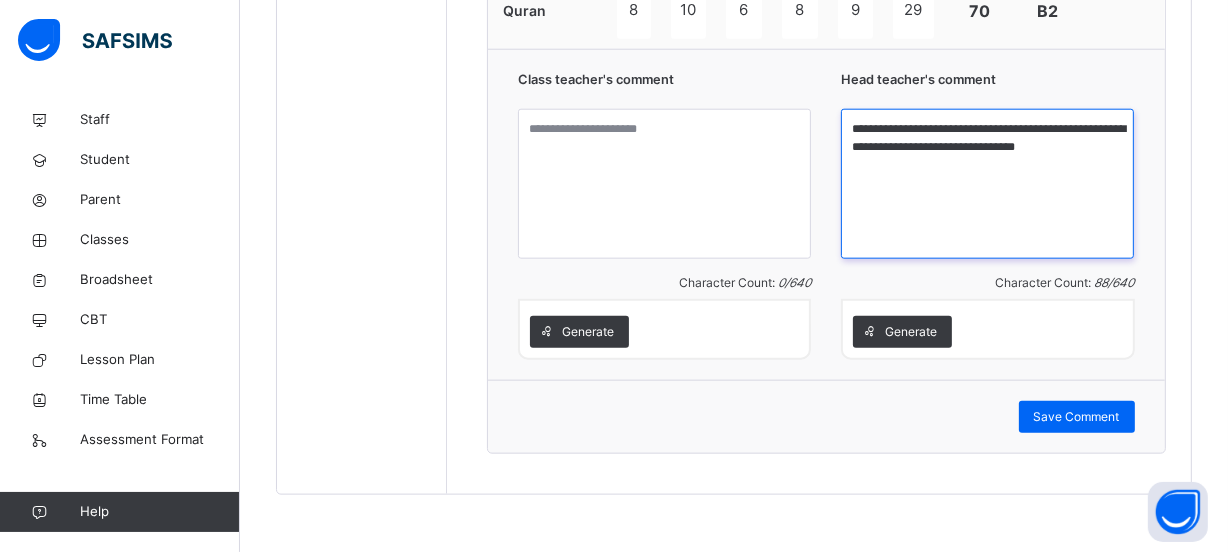 click on "**********" at bounding box center [987, 184] 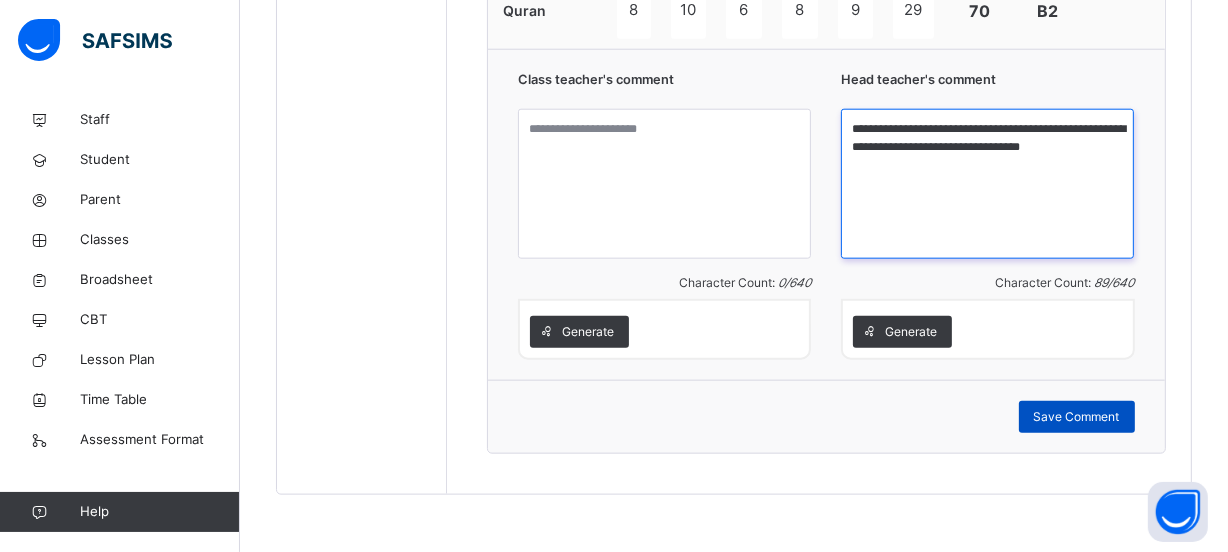 type on "**********" 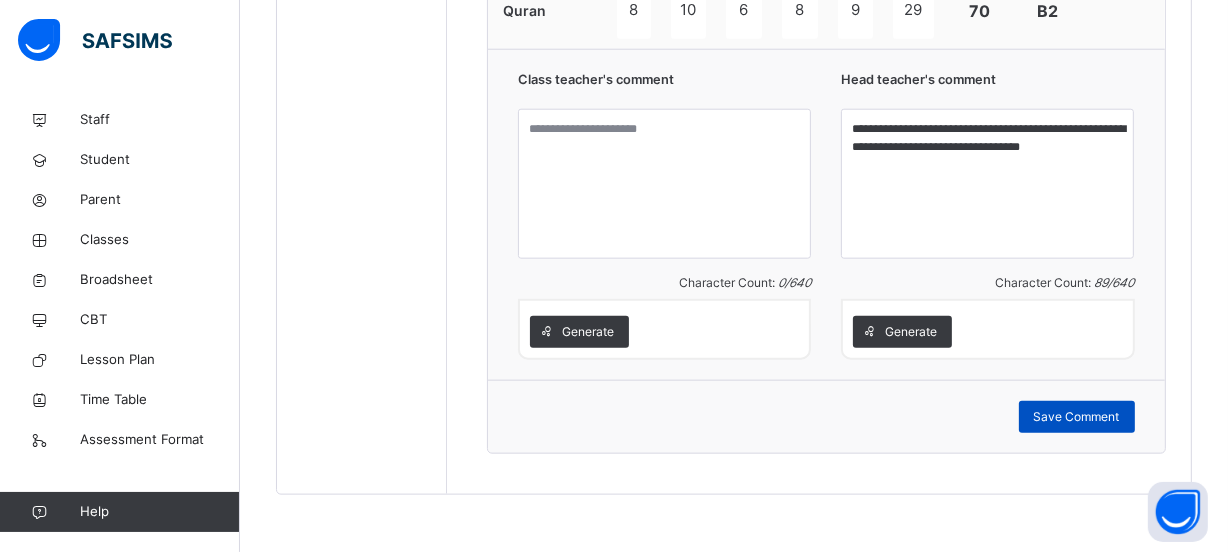 click on "Save Comment" at bounding box center [1077, 417] 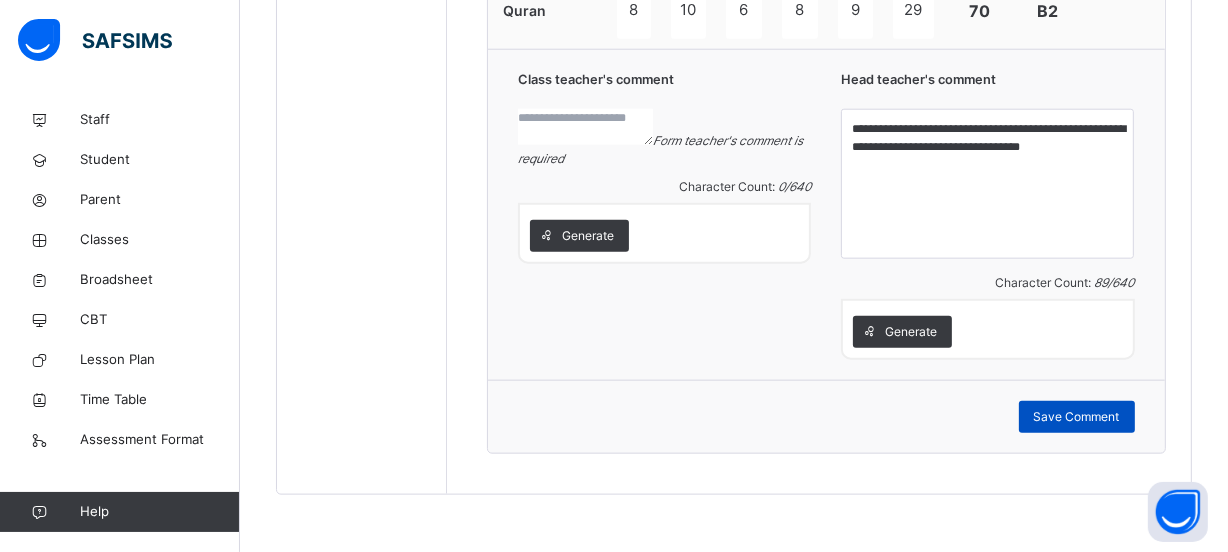 click on "Save Comment" at bounding box center [1077, 417] 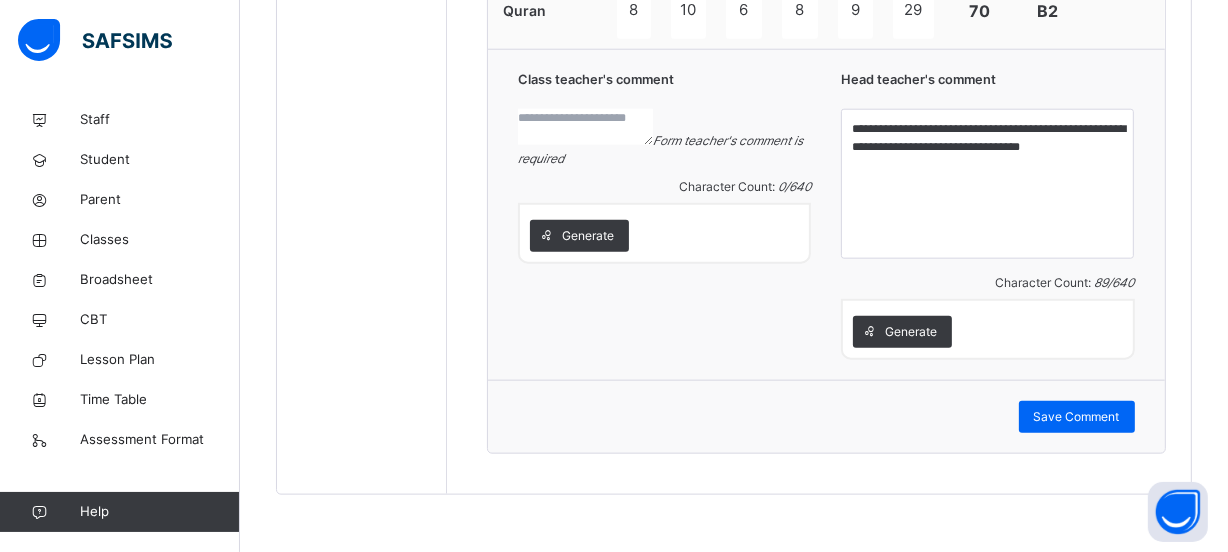 click on "Class teacher's comment" at bounding box center [664, 84] 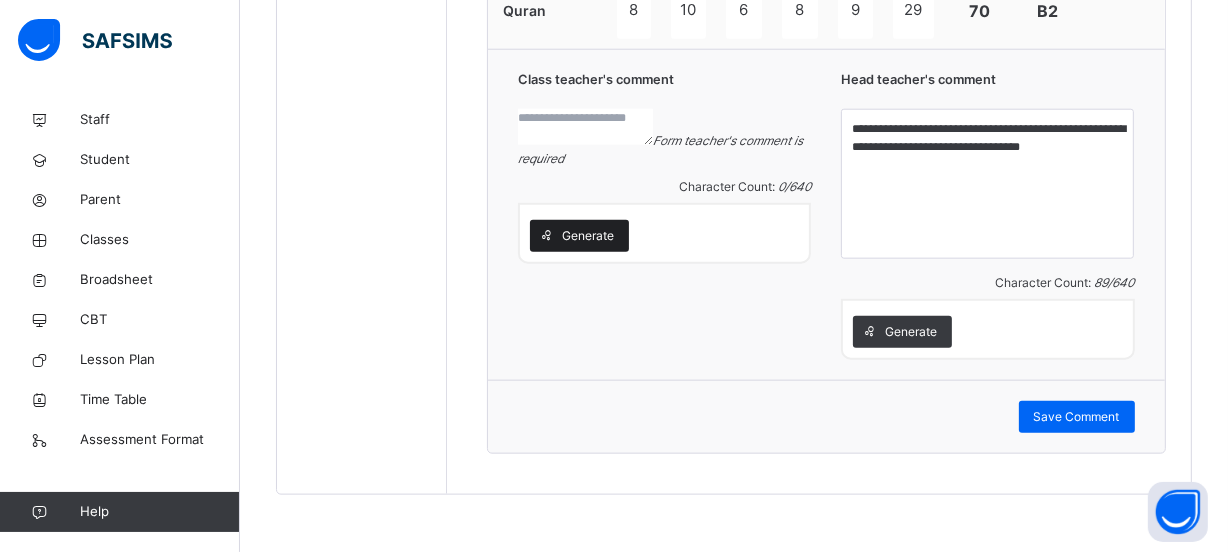 click on "Generate" at bounding box center [588, 236] 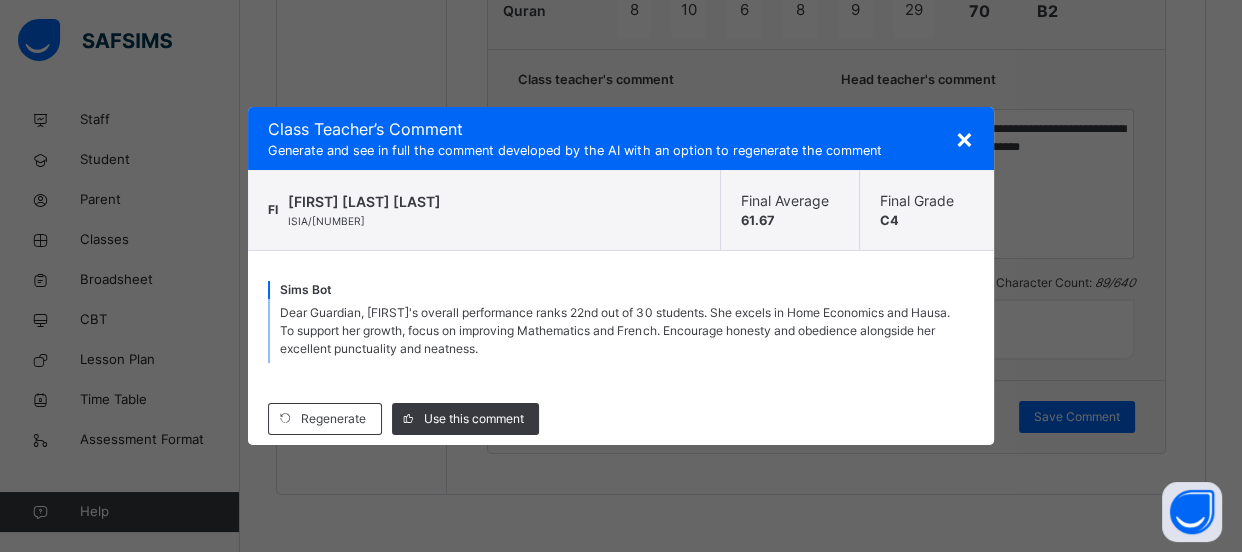 click on "×" at bounding box center (964, 138) 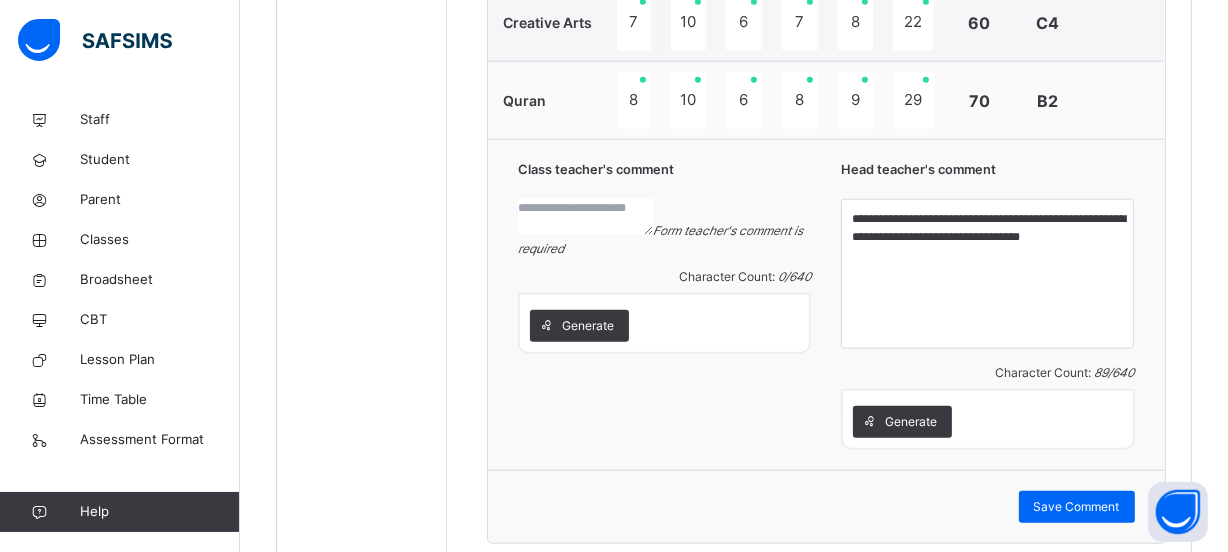 scroll, scrollTop: 1927, scrollLeft: 0, axis: vertical 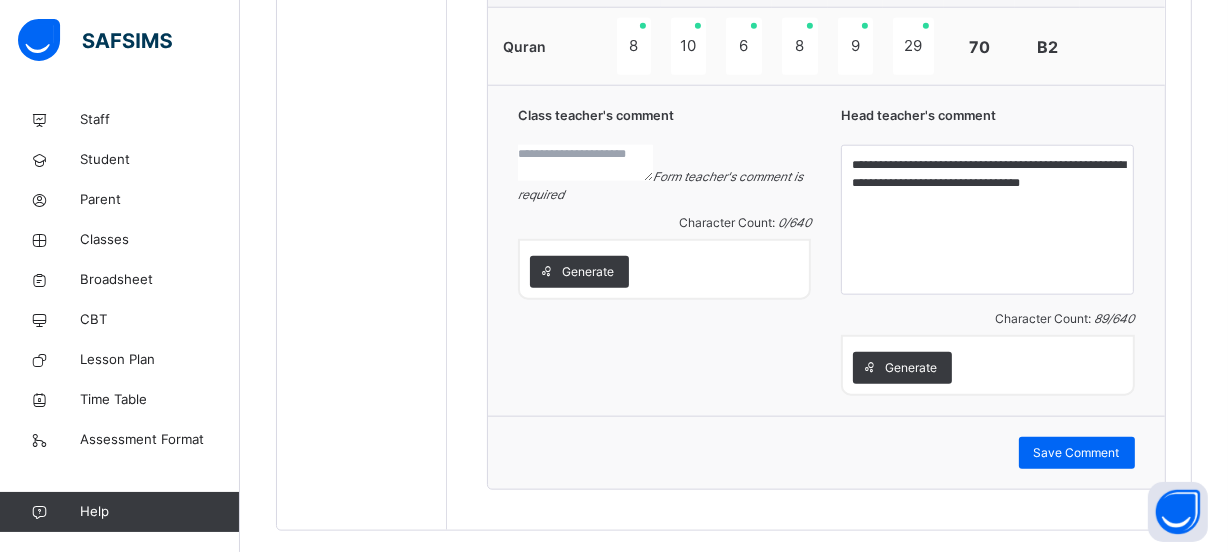 click at bounding box center (585, 163) 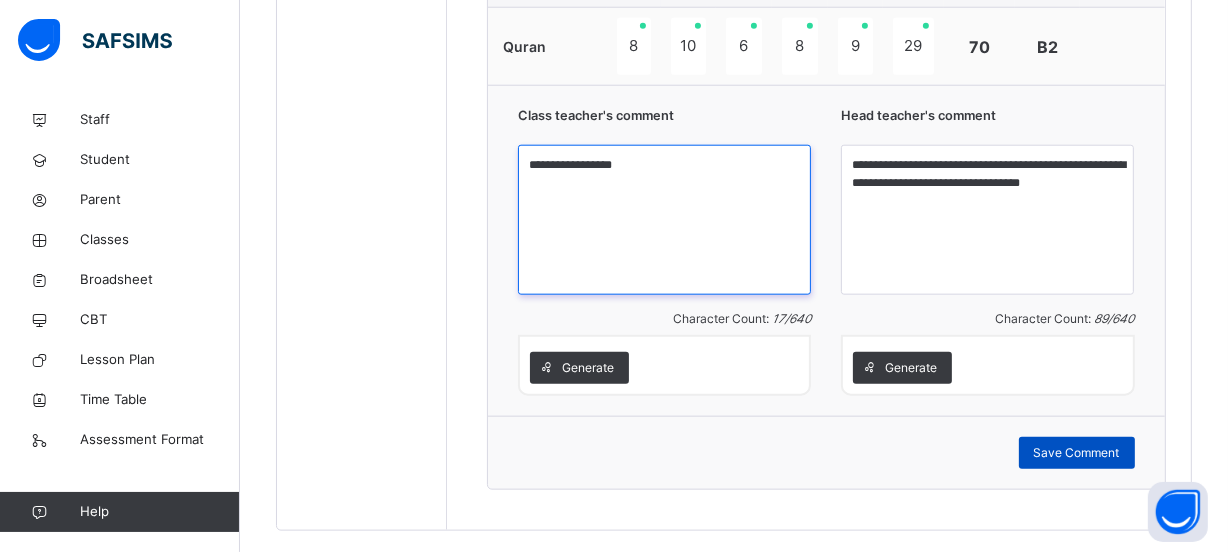 type on "**********" 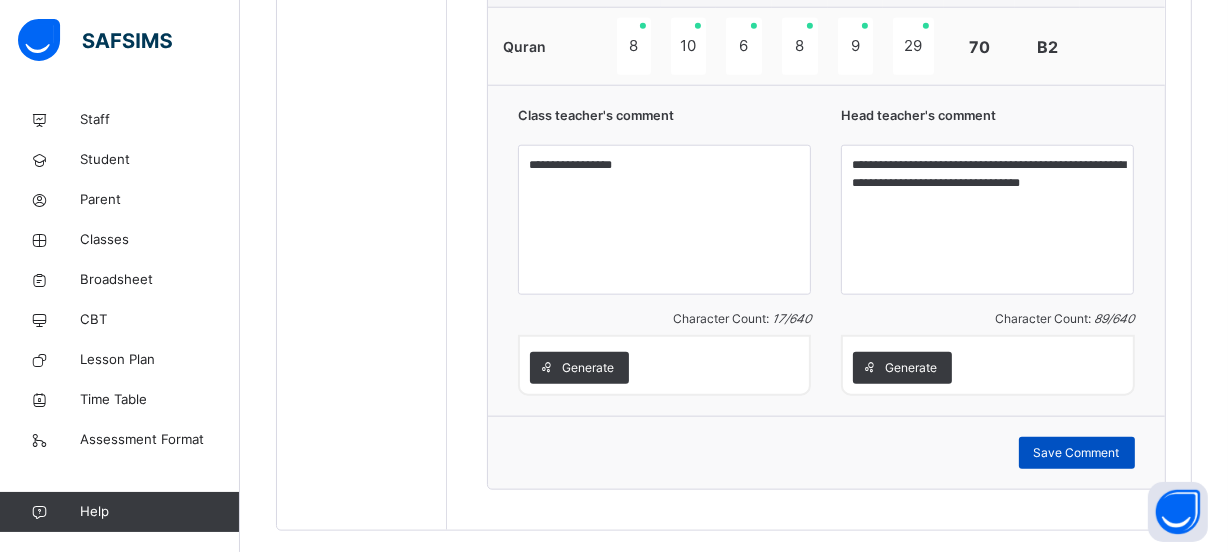 click on "Save Comment" at bounding box center (1077, 453) 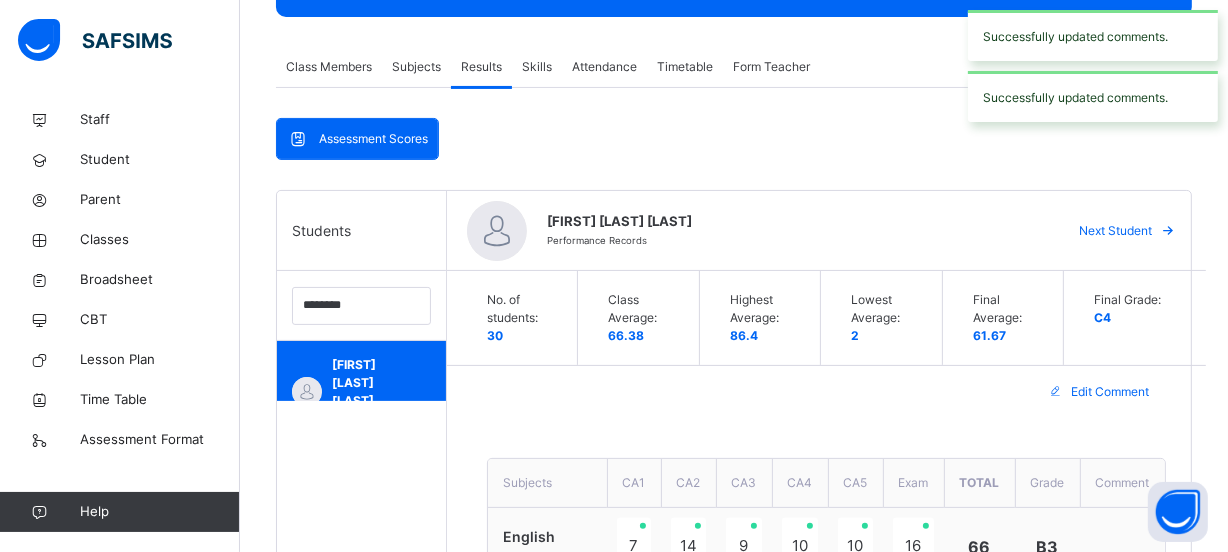 scroll, scrollTop: 327, scrollLeft: 0, axis: vertical 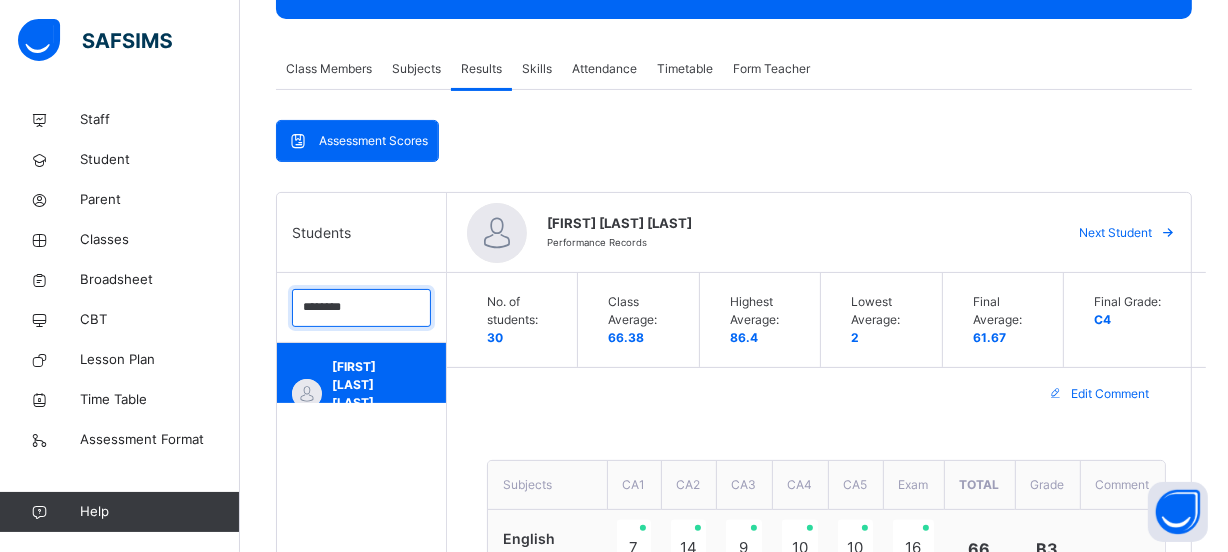 click on "********" at bounding box center (361, 308) 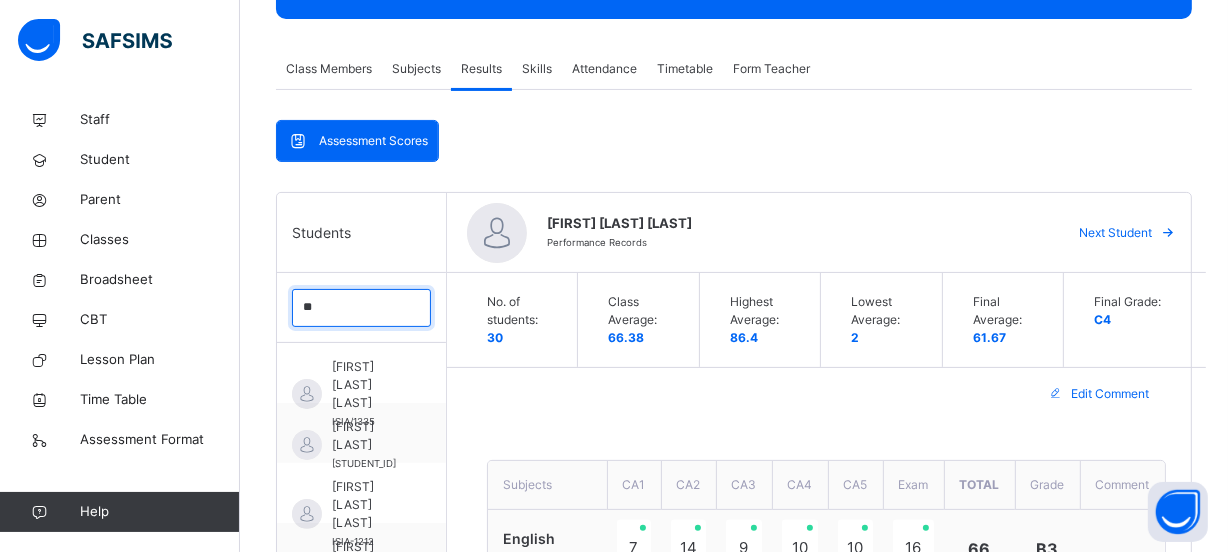 type on "*" 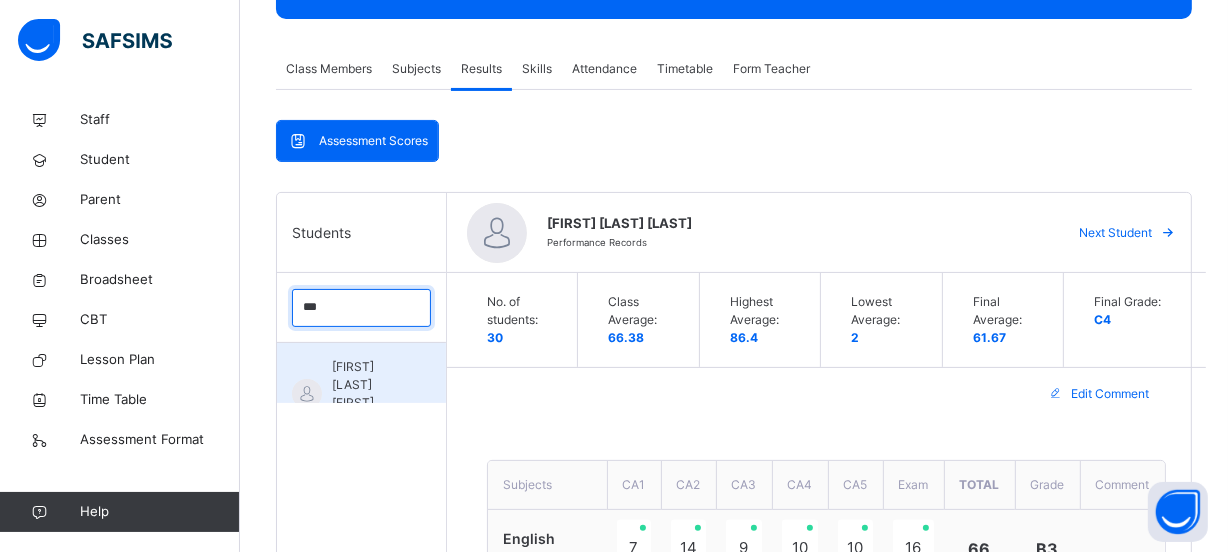 type on "***" 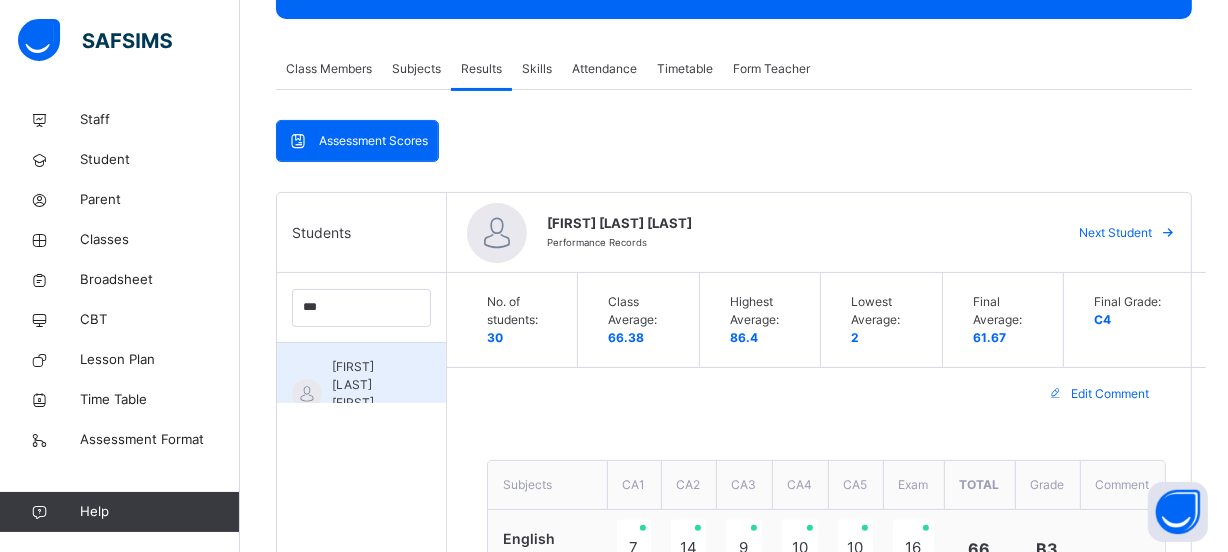 click on "[FIRST] [LAST] [FIRST]" at bounding box center [366, 385] 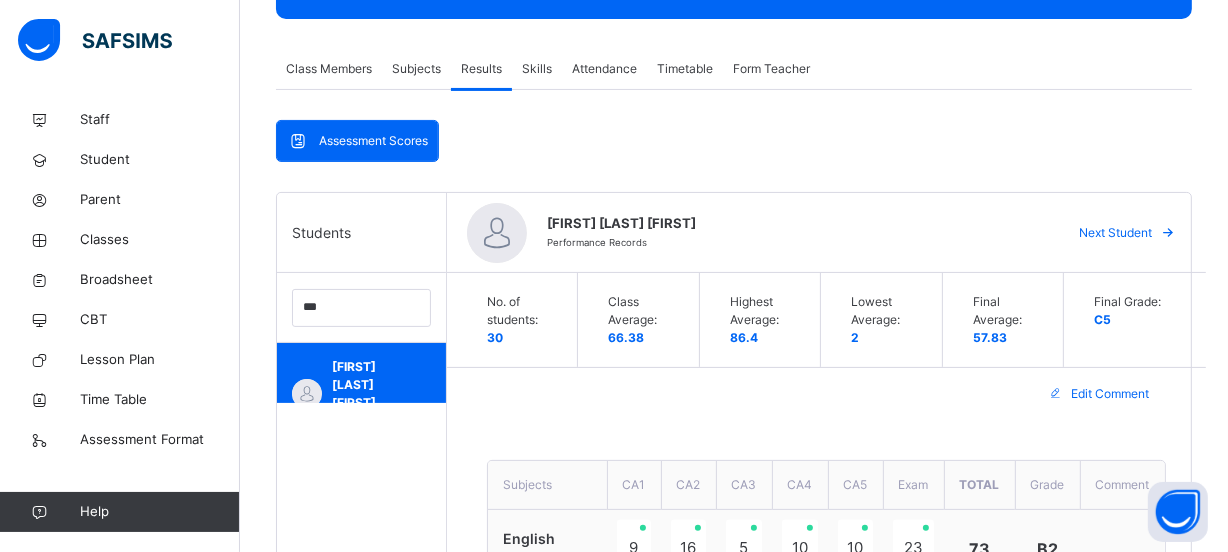 click on "**********" at bounding box center (734, 1130) 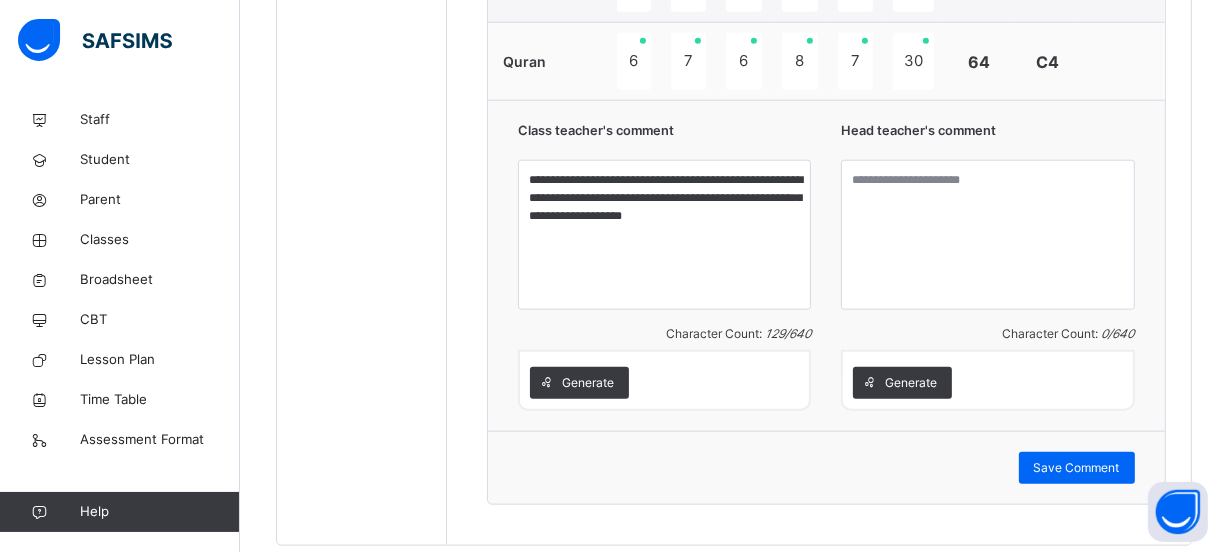 scroll, scrollTop: 1963, scrollLeft: 0, axis: vertical 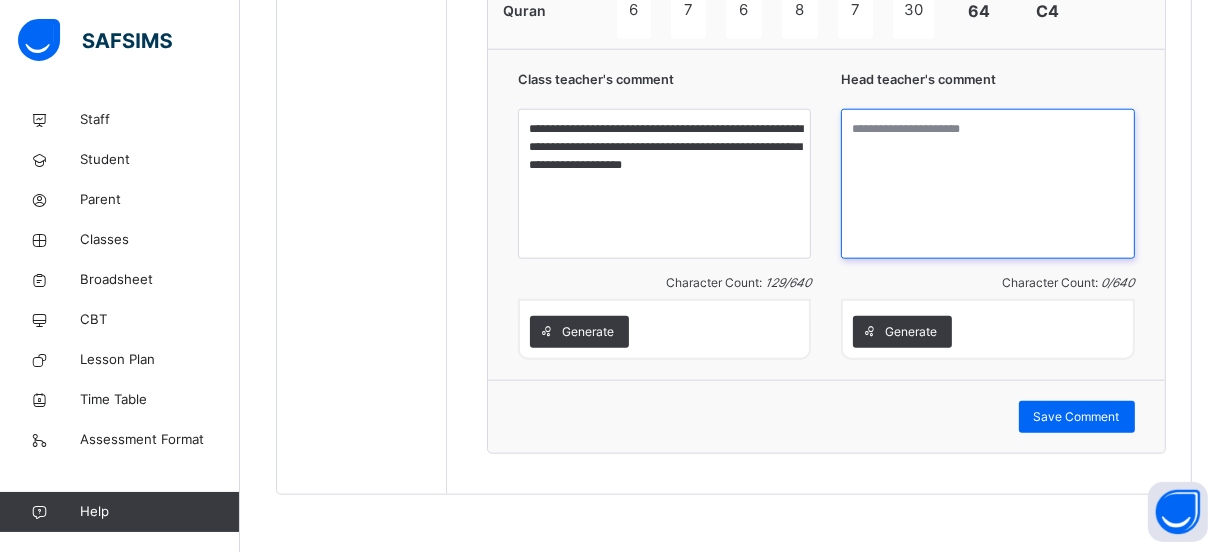 click at bounding box center (987, 184) 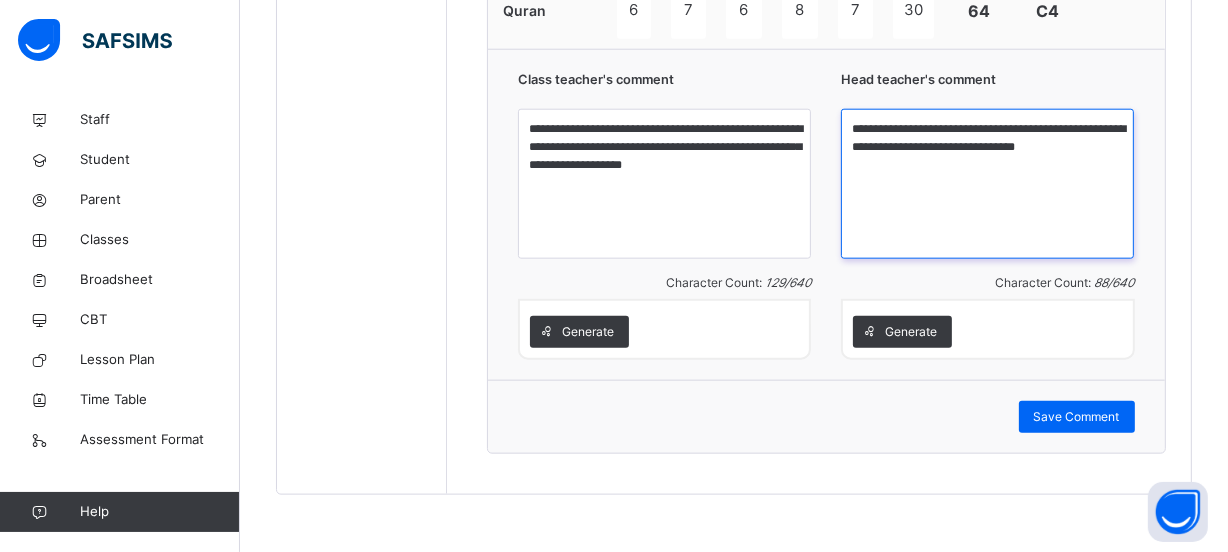 click on "**********" at bounding box center (987, 184) 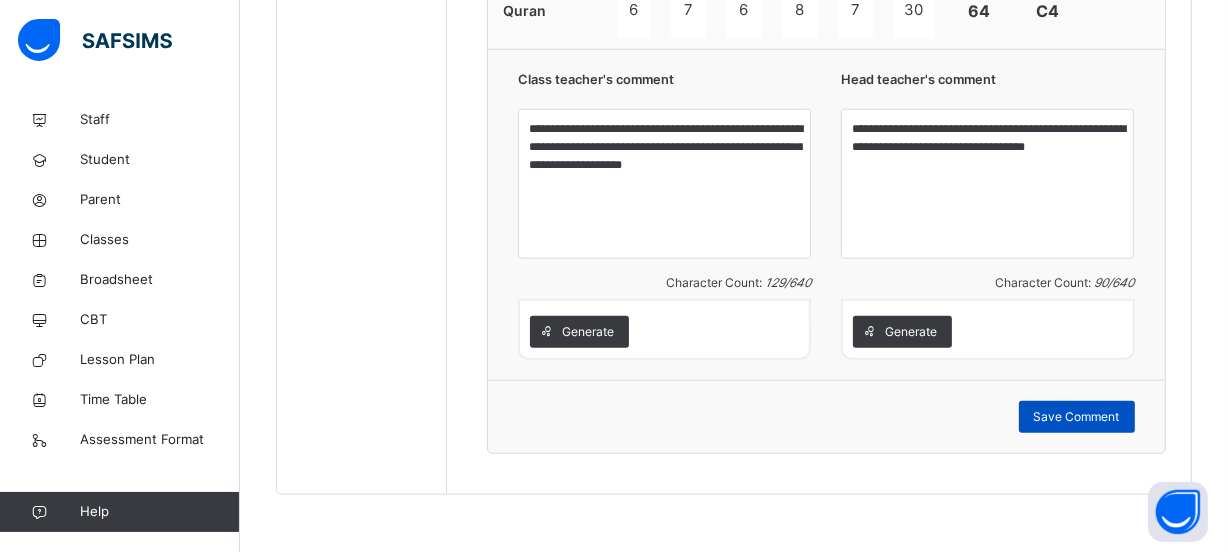 click on "Save Comment" at bounding box center [1077, 417] 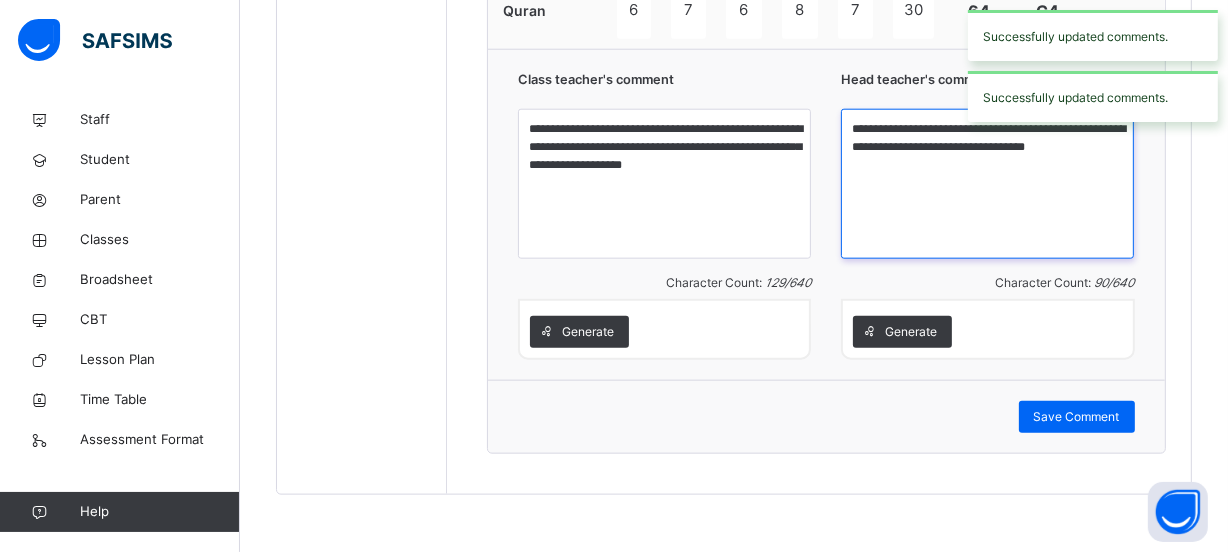 click on "**********" at bounding box center [987, 184] 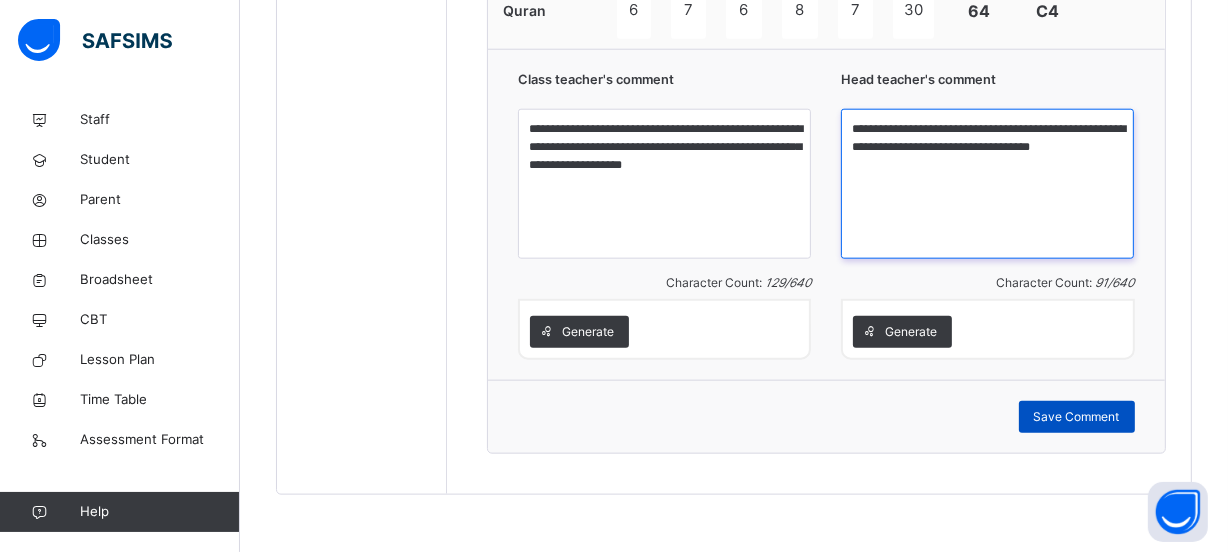 type on "**********" 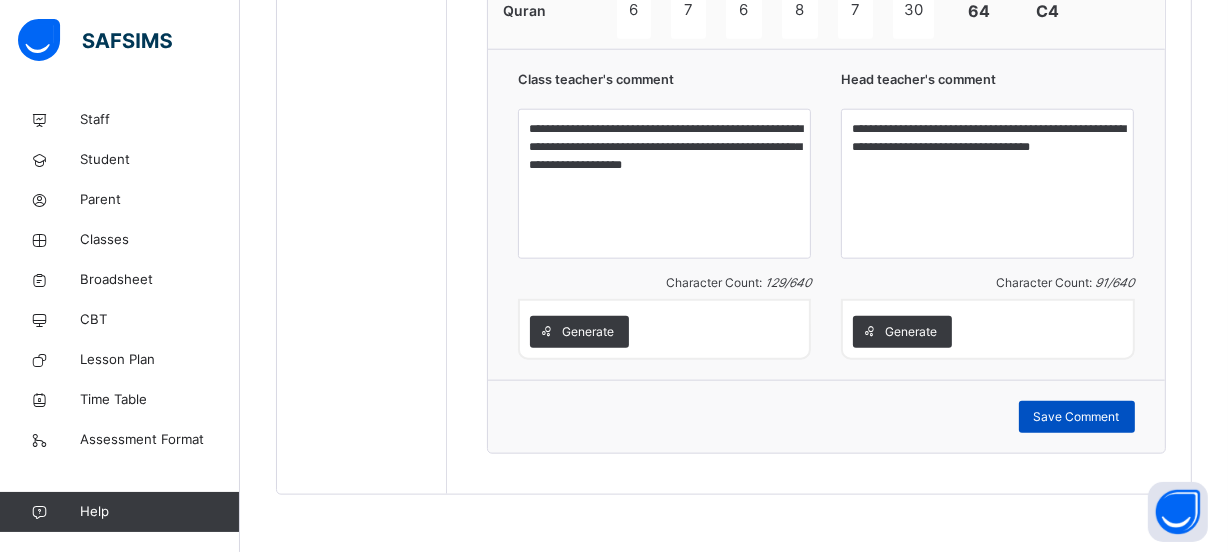click on "Save Comment" at bounding box center [1077, 417] 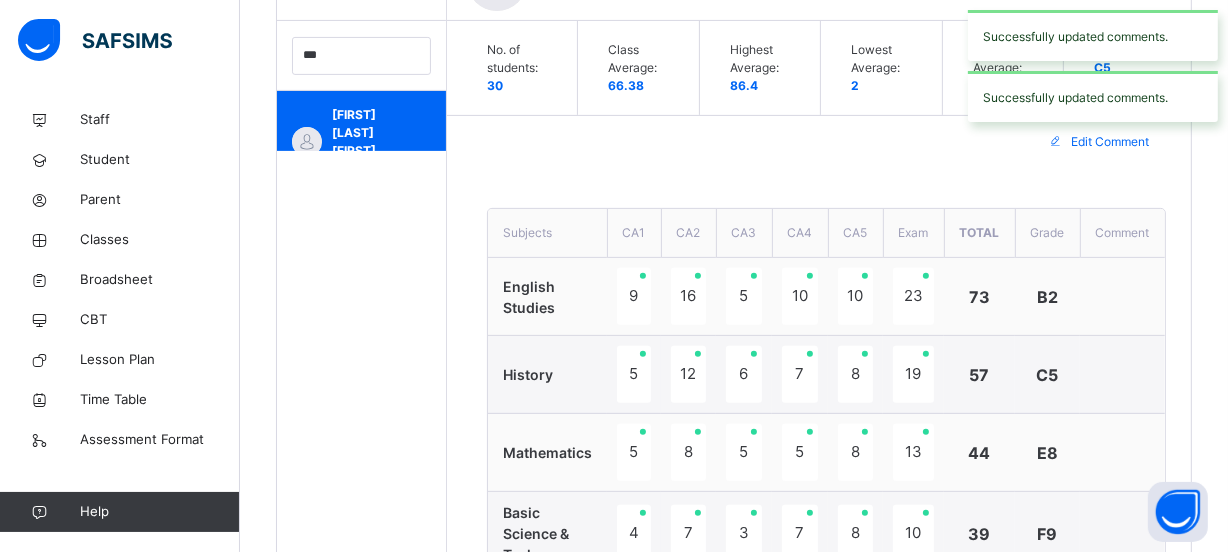 scroll, scrollTop: 363, scrollLeft: 0, axis: vertical 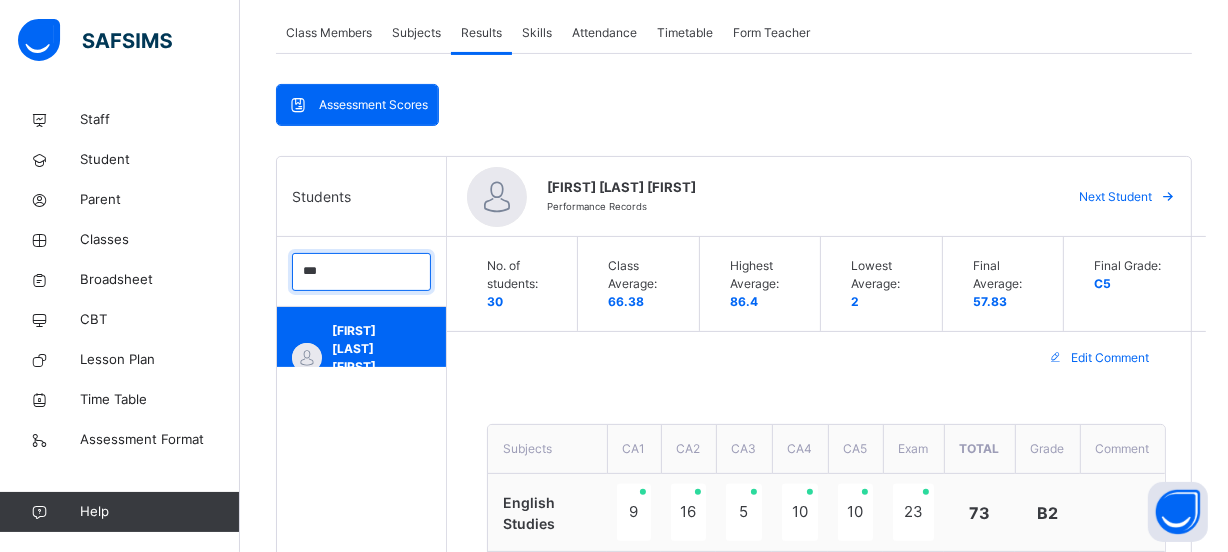 click on "***" at bounding box center [361, 272] 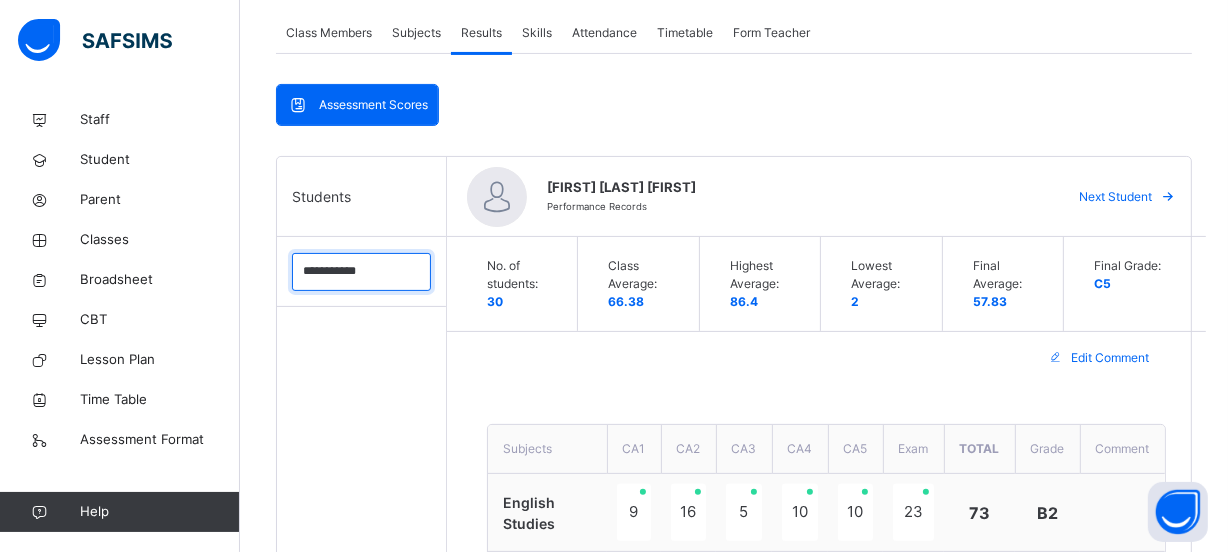 type on "**********" 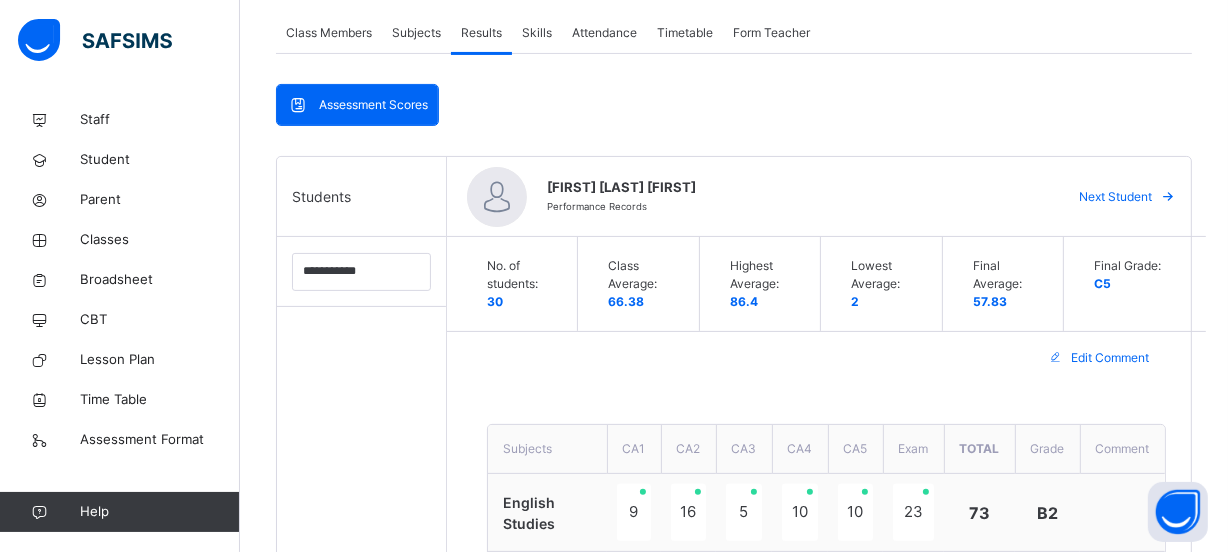 click on "**********" at bounding box center (734, 1094) 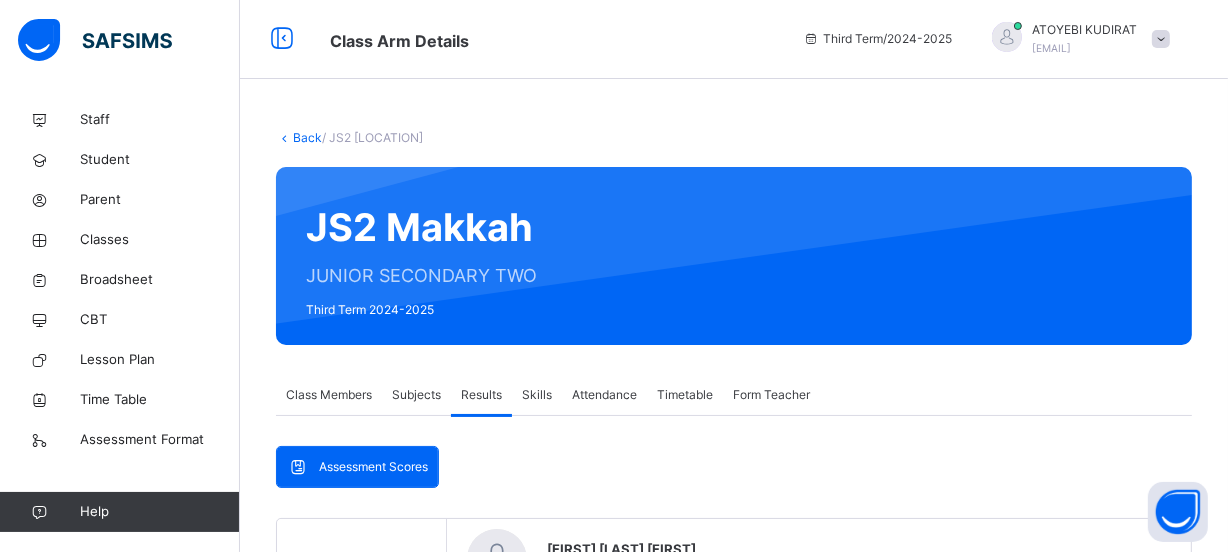 scroll, scrollTop: 0, scrollLeft: 0, axis: both 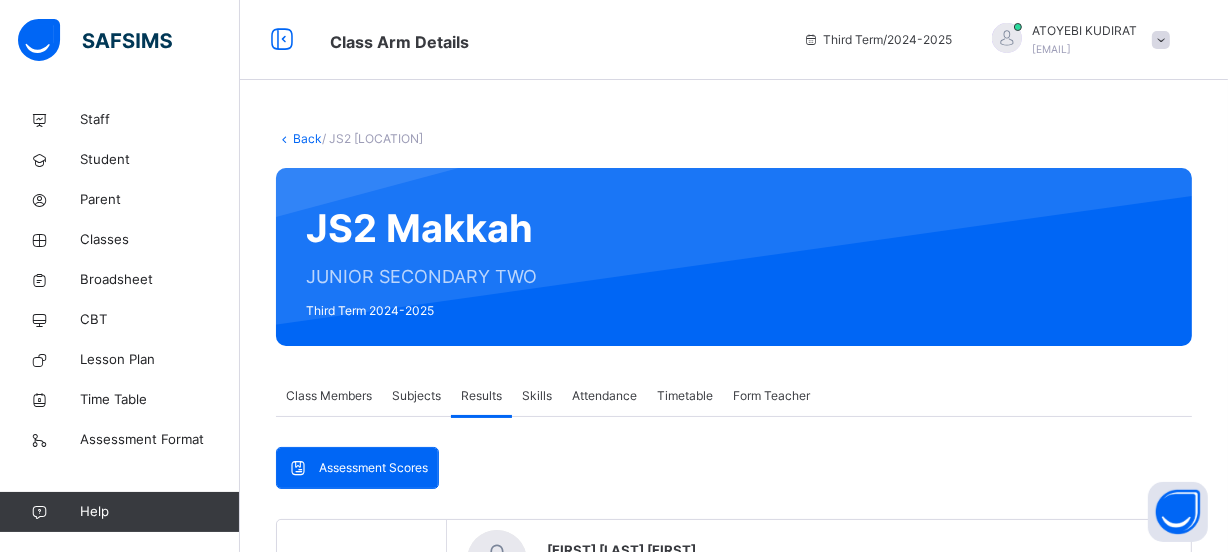 click on "Back" at bounding box center (307, 138) 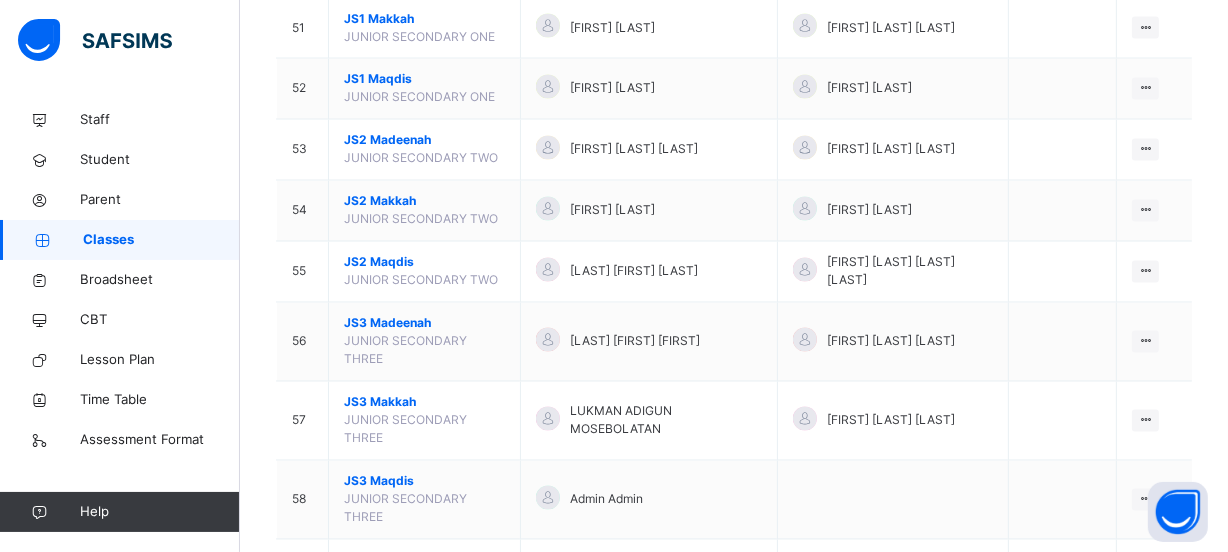 scroll, scrollTop: 3309, scrollLeft: 0, axis: vertical 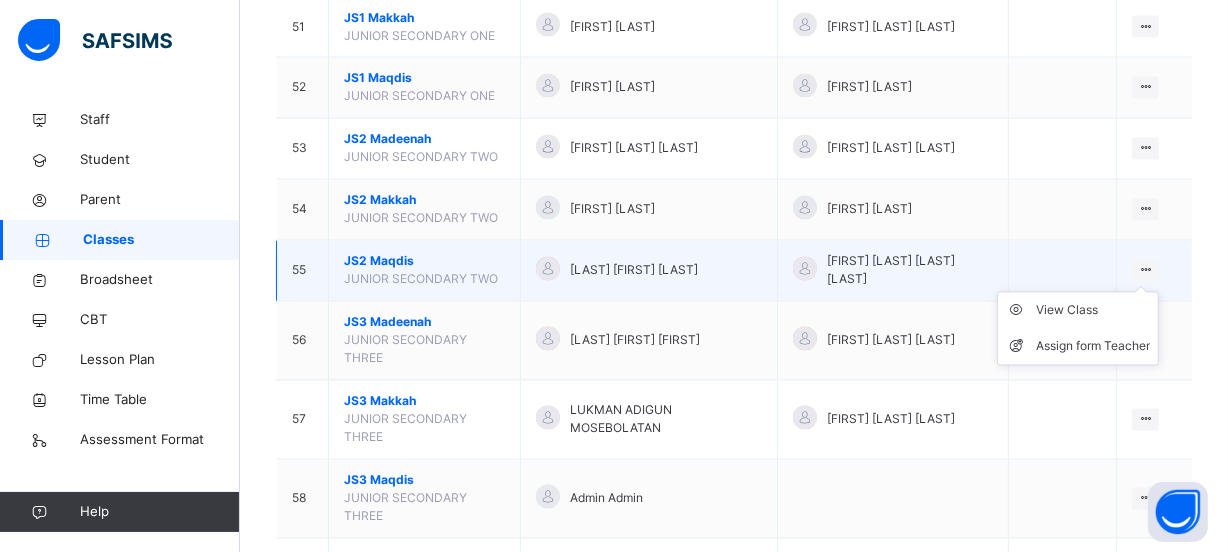 click at bounding box center (1145, 270) 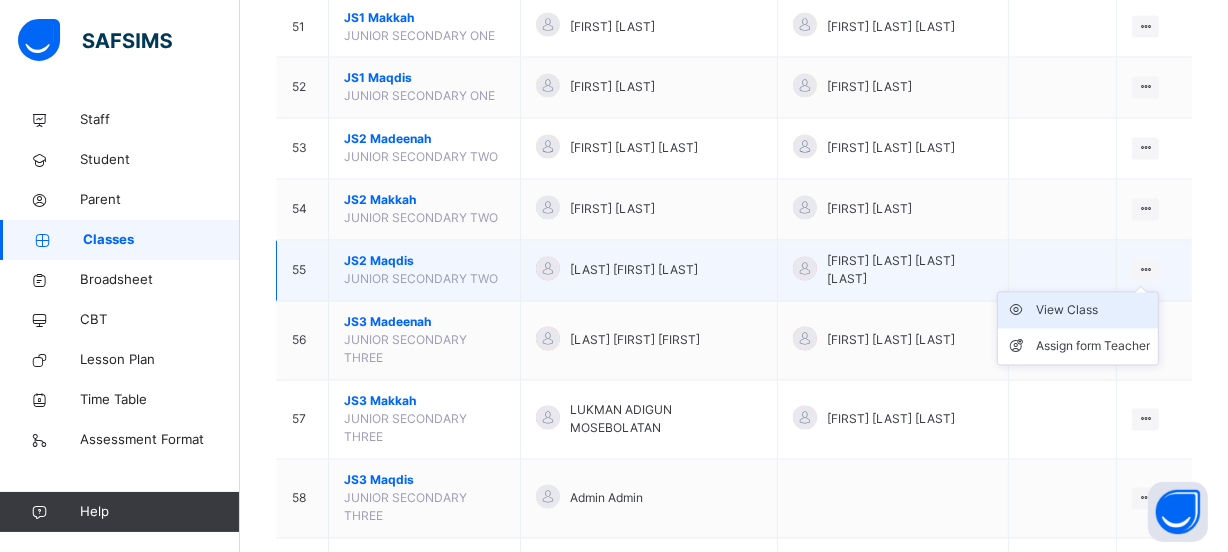 click on "View Class" at bounding box center (1093, 311) 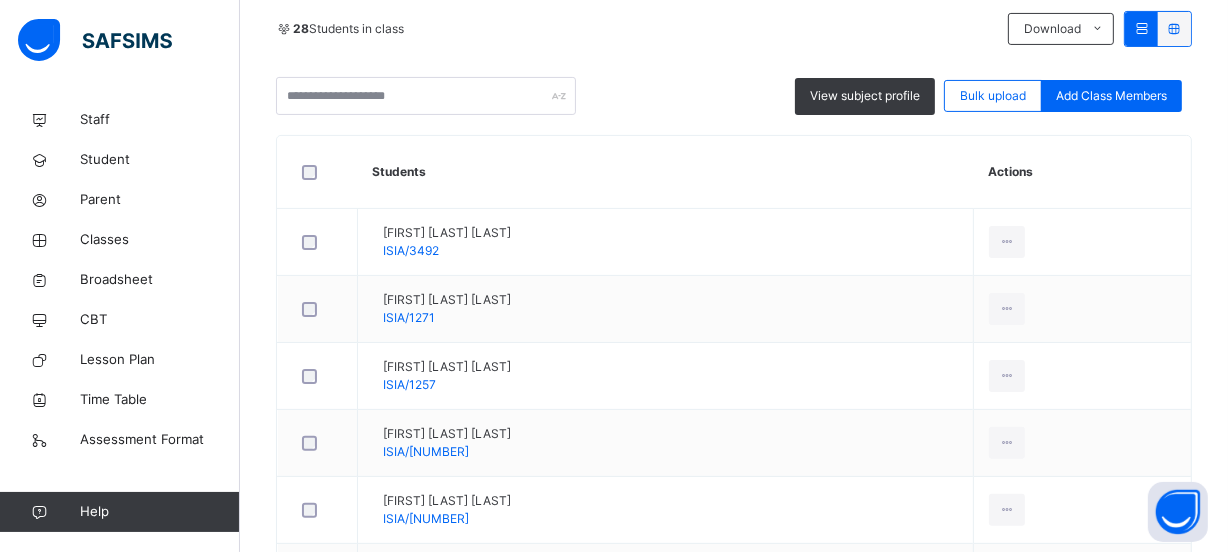 scroll, scrollTop: 303, scrollLeft: 0, axis: vertical 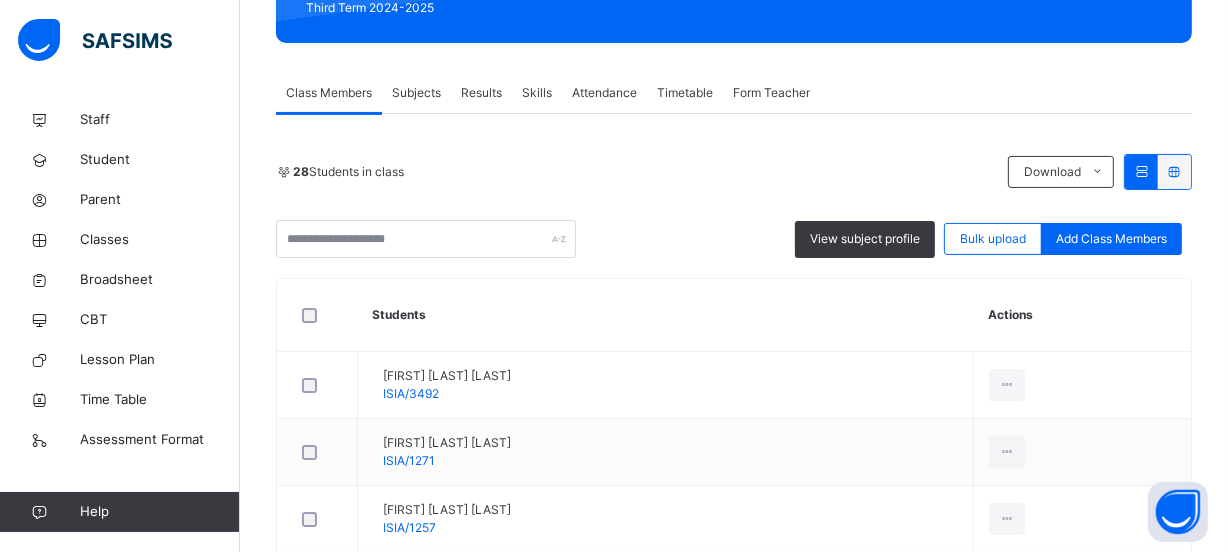 click on "Results" at bounding box center [481, 93] 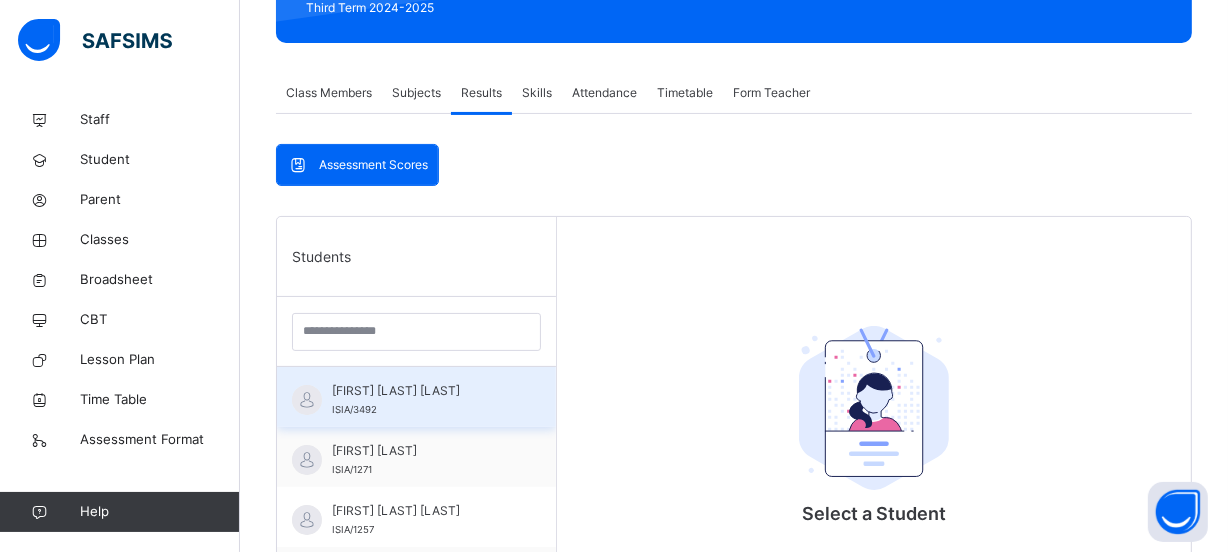 click on "[FIRST] [LAST] [ID]" at bounding box center [416, 397] 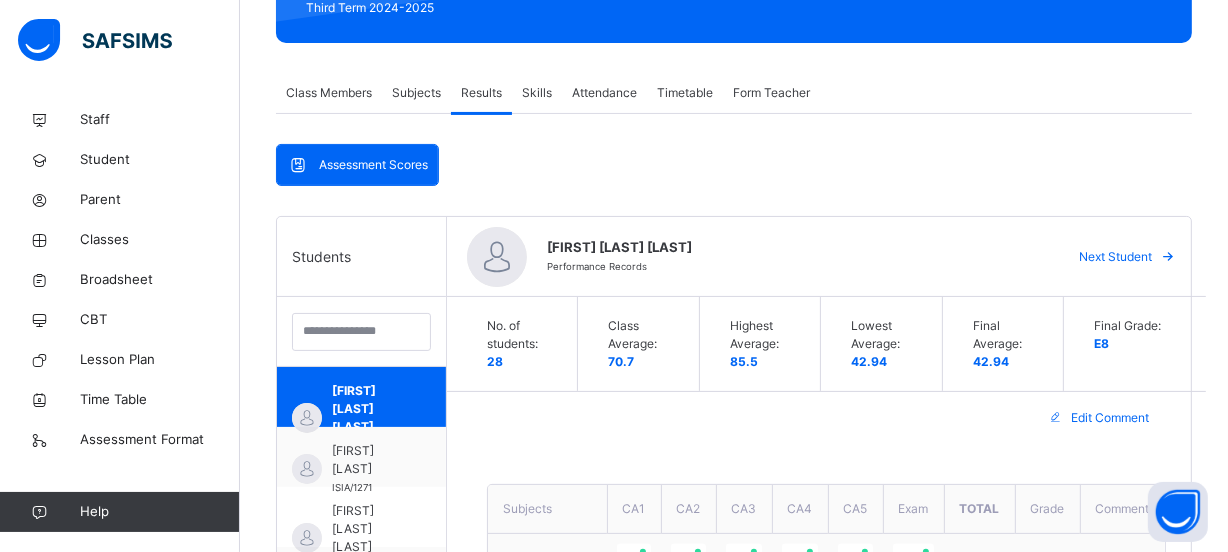 click on "Edit Comment" at bounding box center (826, 418) 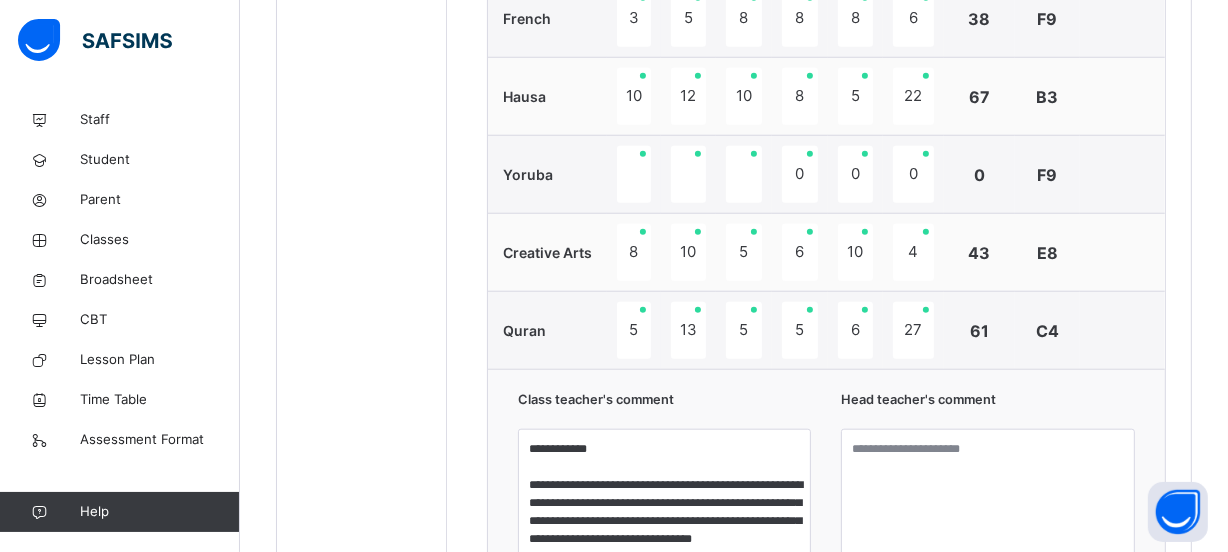 scroll, scrollTop: 1758, scrollLeft: 0, axis: vertical 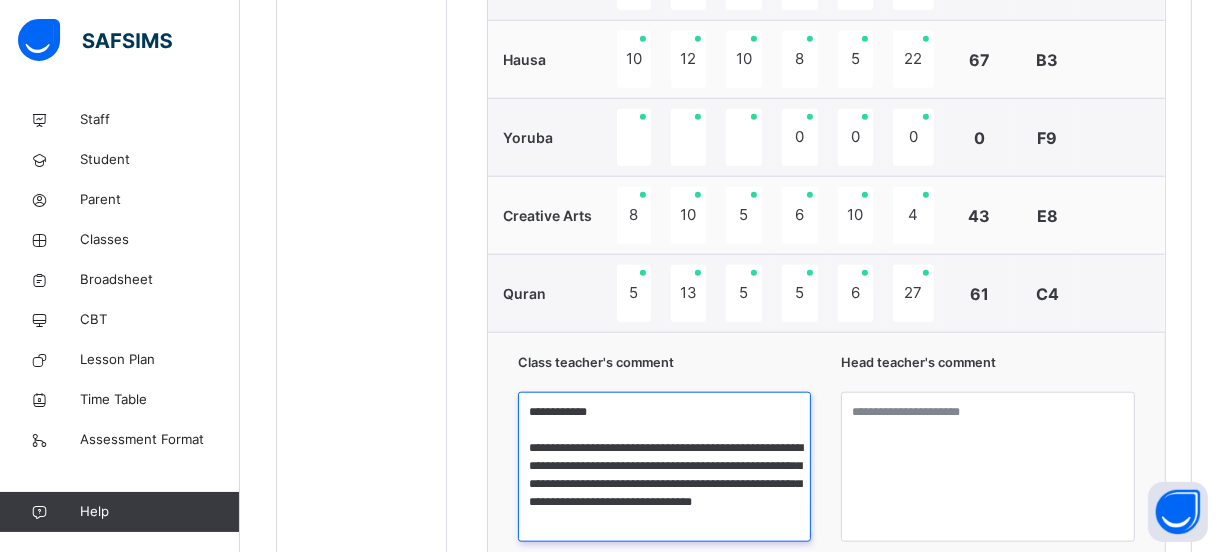 click on "**********" at bounding box center [664, 467] 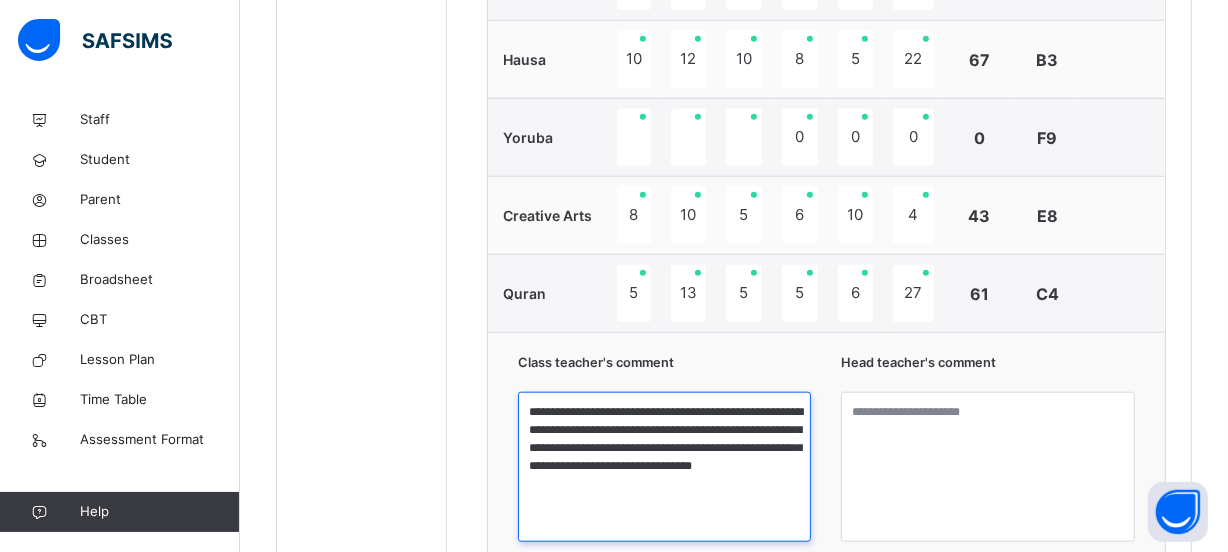 click on "**********" at bounding box center [664, 467] 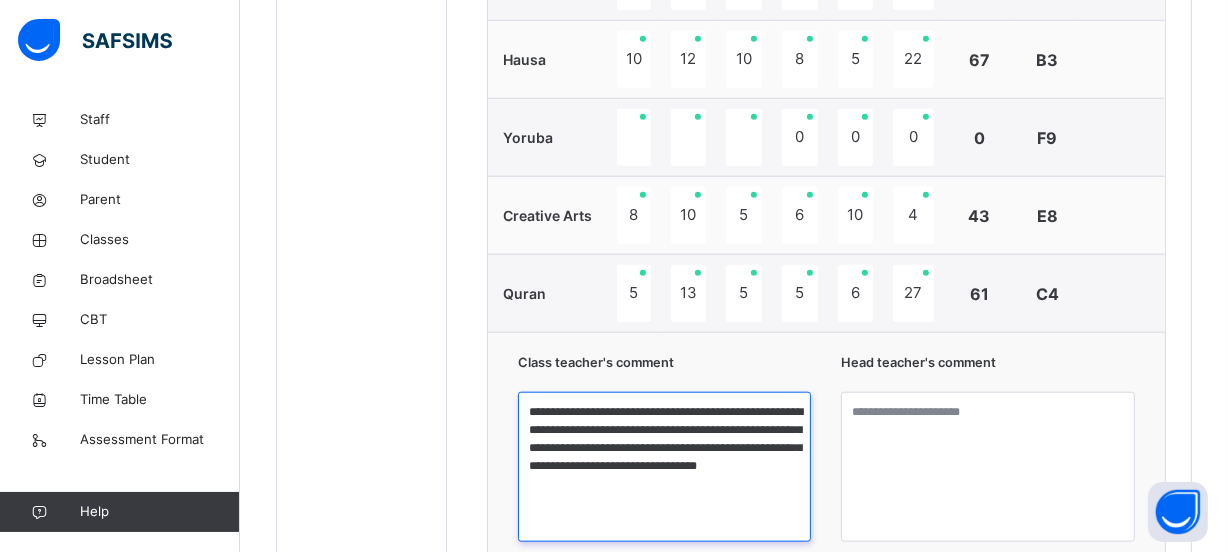 type on "**********" 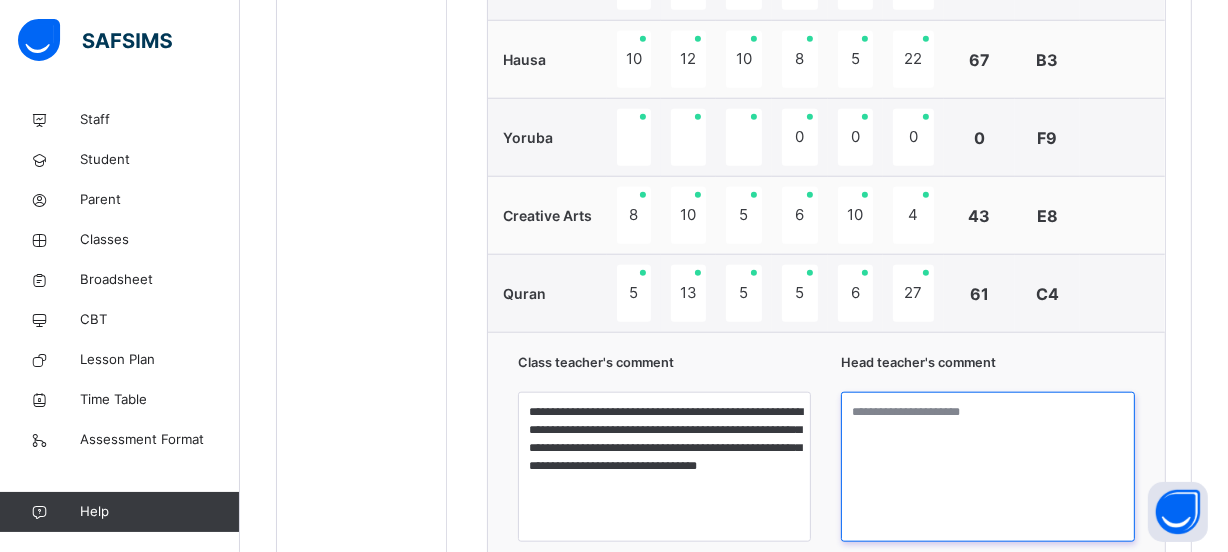 click at bounding box center [987, 467] 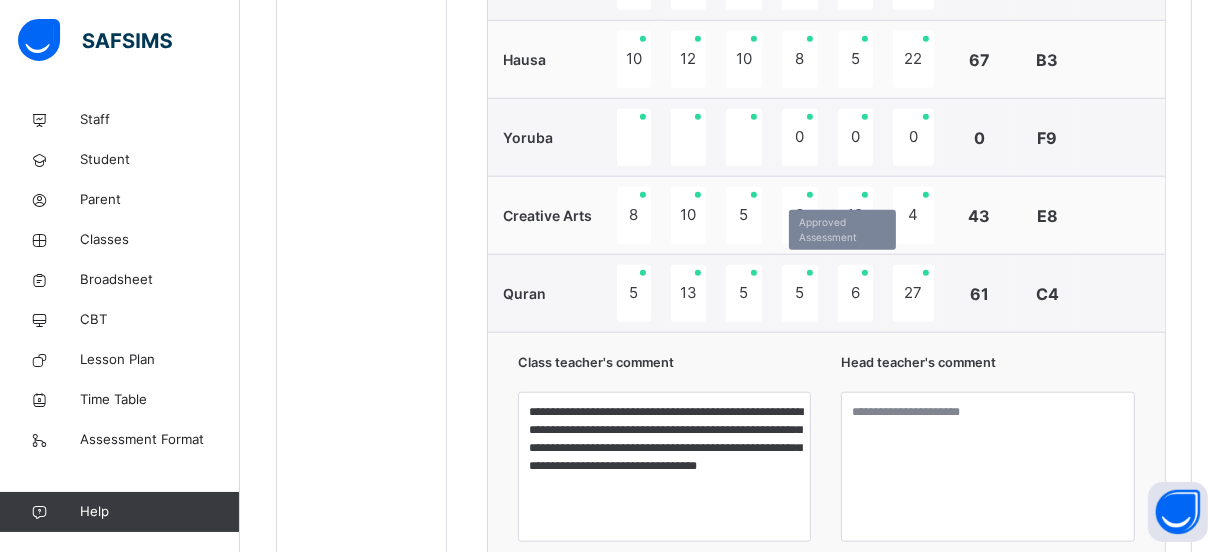 click on "5" at bounding box center [800, 293] 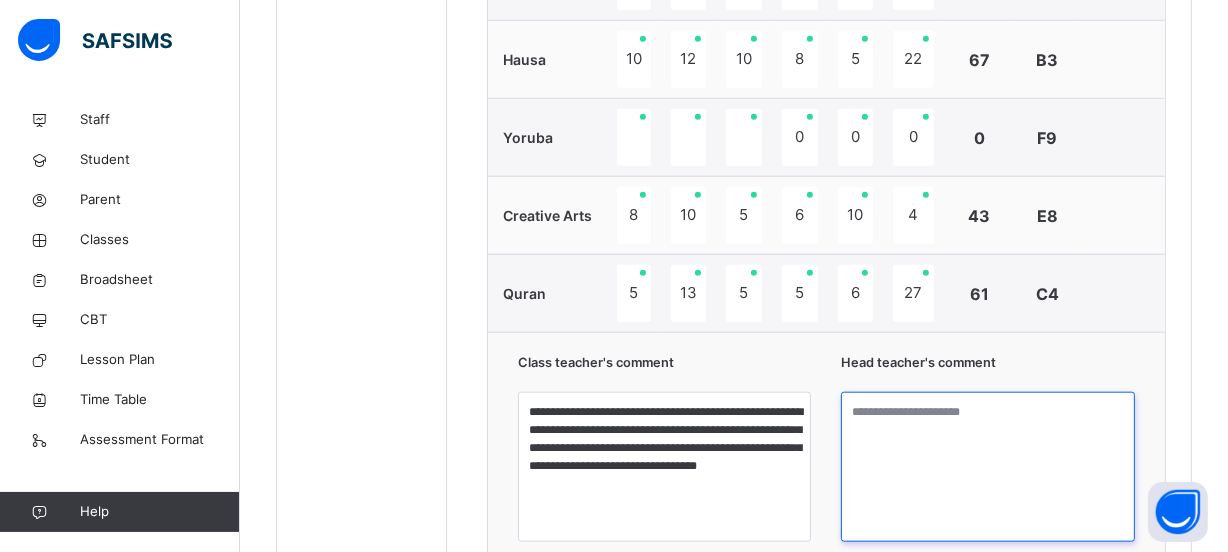 click at bounding box center [987, 467] 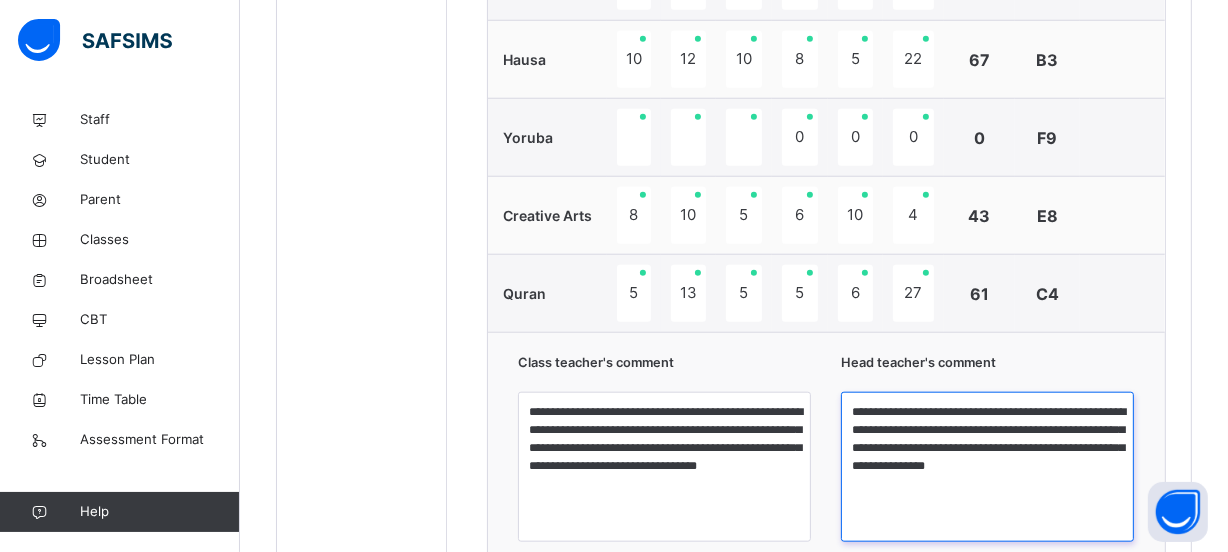 type on "**********" 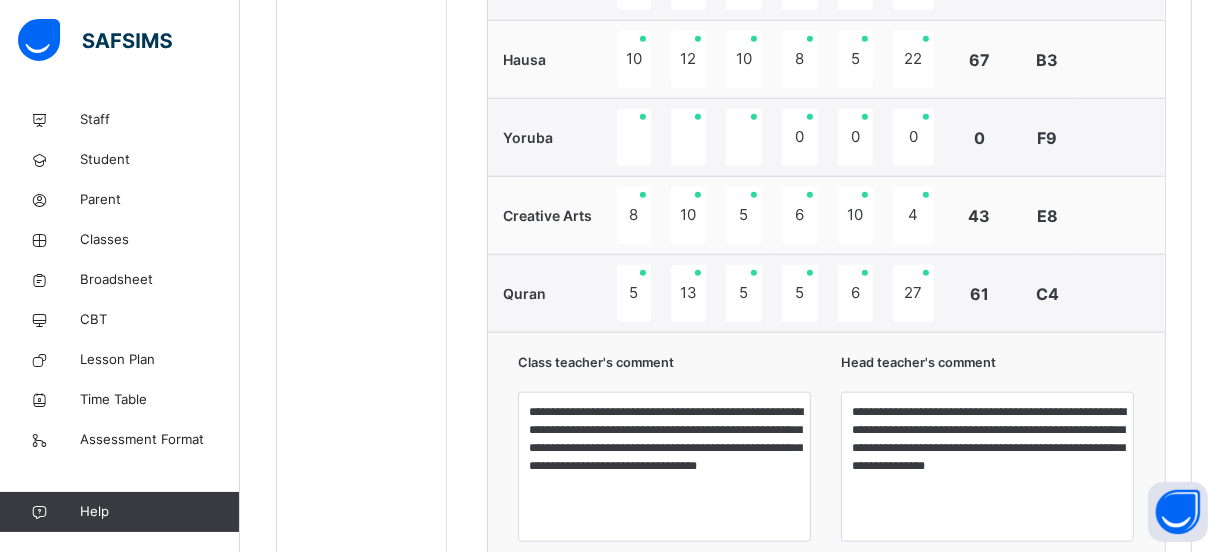click on "Head teacher's comment" at bounding box center (987, 367) 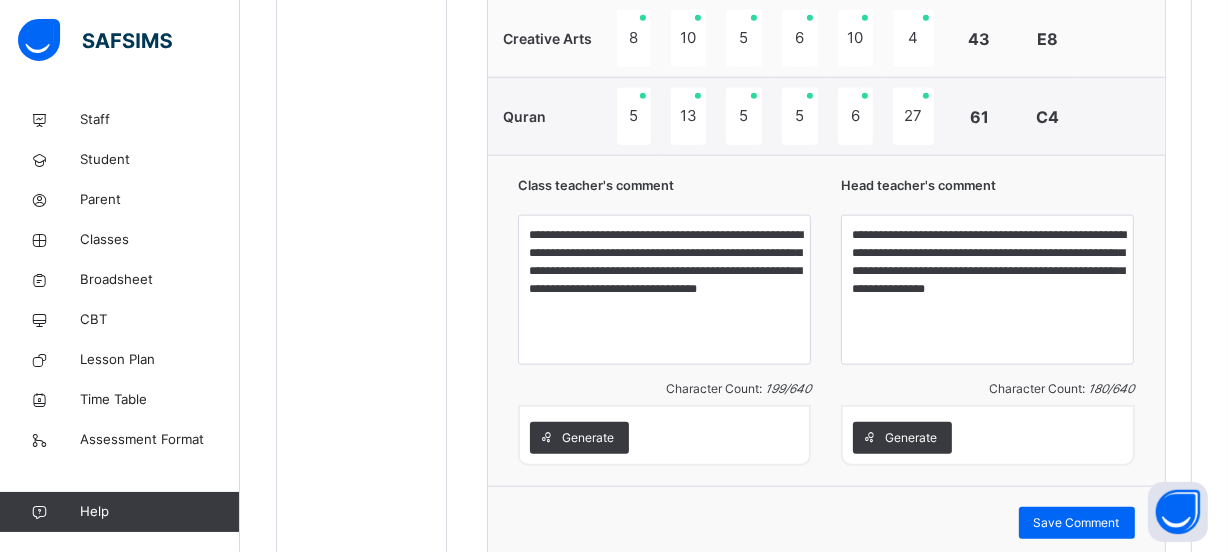 scroll, scrollTop: 1940, scrollLeft: 0, axis: vertical 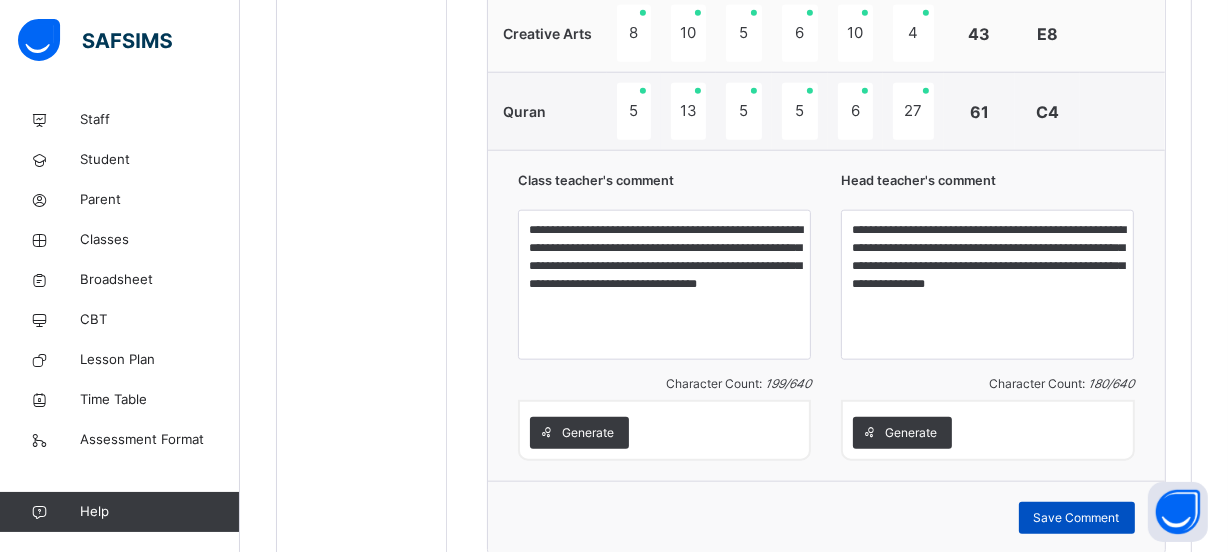 click on "Save Comment" at bounding box center [1077, 518] 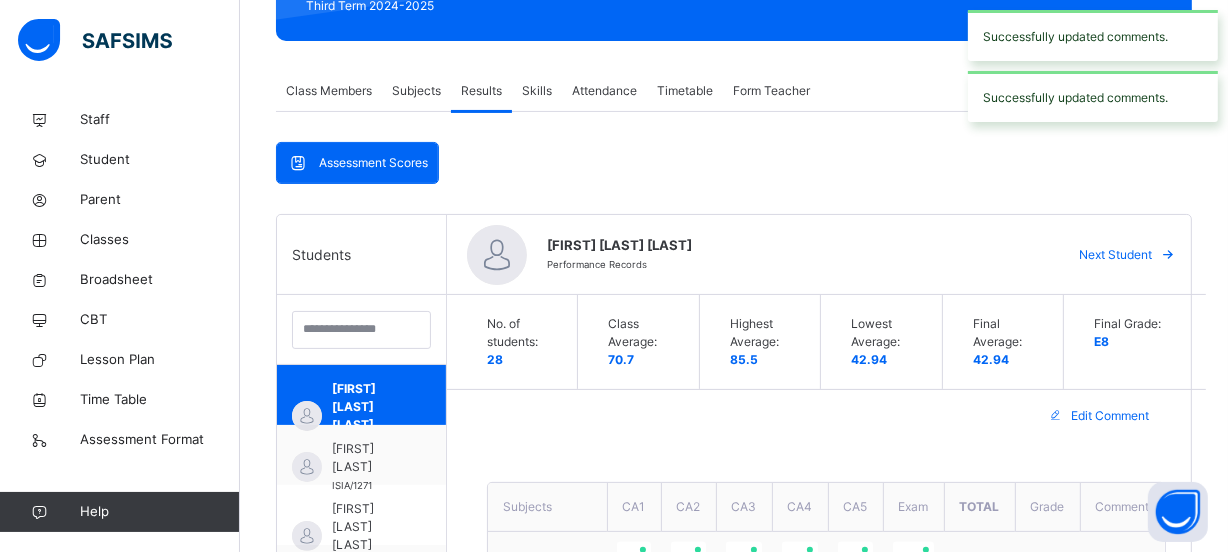 scroll, scrollTop: 121, scrollLeft: 0, axis: vertical 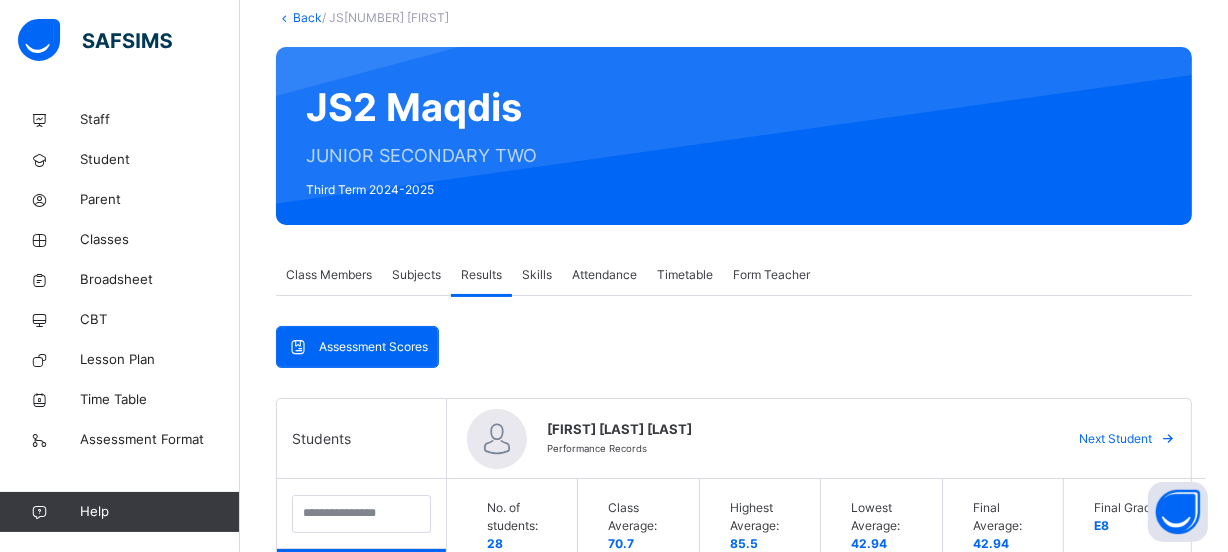 click on "Back" at bounding box center (307, 17) 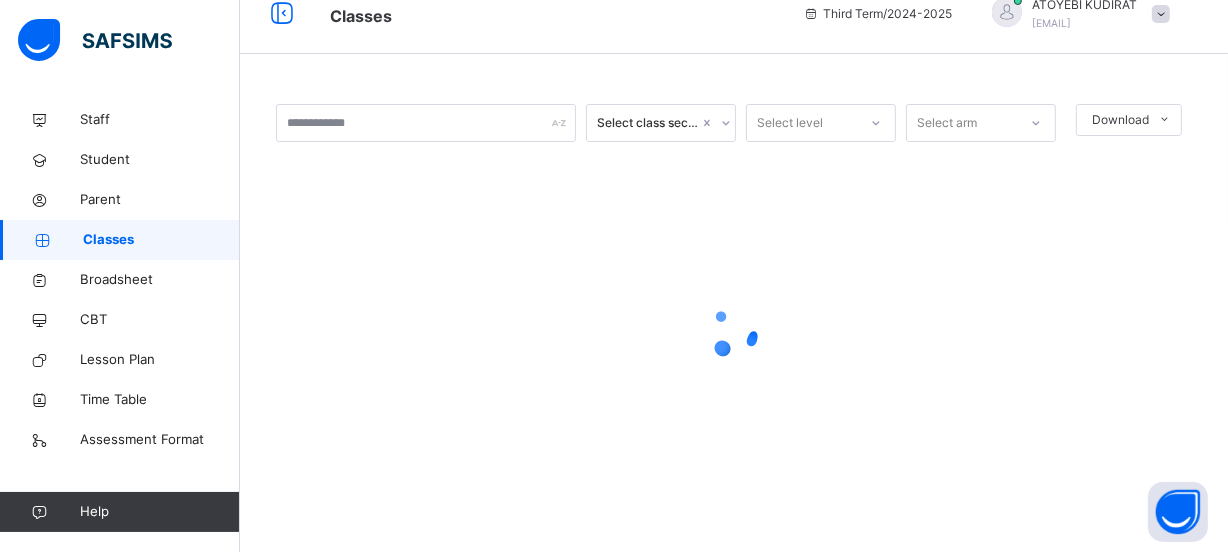 scroll, scrollTop: 0, scrollLeft: 0, axis: both 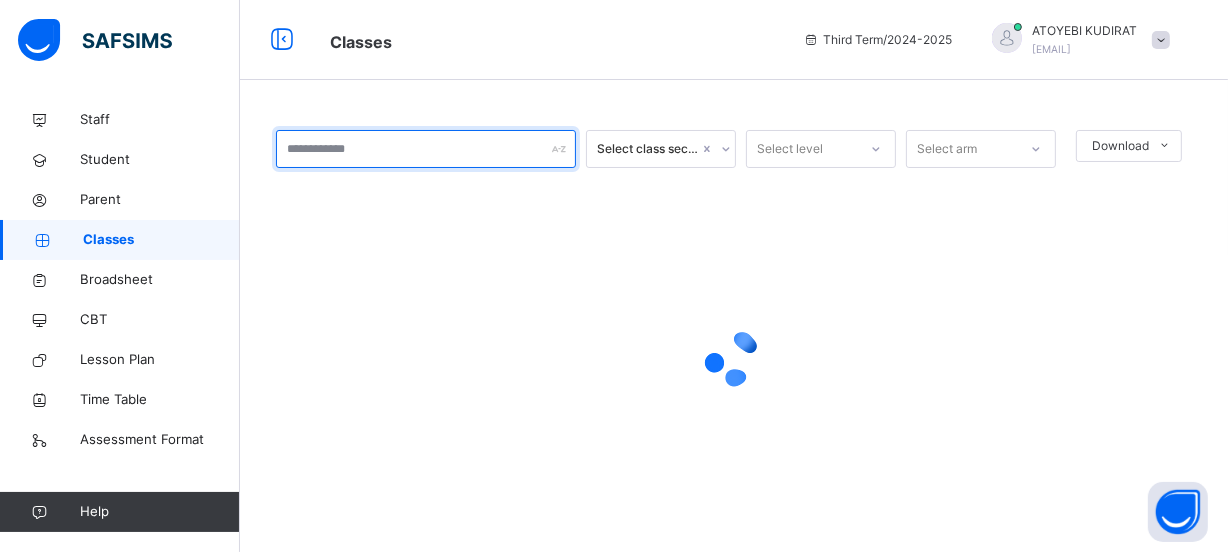 click at bounding box center (426, 149) 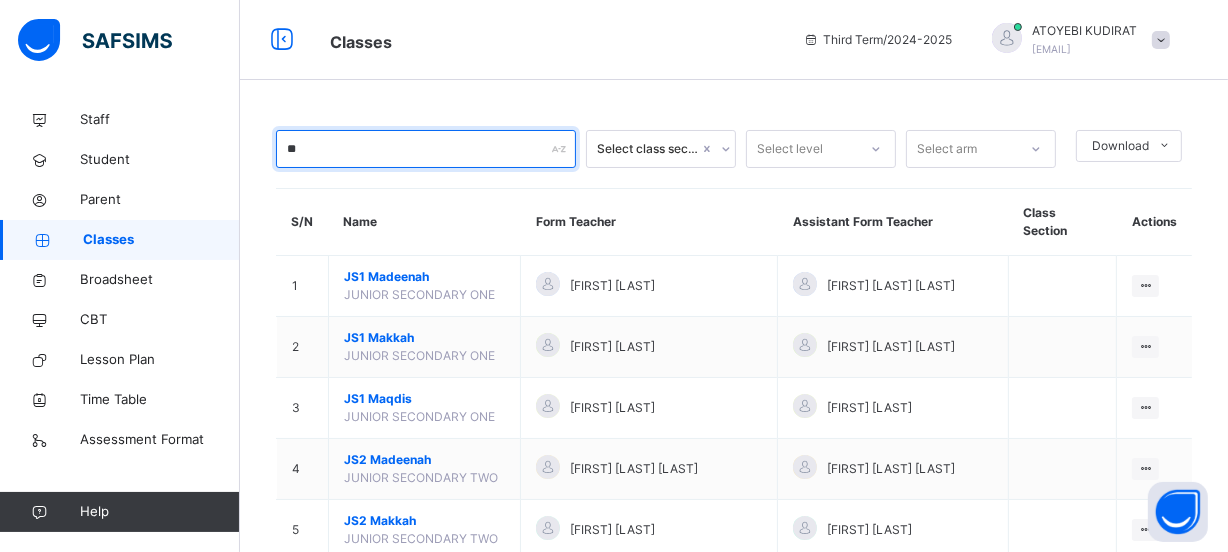 type on "**" 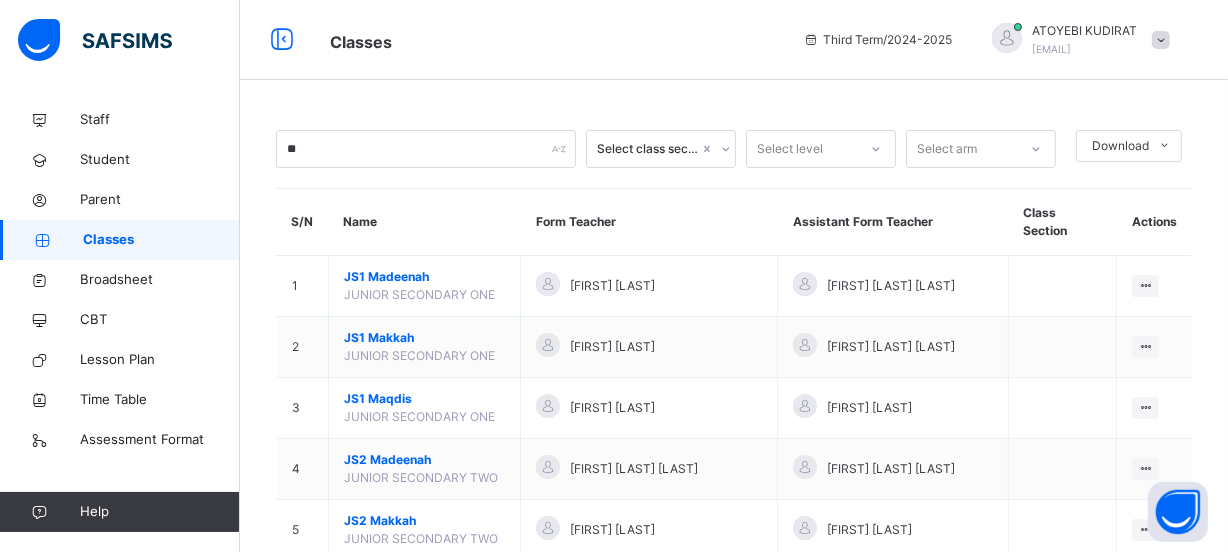 click on "Form Teacher" at bounding box center (649, 222) 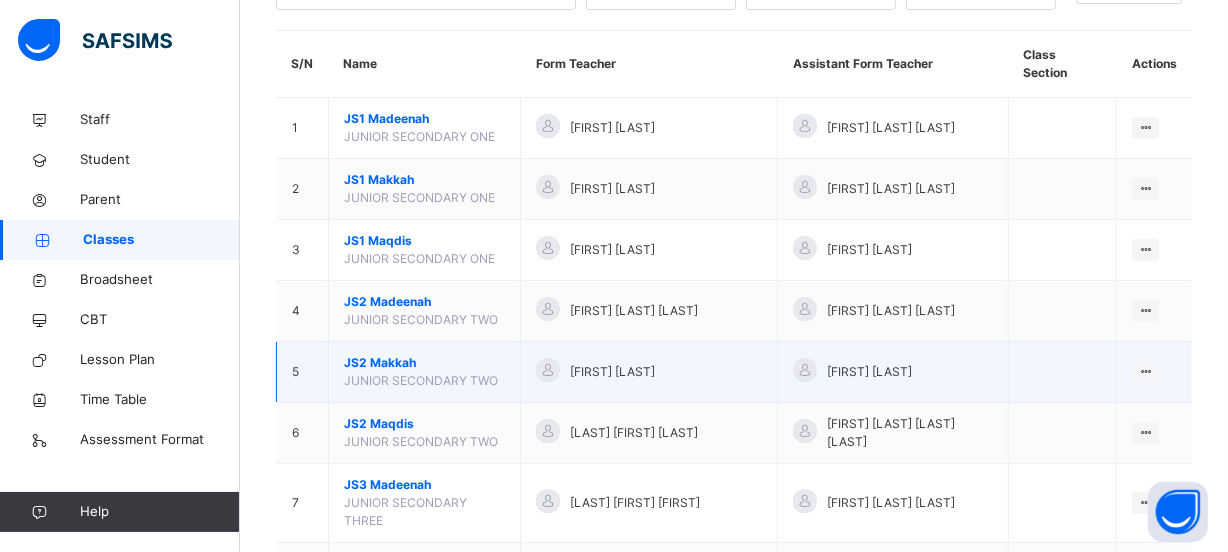 scroll, scrollTop: 181, scrollLeft: 0, axis: vertical 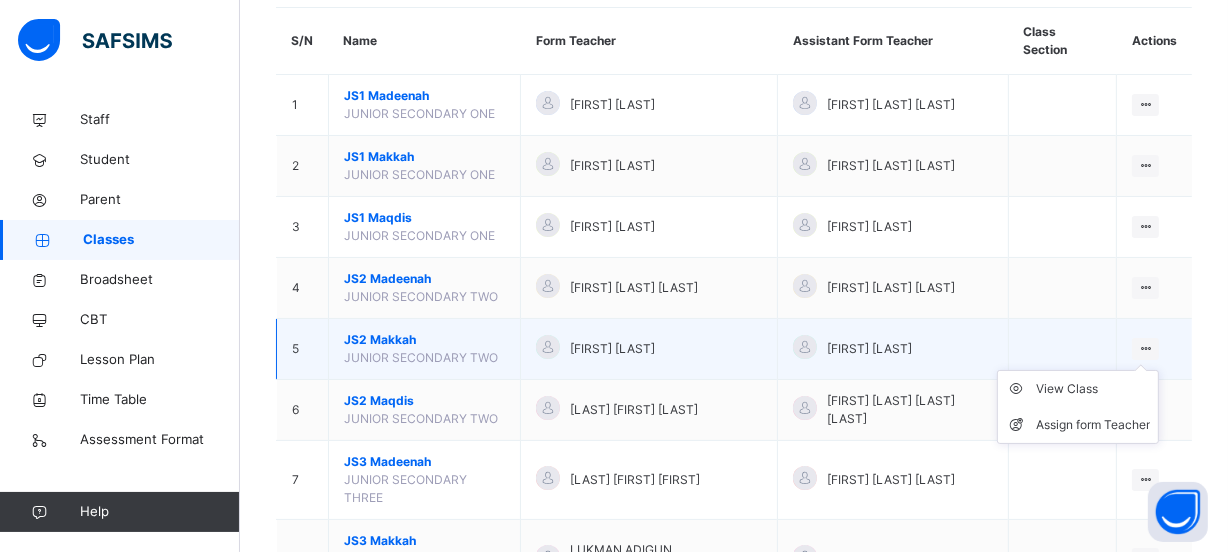 click at bounding box center (1145, 348) 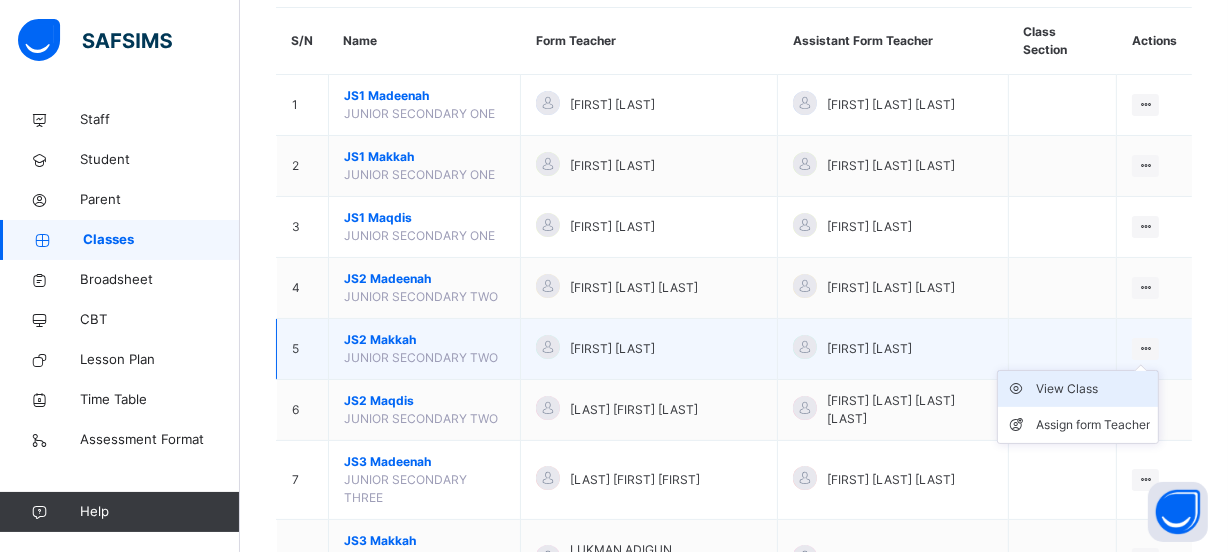 click on "View Class" at bounding box center (1093, 389) 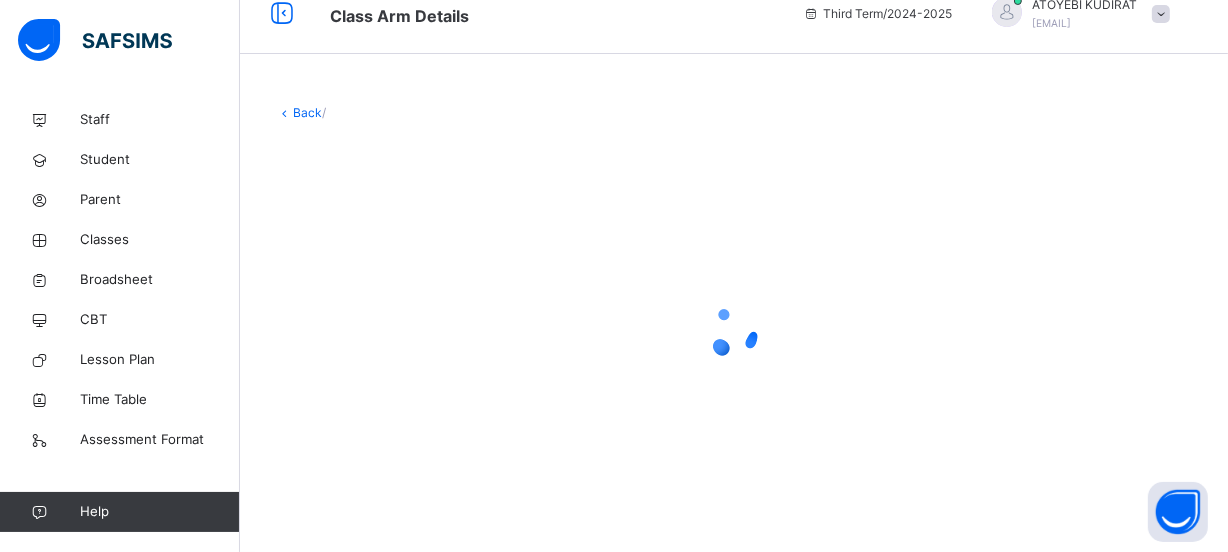 scroll, scrollTop: 0, scrollLeft: 0, axis: both 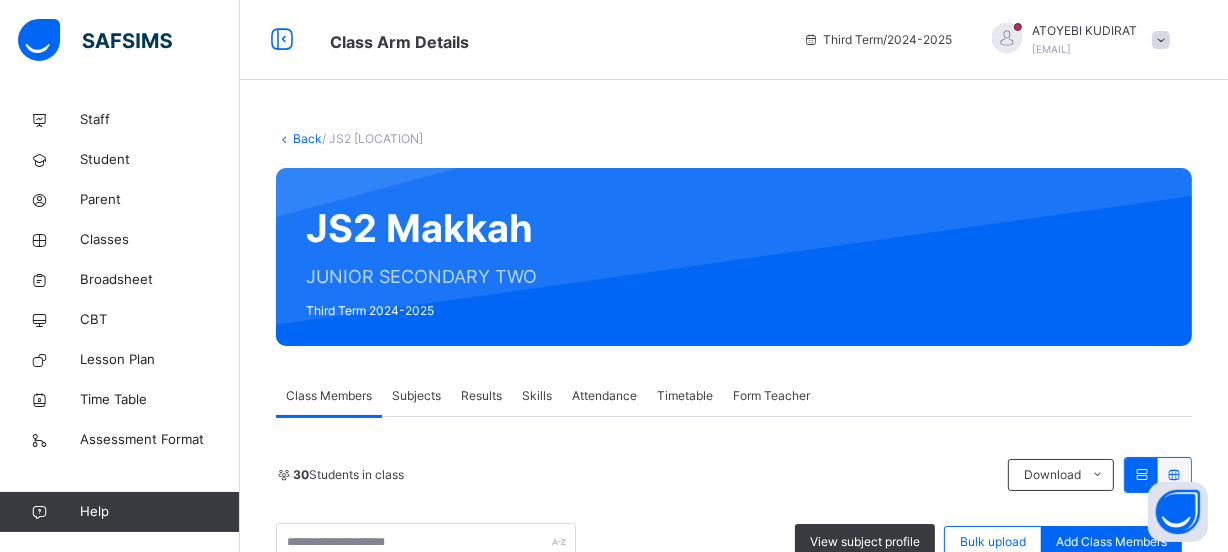 click on "Results" at bounding box center (481, 396) 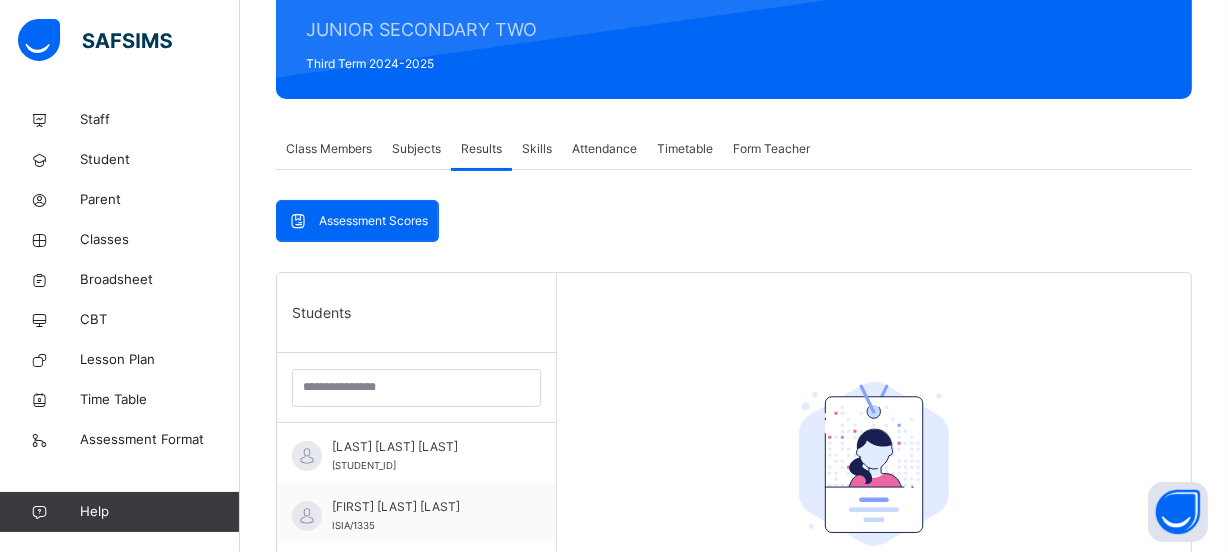 scroll, scrollTop: 254, scrollLeft: 0, axis: vertical 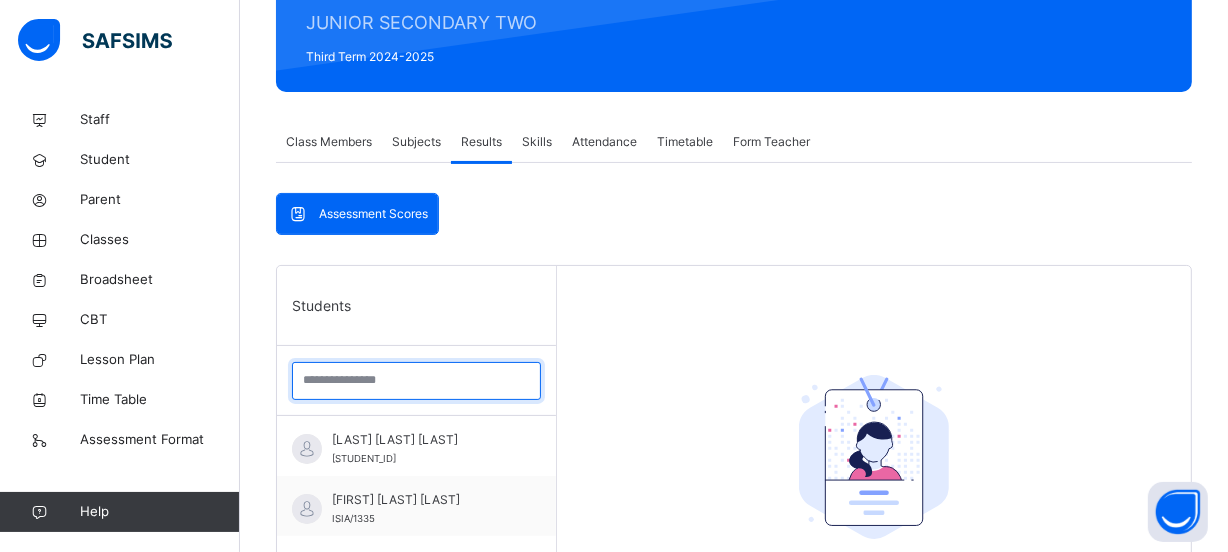 click at bounding box center (416, 381) 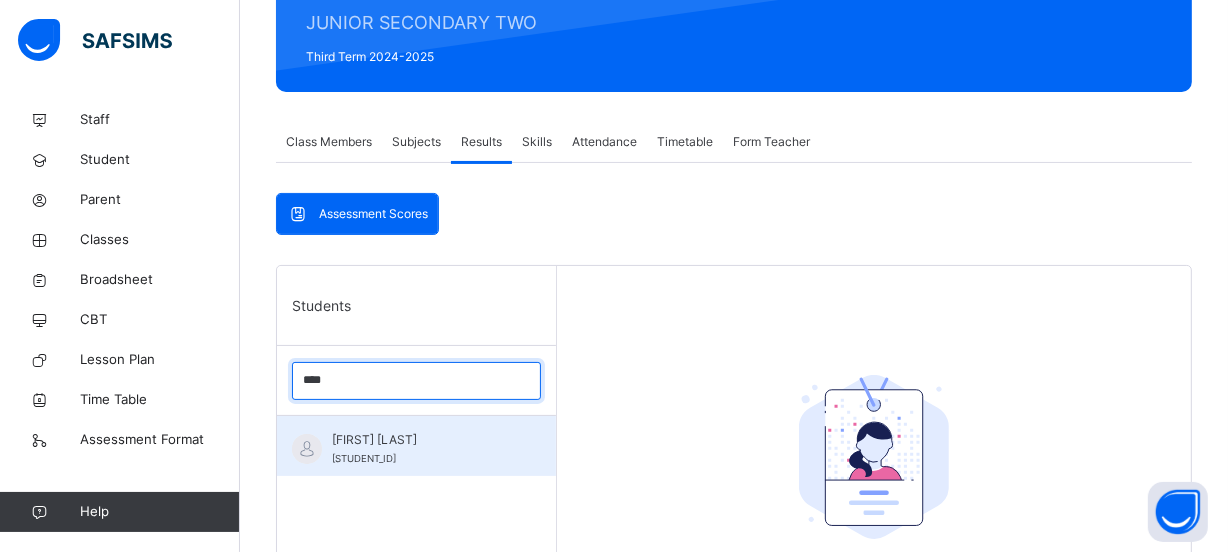 type on "****" 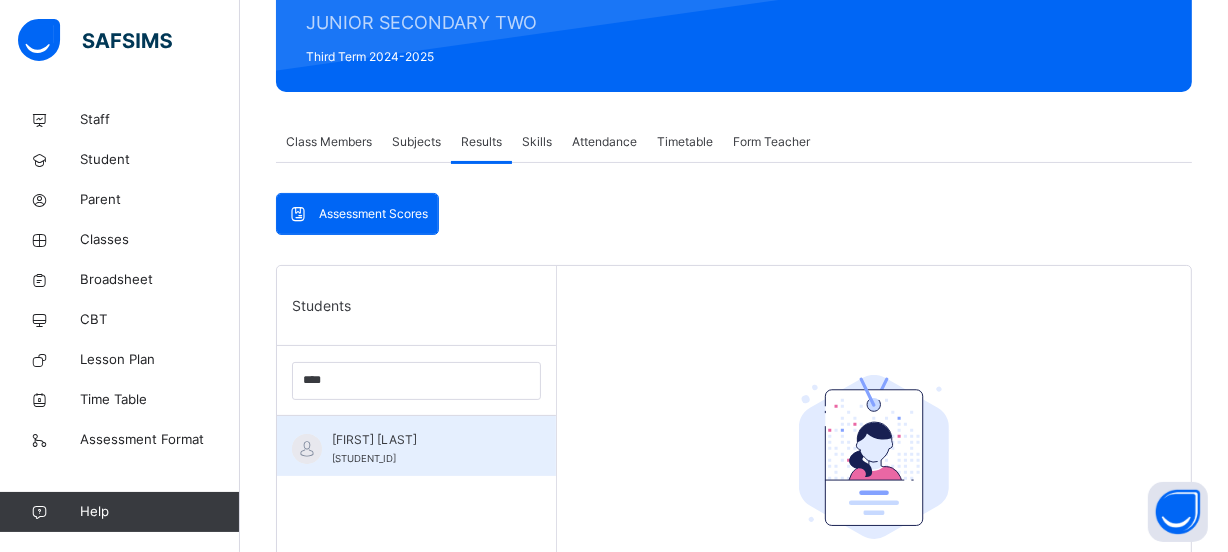 click on "[FIRST] [LAST]" at bounding box center [421, 440] 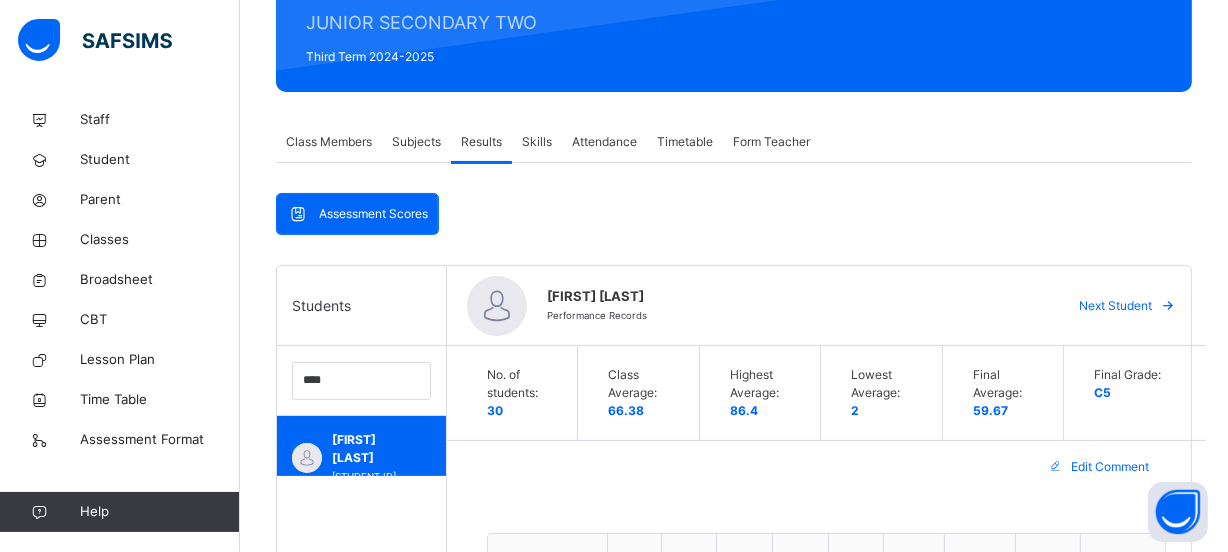 click on "Assessment Scores Assessment Scores Students **** [FIRST] [LAST] [STUDENT_ID] [FIRST] [LAST] Performance Records Next Student   No. of students:   30   Class Average:   66.38   Highest Average:   86.4   Lowest Average:   2   Final Average:   59.67   Final Grade:   C5 Edit Comment Subjects CA1 CA2 CA3 CA4 CA5 Exam Total Grade Comment English Studies 9 13 7 8 9 16 62 C4 History 7 14 5 5 9 10 50 C6 Mathematics 5 13 5 5 9 12 49 D7 Basic Science & Tech. 5 8 4 6 9 17 49 D7 Agricultural Science 5 10 7 9 5 13 49 D7 National Values 7 14 3 7 9 24 64 C4 IRS 8 10 7 9 6 22 62 C4 Computer Science 6 12 7 8 9 21 63 C4 Business Studies 10 16 10 6 9 22 73 B2 Home Economics 8 15 5 10 8 28 74 B2 Arabic 4 11 5 6 7 22 55 C5 French 5 12 3 6 9 11 46 D7 Hausa 9 16 10 9 10 35 89 A1 Creative Arts 6 15 8 8 8 23 68 B3 Quran 6 7 4 3 3 19 42 E8 Class teacher's comment Character Count:   306 / 640   Generate   Head teacher's comment Character Count:   0 / 640   Generate   Save Comment × 😞 🙁 😐 🙂 😄 Very Dissatisfied" at bounding box center (734, 1203) 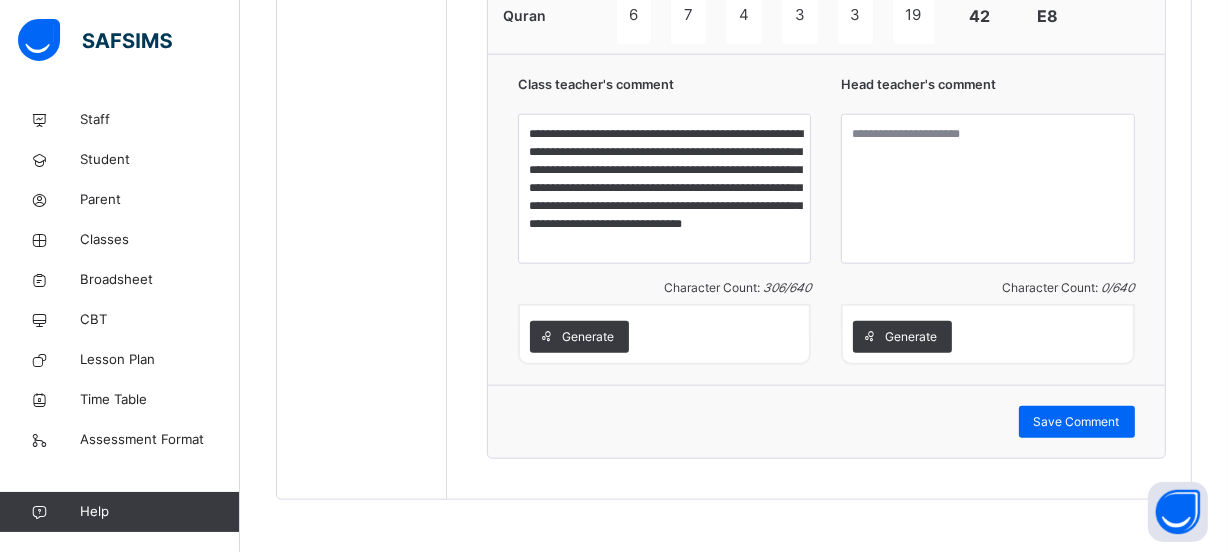 scroll, scrollTop: 1963, scrollLeft: 0, axis: vertical 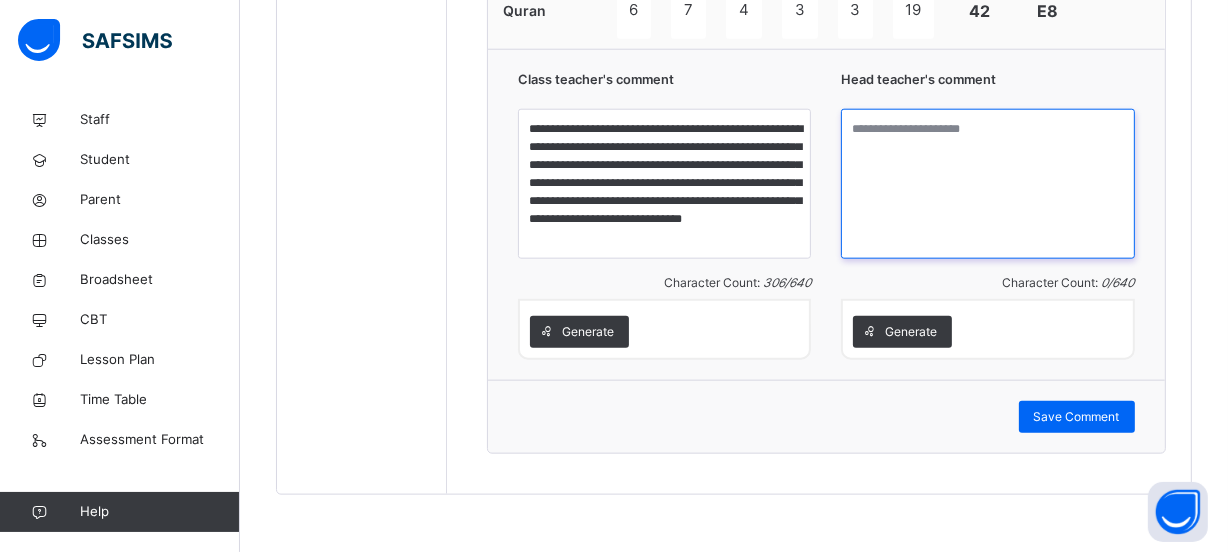 click at bounding box center [987, 184] 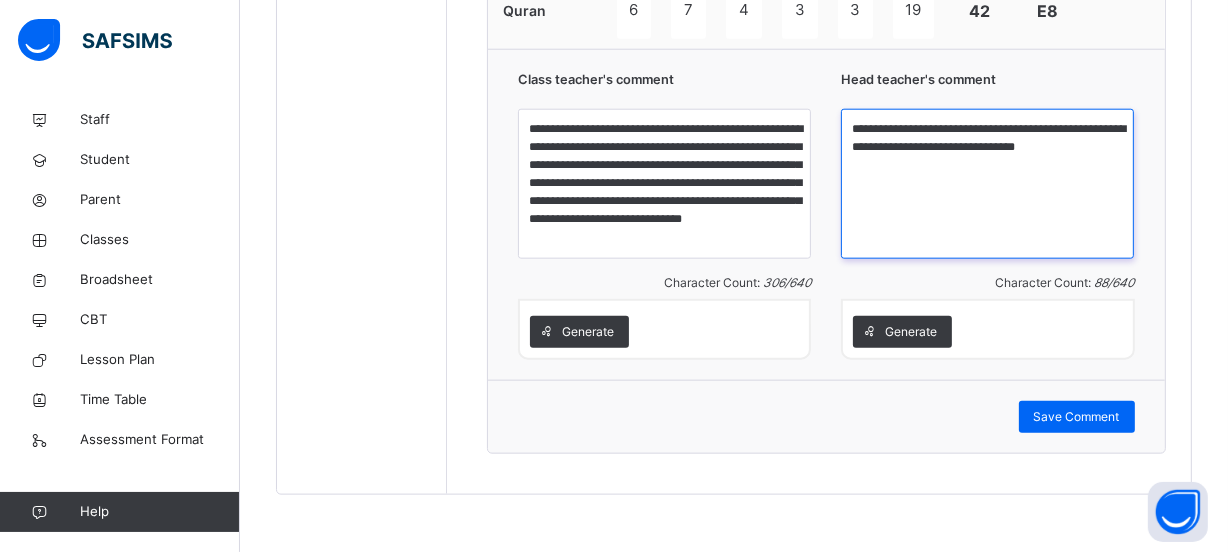 click on "**********" at bounding box center (987, 184) 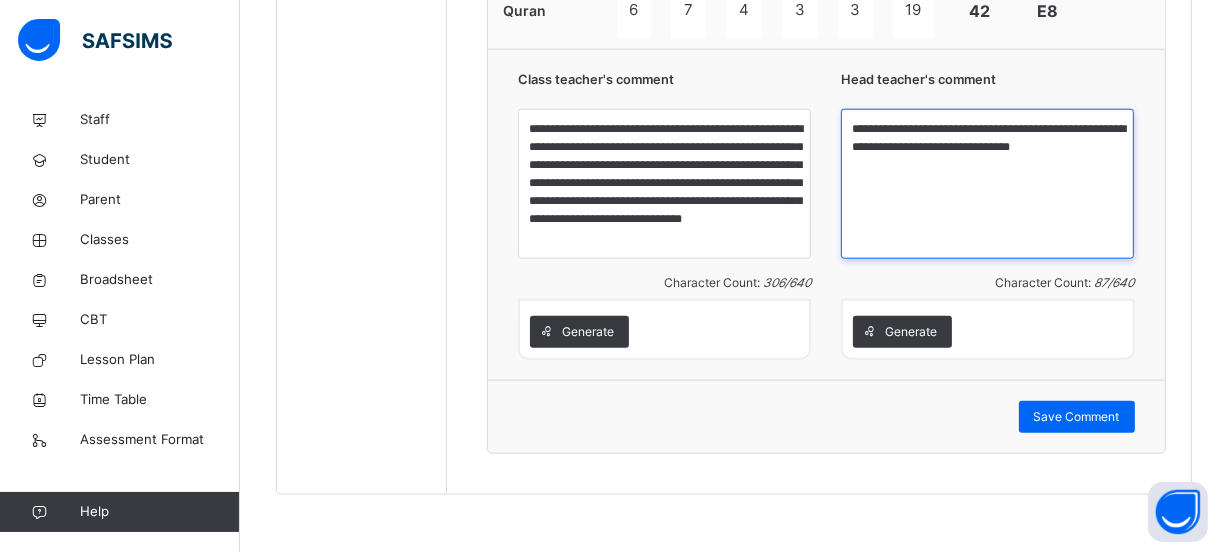 click on "**********" at bounding box center (987, 184) 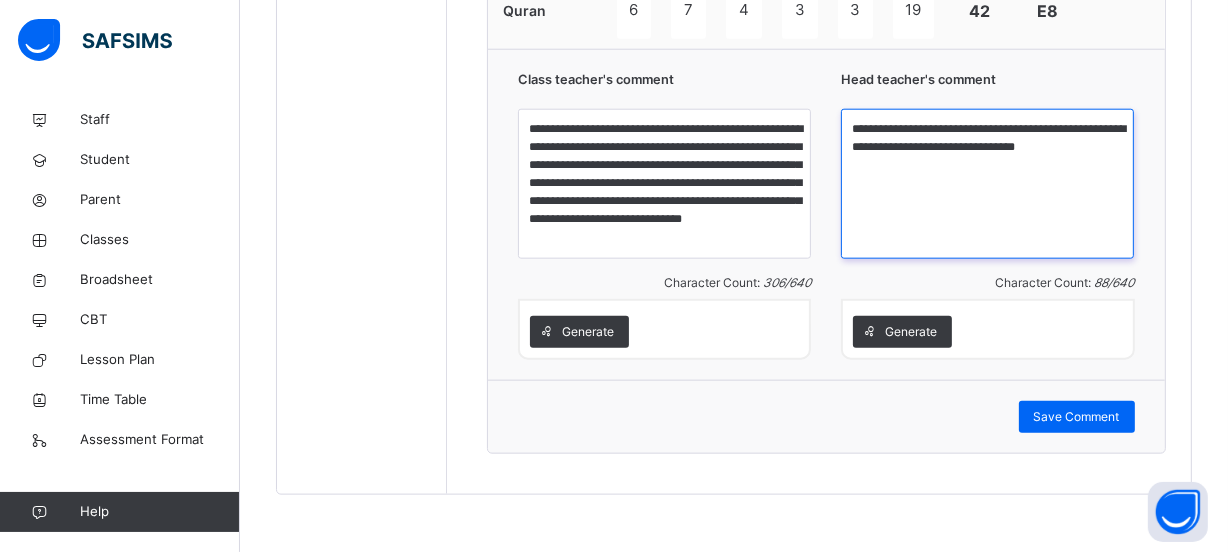 click on "**********" at bounding box center (987, 184) 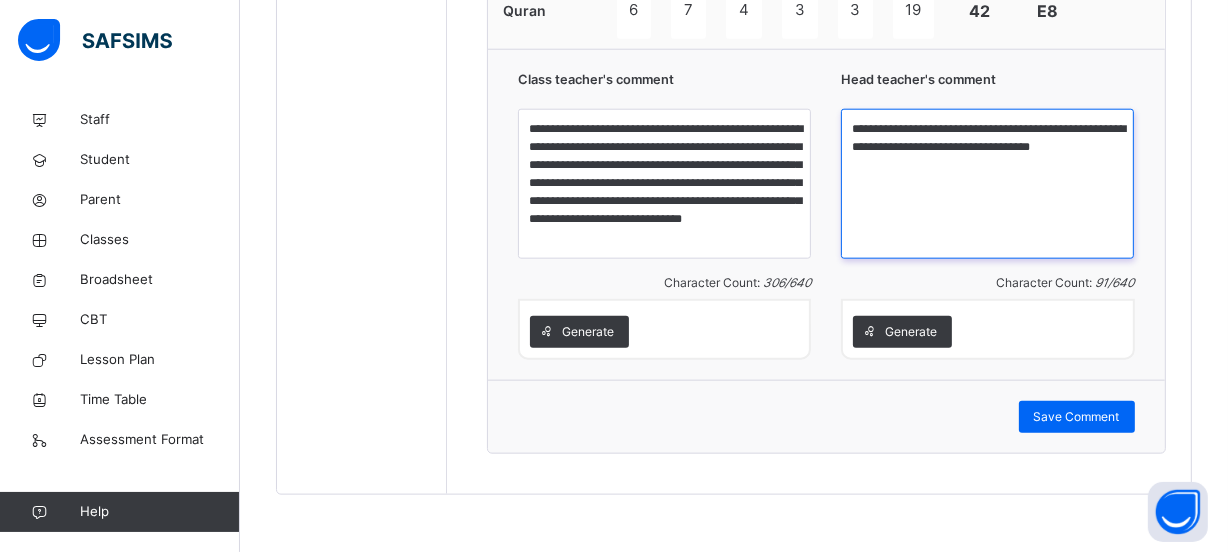 click on "**********" at bounding box center (987, 184) 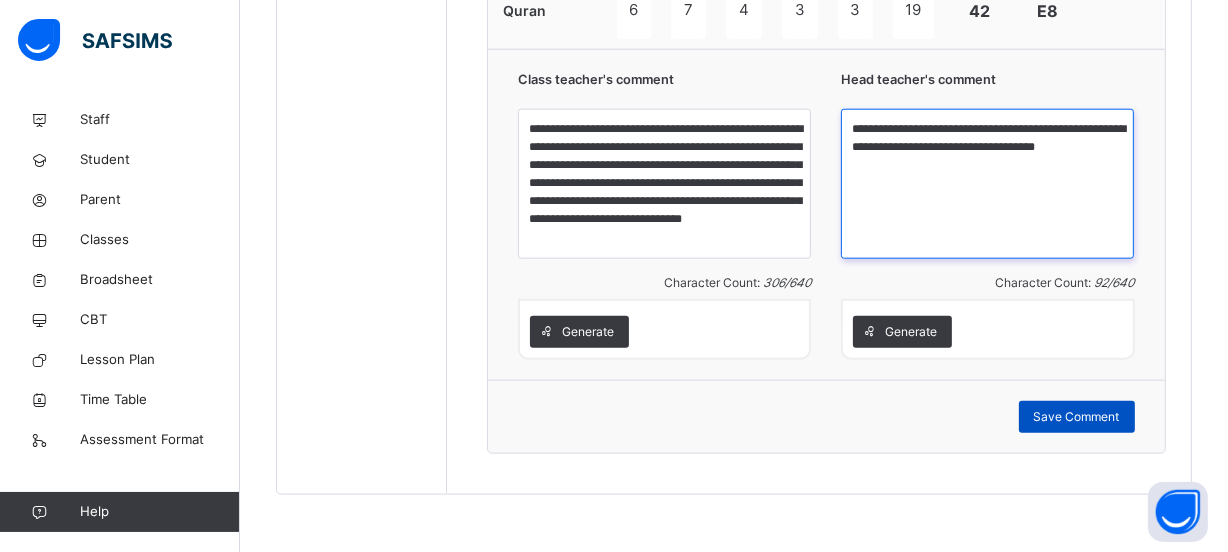 type on "**********" 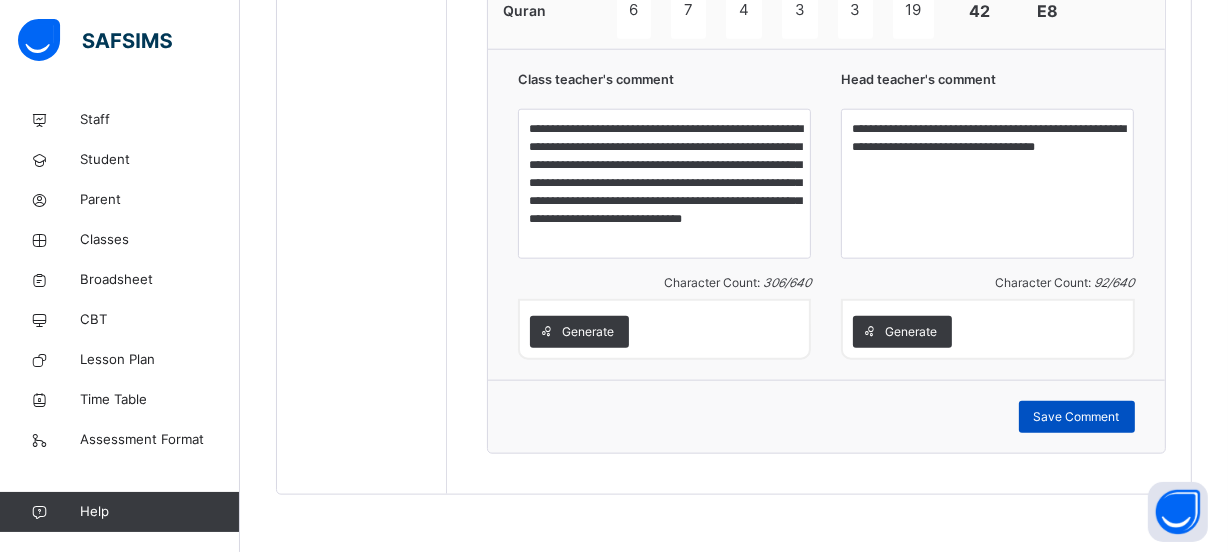 click on "Save Comment" at bounding box center [1077, 417] 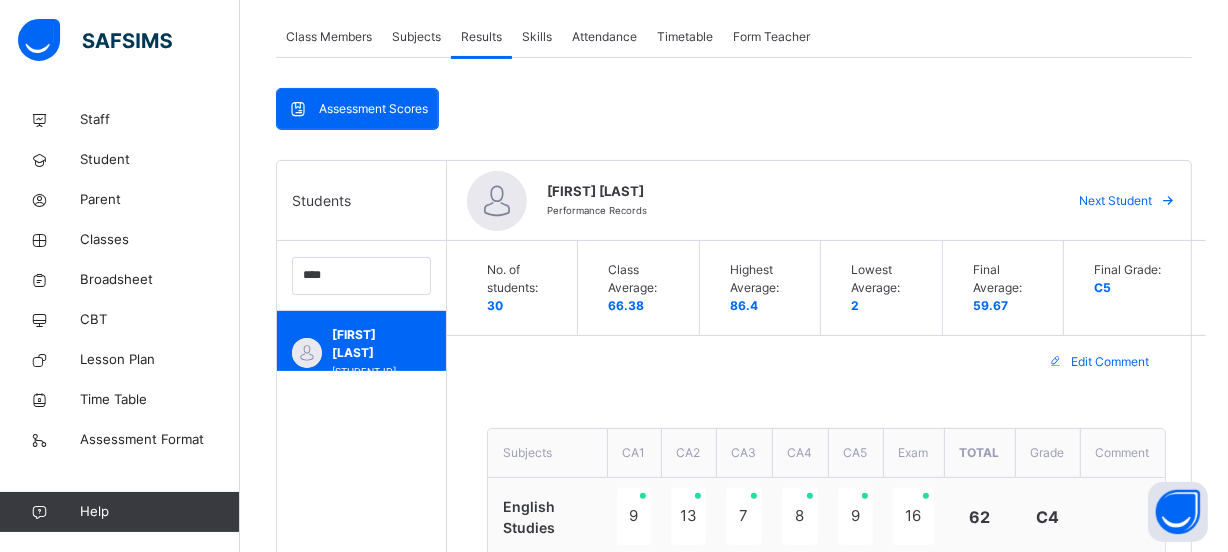 scroll, scrollTop: 363, scrollLeft: 0, axis: vertical 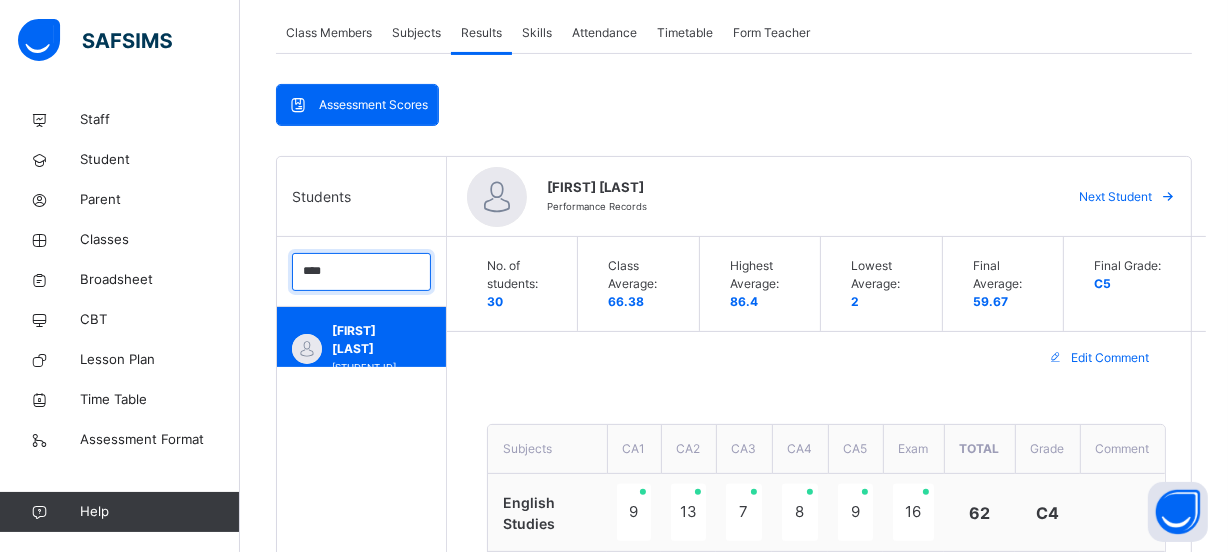 click on "****" at bounding box center (361, 272) 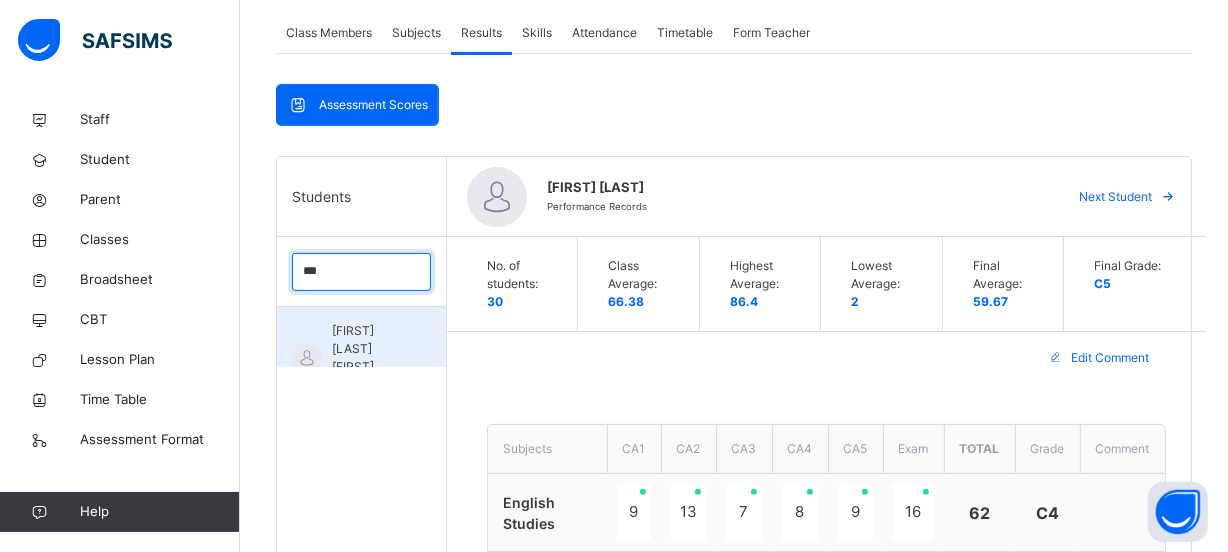 type on "***" 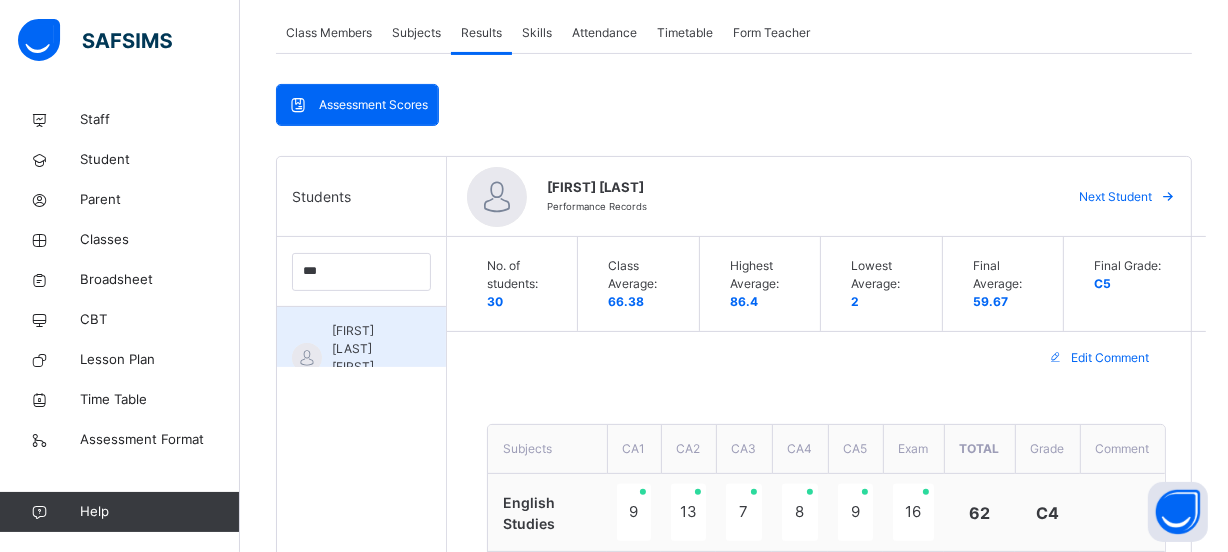 click on "[FIRST] [LAST] [FIRST]" at bounding box center (366, 349) 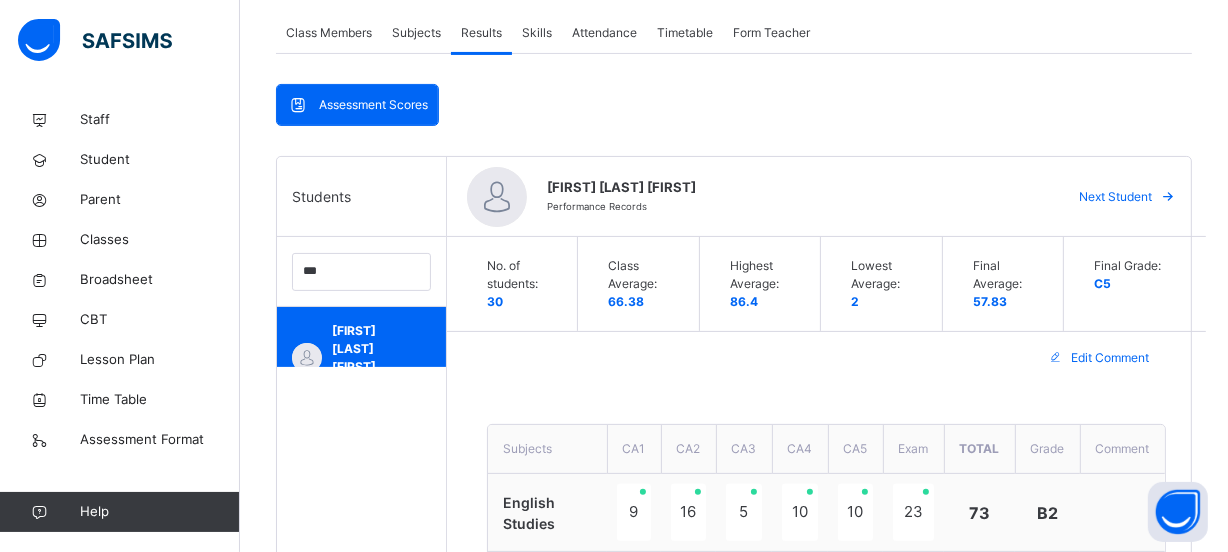 click on "[FIRST] [LAST] [FIRST]" at bounding box center [795, 188] 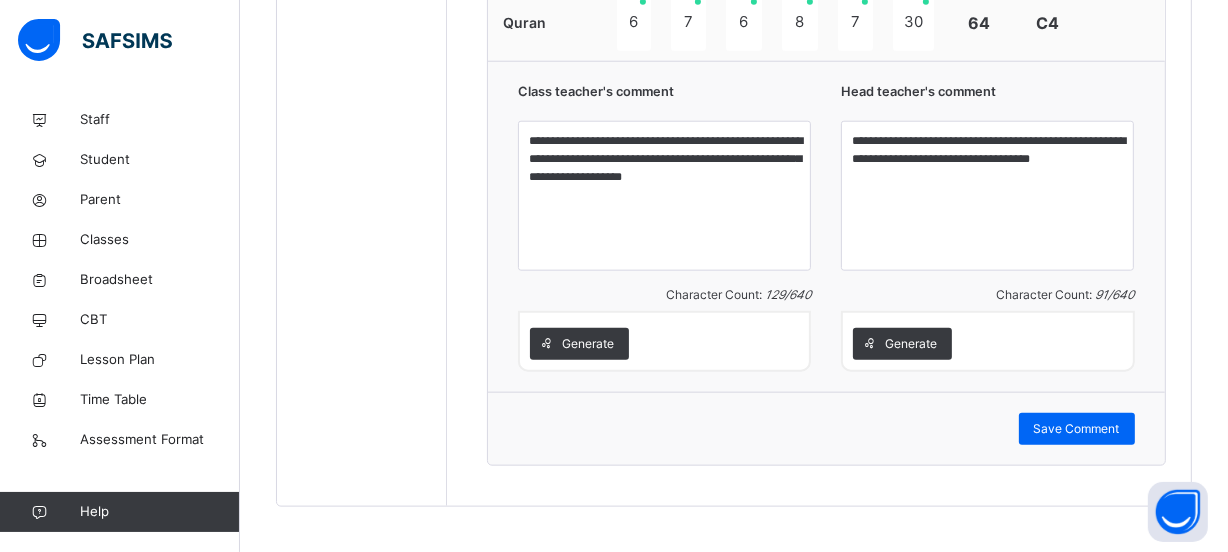 scroll, scrollTop: 1963, scrollLeft: 0, axis: vertical 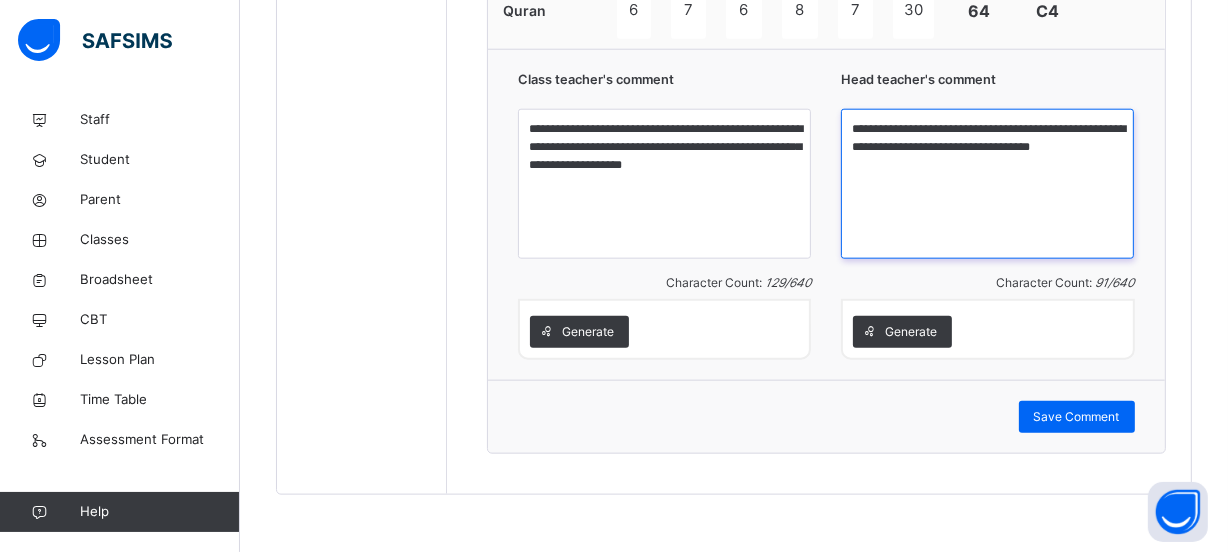 click on "**********" at bounding box center [987, 184] 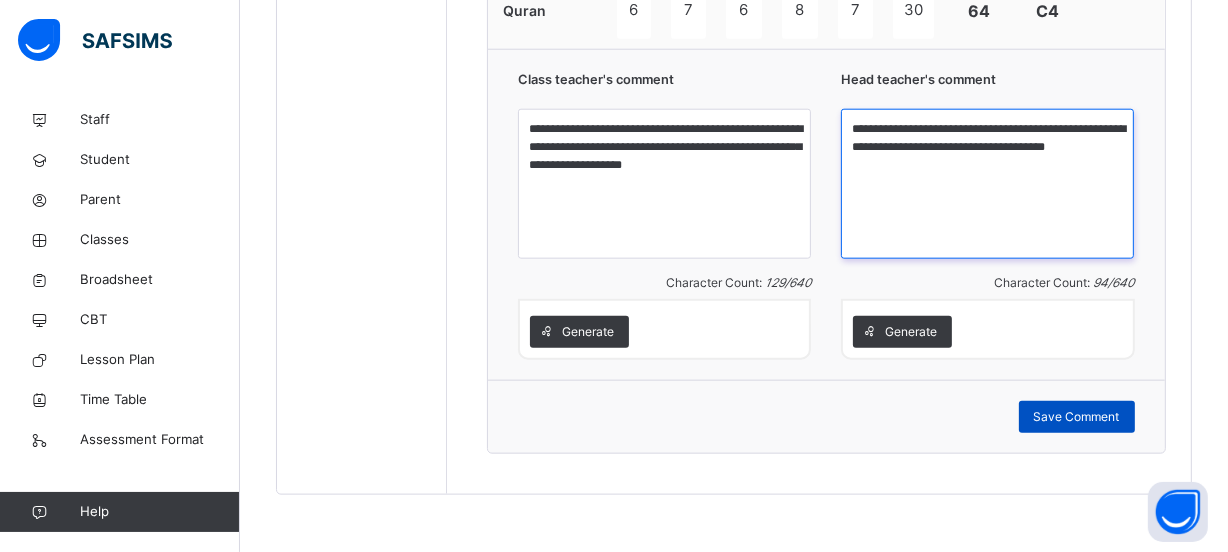 type on "**********" 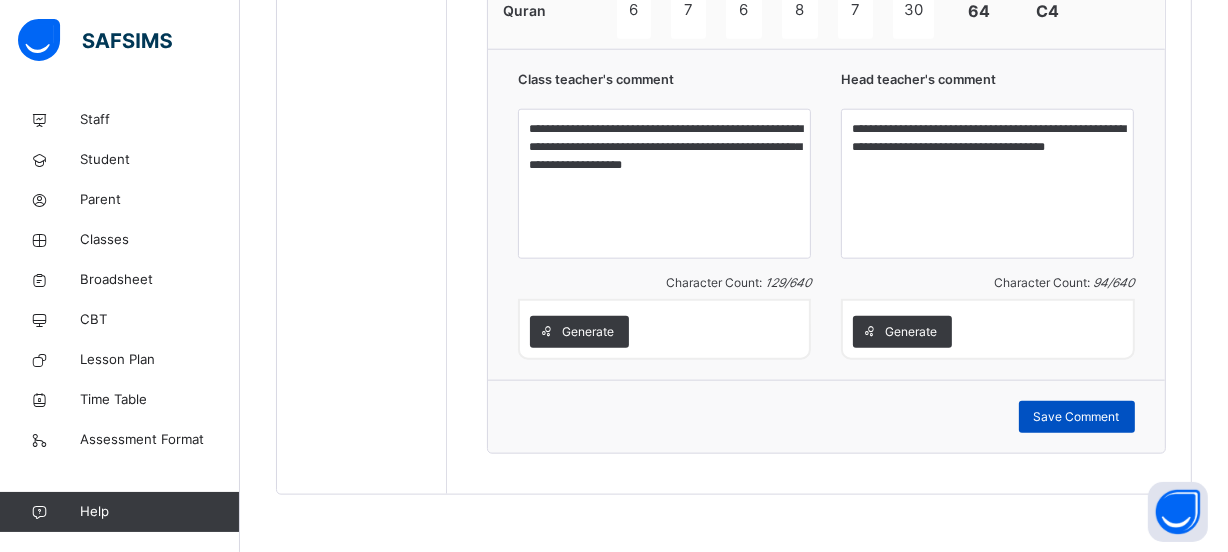 click on "Save Comment" at bounding box center (1077, 417) 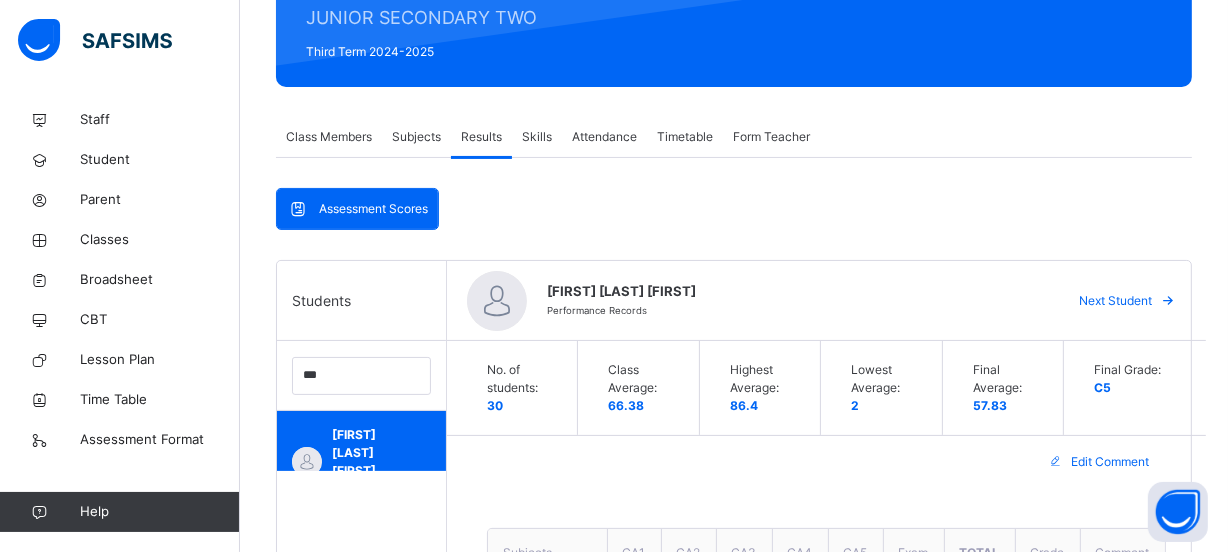 scroll, scrollTop: 254, scrollLeft: 0, axis: vertical 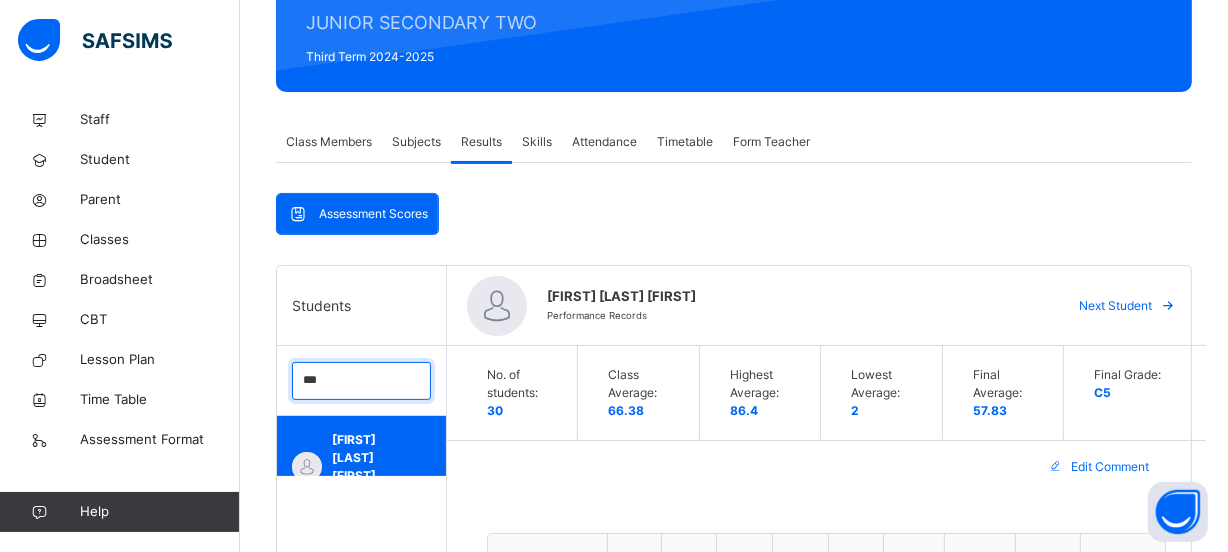 click on "***" at bounding box center (361, 381) 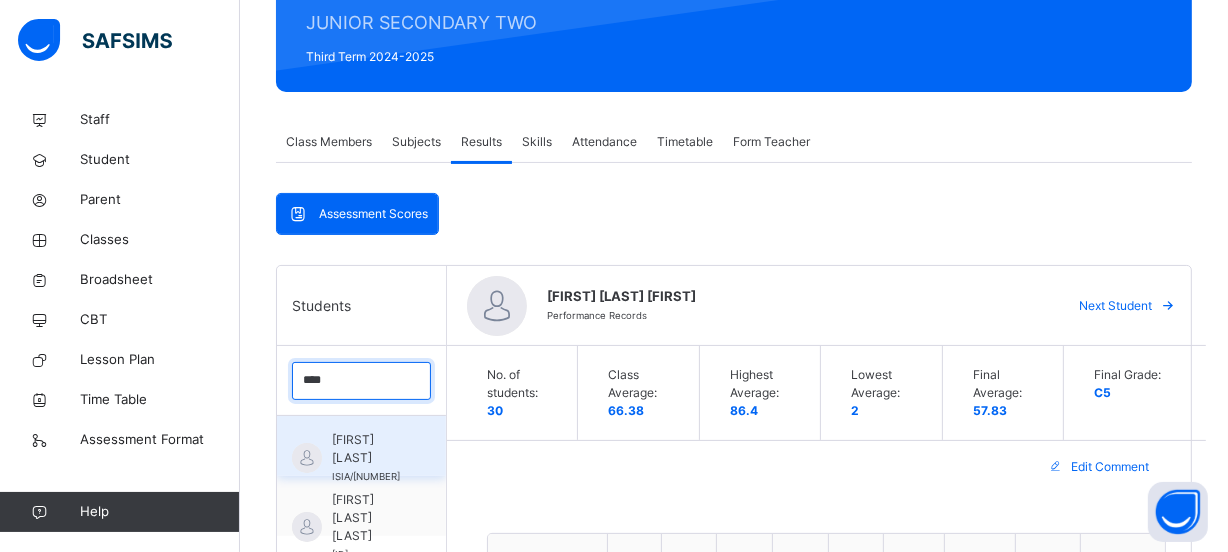 type on "****" 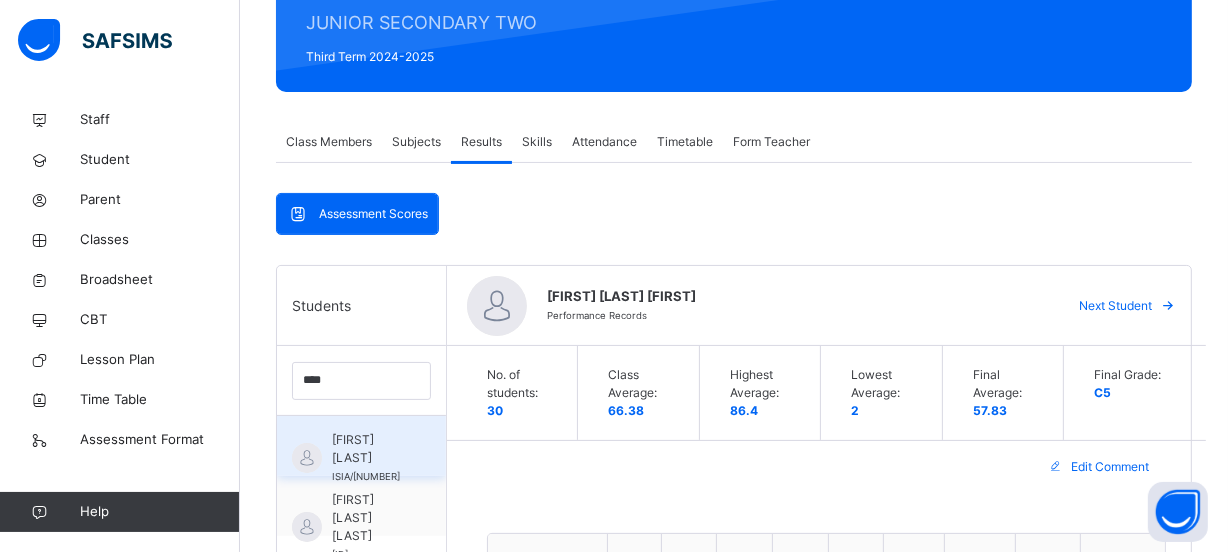 click on "[FIRST] [LAST]" at bounding box center [366, 449] 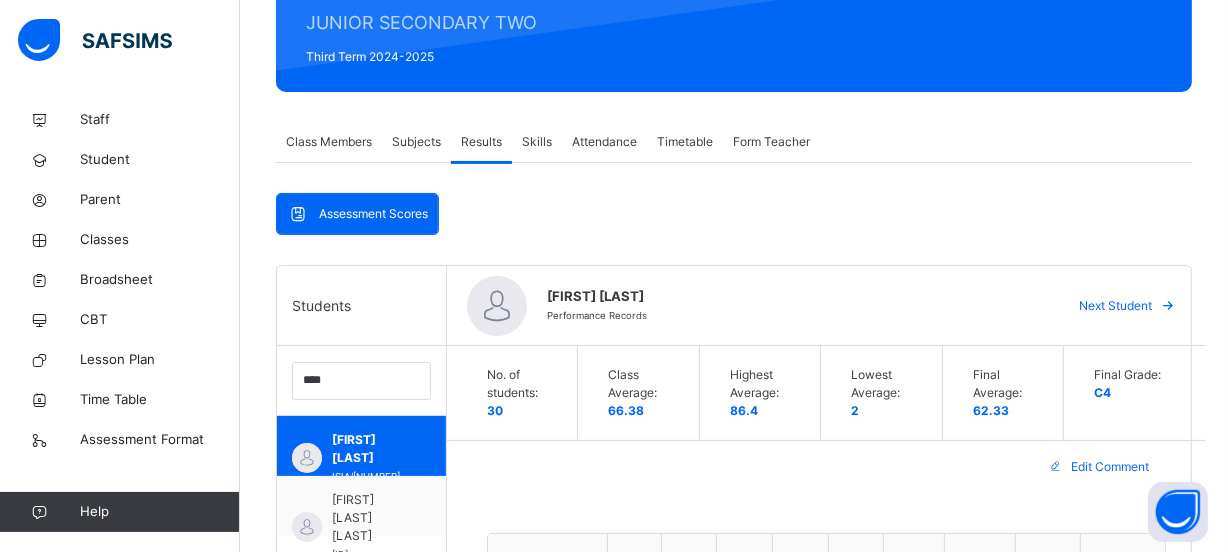 click on "Assessment Scores Assessment Scores Students **** [FIRST] [LAST] ISIA/[NUMBER] [FIRST] [LAST] [LAST] ISIA/[NUMBER] [FIRST] [LAST] [LAST] ISIA/[NUMBER] [FIRST] [LAST] [LAST] ISIA/[NUMBER] [FIRST] [LAST] [LAST] ISIA/[NUMBER] [FIRST] [LAST] Performance Records Next Student   No. of students:   30   Class Average:   66.38   Highest Average:   86.4   Lowest Average:   2   Final Average:   62.33   Final Grade:   C4 Edit Comment Subjects CA1 CA2 CA3 CA4 CA5 Exam Total Grade Comment English Studies 5 15 10 10 10 20 70 B2 History 8 9 5 5 9 14 50 C6 Mathematics 5 12 8 6 9 16 56 C5 Basic Science & Tech. 2 9 5 6 8 13 43 E8 Agricultural Science 7 10 7 8 8 12 52 C6 National Values 8 9 8 7 9 15 56 C5 IRS 10 17 10 9 6 16 68 B3 Computer Science 6 12 3 8 8 22 59 C5 Business Studies 6 7 9 6 9 21 58 C5 Home Economics 9 18 5 10 10 36 88 A1 Arabic 8 7 5 7 7 33 67 B3 French 2 16 6 5 8 11 48 D7 Hausa 10 13 10 9 10 33 85 A1 Creative Arts 6 12 7 8 8 14 55 C5 Quran 10 14 8 8 8 32 80 A1 Class teacher's comment Character Count:   218 / 640   Generate     89 /" at bounding box center [734, 1203] 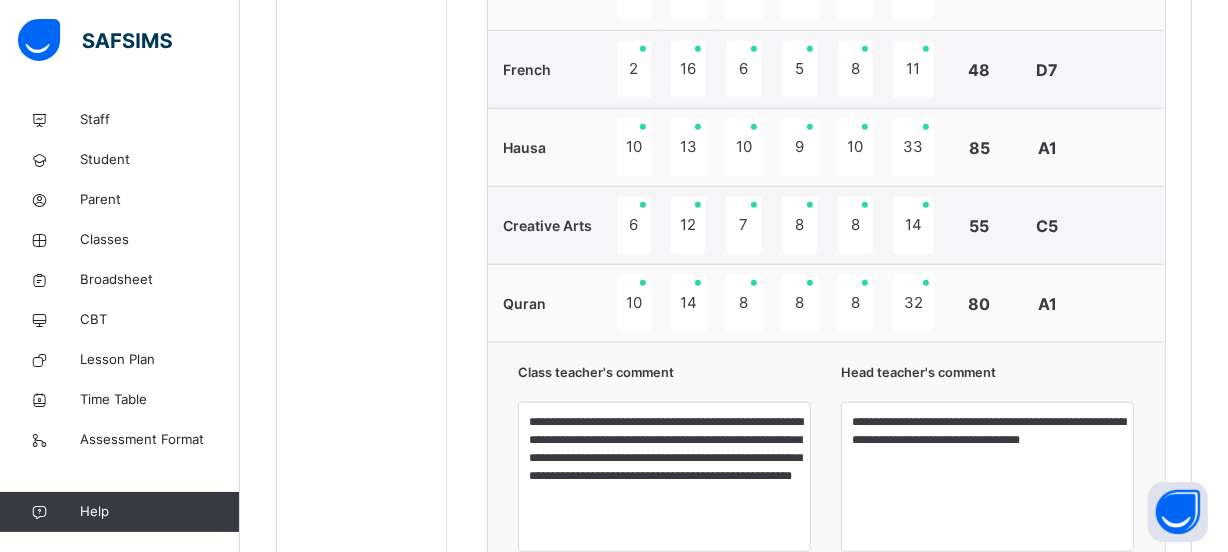 scroll, scrollTop: 1672, scrollLeft: 0, axis: vertical 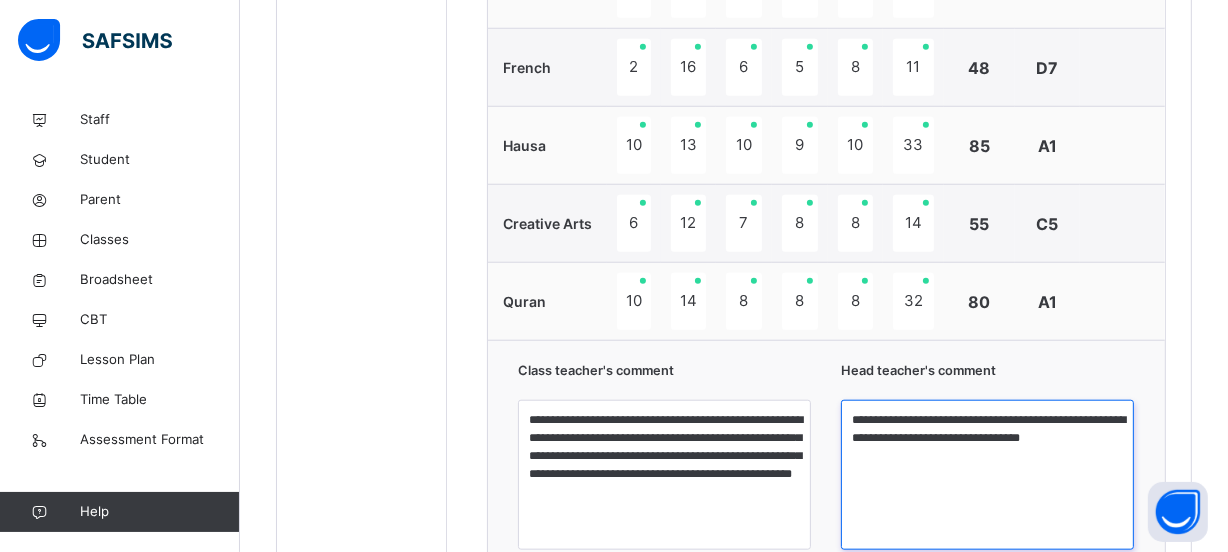 click on "**********" at bounding box center (987, 475) 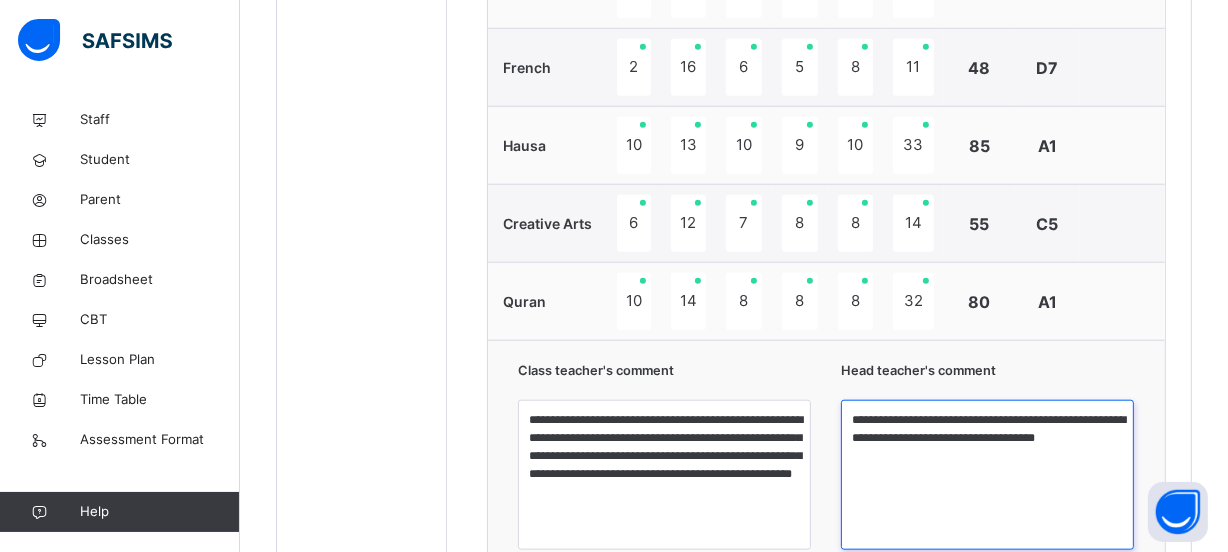 type on "**********" 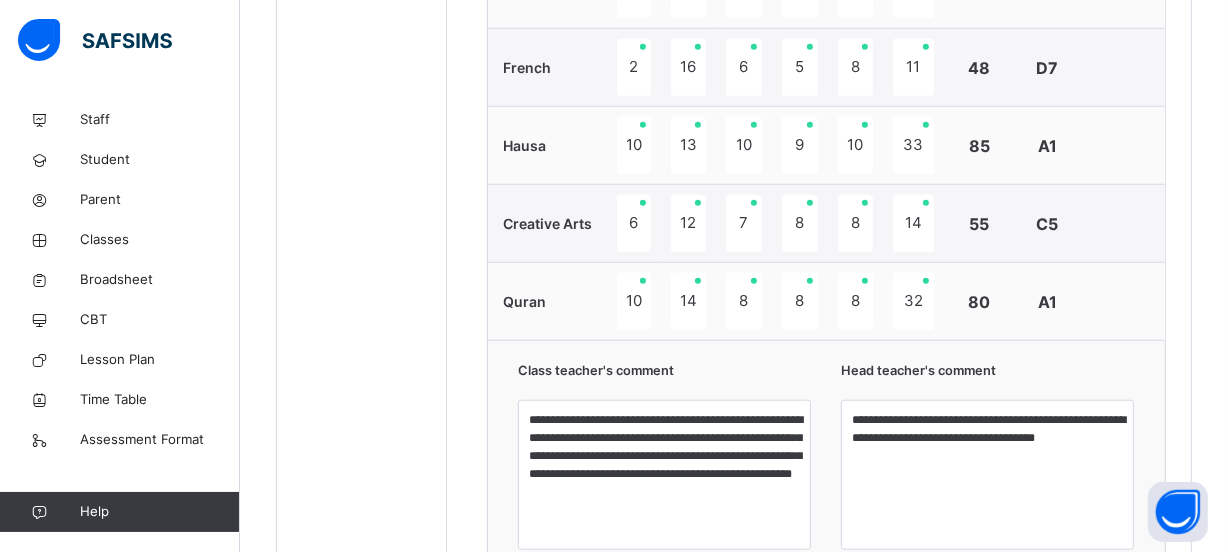 click on "**********" at bounding box center (826, 505) 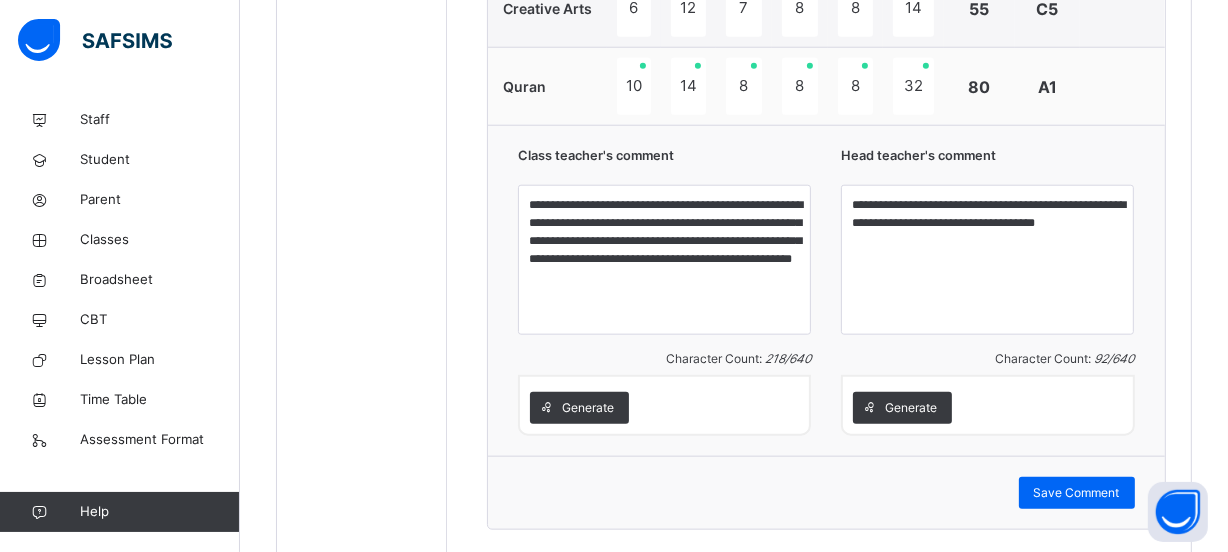 scroll, scrollTop: 1963, scrollLeft: 0, axis: vertical 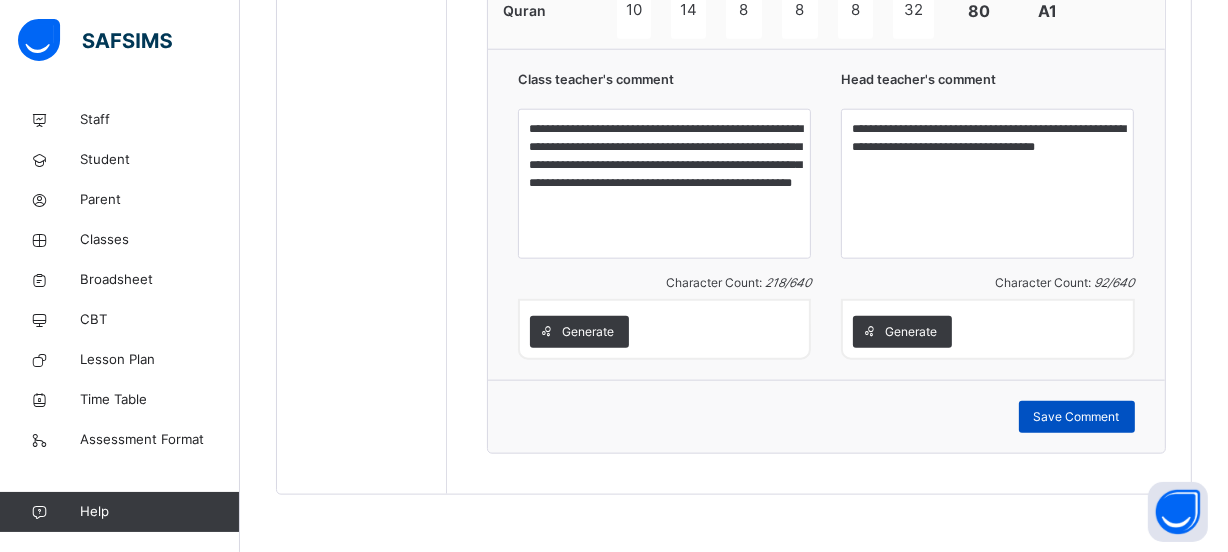 click on "Save Comment" at bounding box center (1077, 417) 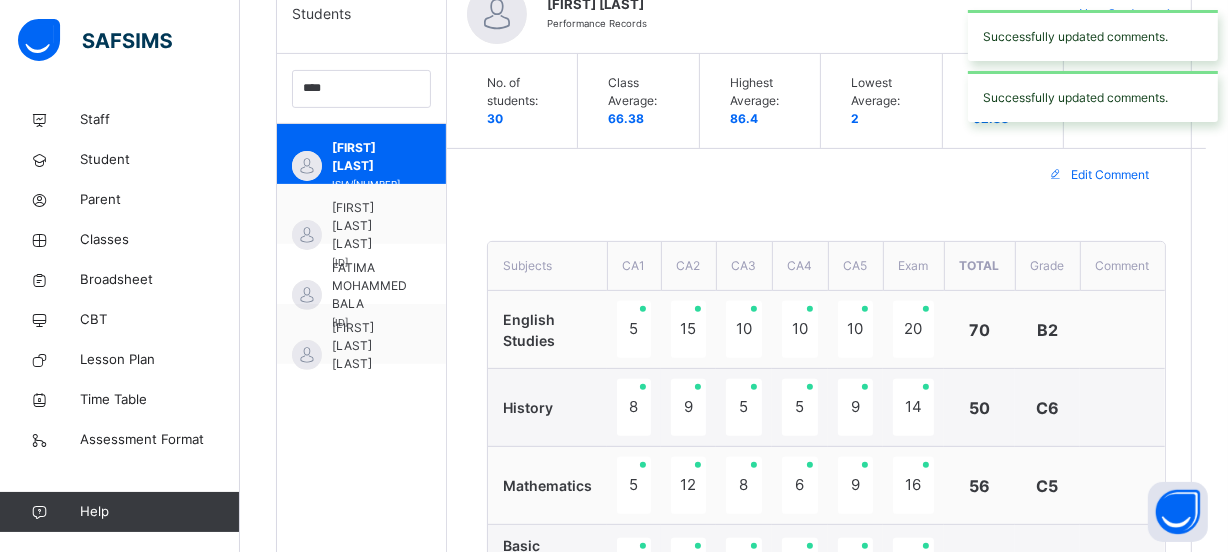scroll, scrollTop: 509, scrollLeft: 0, axis: vertical 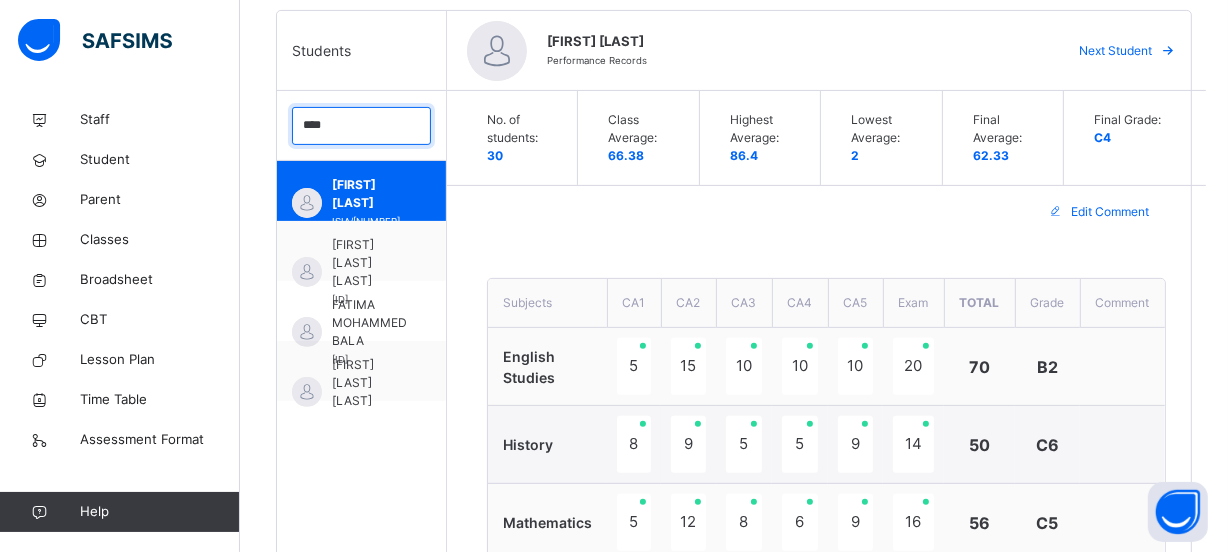click on "****" at bounding box center (361, 126) 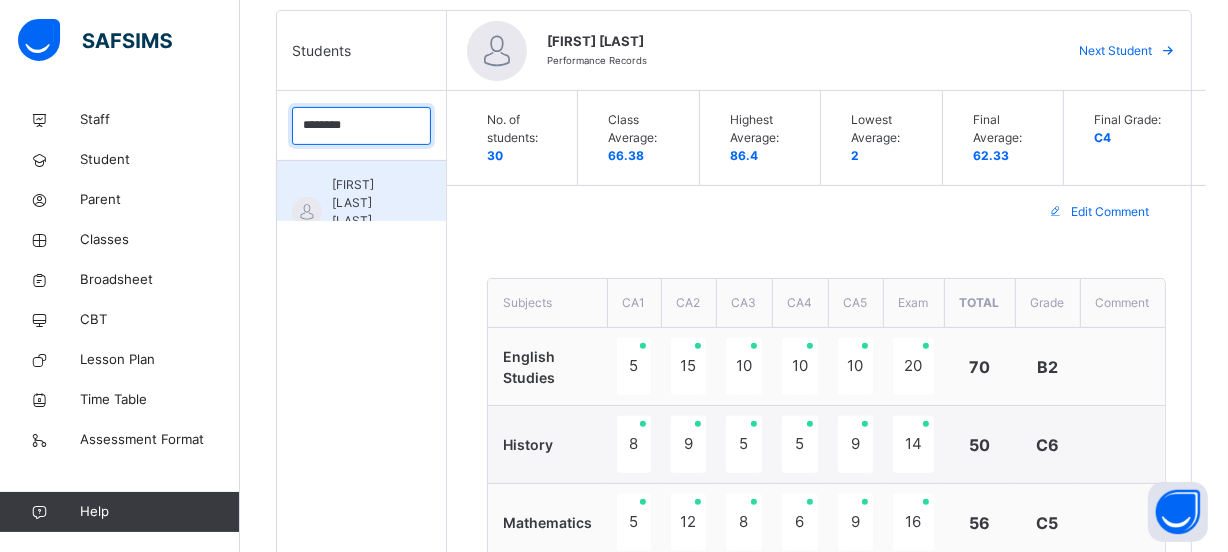 type on "********" 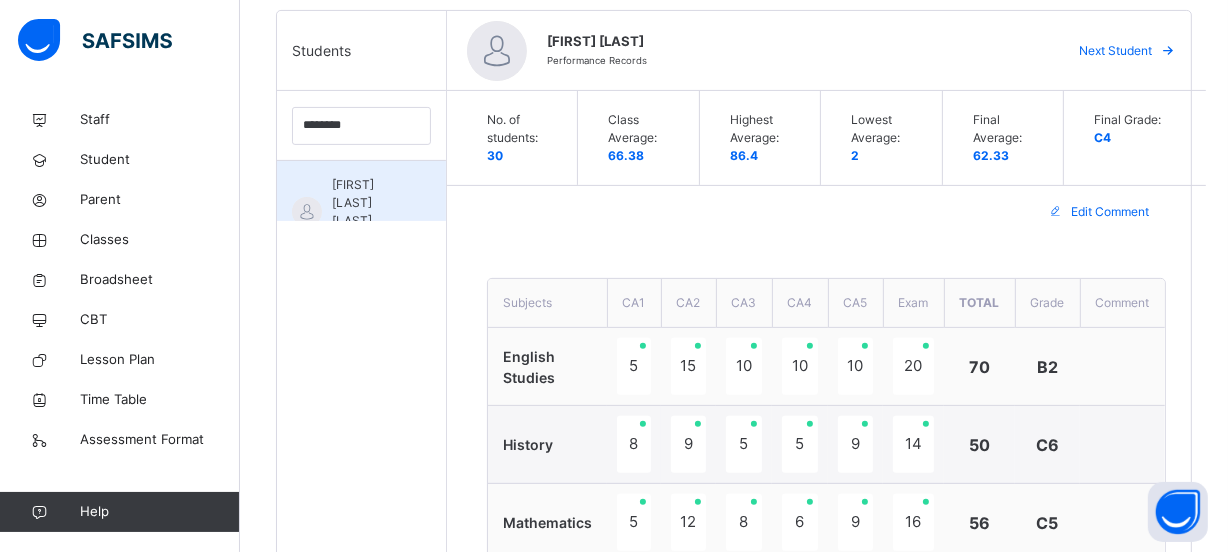 click on "[FIRST] [LAST] [LAST]" at bounding box center [366, 203] 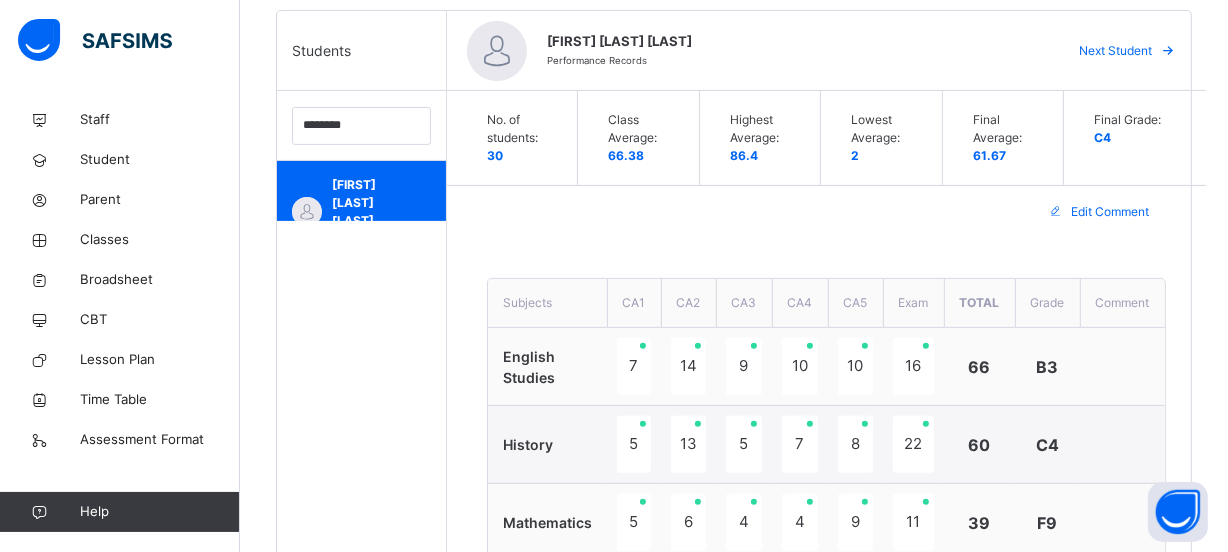 click on "Edit Comment" at bounding box center [826, 212] 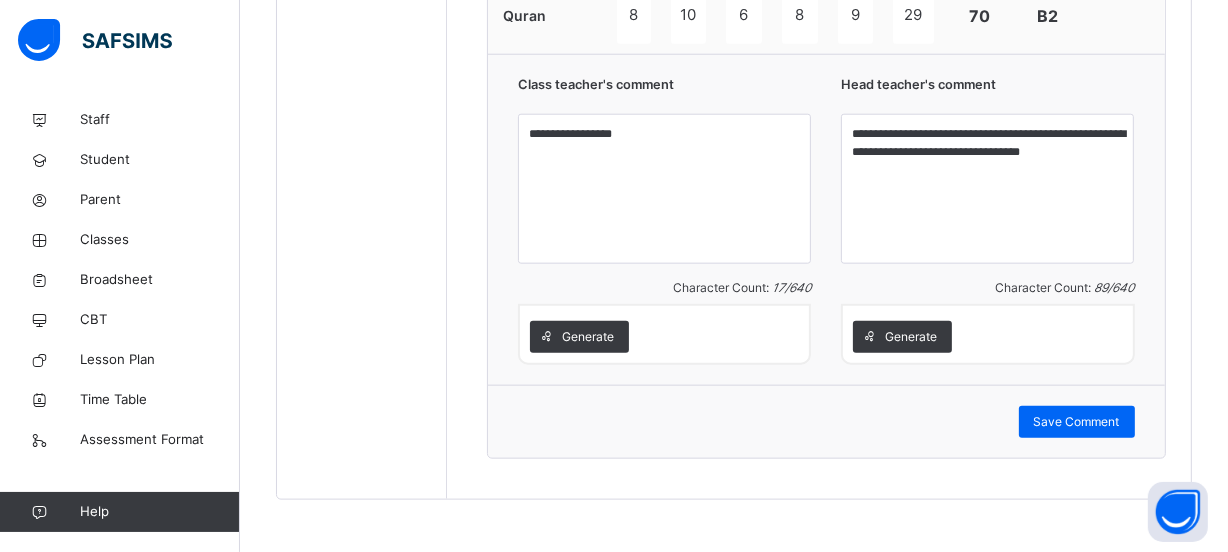 scroll, scrollTop: 1963, scrollLeft: 0, axis: vertical 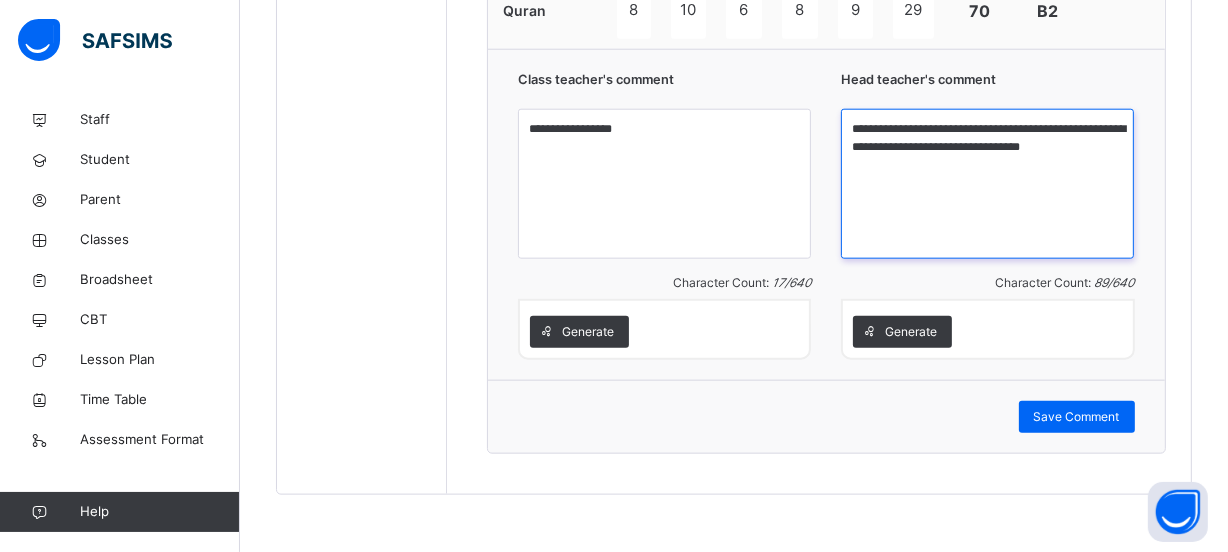 click on "**********" at bounding box center (987, 184) 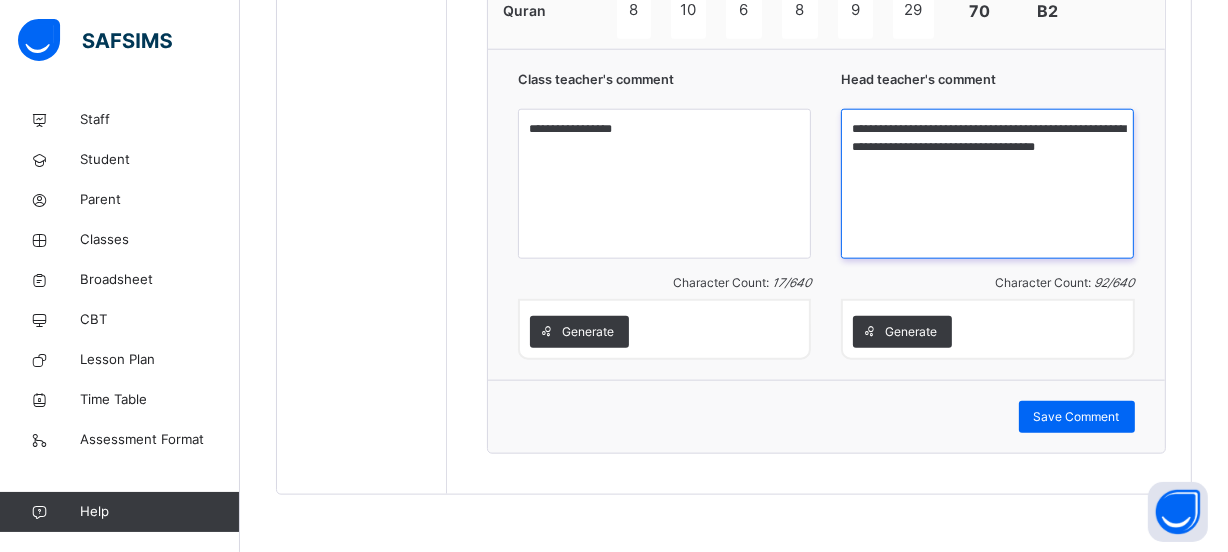 click on "**********" at bounding box center [987, 184] 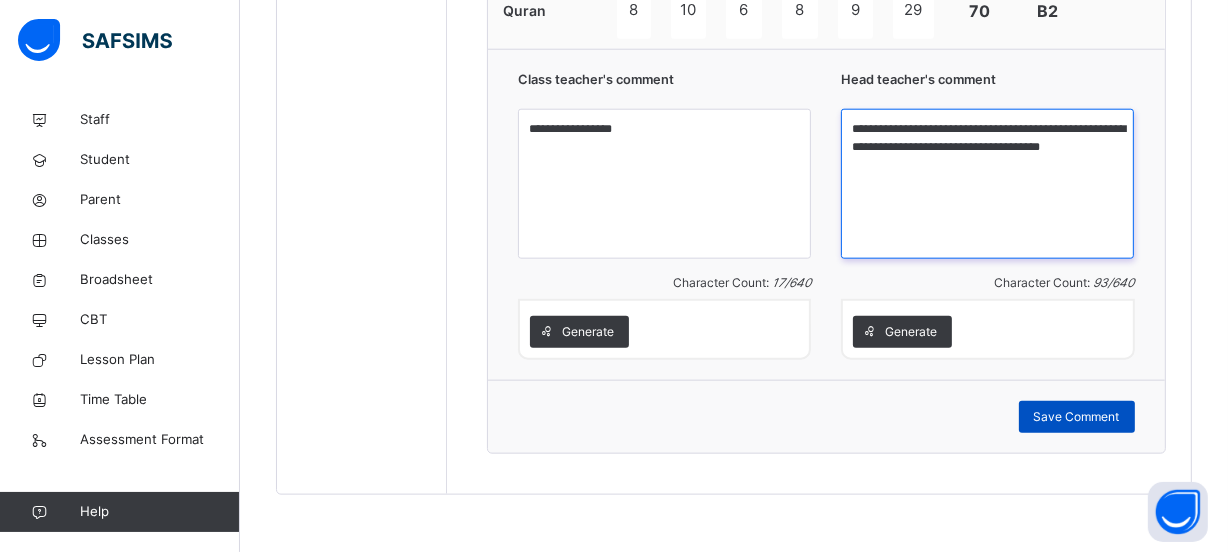 type on "**********" 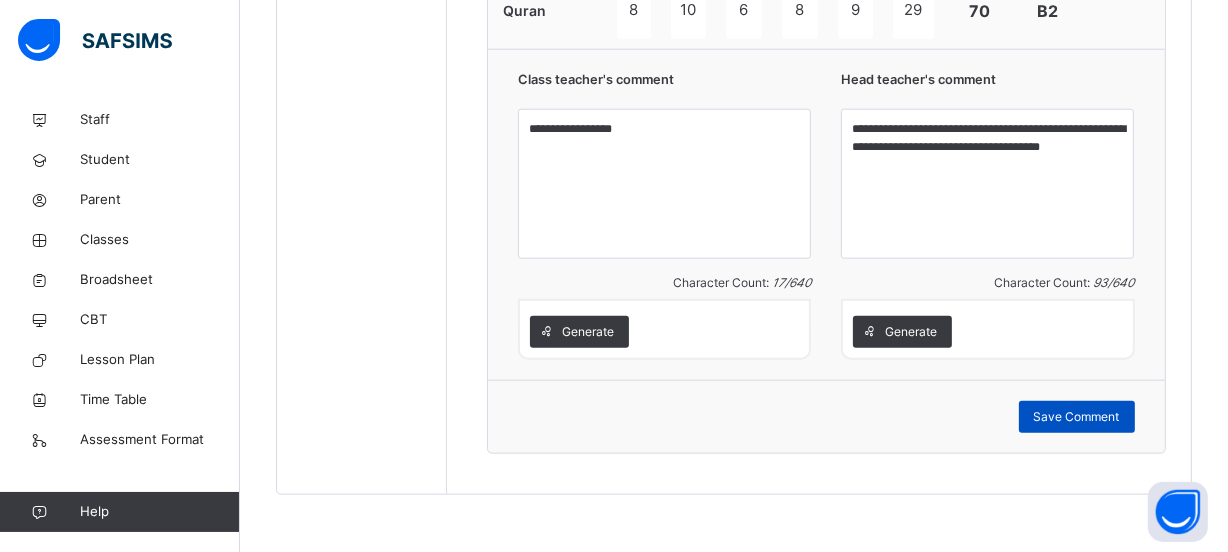 click on "Save Comment" at bounding box center (1077, 417) 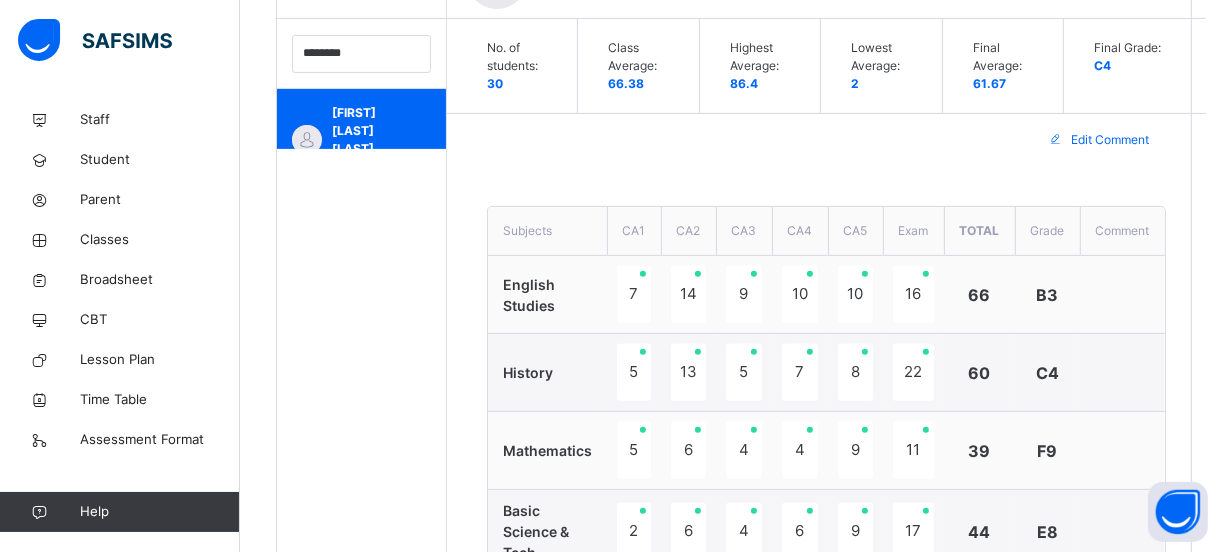 scroll, scrollTop: 545, scrollLeft: 0, axis: vertical 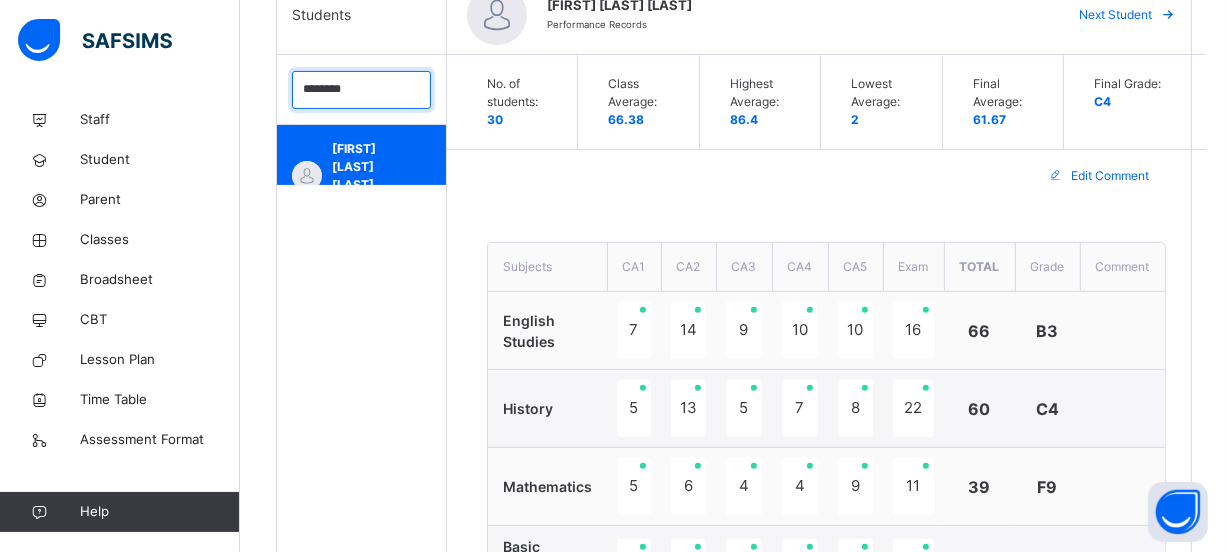 click on "********" at bounding box center (361, 90) 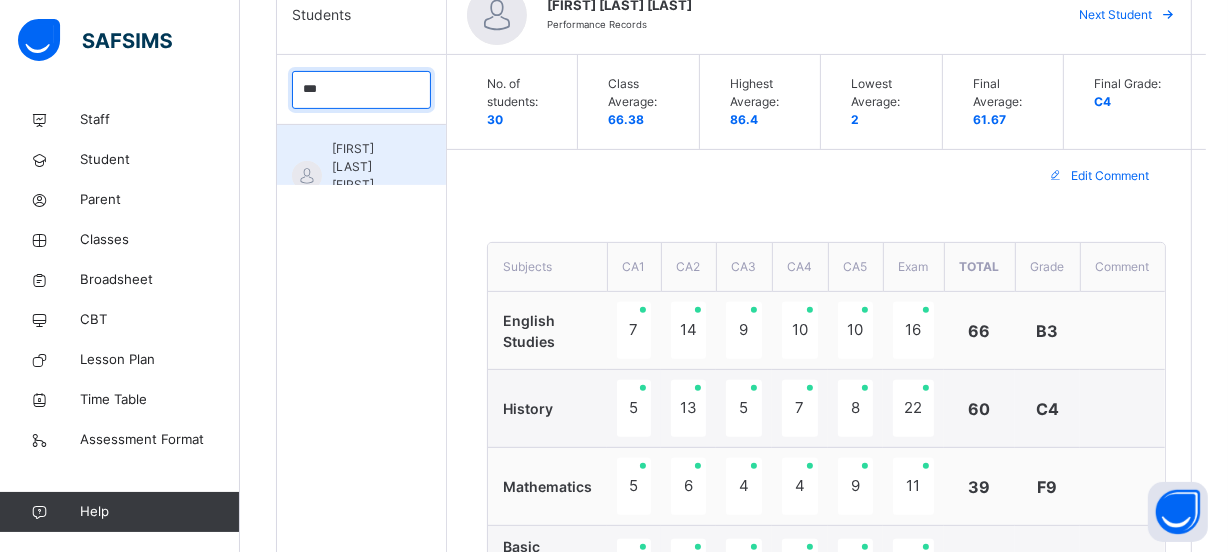 type on "***" 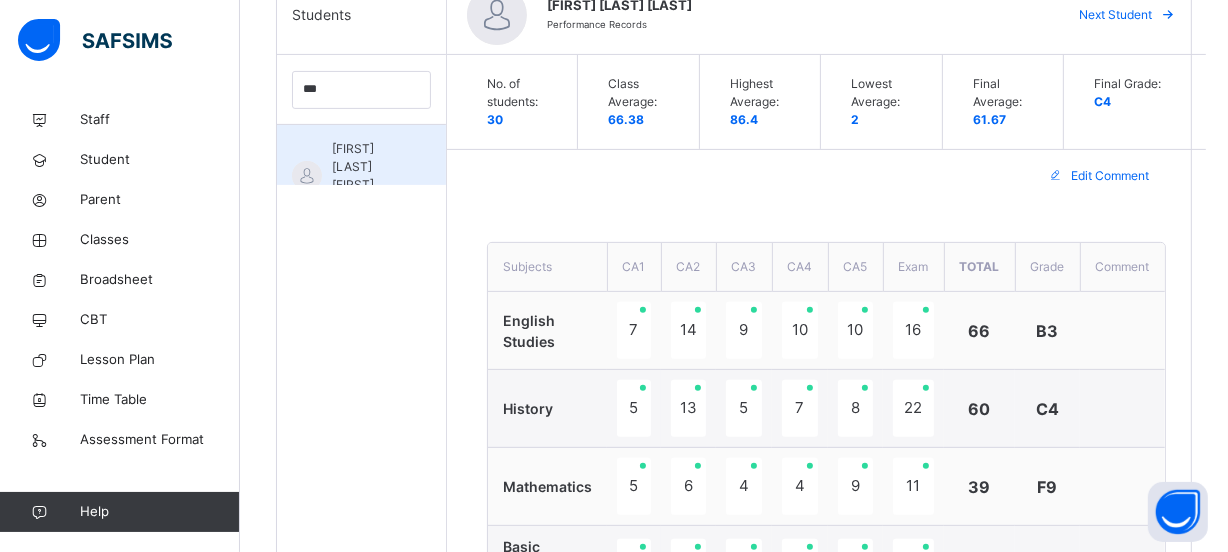 click on "[FIRST] [LAST] [FIRST]" at bounding box center [366, 167] 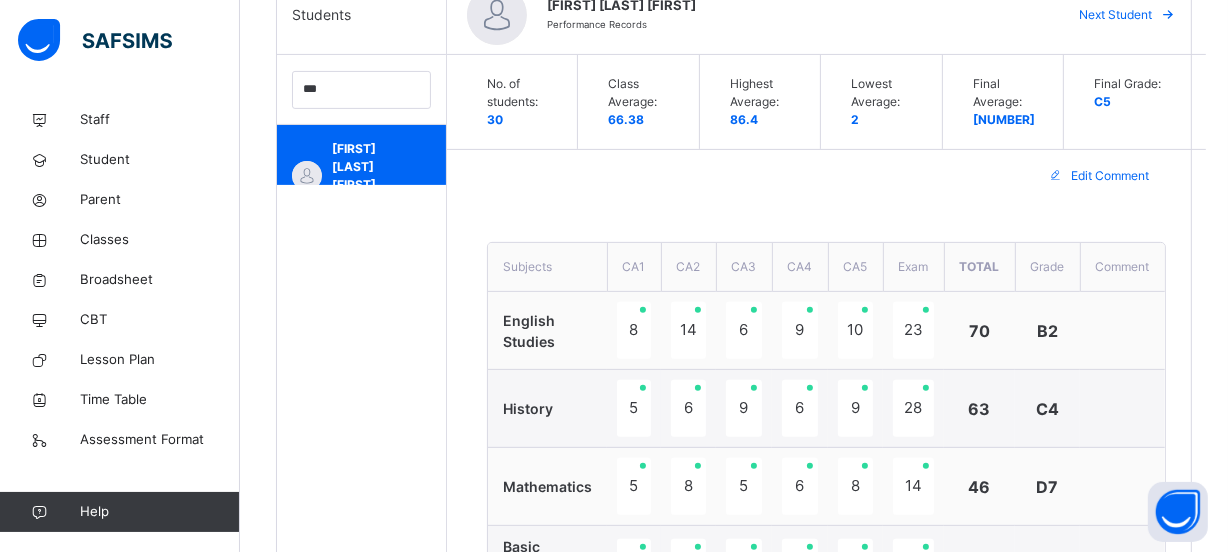 scroll, scrollTop: 26, scrollLeft: 0, axis: vertical 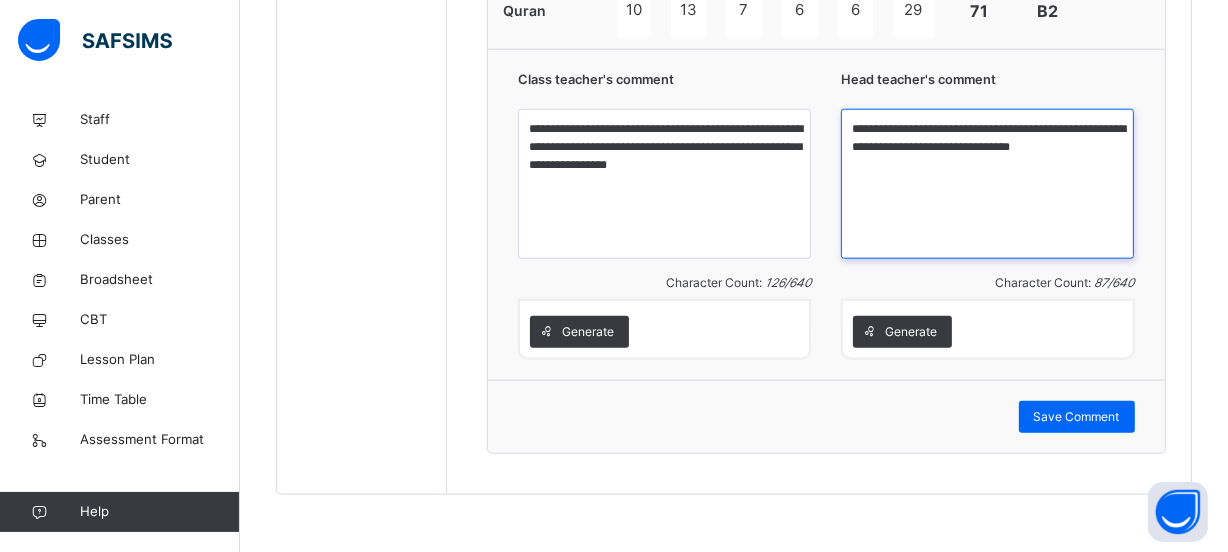 click on "**********" at bounding box center [987, 184] 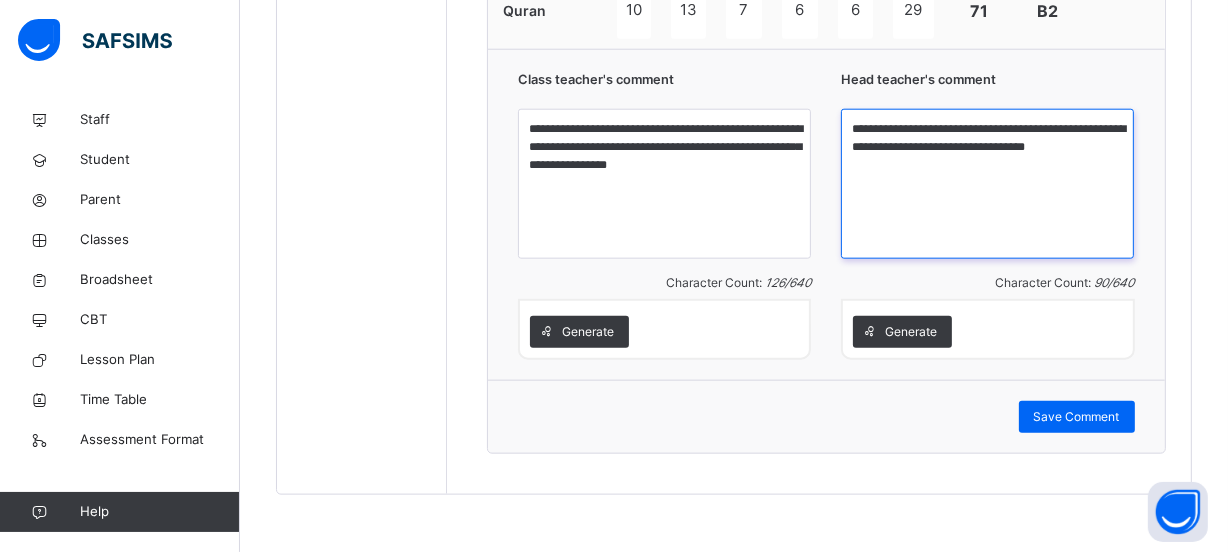 click on "**********" at bounding box center (987, 184) 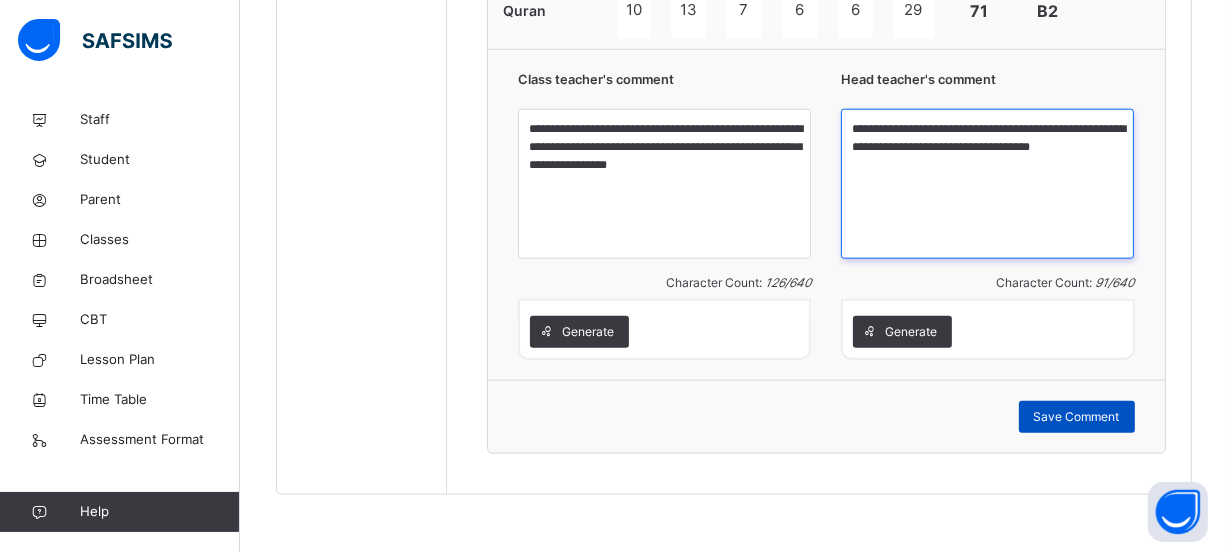 type on "**********" 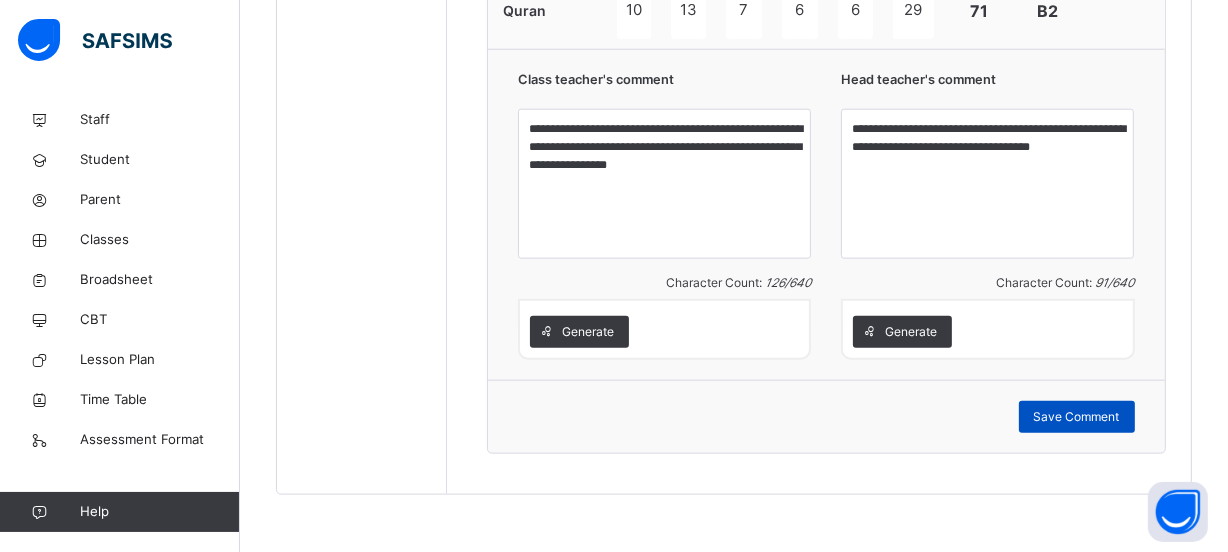 click on "Save Comment" at bounding box center [1077, 417] 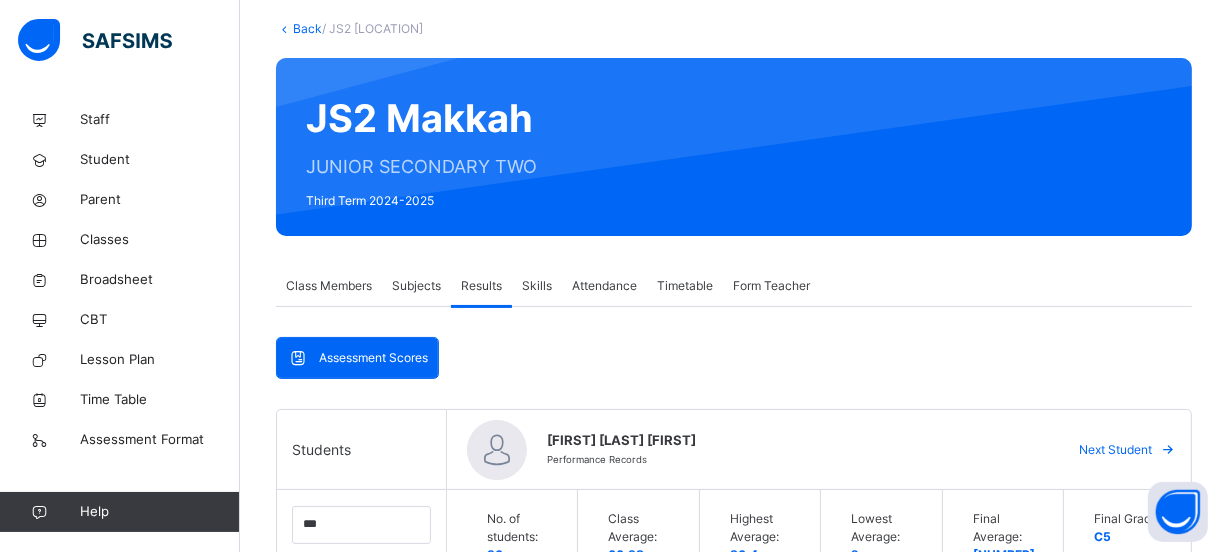 scroll, scrollTop: 109, scrollLeft: 0, axis: vertical 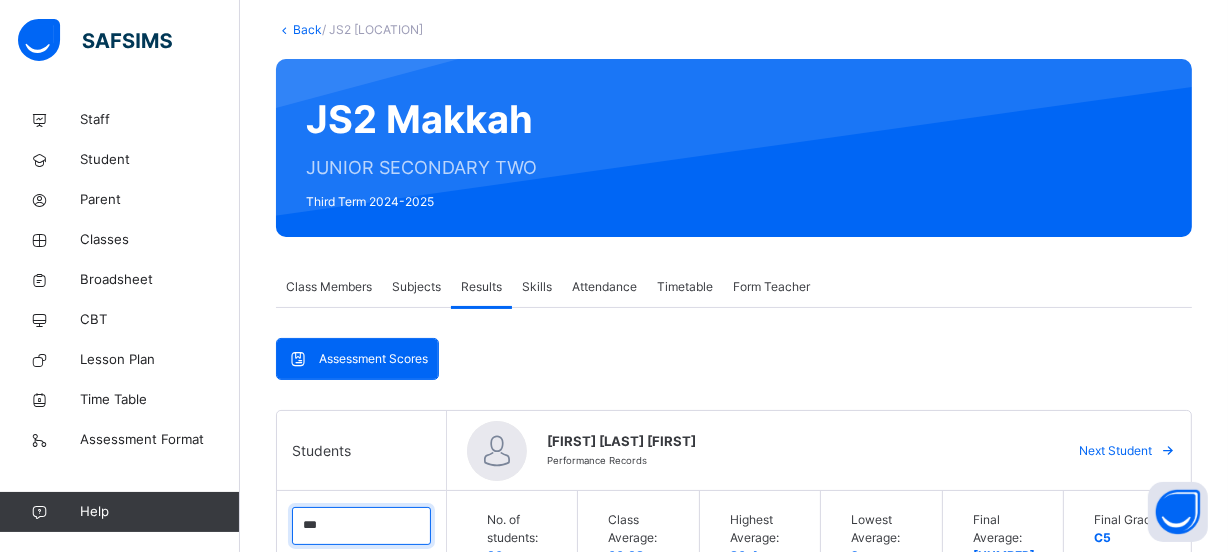 click on "***" at bounding box center [361, 526] 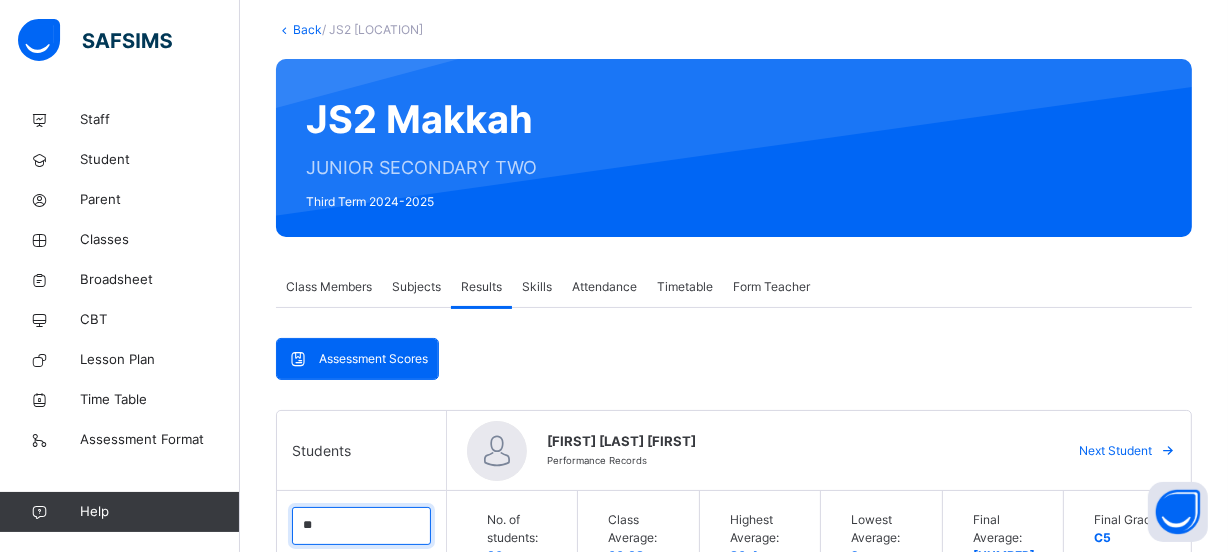 scroll, scrollTop: 0, scrollLeft: 0, axis: both 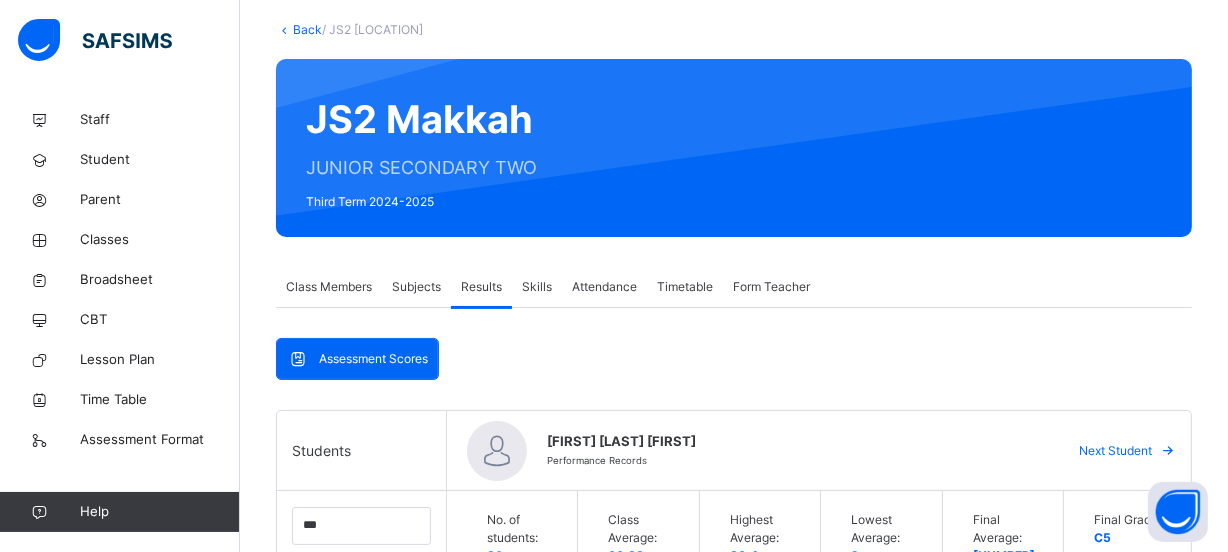 click on "[FIRST] [LAST] [FIRST]" at bounding box center (795, 442) 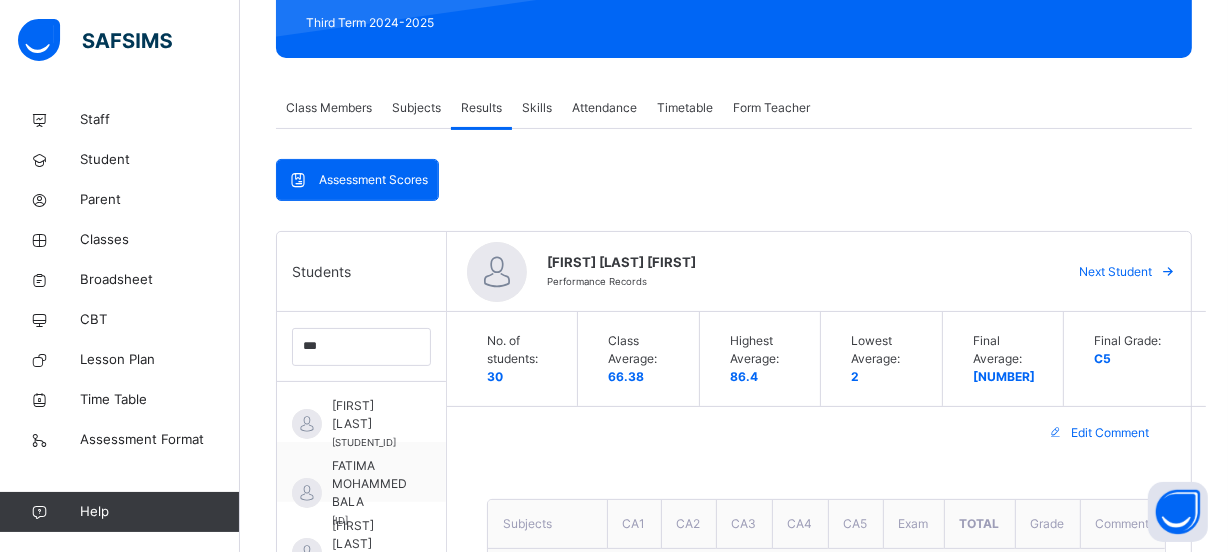 scroll, scrollTop: 290, scrollLeft: 0, axis: vertical 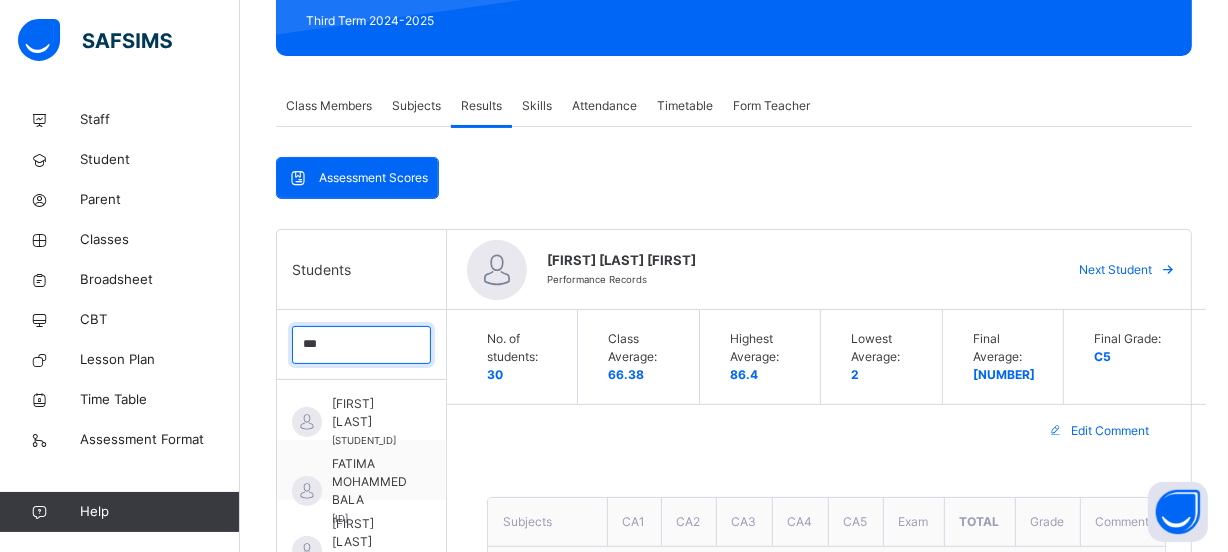 click on "***" at bounding box center (361, 345) 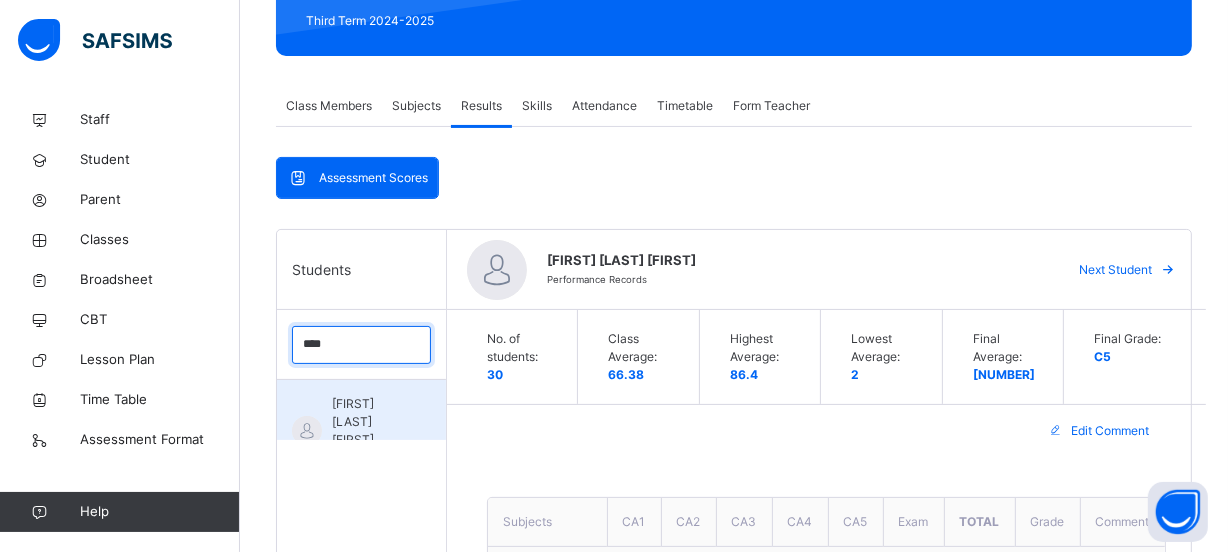 type on "****" 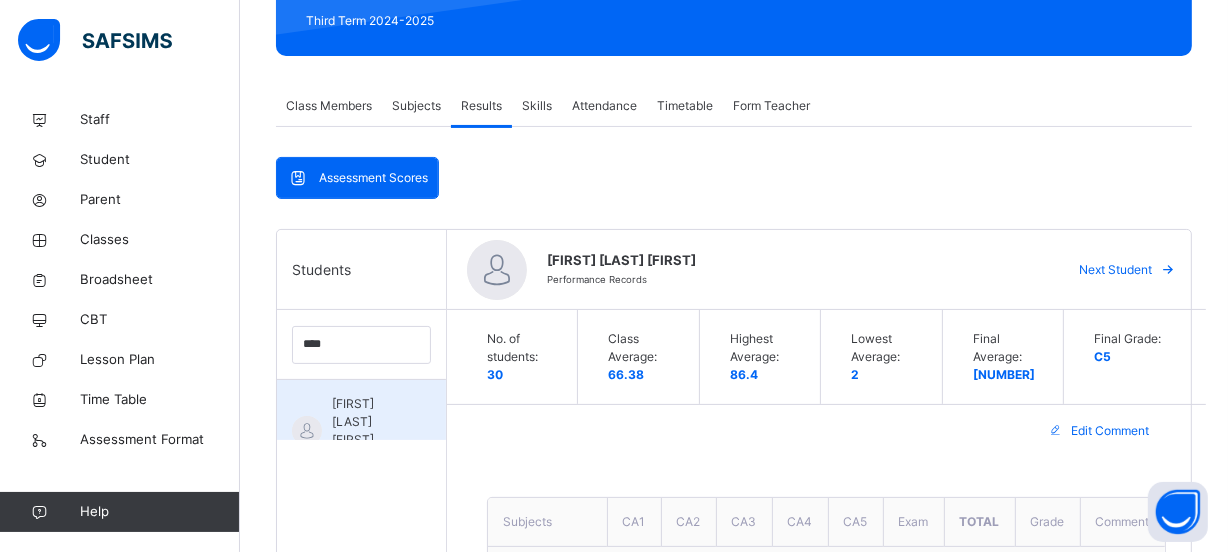 click on "[FIRST] [LAST] [FIRST]" at bounding box center (366, 422) 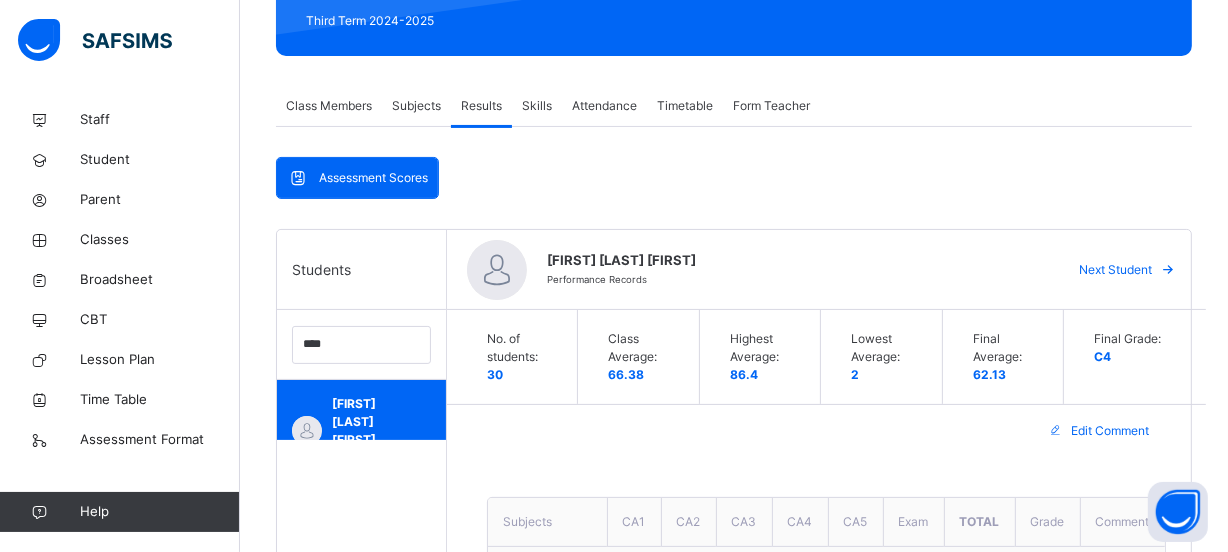 click on "[FIRST] [LAST] [LAST] Performance Records Next Student" at bounding box center [826, 270] 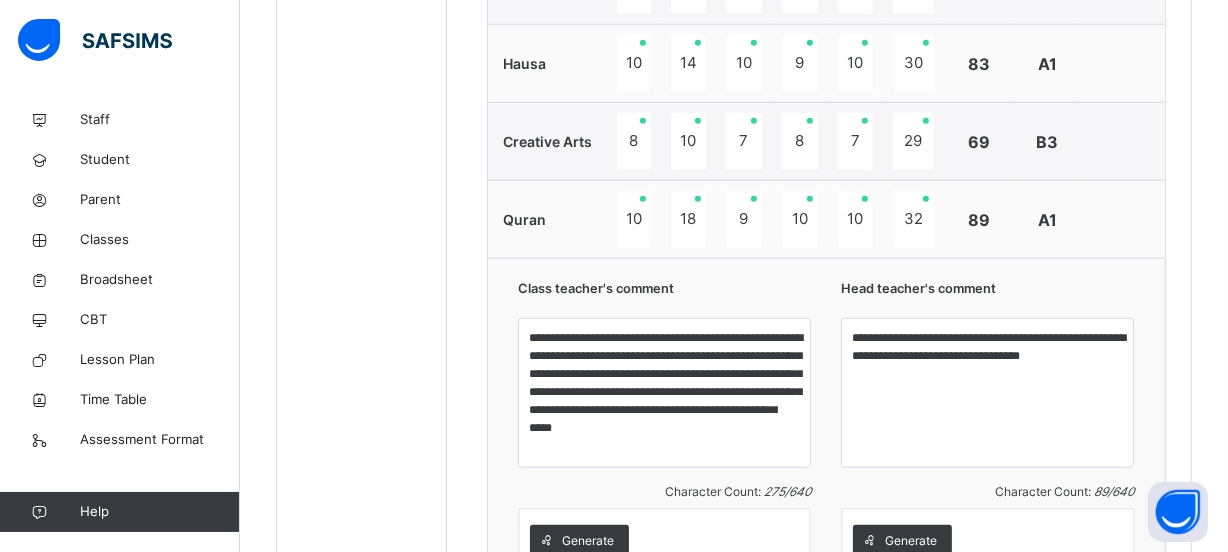 scroll, scrollTop: 1781, scrollLeft: 0, axis: vertical 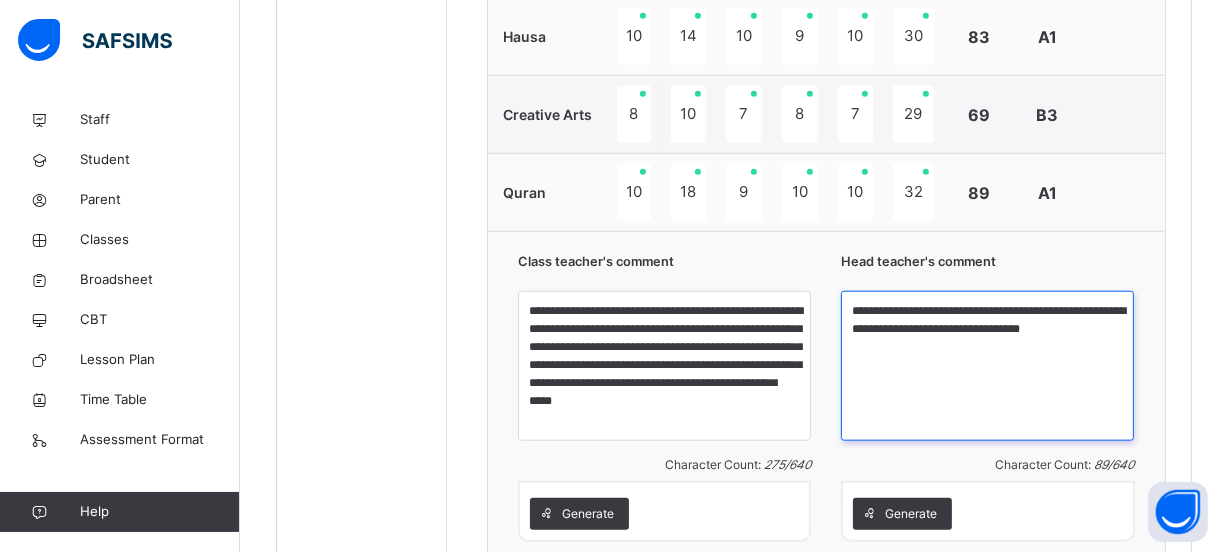 click on "**********" at bounding box center [987, 366] 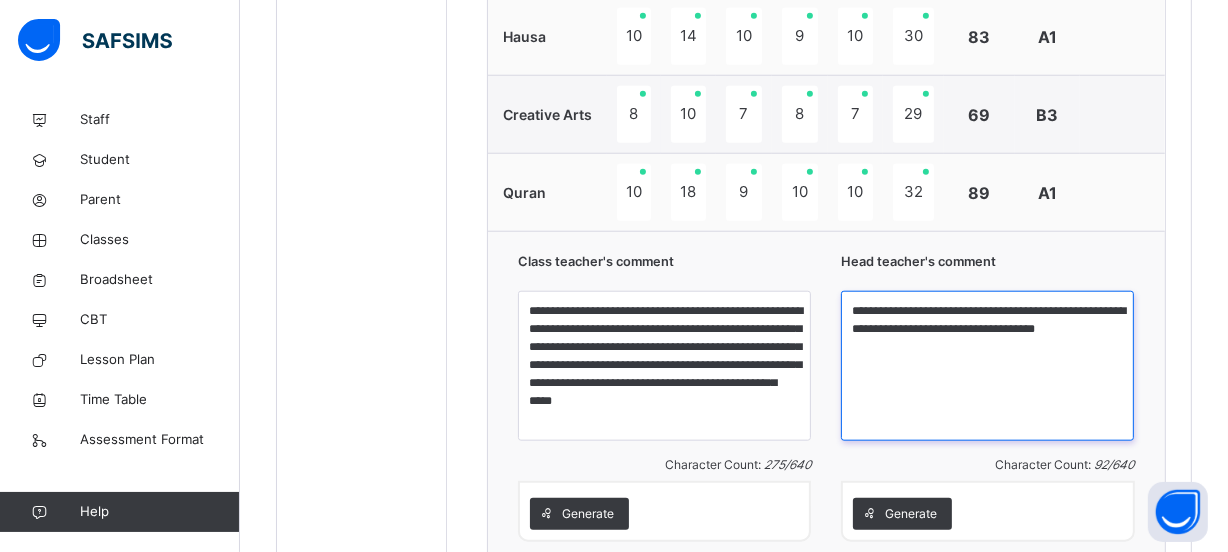 click on "**********" at bounding box center [987, 366] 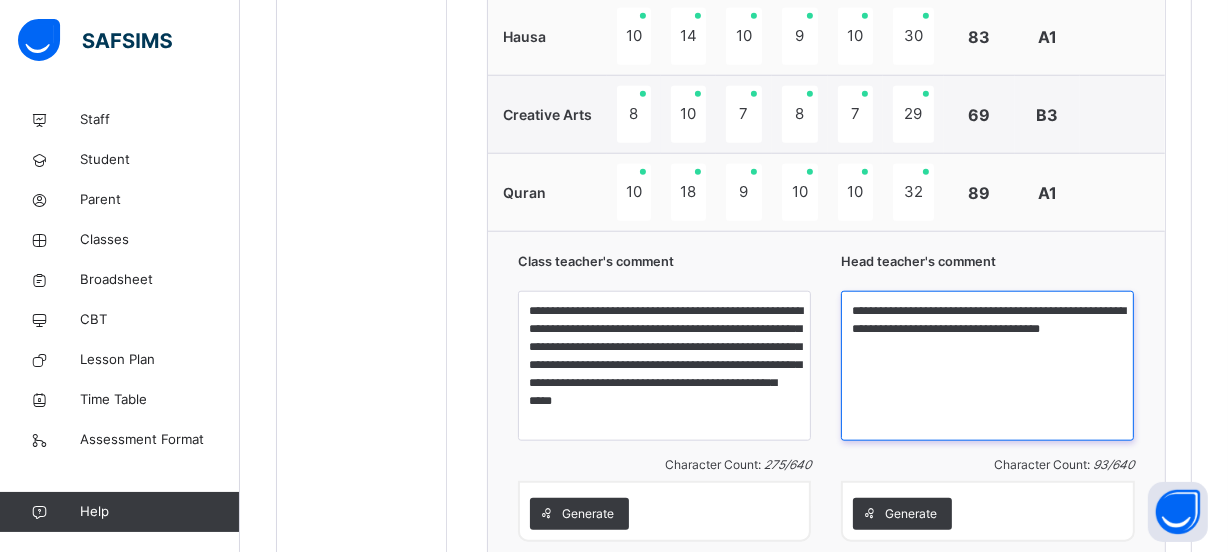 type on "**********" 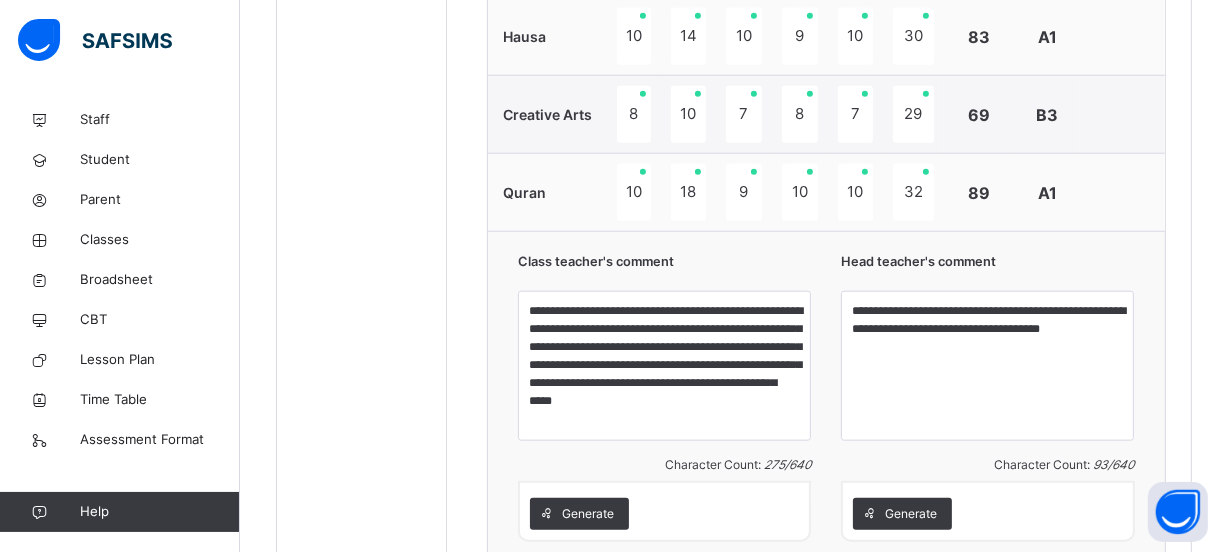 click on "Head teacher's comment" at bounding box center [987, 266] 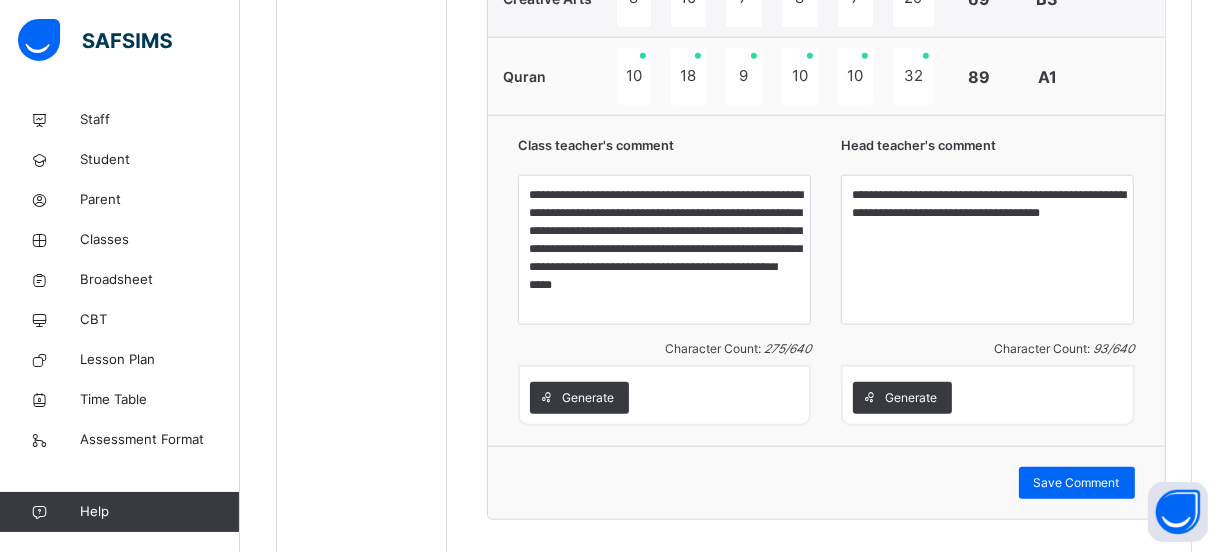 scroll, scrollTop: 1927, scrollLeft: 0, axis: vertical 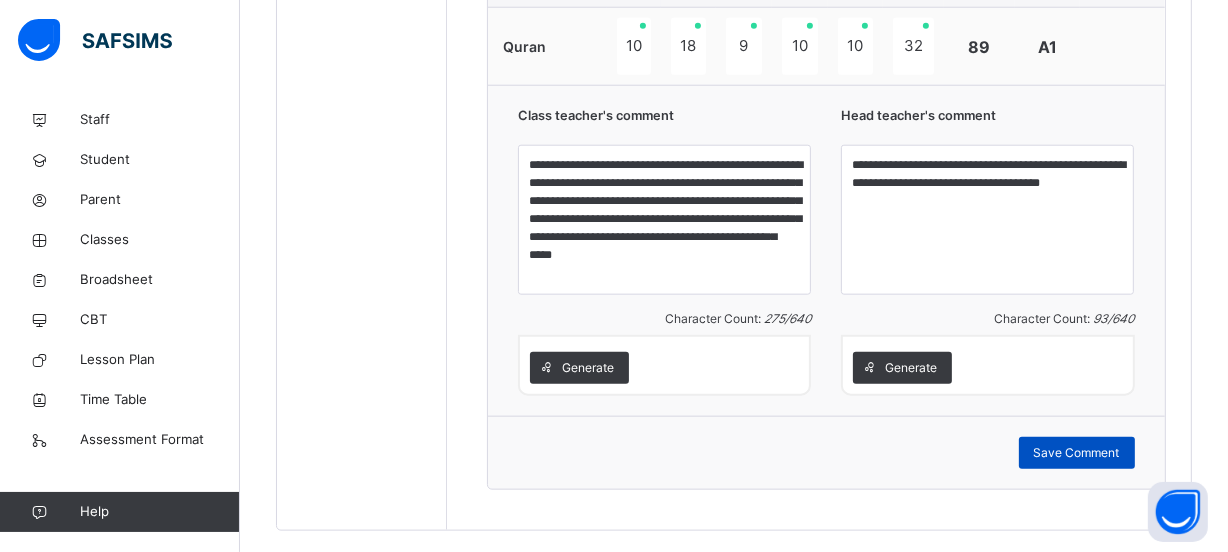 click on "Save Comment" at bounding box center (1077, 453) 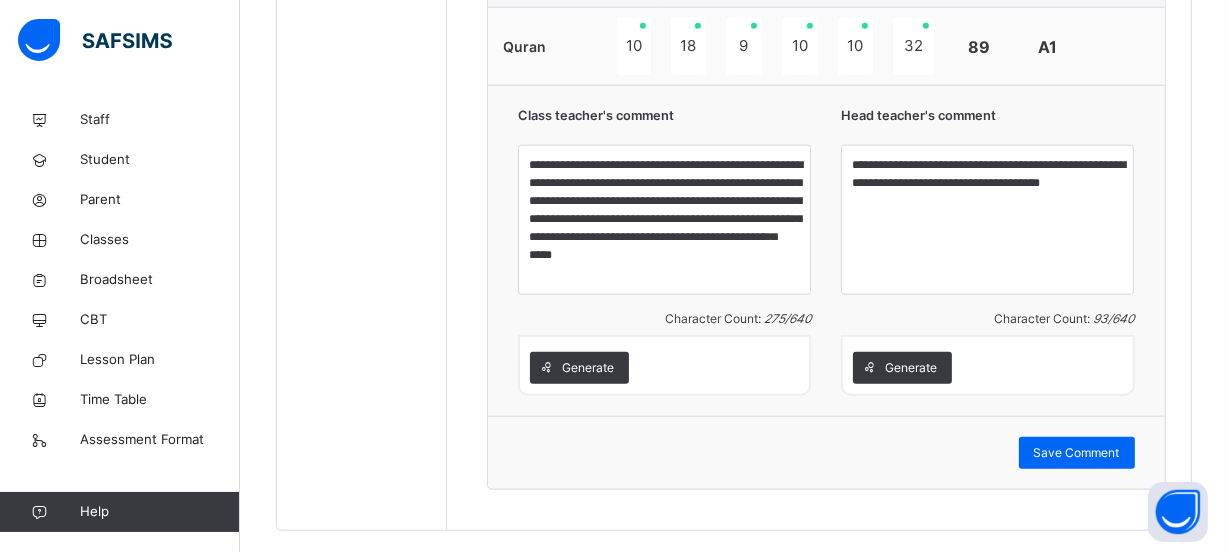 click on "Head teacher's comment" at bounding box center [987, 120] 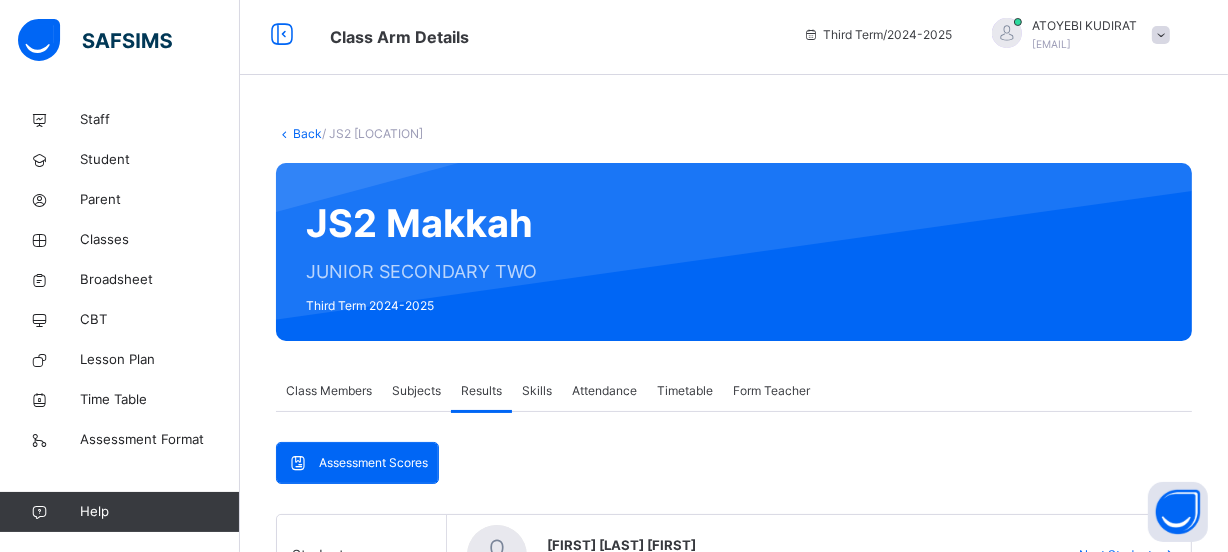 scroll, scrollTop: 0, scrollLeft: 0, axis: both 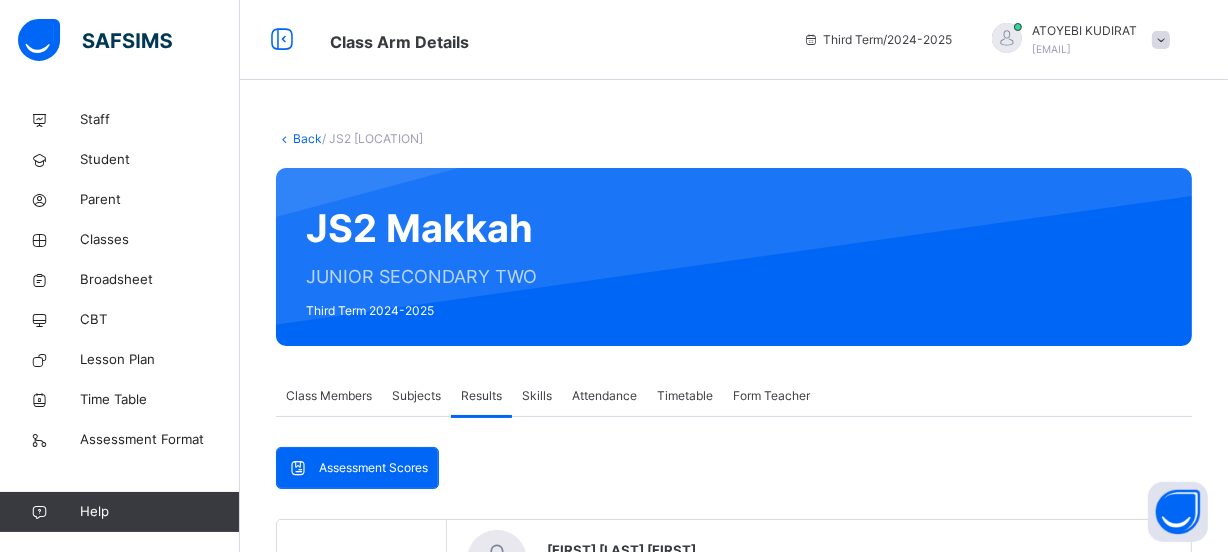 click at bounding box center [284, 138] 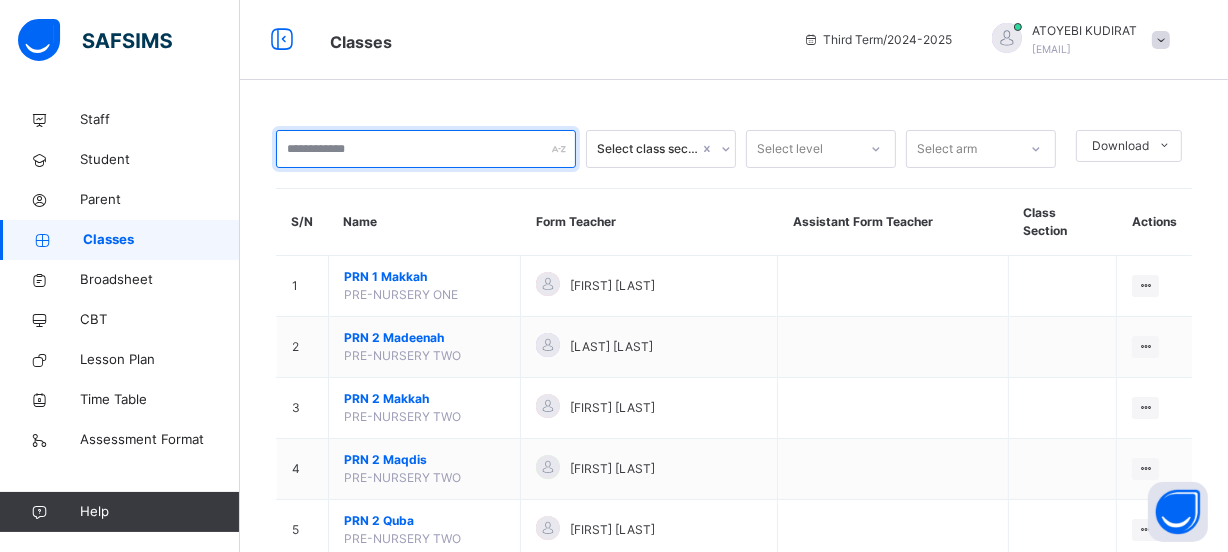click at bounding box center (426, 149) 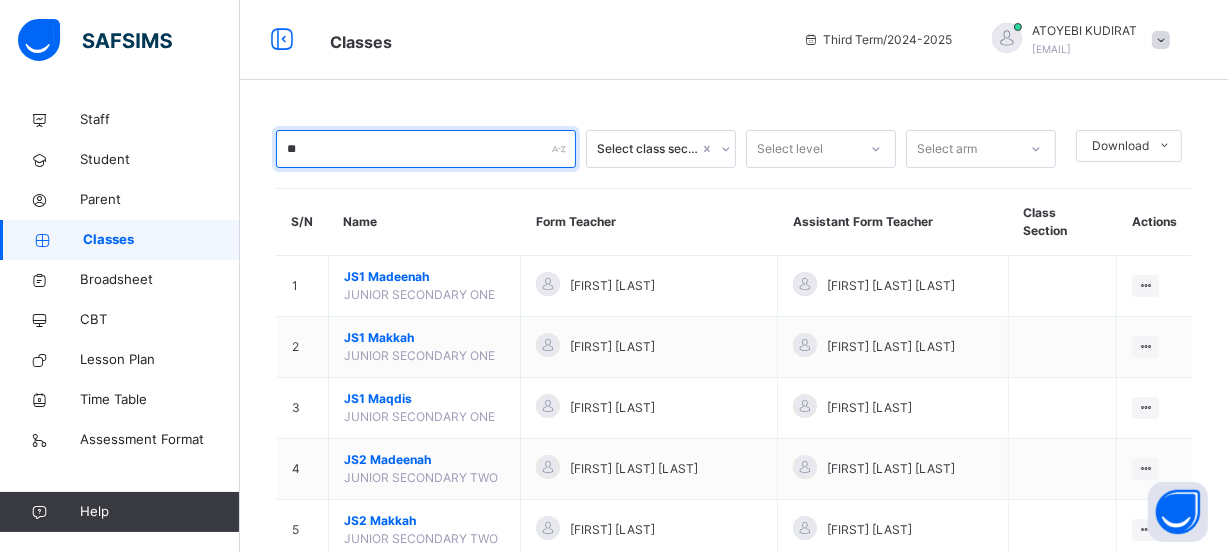 scroll, scrollTop: 463, scrollLeft: 0, axis: vertical 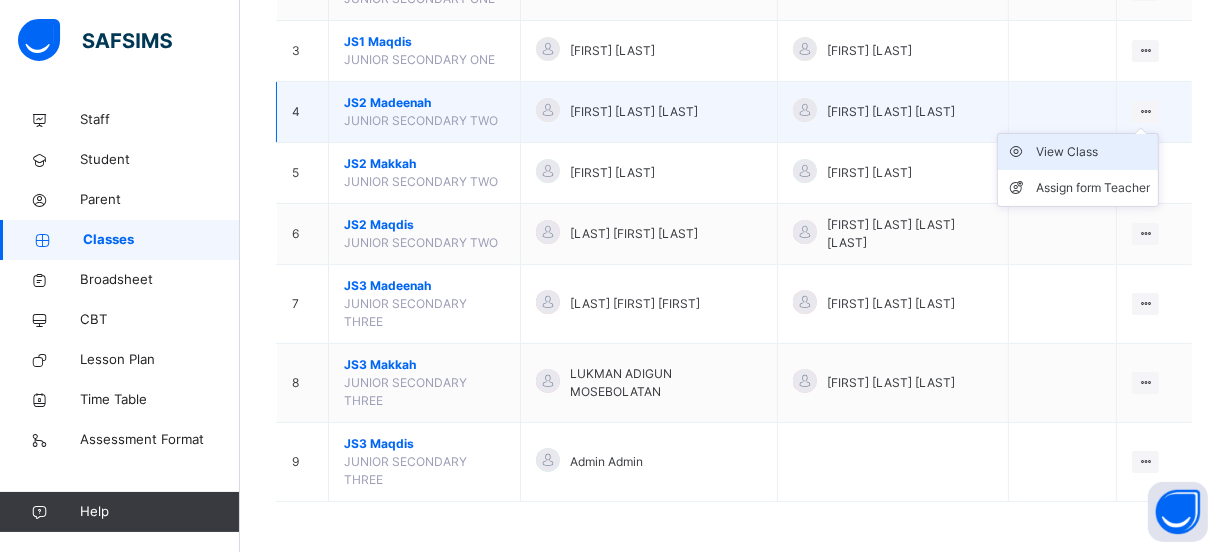 type on "**" 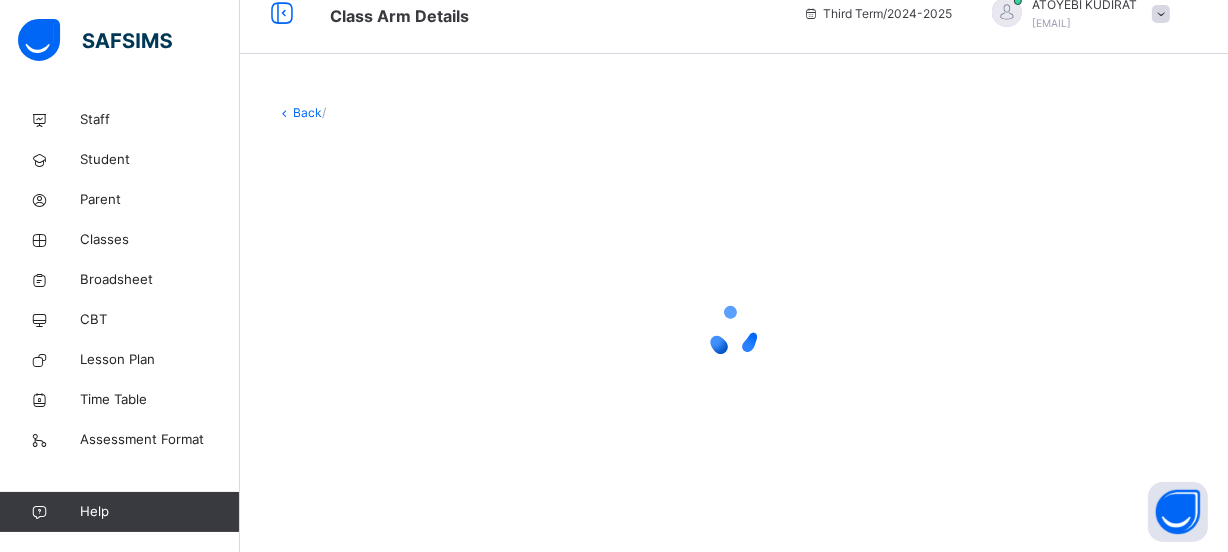 scroll, scrollTop: 0, scrollLeft: 0, axis: both 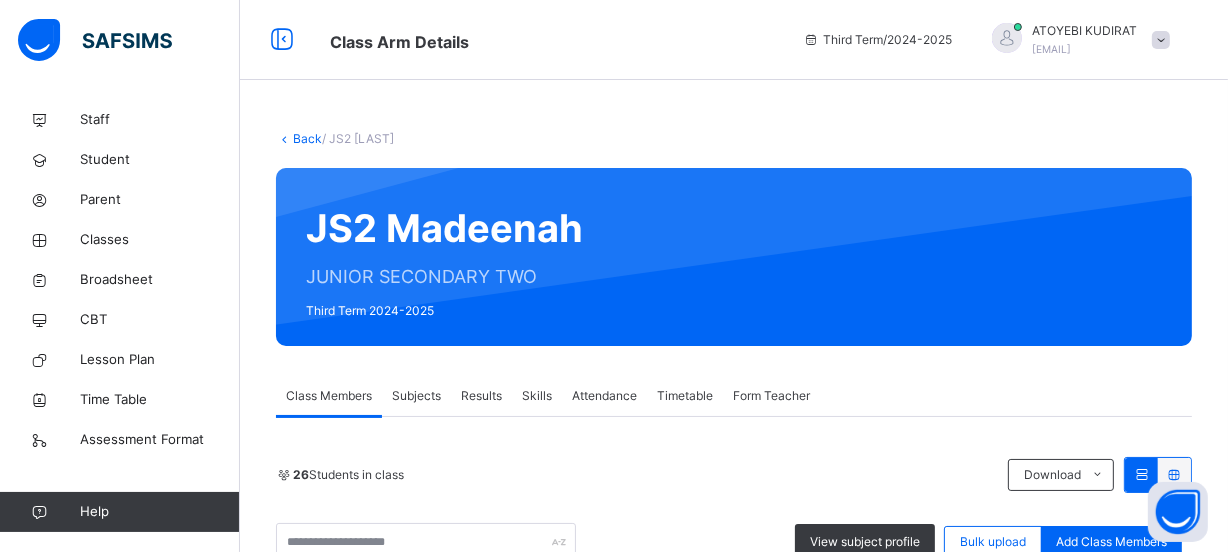 click on "Results" at bounding box center (481, 396) 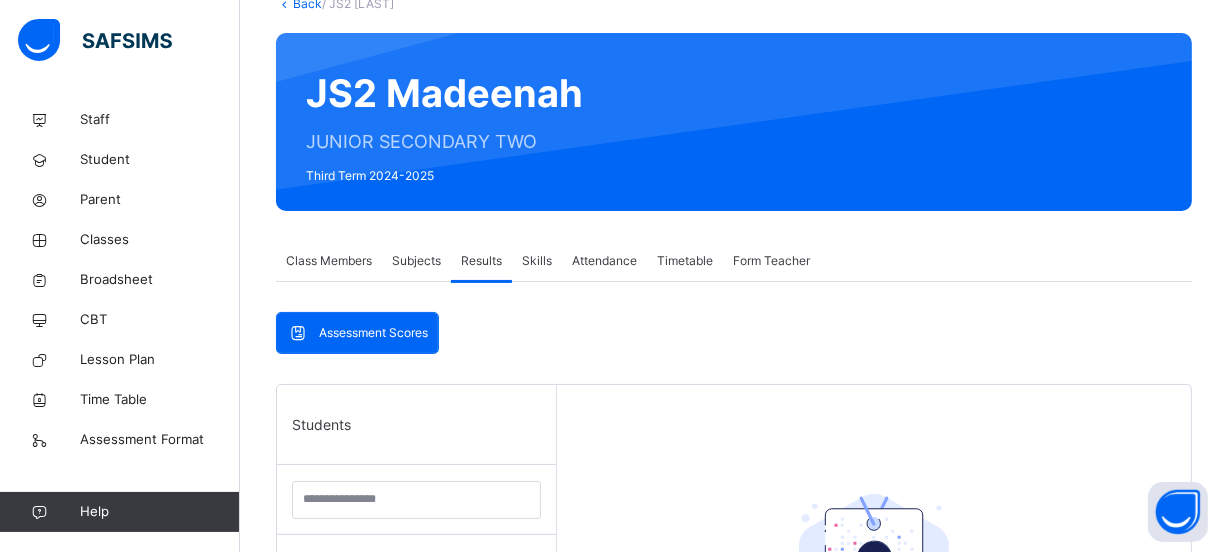 scroll, scrollTop: 145, scrollLeft: 0, axis: vertical 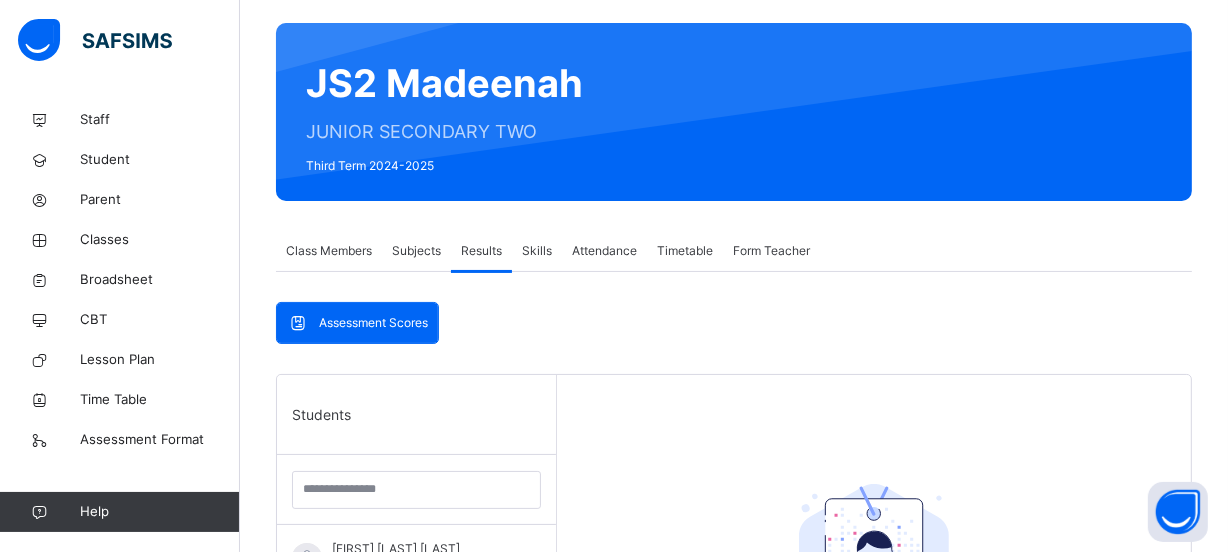 click on "Students" at bounding box center [416, 415] 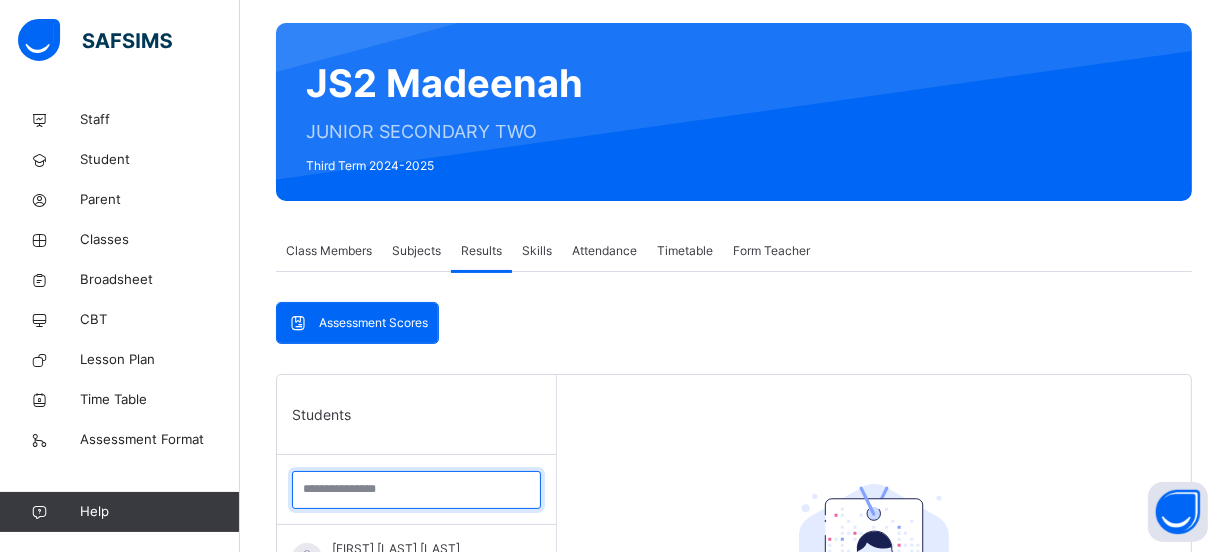 click at bounding box center (416, 490) 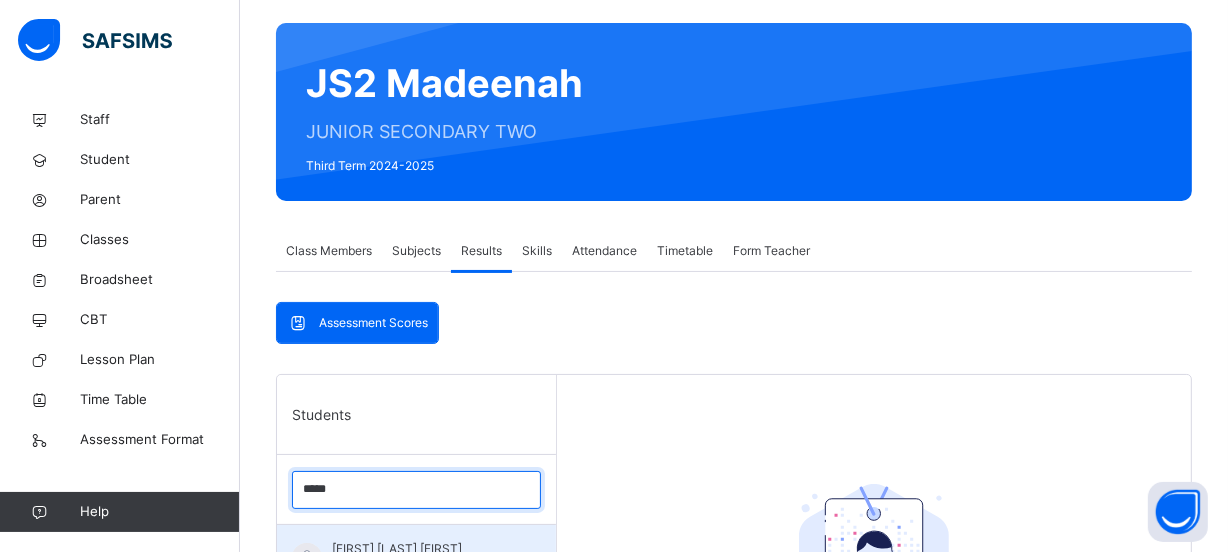 type on "*****" 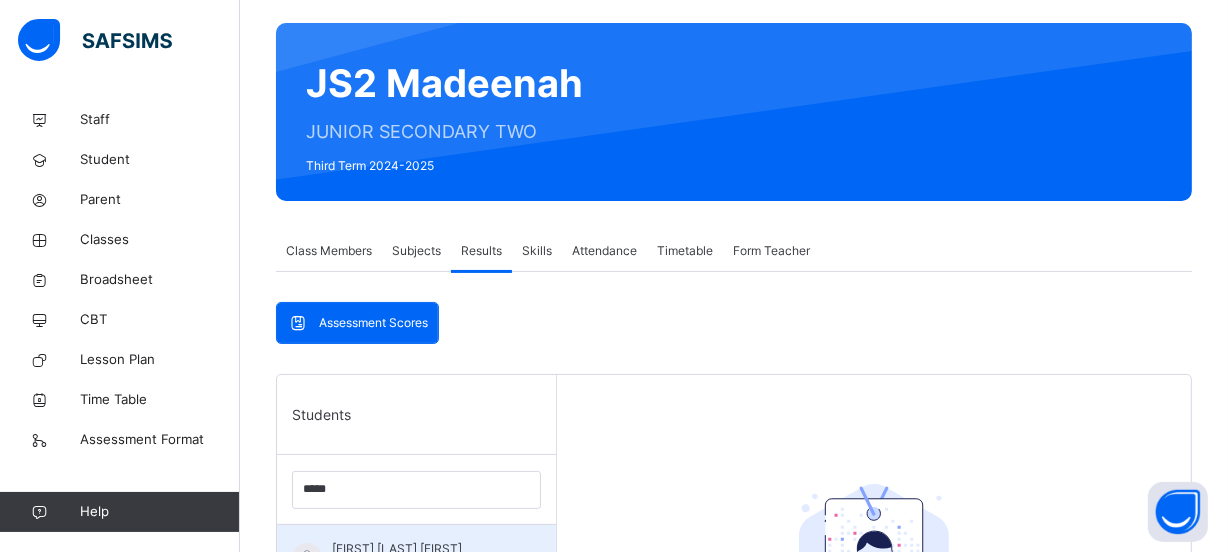 click on "[FIRST] [LAST] [FIRST]" at bounding box center [421, 549] 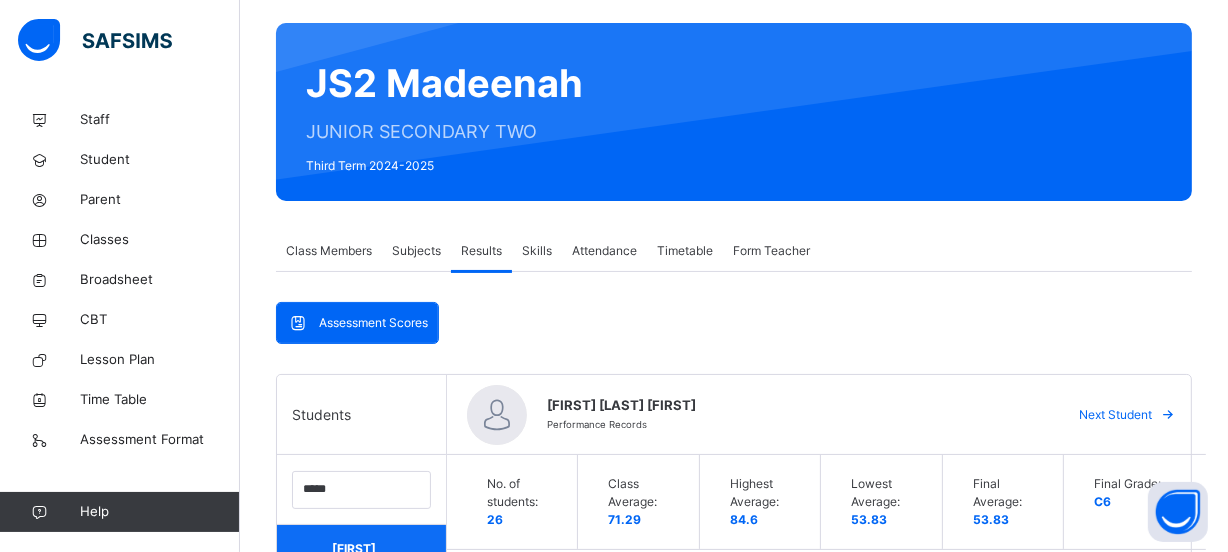 scroll, scrollTop: 26, scrollLeft: 0, axis: vertical 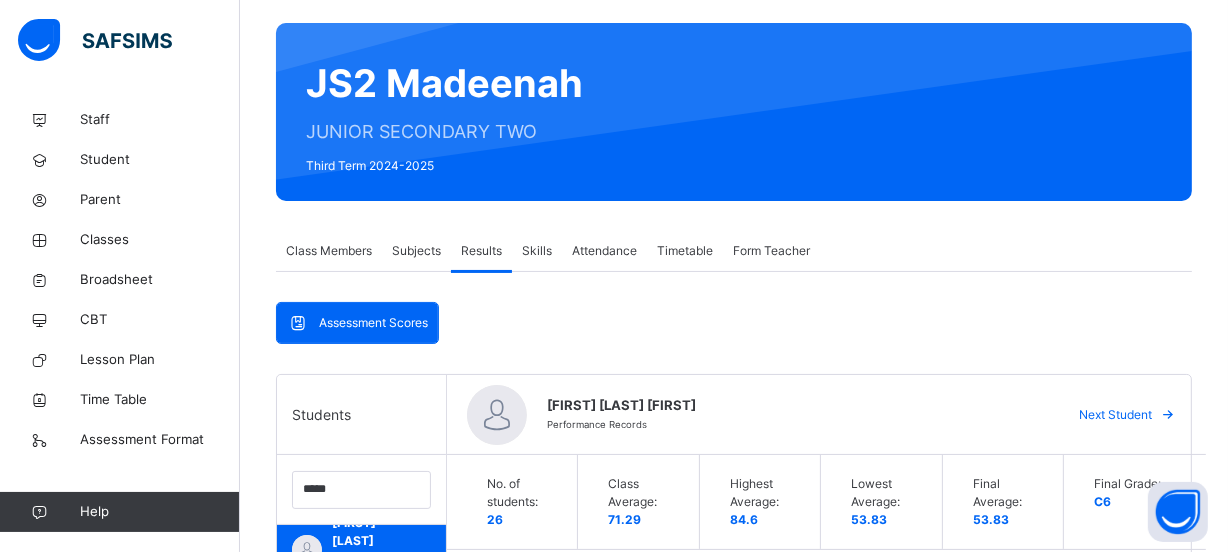 click on "Assessment Scores Assessment Scores Students ***** [FIRST] [LAST] ISIA/3357 [FIRST] [LAST] Performance Records Next Student No. of students: 26 Class Average: 71.29 Highest Average: 84.6 Lowest Average: 53.83 Final Average: 53.83 Final Grade: C6 Edit Comment Subjects CA1 CA2 CA3 CA4 CA5 Exam Total Grade Comment English Studies 6 10 6 8 8 13 51 C6 History 7 13 8 8 8 14 58 C5 Mathematics 4 10 4 4 9 15 46 D7 Basic Science & Tech. 4 6 4 7 10 10 41 E8 Agricultural Science 8 8 6 10 8 10 50 C6 National Values 9 8 7 8 8 12 52 C6 IRS 8 11 7 9 10 19 64 C4 Computer Science 6 11.5 3 9 10 10 49.5 D7 Business Studies 9 7 8 10 14 48 D7 Home Economics 7 14 1 5 10 13 50 C6 Arabic 4 6 6 7 10 10 43 E8 French 7 6 10 7 10 9 49 D7 Hausa 8 15 10 10 10 36 89 A1 Creative Arts 8 7 5 5 6 15 46 D7 Quran 10 14 5 8 7 27 71 B2 Class teacher's comment Character Count: 204 / 640 Generate Head teacher's comment Character Count: 154 / 640 Generate Save Comment × 😞 🙁 😐 🙂 😄 Submit" at bounding box center [734, 1312] 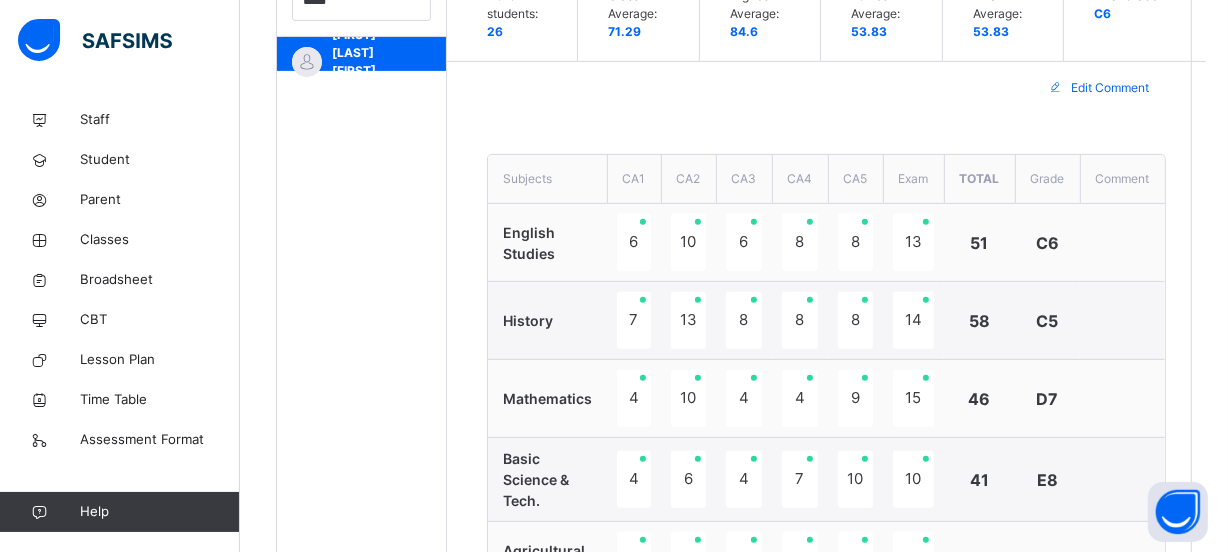 scroll, scrollTop: 618, scrollLeft: 0, axis: vertical 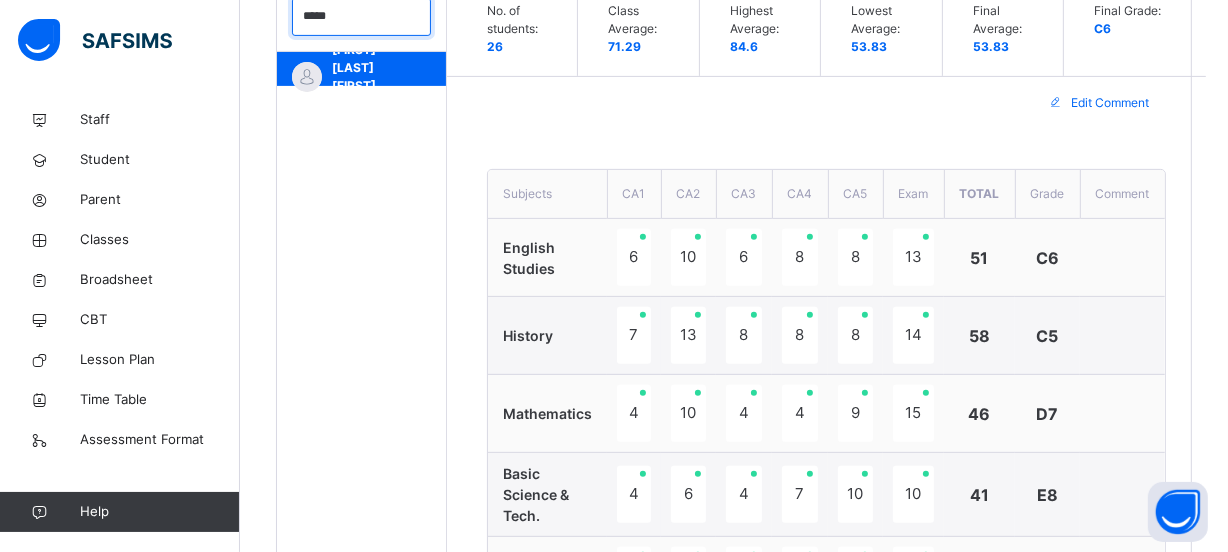 click on "*****" at bounding box center (361, 17) 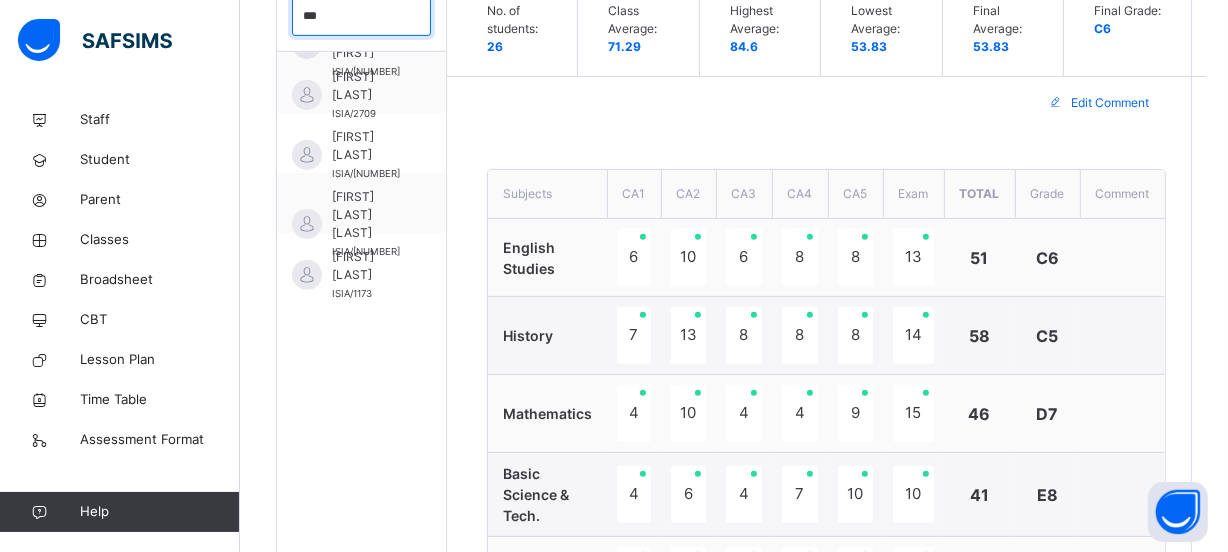 scroll, scrollTop: 0, scrollLeft: 0, axis: both 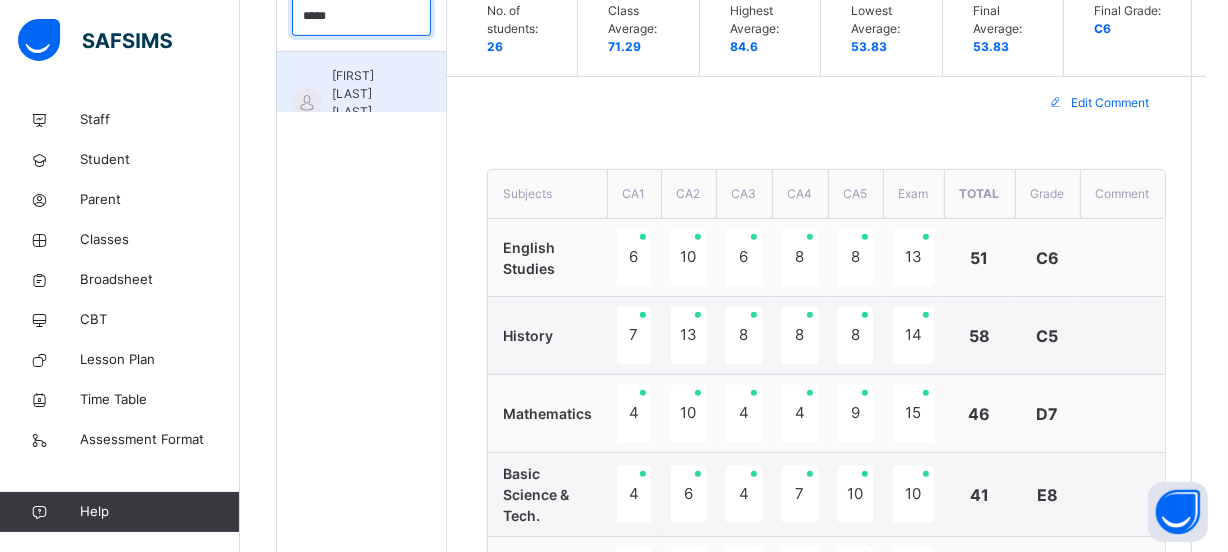 type on "*****" 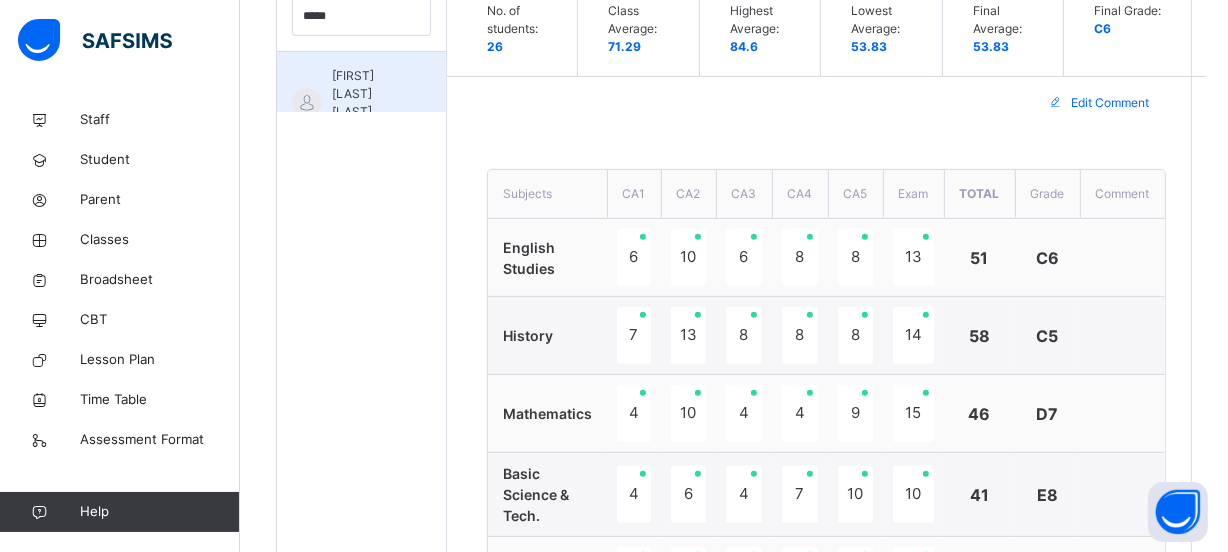 click on "[FIRST] [LAST] [LAST]" at bounding box center [366, 94] 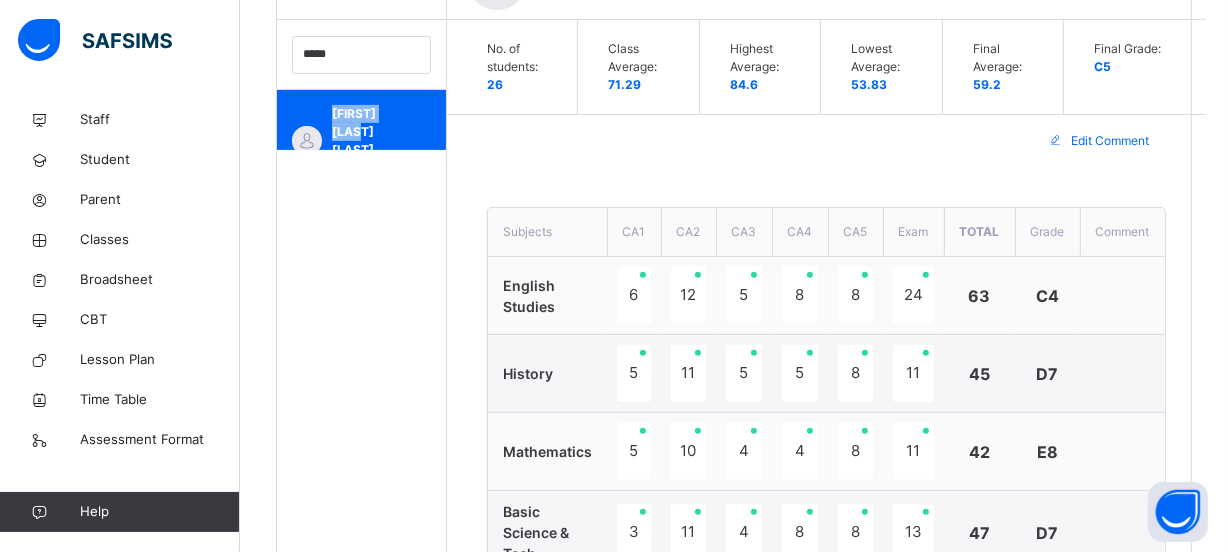scroll, scrollTop: 618, scrollLeft: 0, axis: vertical 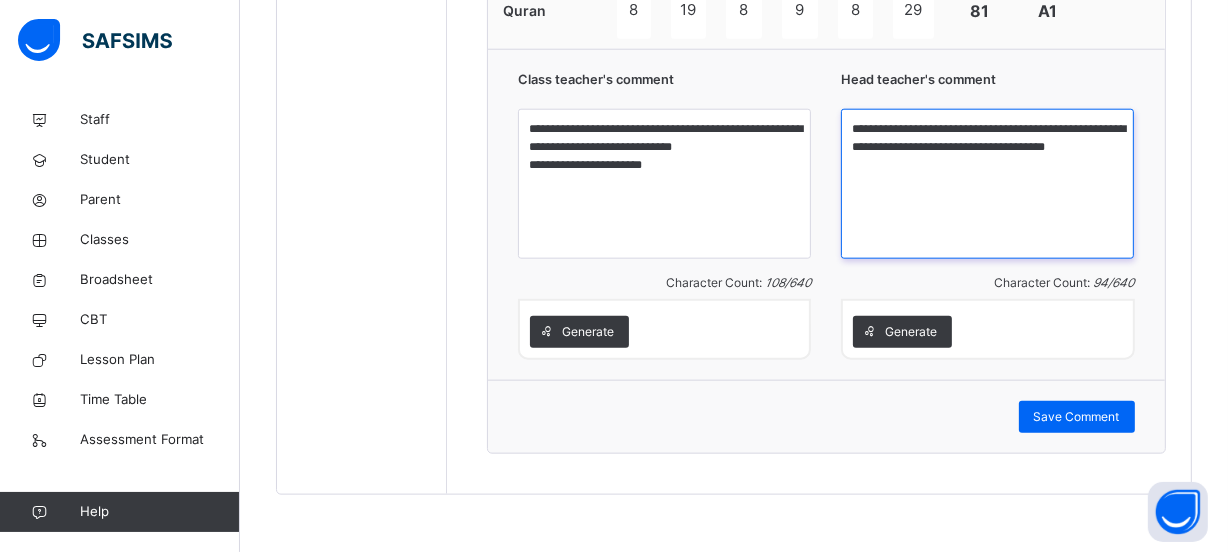 click on "**********" at bounding box center [987, 184] 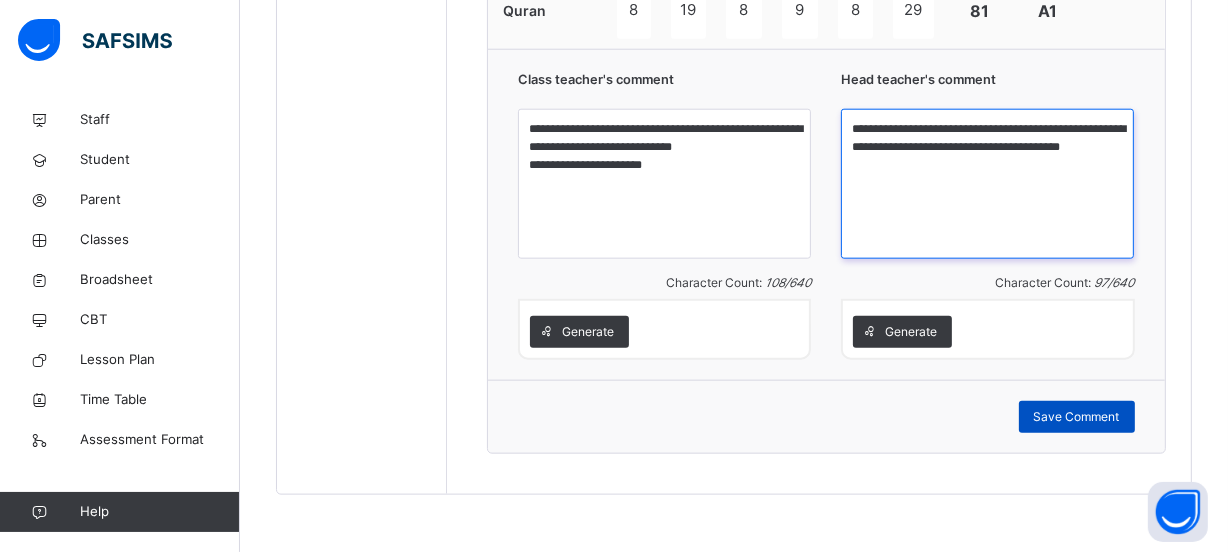 type on "**********" 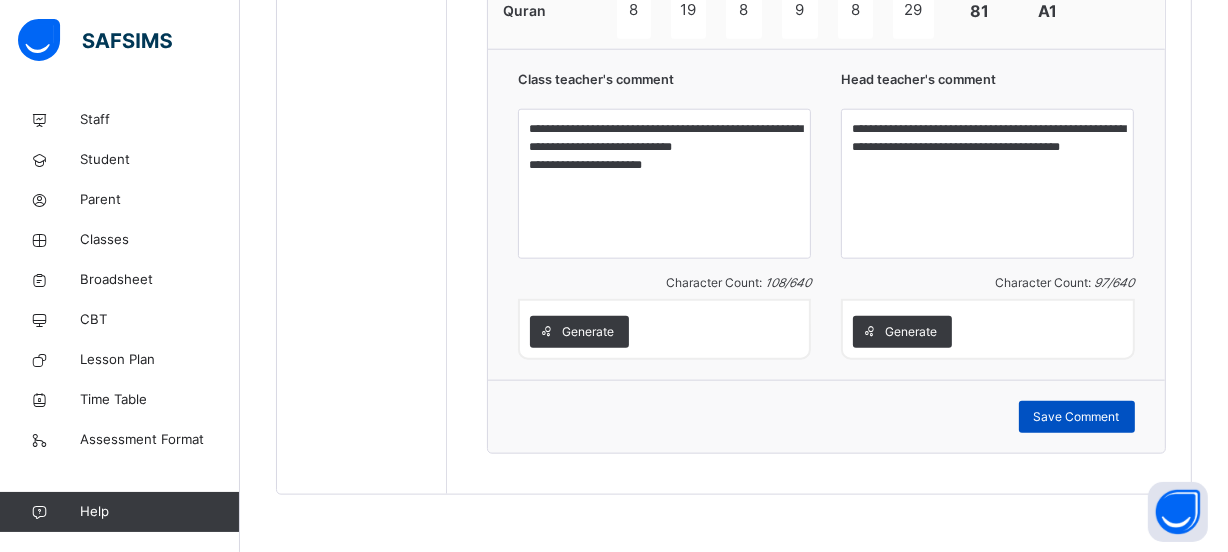 click on "Save Comment" at bounding box center [1077, 417] 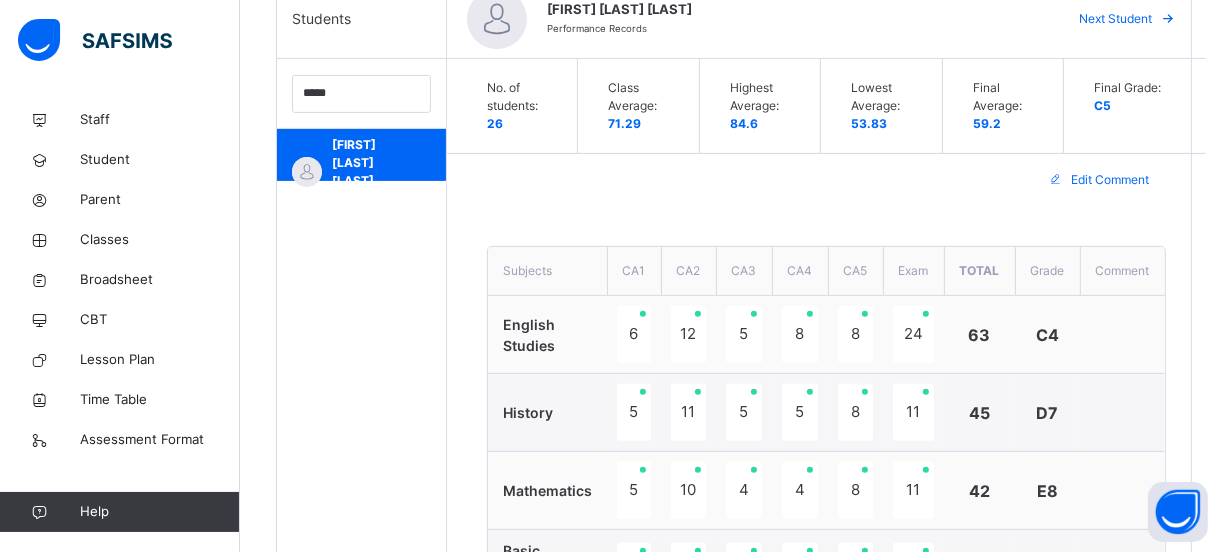 scroll, scrollTop: 436, scrollLeft: 0, axis: vertical 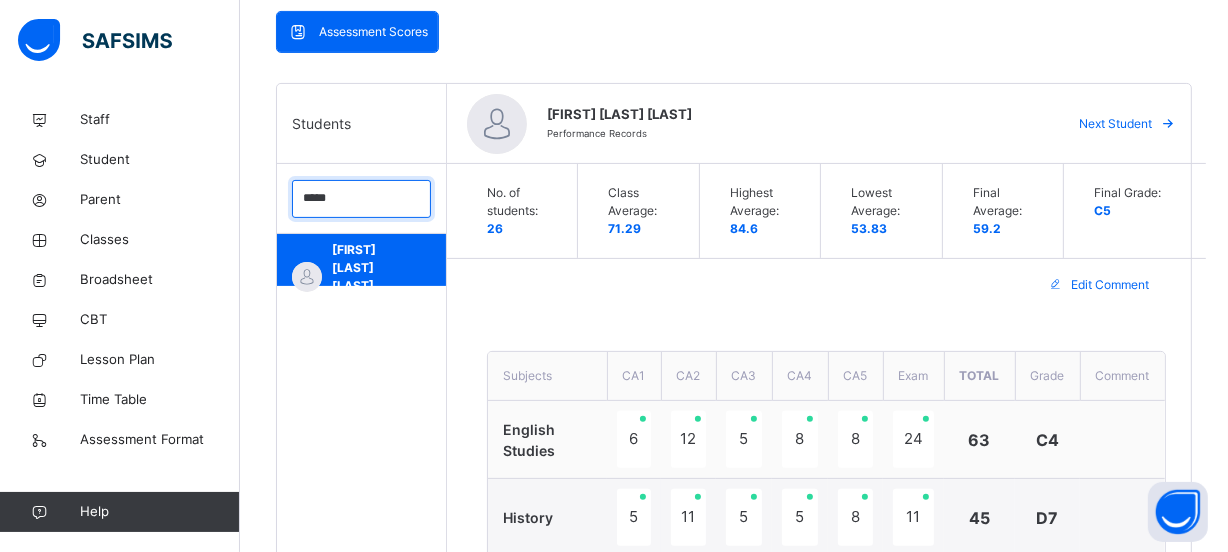 click on "*****" at bounding box center [361, 199] 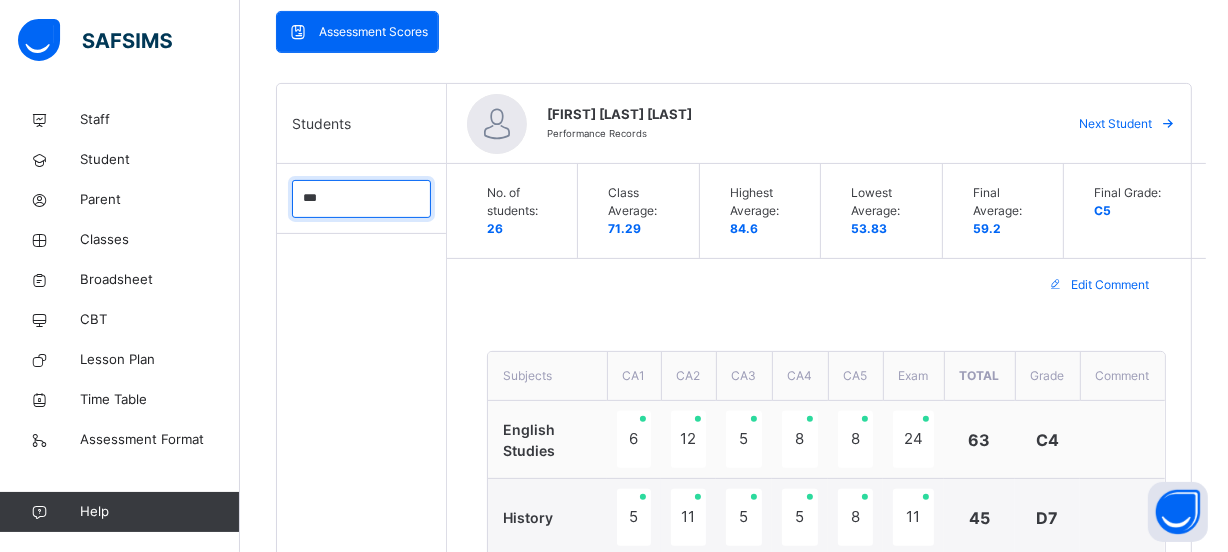 scroll, scrollTop: 0, scrollLeft: 0, axis: both 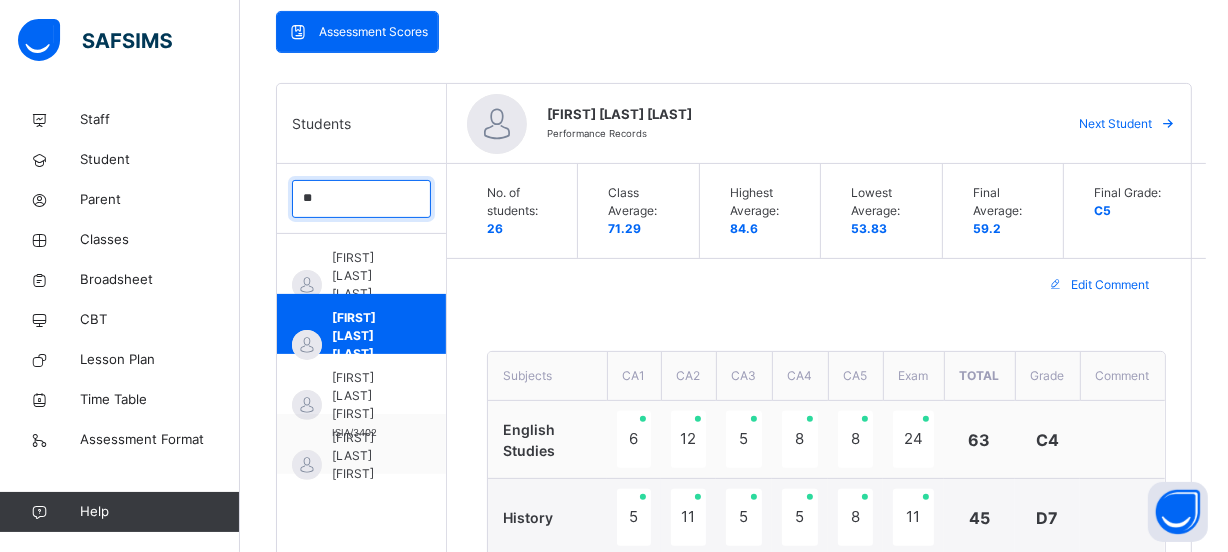 type on "*" 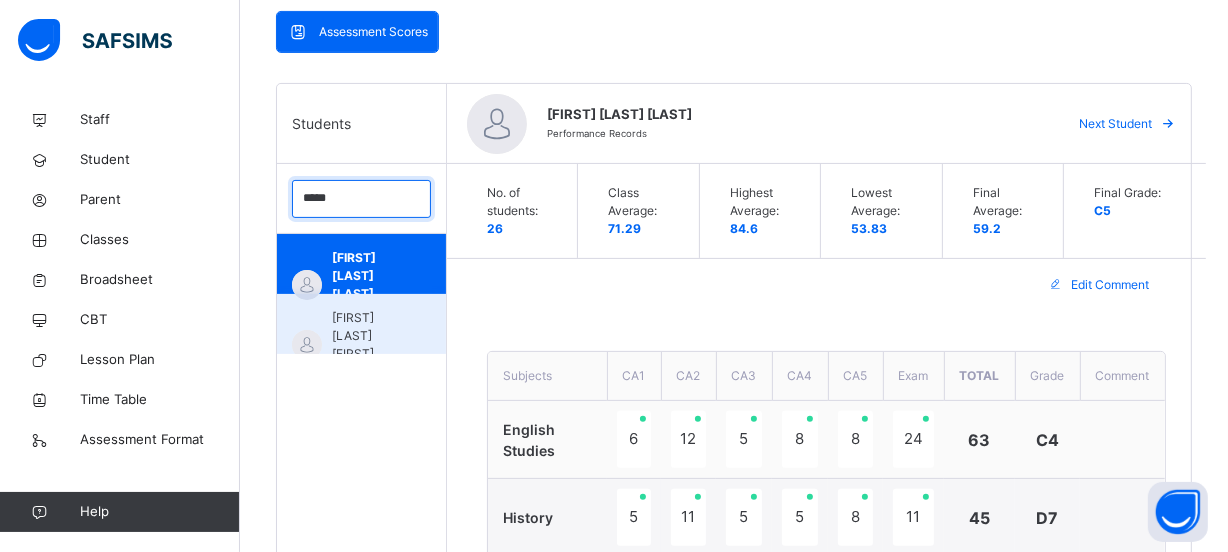 type on "*****" 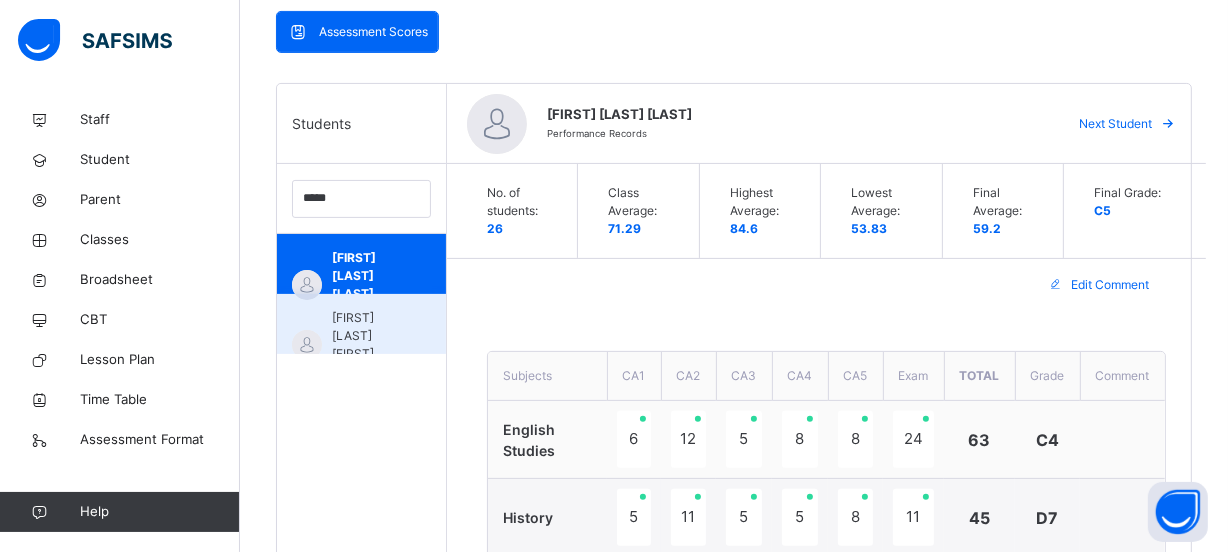click on "[FIRST] [LAST] [FIRST]" at bounding box center (366, 336) 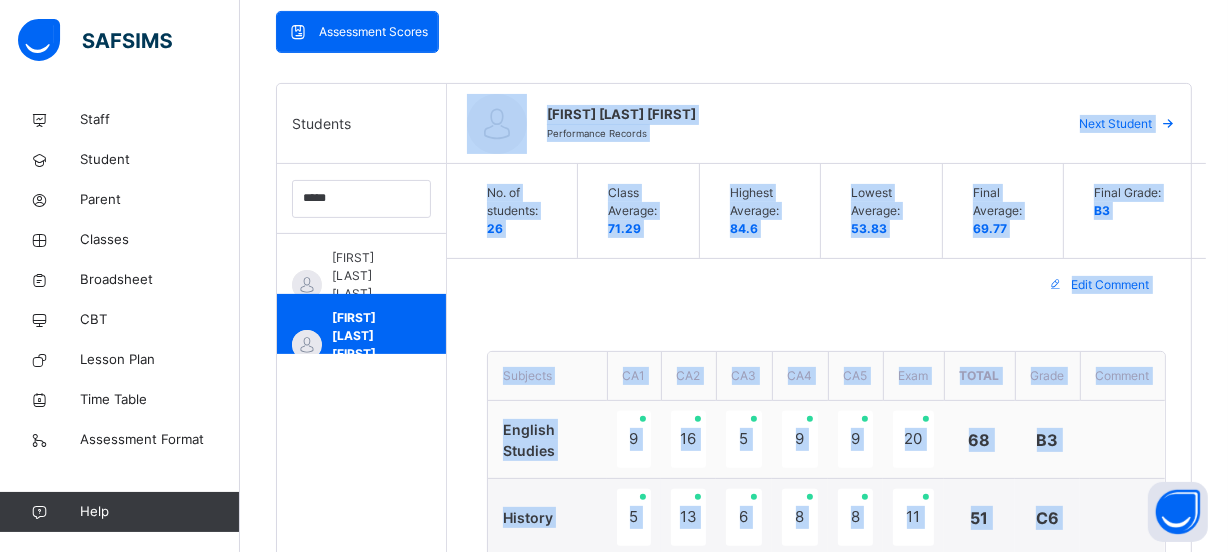click on "Edit Comment" at bounding box center (826, 285) 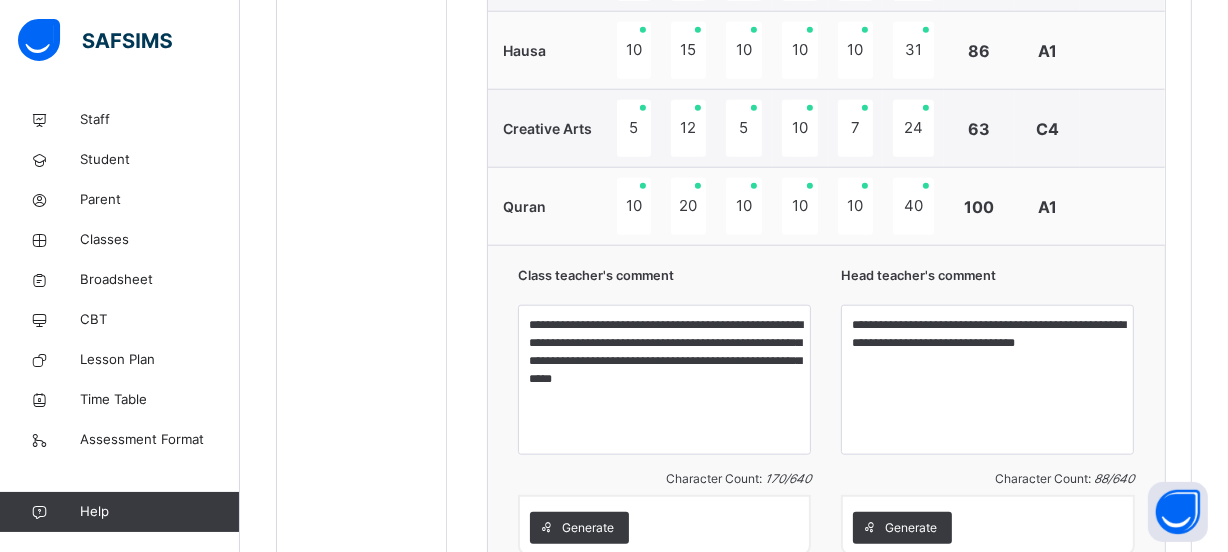 scroll, scrollTop: 1963, scrollLeft: 0, axis: vertical 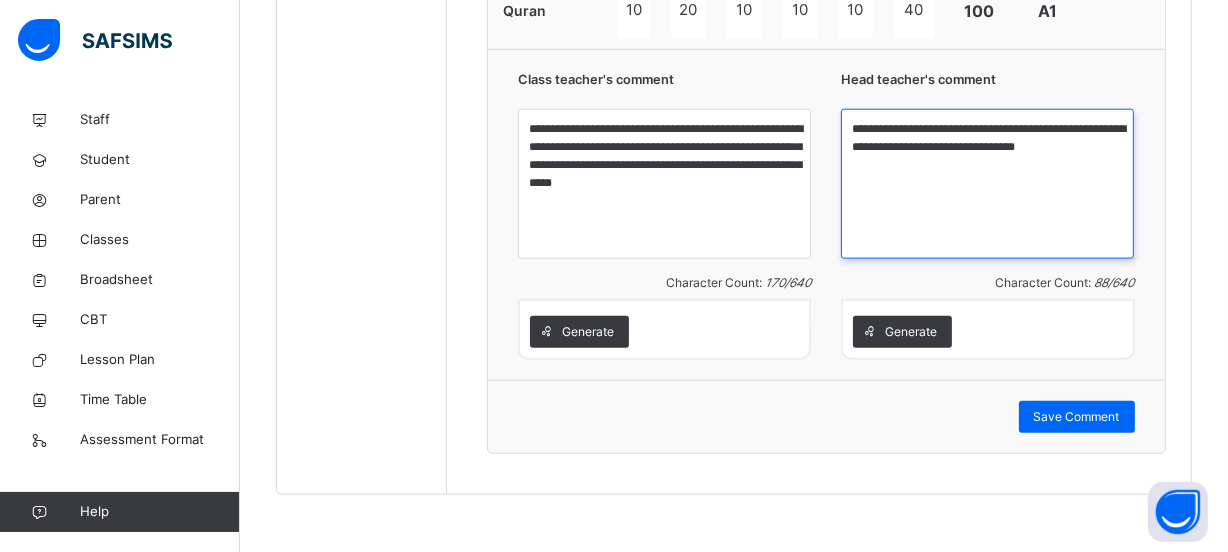 click on "**********" at bounding box center (987, 184) 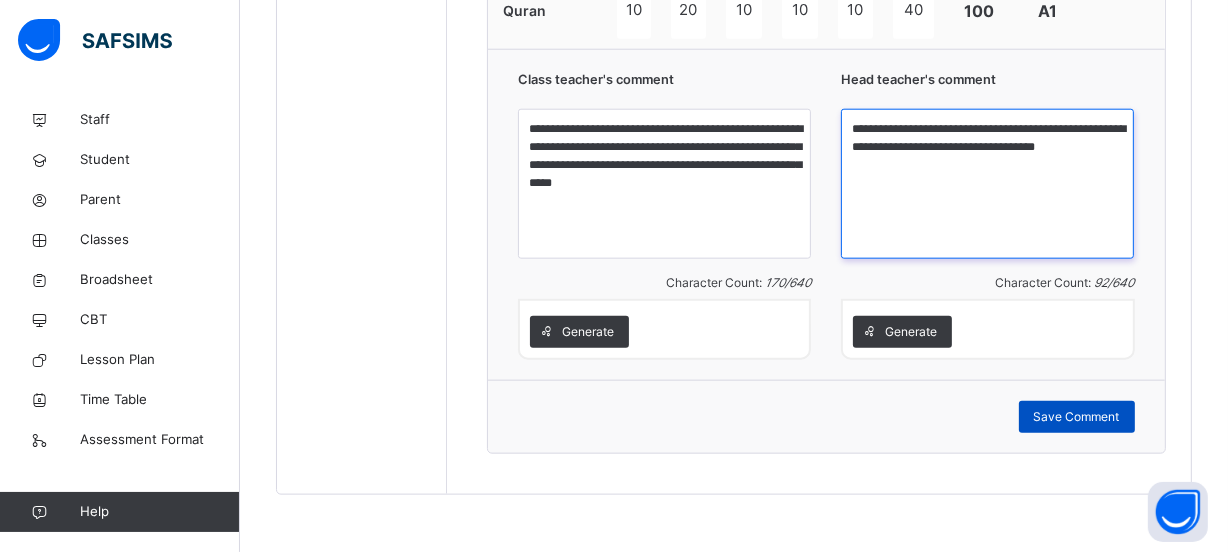 type on "**********" 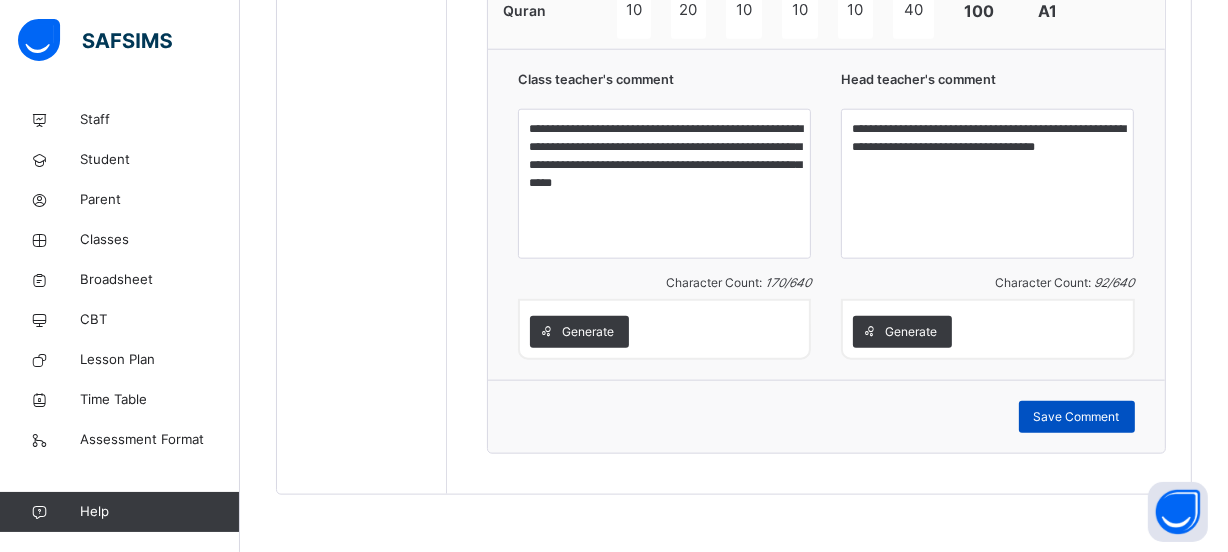click on "Save Comment" at bounding box center [1077, 417] 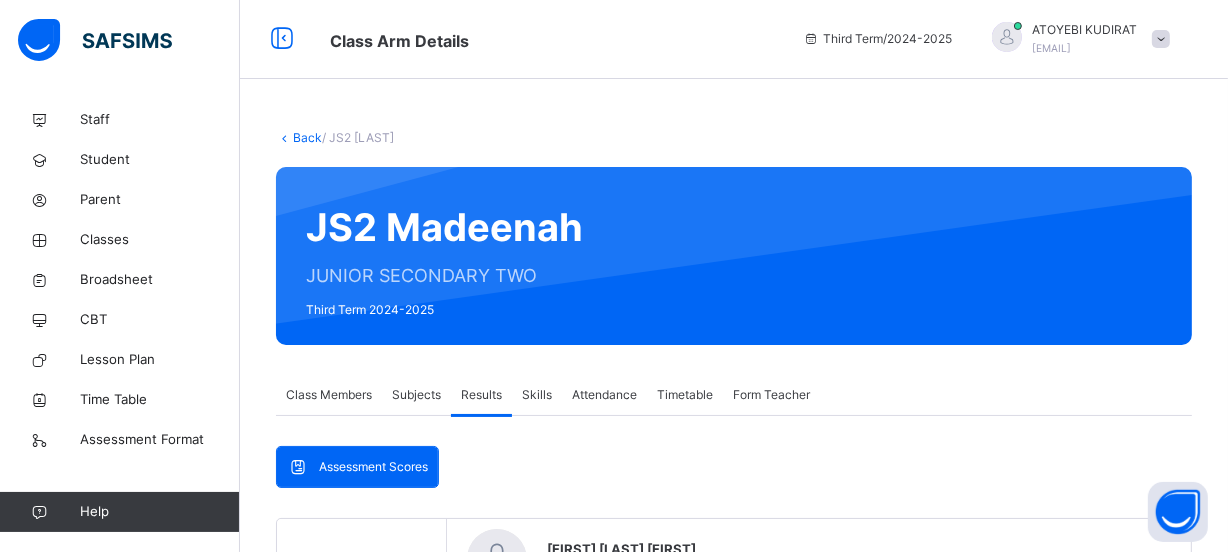 scroll, scrollTop: 0, scrollLeft: 0, axis: both 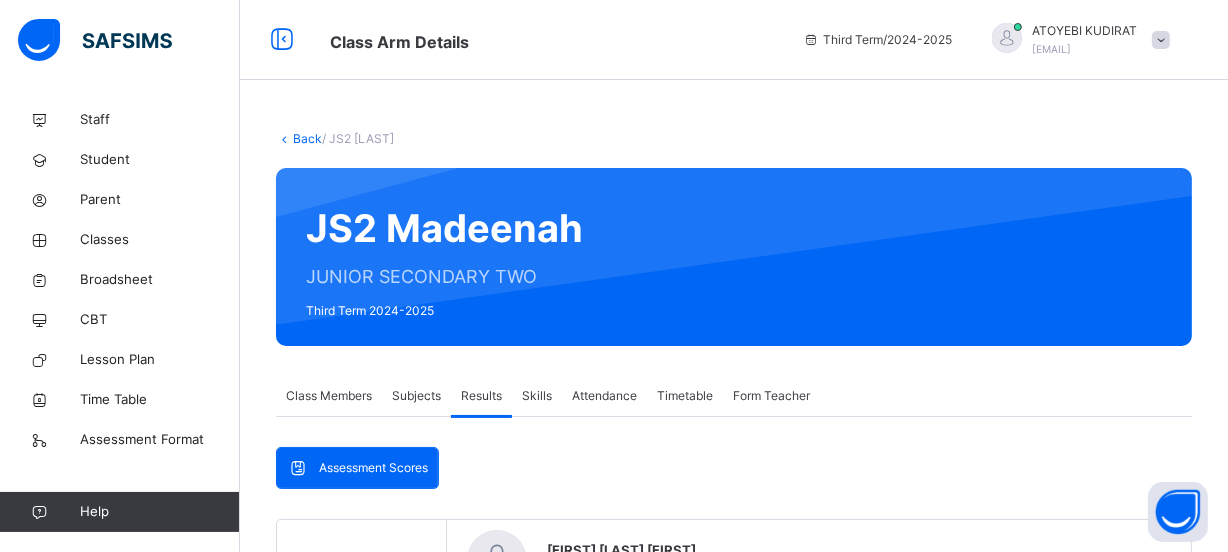 click on "Back" at bounding box center (307, 138) 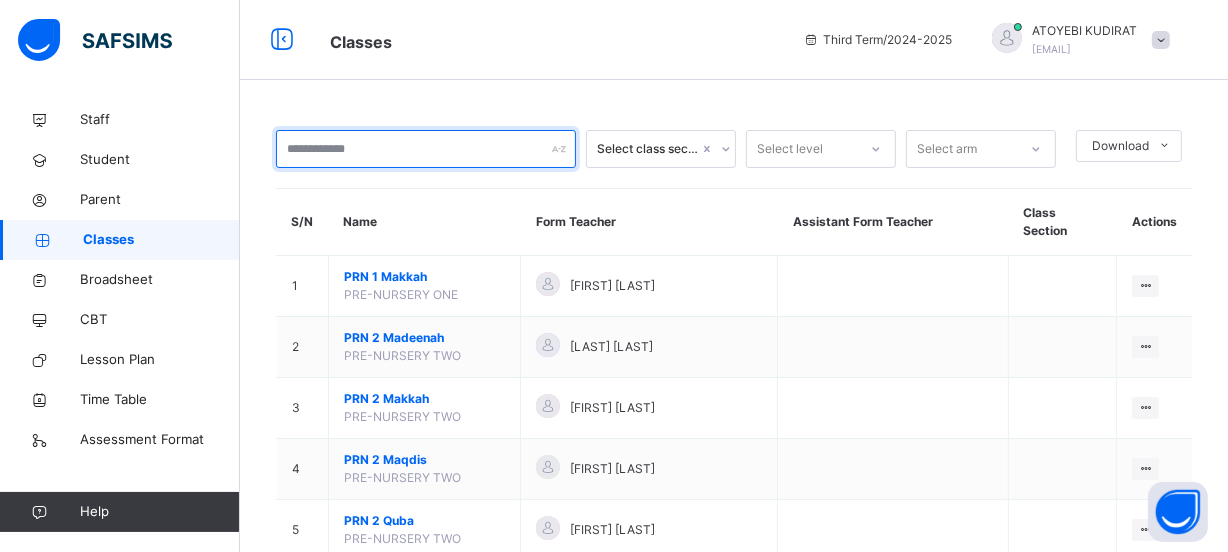 click at bounding box center [426, 149] 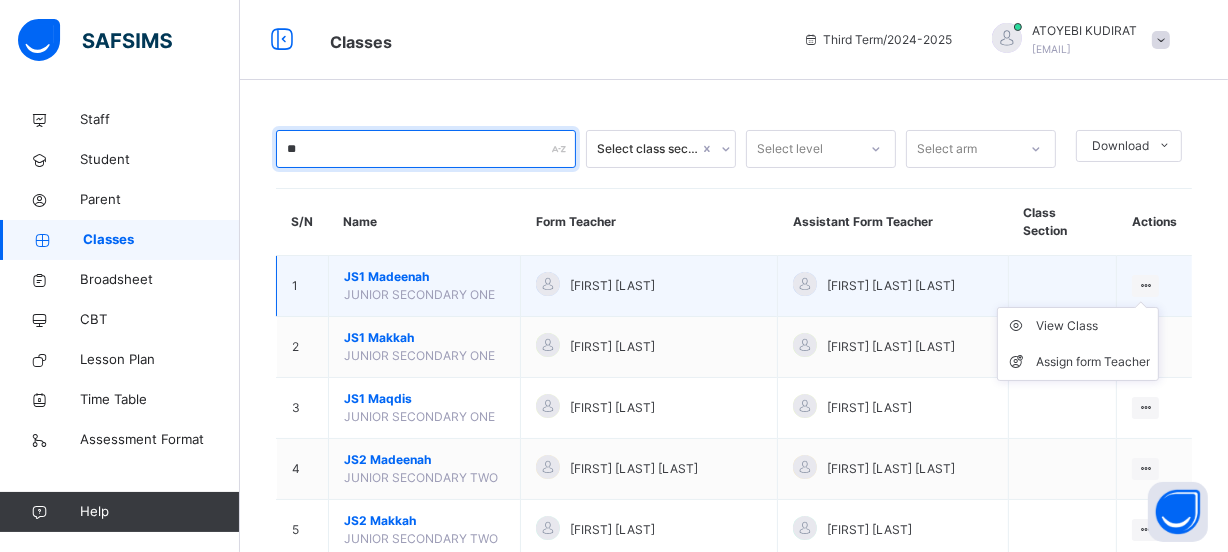 type on "**" 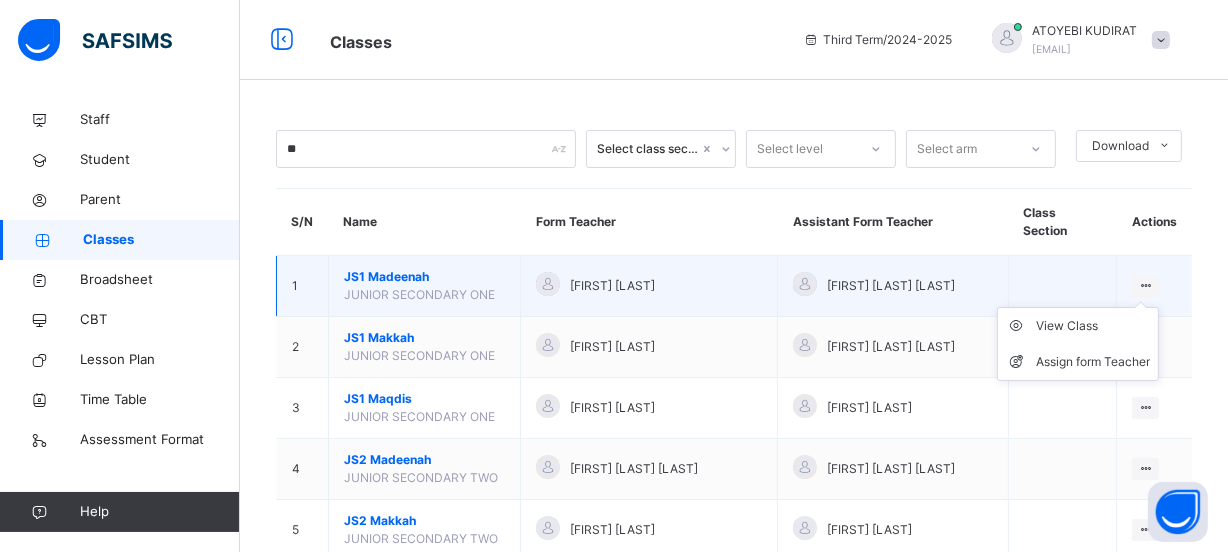 click on "View Class Assign form Teacher" at bounding box center [1078, 344] 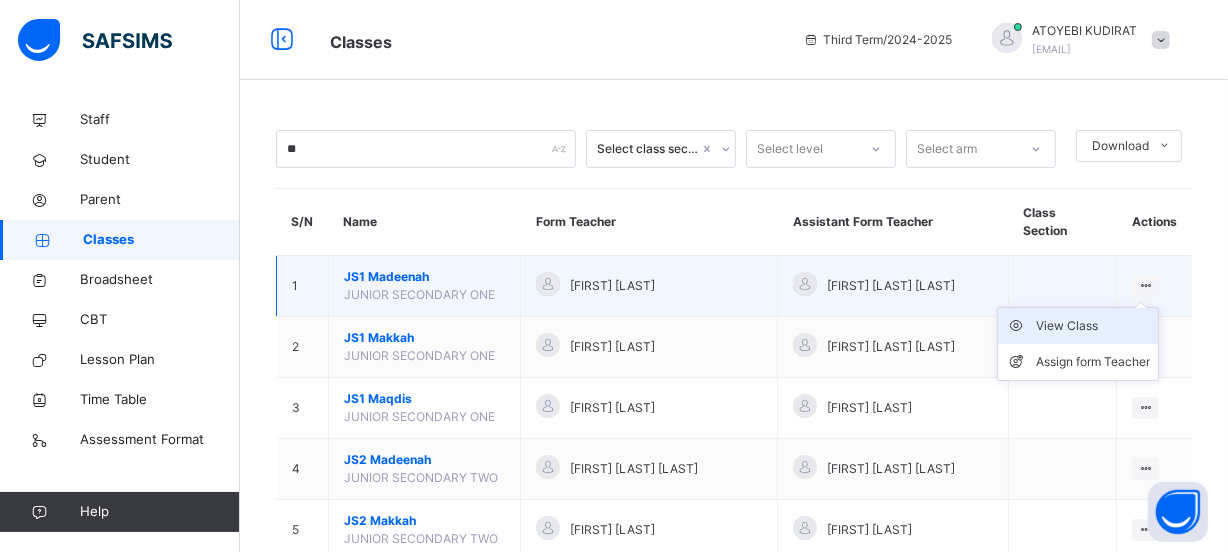 click on "View Class" at bounding box center [1093, 326] 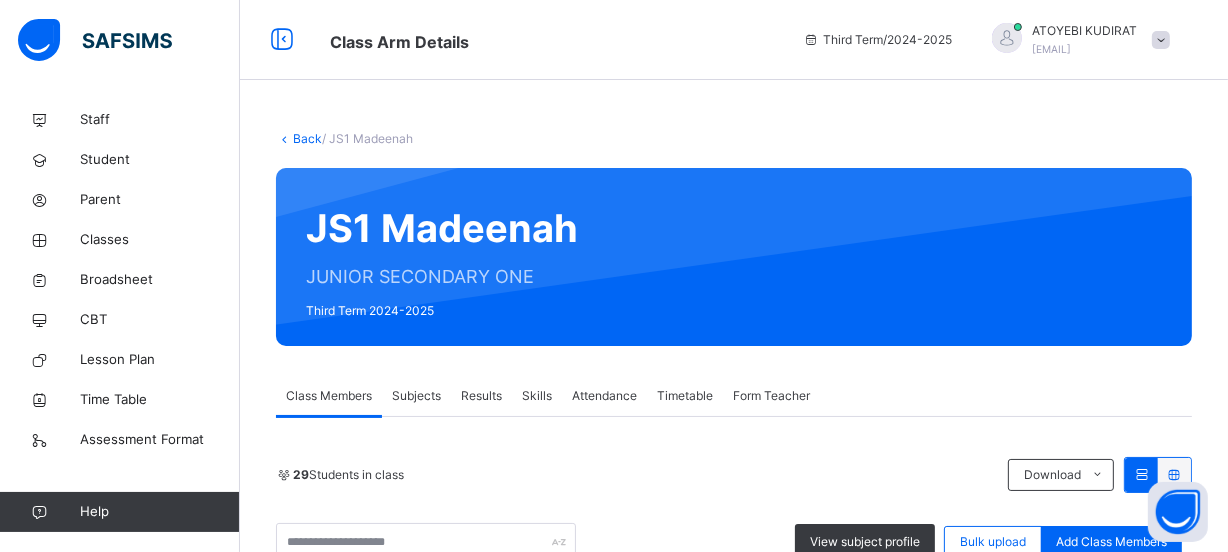 click on "Results" at bounding box center (481, 396) 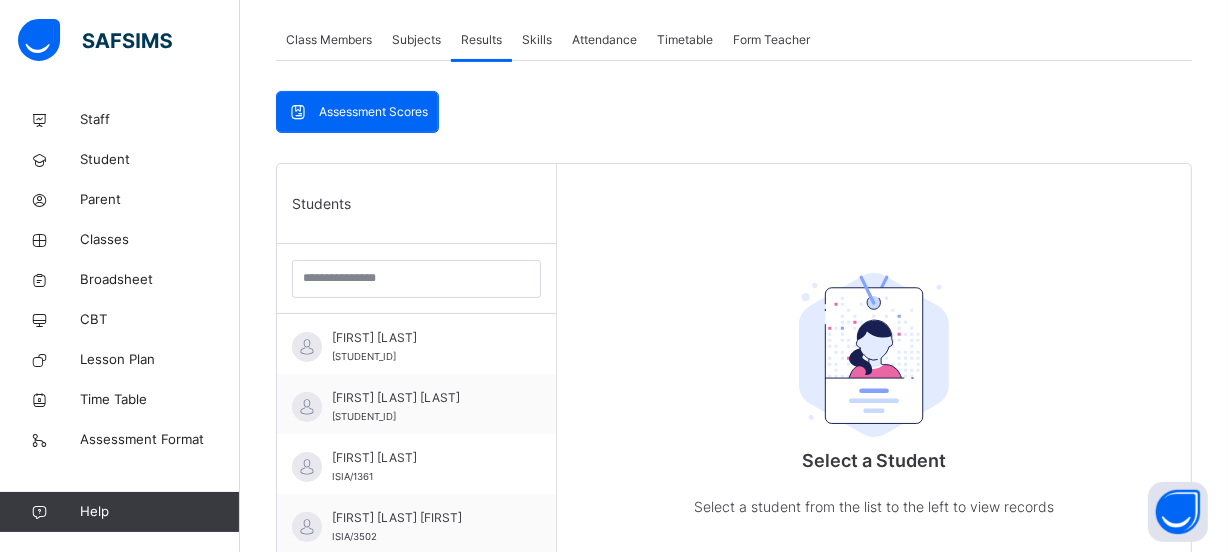 scroll, scrollTop: 436, scrollLeft: 0, axis: vertical 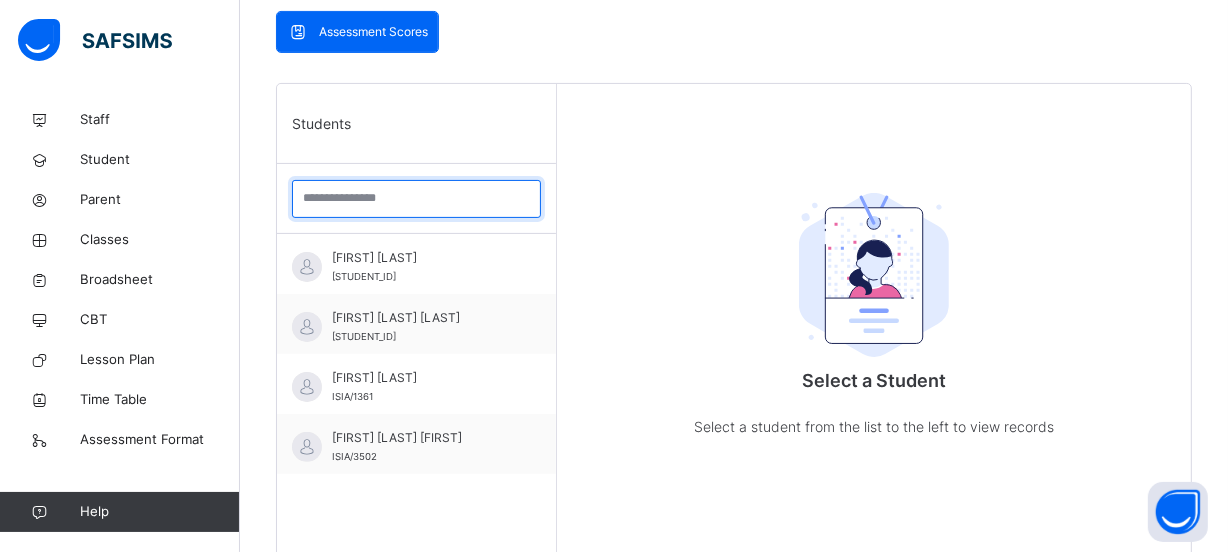 click at bounding box center (416, 199) 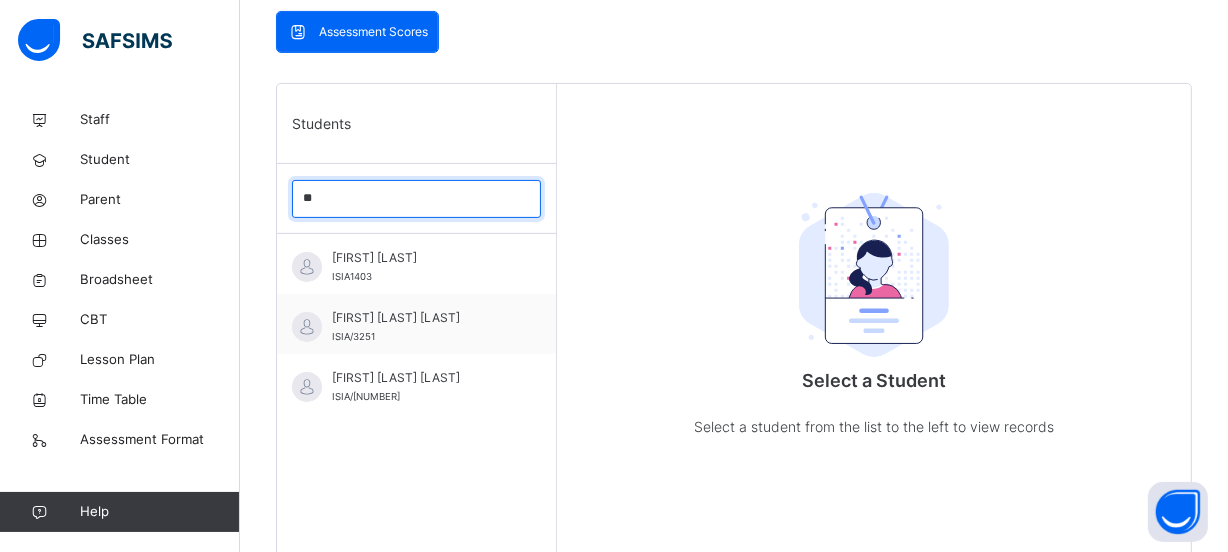 type on "*" 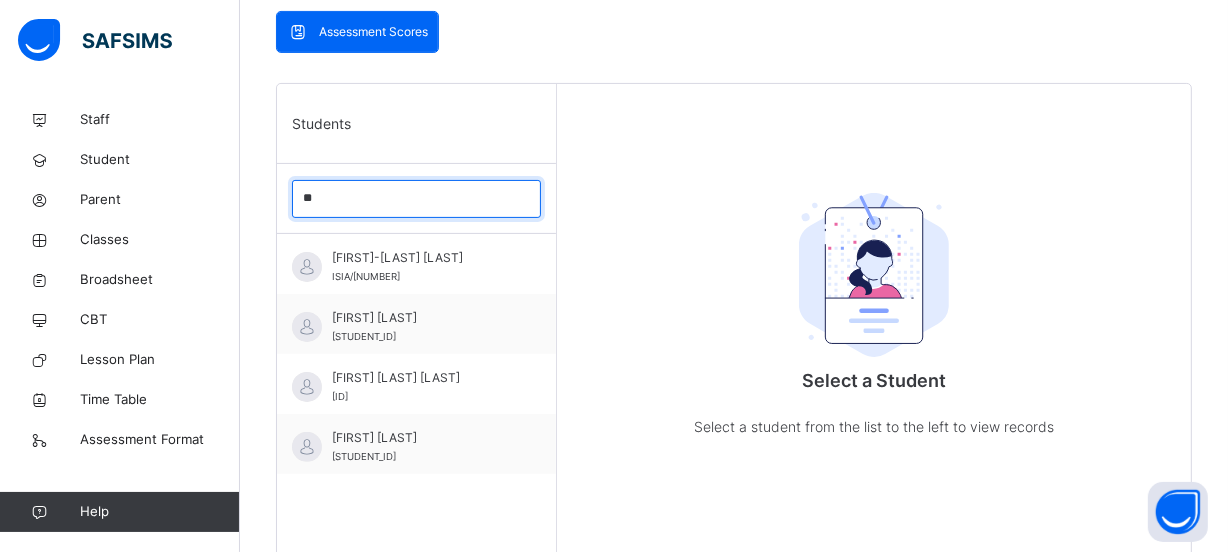type on "*" 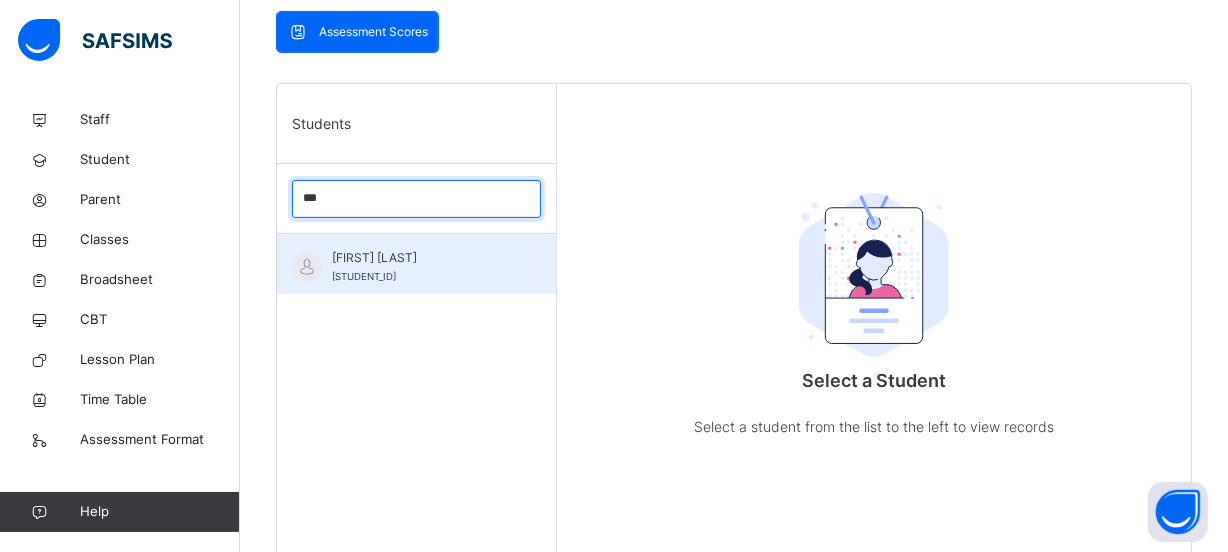 type on "***" 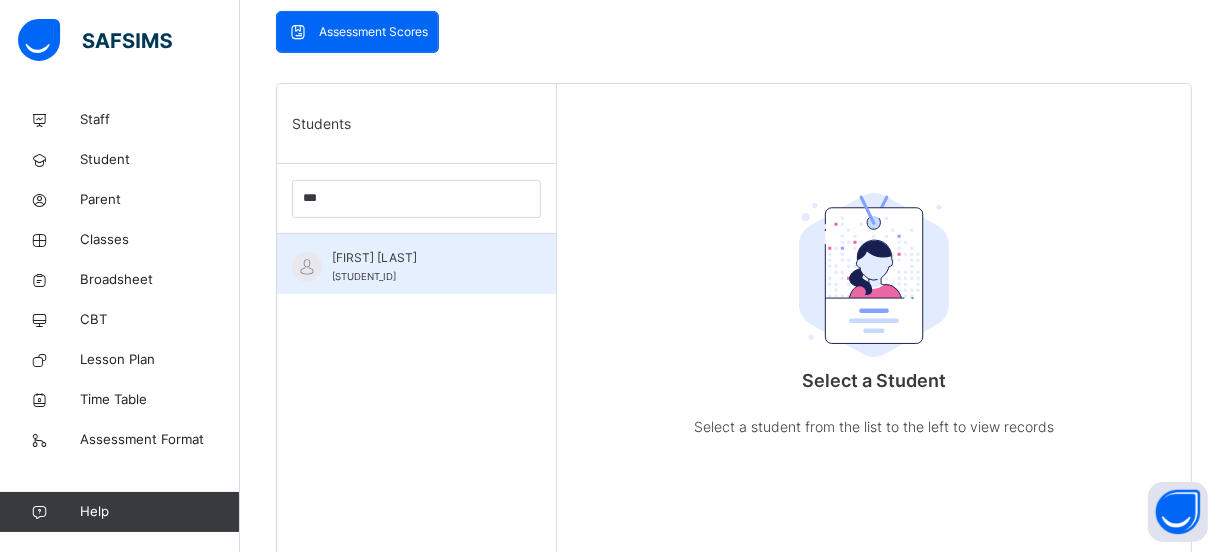 click on "[FIRST] [LAST] [LAST] ISIA/[NUMBER]" at bounding box center (421, 267) 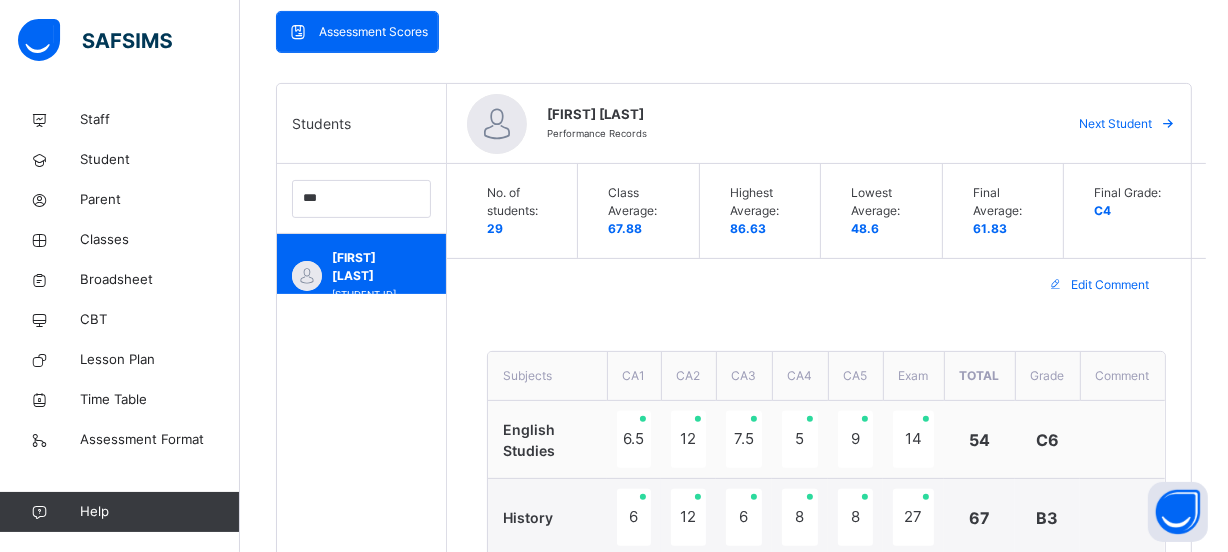 click on "**********" at bounding box center [734, 1021] 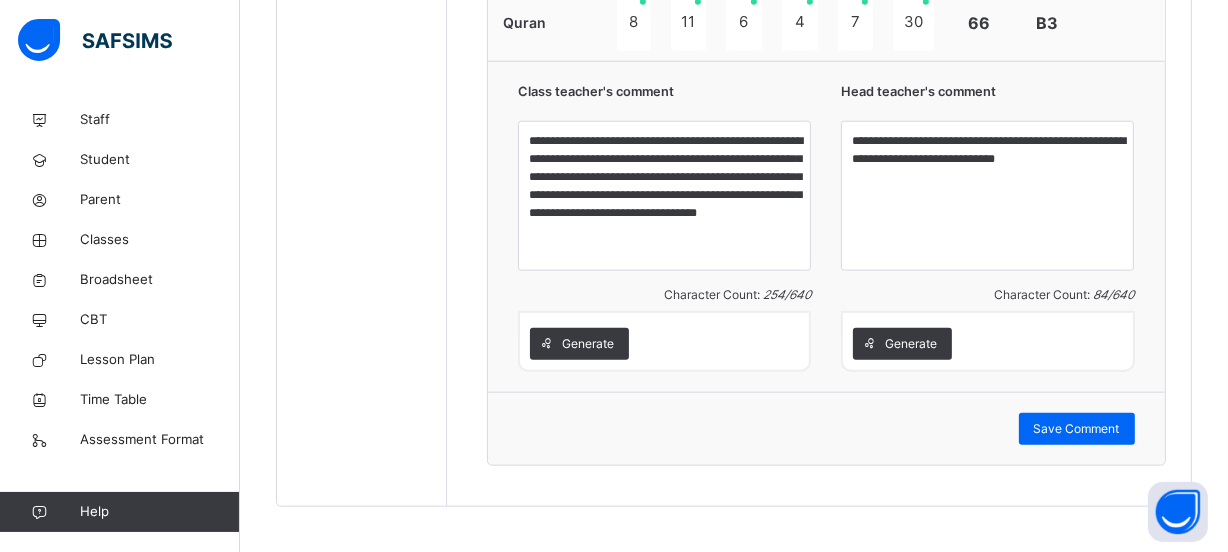 scroll, scrollTop: 1963, scrollLeft: 0, axis: vertical 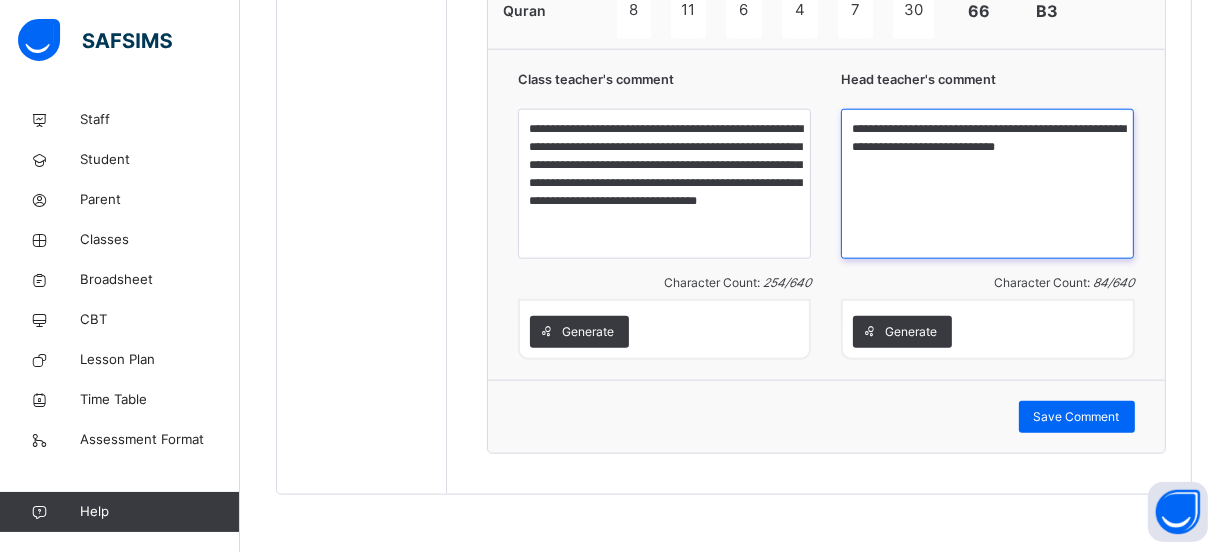 click on "**********" at bounding box center [987, 184] 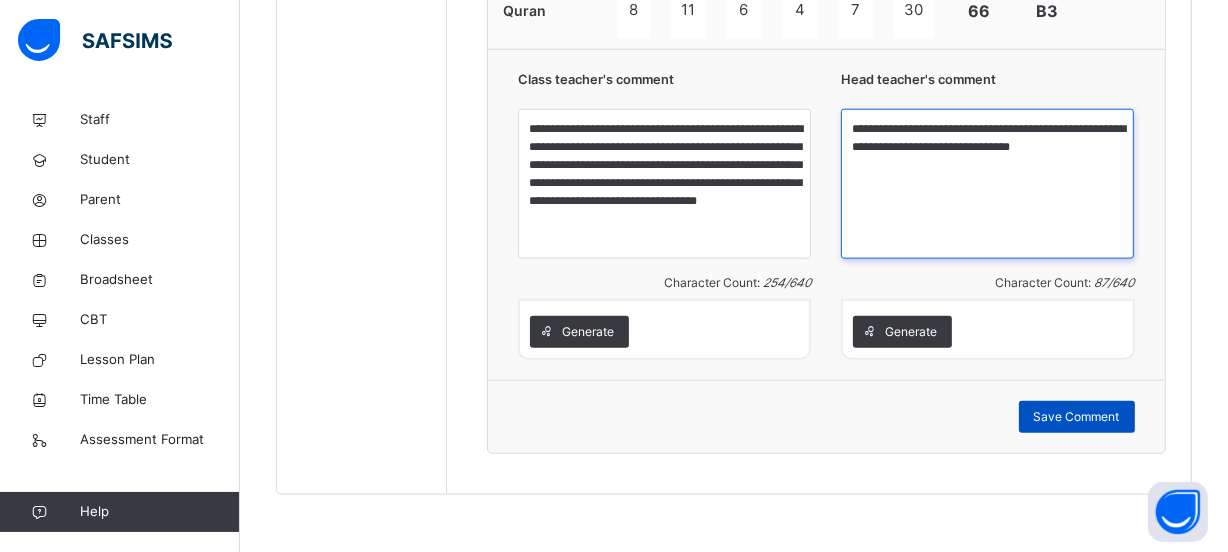type on "**********" 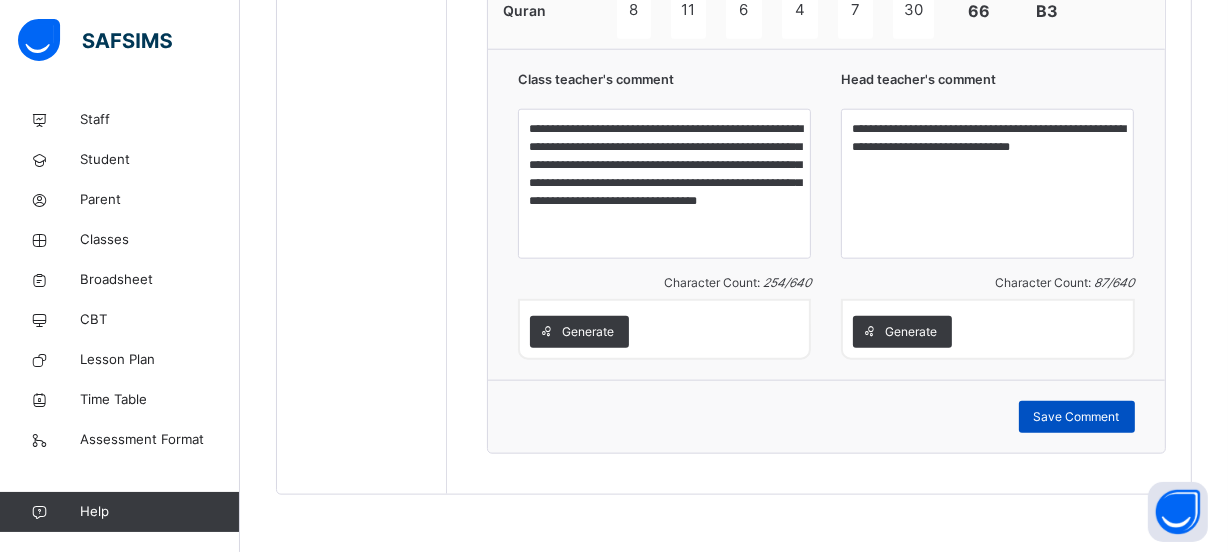 click on "Save Comment" at bounding box center [1077, 417] 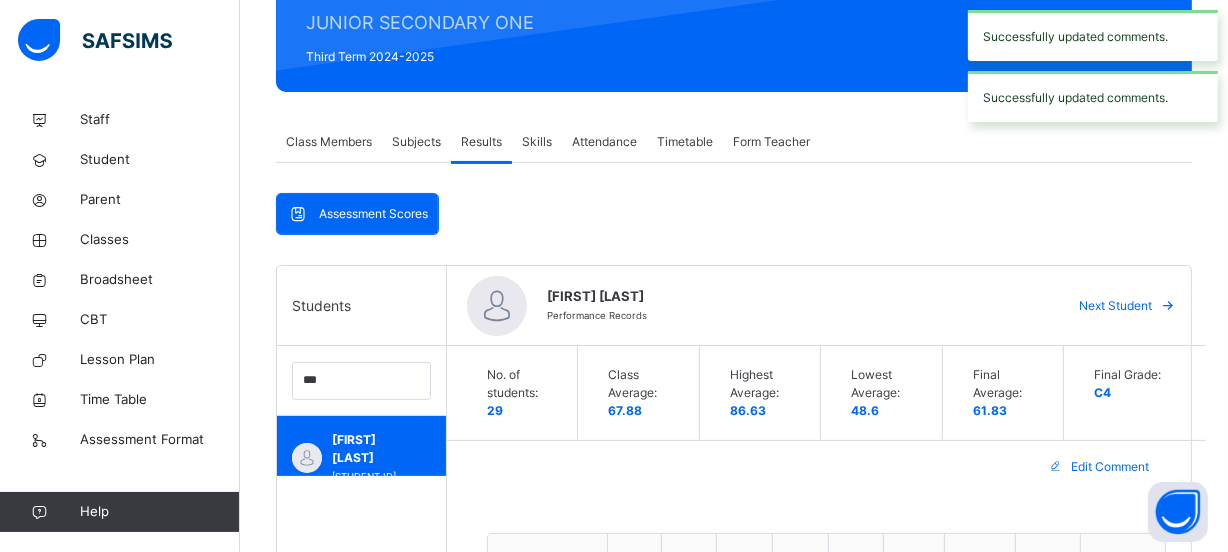 scroll, scrollTop: 218, scrollLeft: 0, axis: vertical 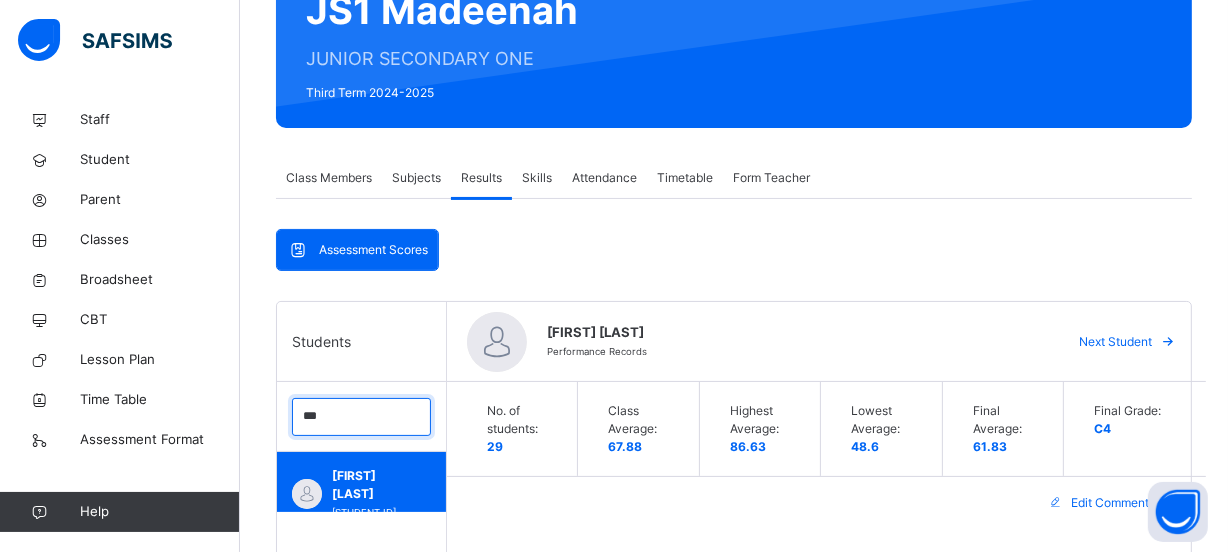 click on "***" at bounding box center (361, 417) 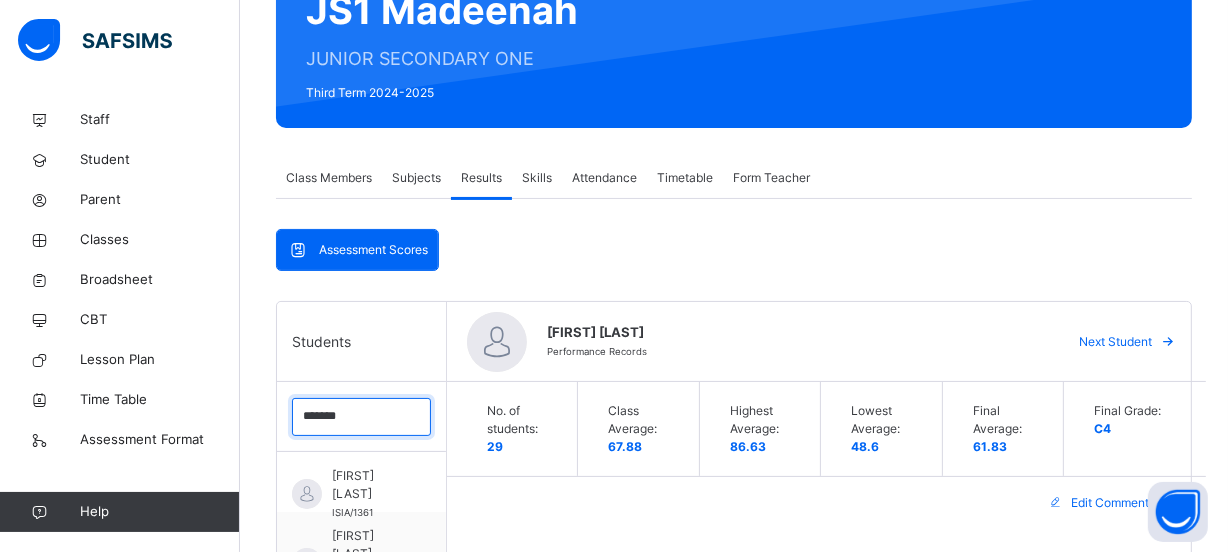 type on "*******" 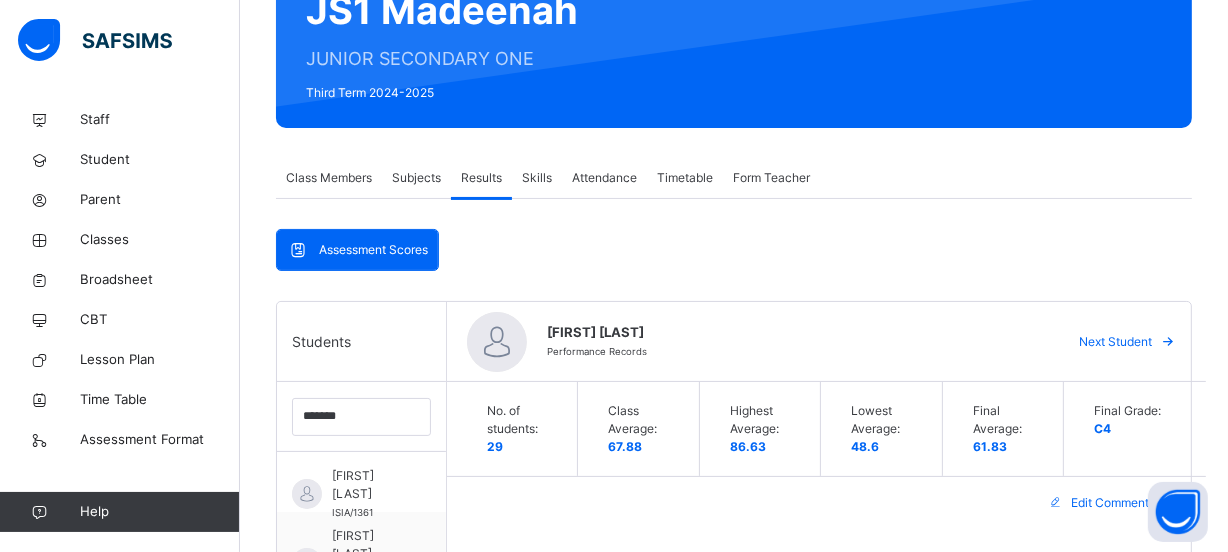 click on "Assessment Scores Assessment Scores Students ******* AISHA IBRAHIM JARMA ISIA/1361 IBRAHIM JOBBO LAWAL ISIA/3501 MUHAMMAD RABIU YARO Performance Records Next Student   No. of students:   29   Class Average:   67.88   Highest Average:   86.63   Lowest Average:   48.6   Final Average:   61.83   Final Grade:   C4 Edit Comment Subjects CA1 CA2 CA3 CA4 CA5 Exam Total Grade Comment English Studies 6.5 12 7.5 5 9 14 54 C6 History 6 12 6 8 8 27 67 B3 Mathematics 7 17 9 9 9 18 69 B3 Basic Science & Tech. 5 14.5 3 5.5 10 28 66 B3 Agricultural Science 5 16 7 9 7 18 62 C4 National Values 7 14 7 7 9 24 68 B3 IRS 6 14 5 6 8 23 62 C4 Computer Science 7.5 15.5 9 9 9 22.5 72.5 B2 Business Studies 6 12 7 9 4 18 56 C5 Home Economics 8 7 9 7 10 15 56 C5 Arabic 5 7 6 8 8 20 54 C6 French 5 10 7 7 9 8 46 D7 Hausa 7 12 8 9 5 18 59 C5 Creative Arts 9 15 7 8 8 23 70 B2 Quran 8 11 6 4 7 30 66 B3 Class teacher's comment Character Count:   254 / 640   Generate   Head teacher's comment Character Count:   87 / 640   Generate   Save Comment" at bounding box center [734, 1239] 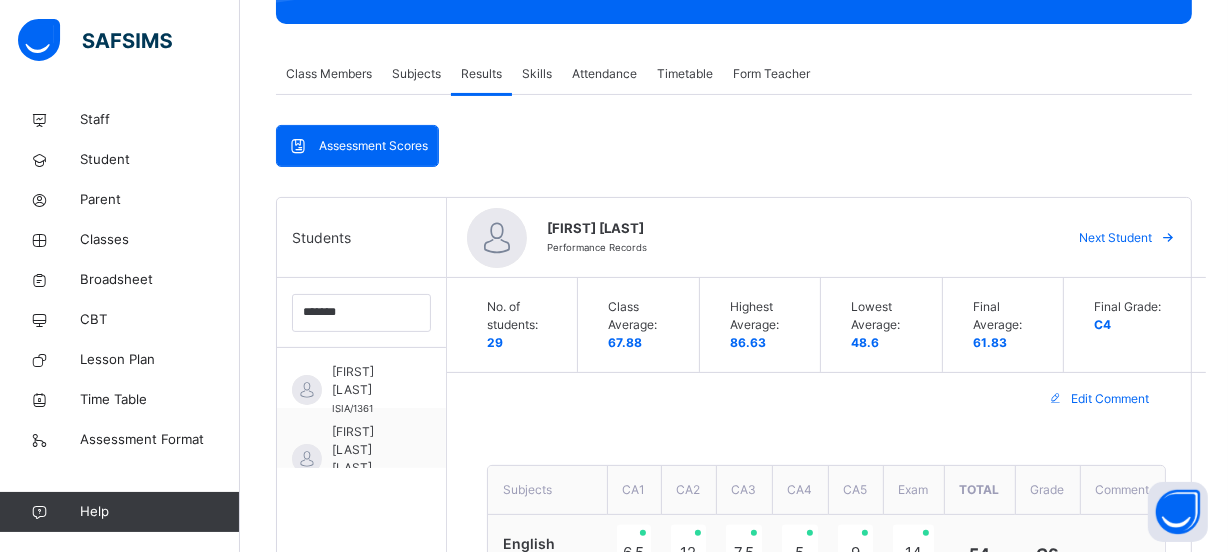 scroll, scrollTop: 327, scrollLeft: 0, axis: vertical 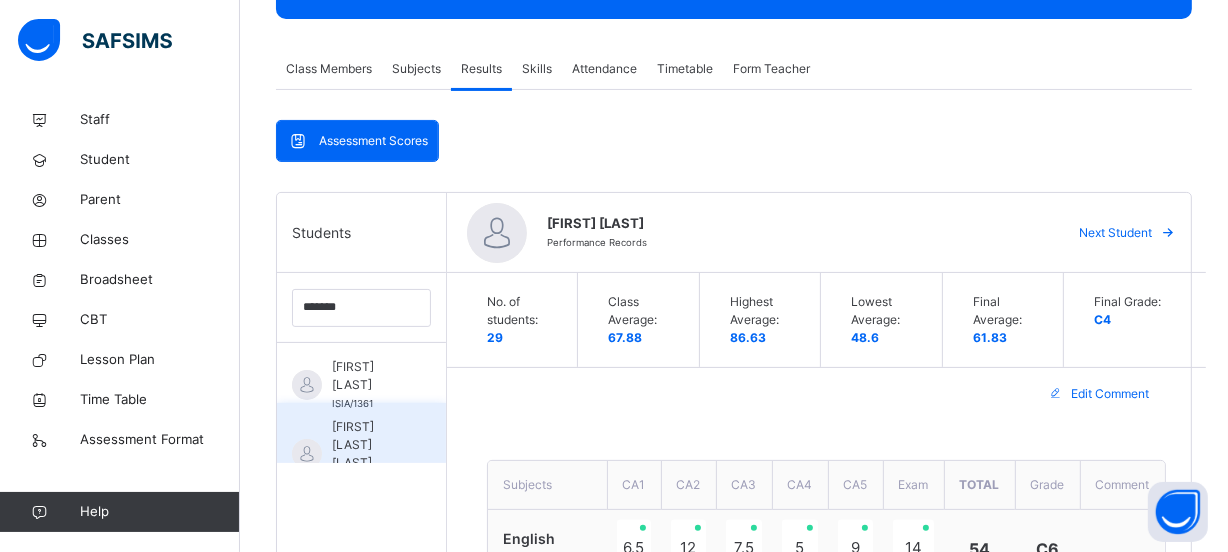 click on "[FIRST] [LAST] [ID]" at bounding box center (361, 433) 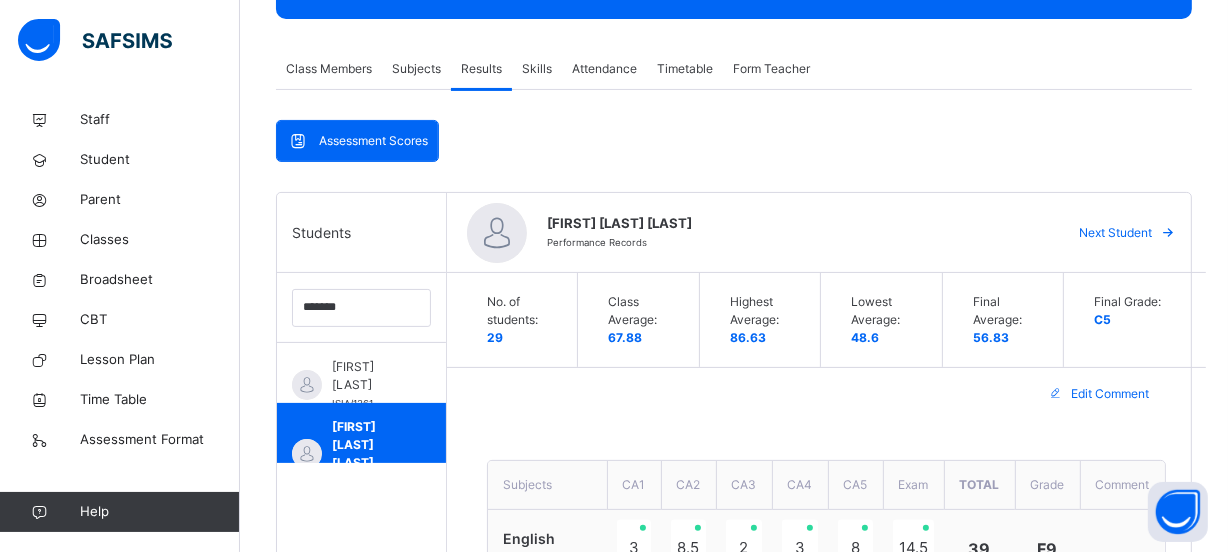 click on "[FIRST] [LAST] Performance Records Next Student" at bounding box center [826, 233] 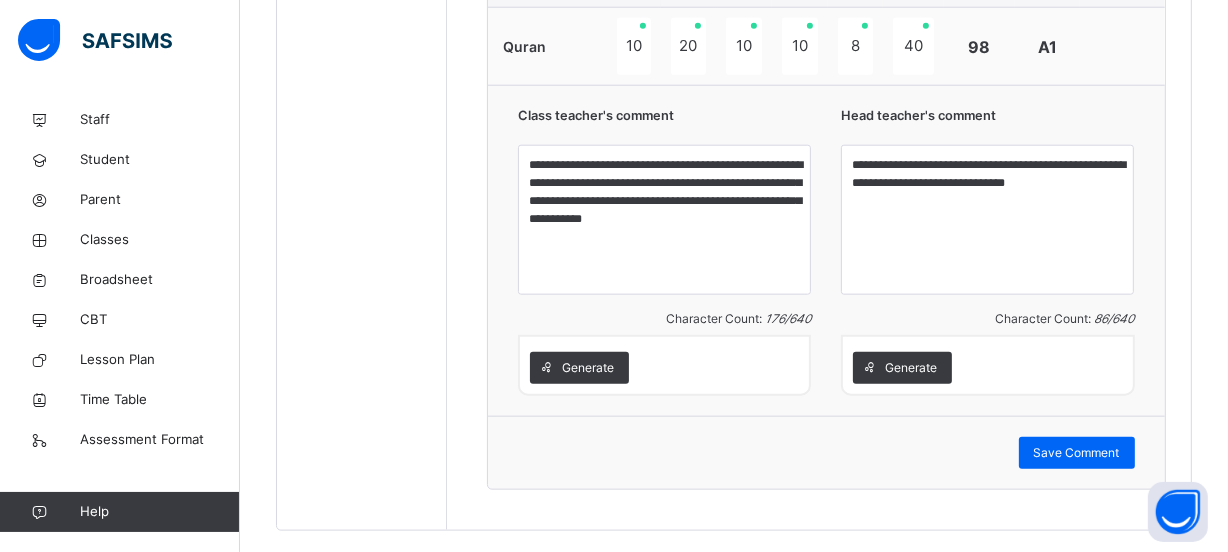 scroll, scrollTop: 1963, scrollLeft: 0, axis: vertical 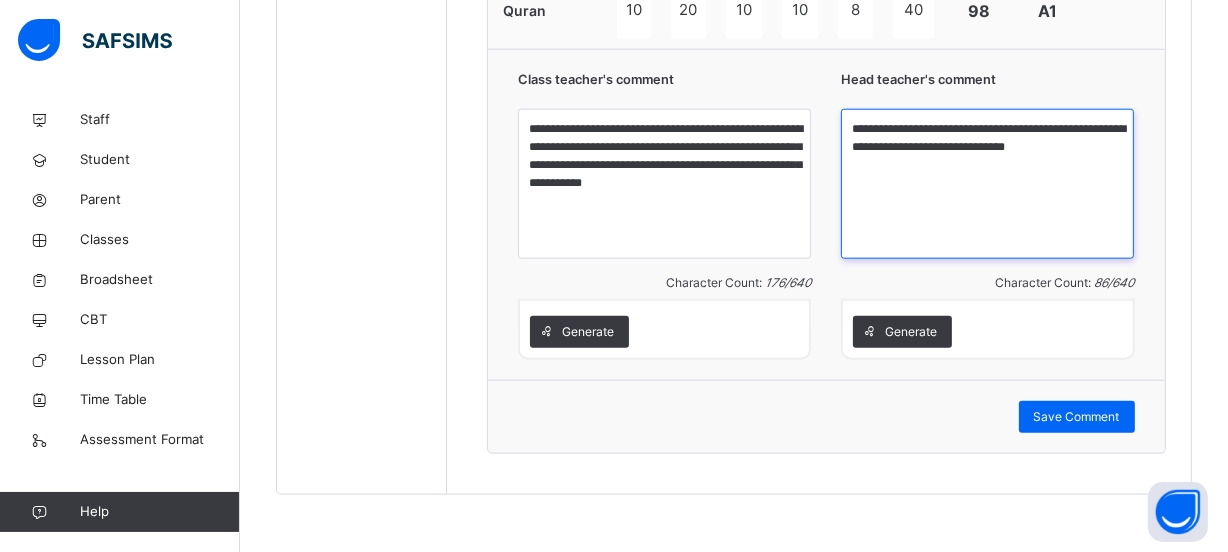 click on "**********" at bounding box center [987, 184] 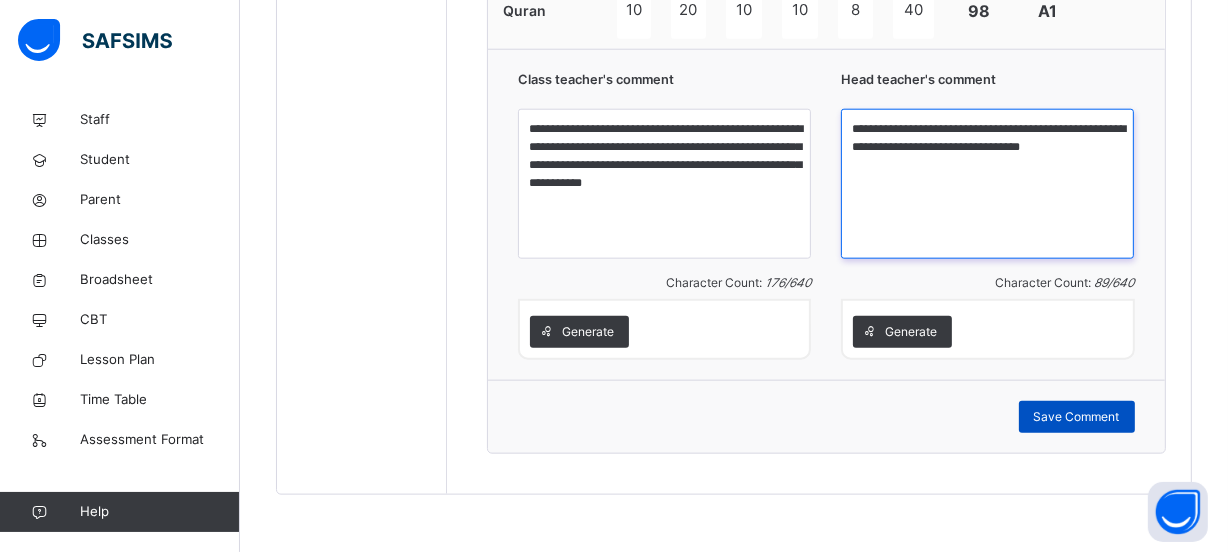type on "**********" 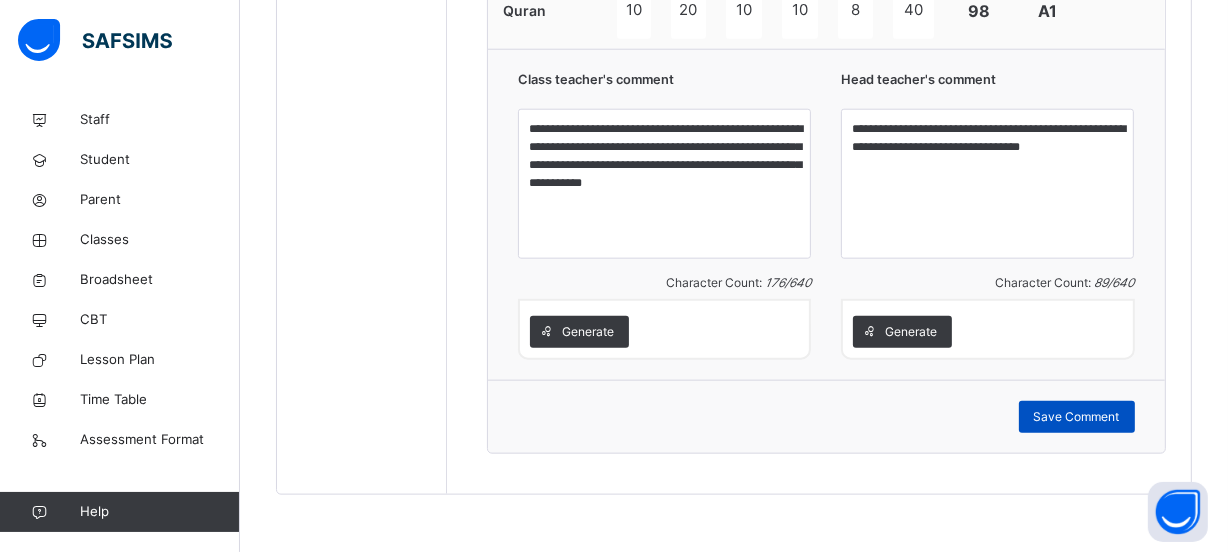 click on "Save Comment" at bounding box center [1077, 417] 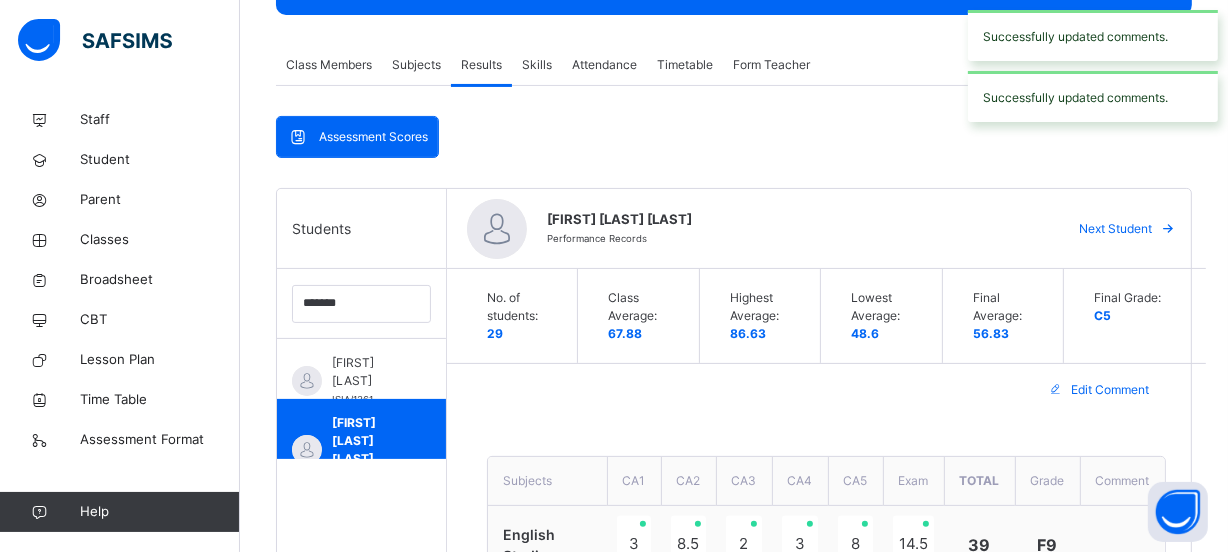 scroll, scrollTop: 290, scrollLeft: 0, axis: vertical 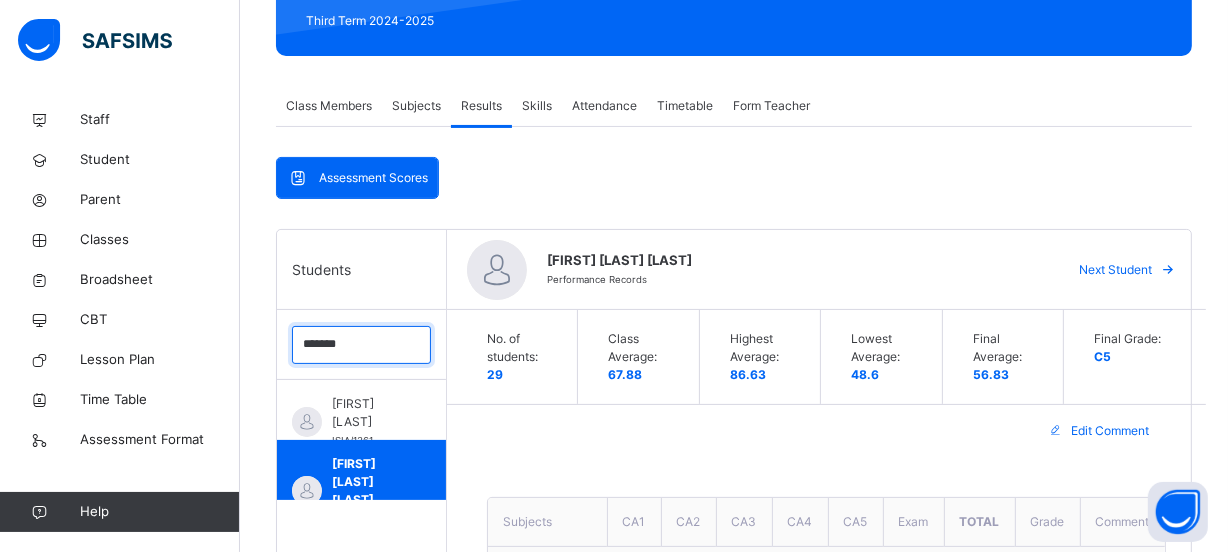 click on "*******" at bounding box center (361, 345) 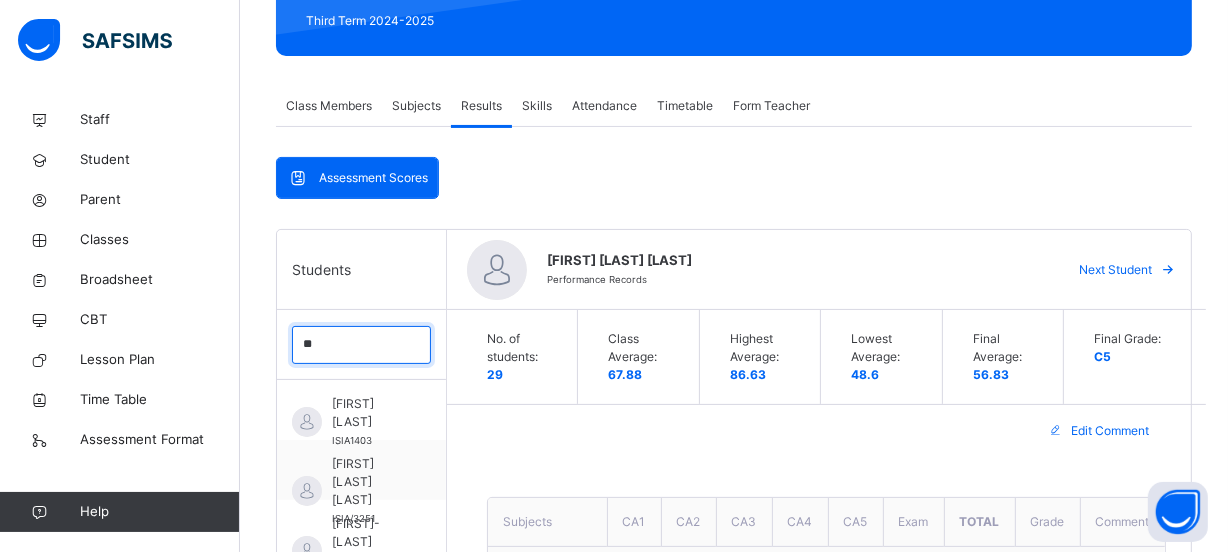 type on "*" 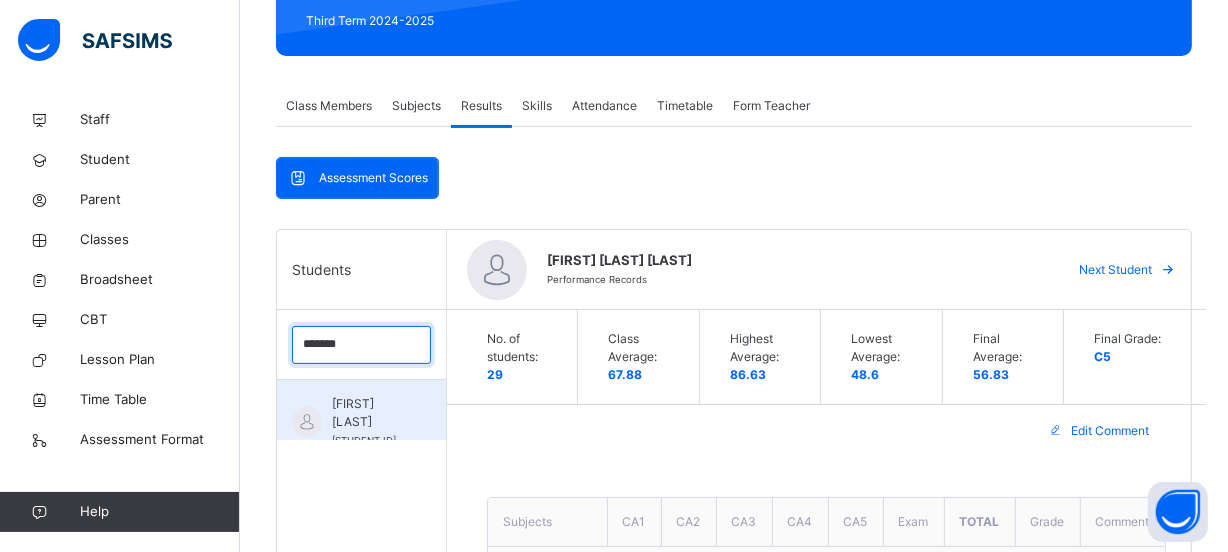 type on "*******" 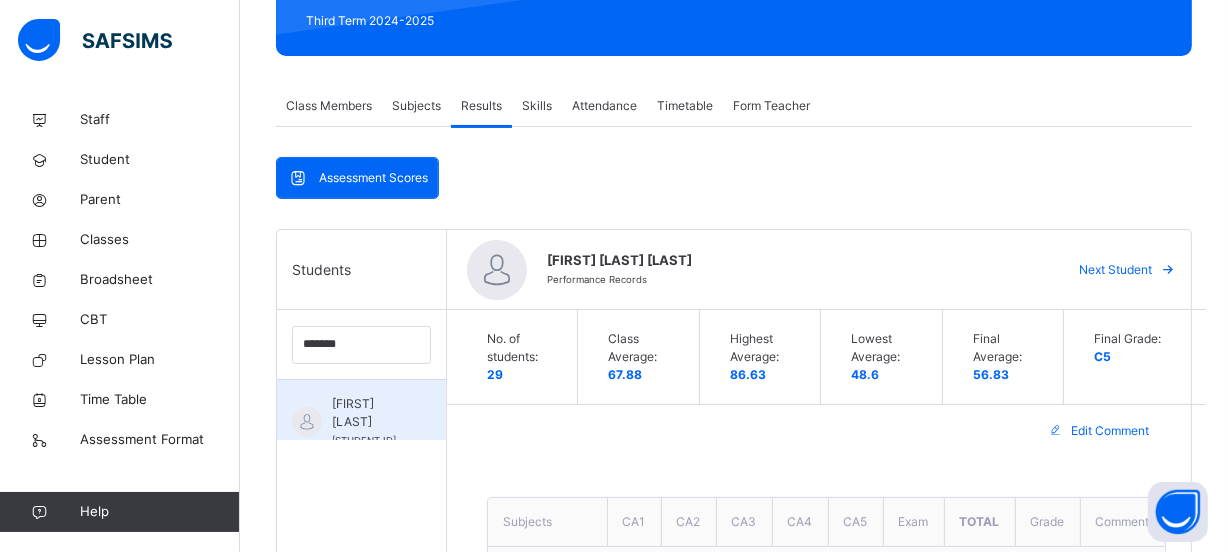 click on "[FIRST] [LAST]" at bounding box center [366, 413] 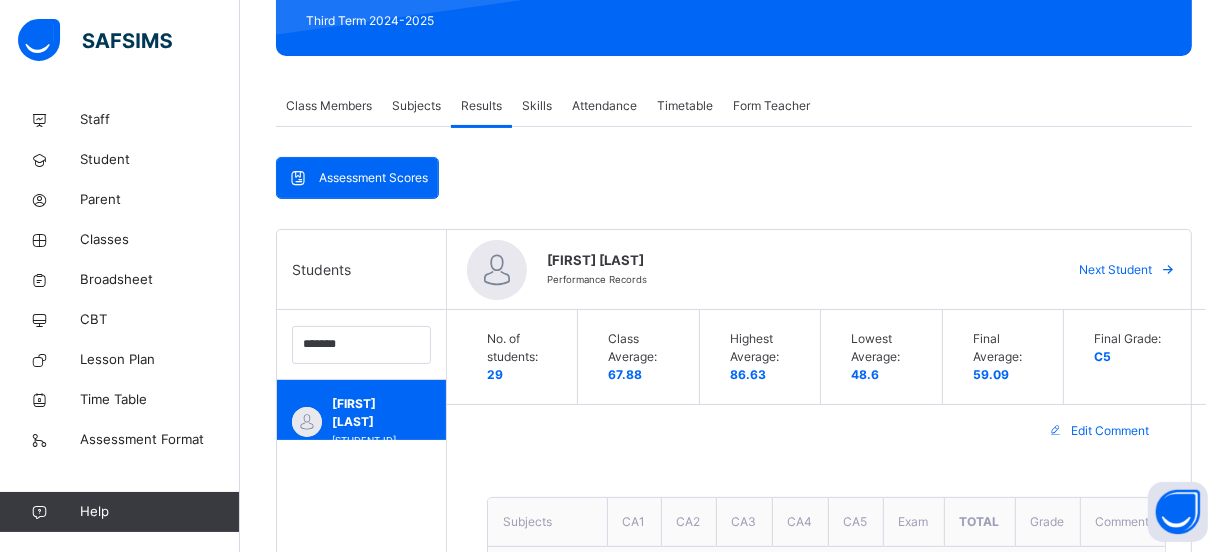 click on "Assessment Scores Assessment Scores Students ******* [FIRST] [LAST] [ID] [FIRST] [LAST] Performance Records Next Student   No. of students:   29   Class Average:   67.88   Highest Average:   86.63   Lowest Average:   48.6   Final Average:   59.09   Final Grade:   C5 Edit Comment Subjects CA1 CA2 CA3 CA4 CA5 Exam Total Grade Comment English Studies 4 7.5 4 9 8 20.5 53 C6 History 8 12 5 6 8 25 64 C4 Mathematics 6 10 8 10 8 17 59 C5 Basic Science & Tech. 8 11 4 7 10 21 61 C4 Agricultural Science 5 10 5 8 5 13 46 D7 National Values 8 11 9 7 8 21 64 C4 IRS 5 14 6 9 8 22 64 C4 Computer Science 6 11.5 9 8 8 22 64.5 C4 Business Studies 9 12 5 8 4 11 49 D7 Home Economics 7 6 8 5 10 12.5 48.5 D7 Arabic 6 9 6 7 8 20 56 C5 French 6 12 6 8 8 13 53 C6 Hausa 7 13 5 8 9 18 60 C4 Creative Arts 7 10 7 8 8 14.3 54.3 C6 Quran 10 13 10 10 10 37 90 A1 Class teacher's comment Character Count:   301 / 640   Generate   Head teacher's comment Character Count:   90 / 640   Generate   Save Comment × 😞 🙁" at bounding box center [734, 1167] 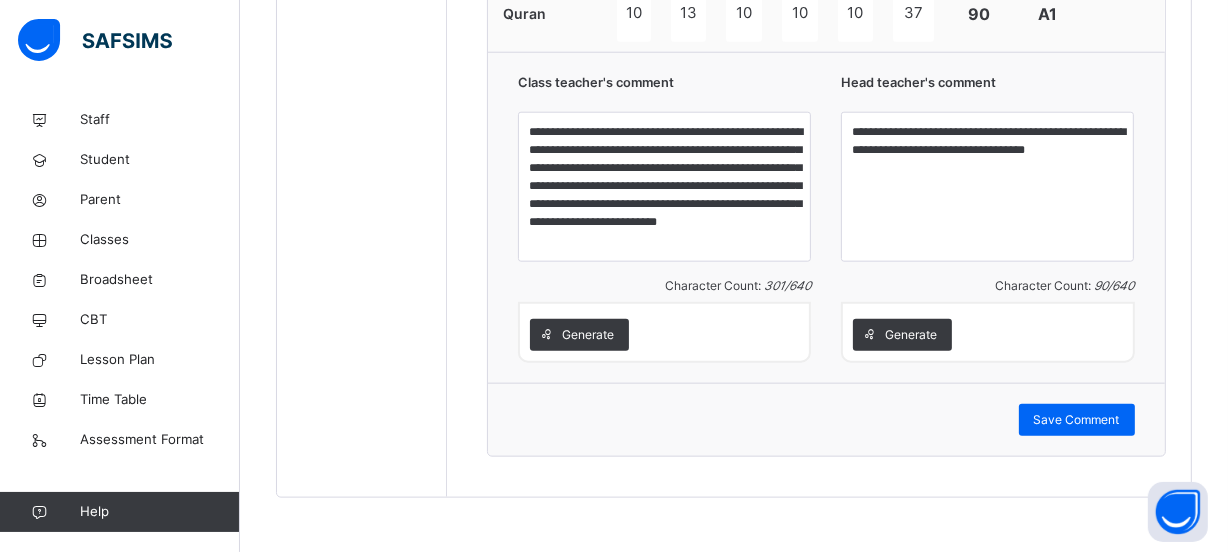 scroll, scrollTop: 1963, scrollLeft: 0, axis: vertical 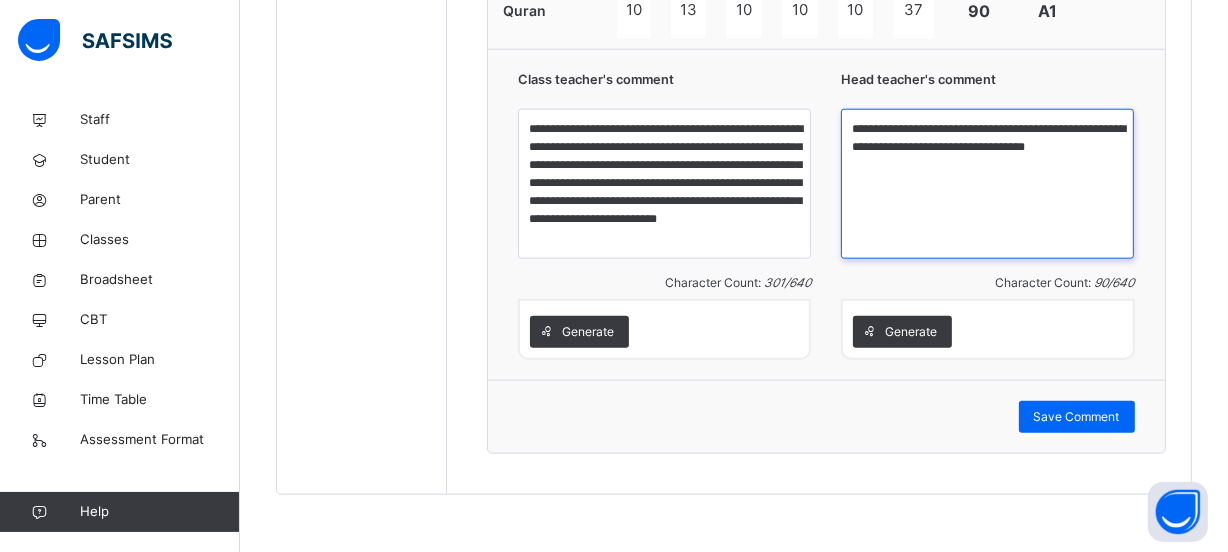 click on "**********" at bounding box center [987, 184] 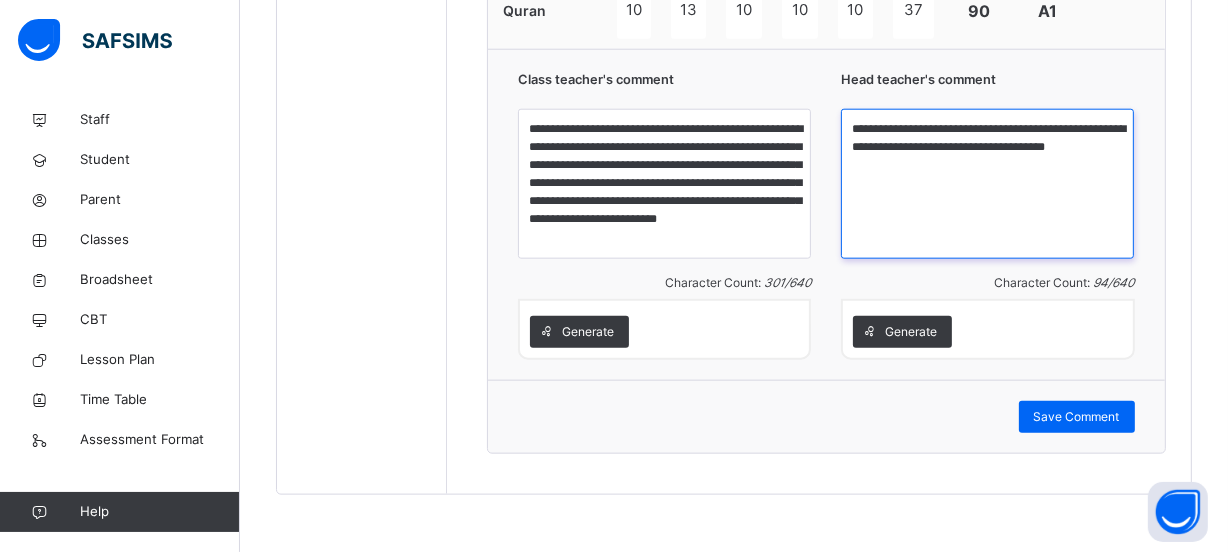 click on "**********" at bounding box center (987, 184) 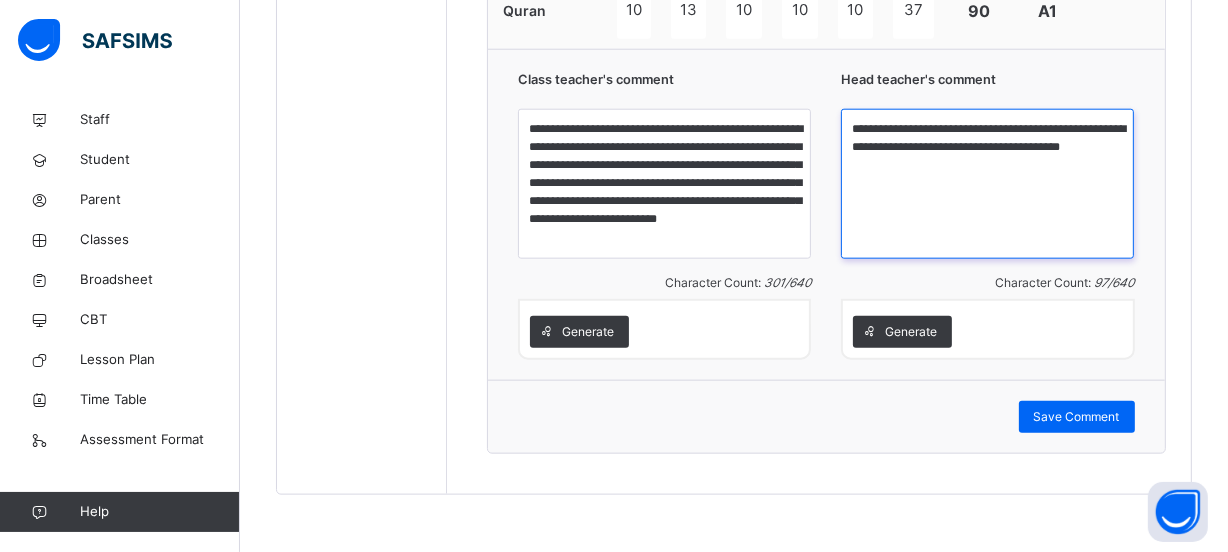 click on "**********" at bounding box center (987, 184) 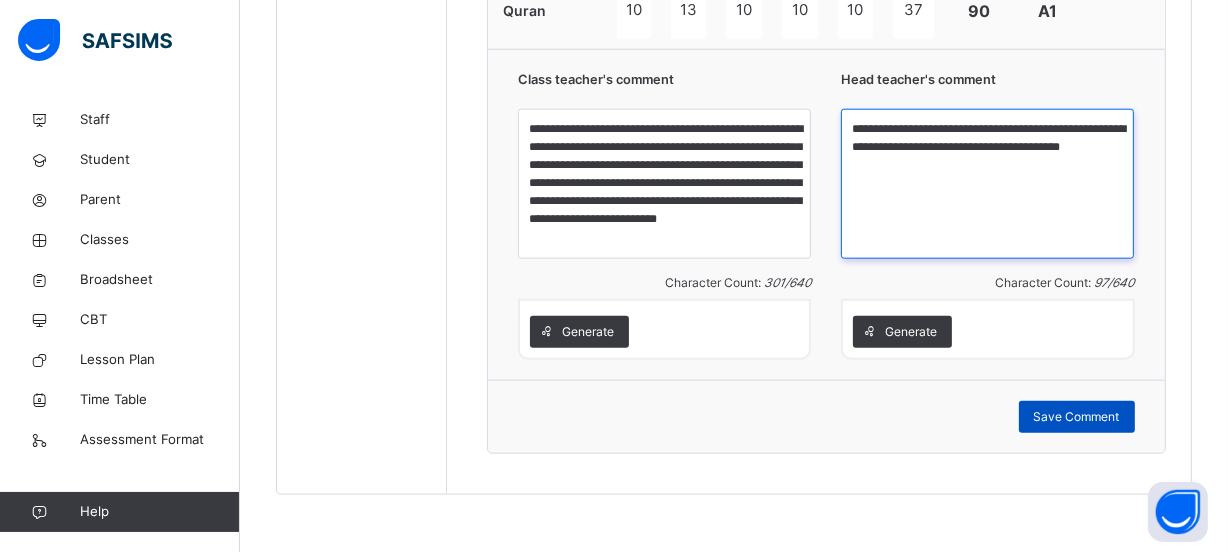 type on "**********" 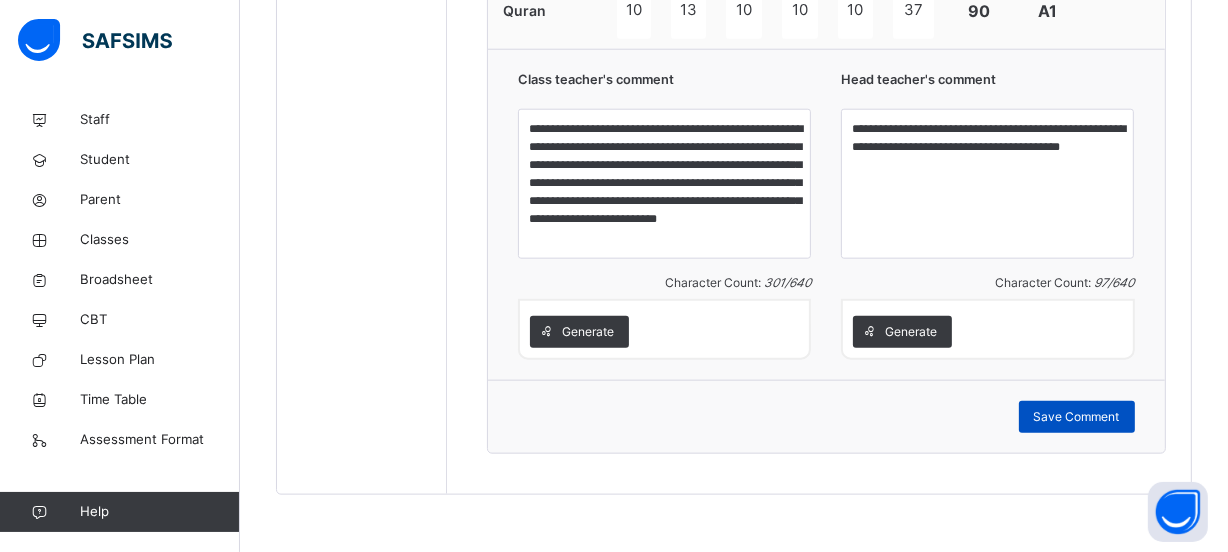 click on "Save Comment" at bounding box center [1077, 417] 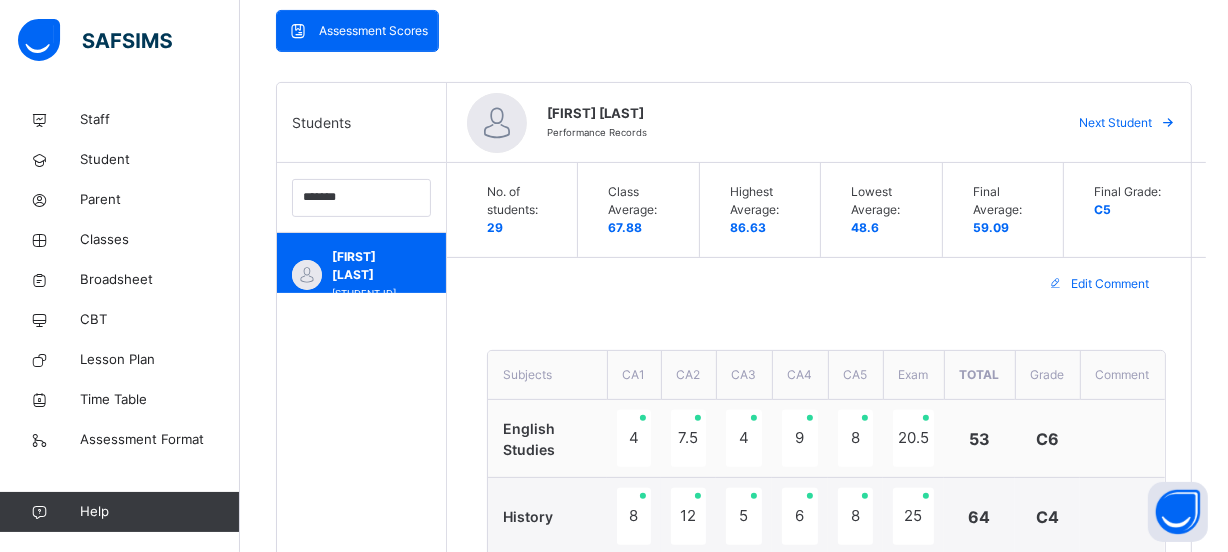 scroll, scrollTop: 472, scrollLeft: 0, axis: vertical 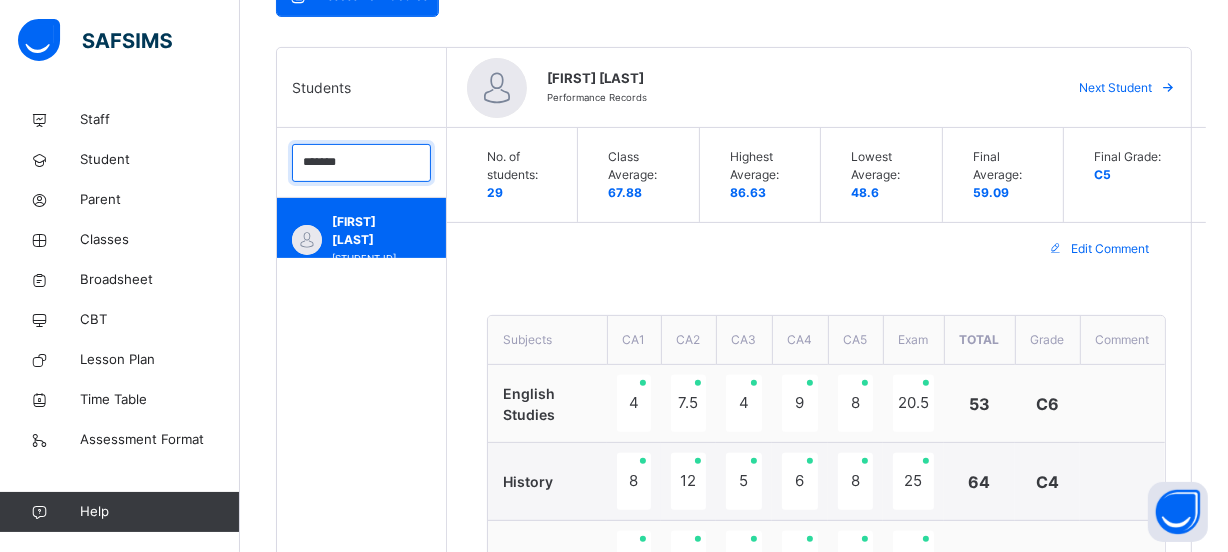 click on "*******" at bounding box center [361, 163] 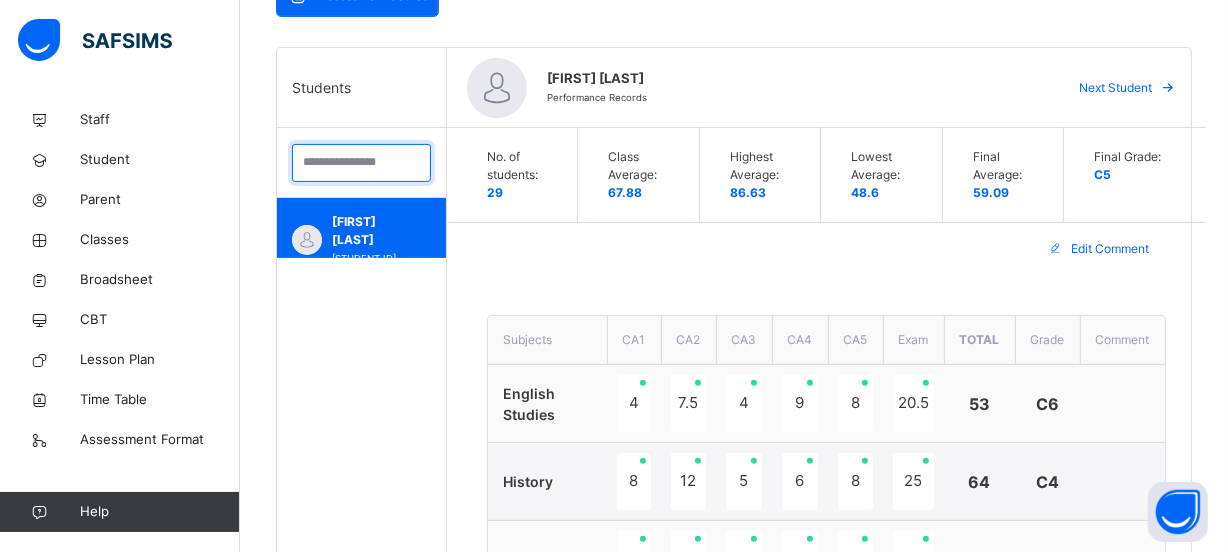 type 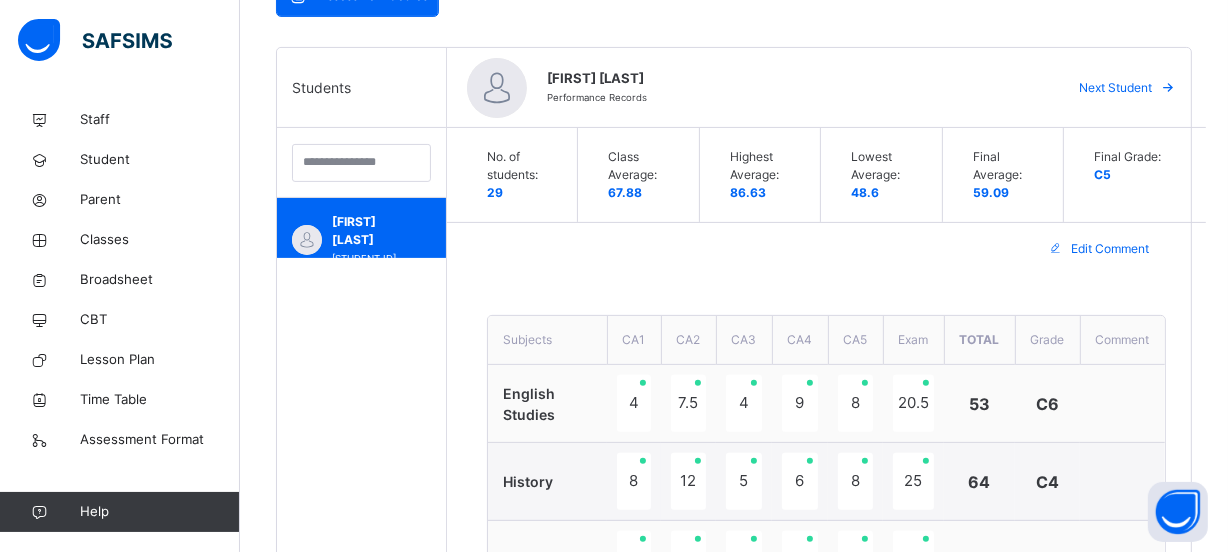 click on "Edit Comment" at bounding box center (826, 249) 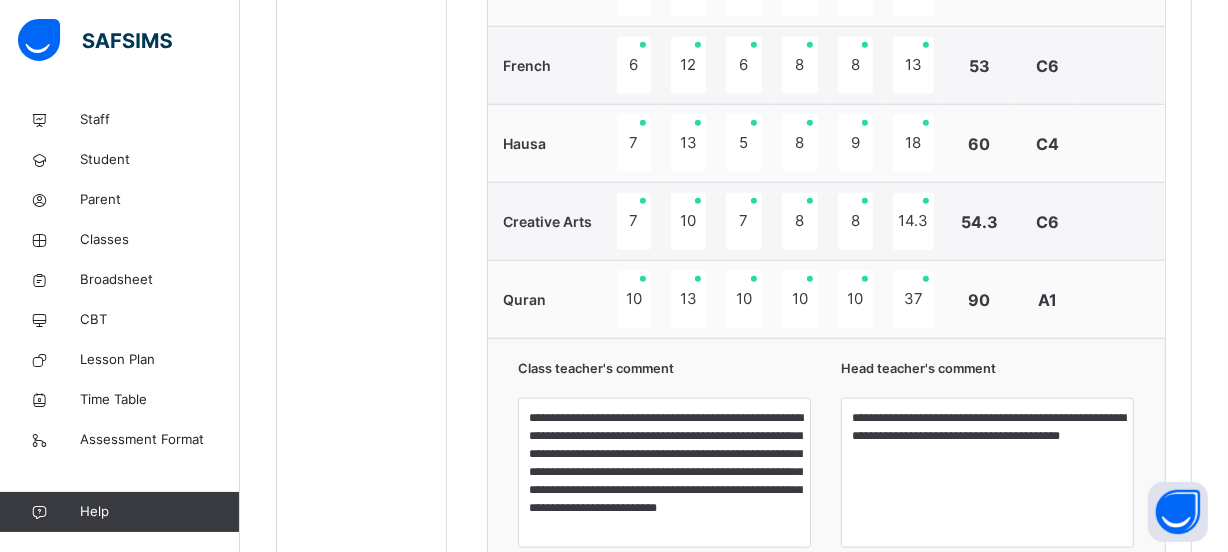 scroll, scrollTop: 1963, scrollLeft: 0, axis: vertical 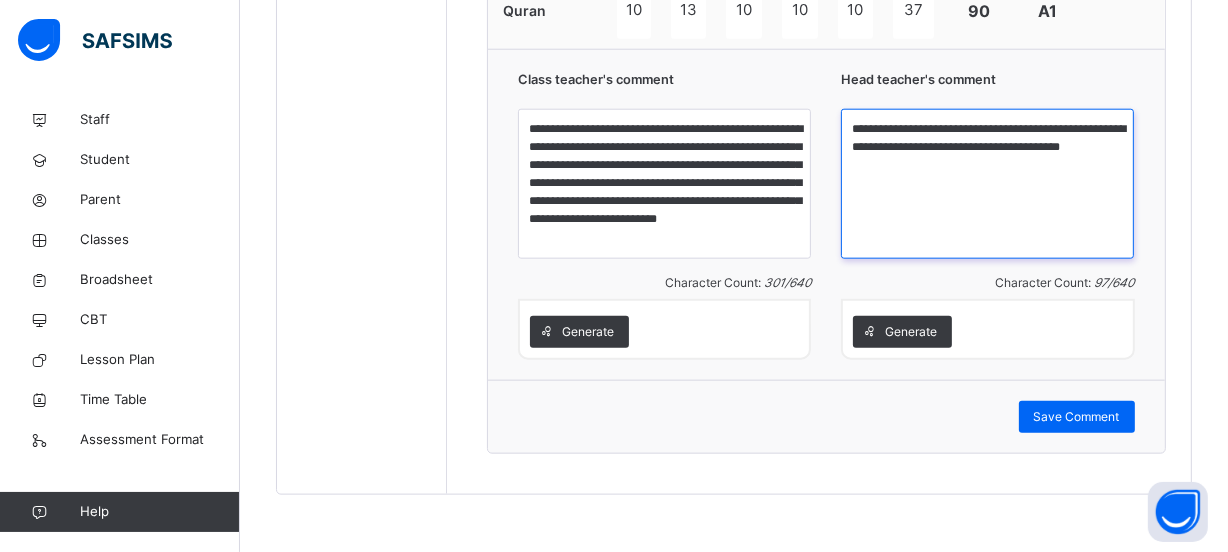 click on "**********" at bounding box center [987, 184] 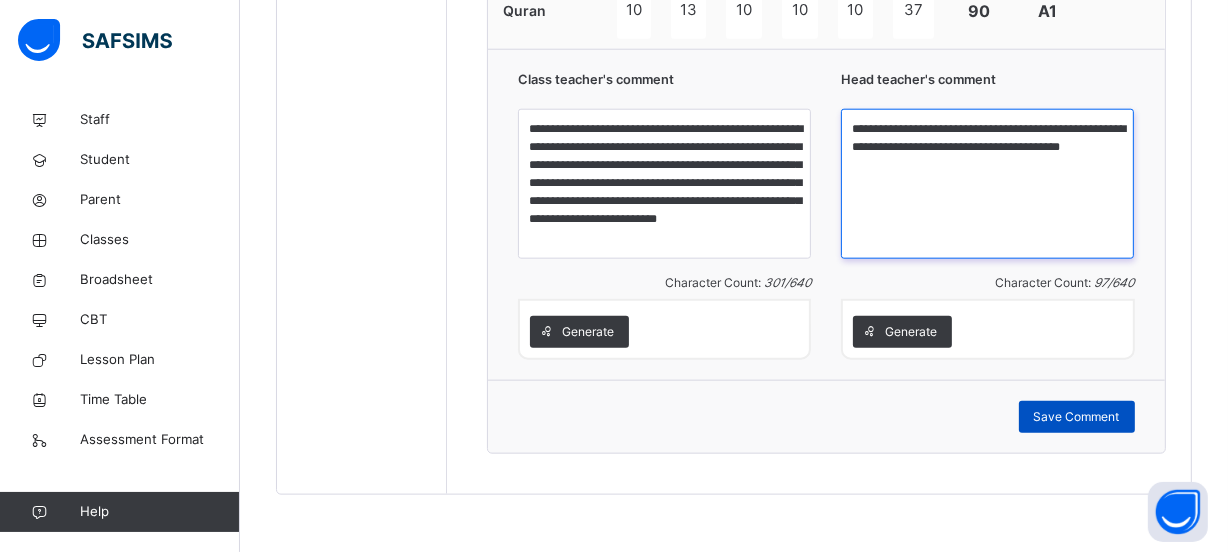 type on "**********" 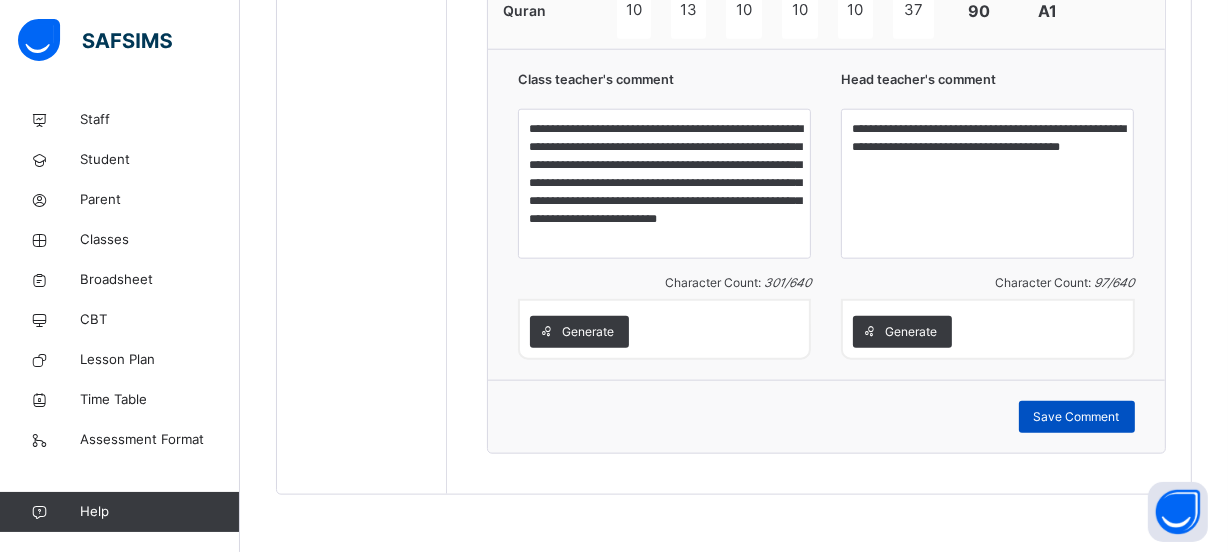 click on "Save Comment" at bounding box center [1077, 417] 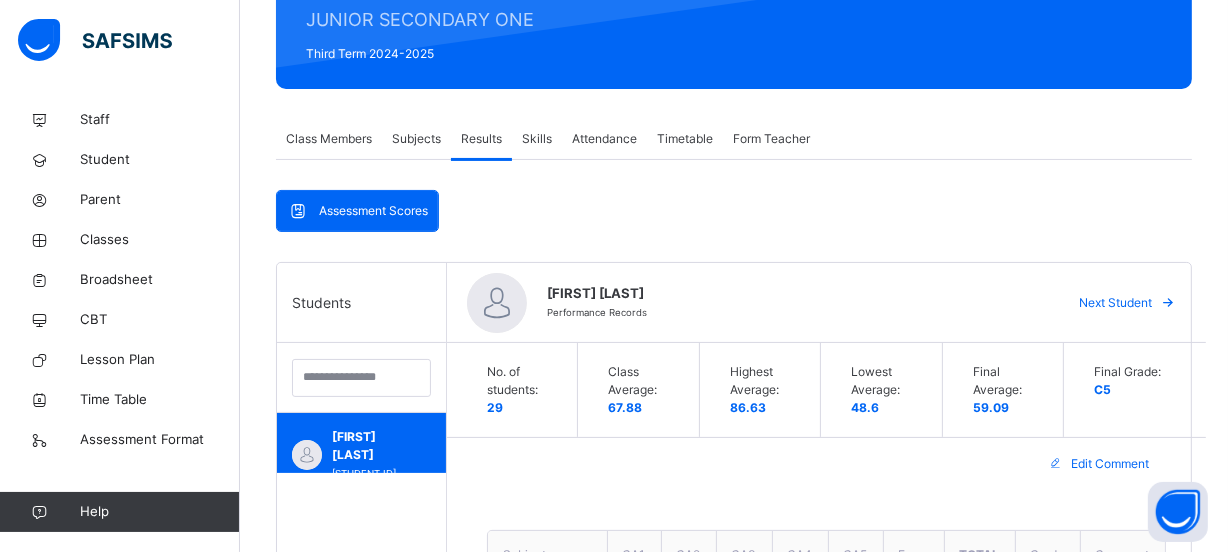 scroll, scrollTop: 0, scrollLeft: 0, axis: both 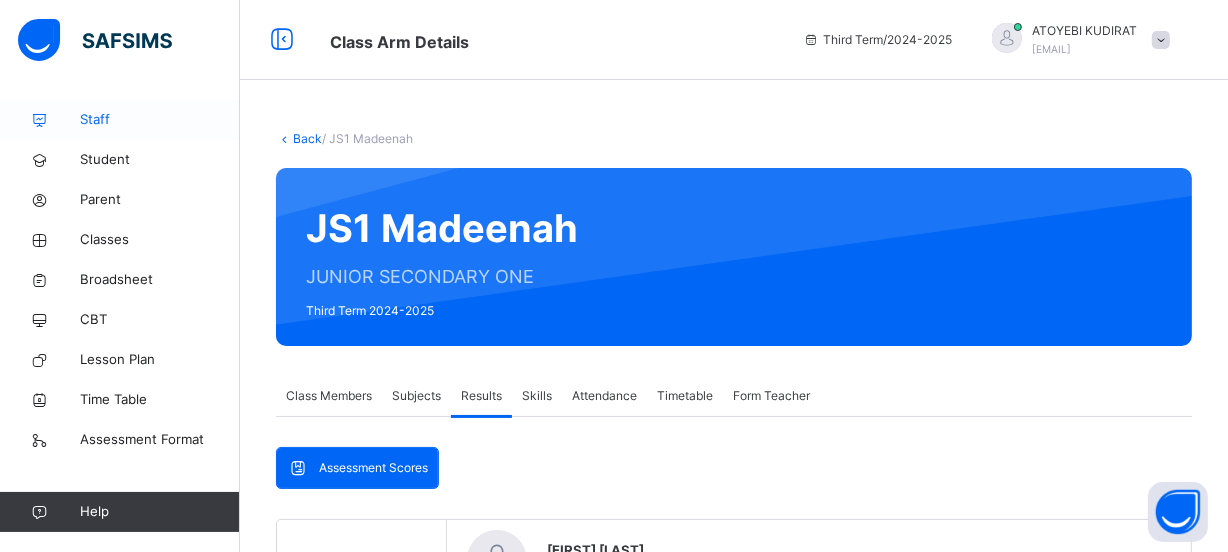 click on "Staff" at bounding box center [160, 120] 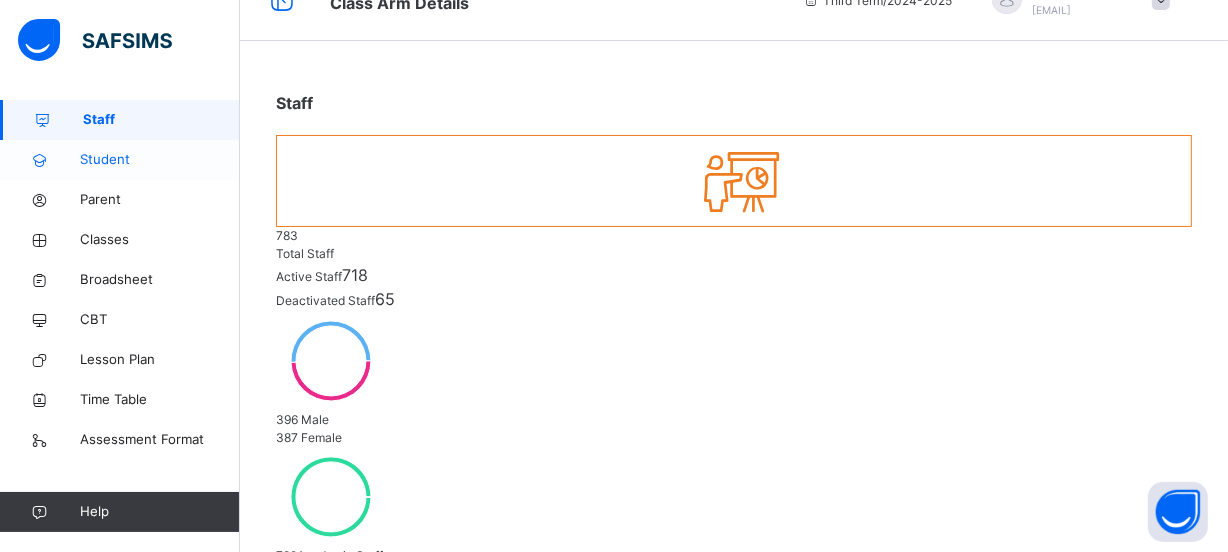 scroll, scrollTop: 0, scrollLeft: 0, axis: both 